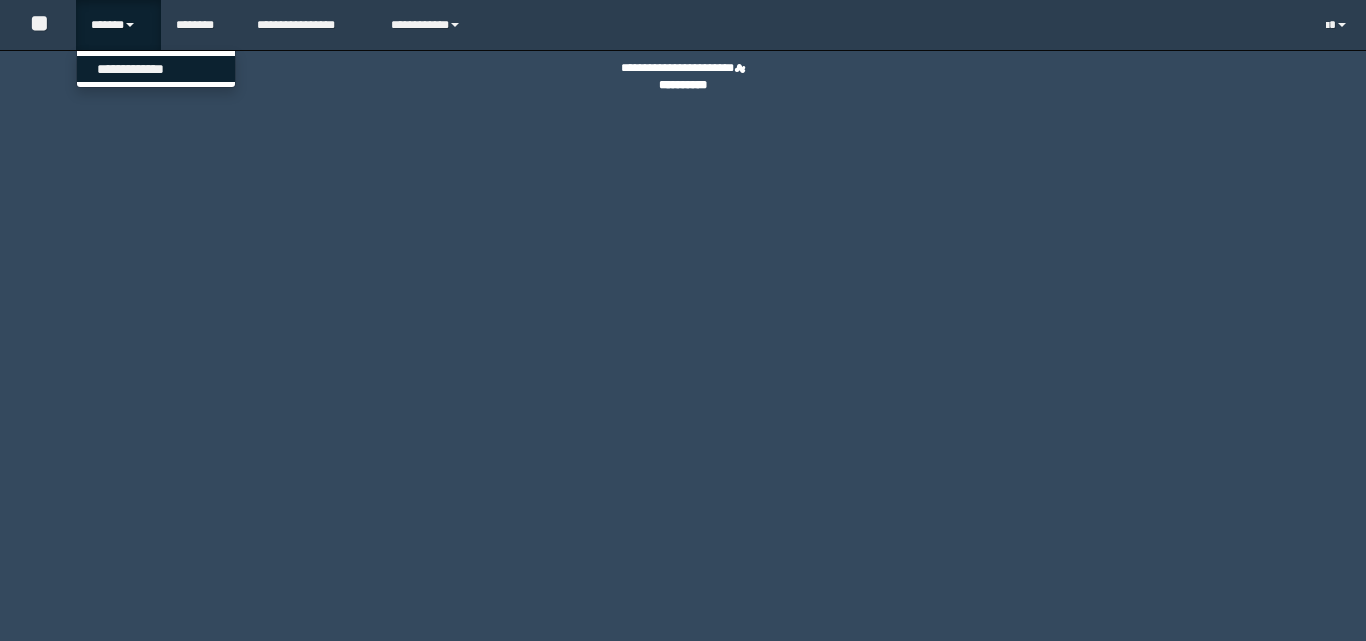 scroll, scrollTop: 0, scrollLeft: 0, axis: both 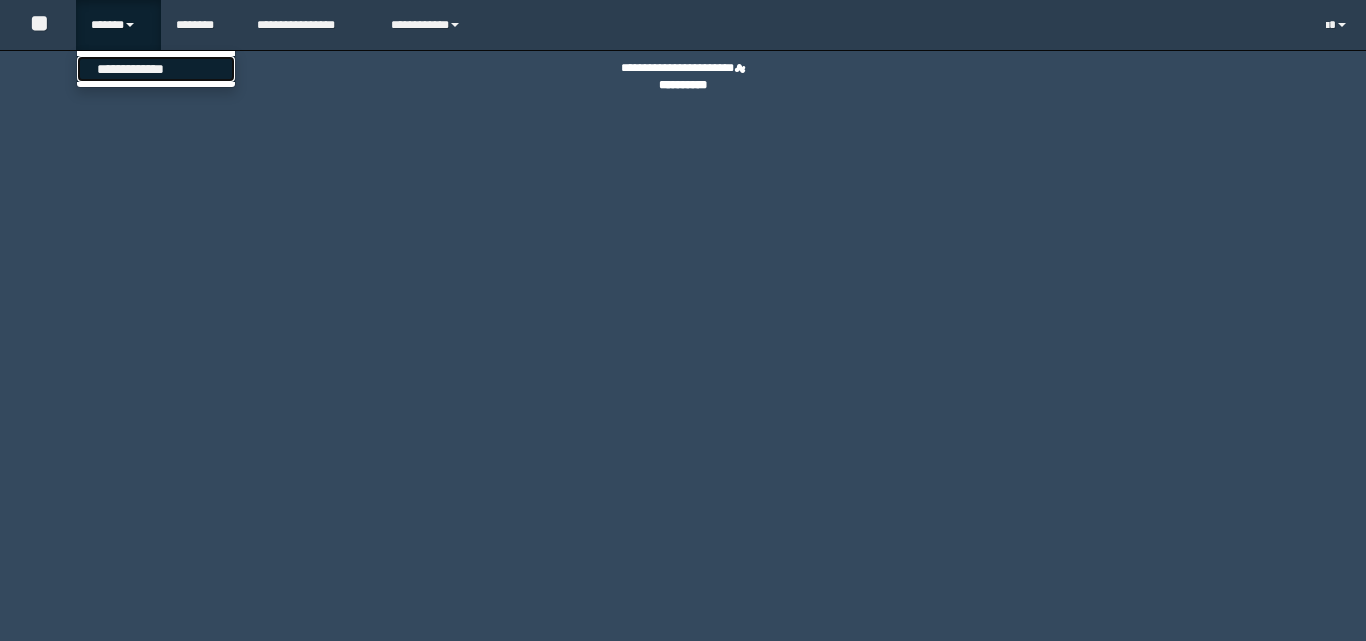 click on "**********" at bounding box center [156, 69] 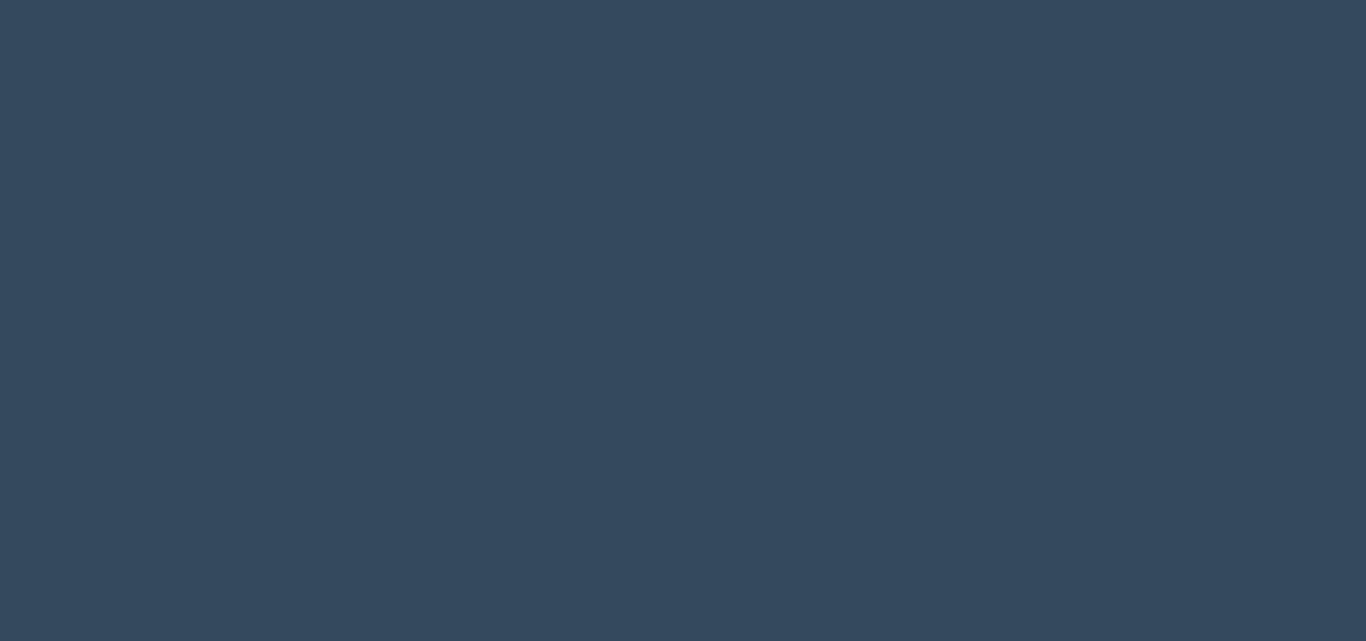 scroll, scrollTop: 0, scrollLeft: 0, axis: both 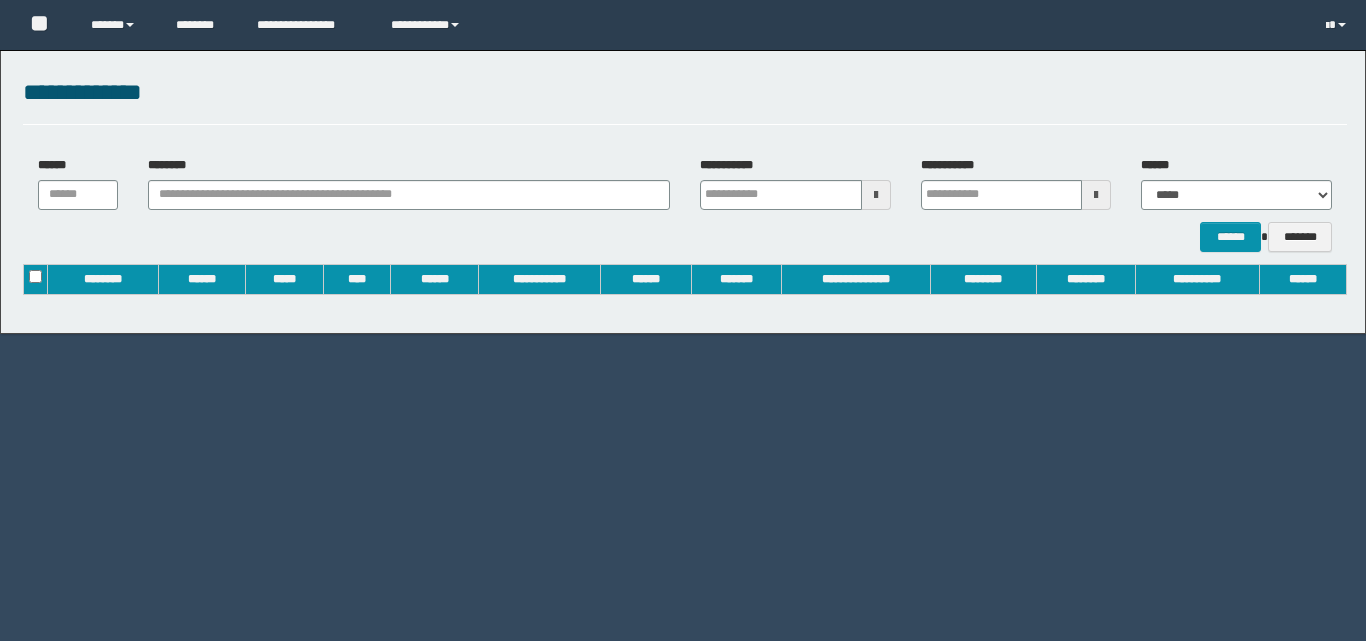type 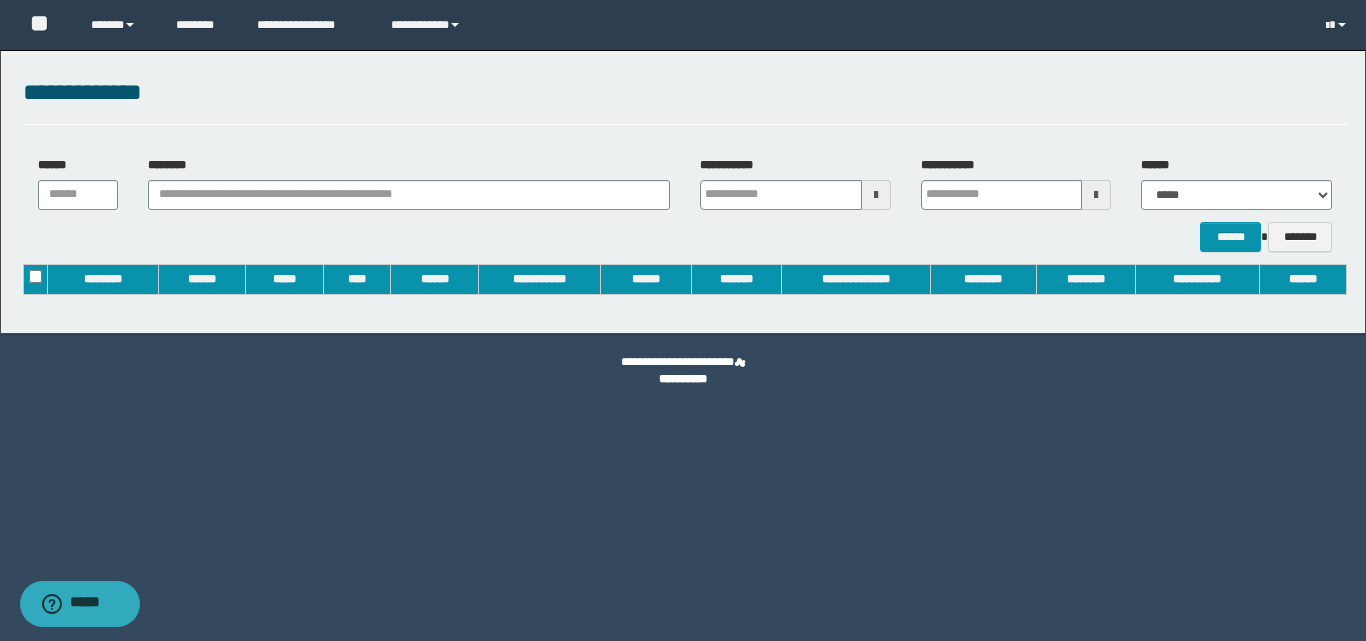 scroll, scrollTop: 0, scrollLeft: 0, axis: both 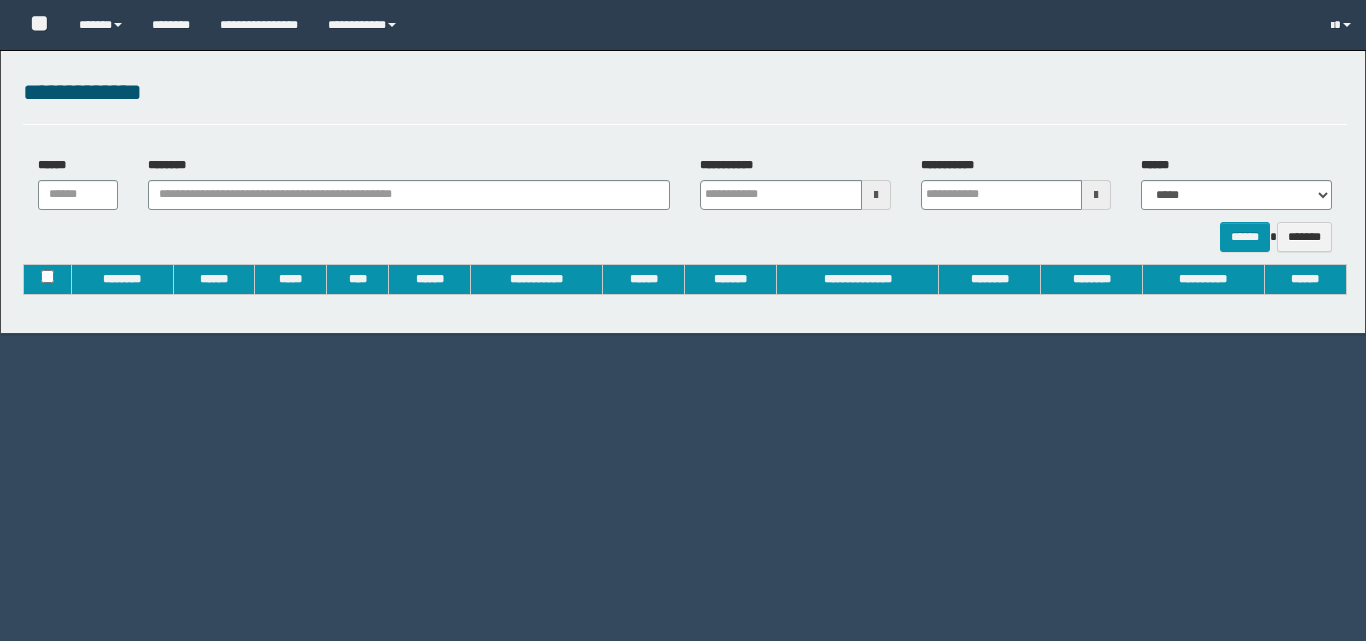 type on "**********" 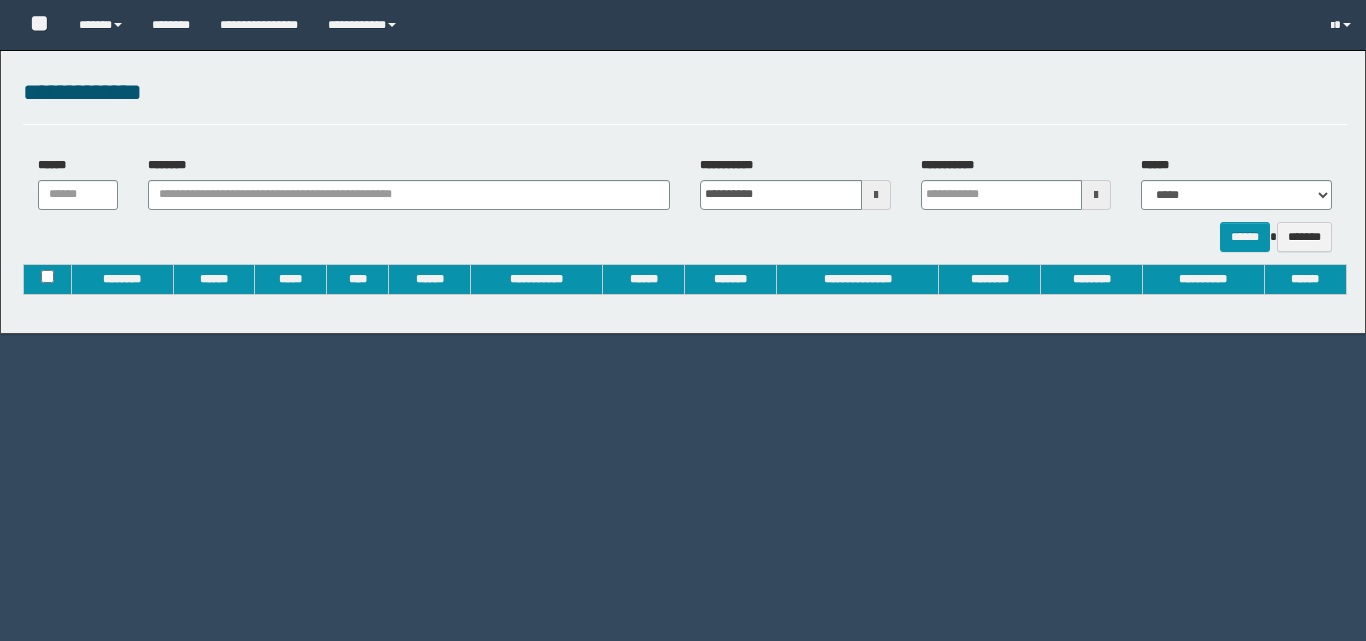 type on "**********" 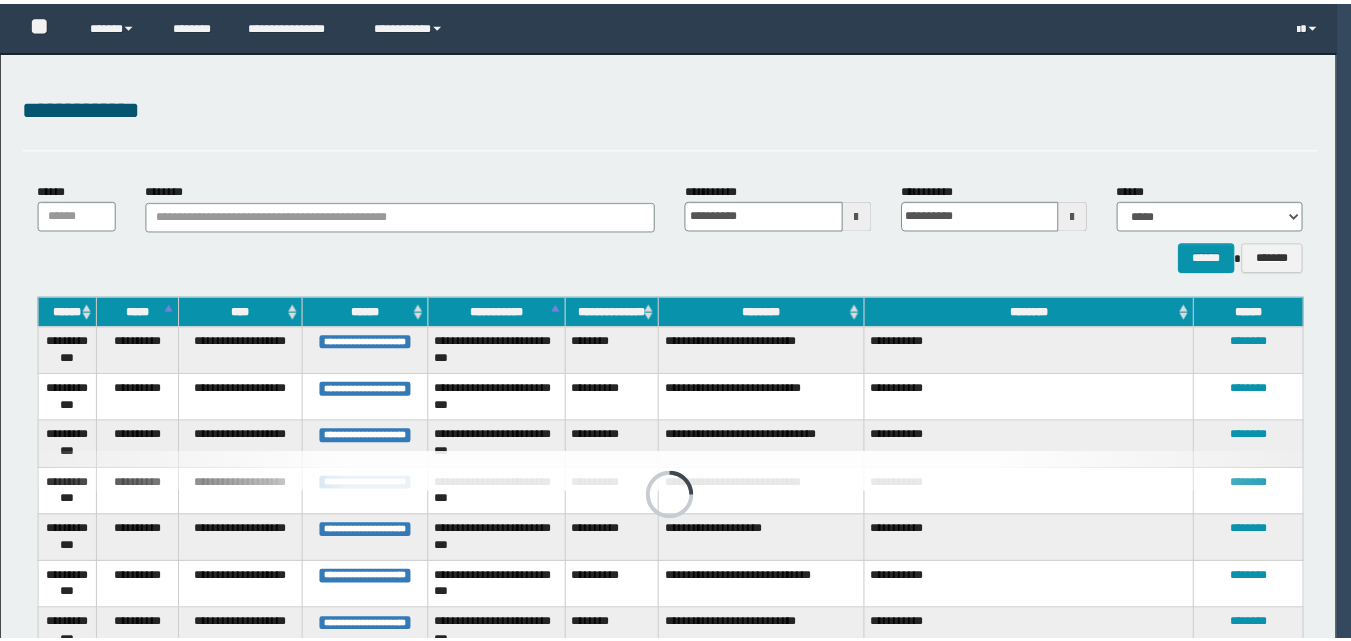 scroll, scrollTop: 0, scrollLeft: 0, axis: both 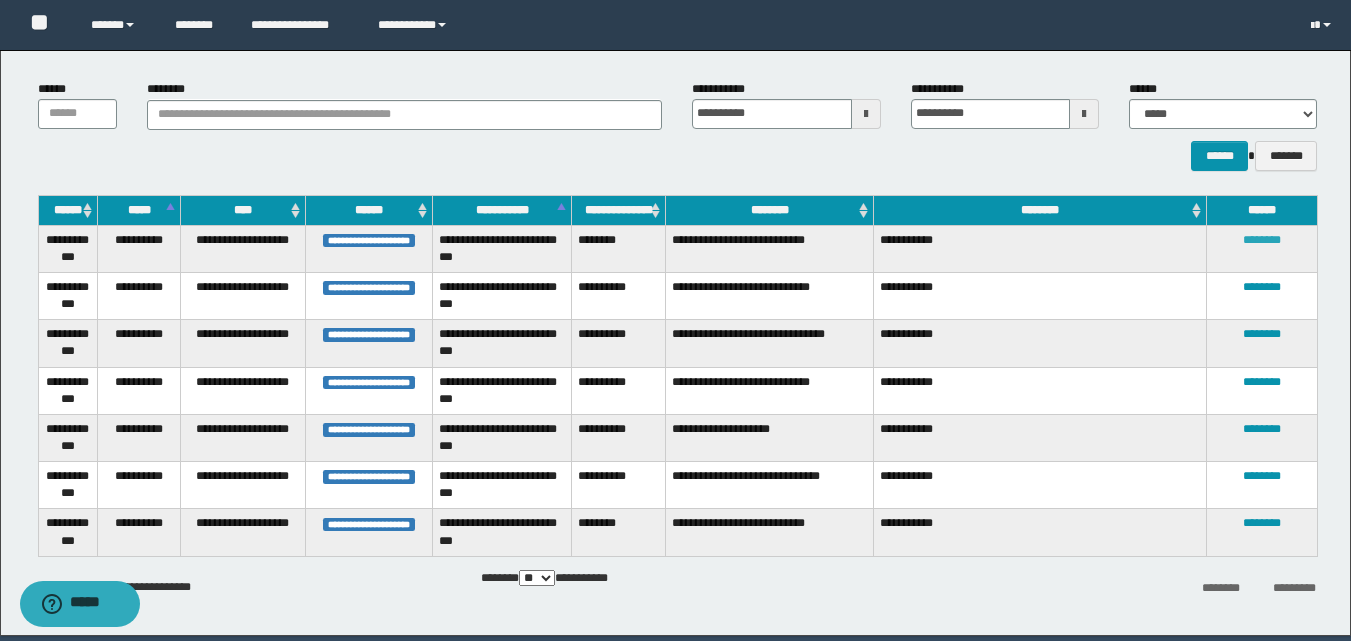 click on "********" at bounding box center (1262, 240) 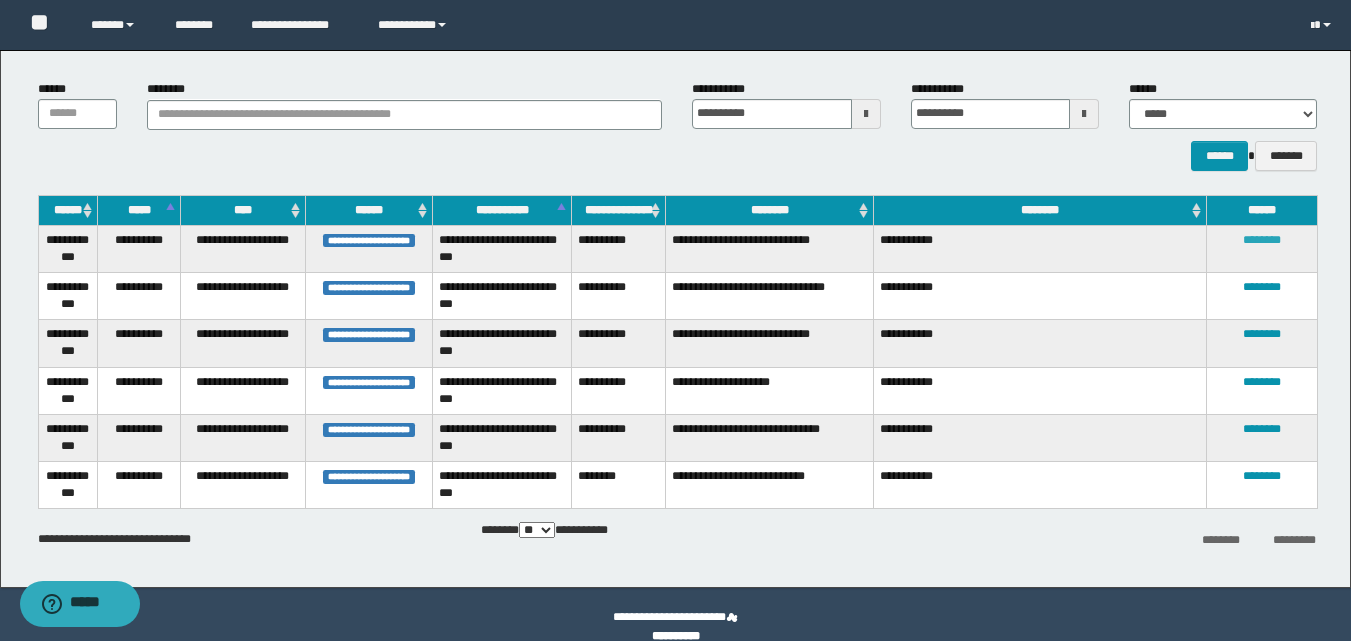 click on "********" at bounding box center (1262, 240) 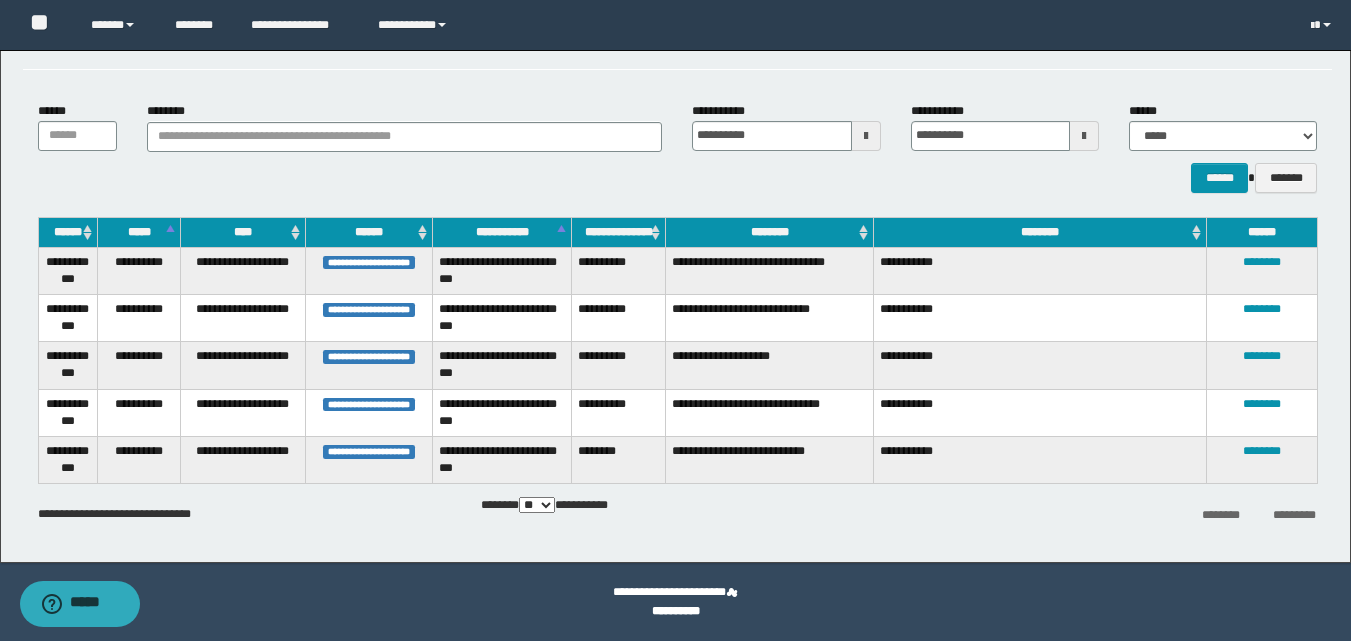 scroll, scrollTop: 79, scrollLeft: 0, axis: vertical 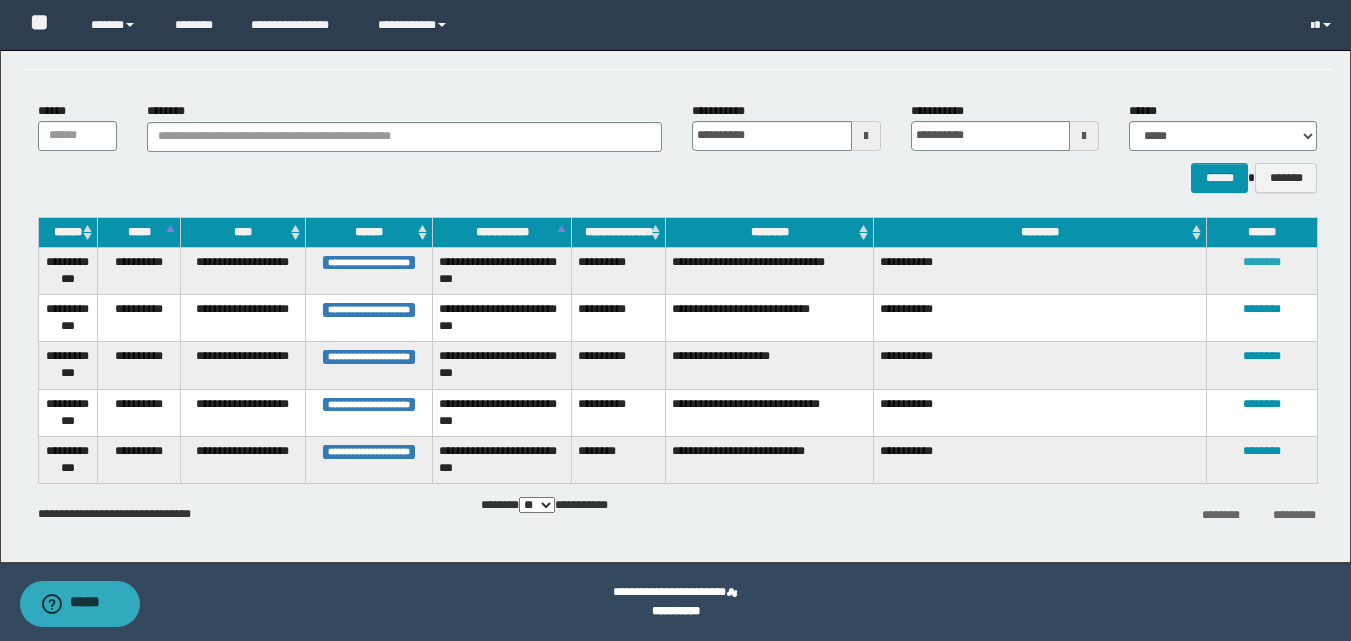 click on "********" at bounding box center [1262, 262] 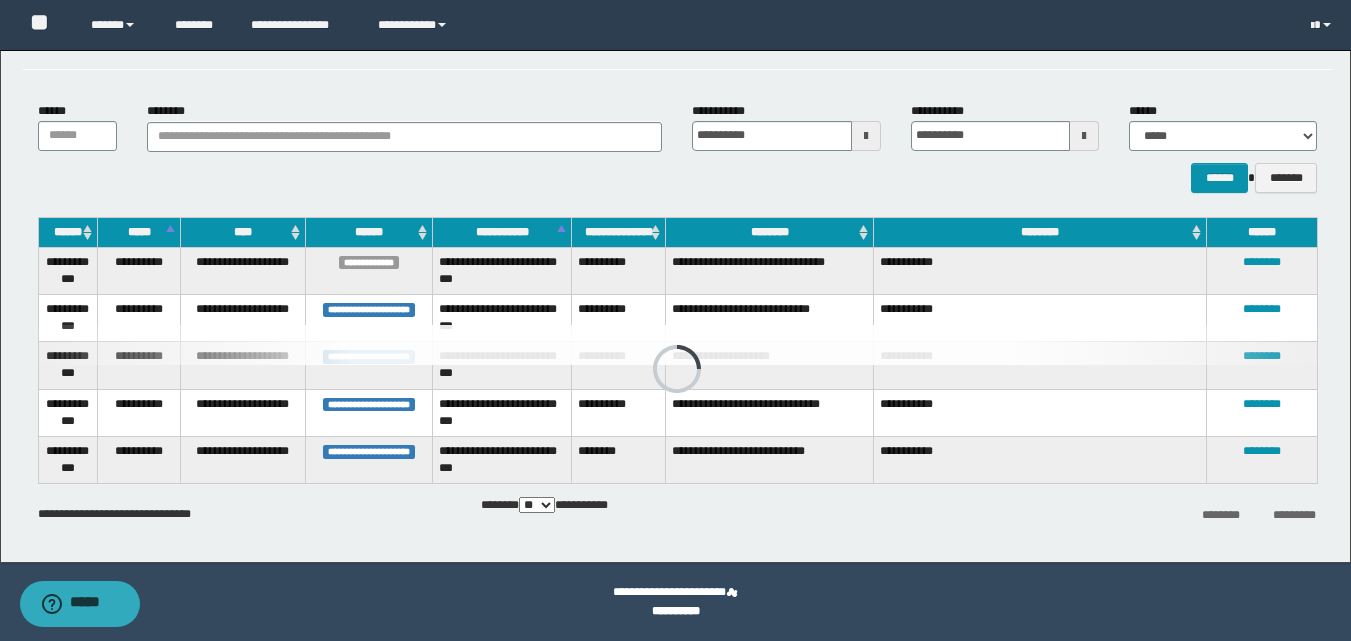 scroll, scrollTop: 31, scrollLeft: 0, axis: vertical 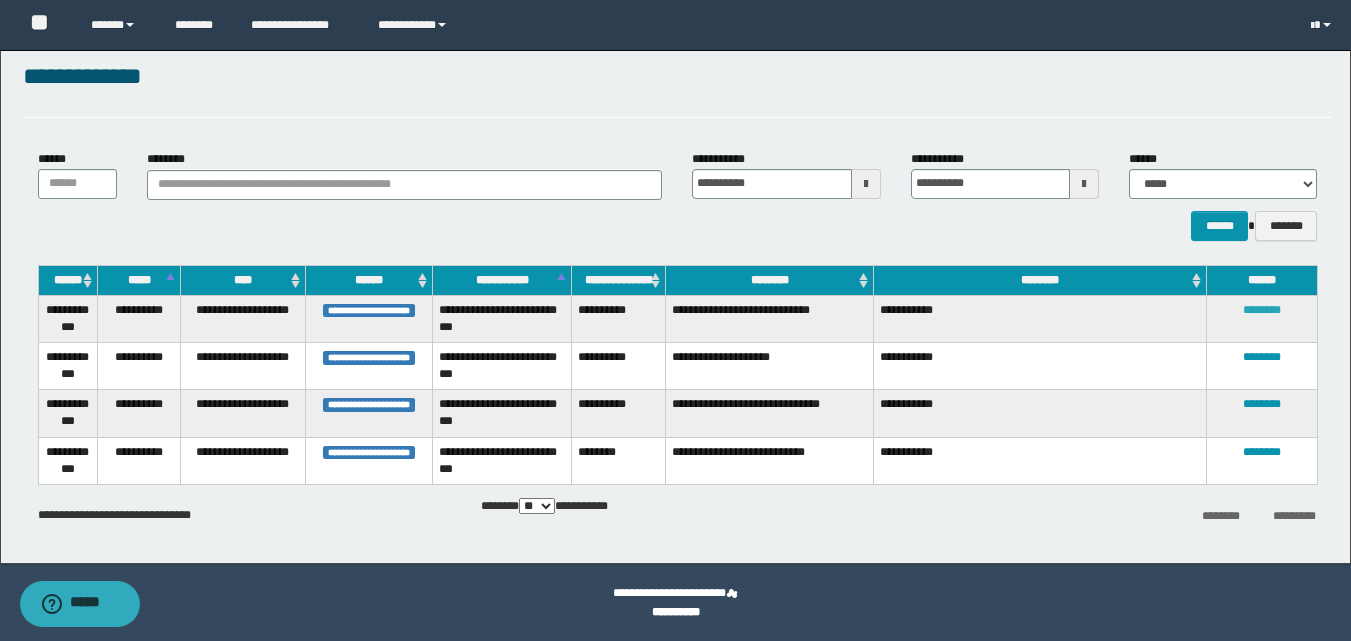 click on "********" at bounding box center [1262, 310] 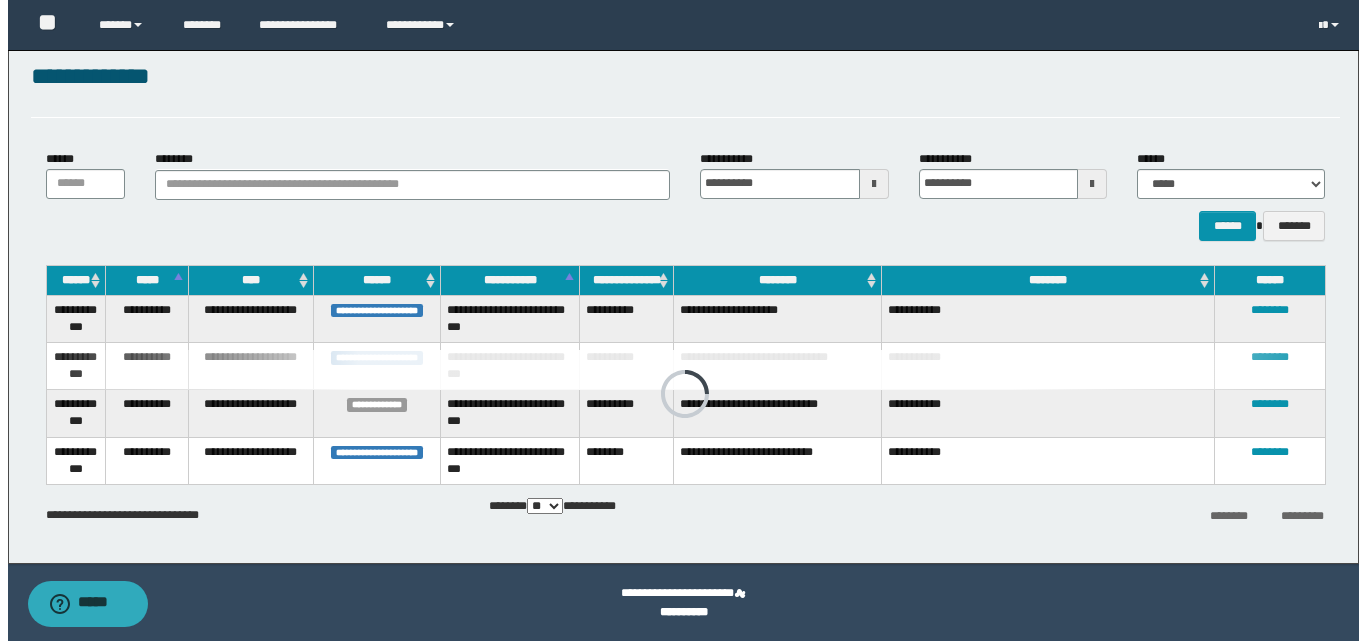 scroll, scrollTop: 0, scrollLeft: 0, axis: both 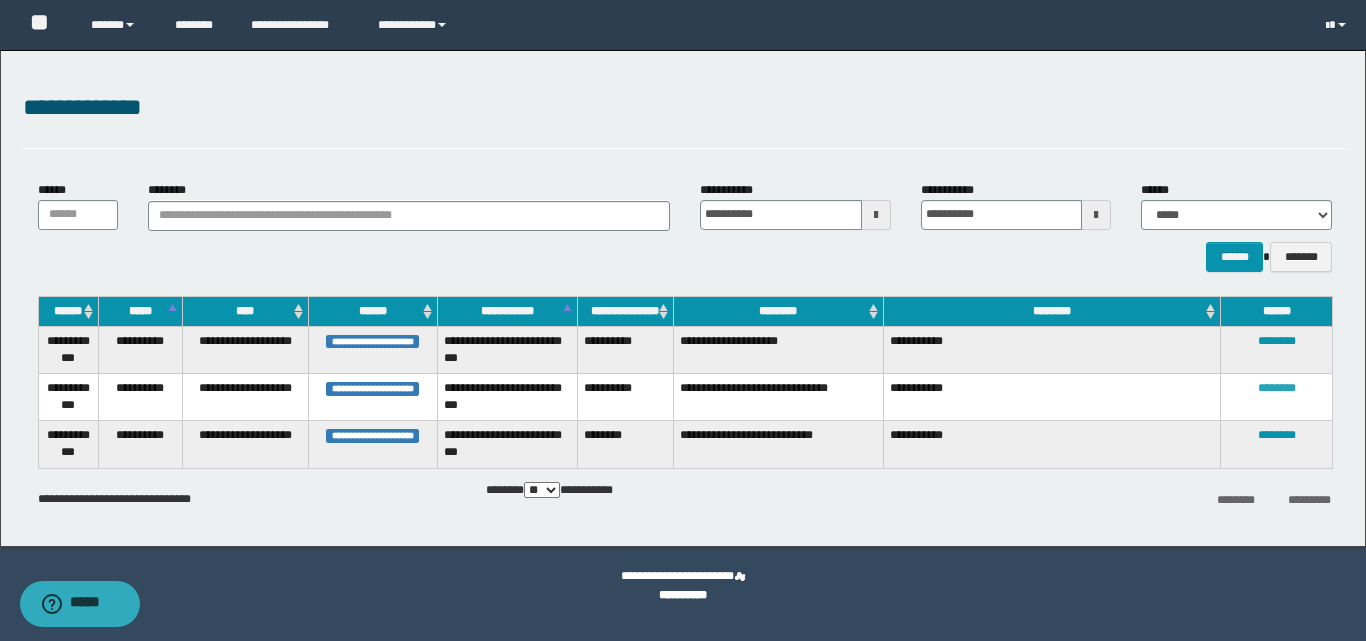 click on "********" at bounding box center [1277, 388] 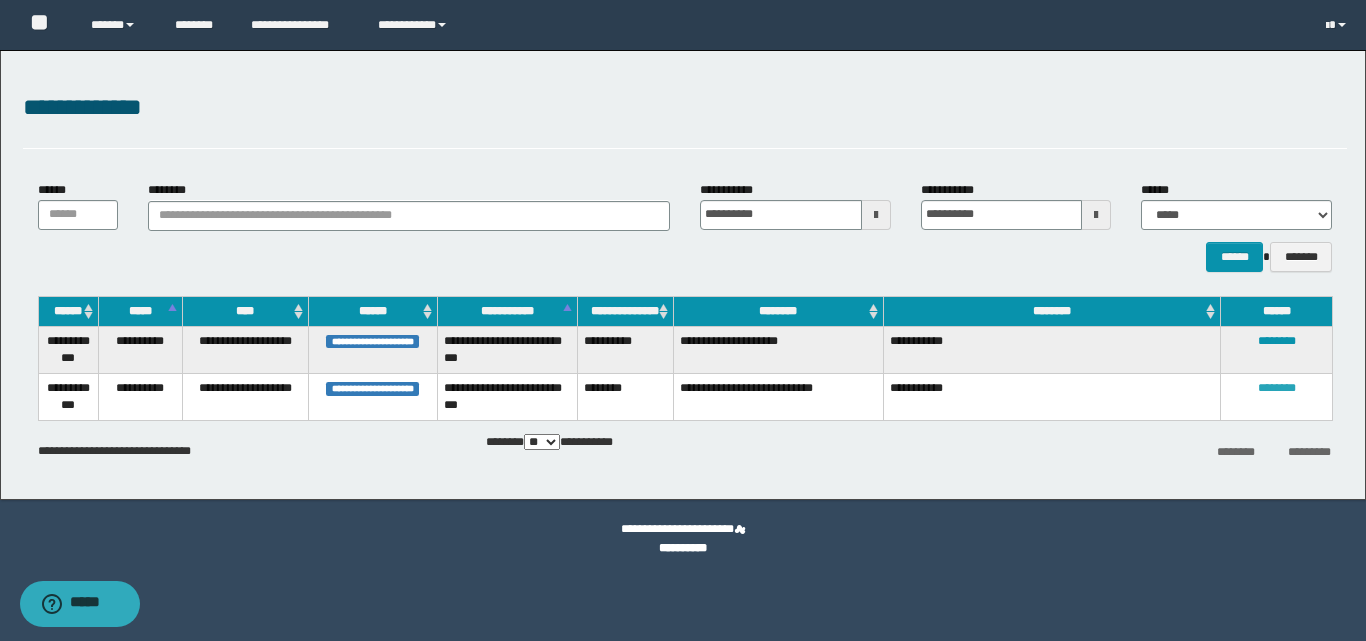 click on "********" at bounding box center [1277, 388] 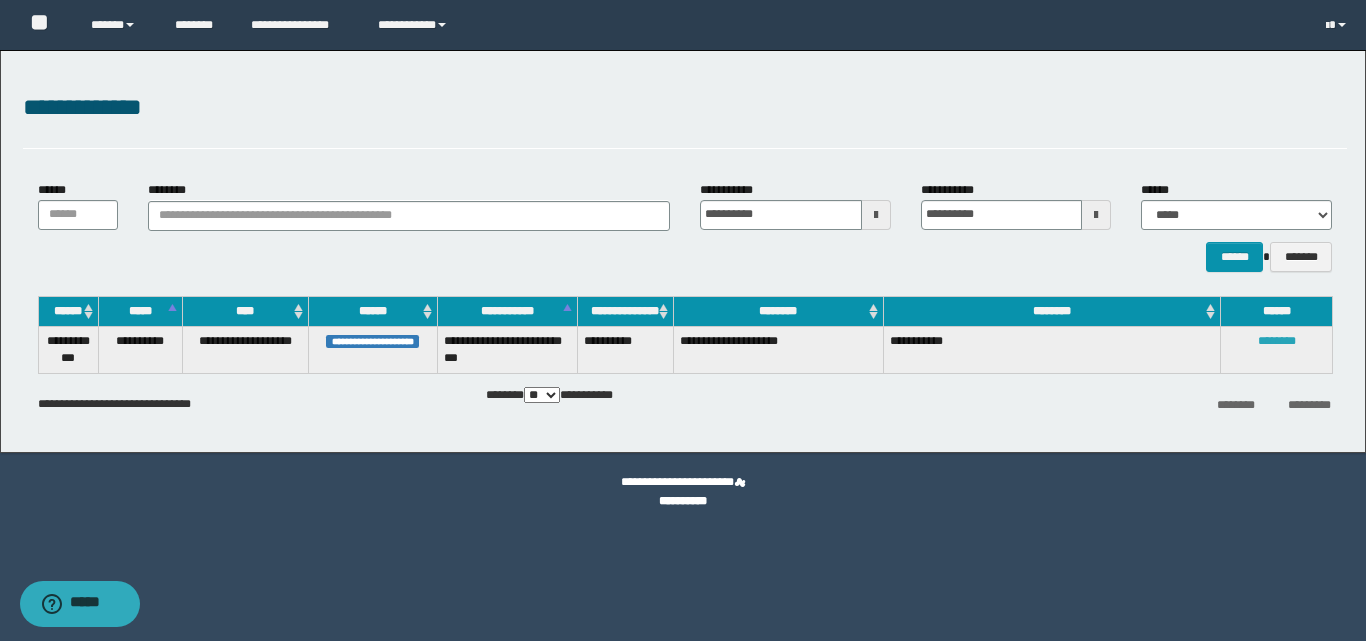 click on "********" at bounding box center [1277, 341] 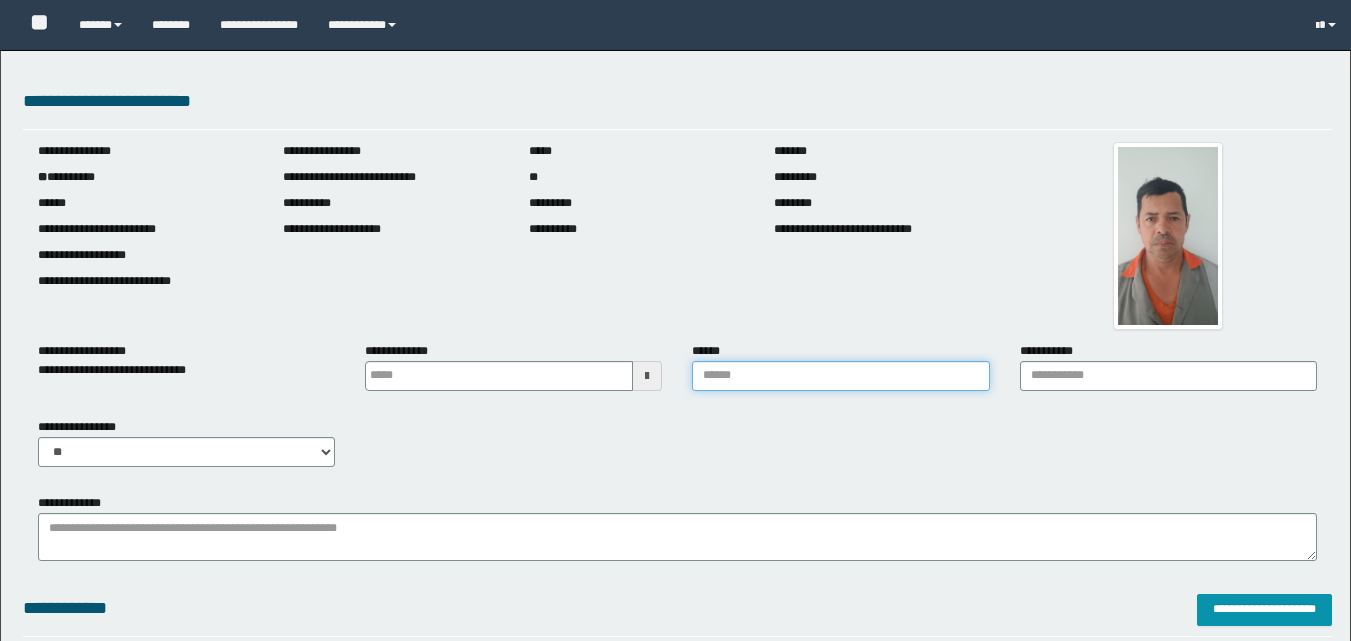 type on "**********" 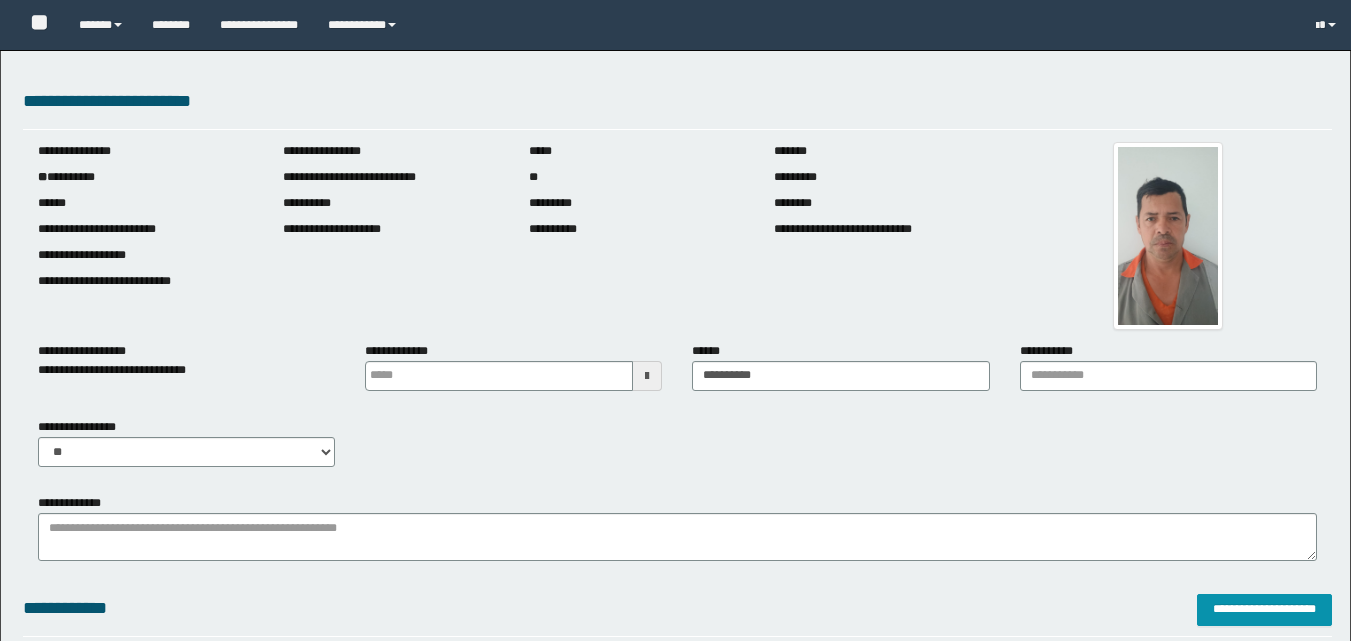 click on "**********" at bounding box center (1168, 376) 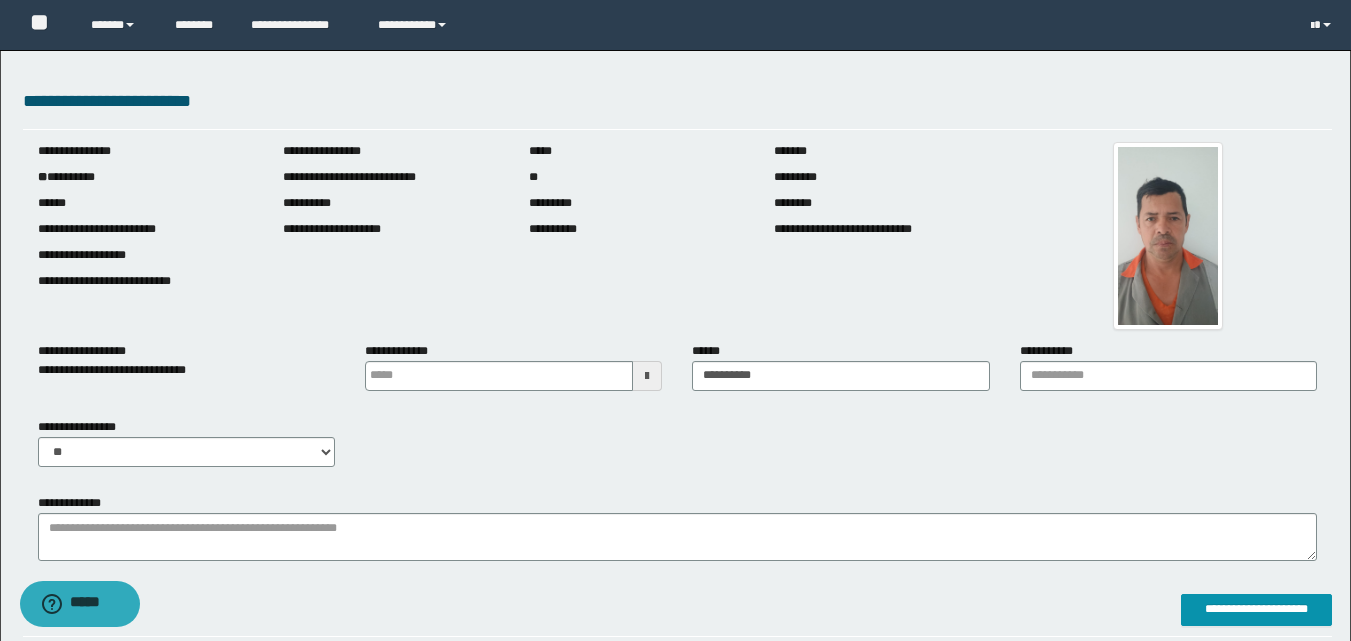 scroll, scrollTop: 0, scrollLeft: 0, axis: both 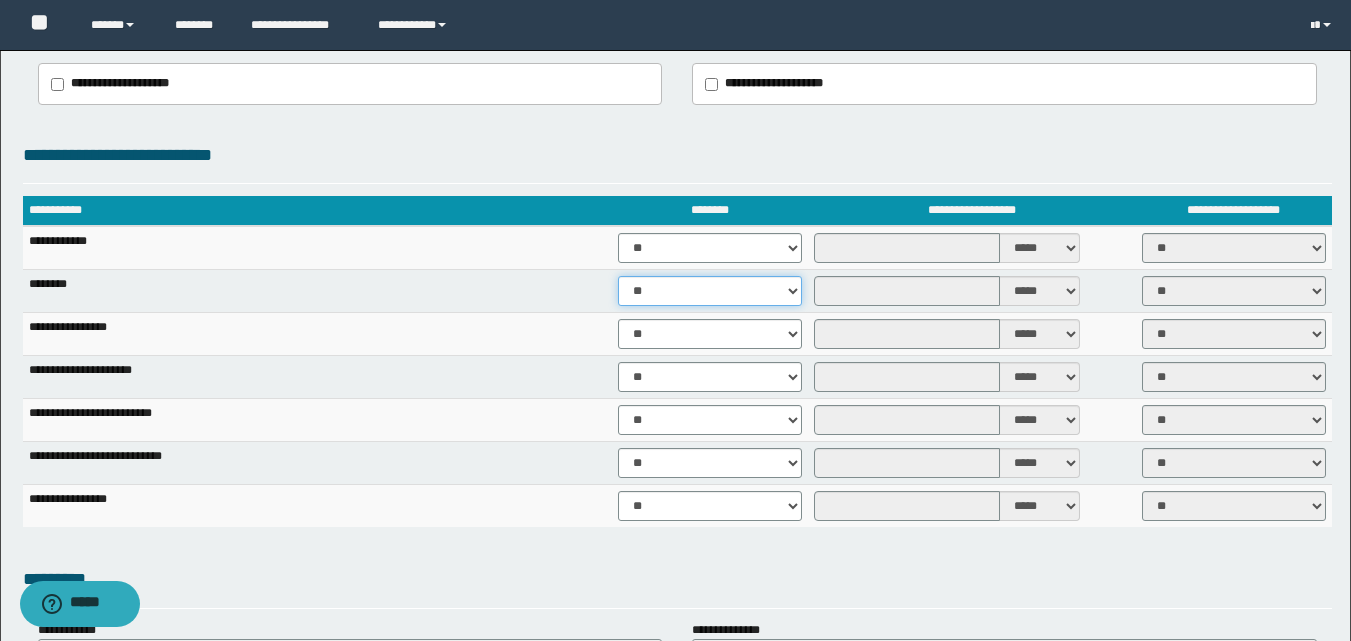 click on "**
**" at bounding box center [710, 291] 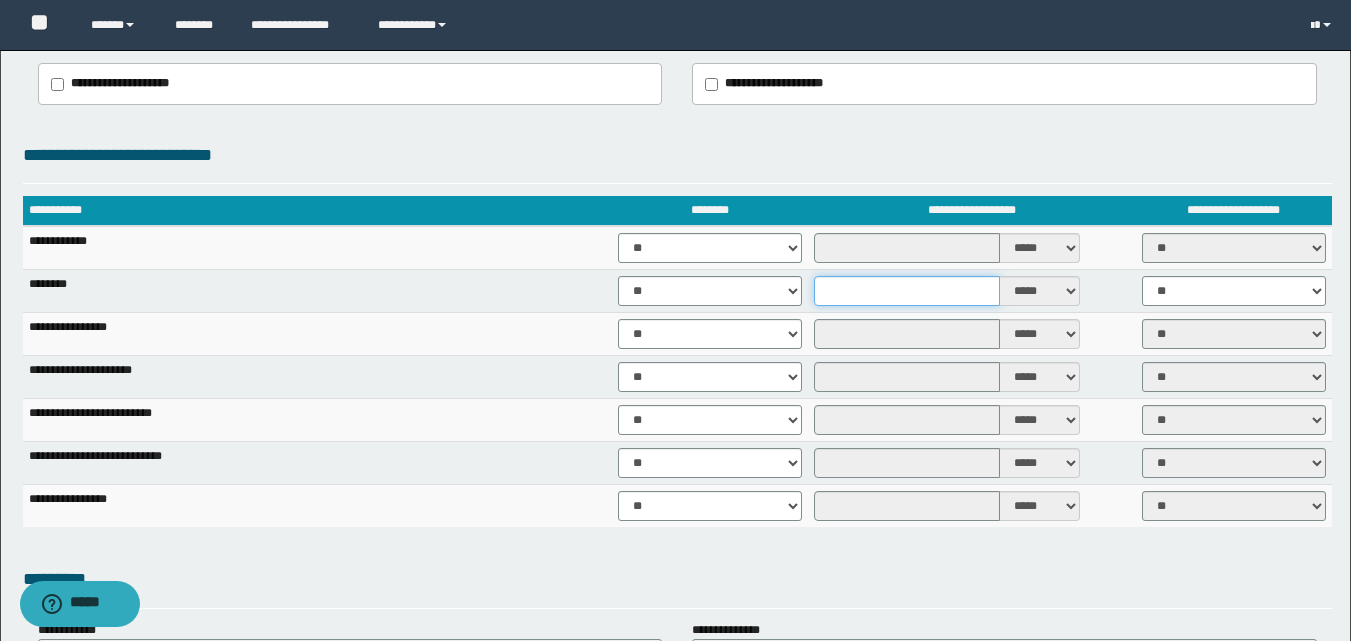 click at bounding box center [907, 291] 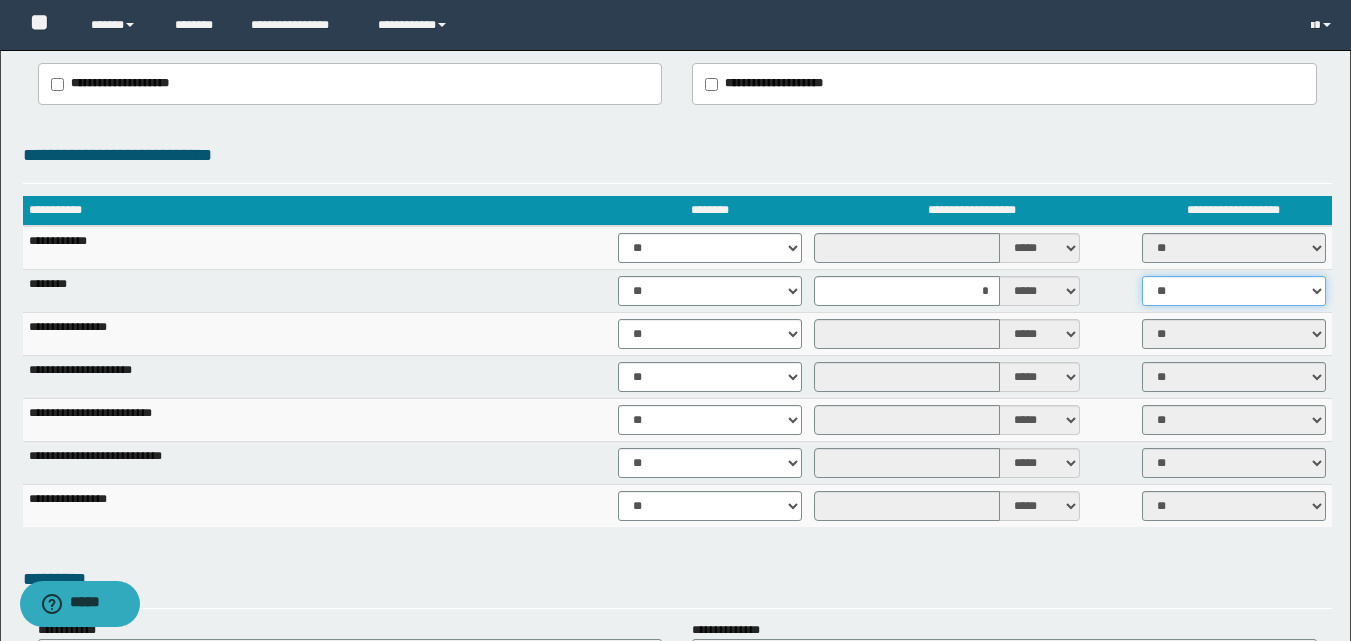 click on "**
**" at bounding box center [1234, 291] 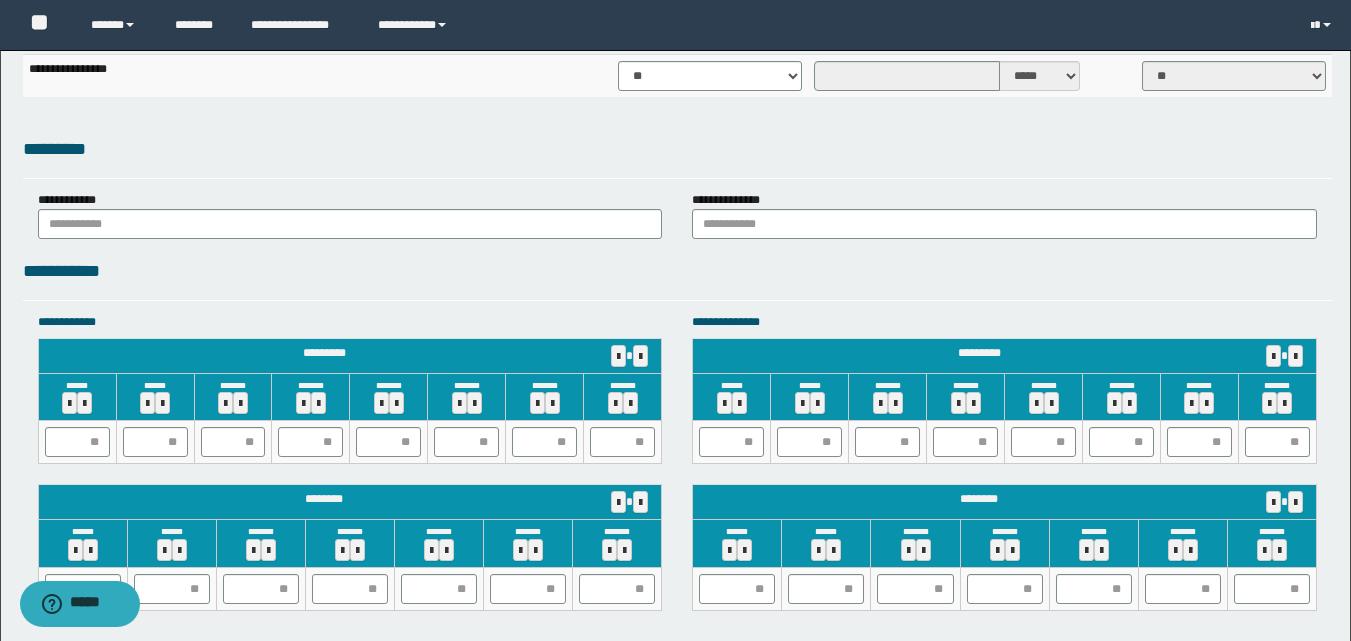 scroll, scrollTop: 1739, scrollLeft: 0, axis: vertical 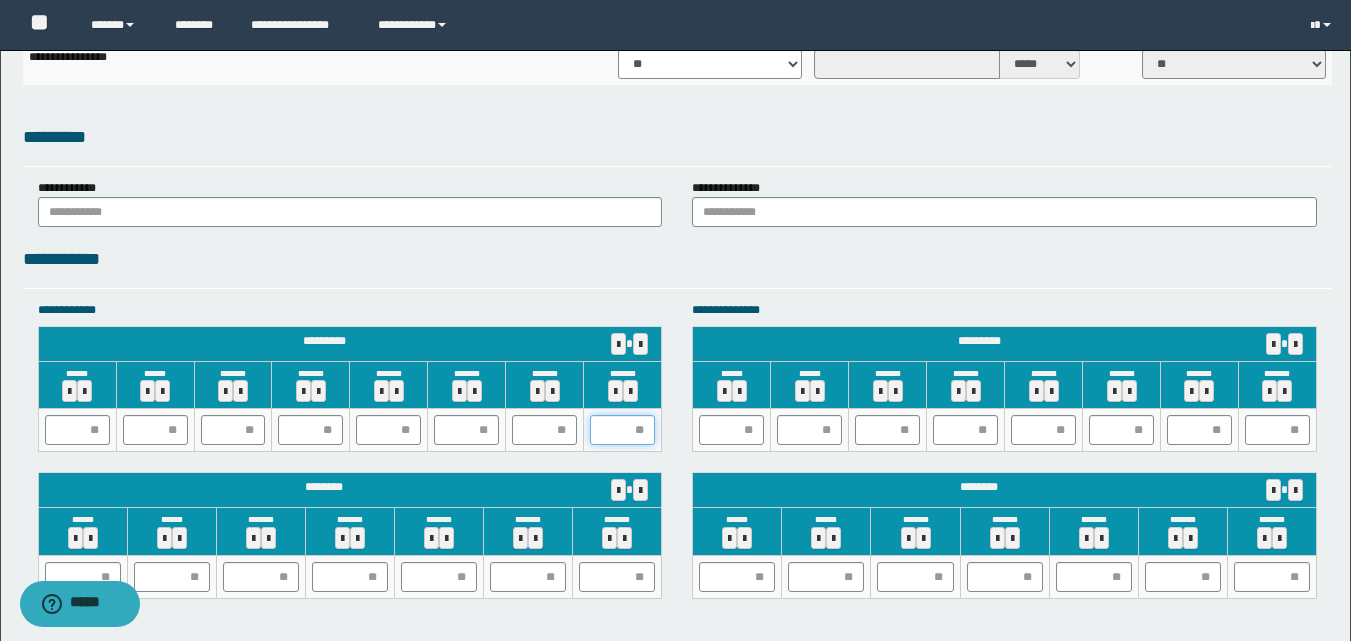 click at bounding box center [622, 430] 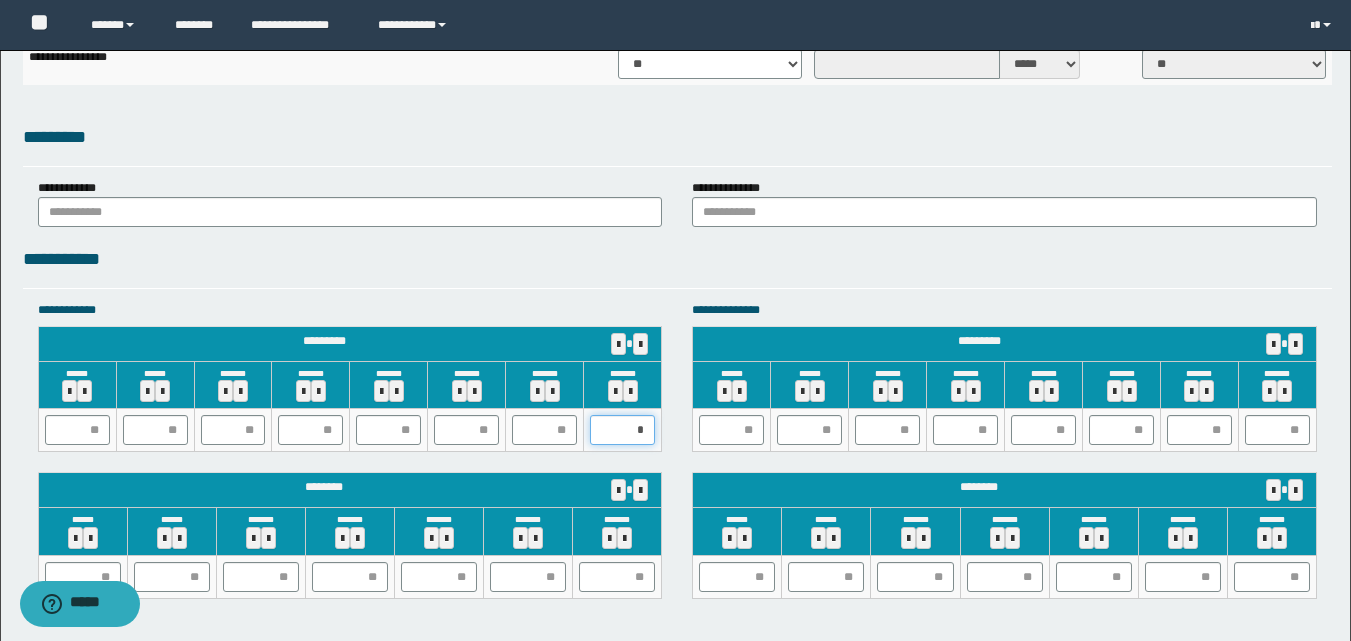 type on "**" 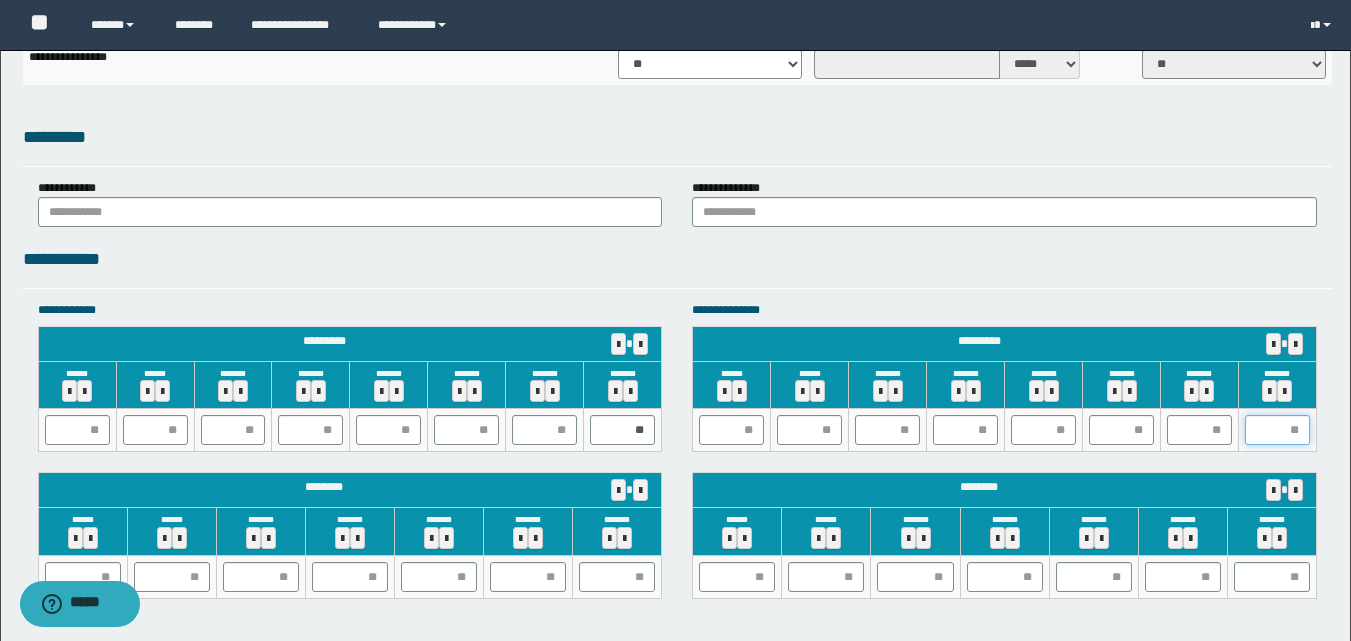 click at bounding box center [1277, 430] 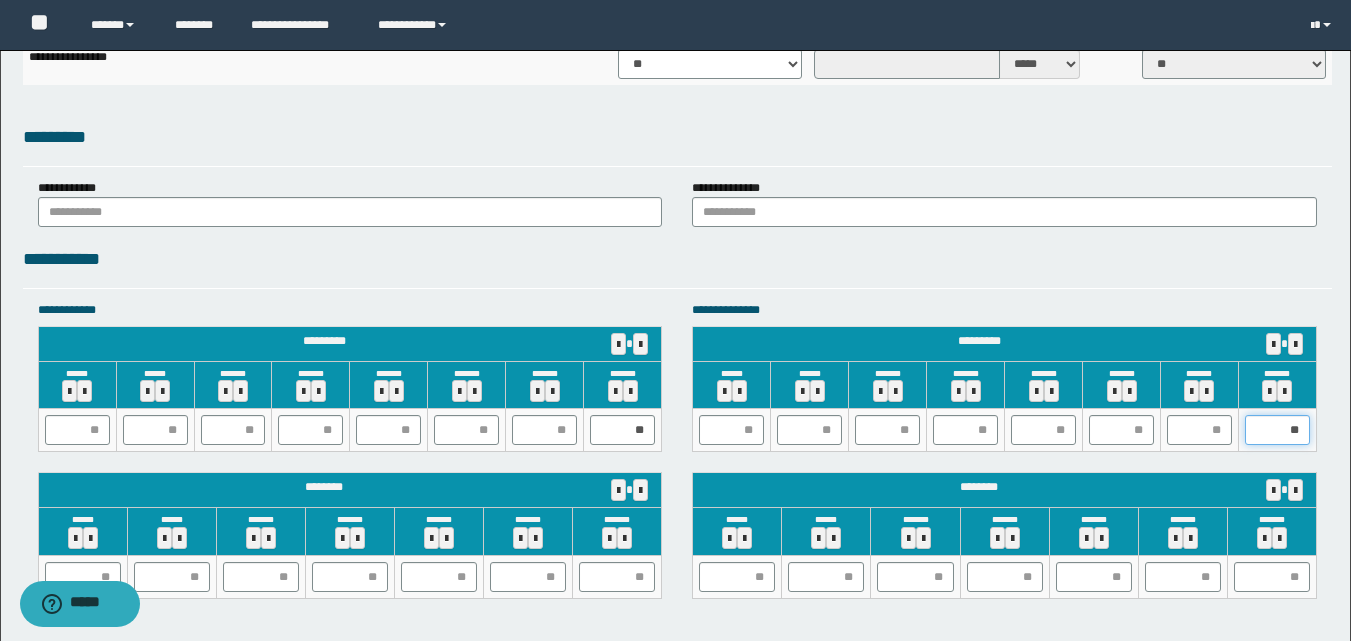 type on "*" 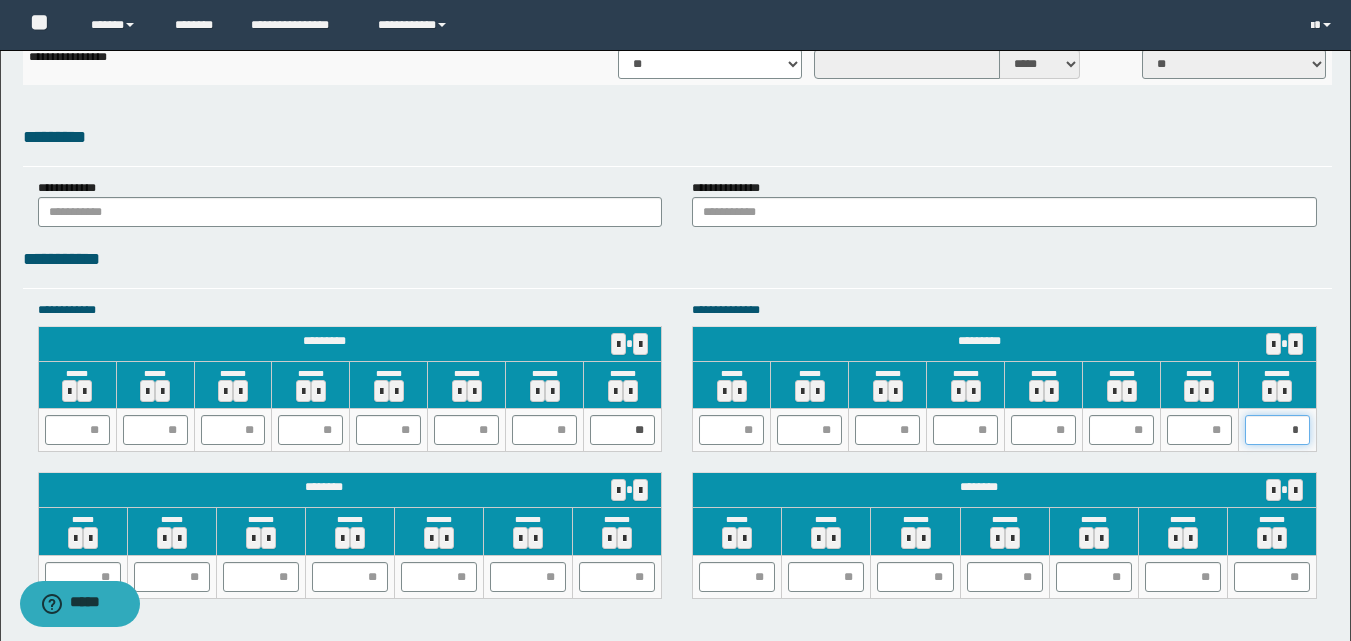 type on "**" 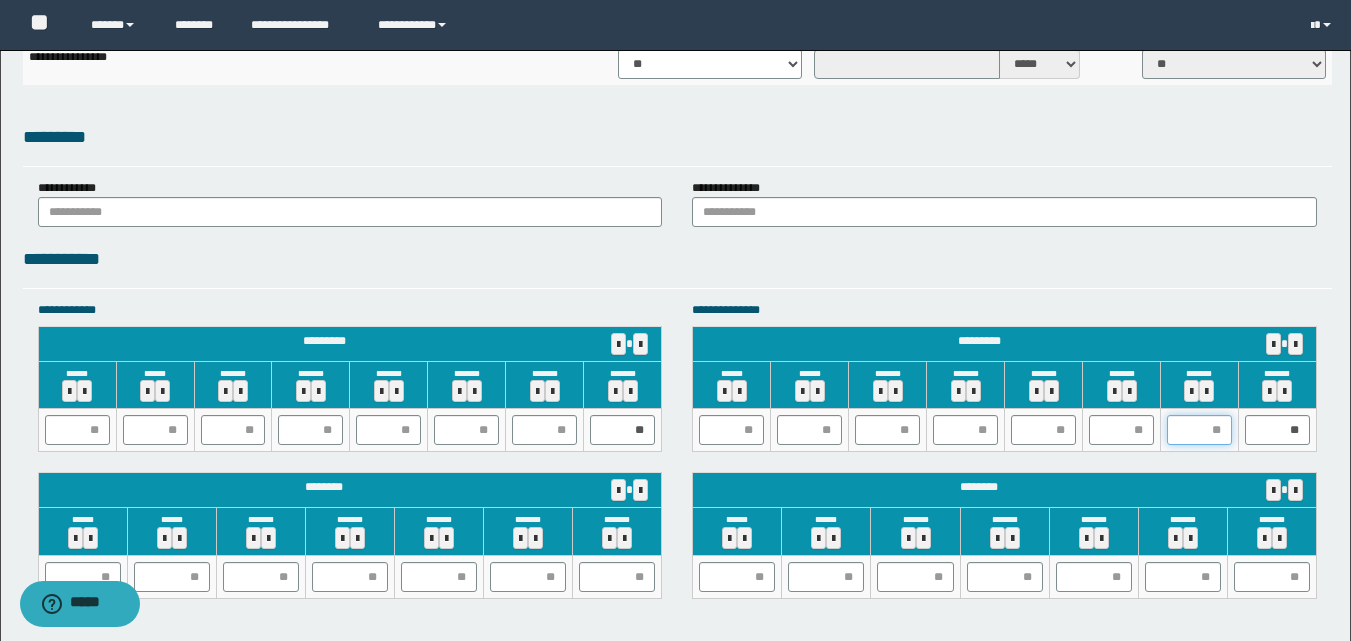 click at bounding box center (1199, 430) 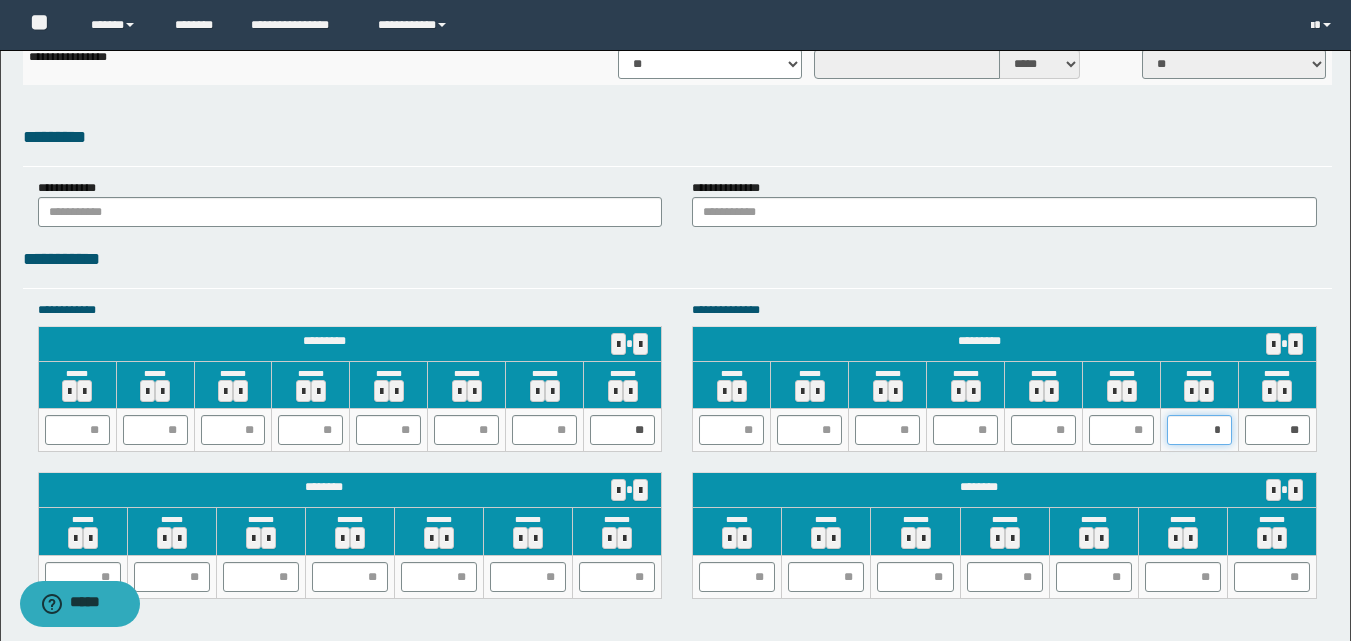 type on "**" 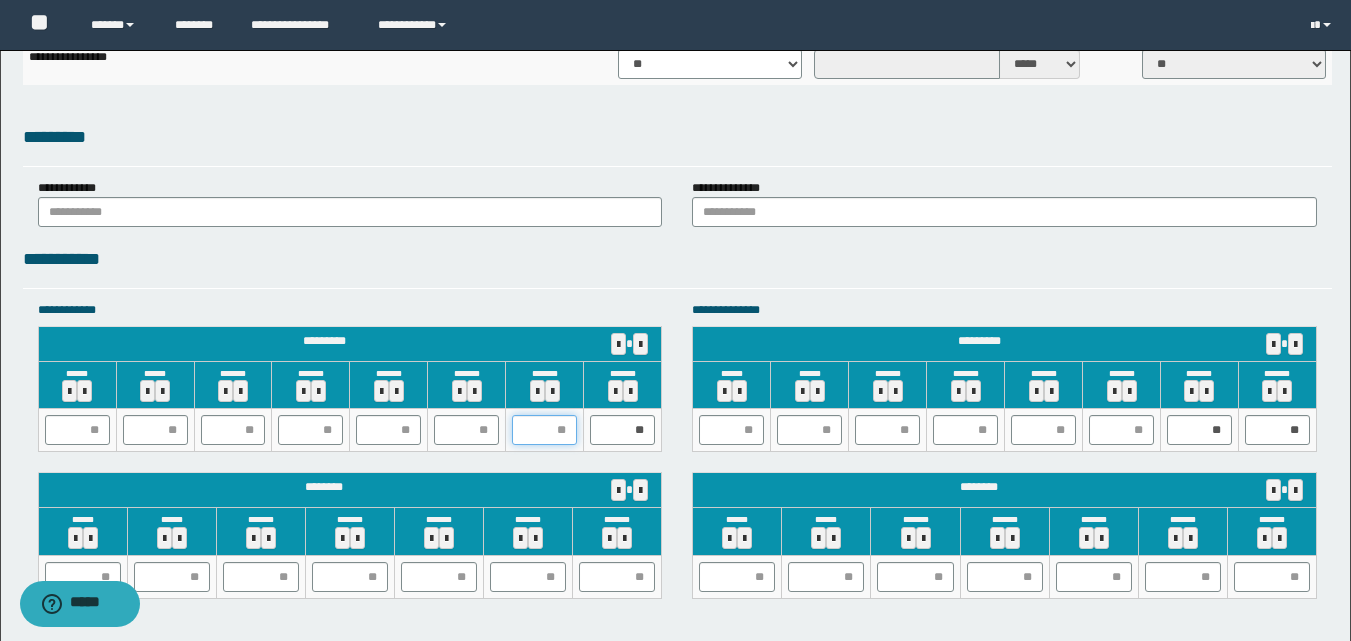 click at bounding box center [544, 430] 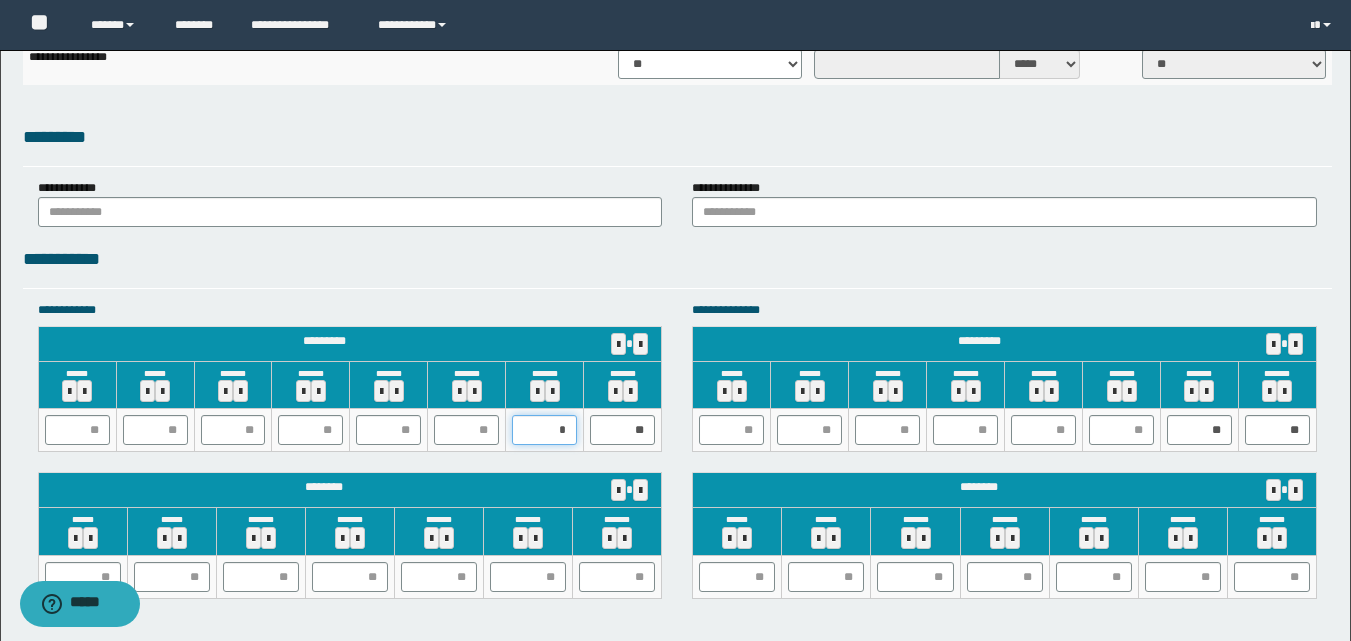 type on "**" 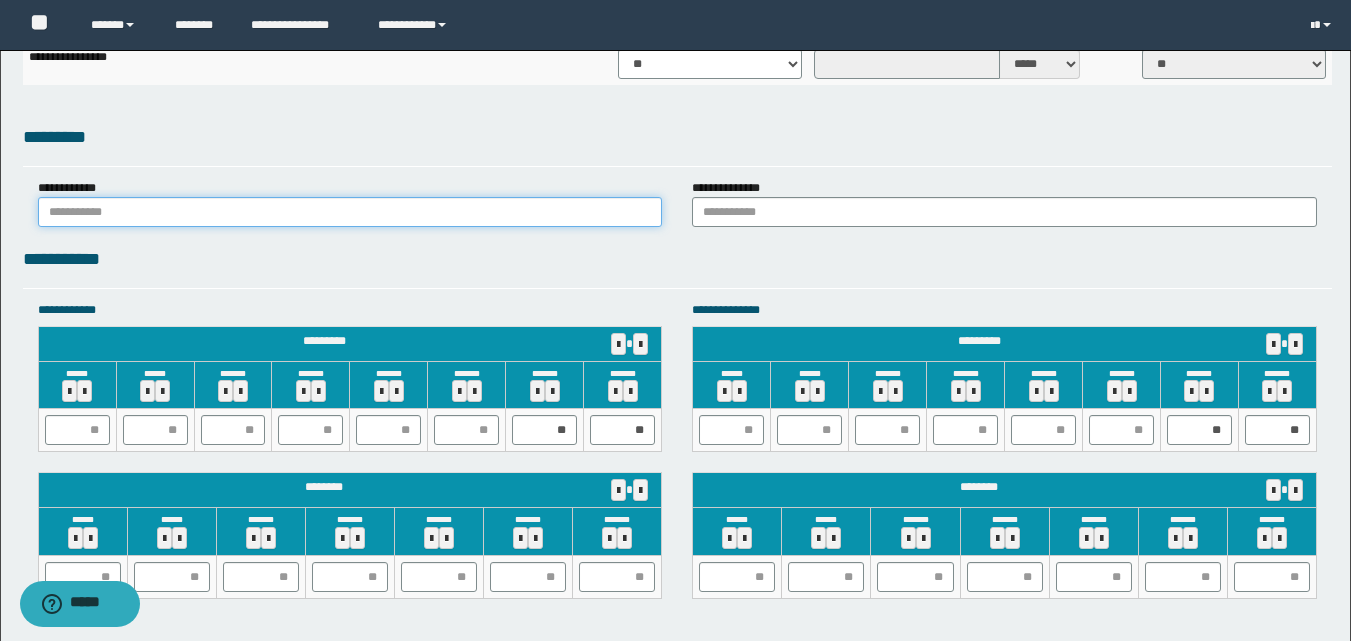 click at bounding box center [350, 212] 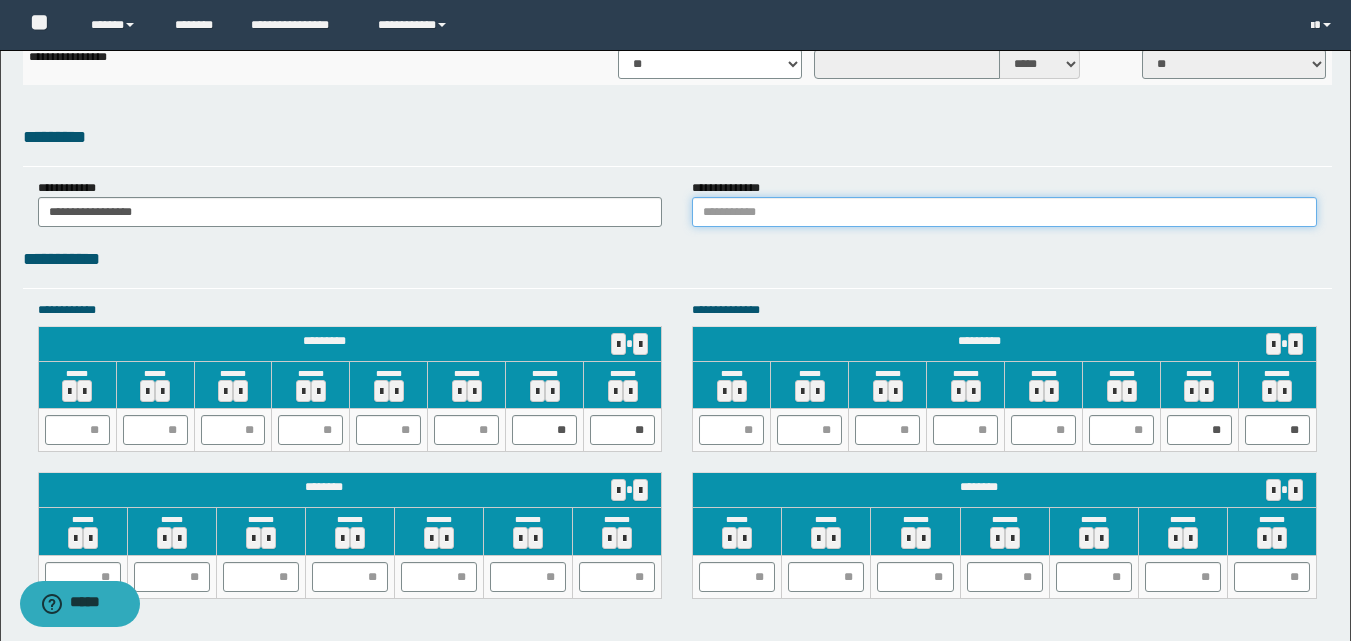 click at bounding box center (1004, 212) 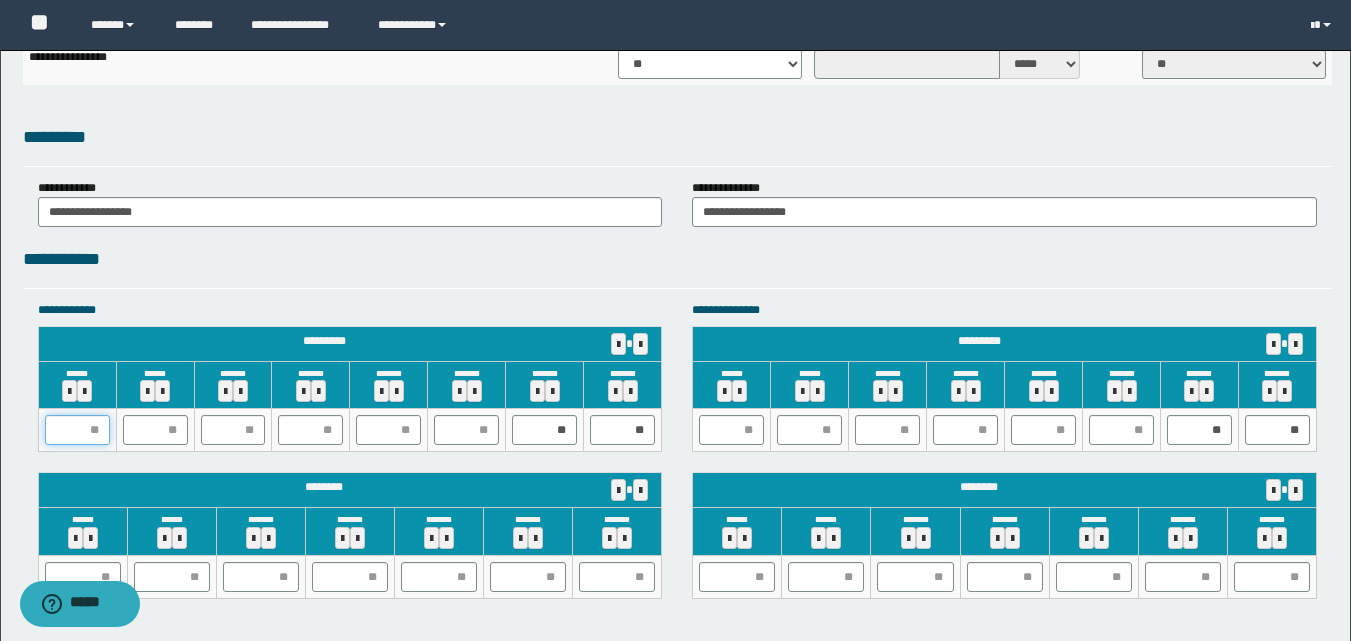 click at bounding box center [77, 430] 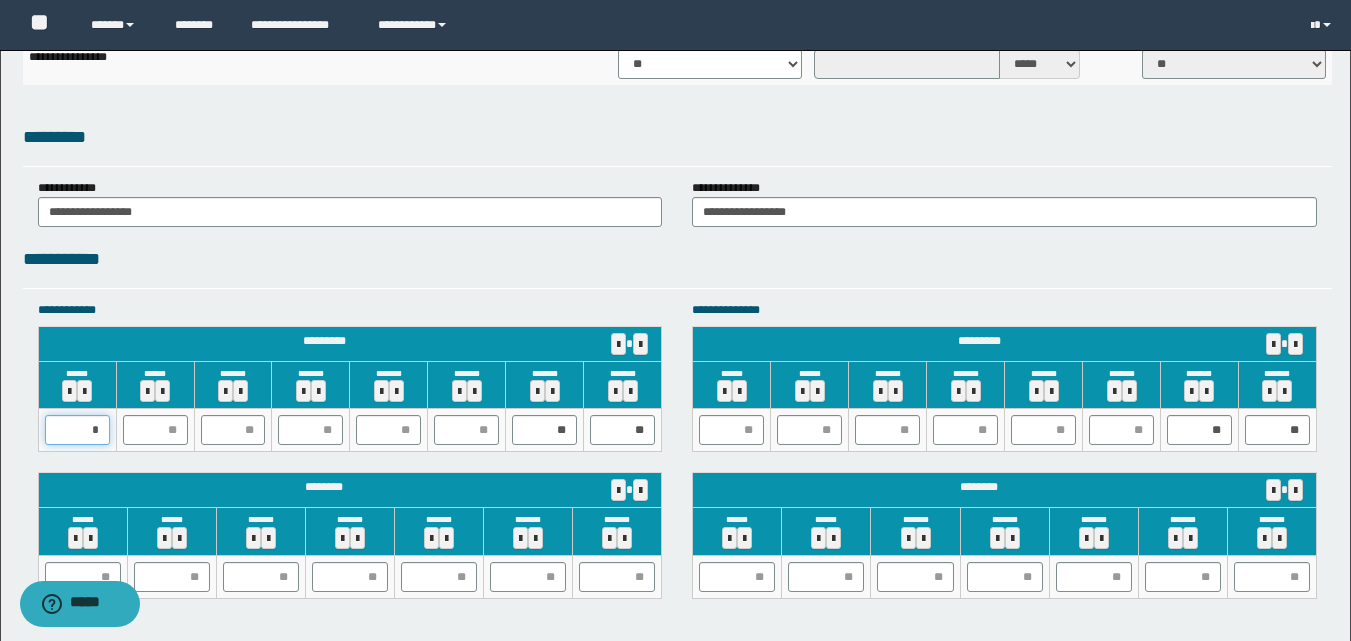 type on "**" 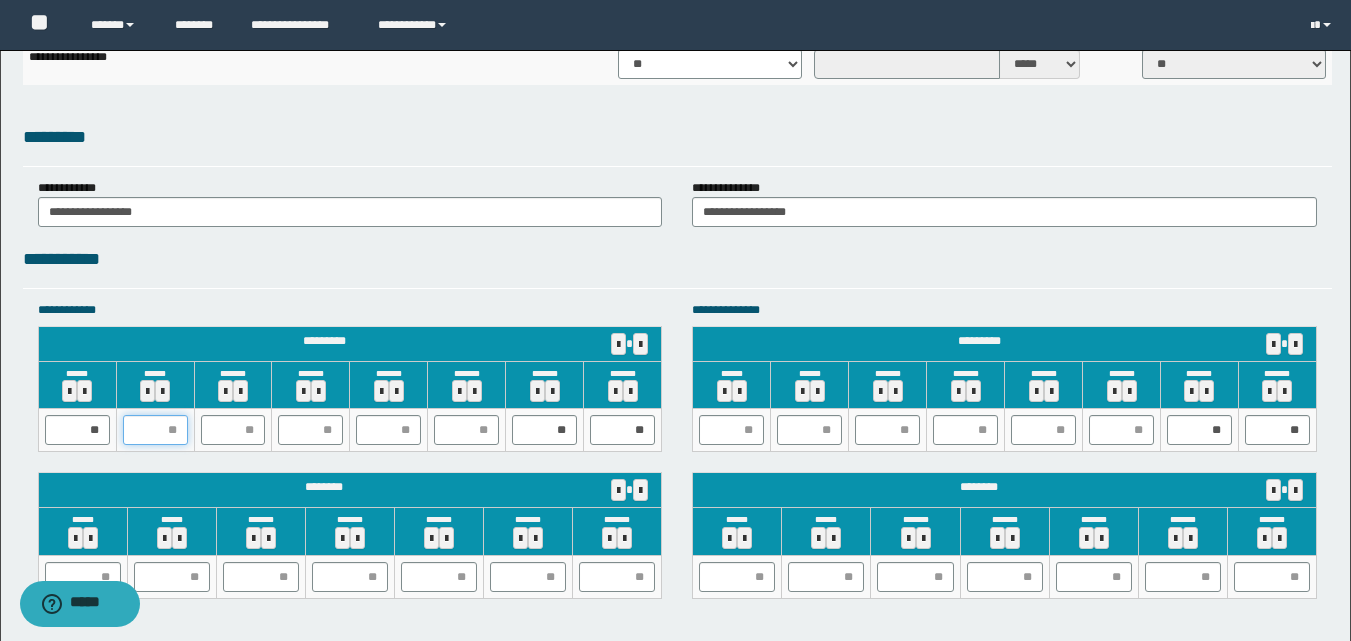 click at bounding box center [155, 430] 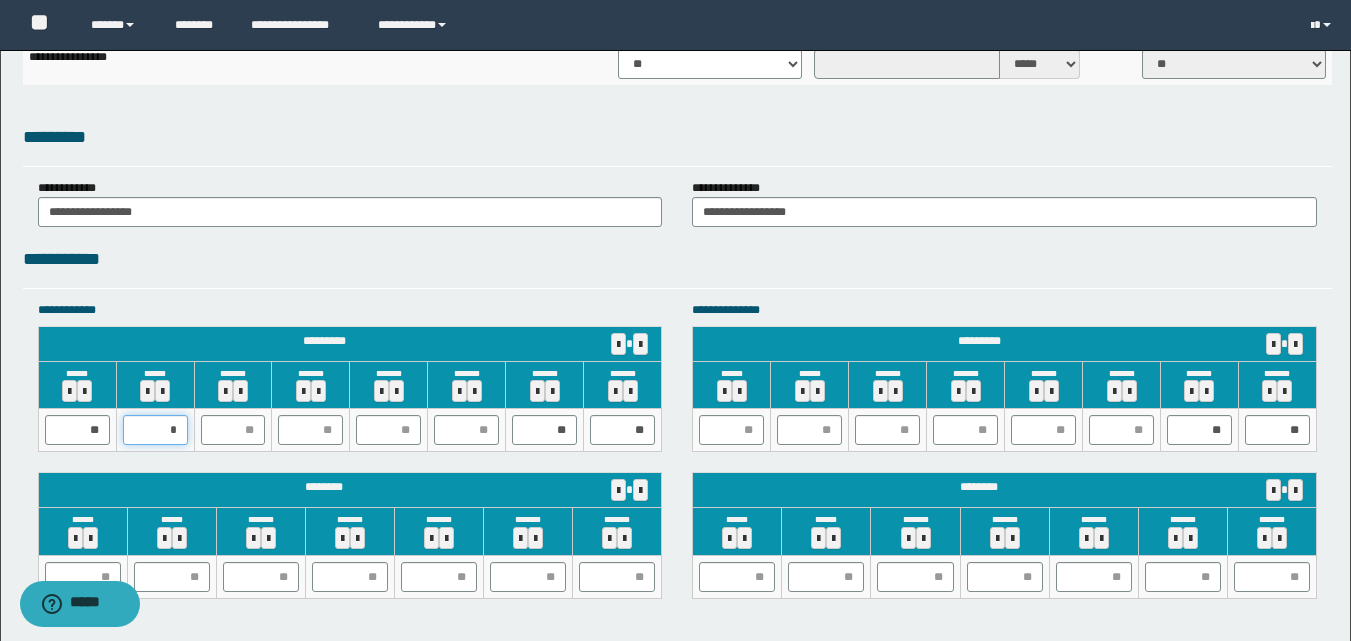 type on "**" 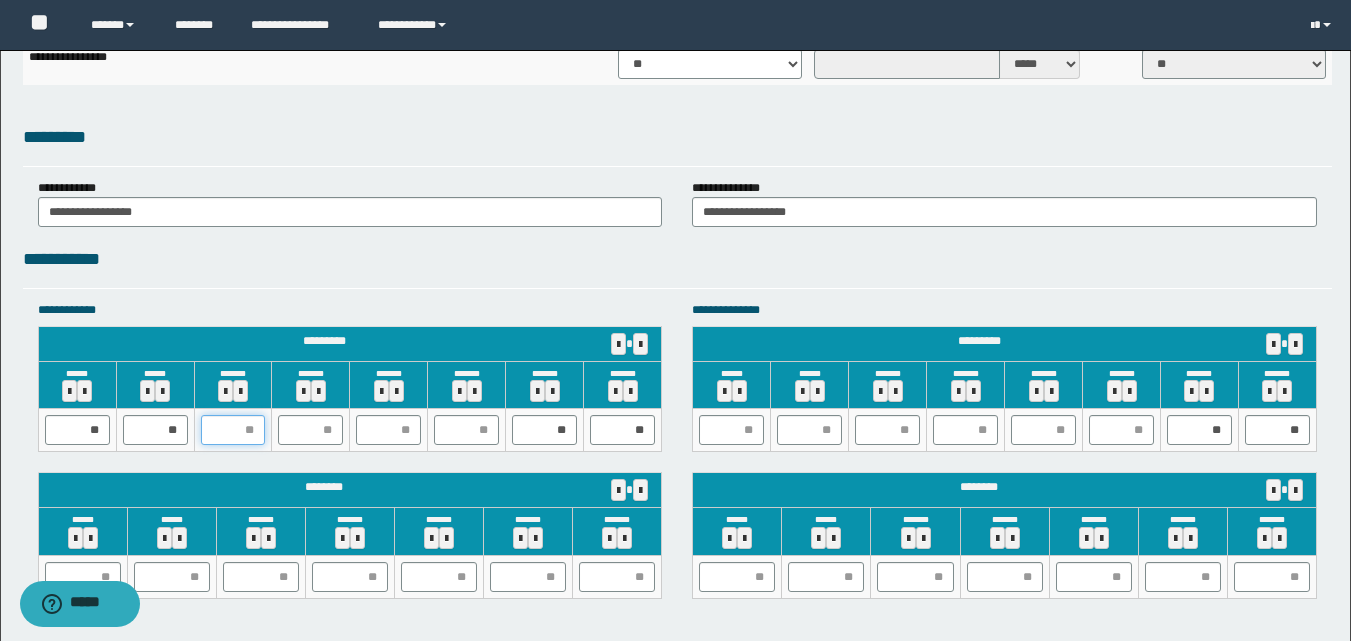 click at bounding box center (233, 430) 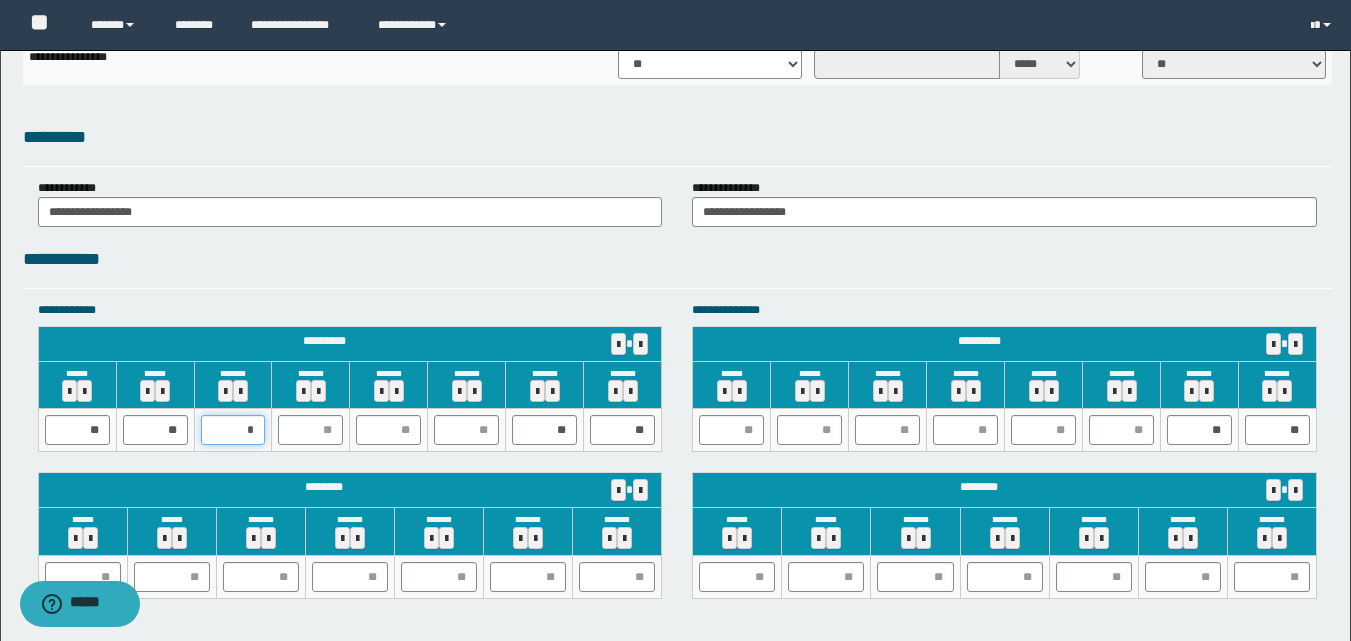 type on "**" 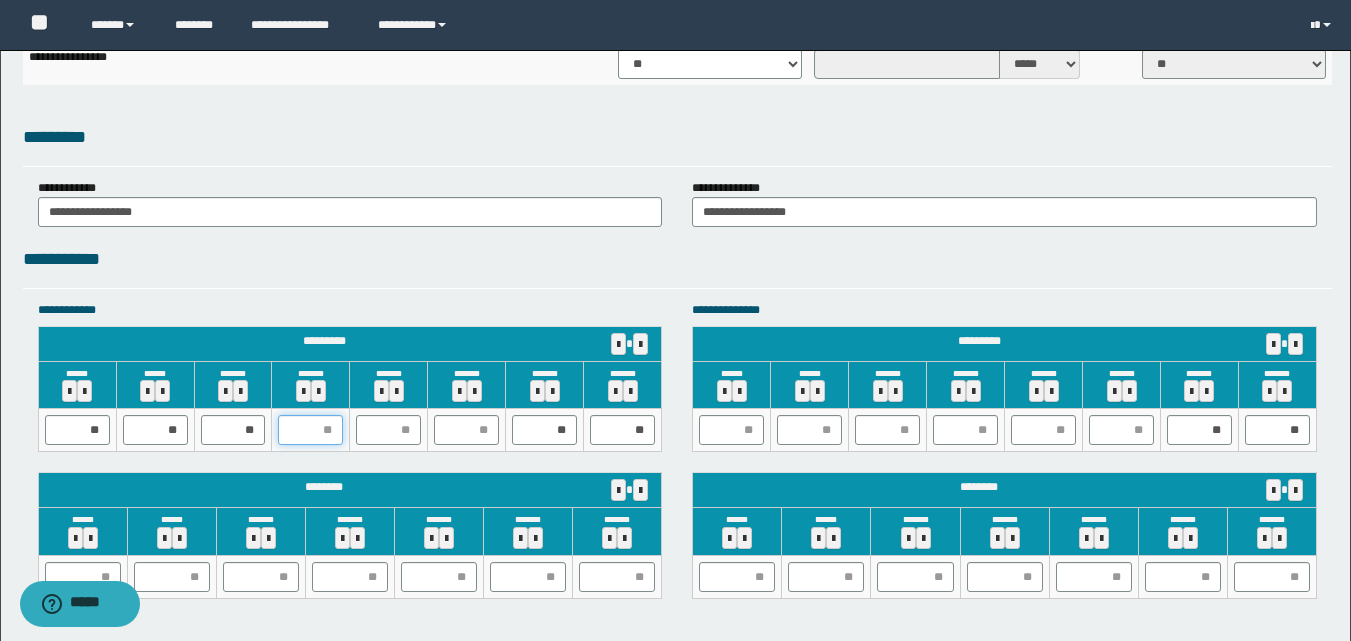 click at bounding box center (310, 430) 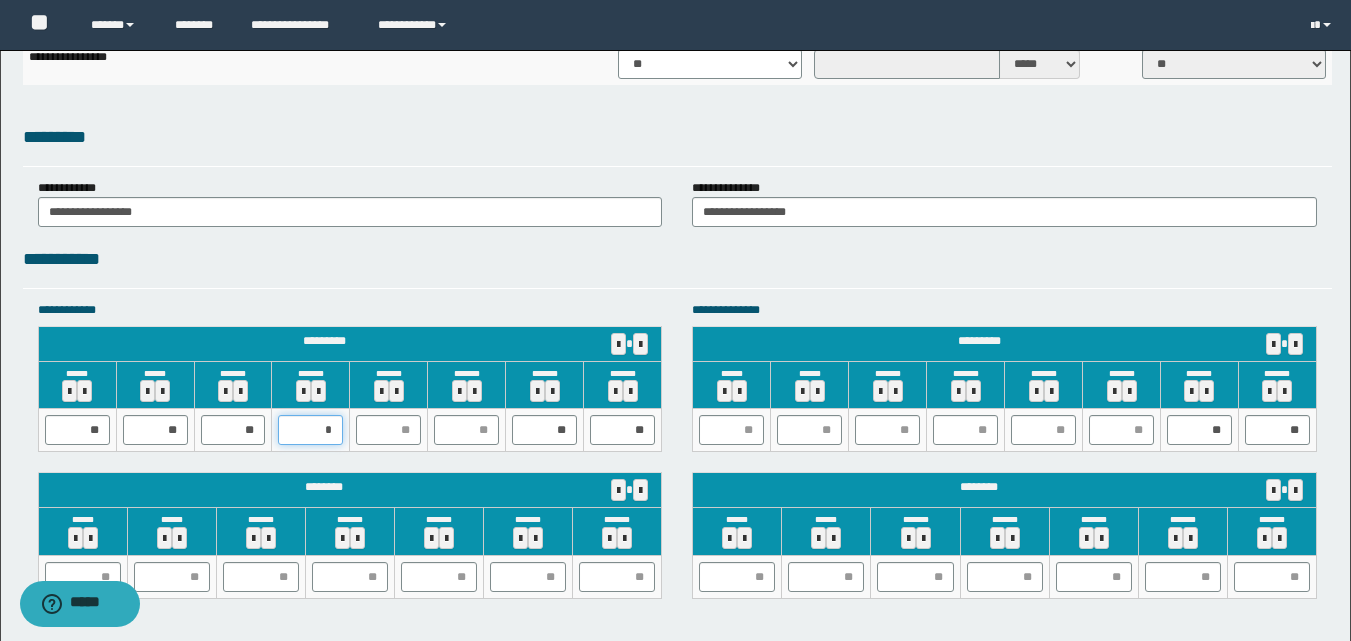 type on "**" 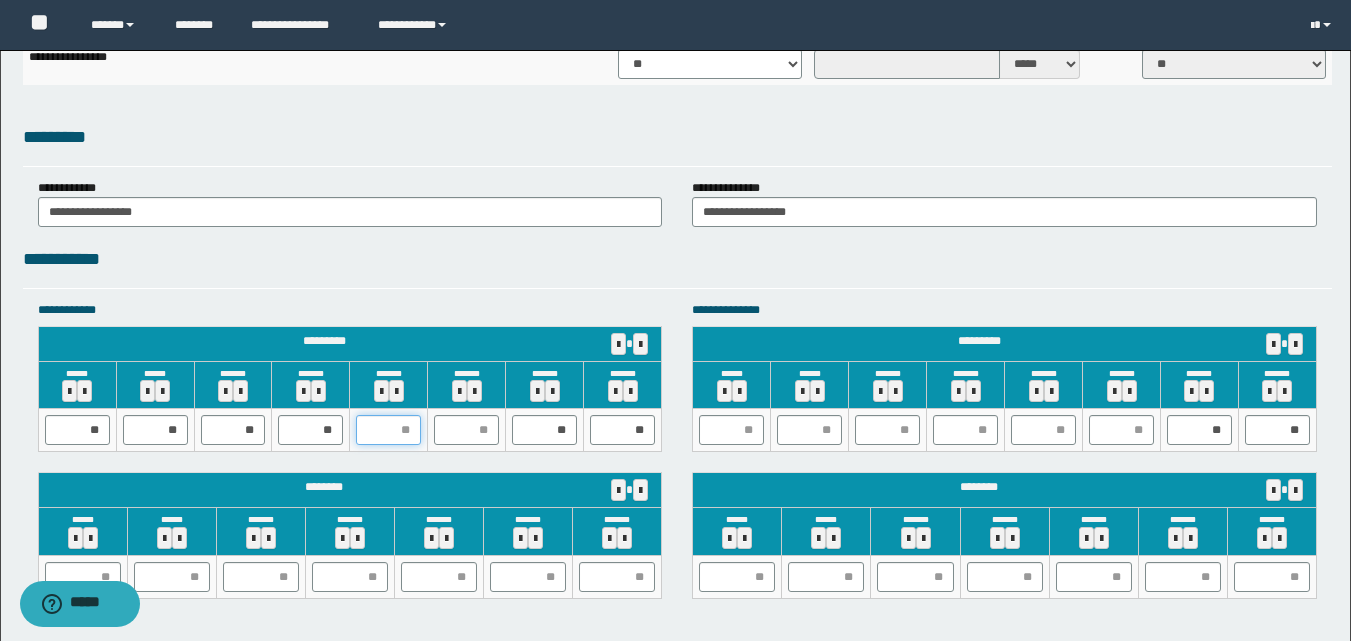 click at bounding box center [388, 430] 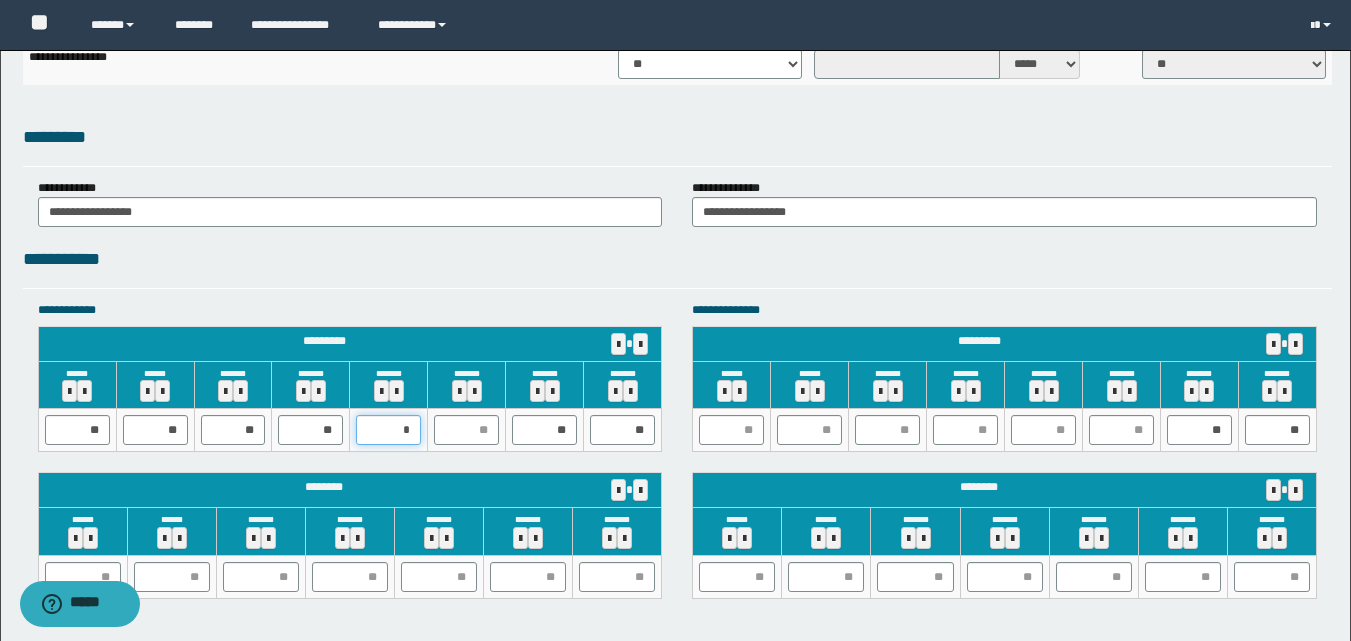 type on "**" 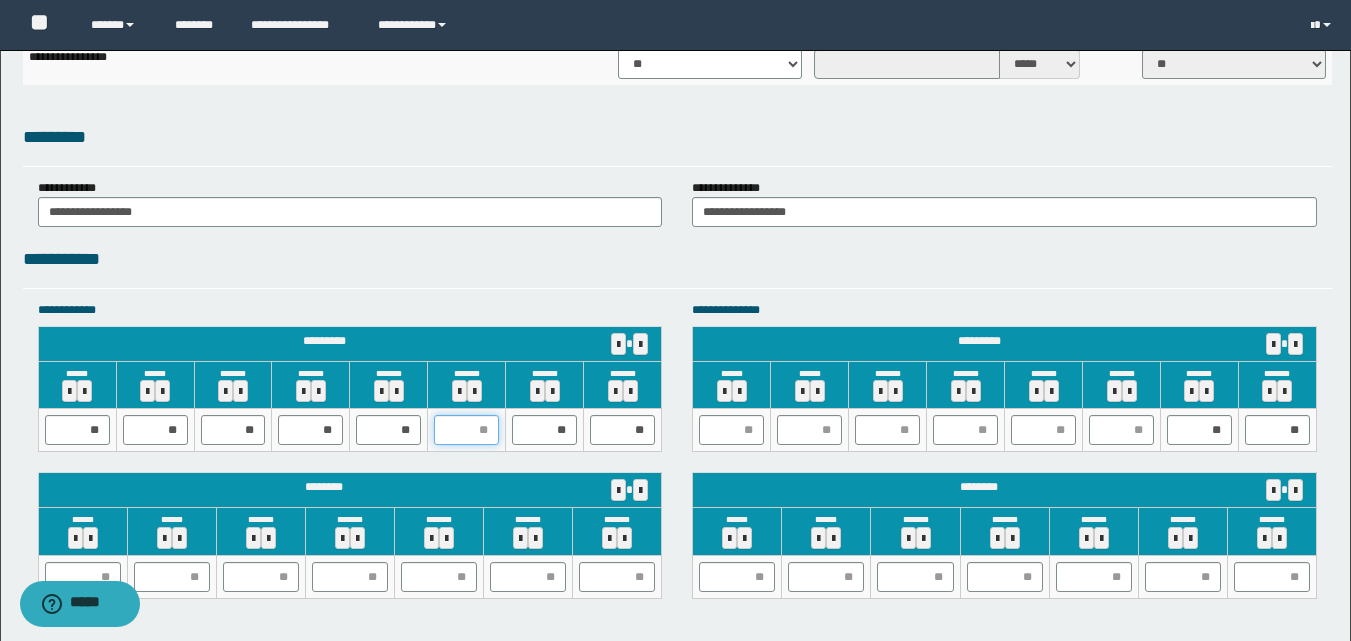 click at bounding box center (466, 430) 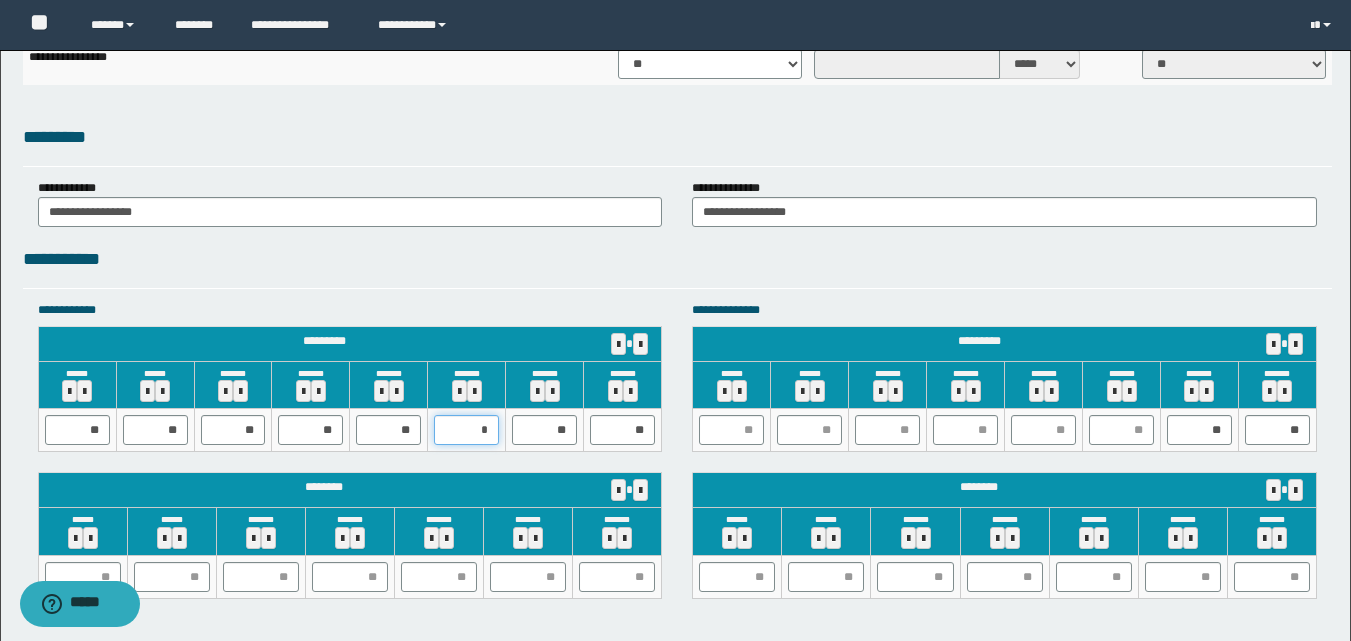 type on "**" 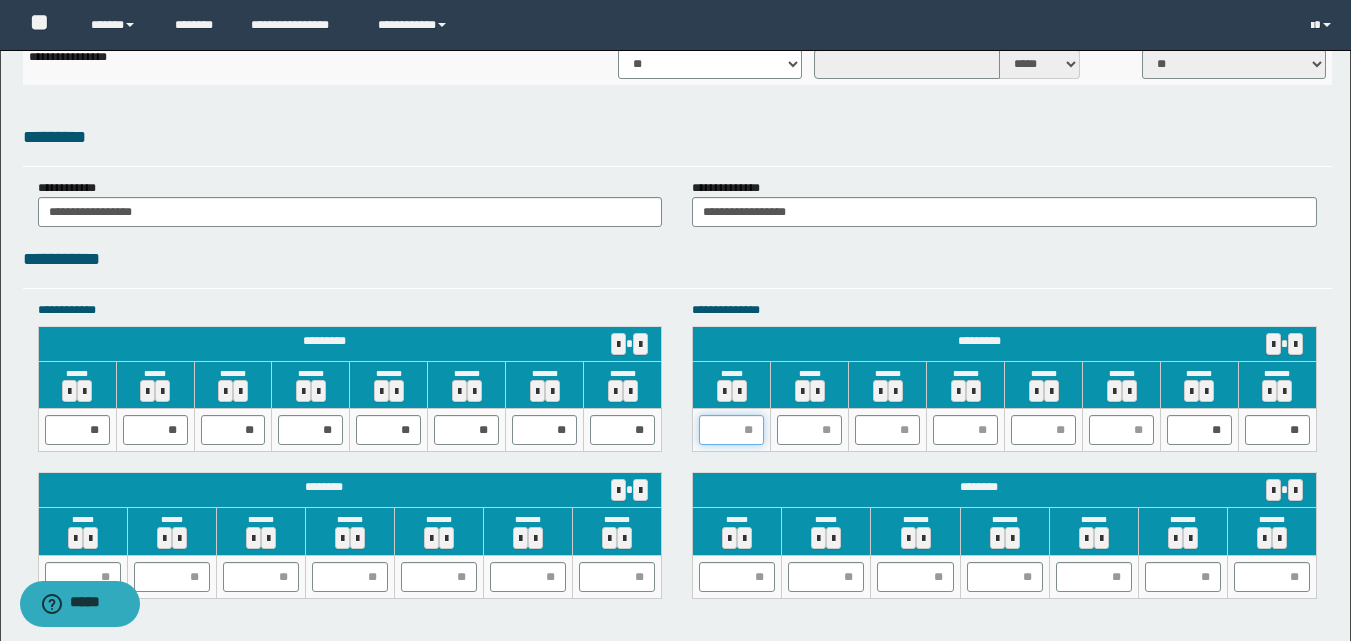 click at bounding box center [731, 430] 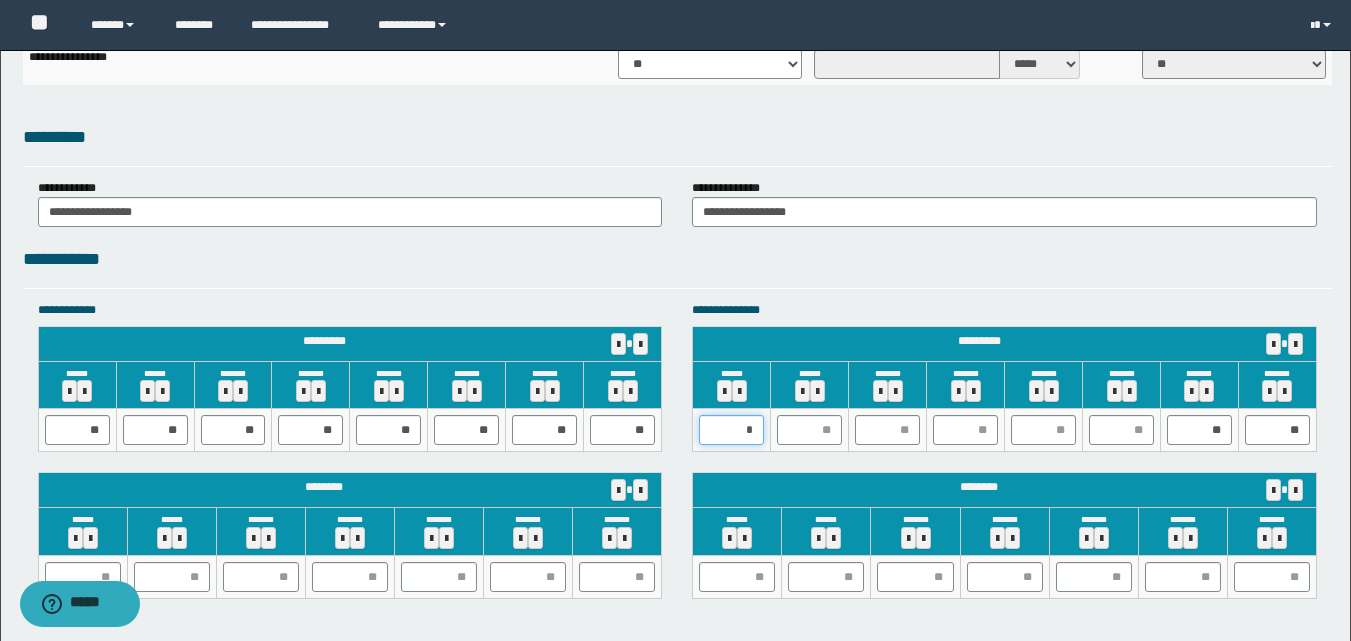 type on "**" 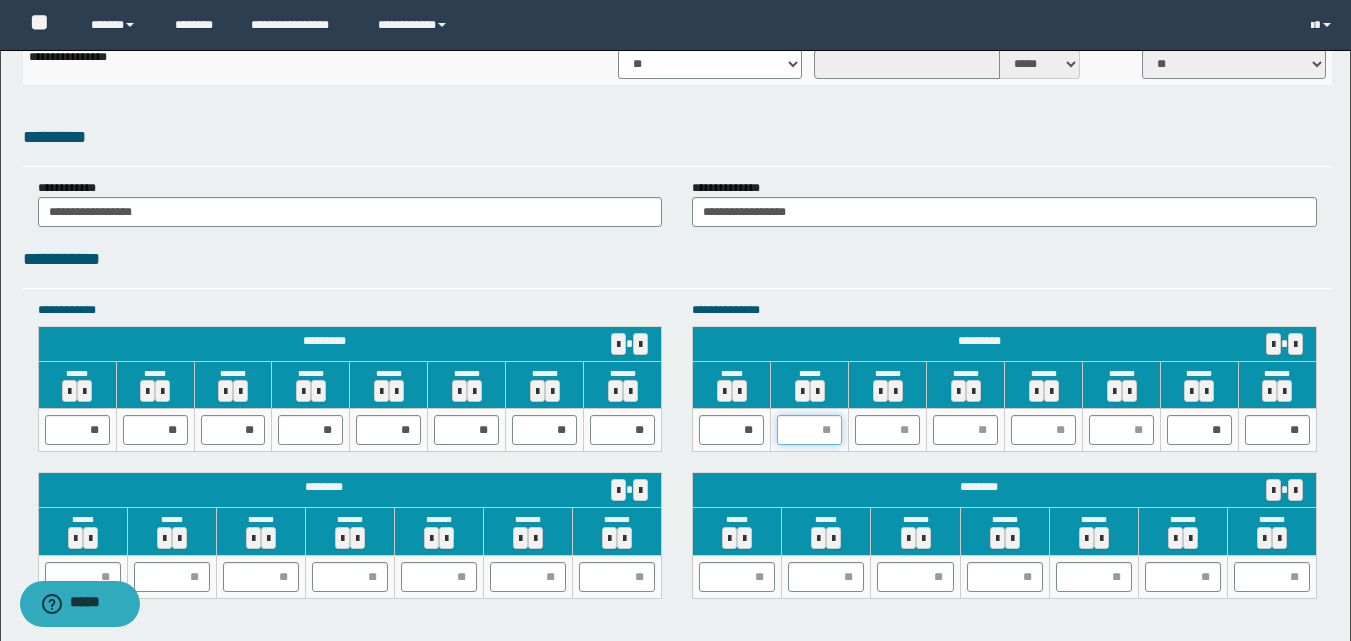 click at bounding box center (809, 430) 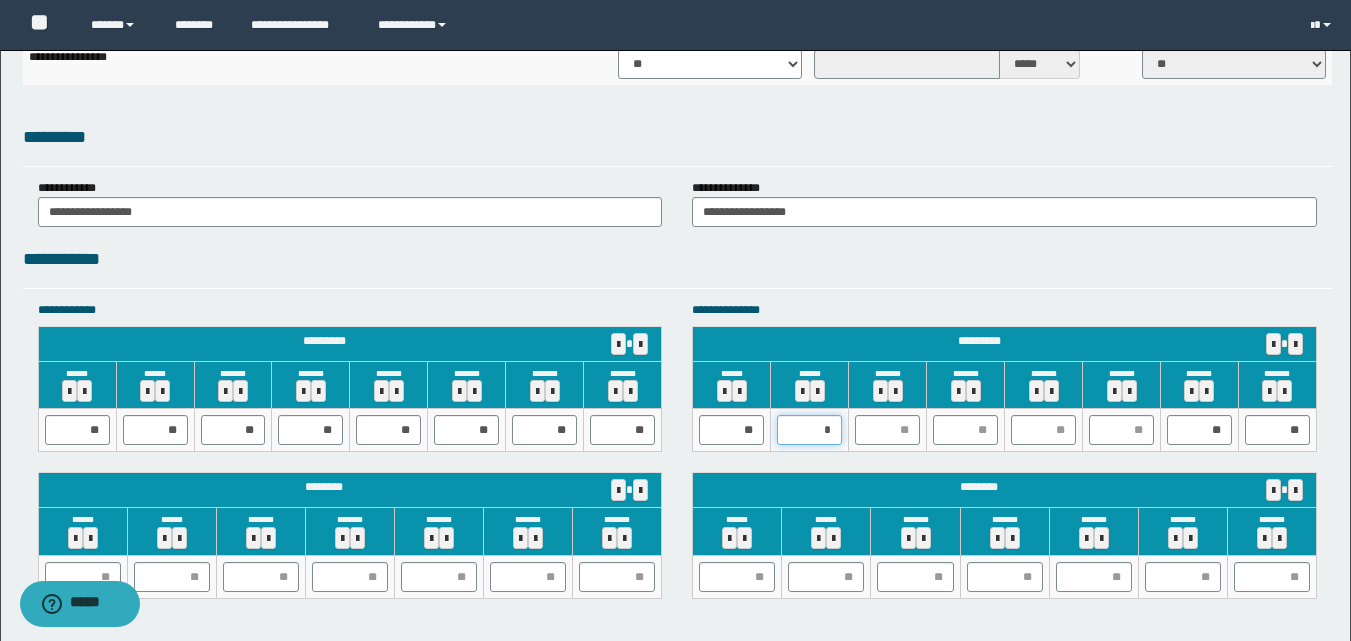 type on "**" 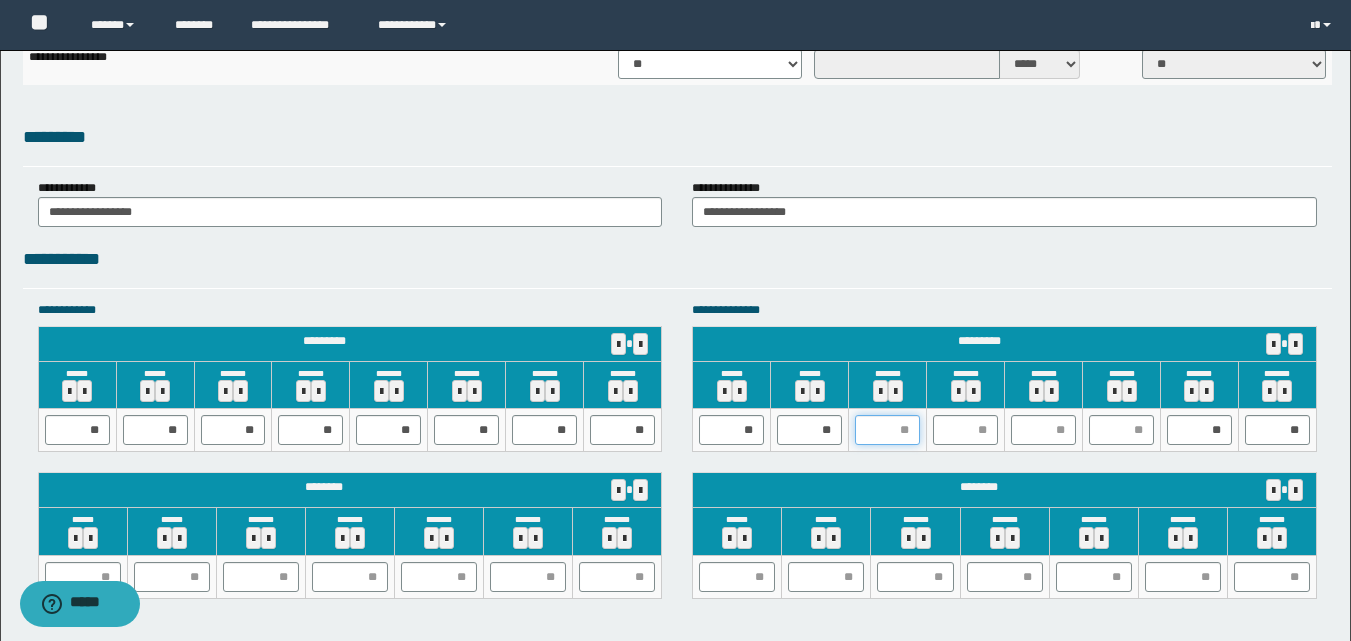 click at bounding box center [887, 430] 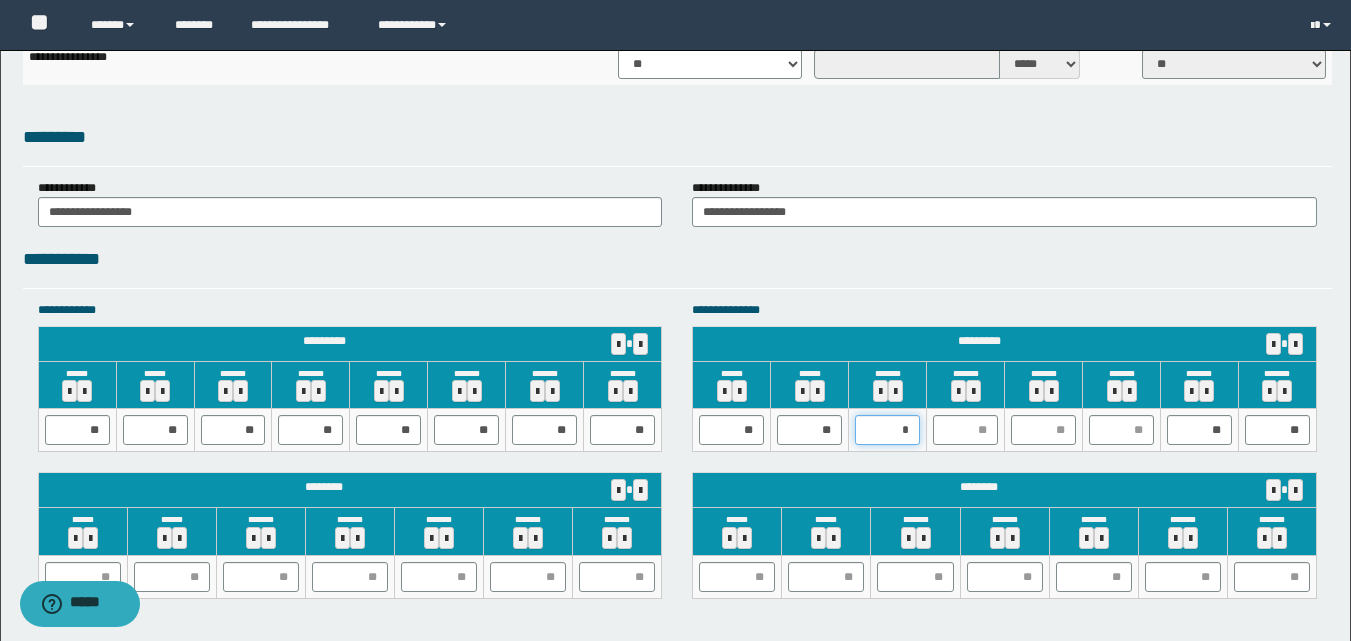 type on "**" 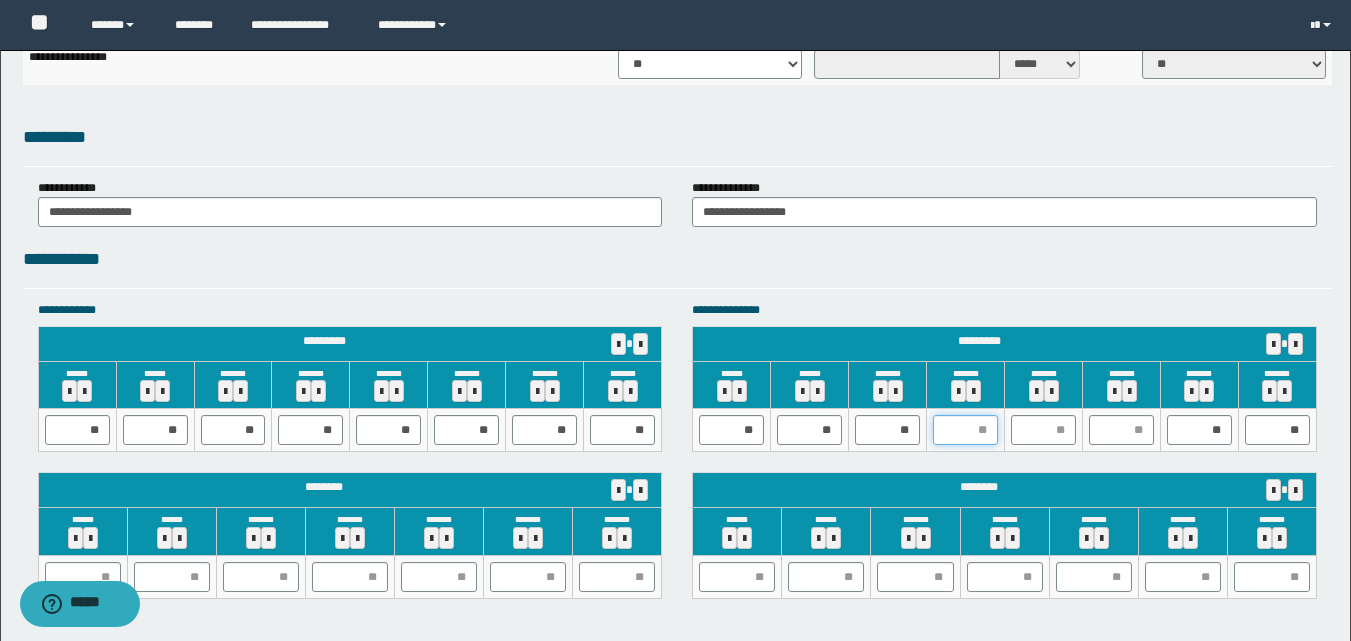 click at bounding box center (965, 430) 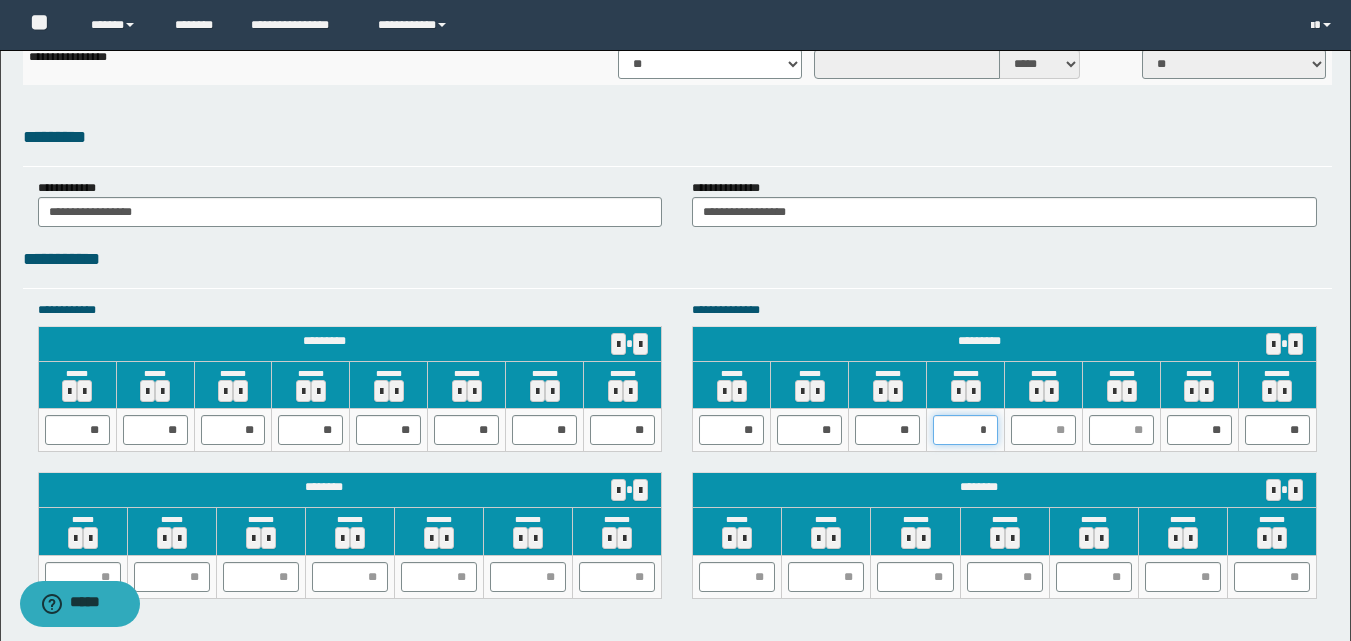 type on "**" 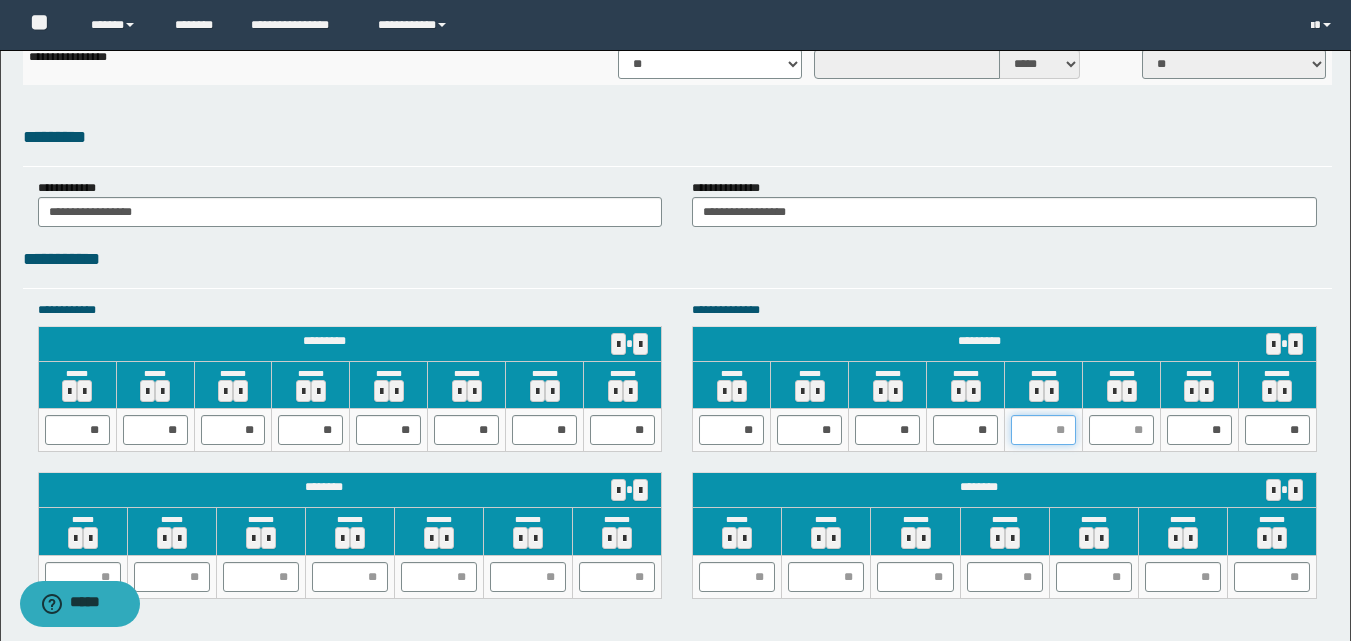 click at bounding box center [1043, 430] 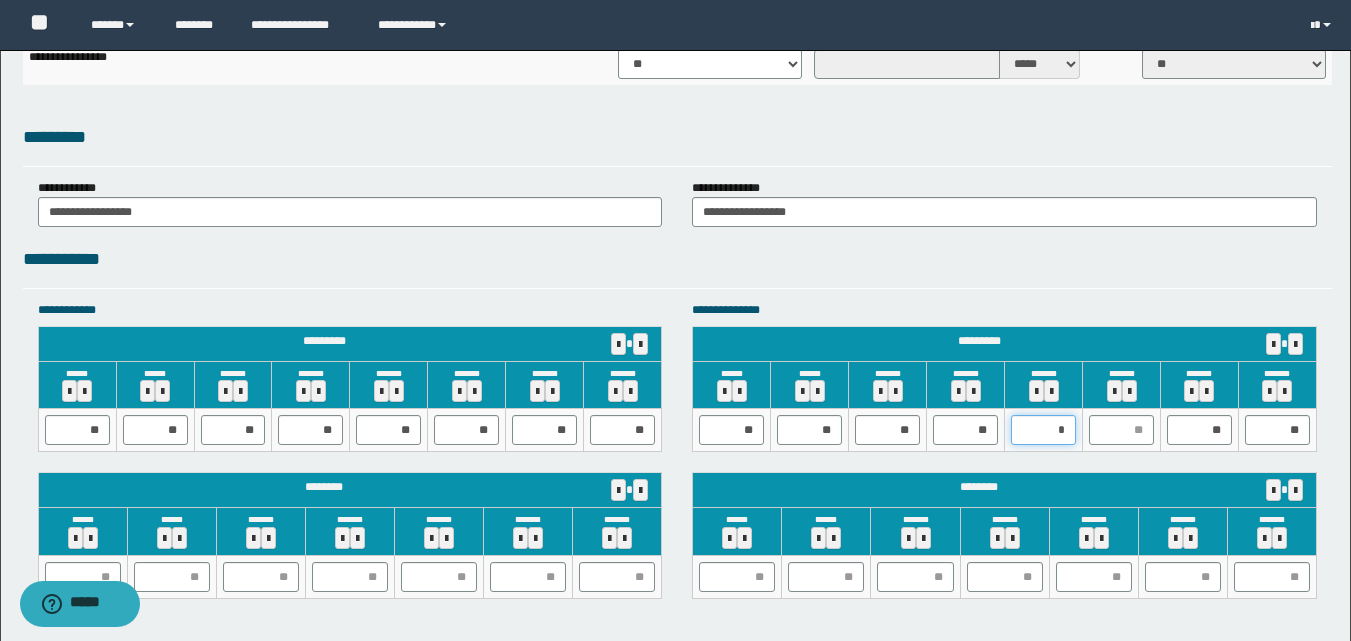 type on "**" 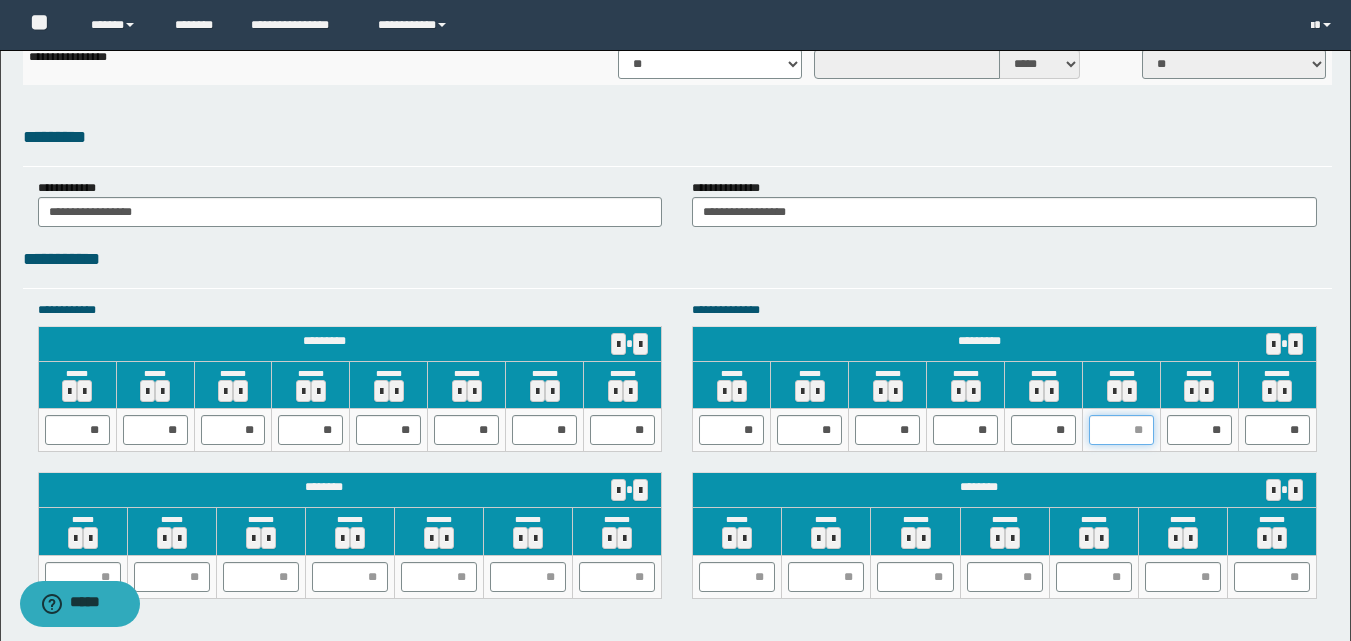 click at bounding box center (1121, 430) 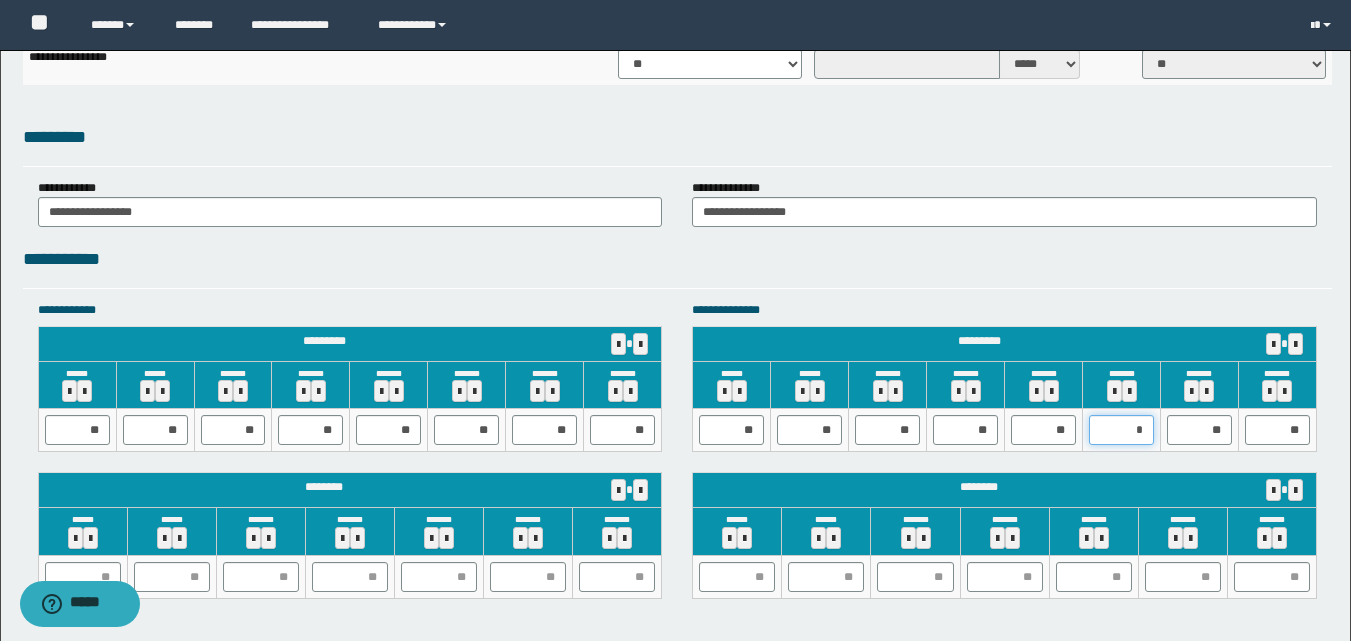 type on "**" 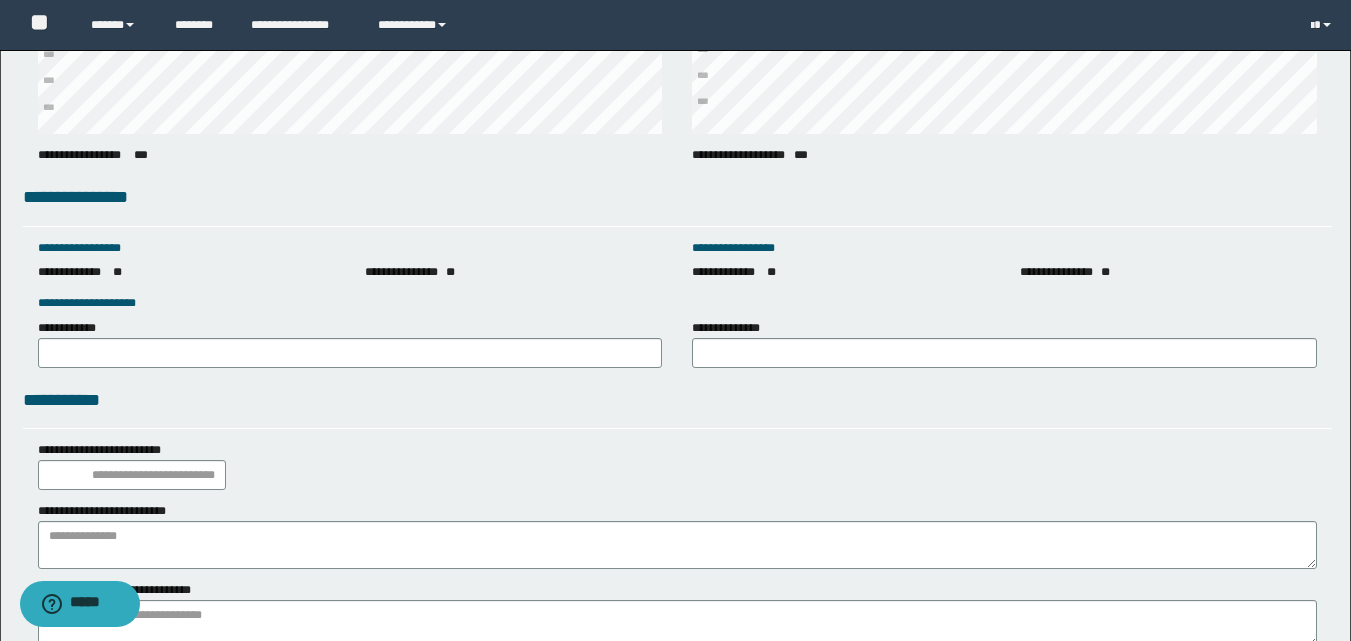 scroll, scrollTop: 2745, scrollLeft: 0, axis: vertical 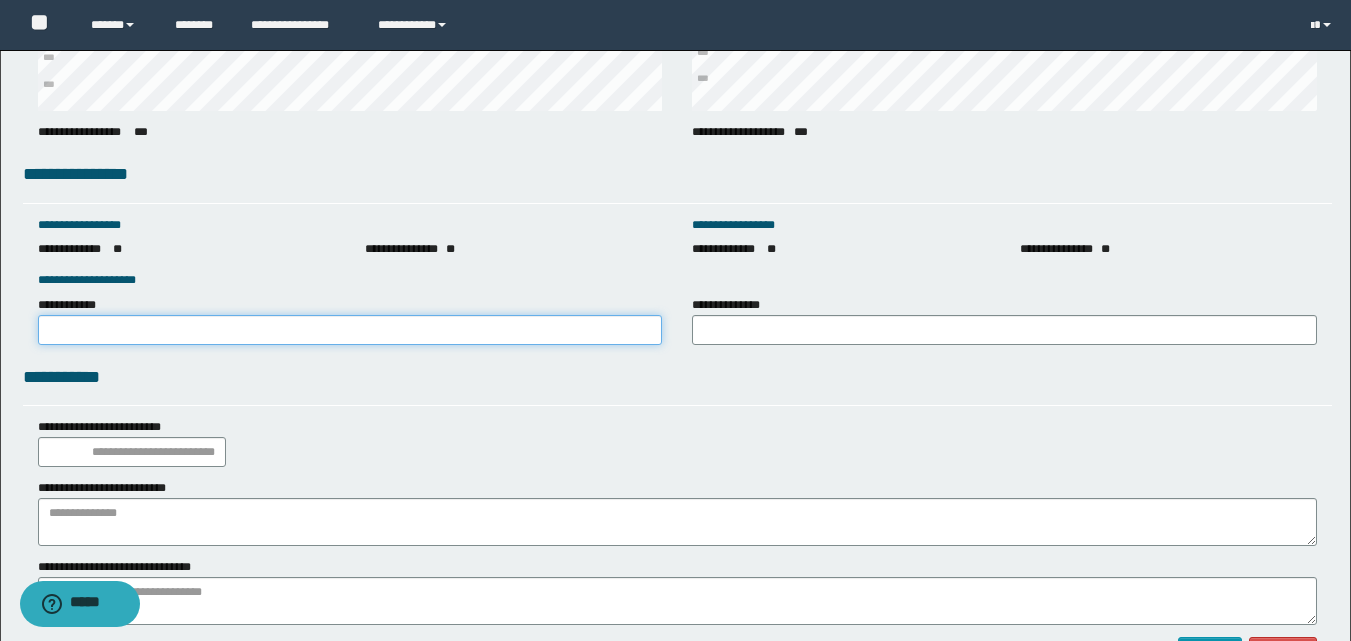 click on "**********" at bounding box center (350, 330) 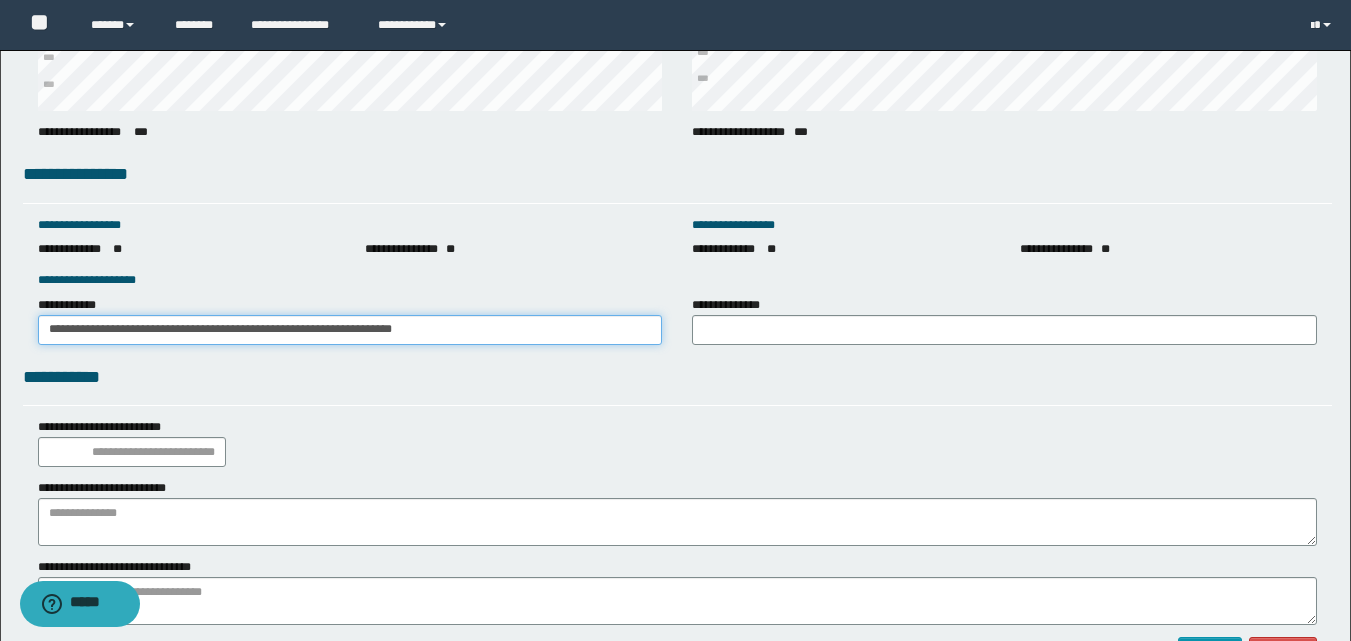 drag, startPoint x: 520, startPoint y: 322, endPoint x: 31, endPoint y: 328, distance: 489.0368 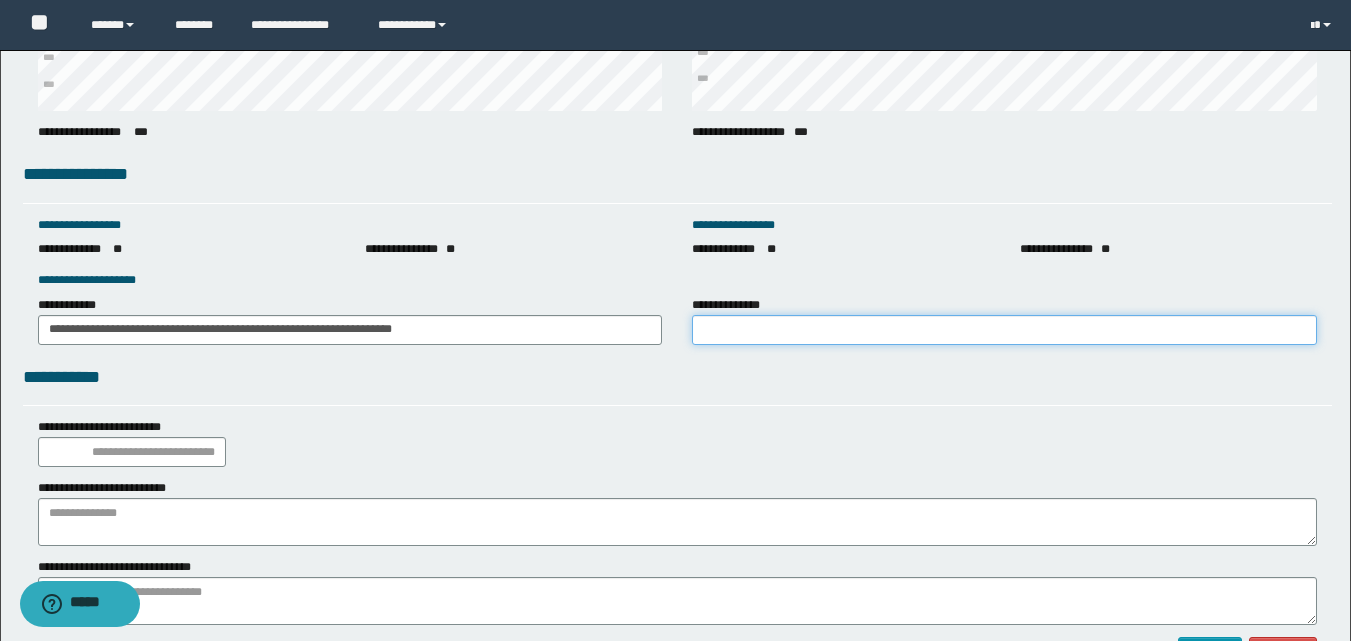 click on "**********" at bounding box center (1004, 330) 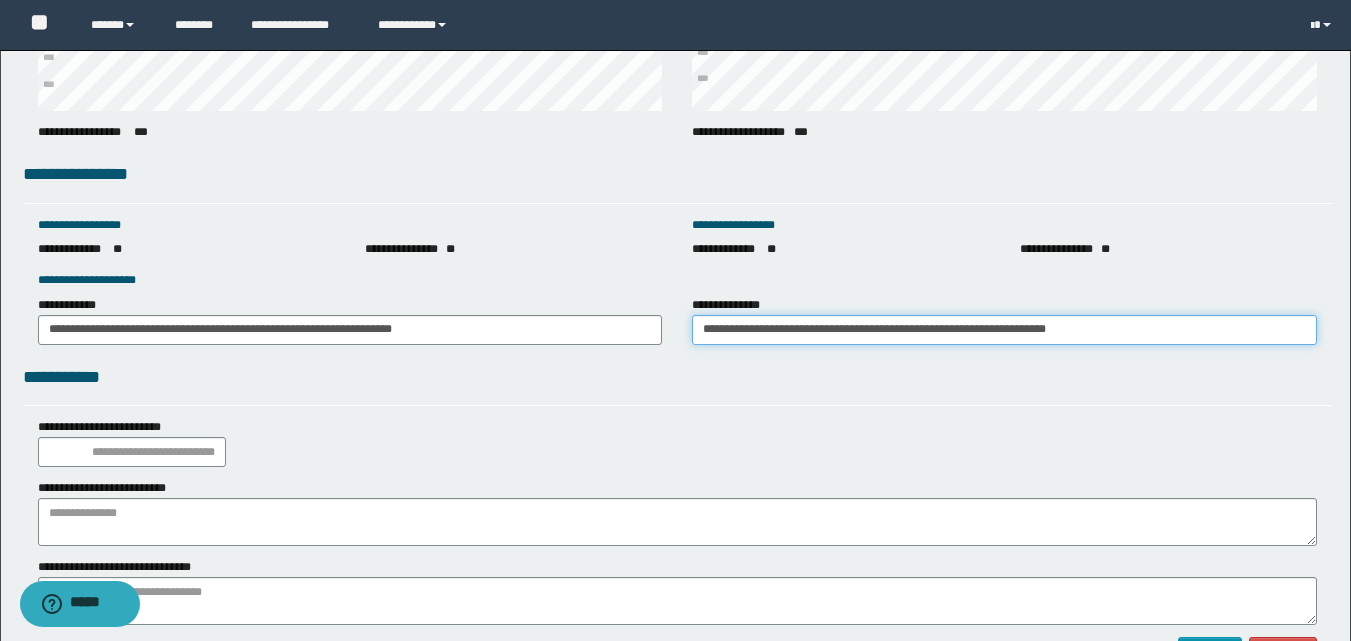 type on "**********" 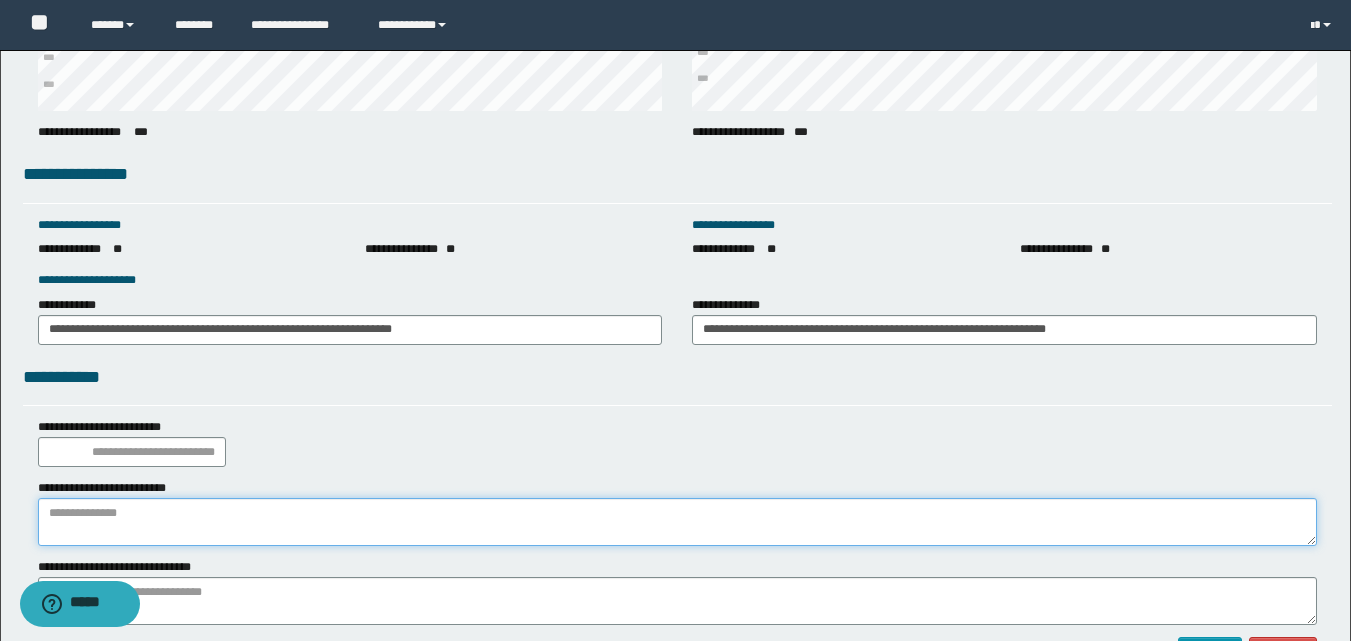 click at bounding box center (677, 522) 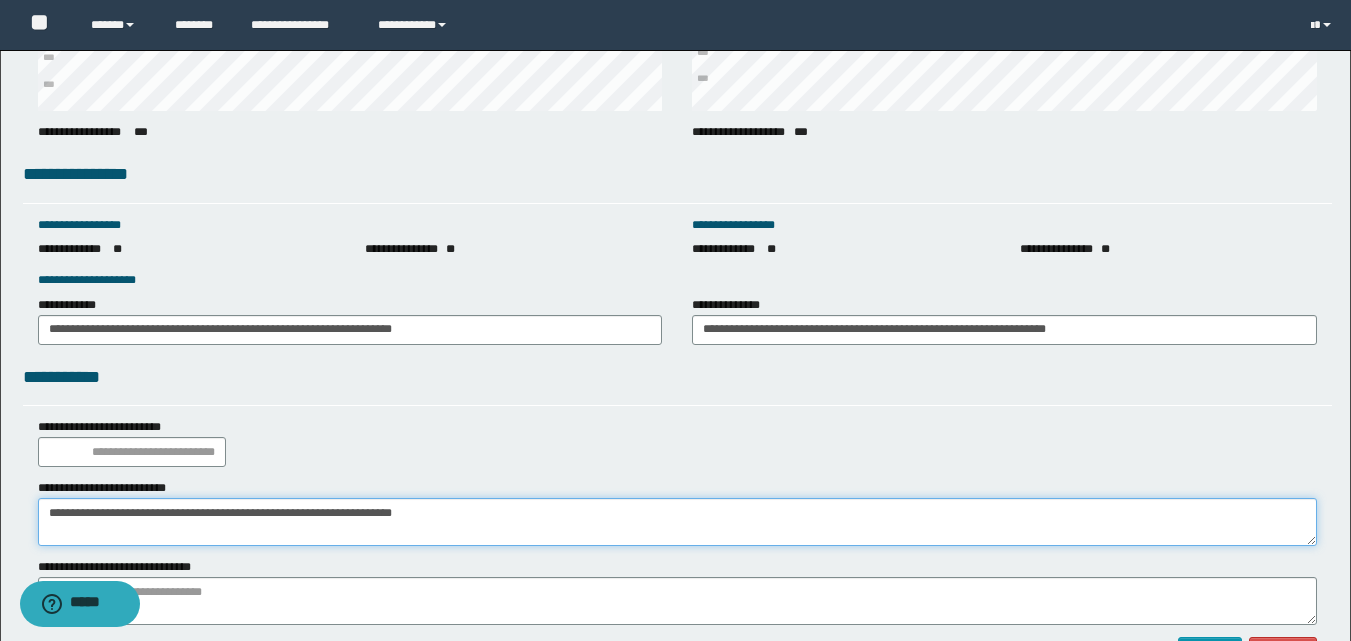 click on "**********" at bounding box center (677, 522) 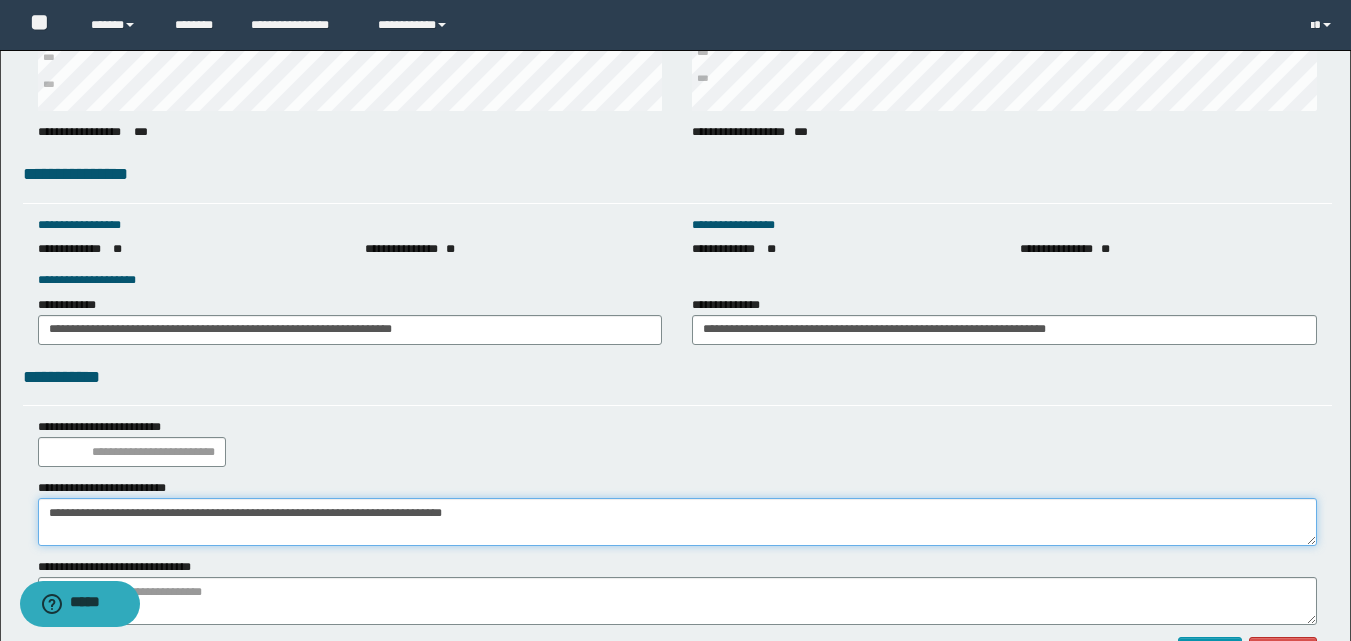 click on "**********" at bounding box center (677, 522) 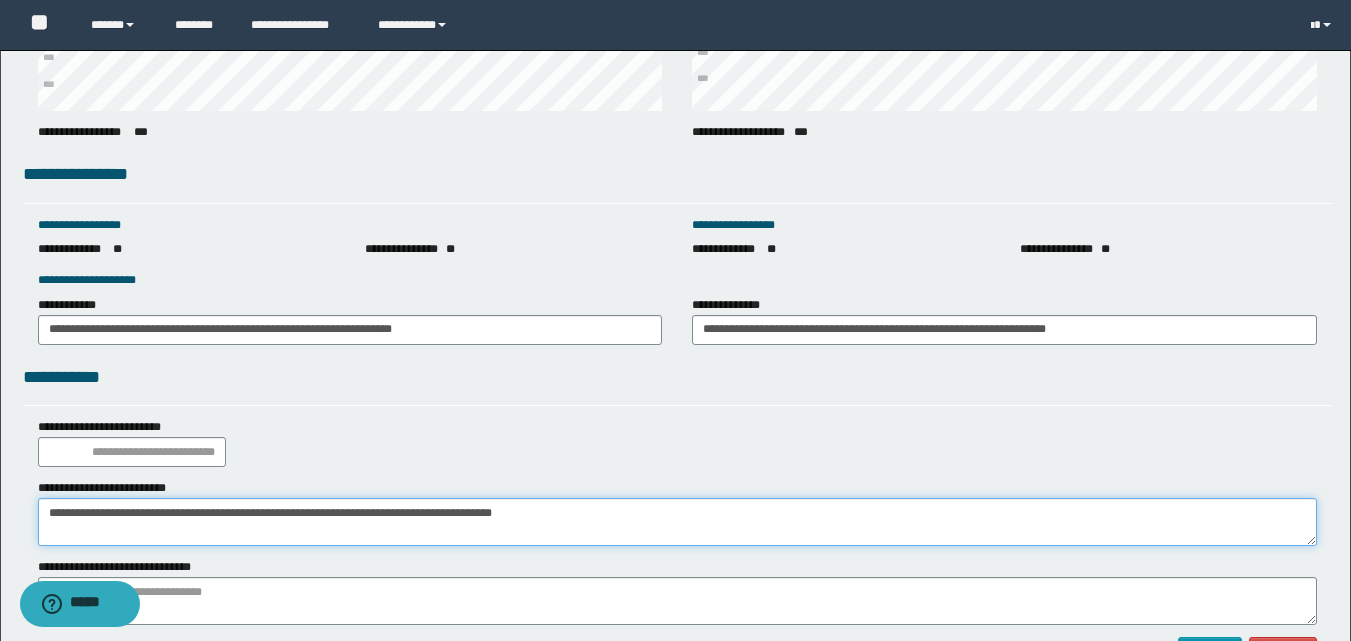 type on "**********" 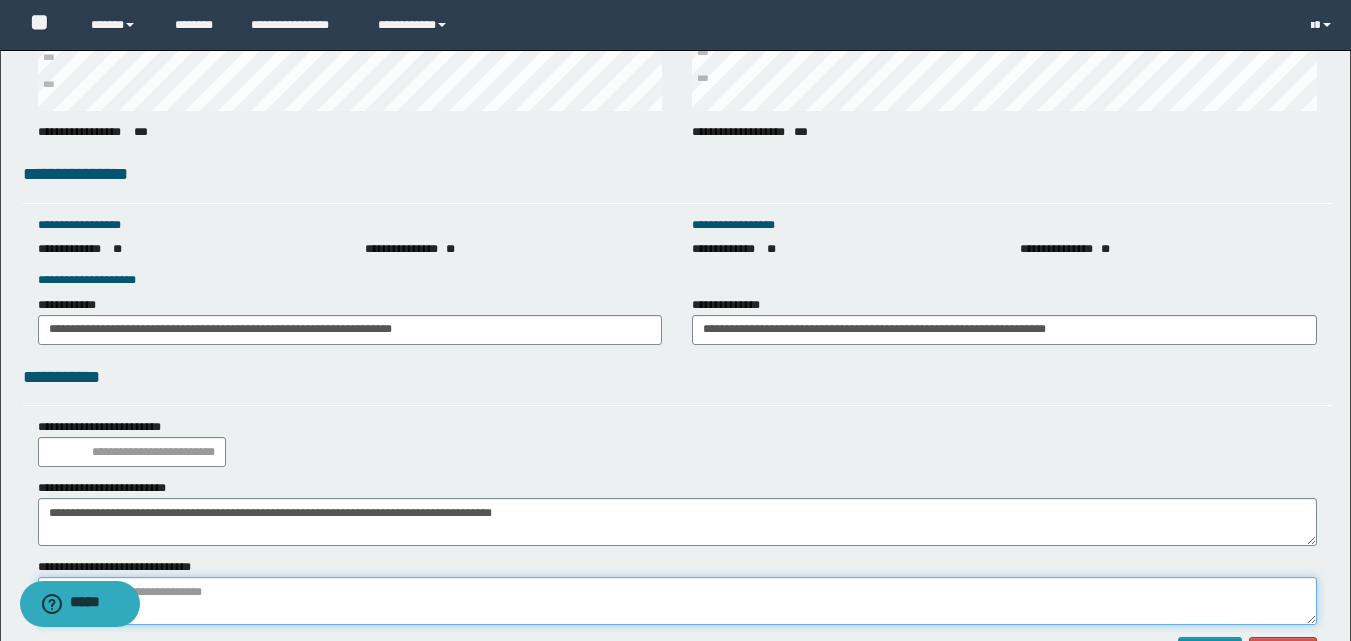 click at bounding box center (677, 601) 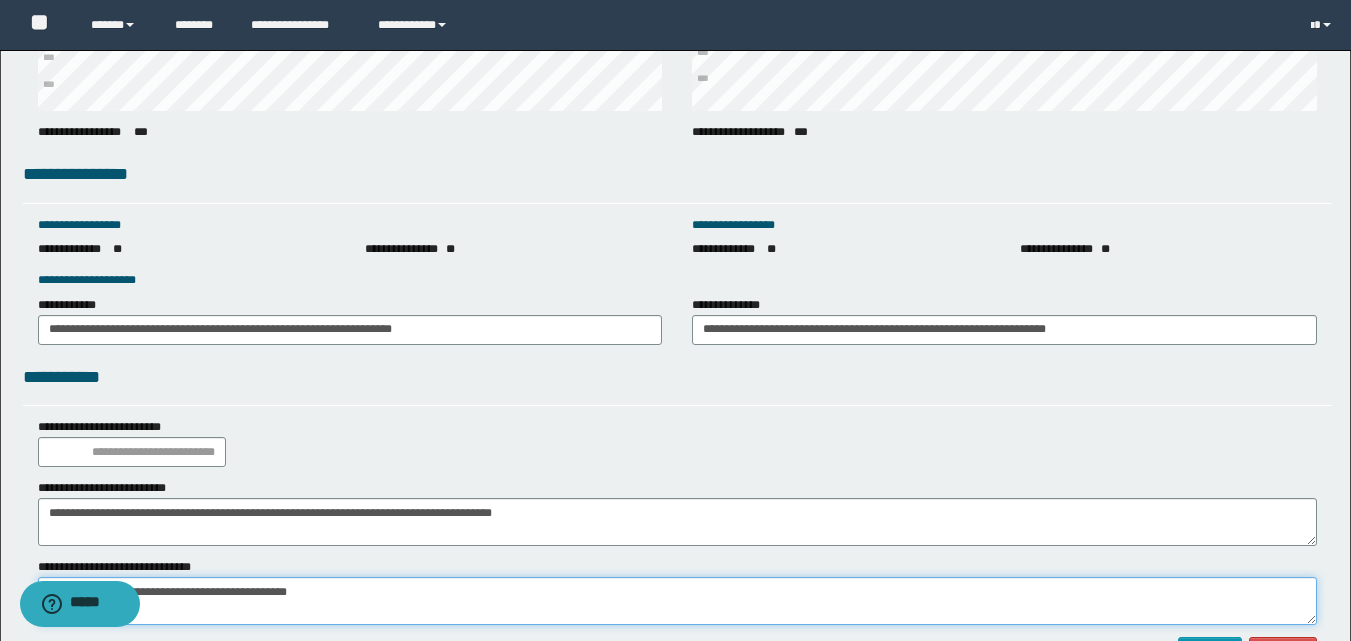 scroll, scrollTop: 0, scrollLeft: 0, axis: both 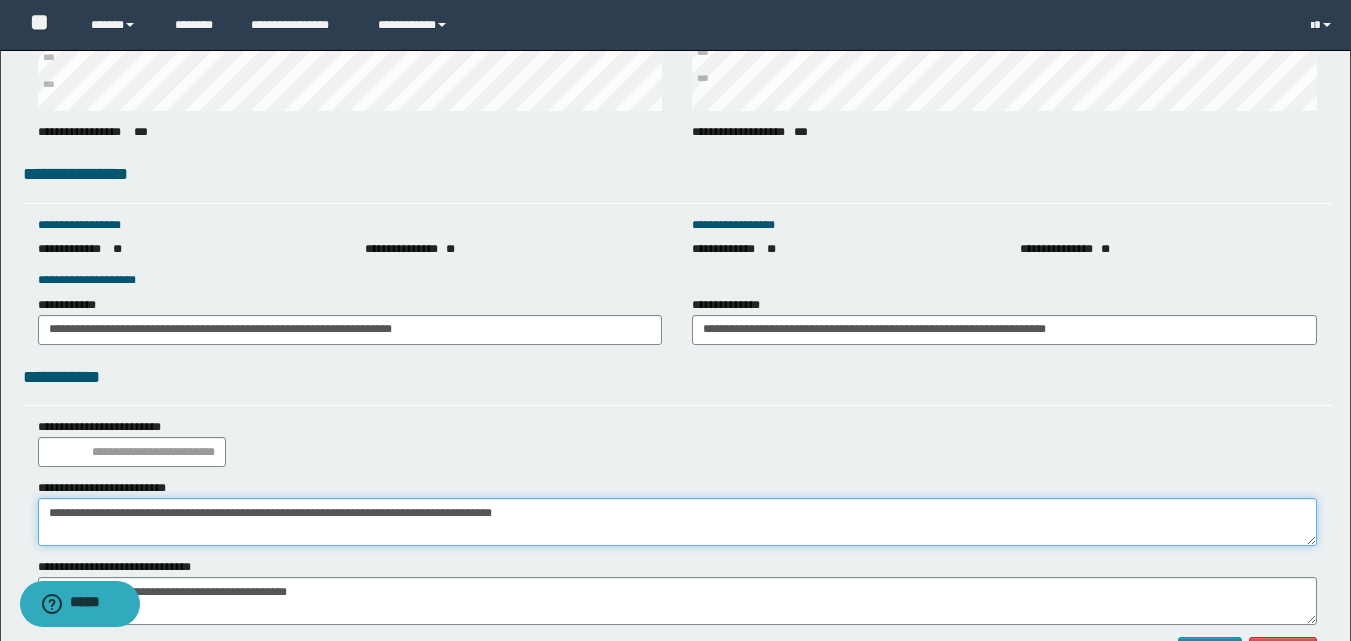 drag, startPoint x: 60, startPoint y: 548, endPoint x: 0, endPoint y: 566, distance: 62.641838 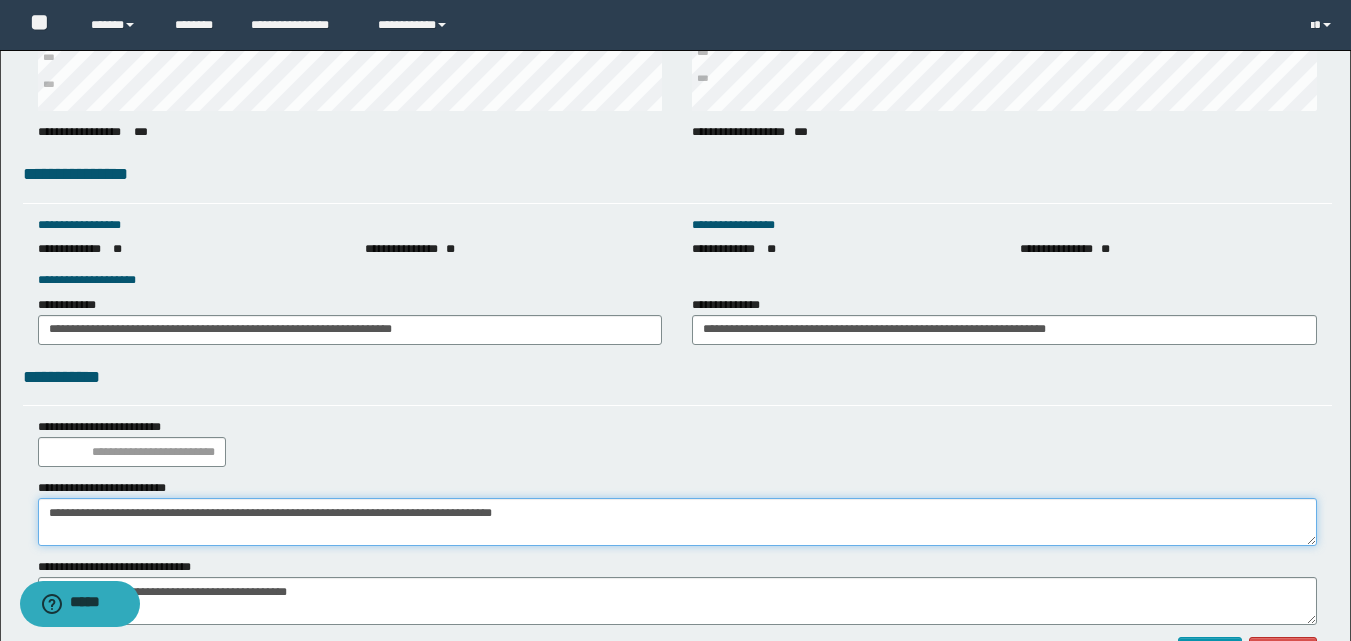 click on "**********" at bounding box center (675, -999) 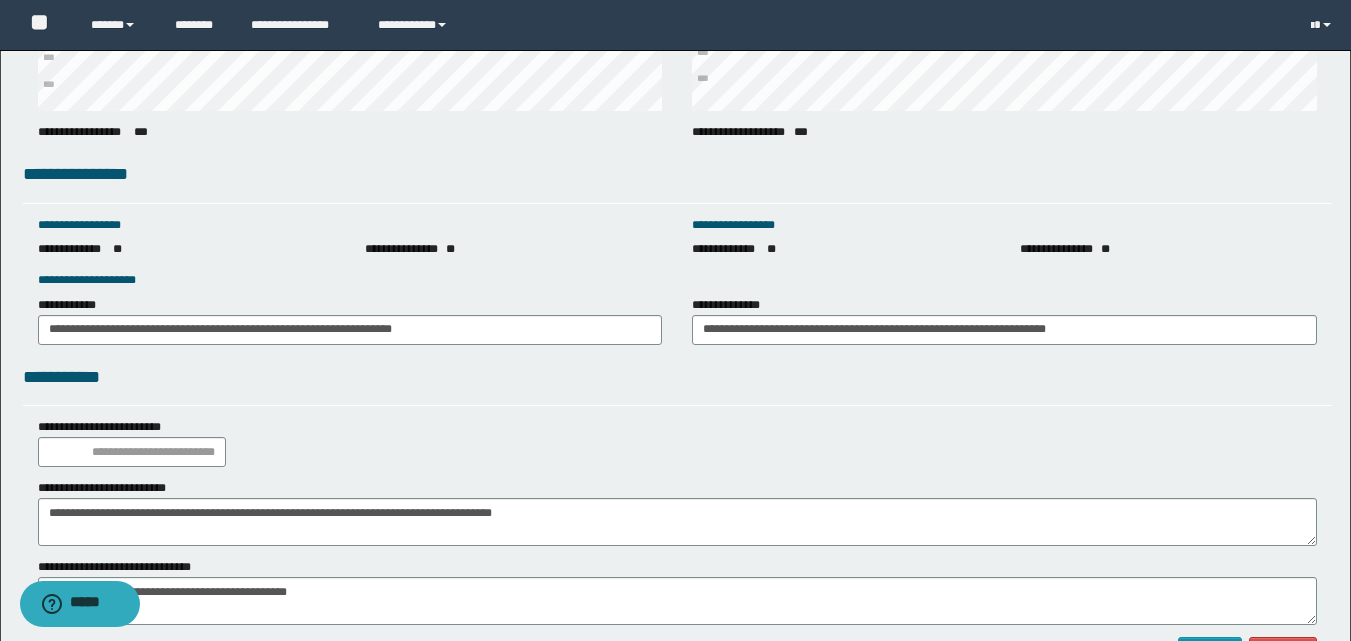 click on "**********" at bounding box center (677, 442) 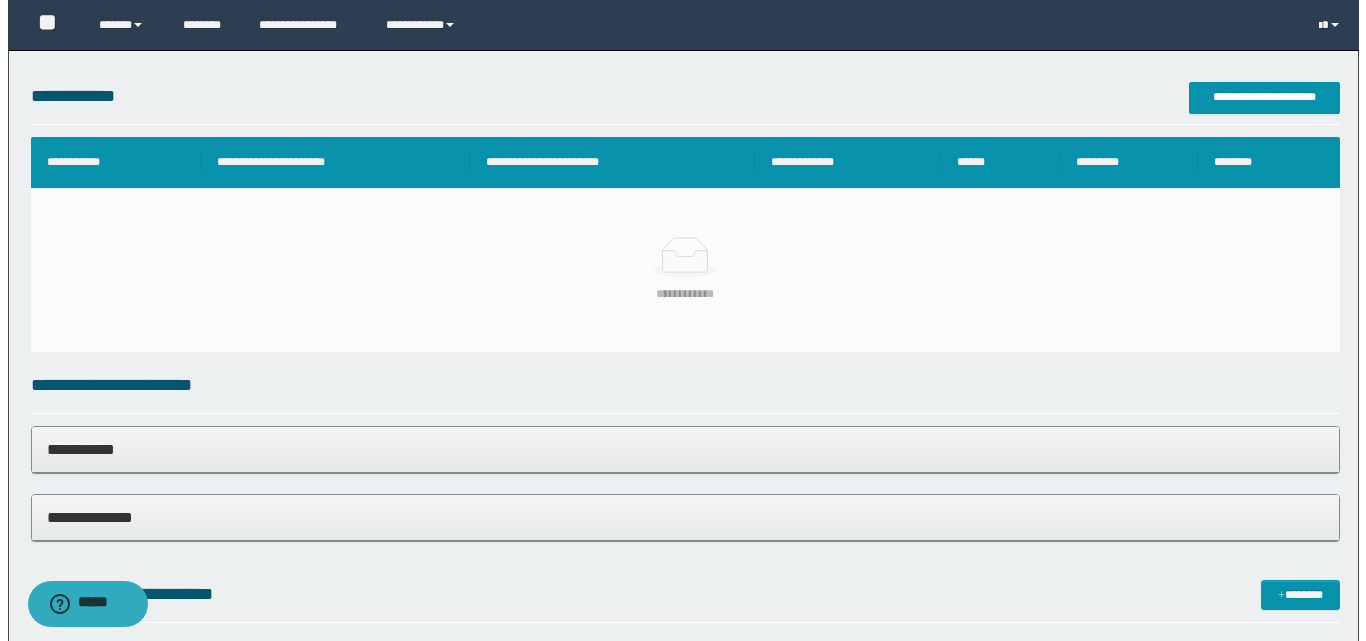 scroll, scrollTop: 494, scrollLeft: 0, axis: vertical 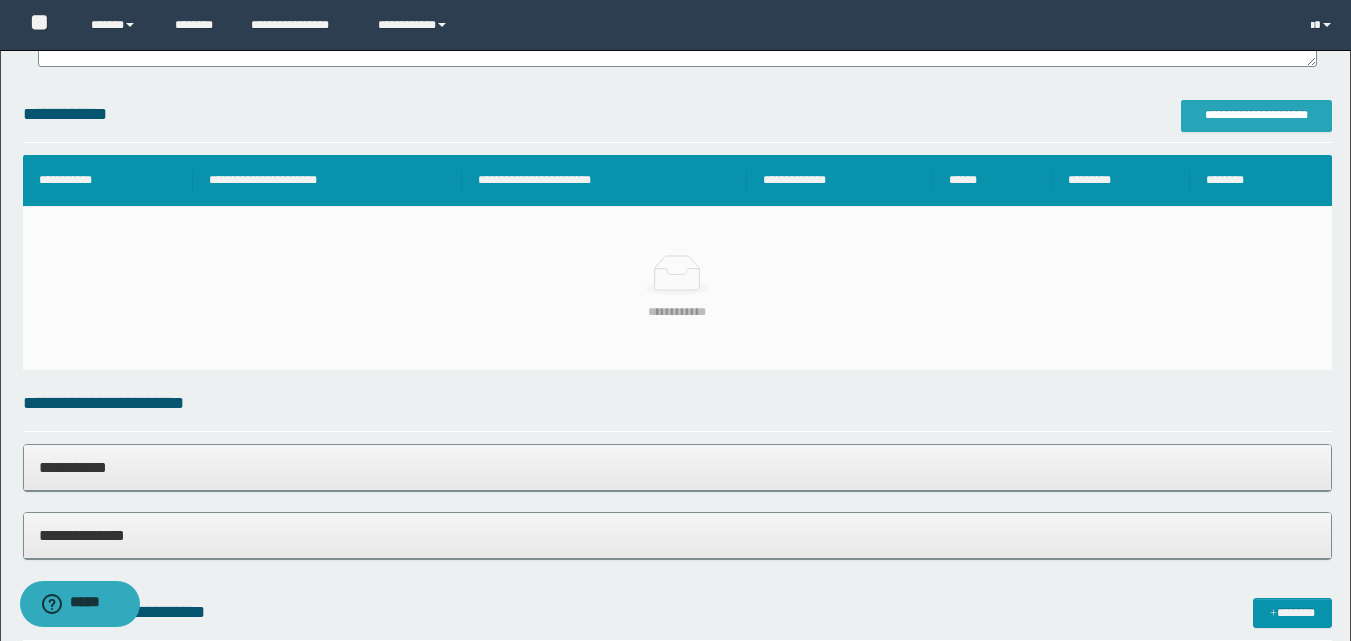 click on "**********" at bounding box center (1256, 115) 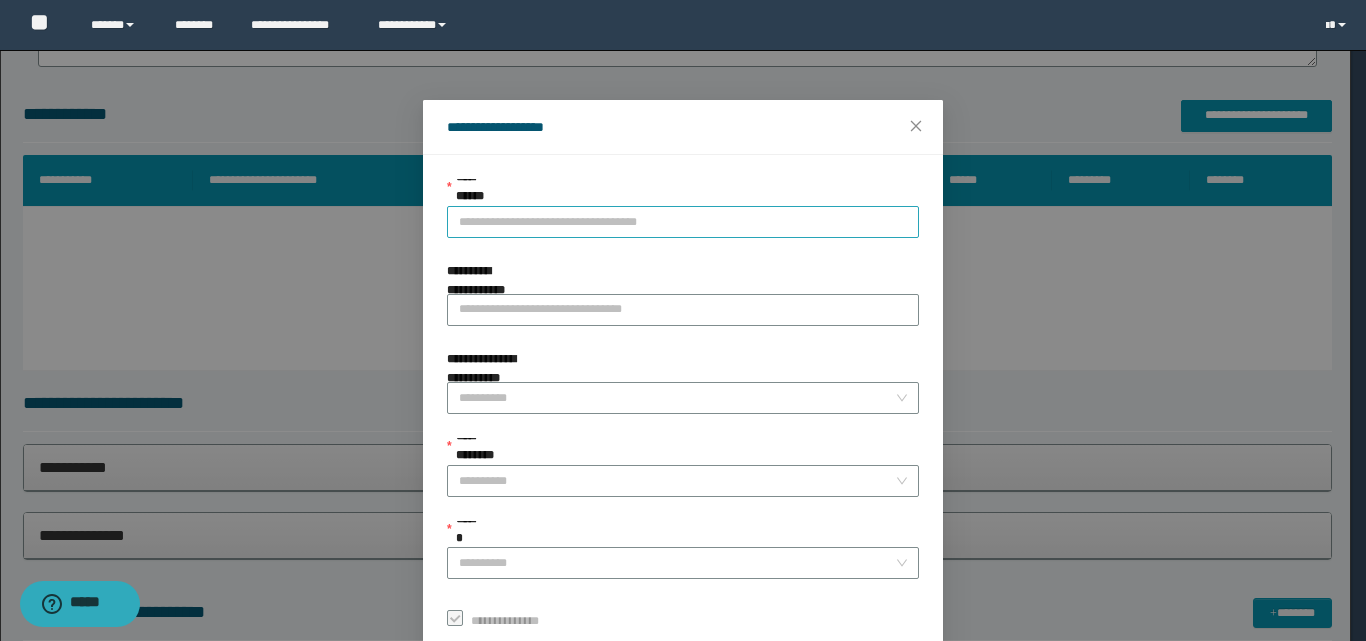 click on "**********" at bounding box center [683, 222] 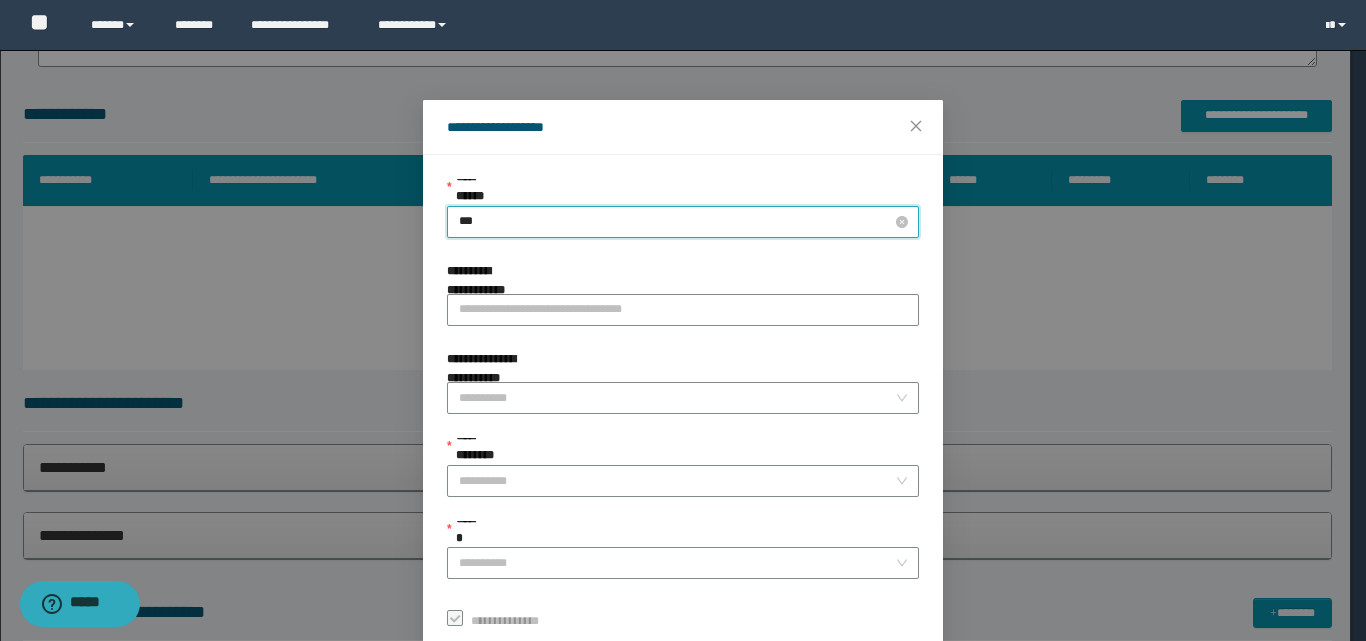 type on "****" 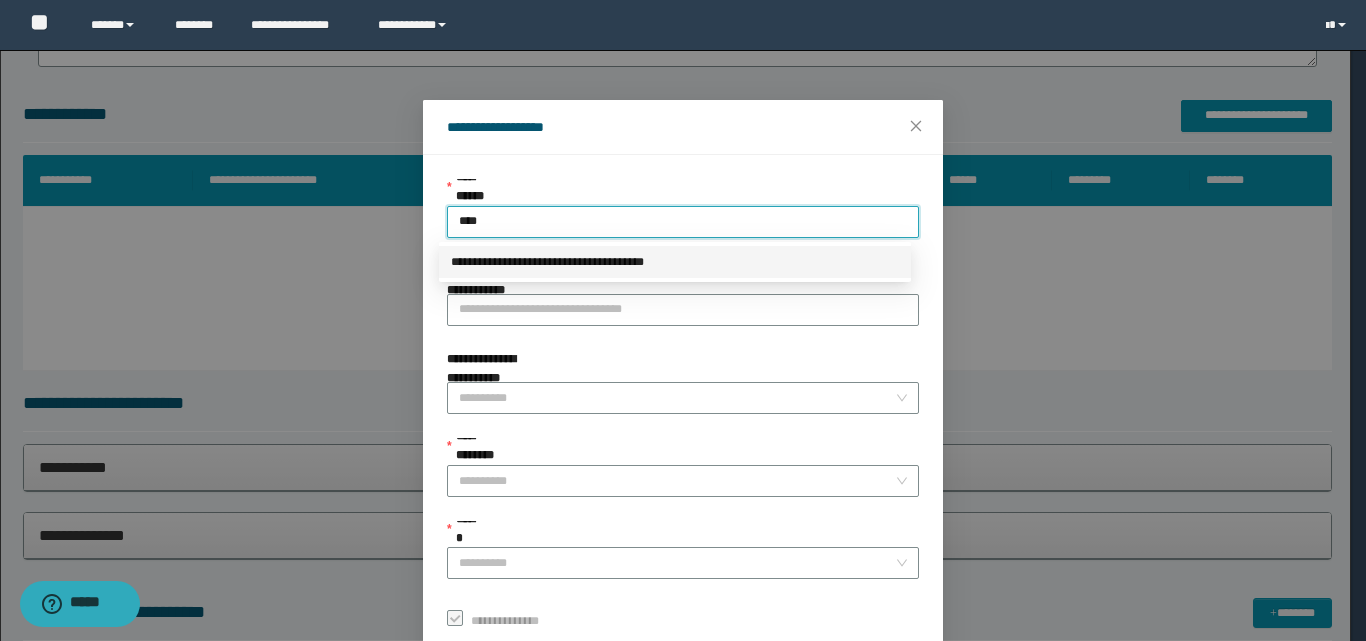 click on "**********" at bounding box center (675, 262) 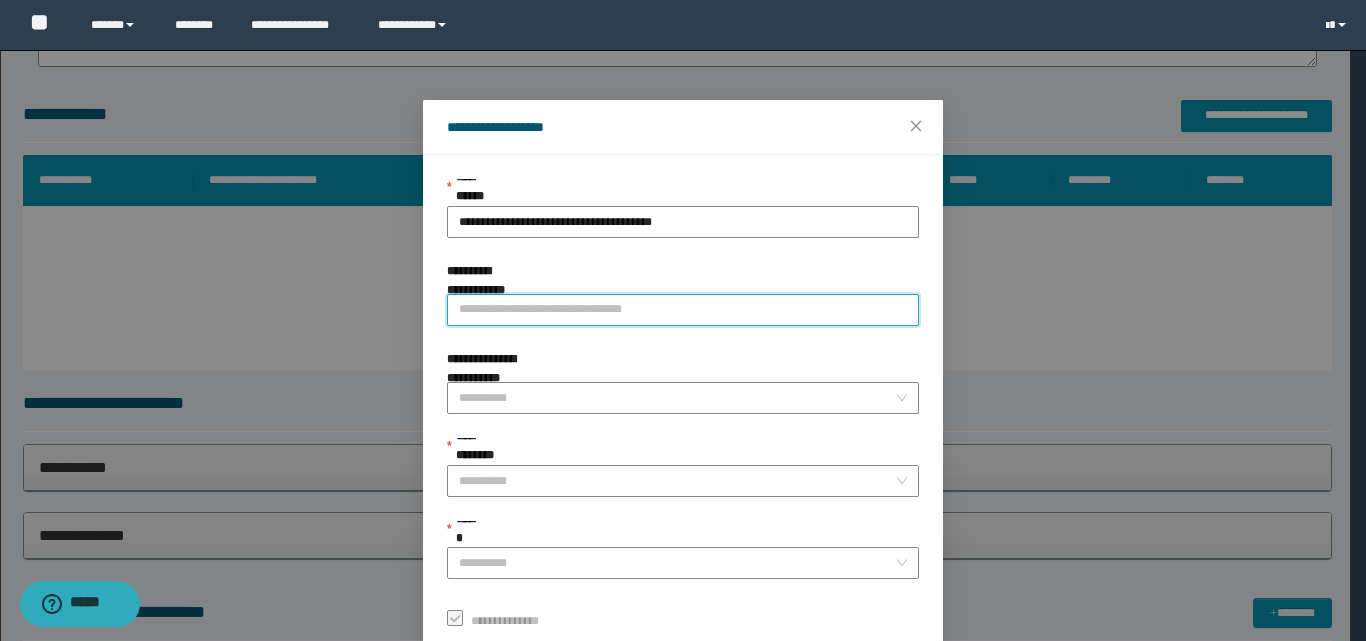 click on "**********" at bounding box center [683, 310] 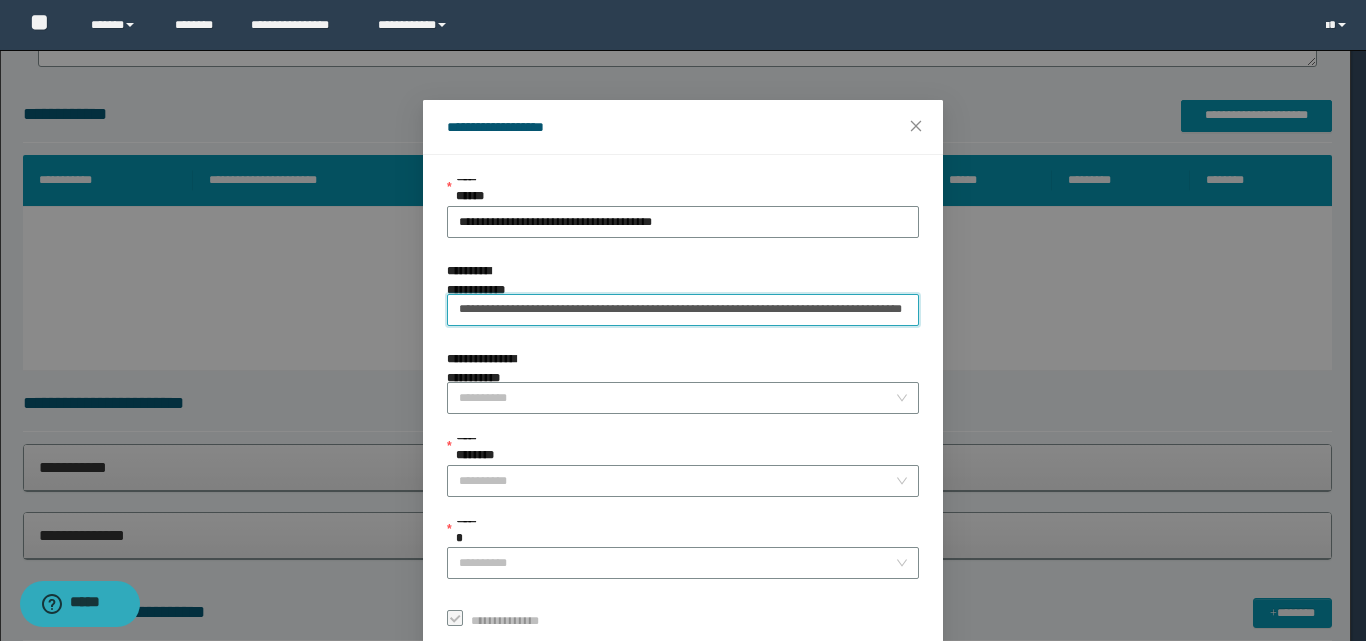 scroll, scrollTop: 0, scrollLeft: 125, axis: horizontal 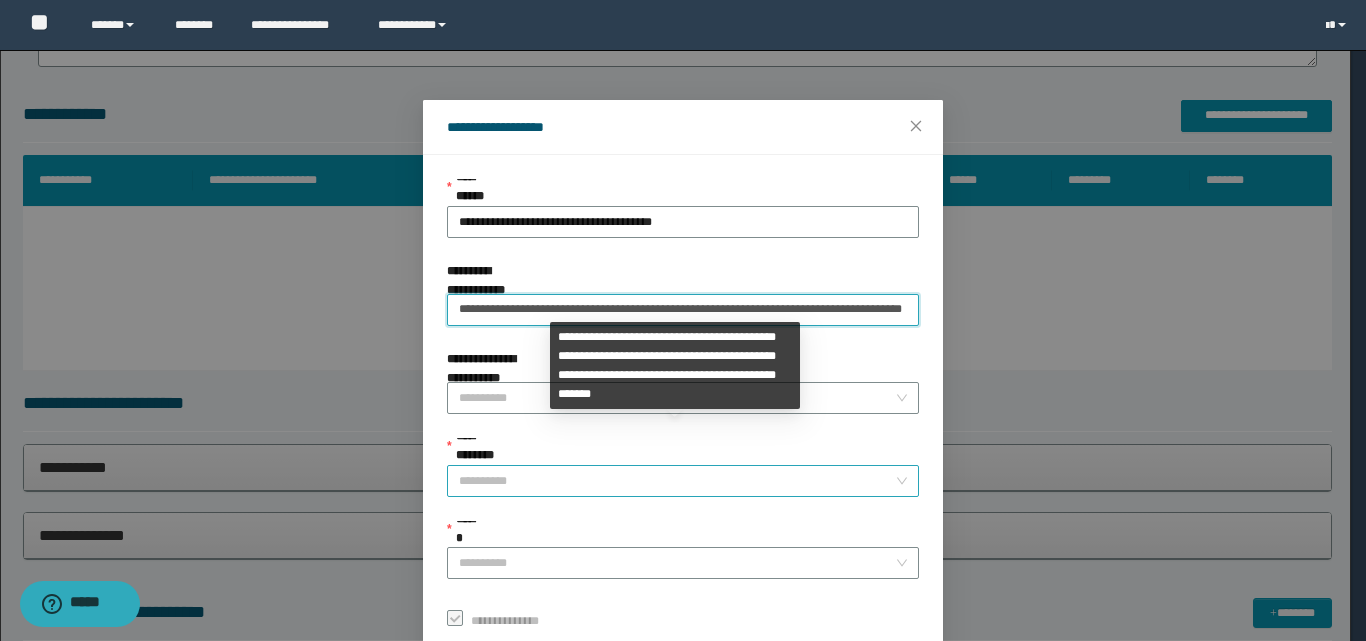 type on "**********" 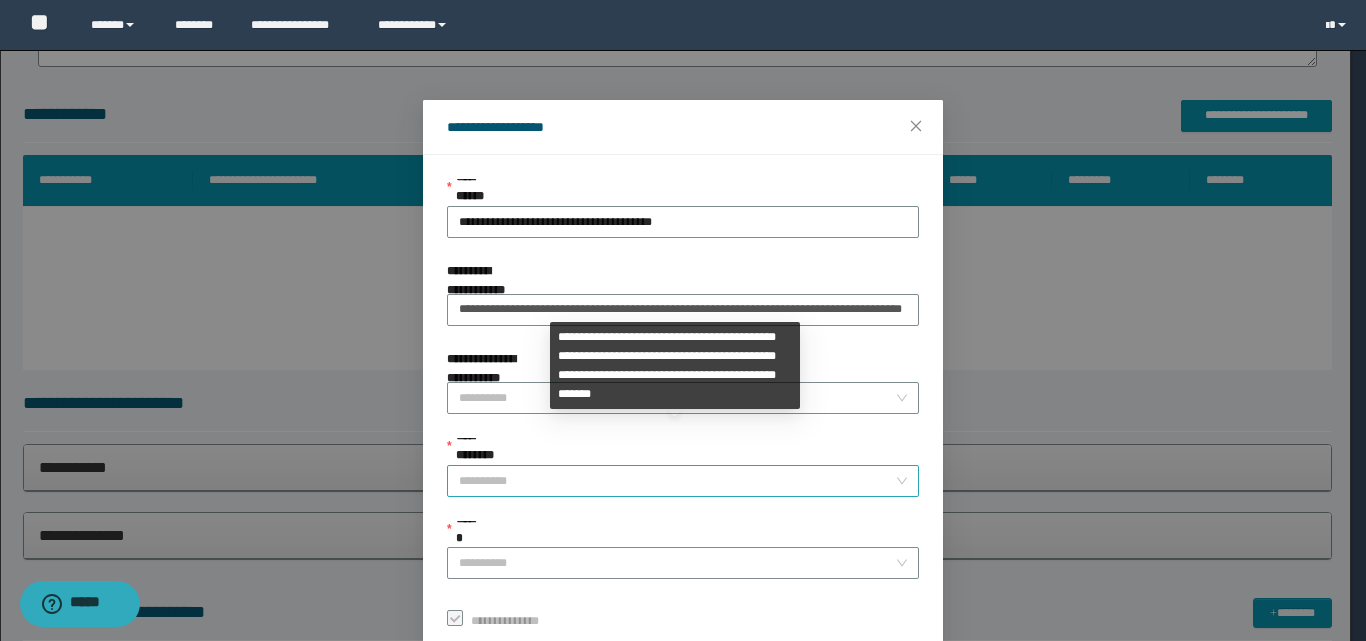 click on "**********" at bounding box center [677, 481] 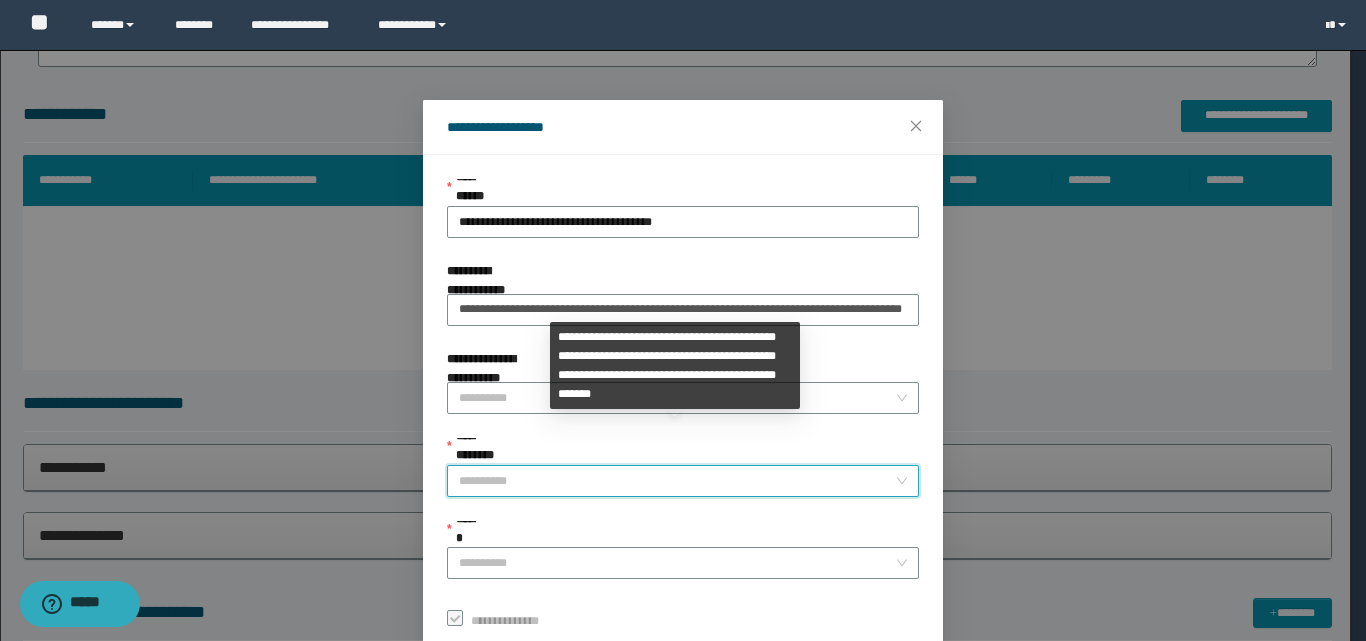 scroll, scrollTop: 0, scrollLeft: 0, axis: both 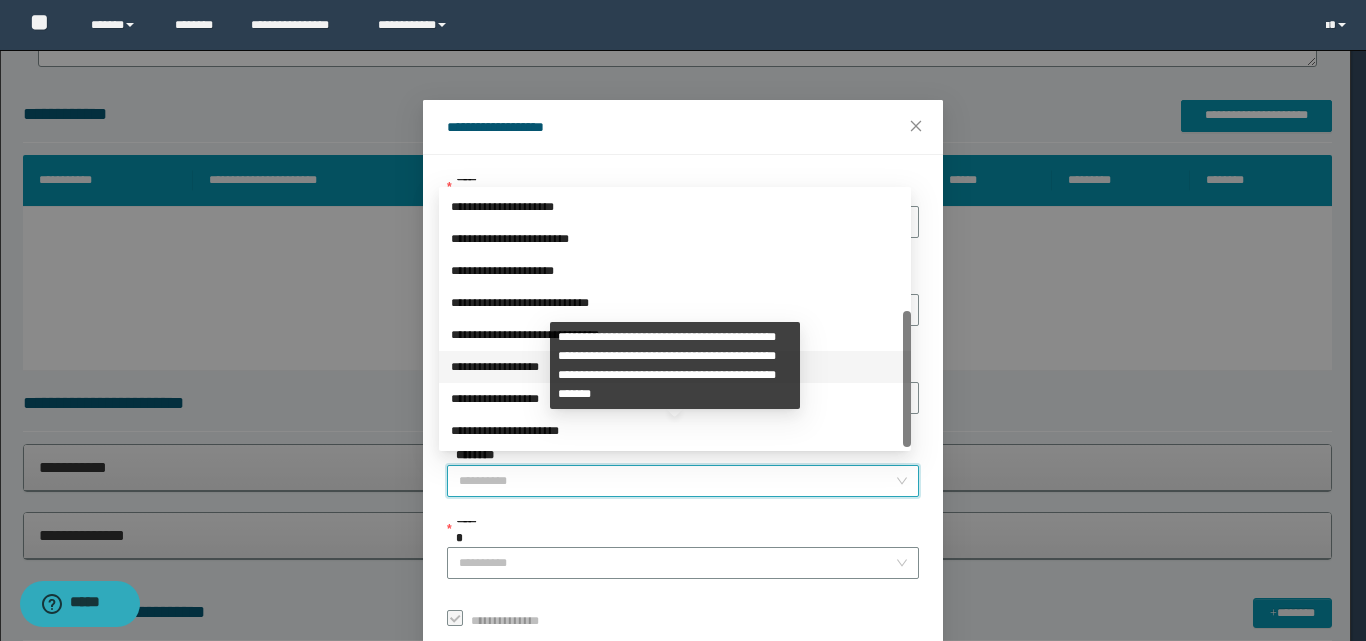 click on "**********" at bounding box center (675, 367) 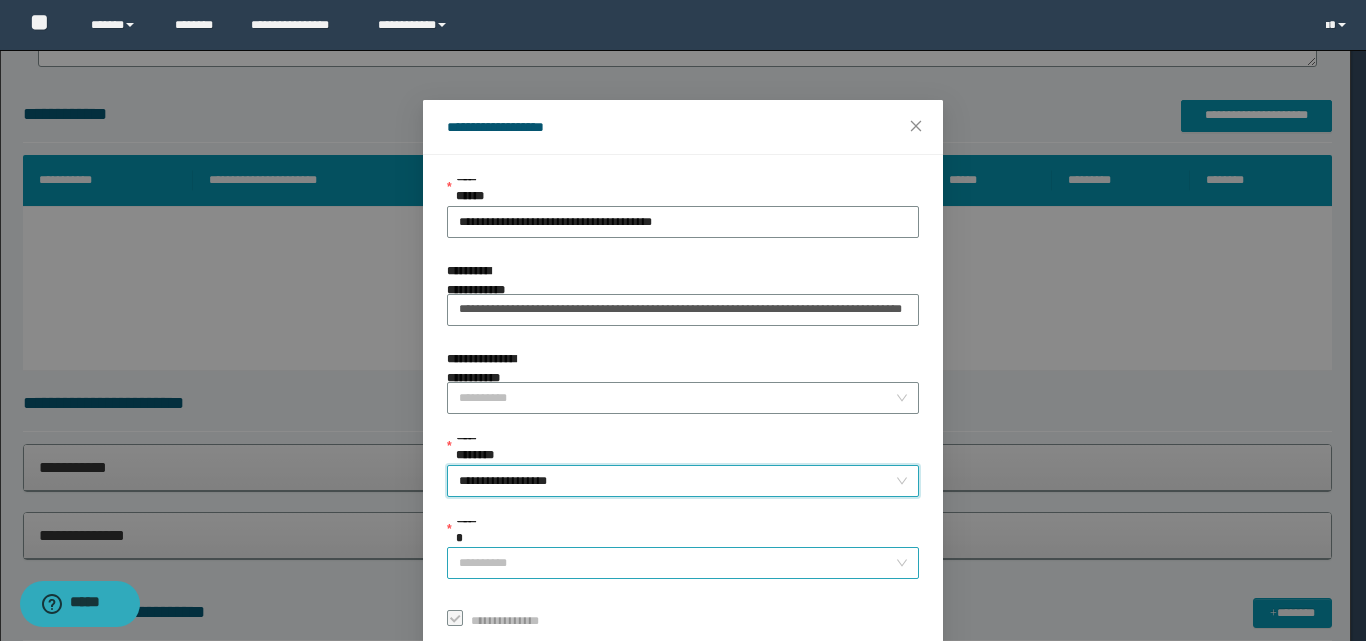 click on "******" at bounding box center (677, 563) 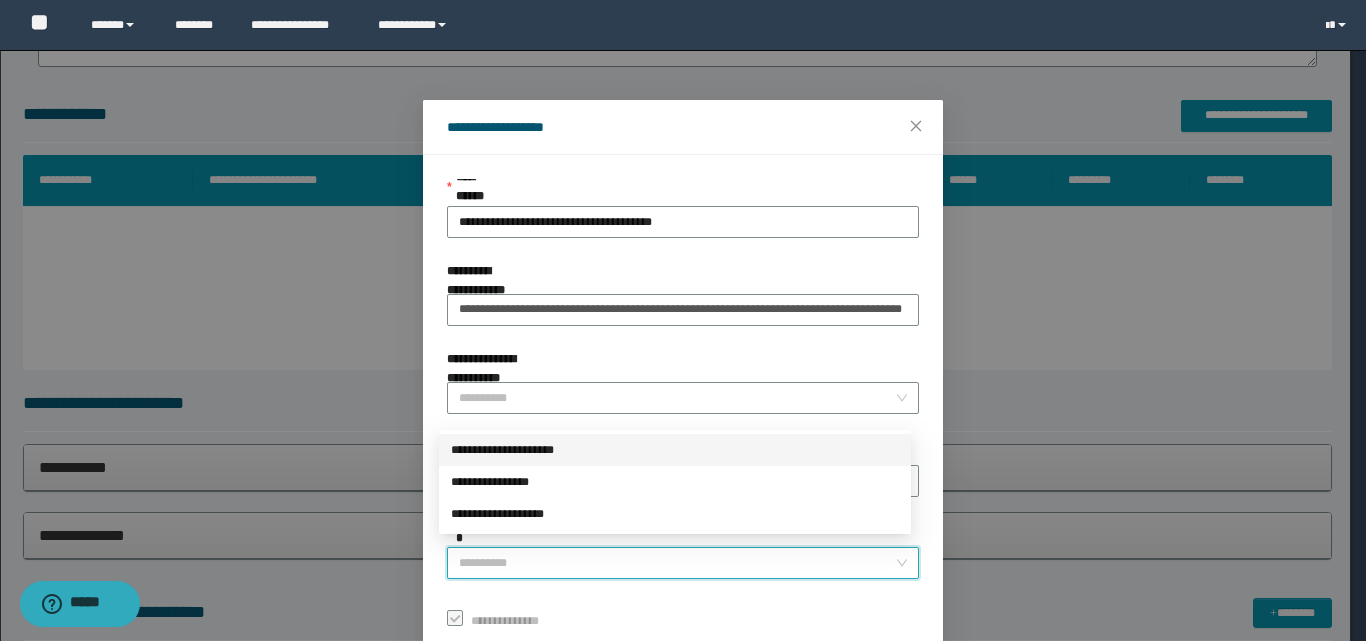 click on "**********" at bounding box center (675, 450) 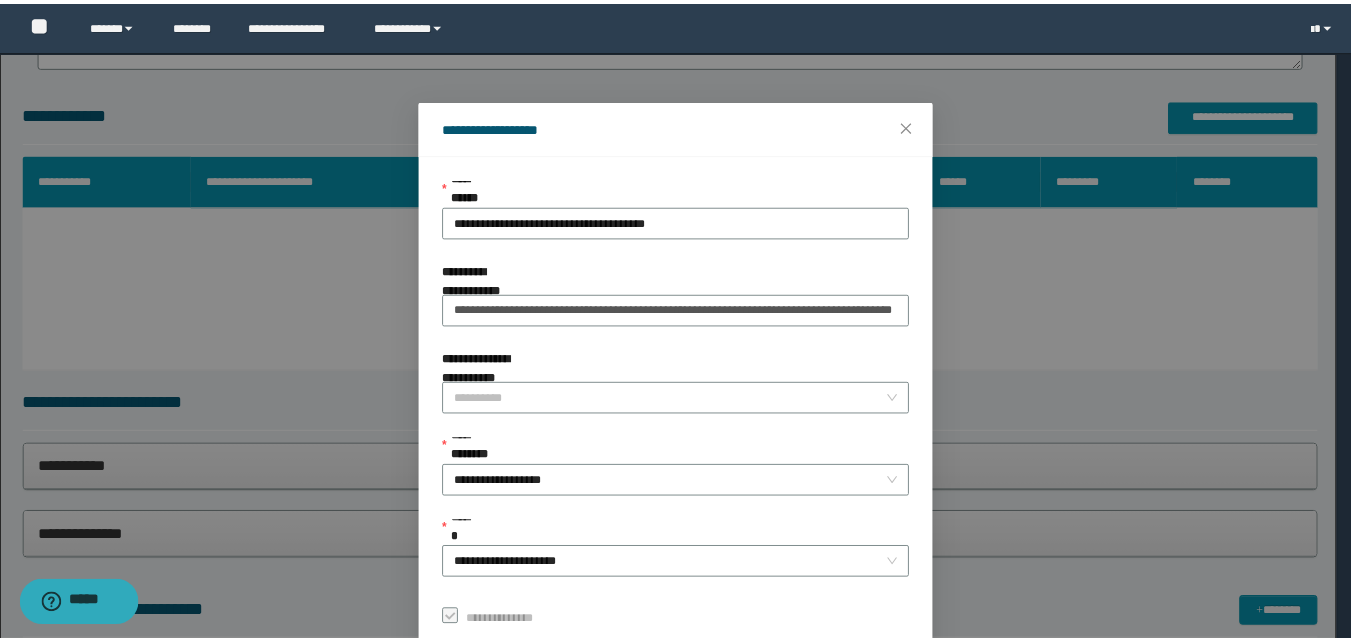 scroll, scrollTop: 111, scrollLeft: 0, axis: vertical 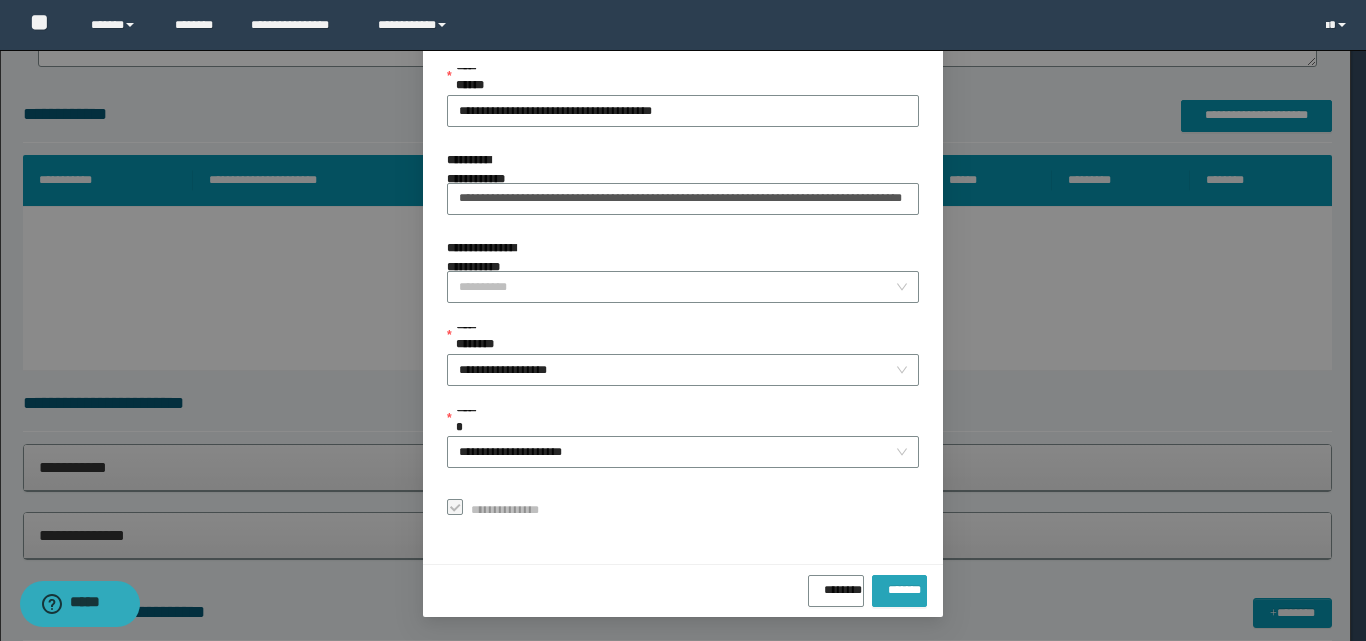 click on "*******" at bounding box center (899, 586) 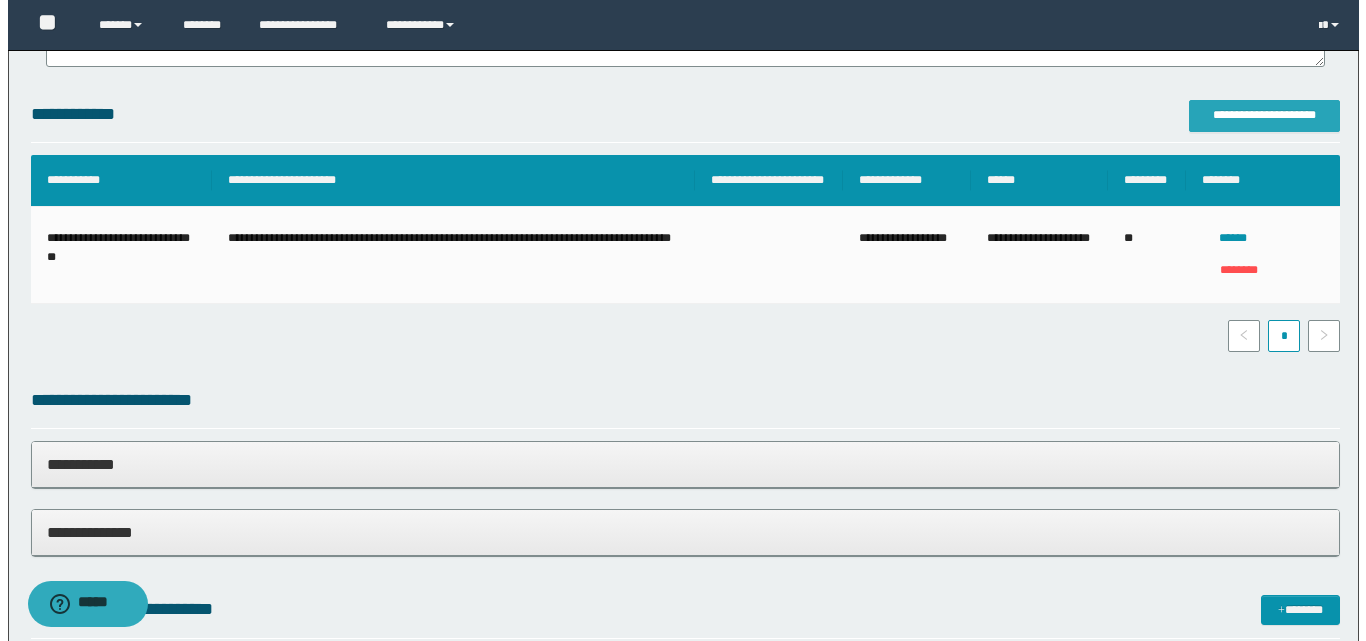 scroll, scrollTop: 2895, scrollLeft: 0, axis: vertical 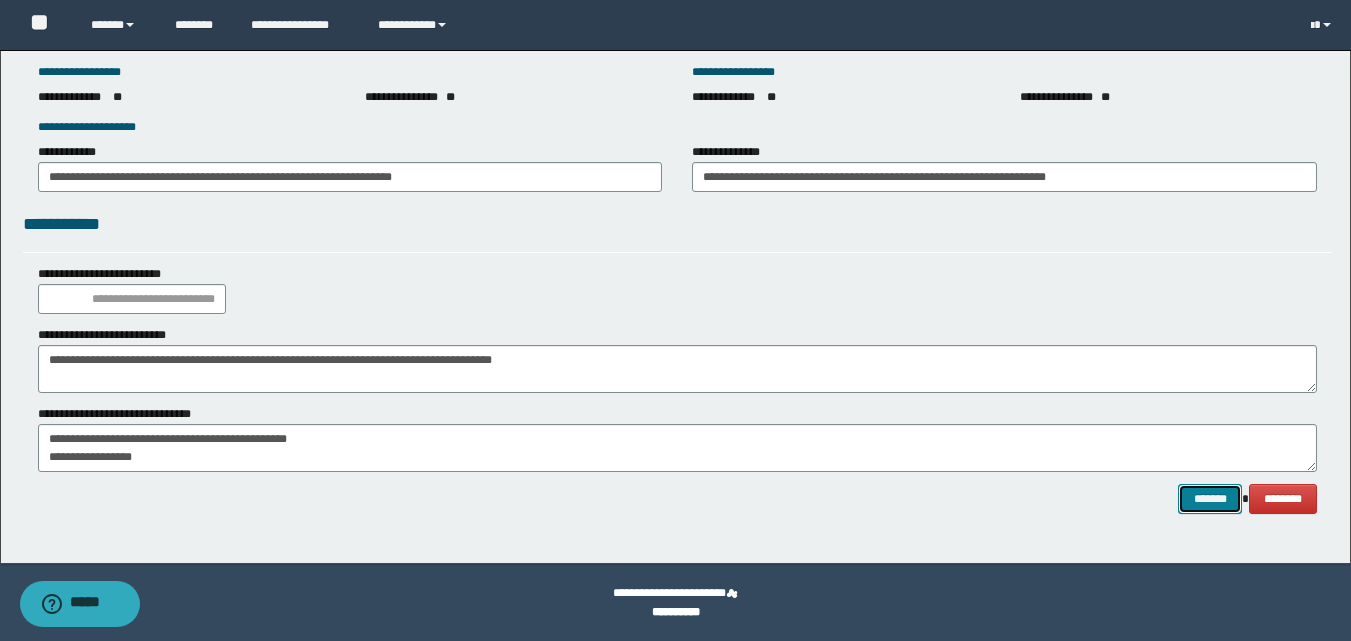 click on "*******" at bounding box center [1210, 499] 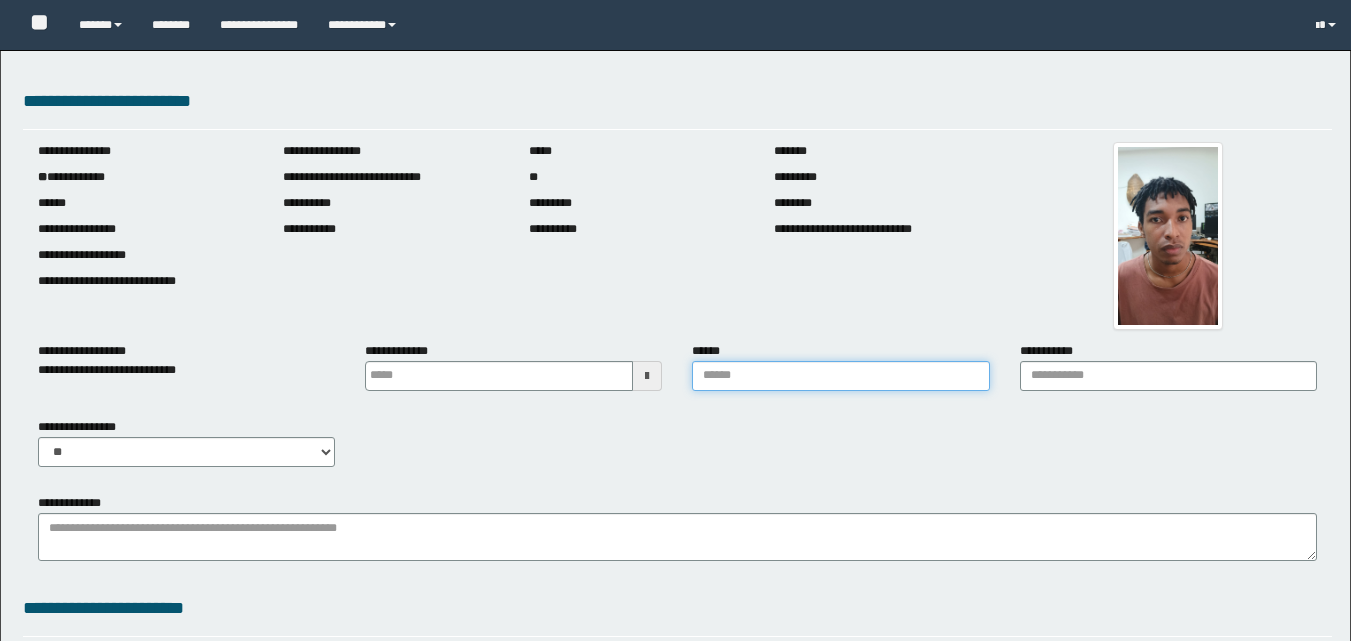 click on "******" at bounding box center [840, 376] 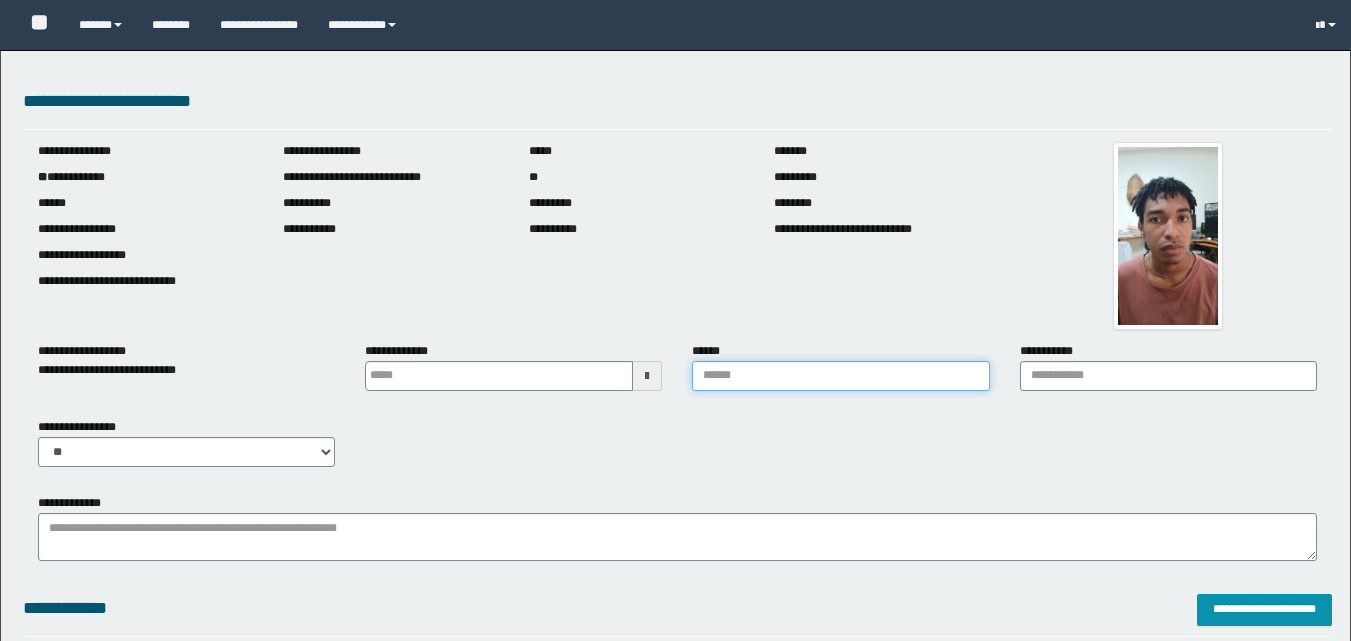 type 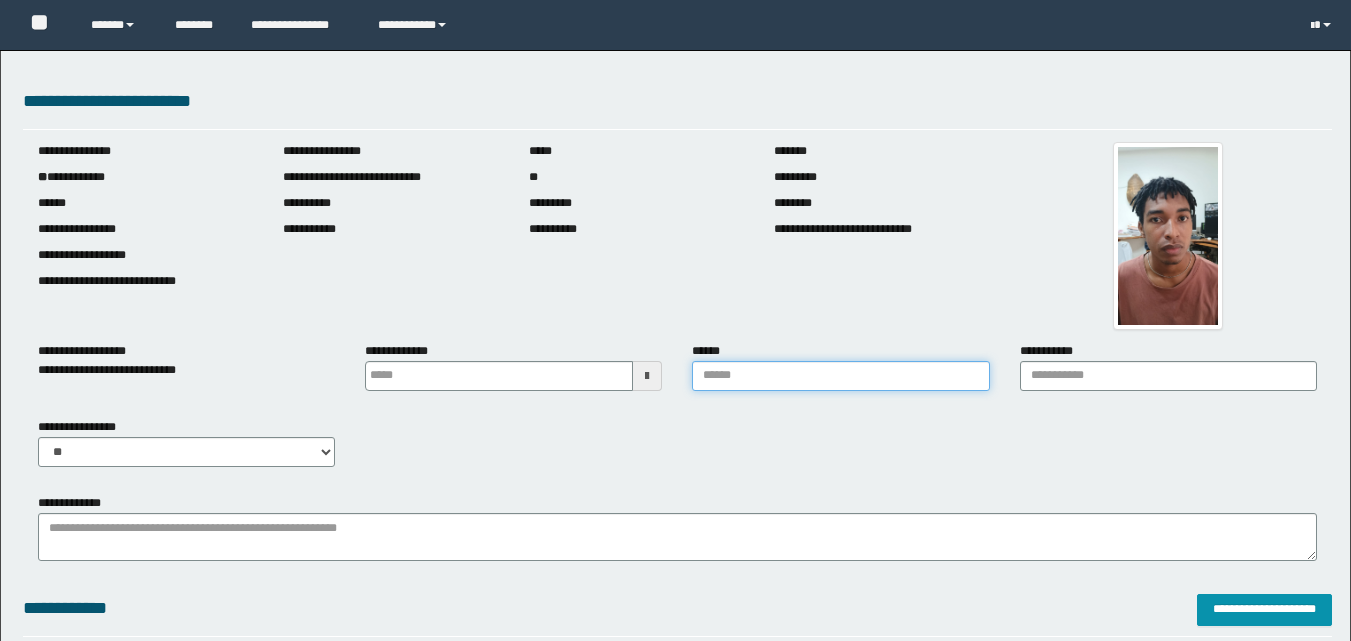 scroll, scrollTop: 0, scrollLeft: 0, axis: both 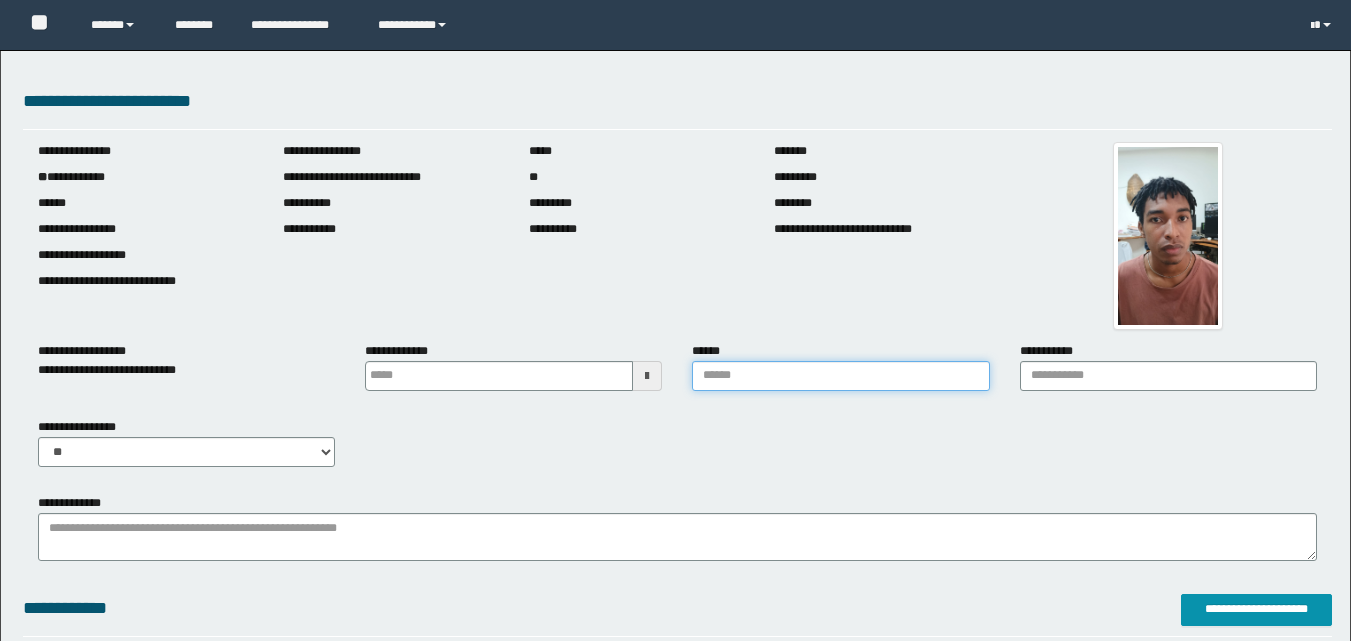 type on "**********" 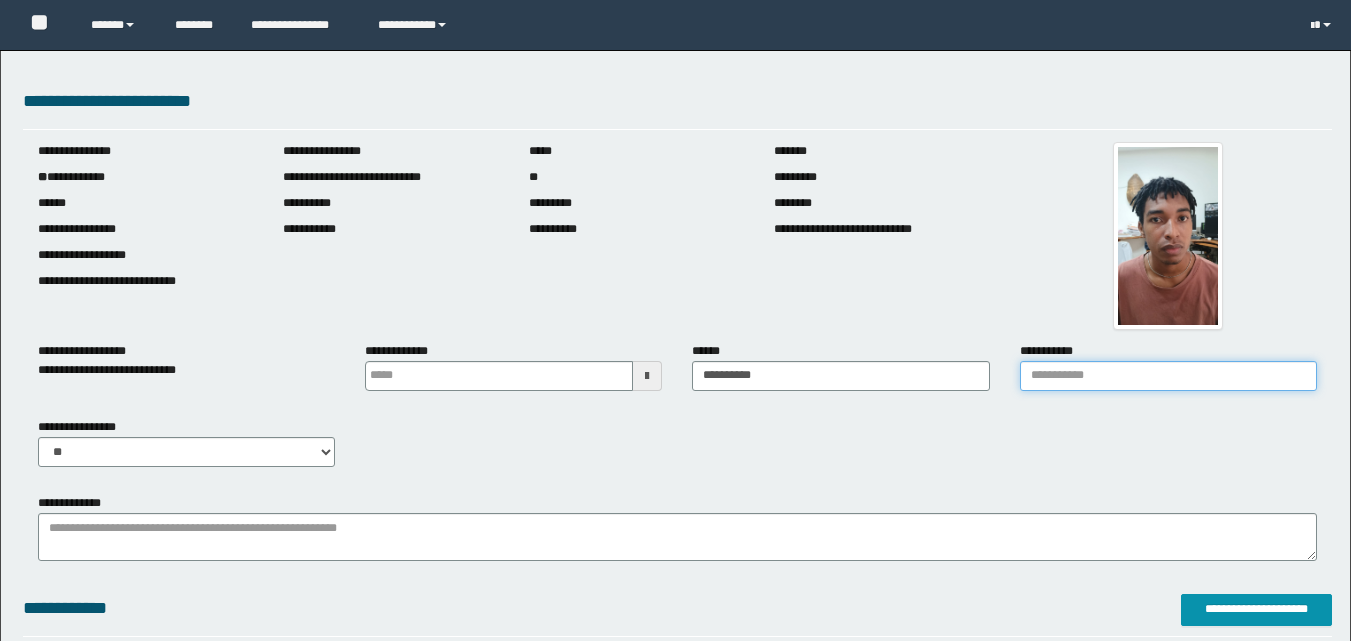 click on "**********" at bounding box center (1168, 376) 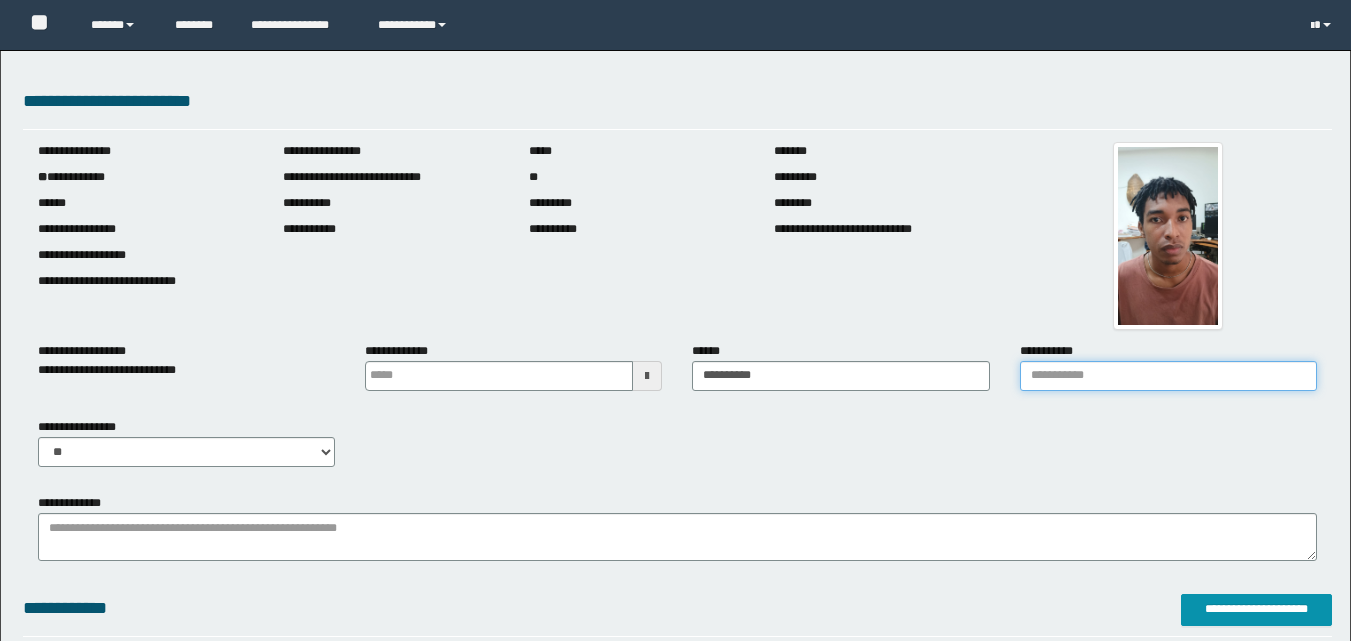 type on "**********" 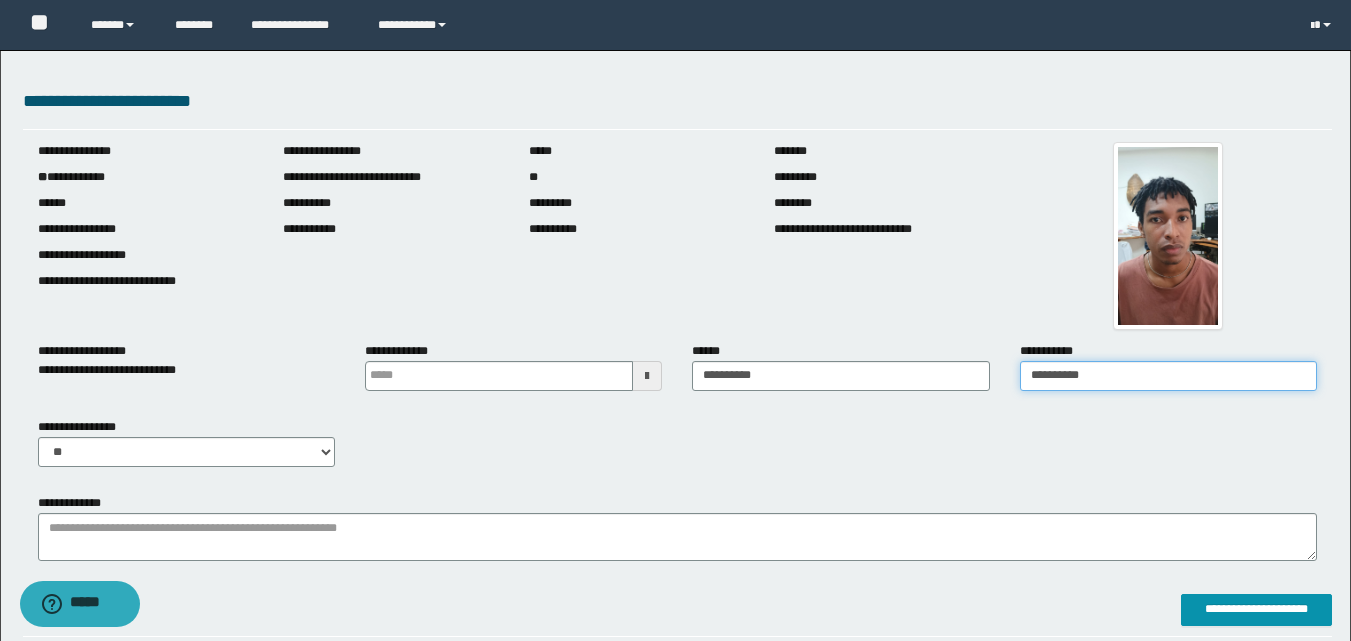 scroll, scrollTop: 0, scrollLeft: 0, axis: both 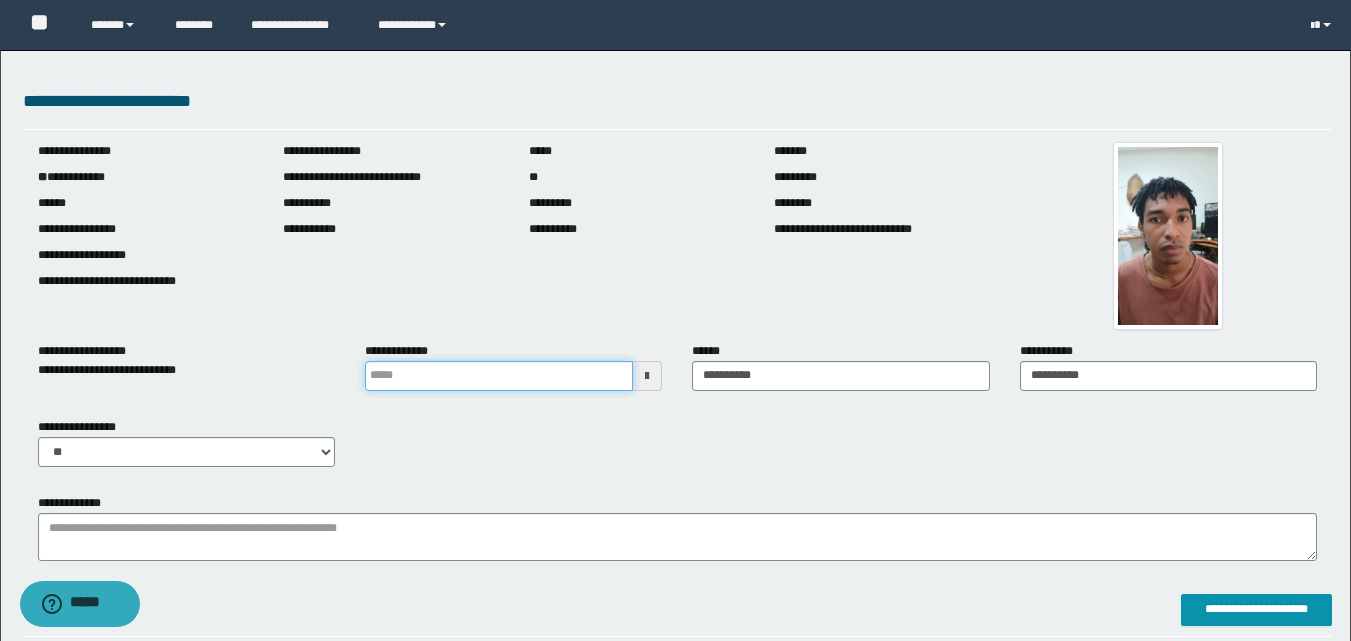 click at bounding box center [499, 376] 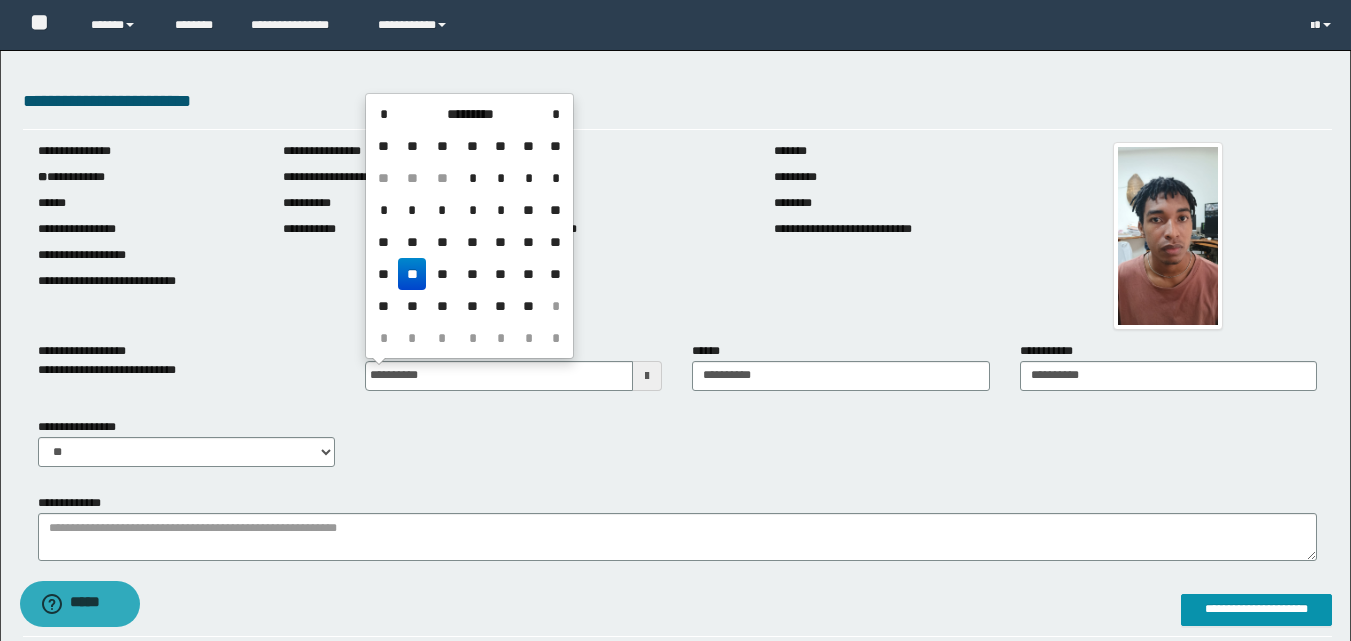 type on "**********" 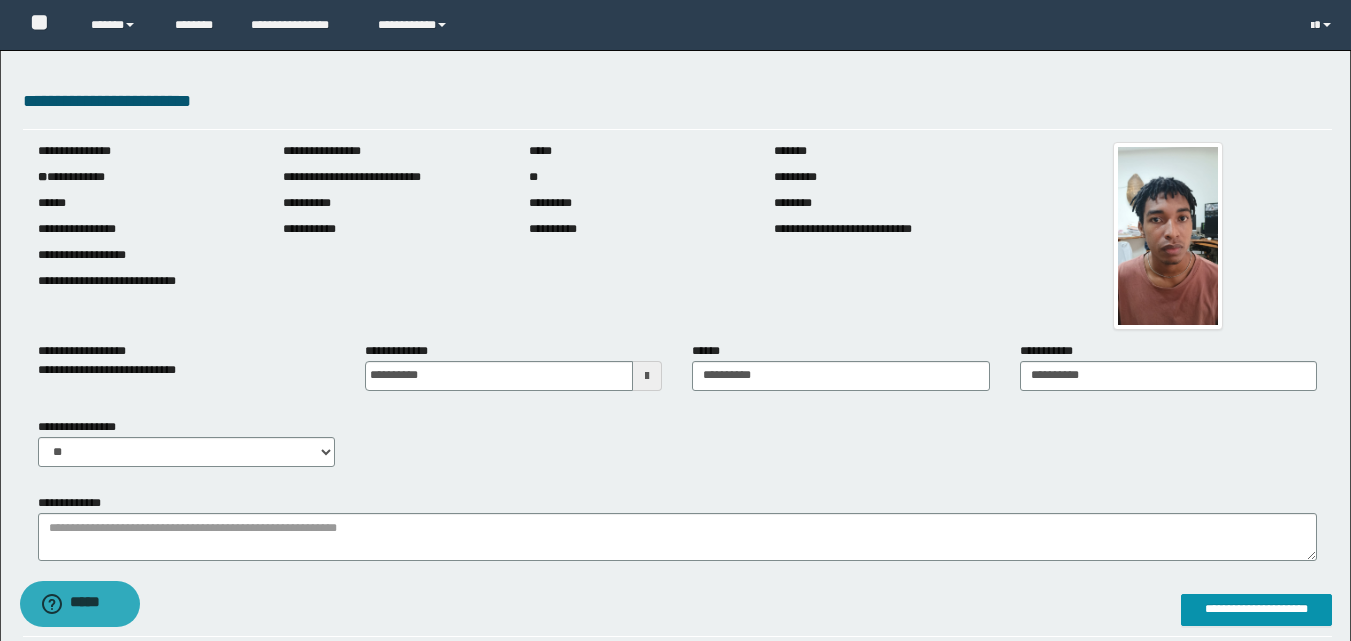 click on "**********" at bounding box center [677, 450] 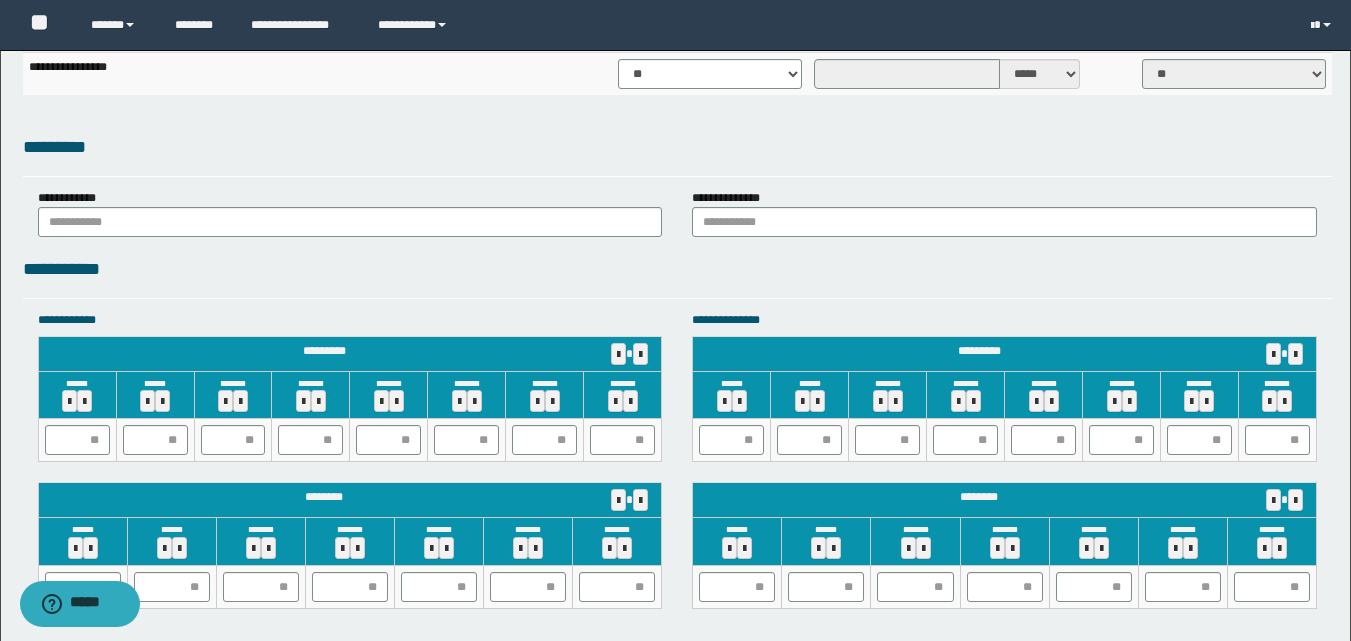 scroll, scrollTop: 1747, scrollLeft: 0, axis: vertical 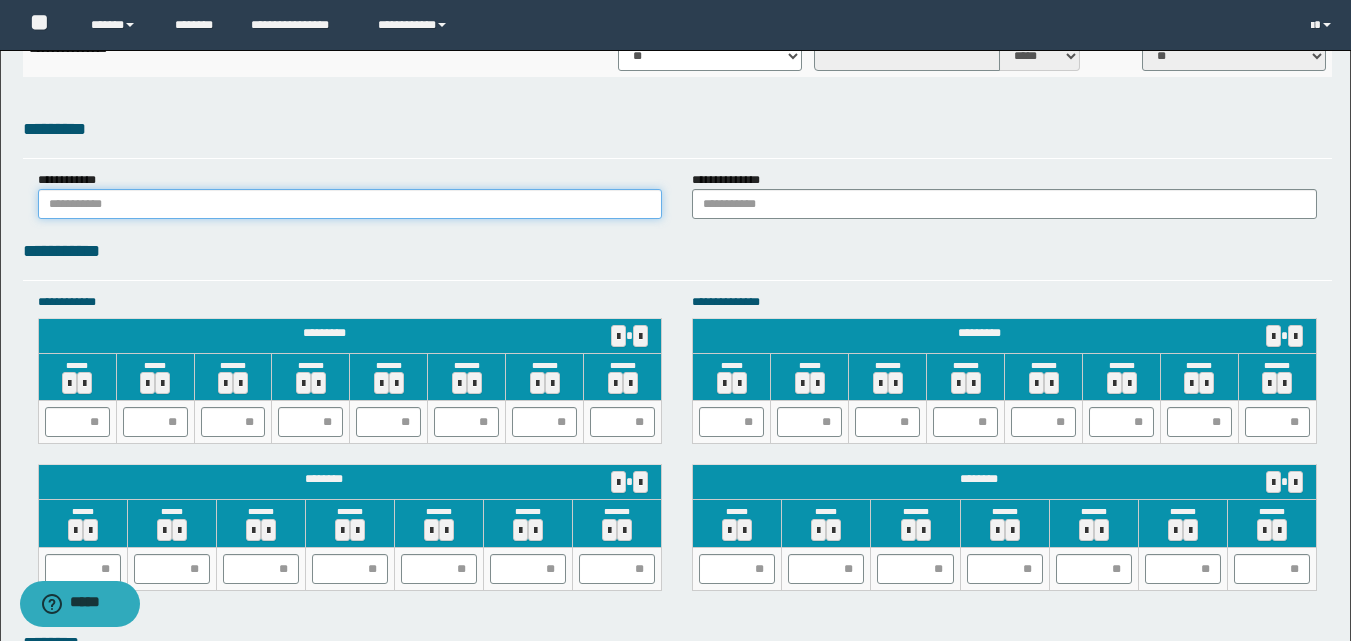click at bounding box center (350, 204) 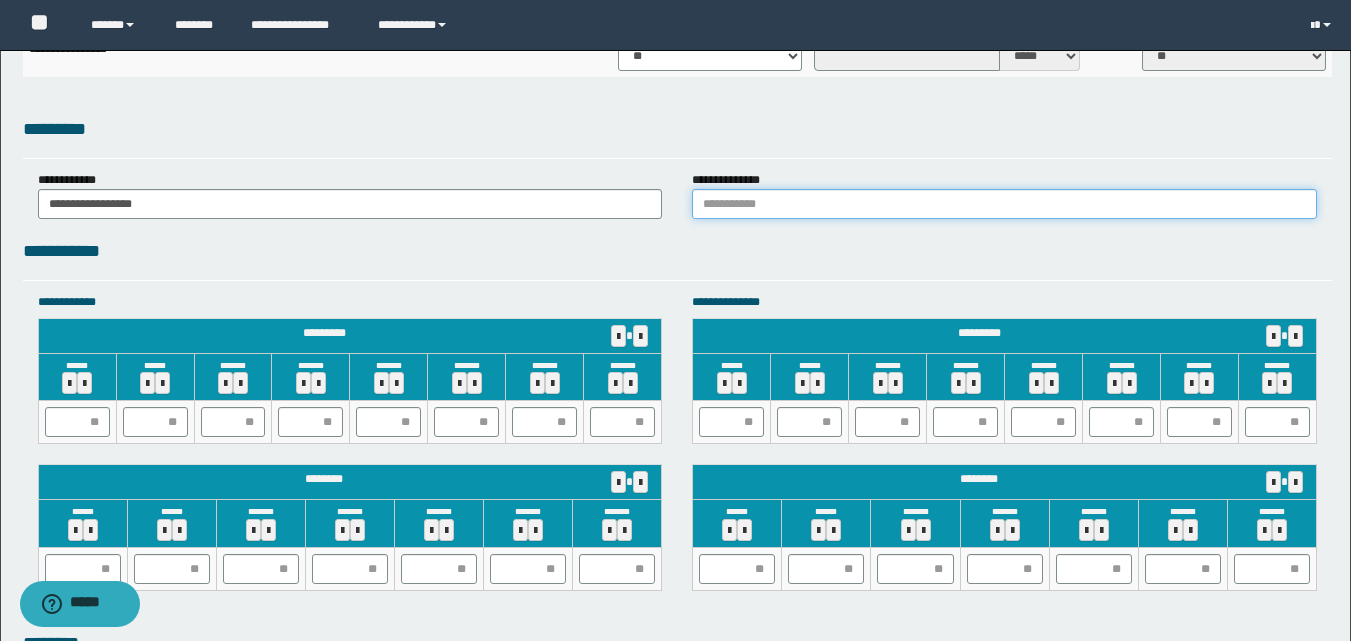 click at bounding box center (1004, 204) 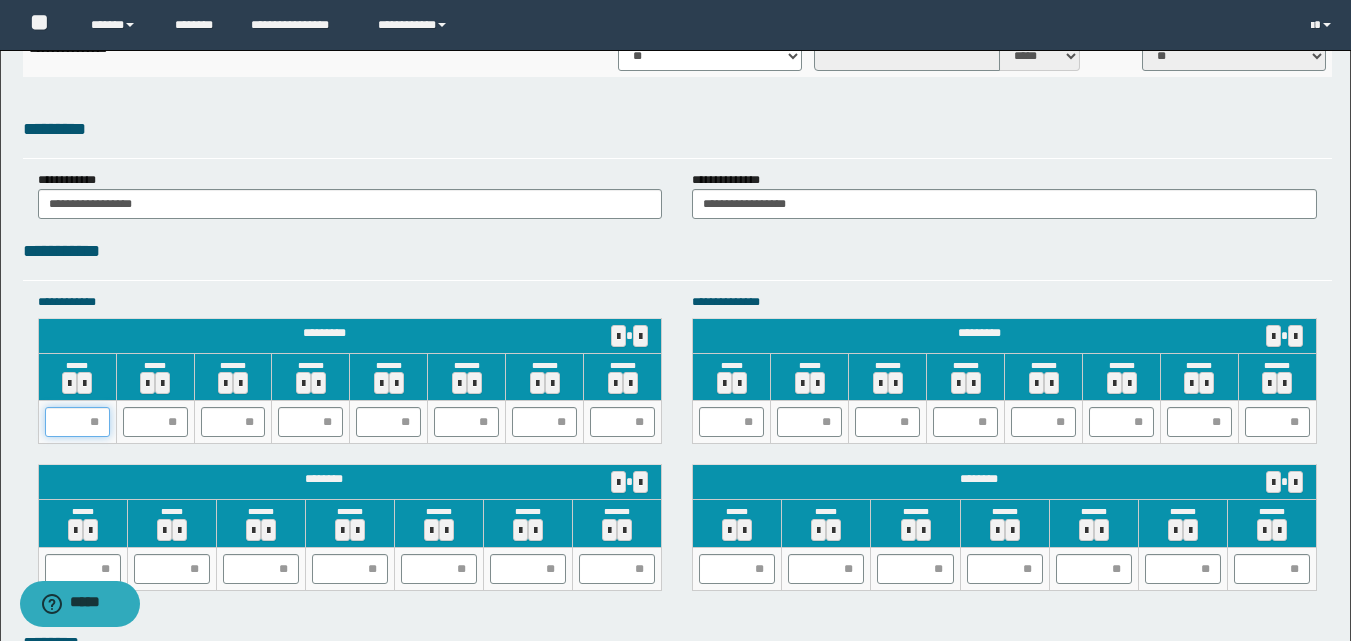 click at bounding box center [77, 422] 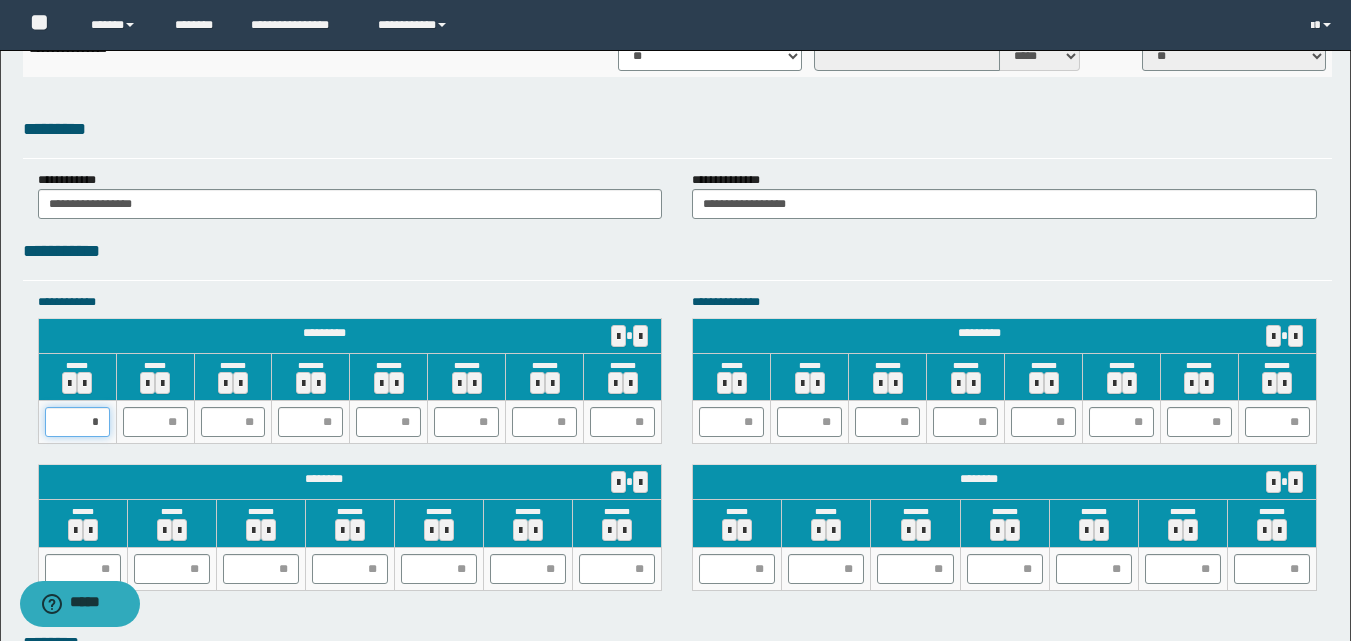 type on "**" 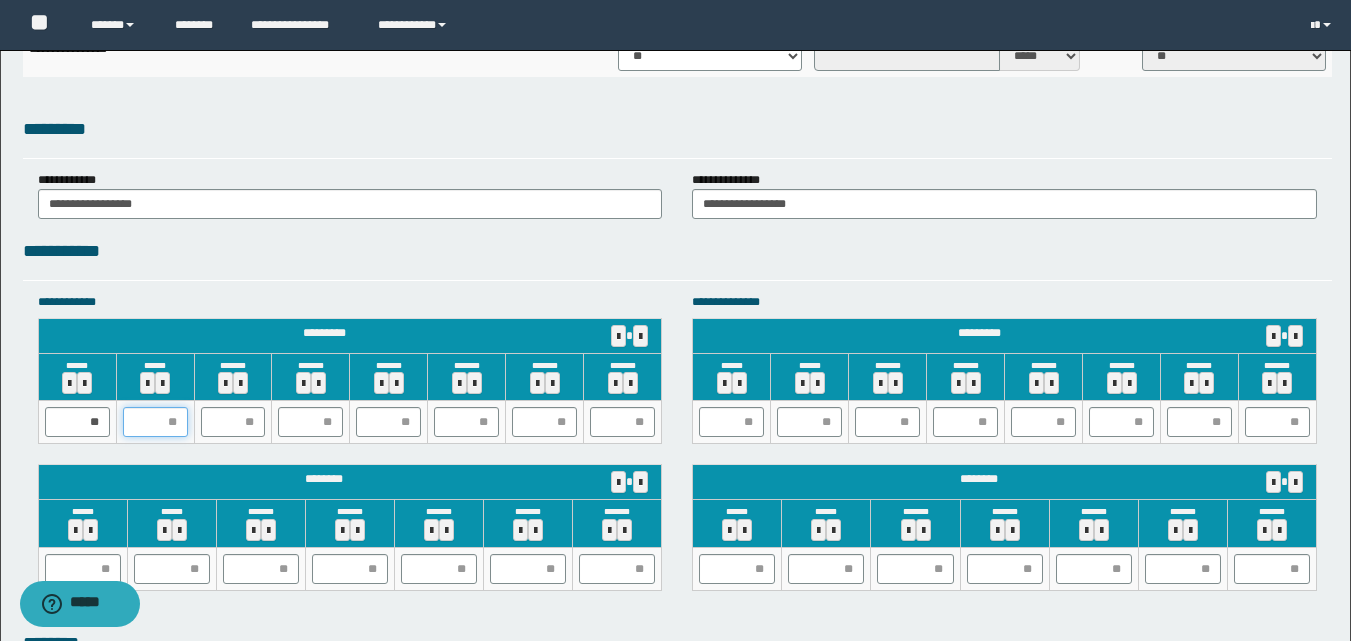 click at bounding box center (155, 422) 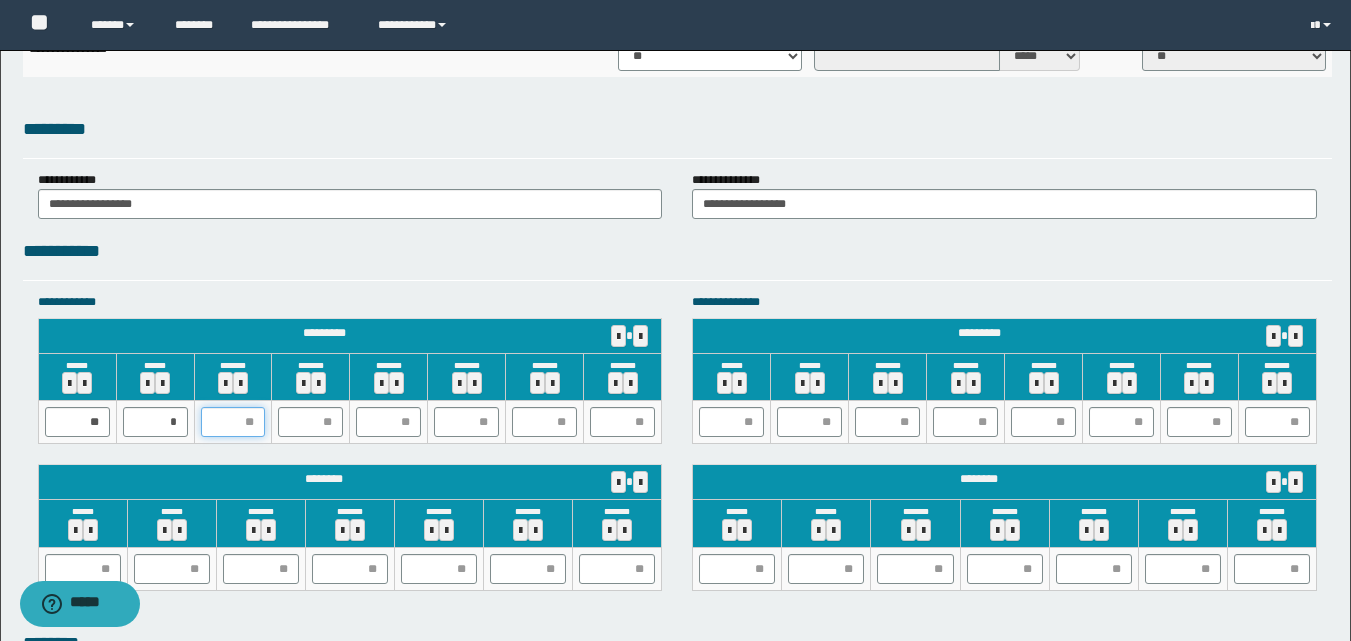 click at bounding box center (233, 422) 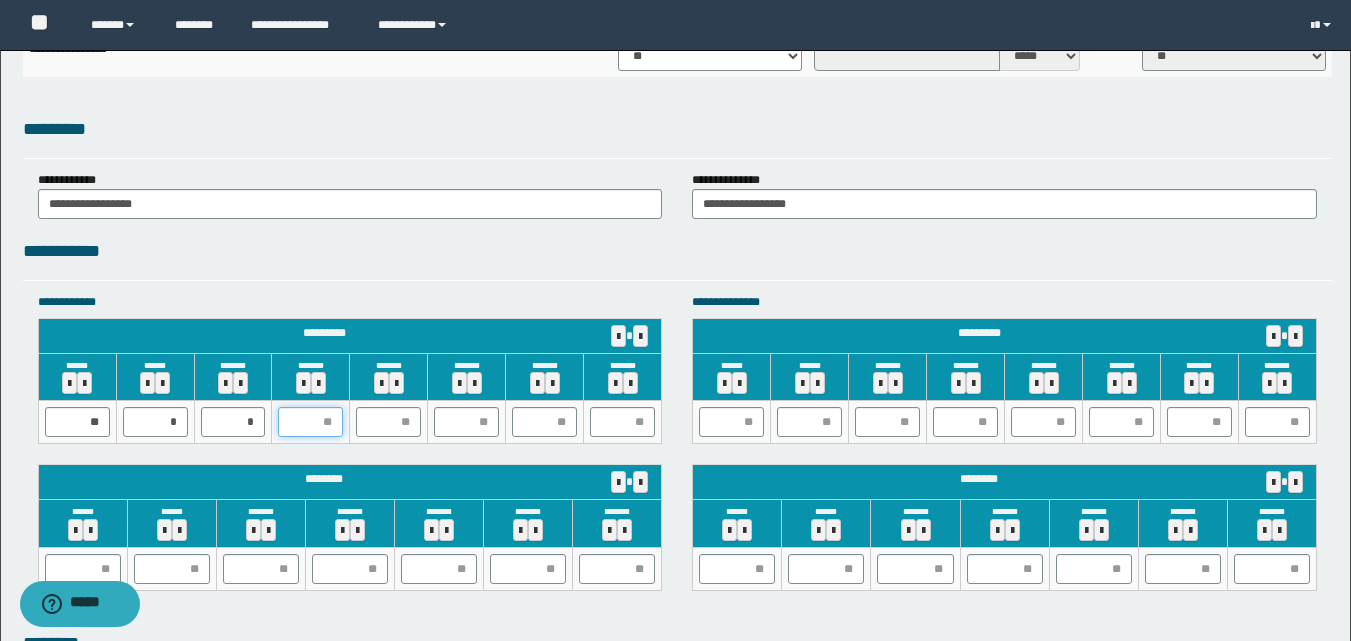 click at bounding box center [310, 422] 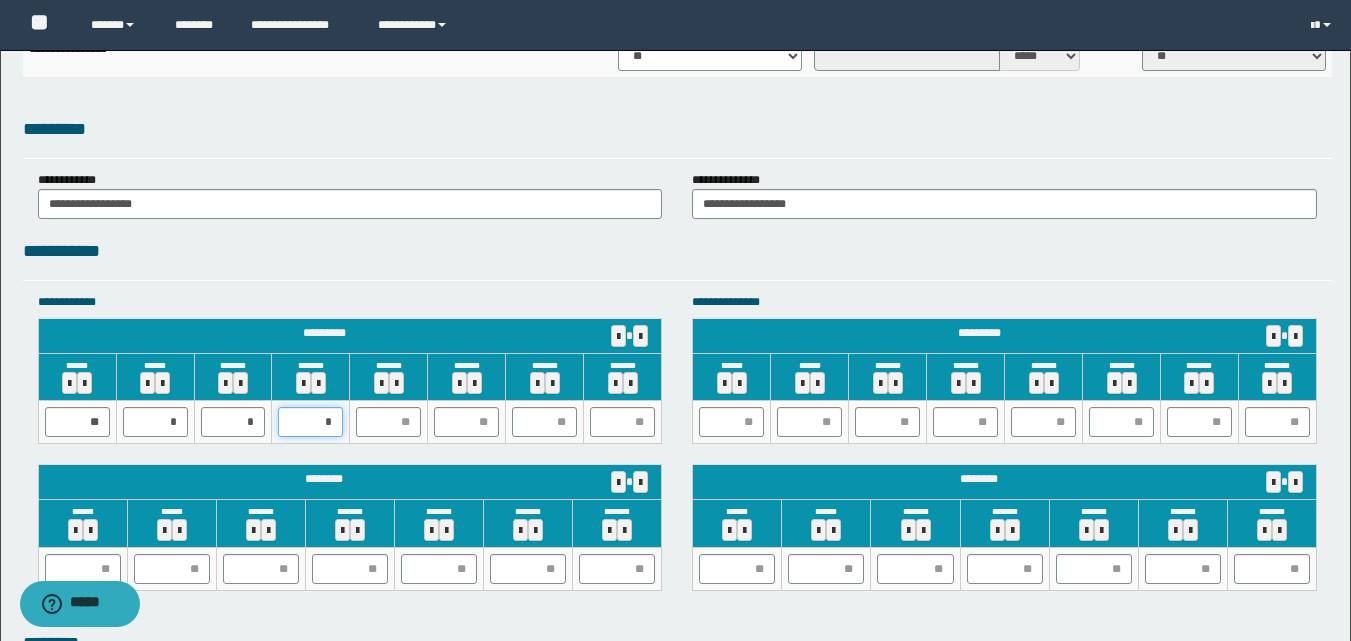 type on "**" 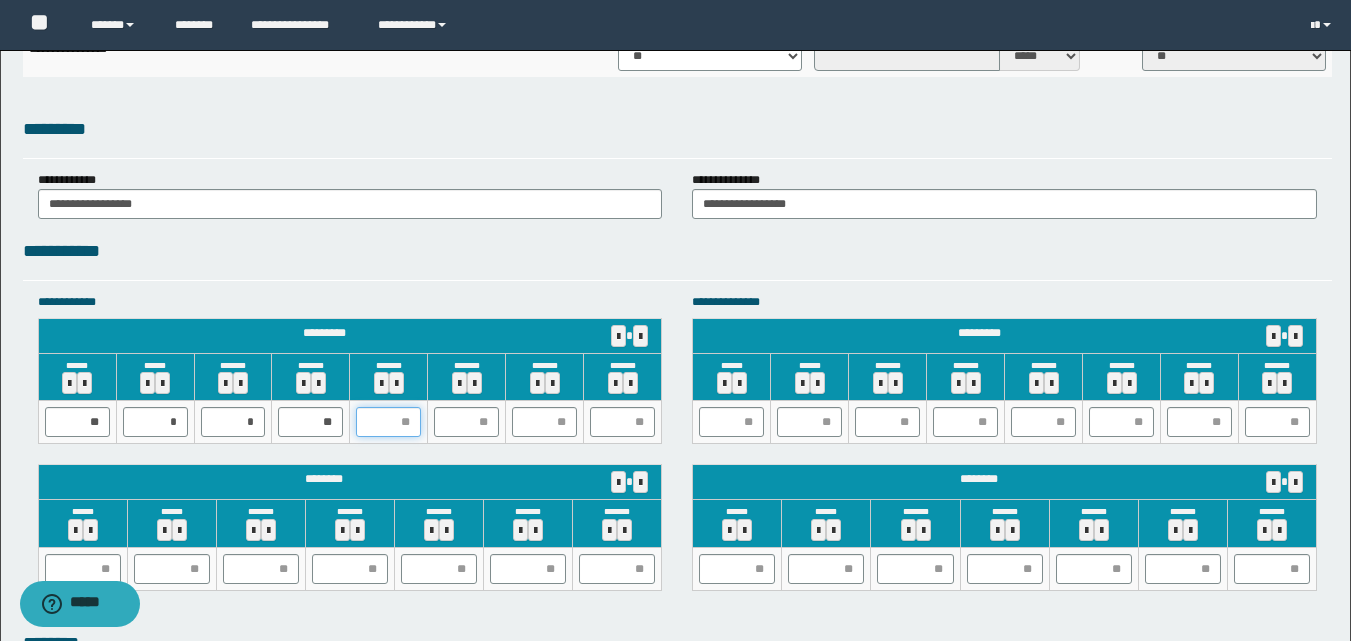 click at bounding box center [388, 422] 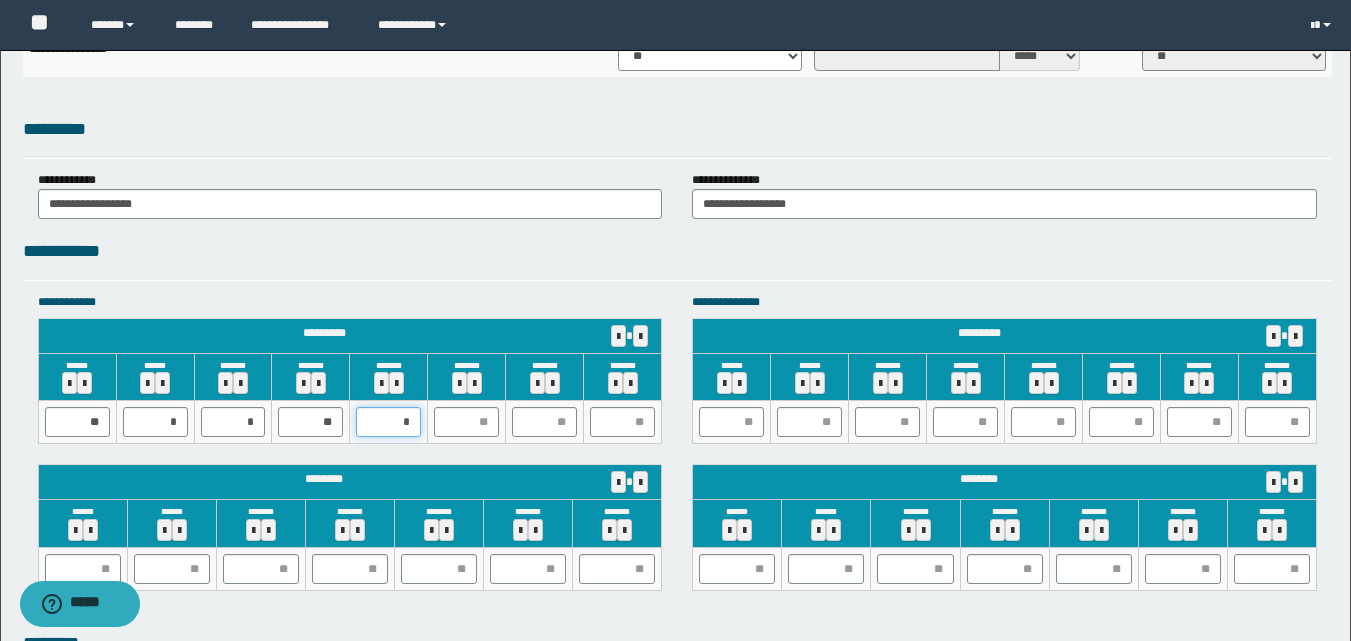 type on "**" 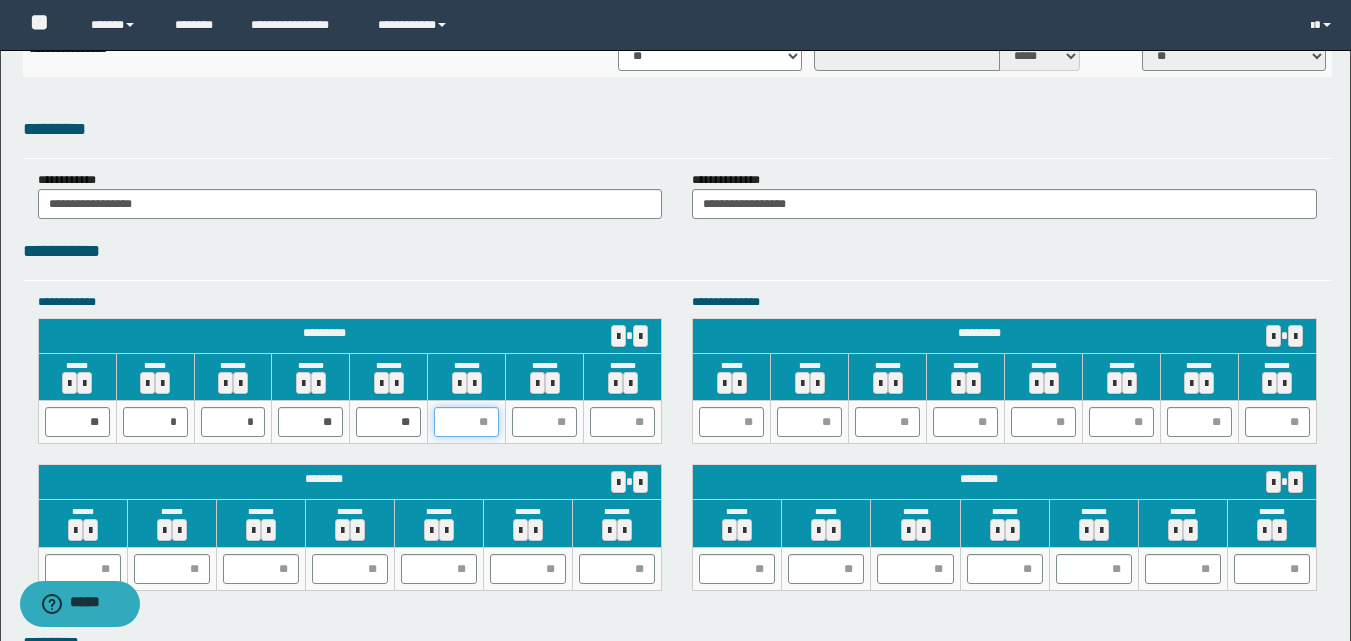 click at bounding box center [466, 422] 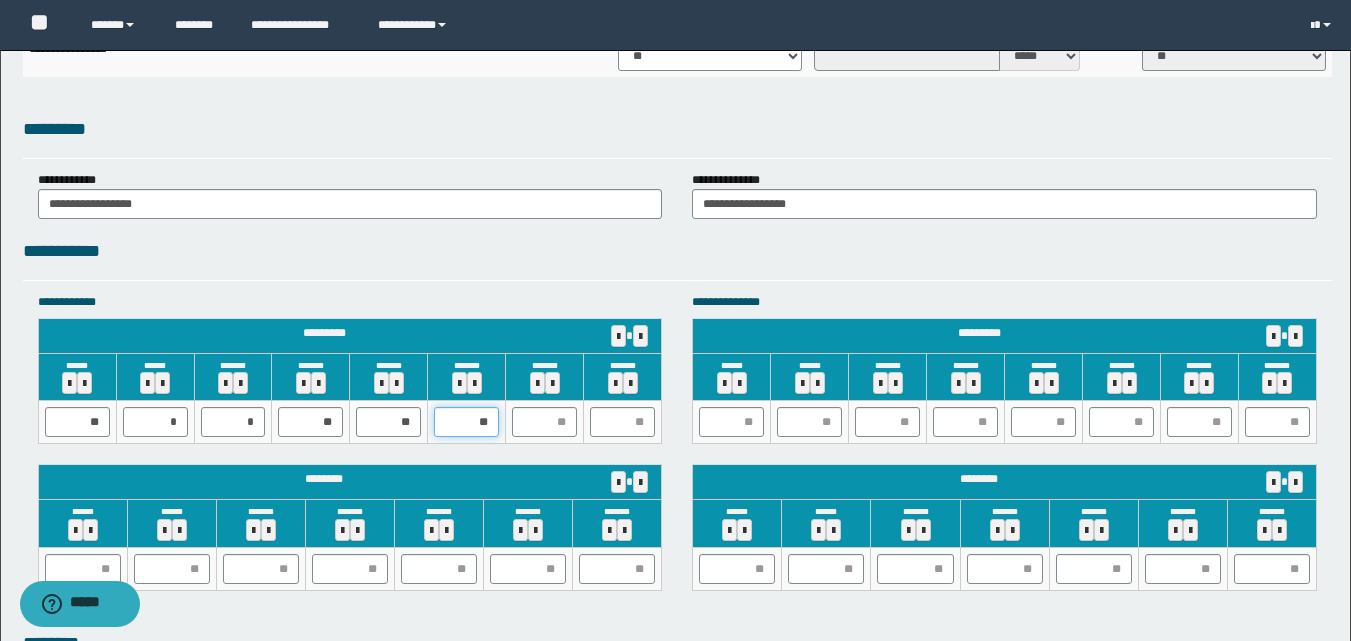 type on "*" 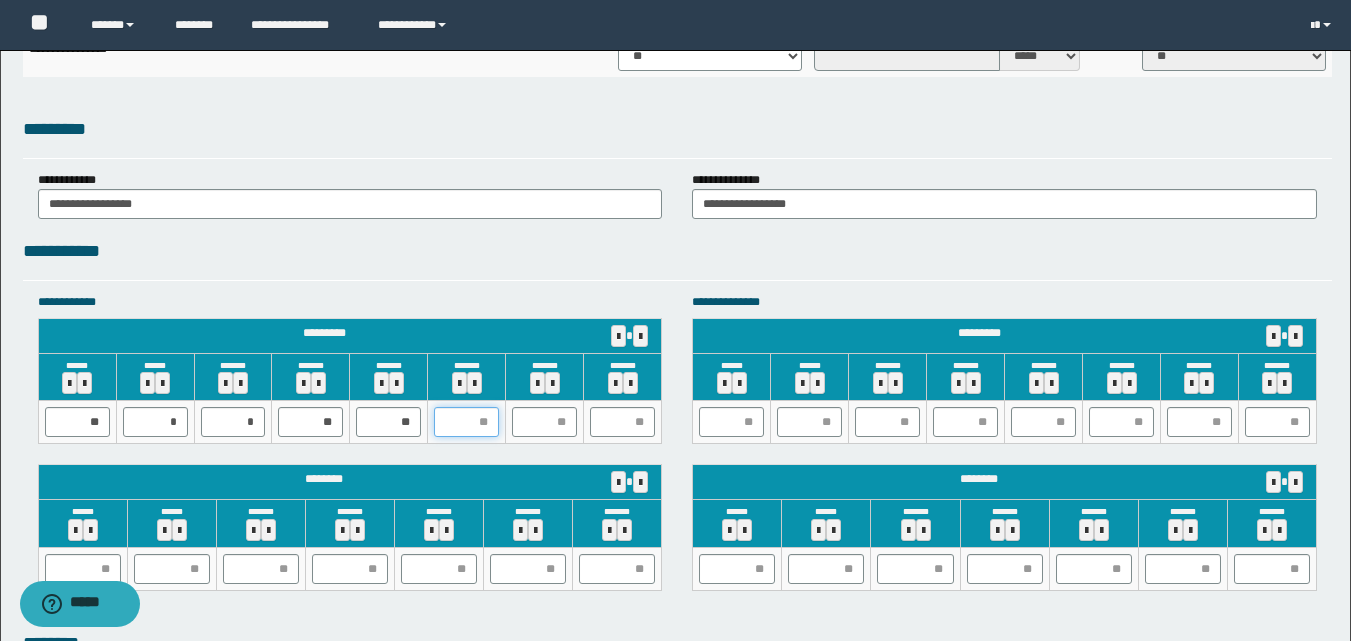 type on "*" 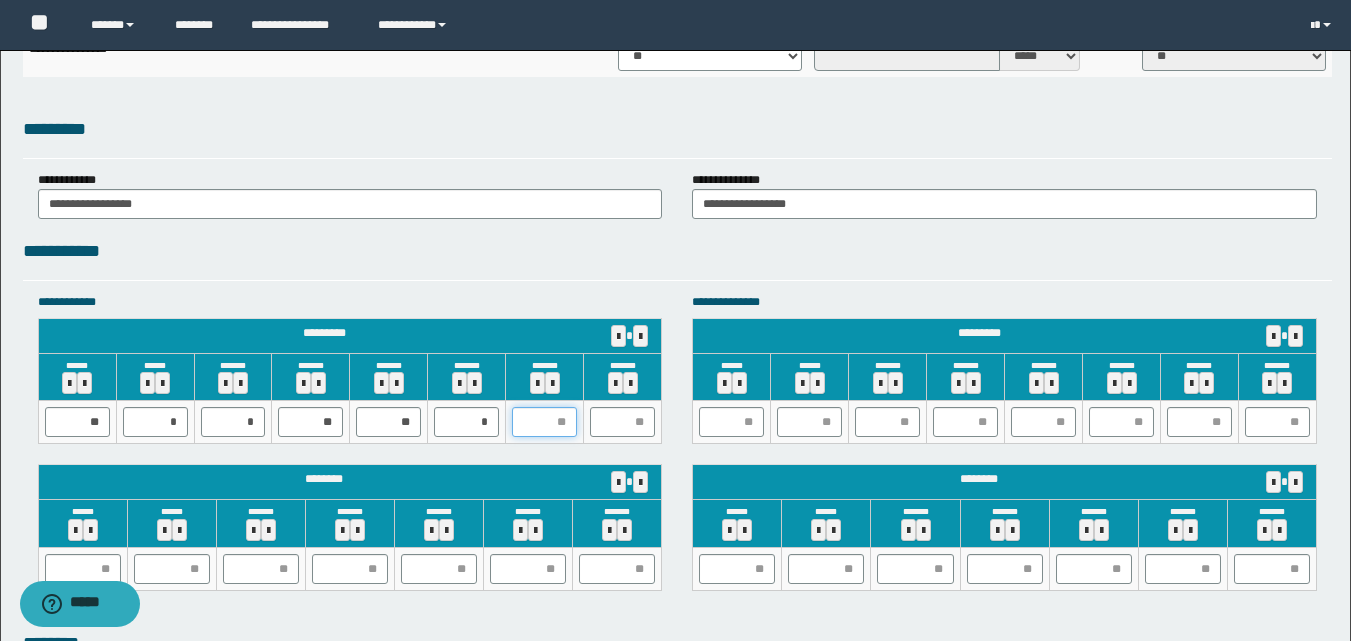 click at bounding box center [544, 422] 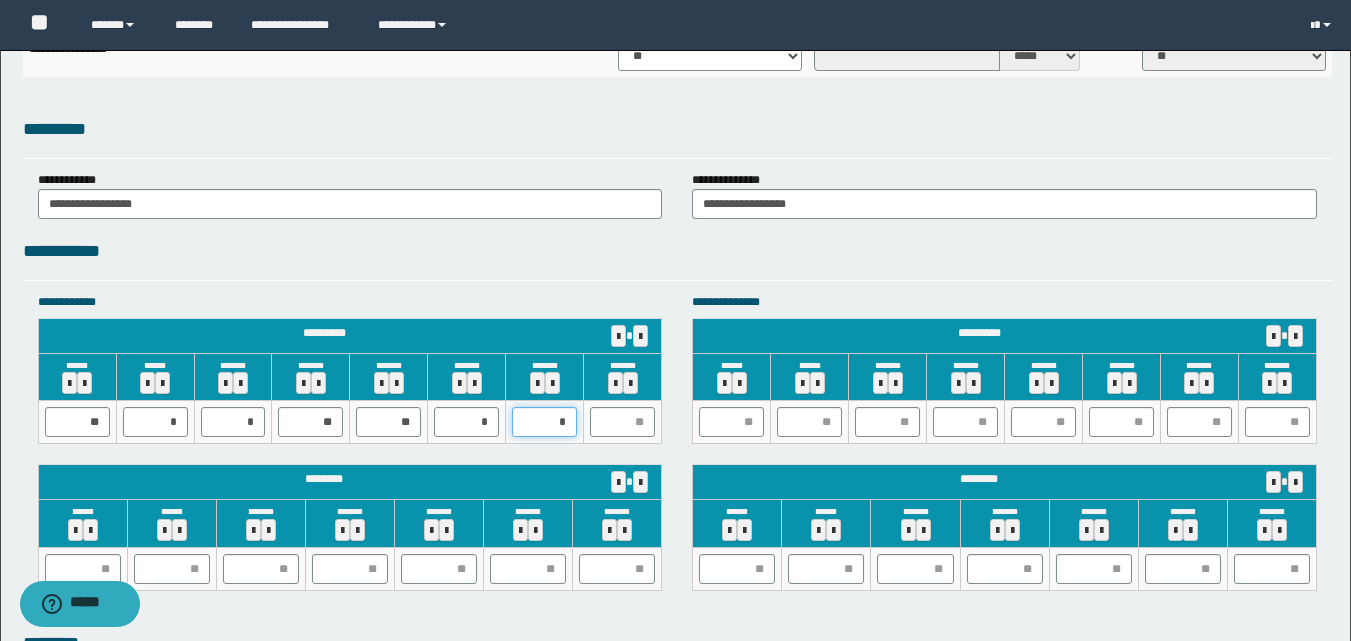 type on "**" 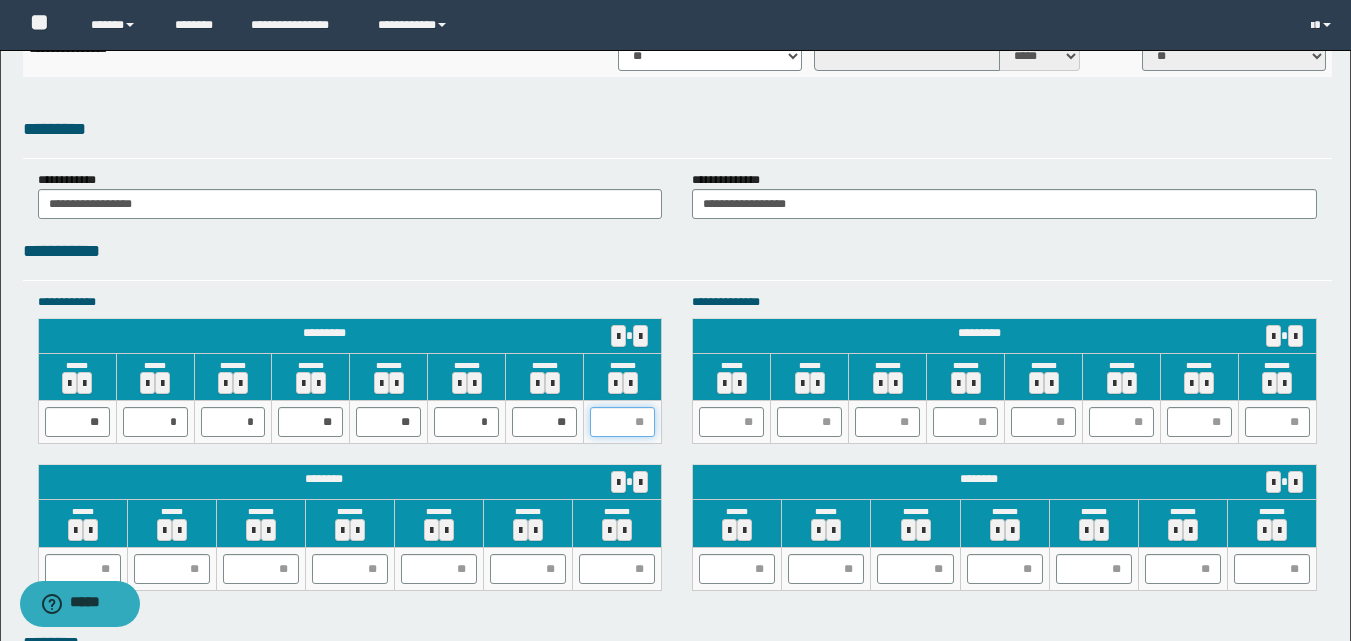 click at bounding box center (622, 422) 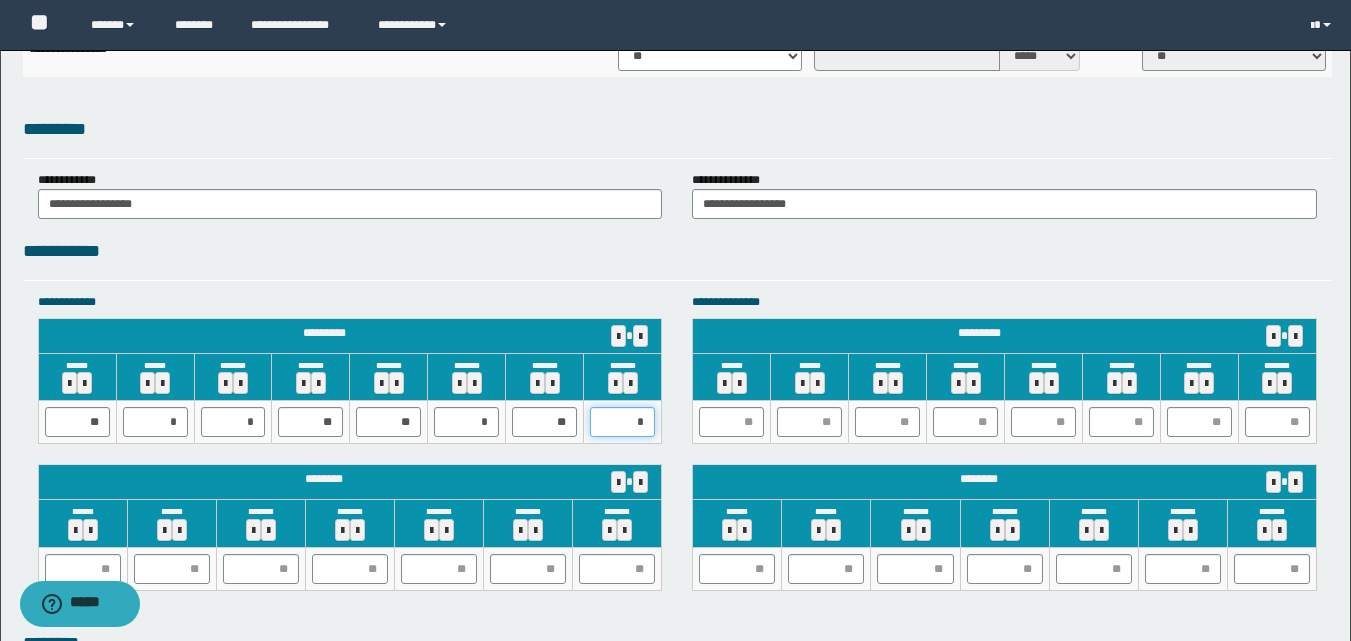 type on "**" 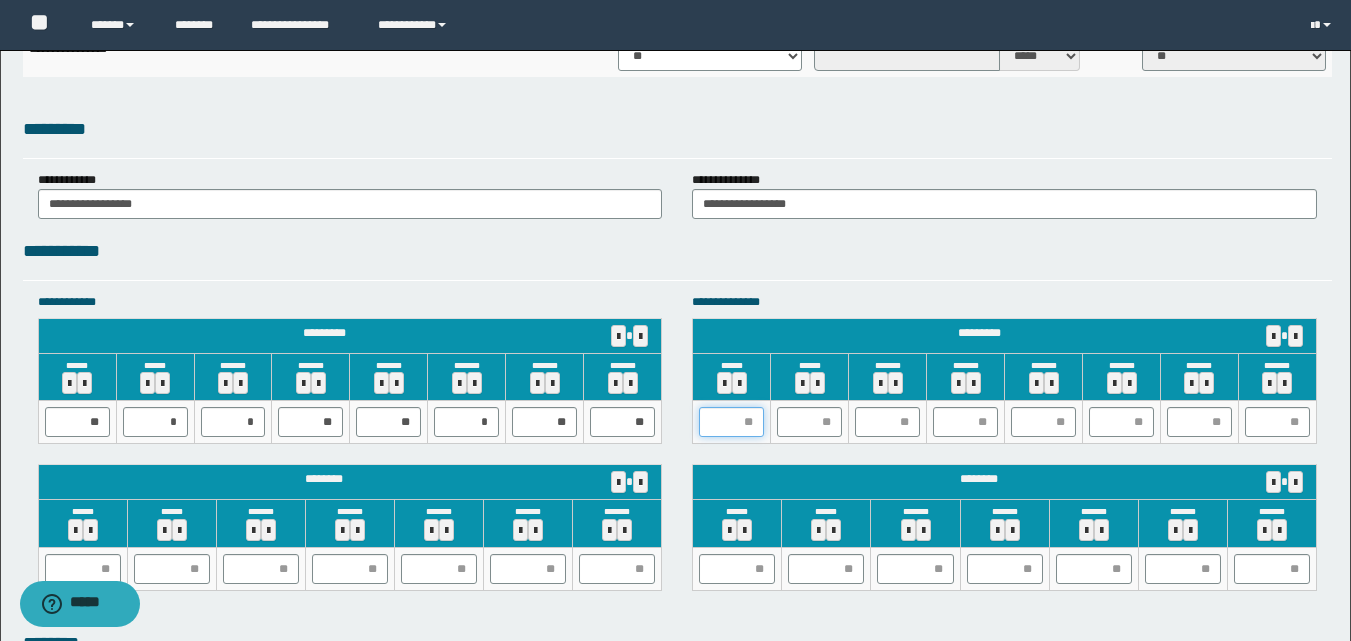 click at bounding box center [731, 422] 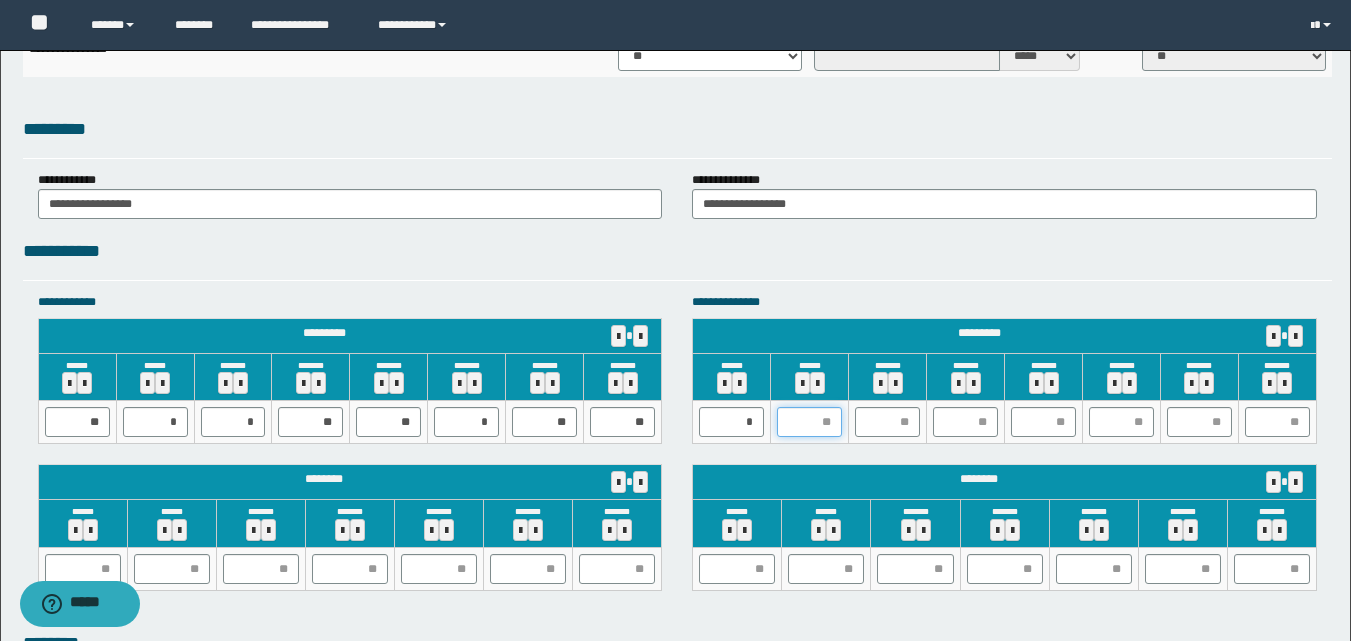 click at bounding box center (809, 422) 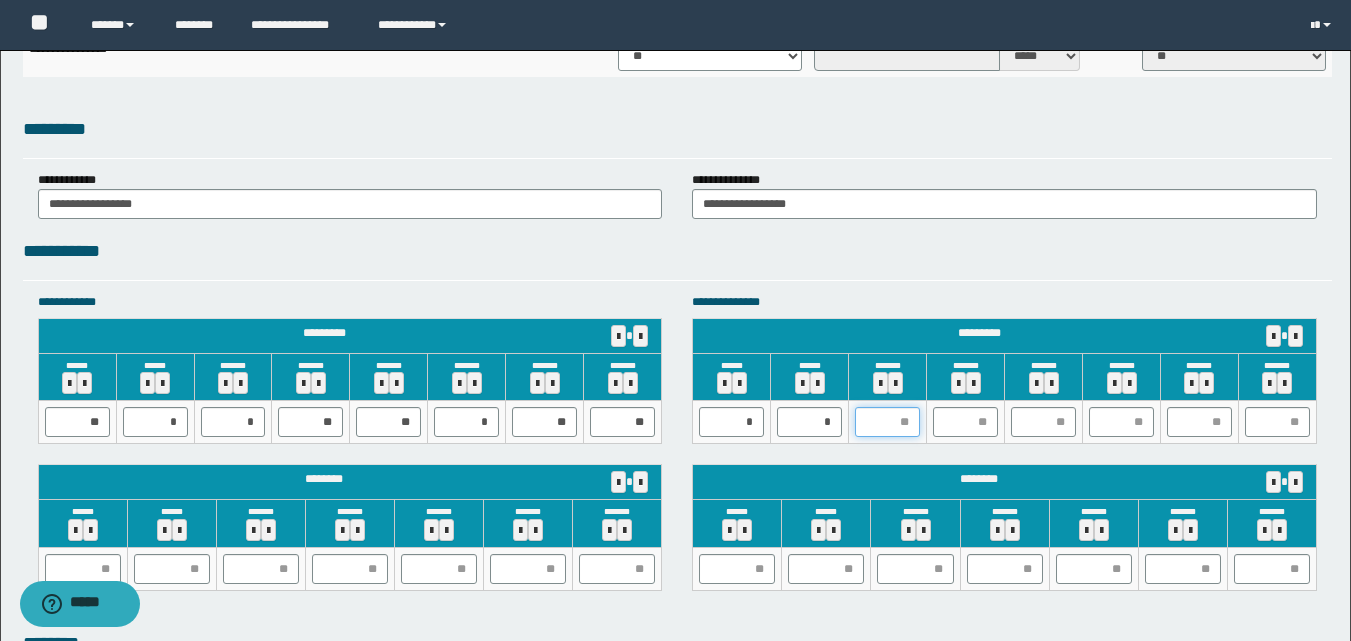 click at bounding box center (887, 422) 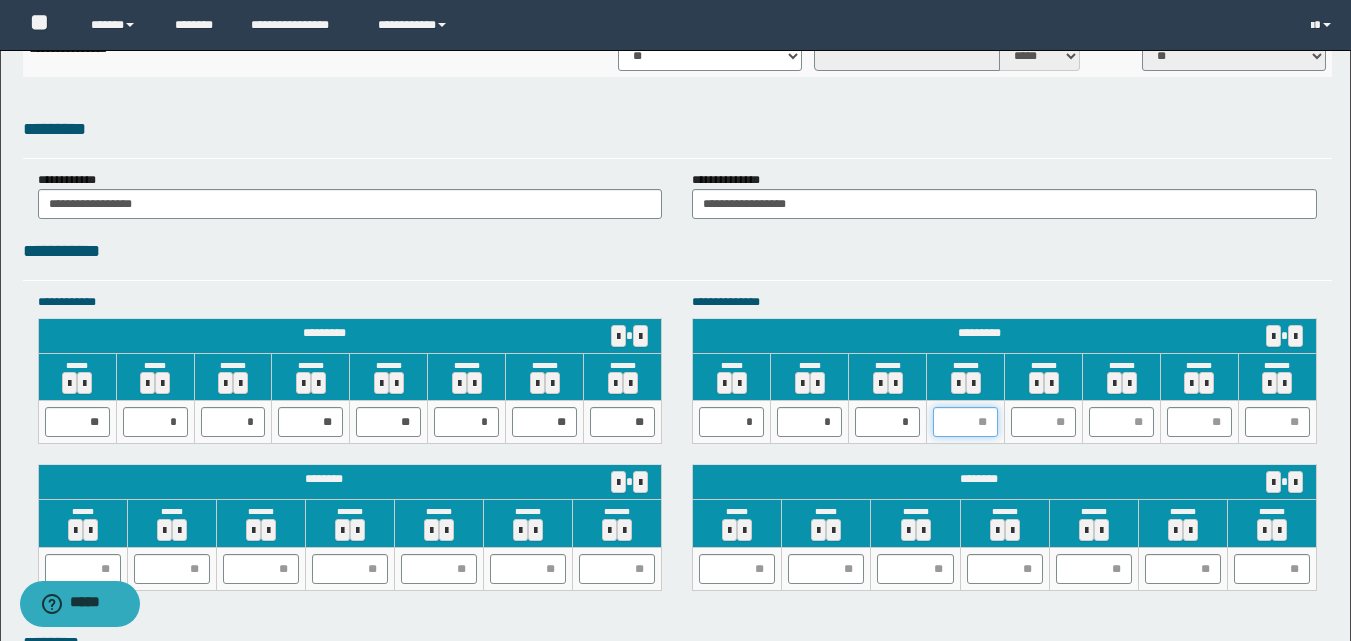 click at bounding box center (965, 422) 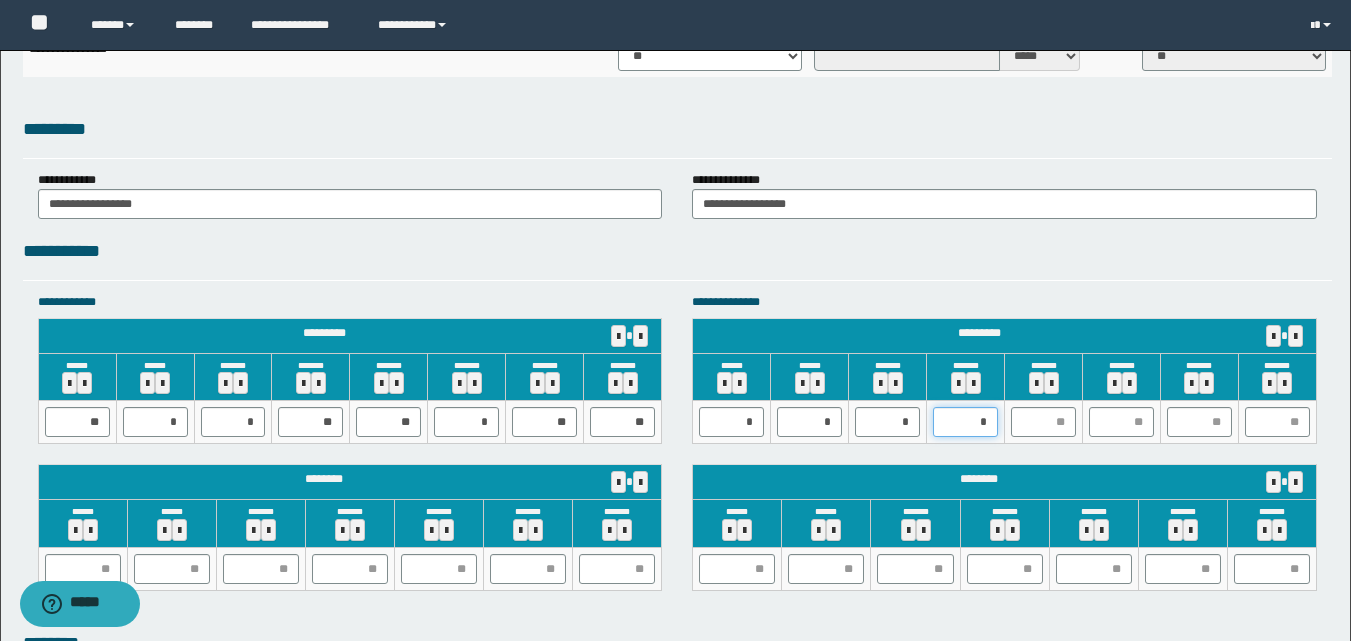 type on "**" 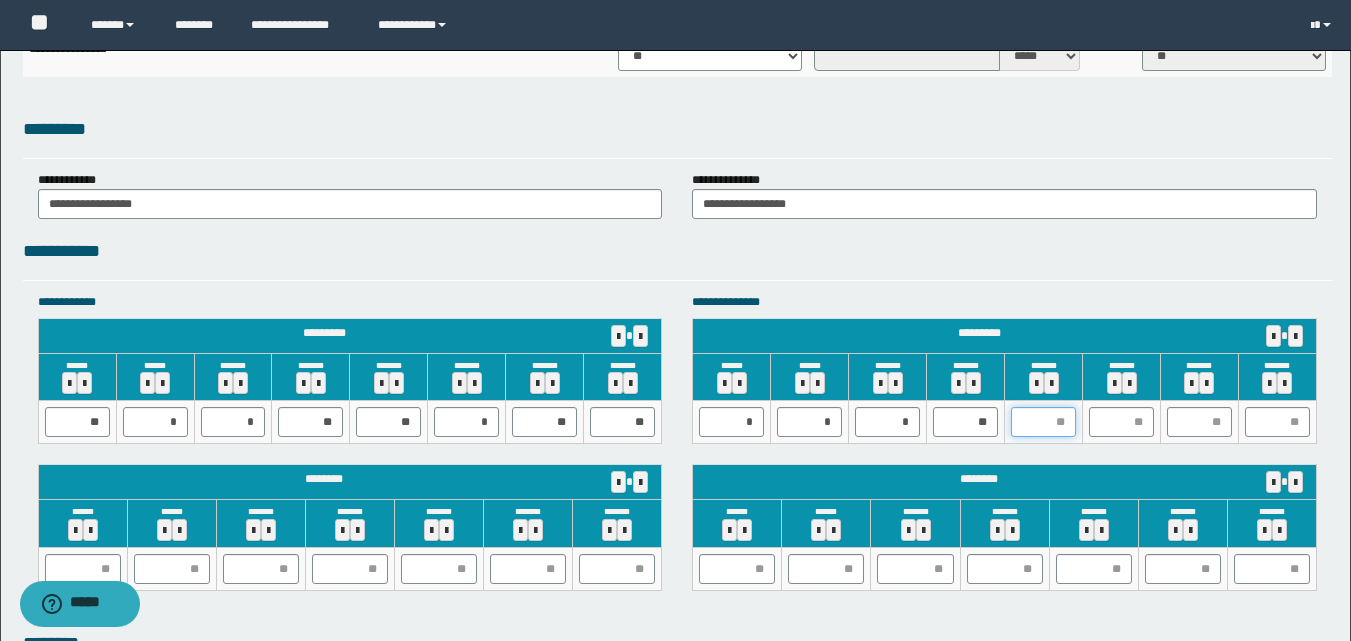 click at bounding box center (1043, 422) 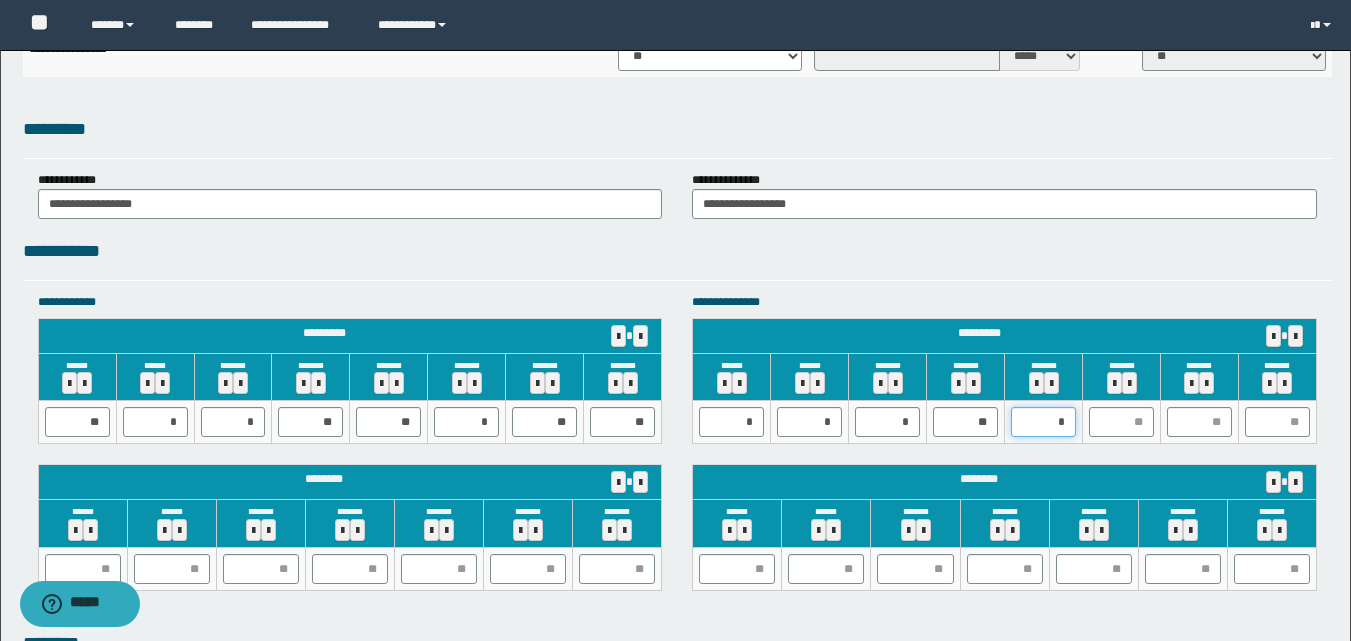type on "**" 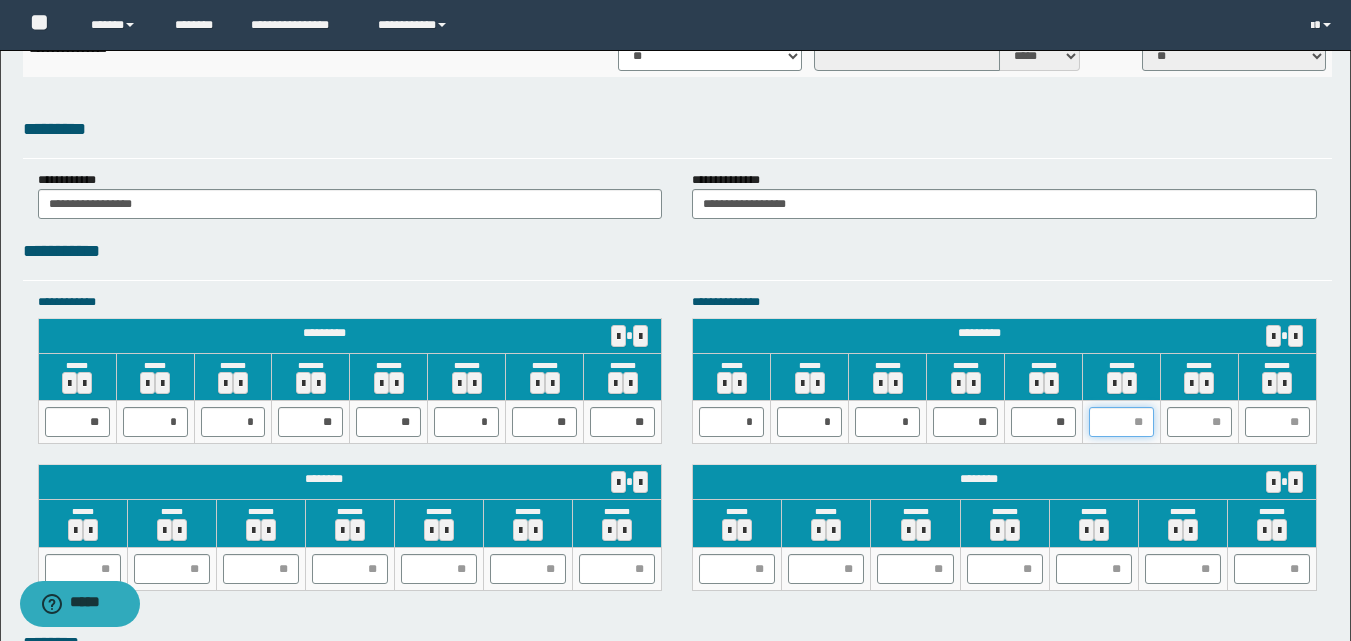 click at bounding box center (1121, 422) 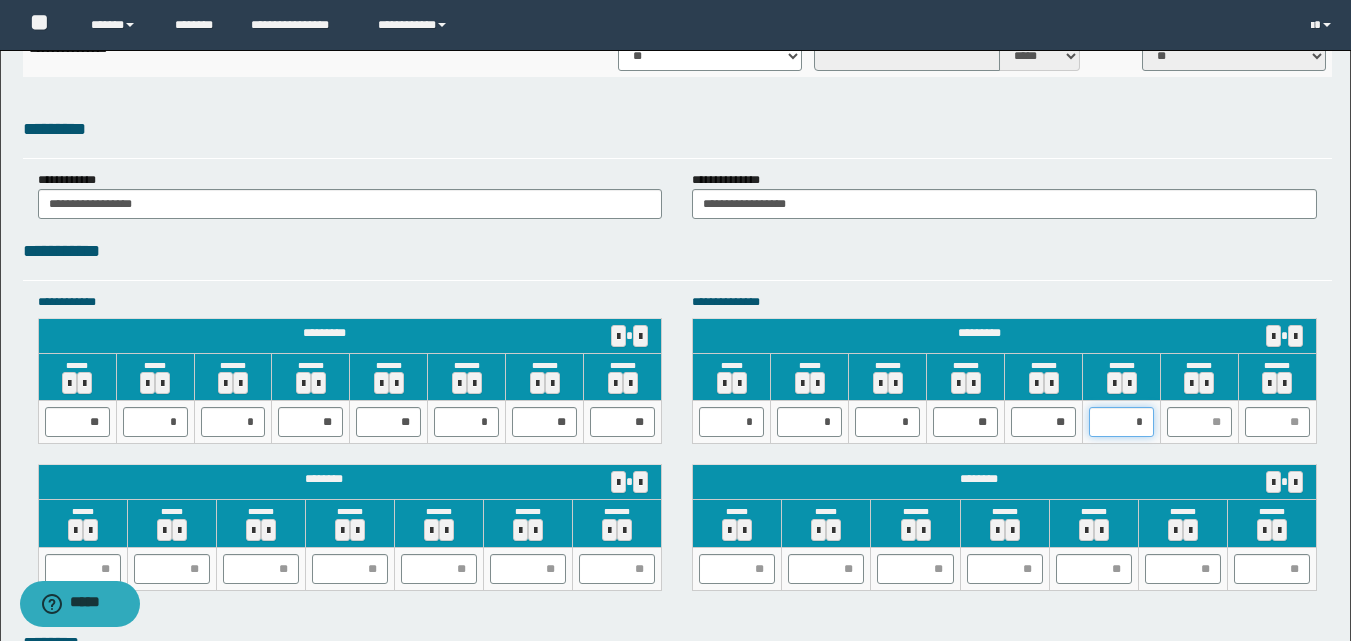 type on "**" 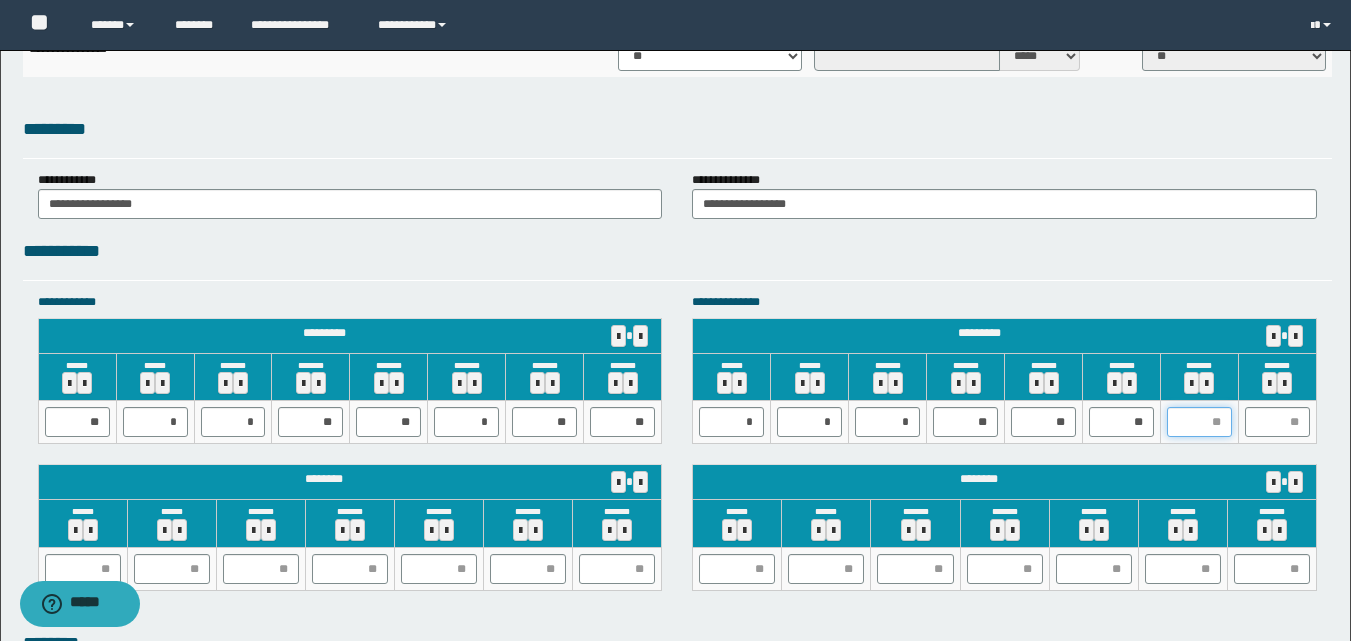 click at bounding box center [1199, 422] 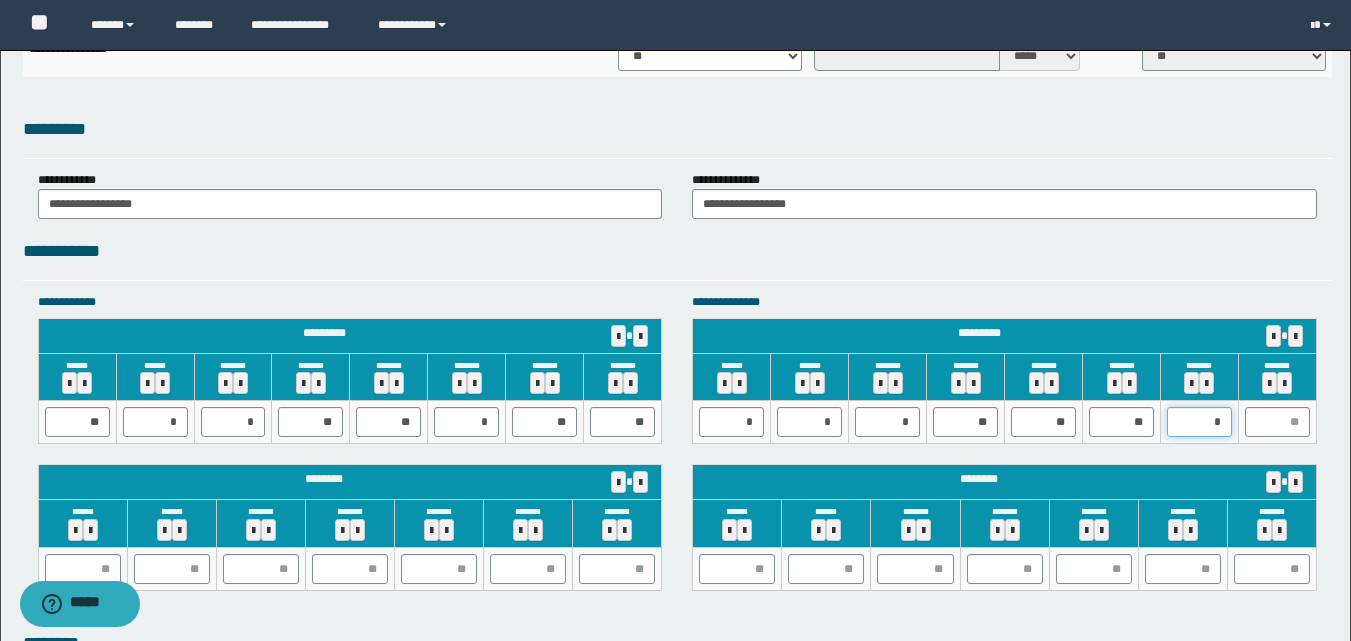 type on "**" 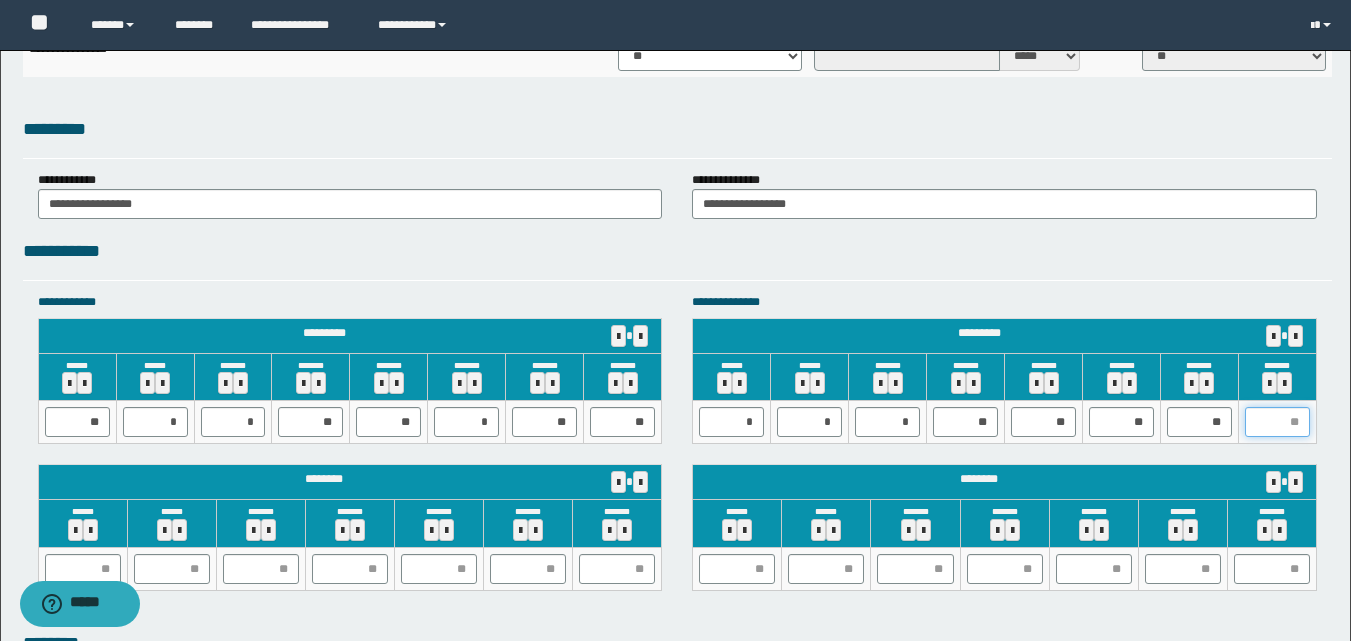click at bounding box center (1277, 422) 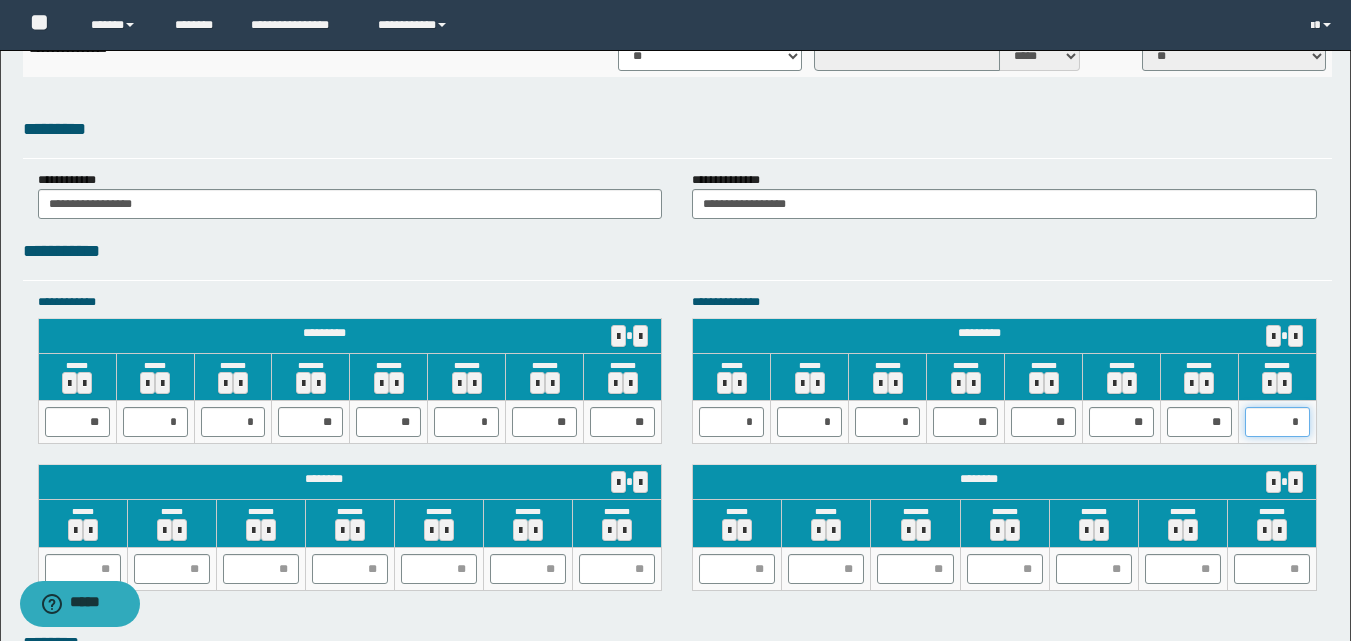 type on "**" 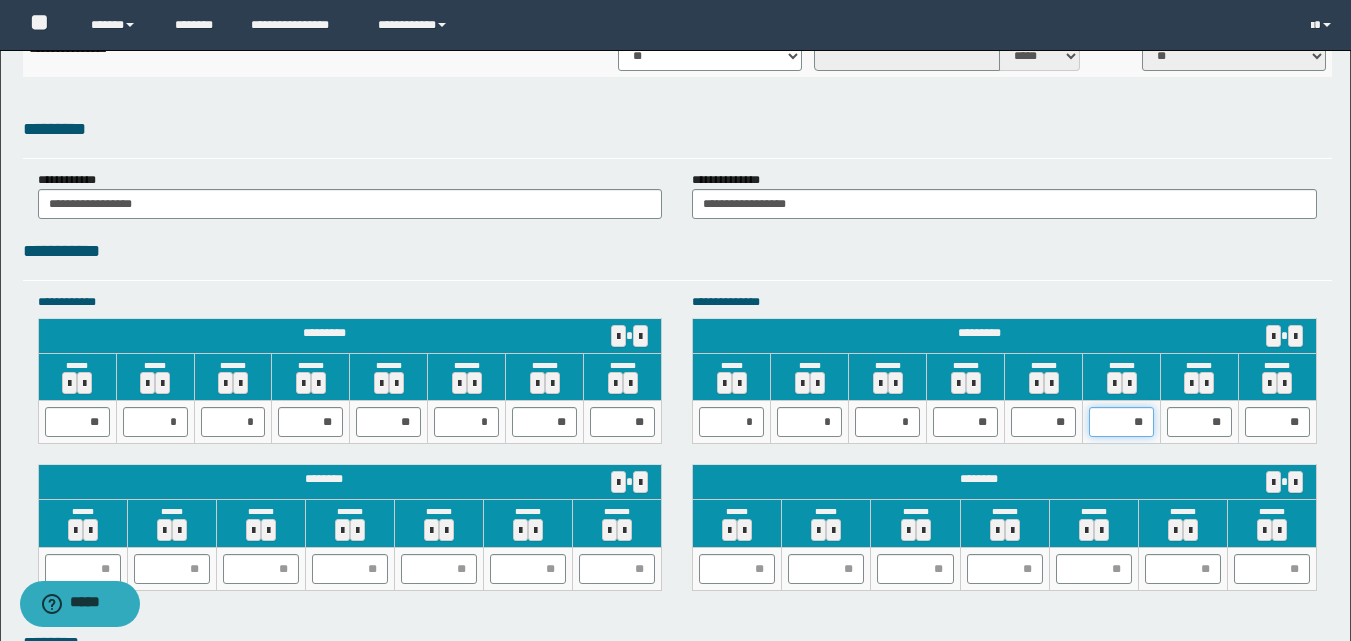 click on "**" at bounding box center [1121, 422] 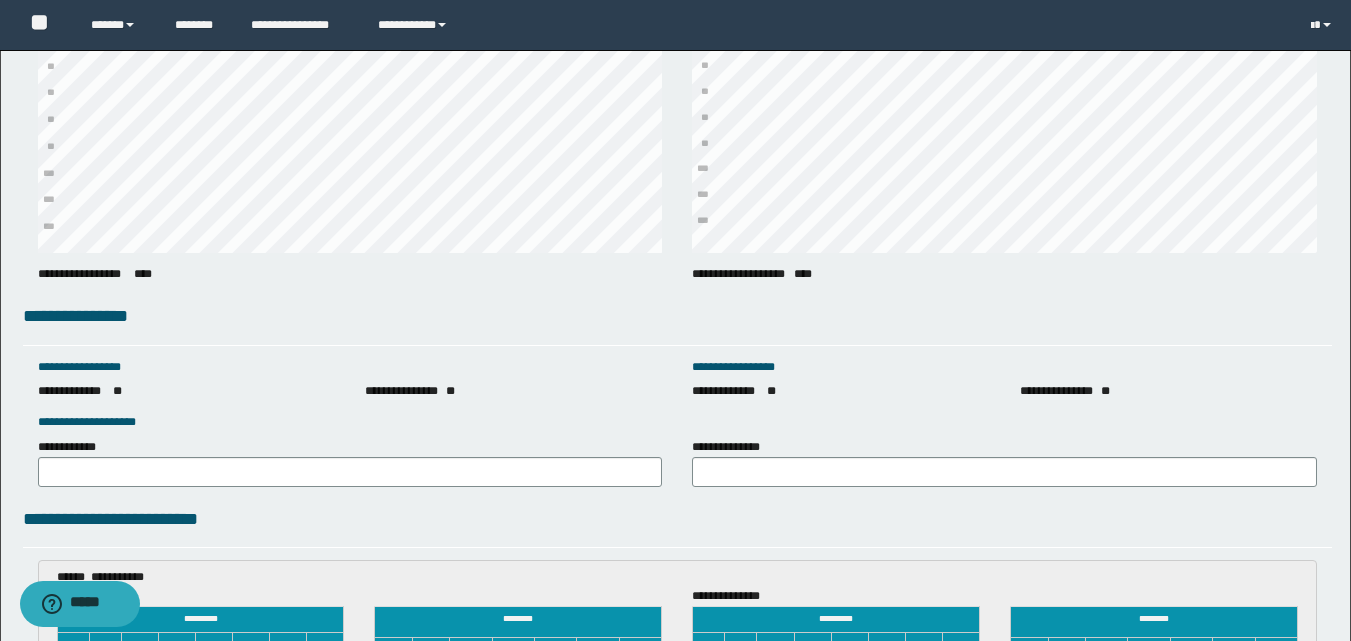 scroll, scrollTop: 2746, scrollLeft: 0, axis: vertical 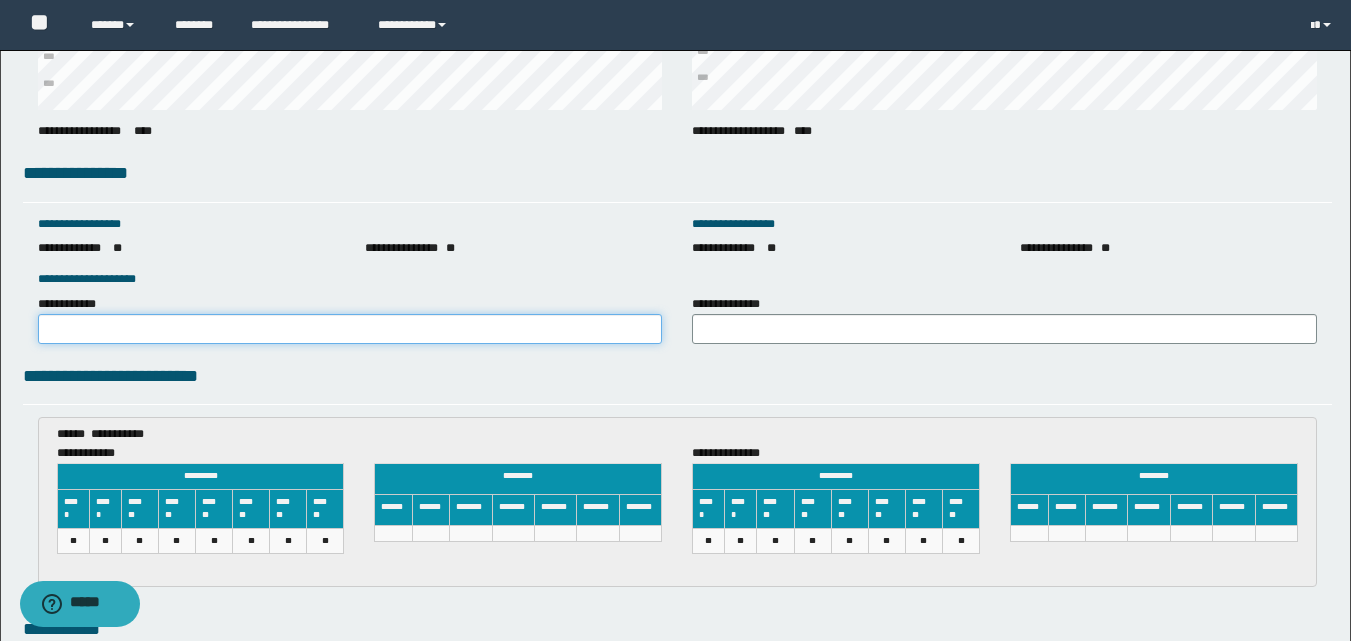 click on "**********" at bounding box center [350, 329] 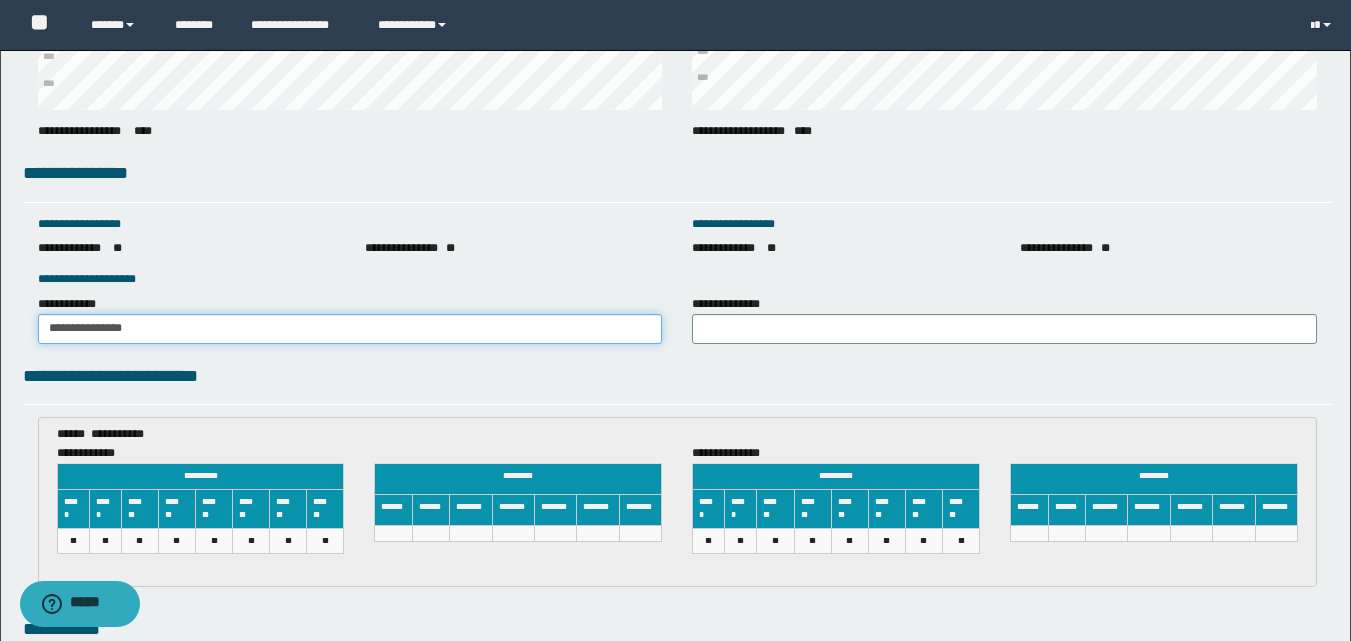 drag, startPoint x: 180, startPoint y: 335, endPoint x: 34, endPoint y: 320, distance: 146.76852 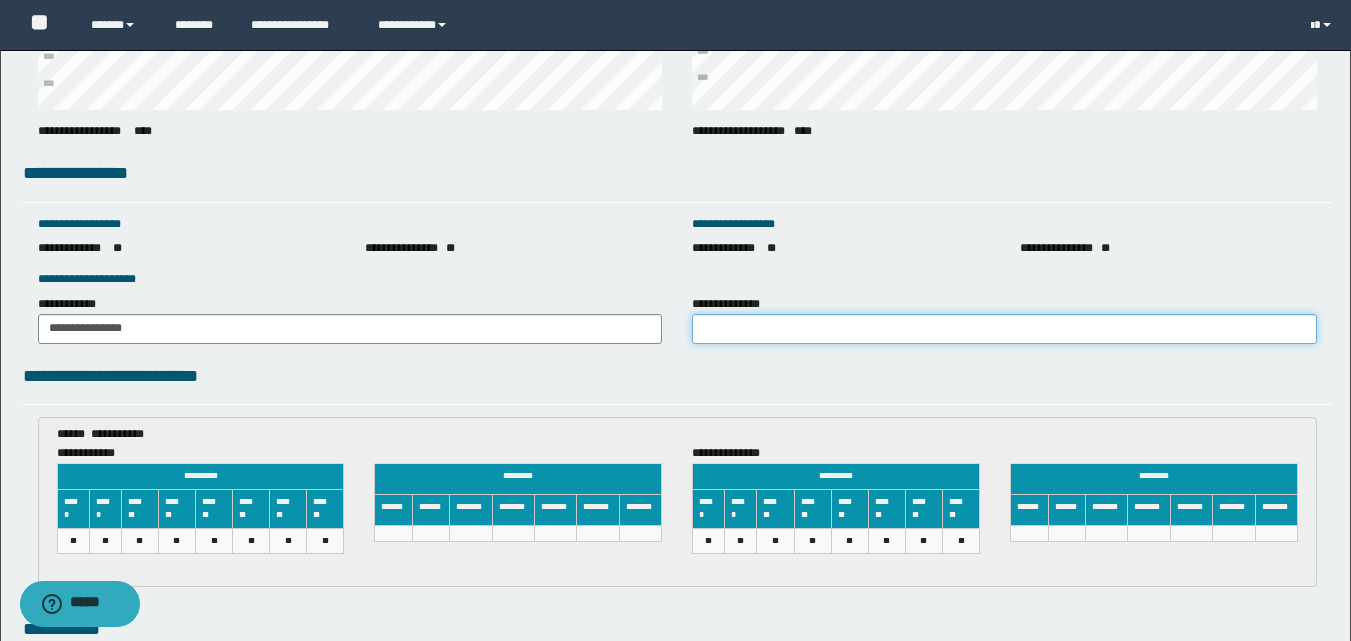 click on "**********" at bounding box center (1004, 329) 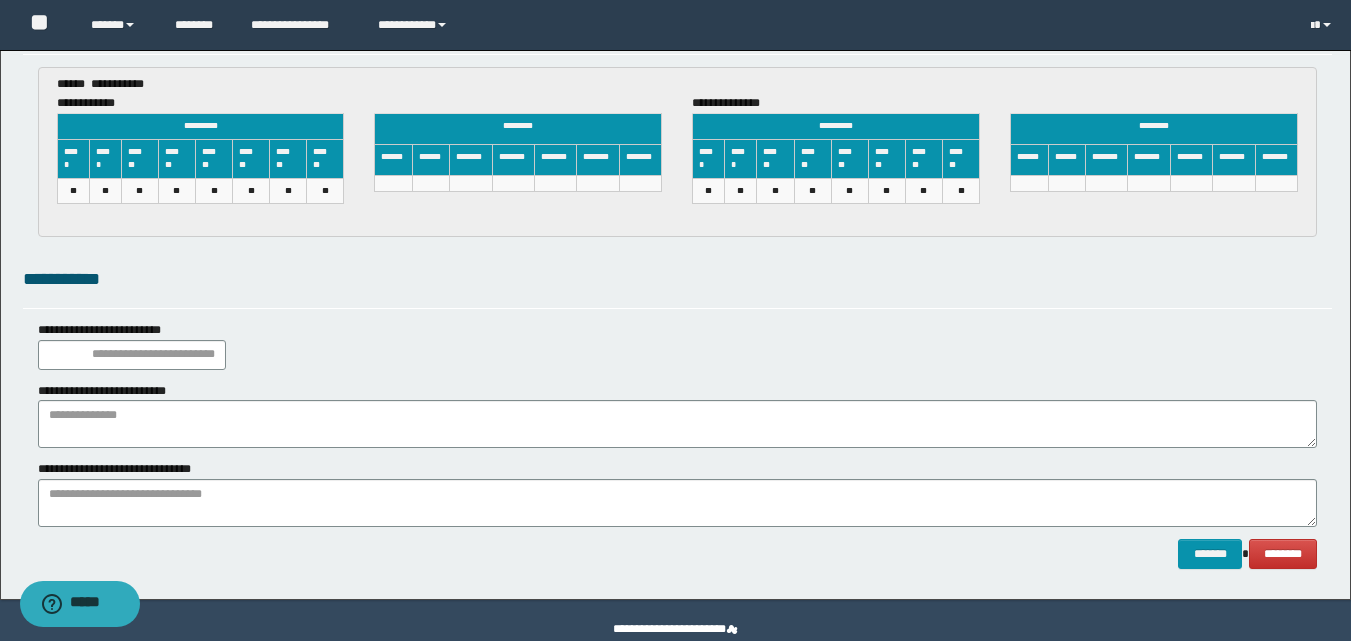 scroll, scrollTop: 3133, scrollLeft: 0, axis: vertical 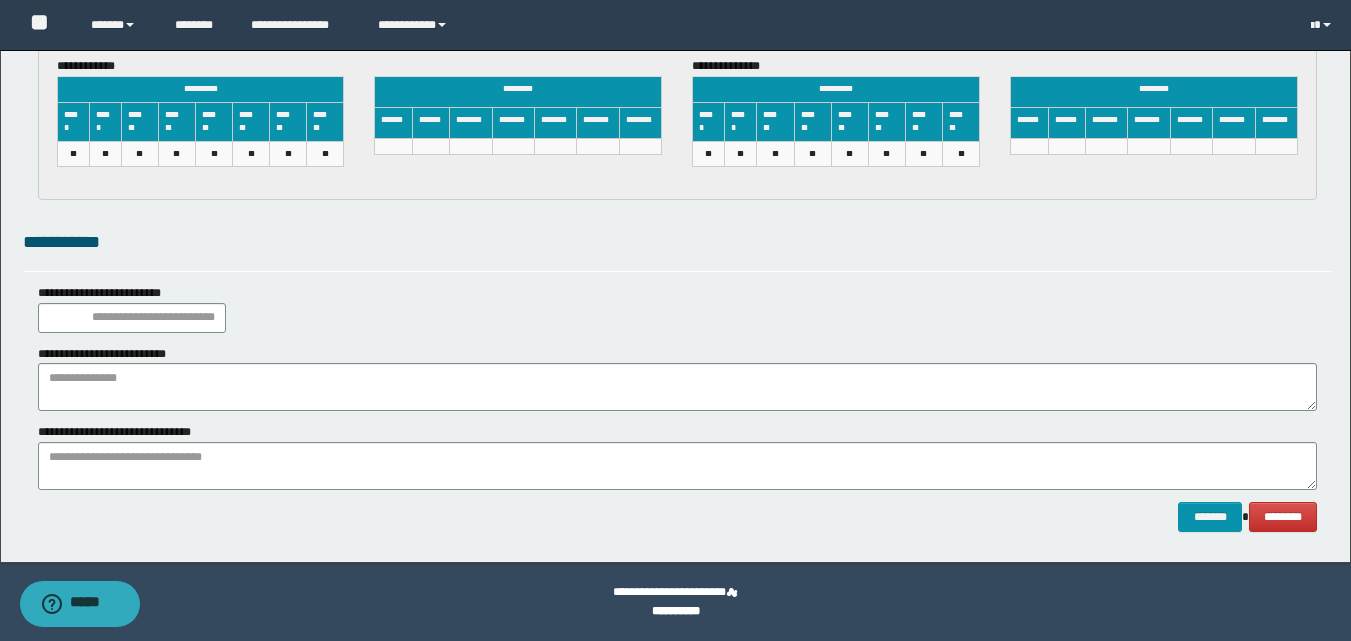 type on "**********" 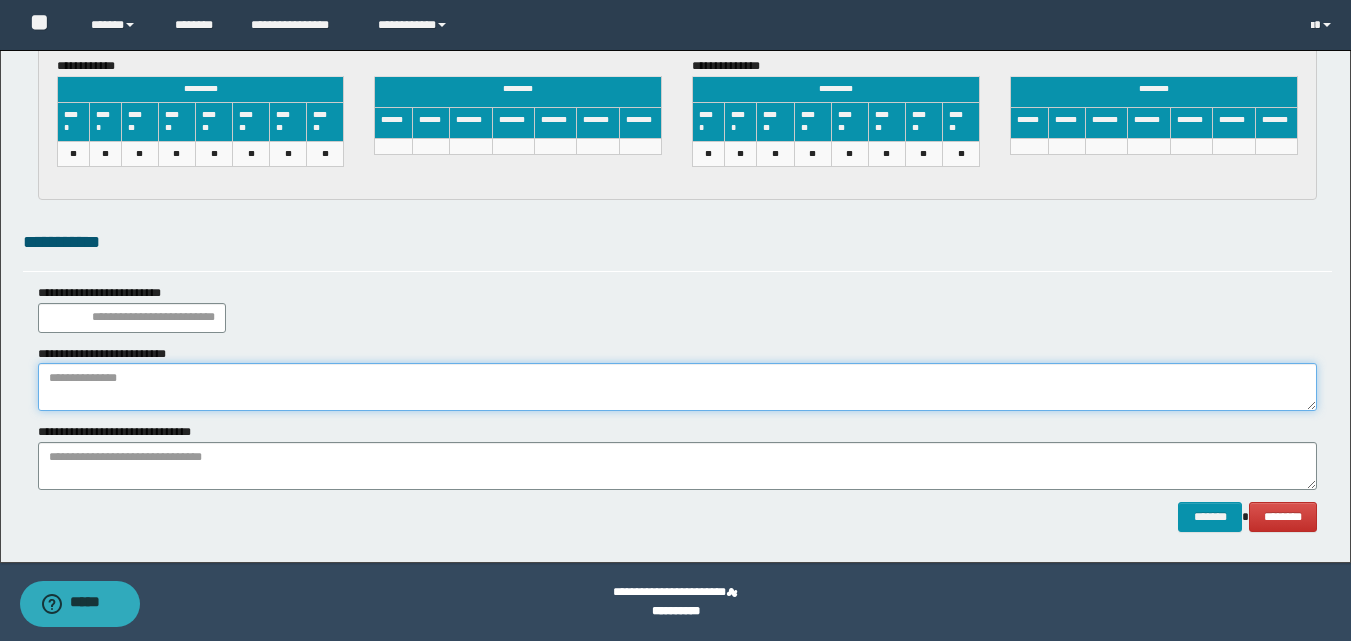 click at bounding box center [677, 387] 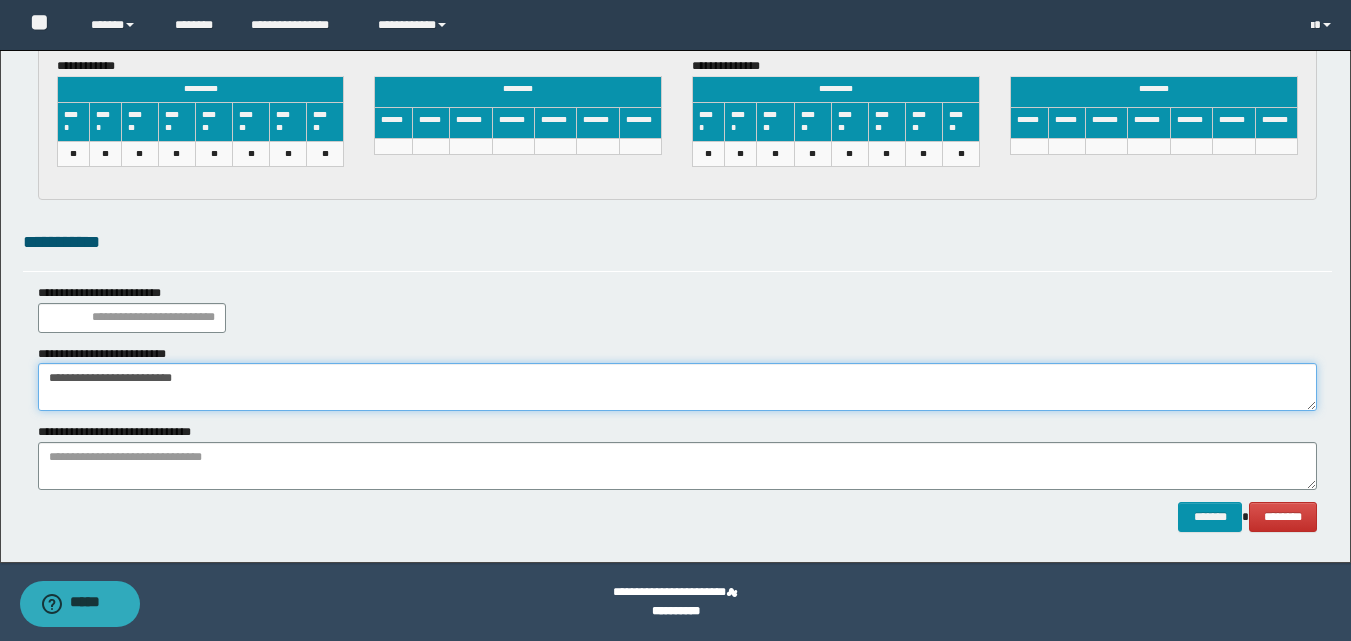 type on "**********" 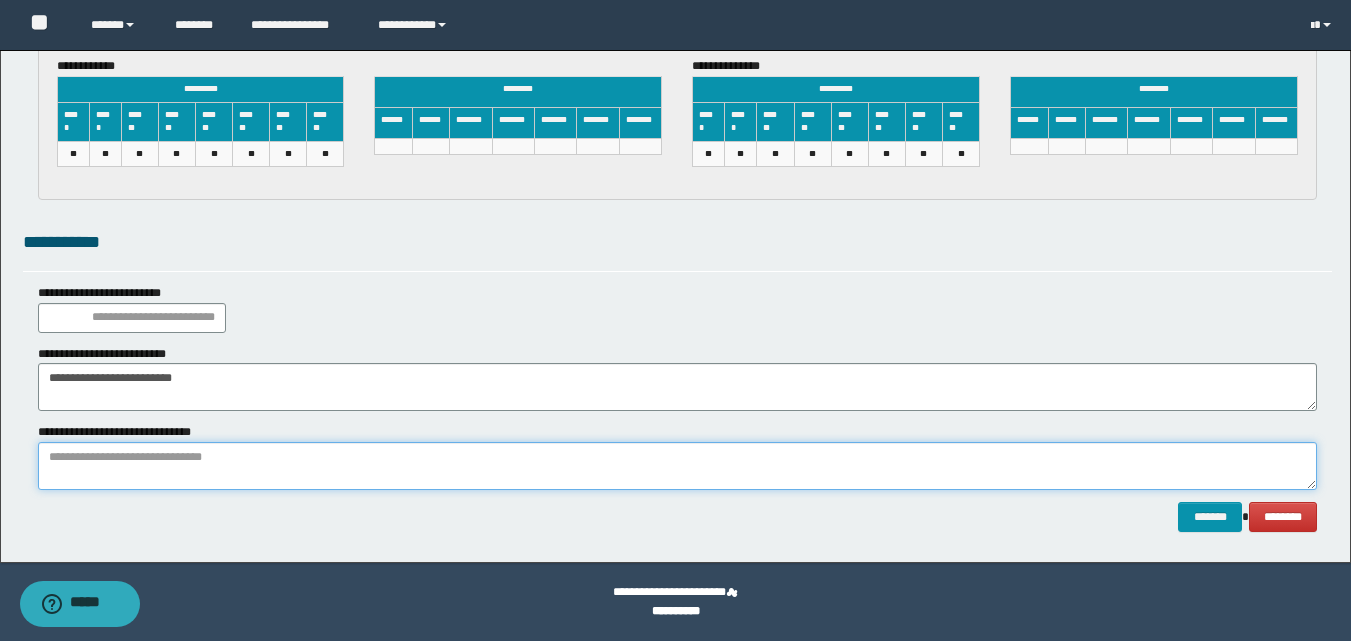 click at bounding box center [677, 466] 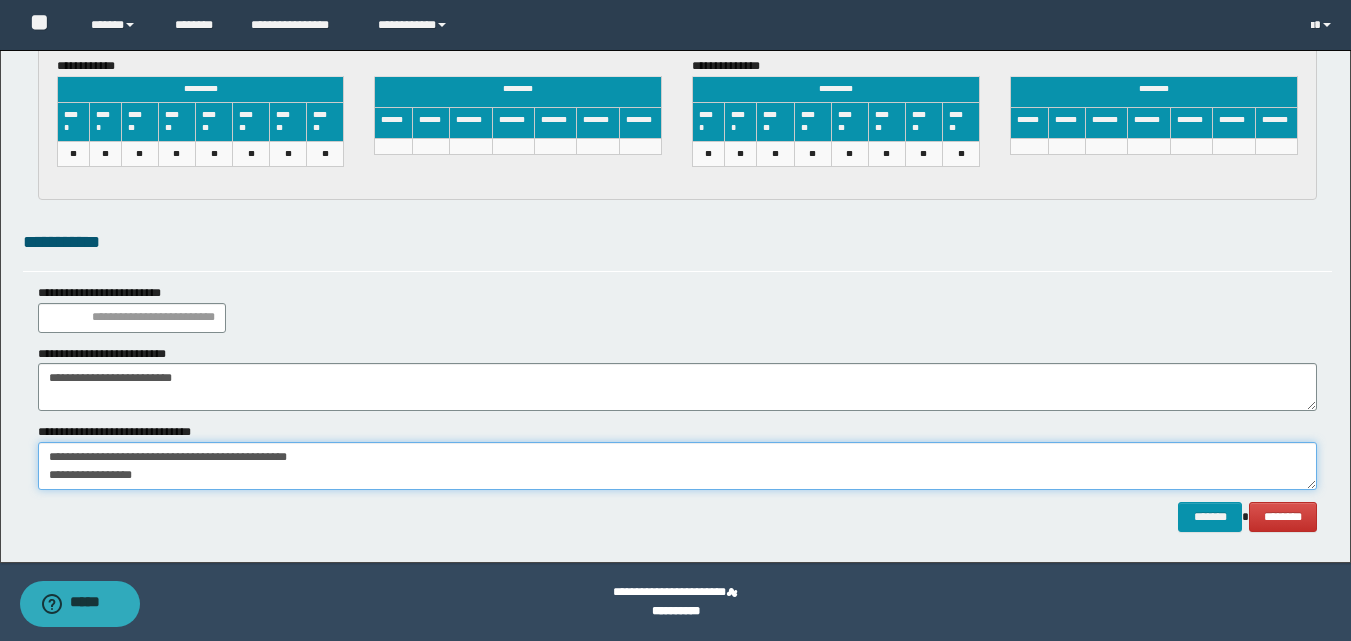 scroll, scrollTop: 0, scrollLeft: 0, axis: both 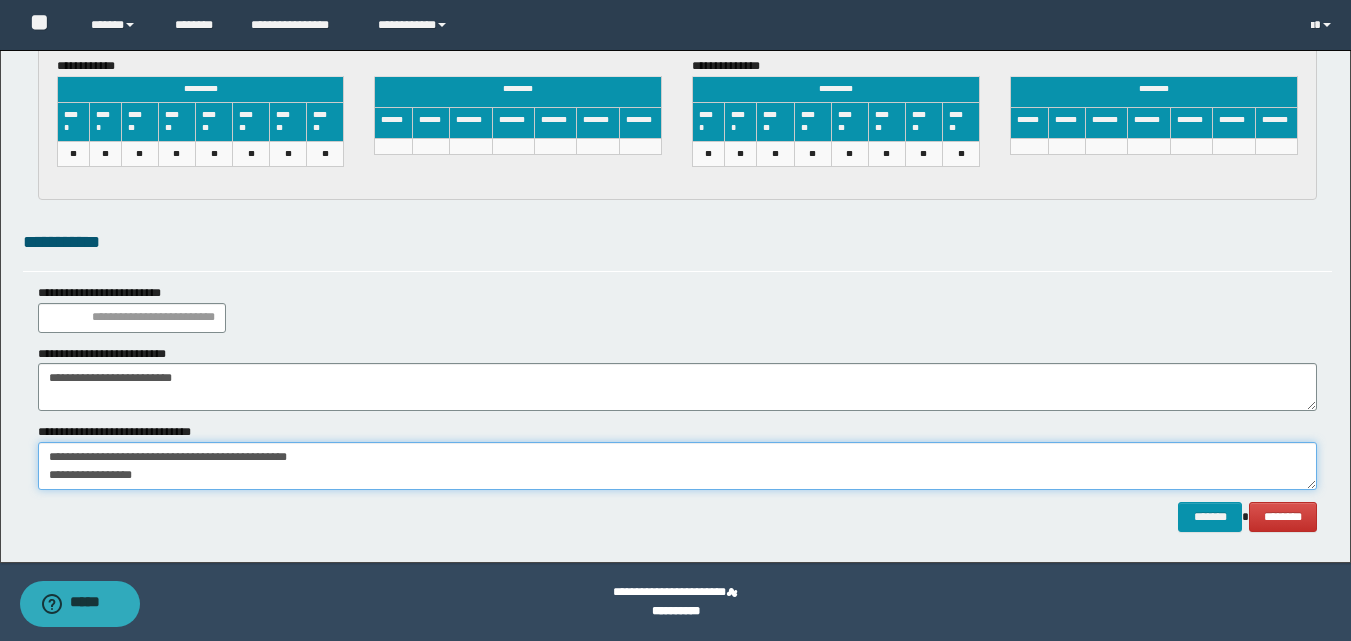 type on "**********" 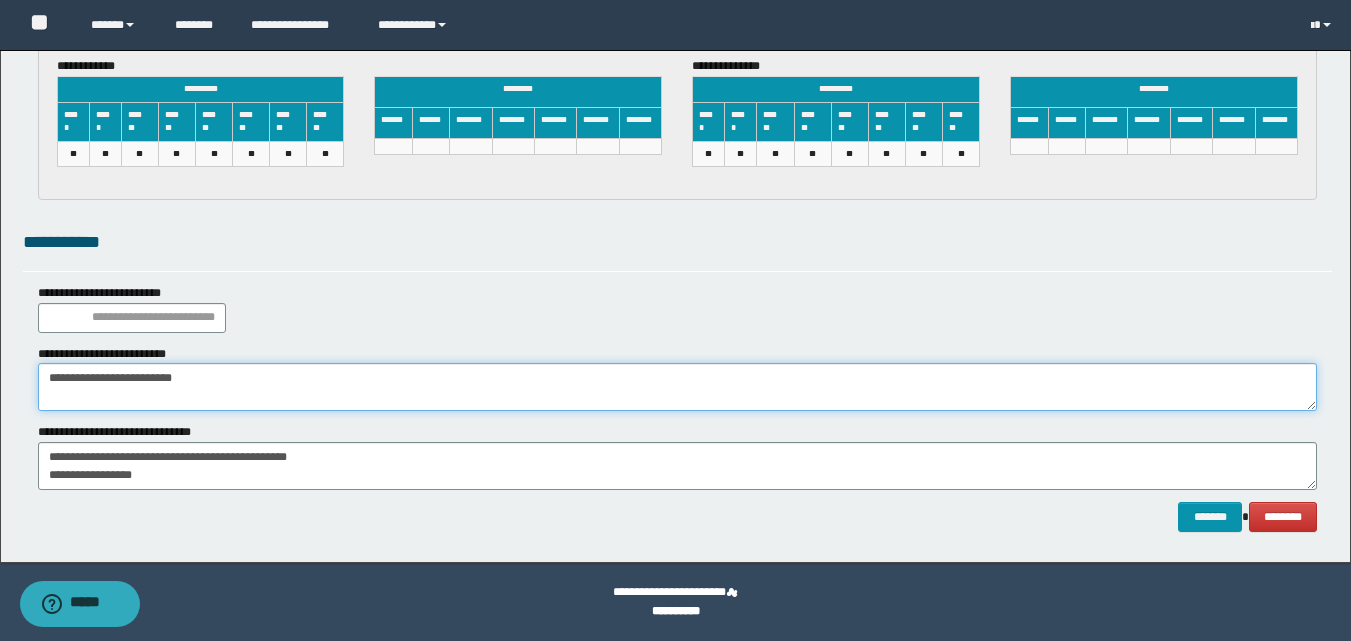 drag, startPoint x: 252, startPoint y: 387, endPoint x: 37, endPoint y: 387, distance: 215 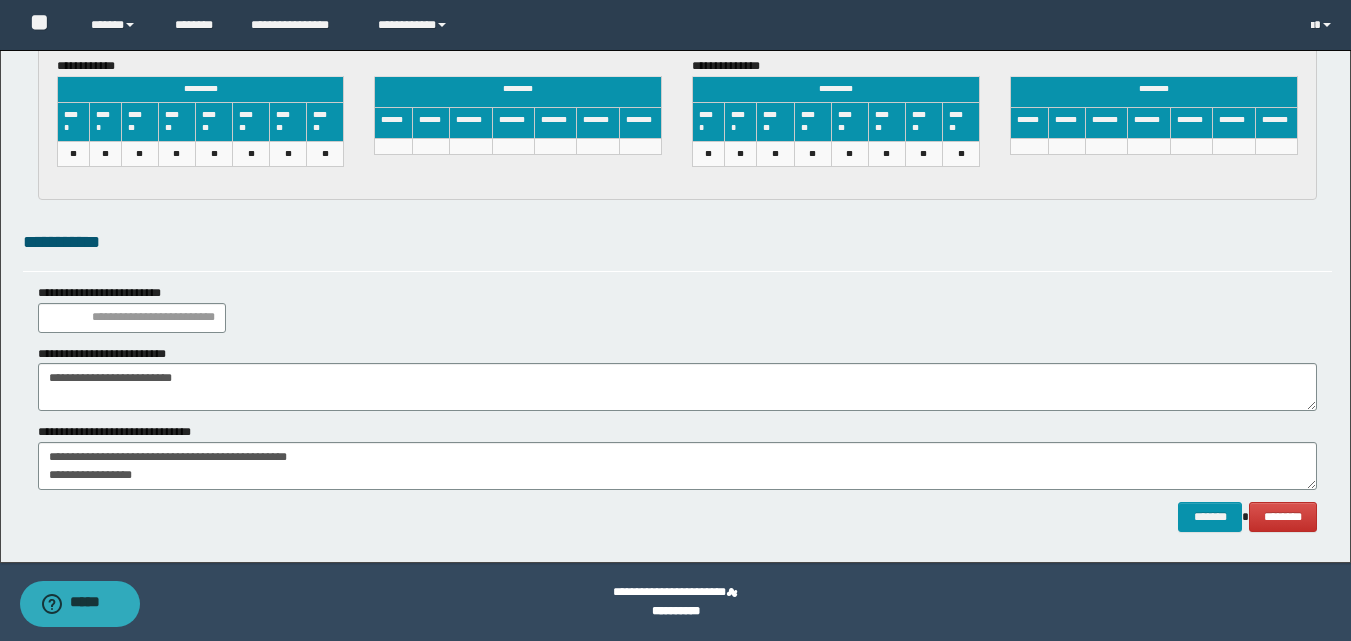 click on "**********" at bounding box center (677, 308) 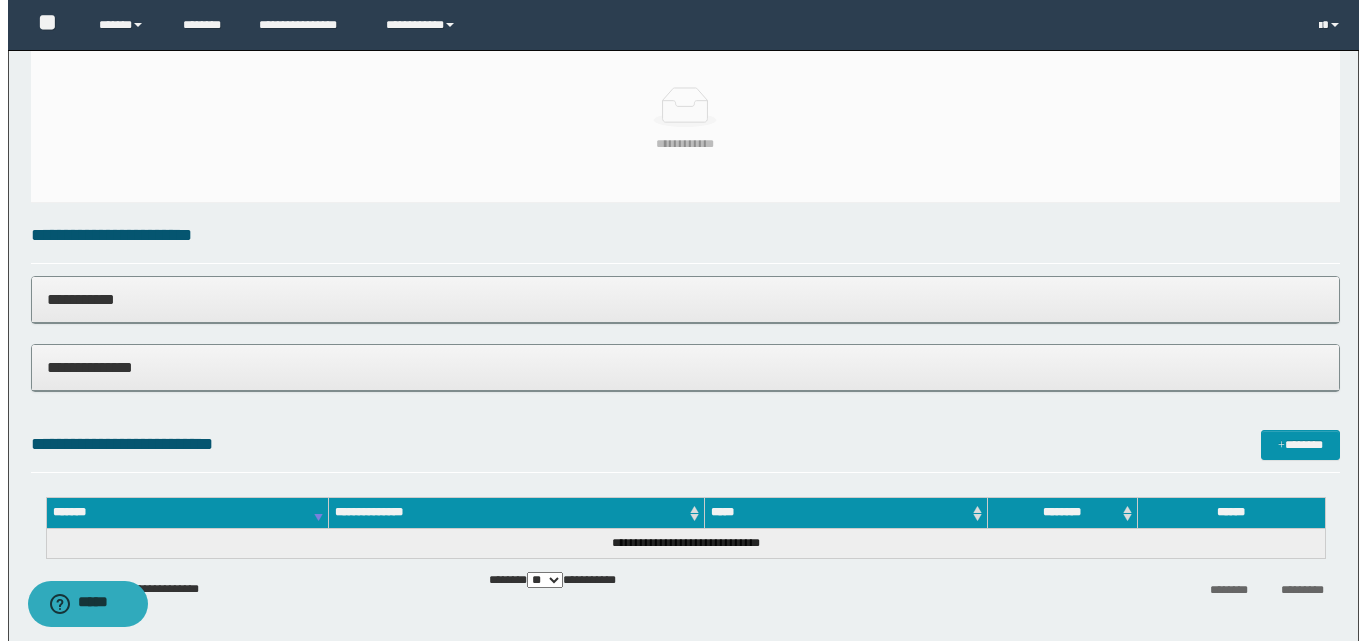 scroll, scrollTop: 231, scrollLeft: 0, axis: vertical 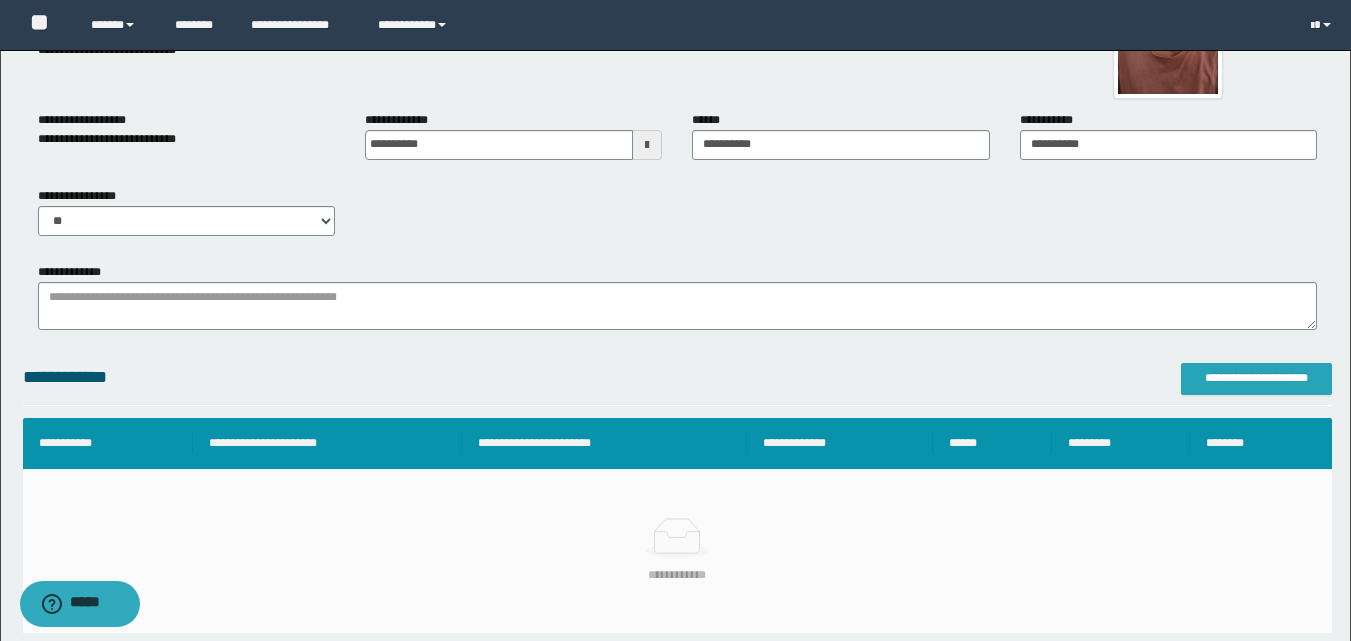 click on "**********" at bounding box center [1256, 378] 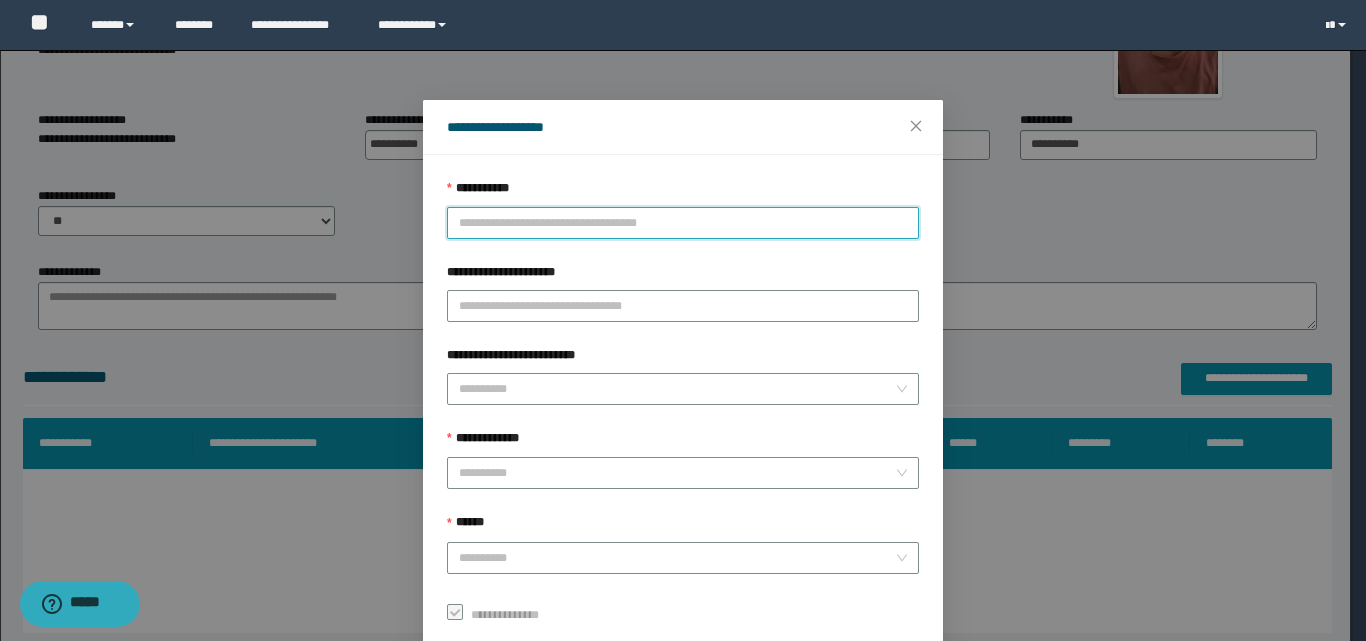 click on "**********" at bounding box center (683, 223) 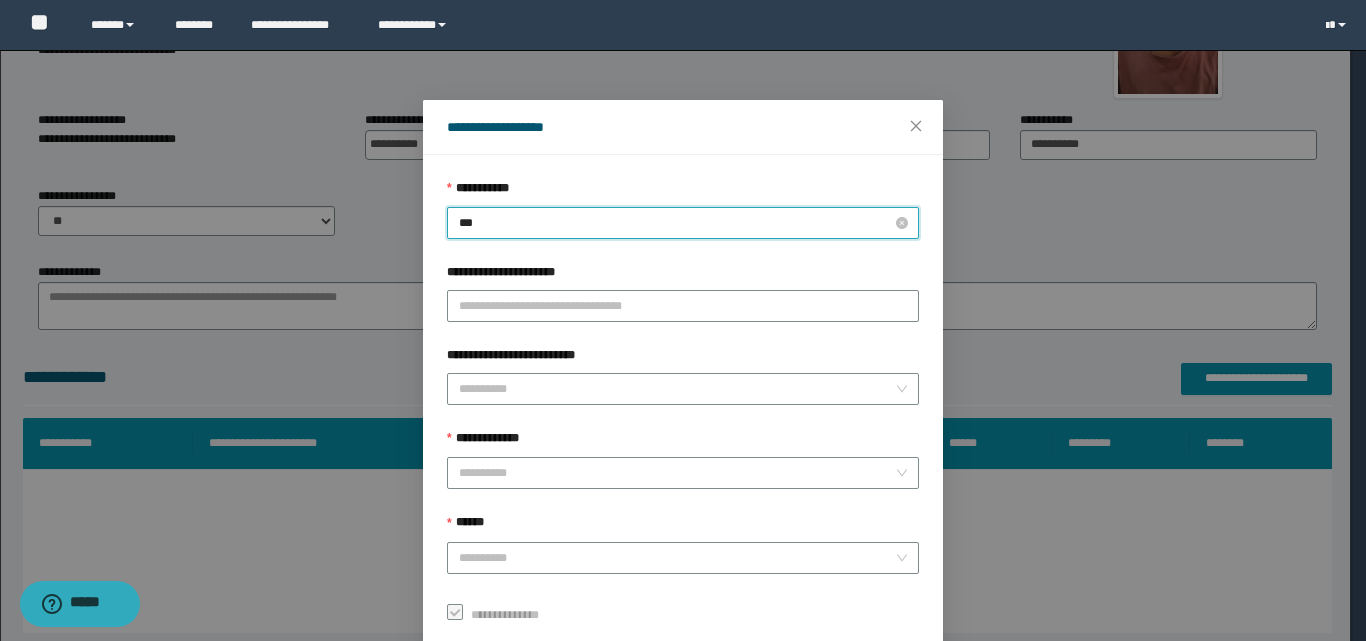 type on "****" 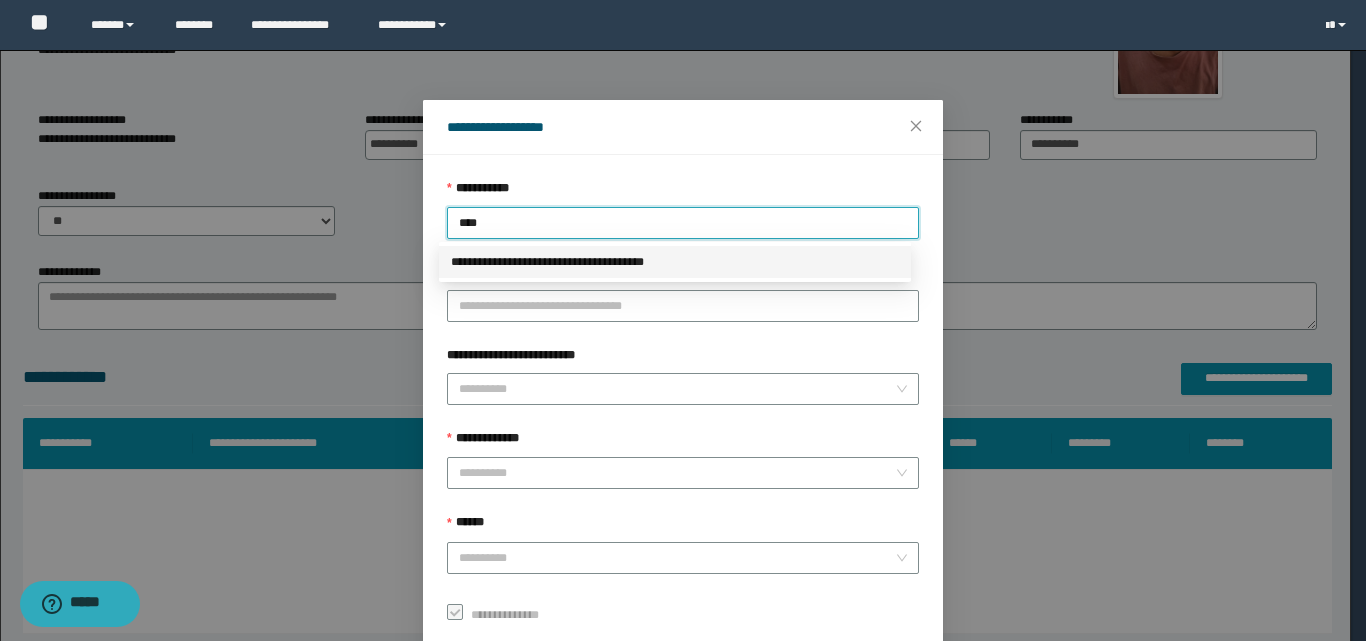 click on "**********" at bounding box center (675, 262) 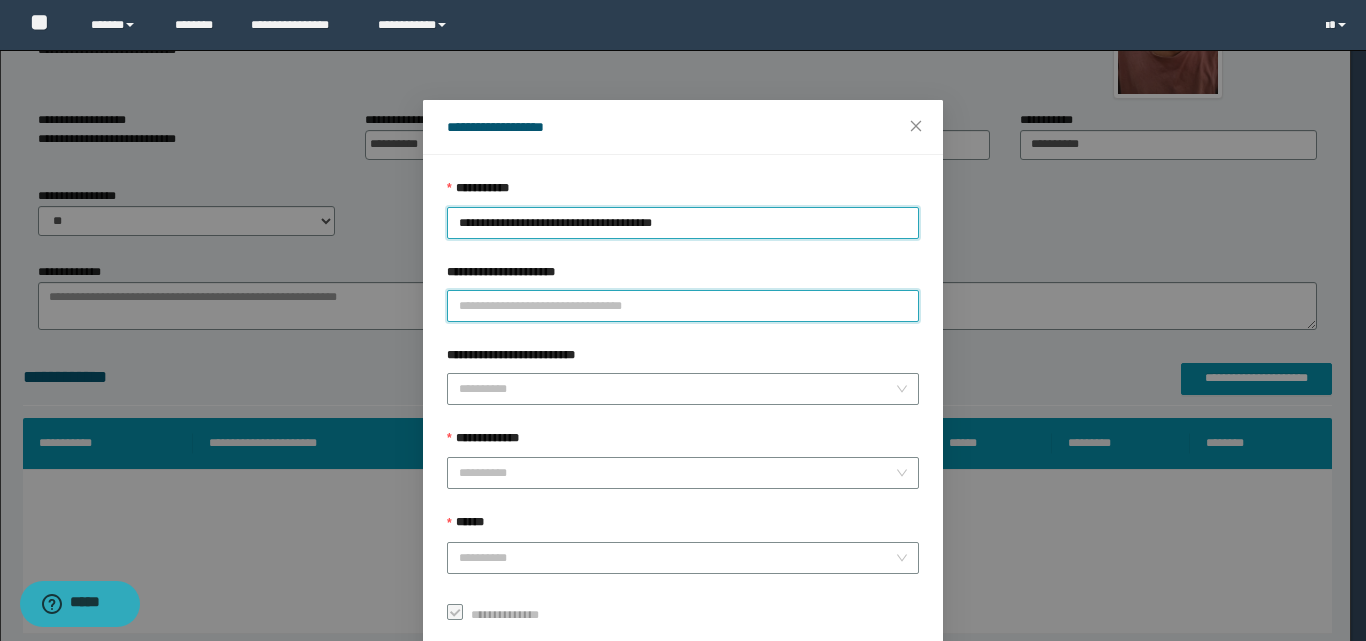 click on "**********" at bounding box center [683, 306] 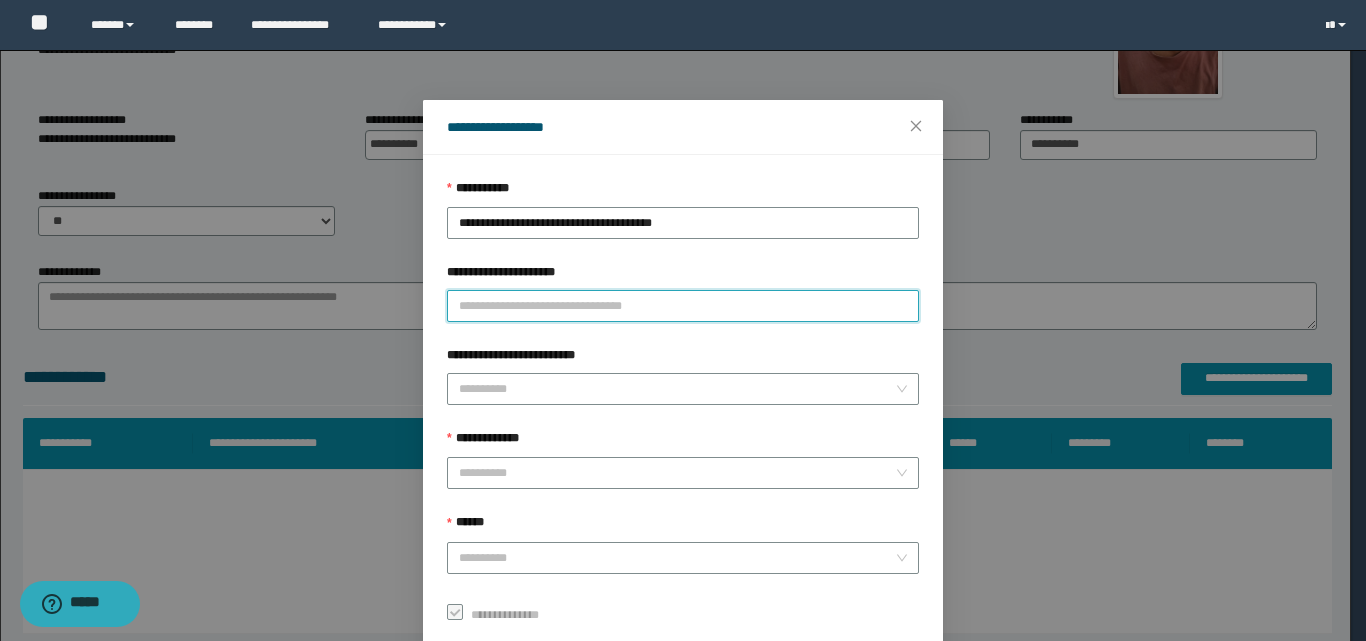 paste on "**********" 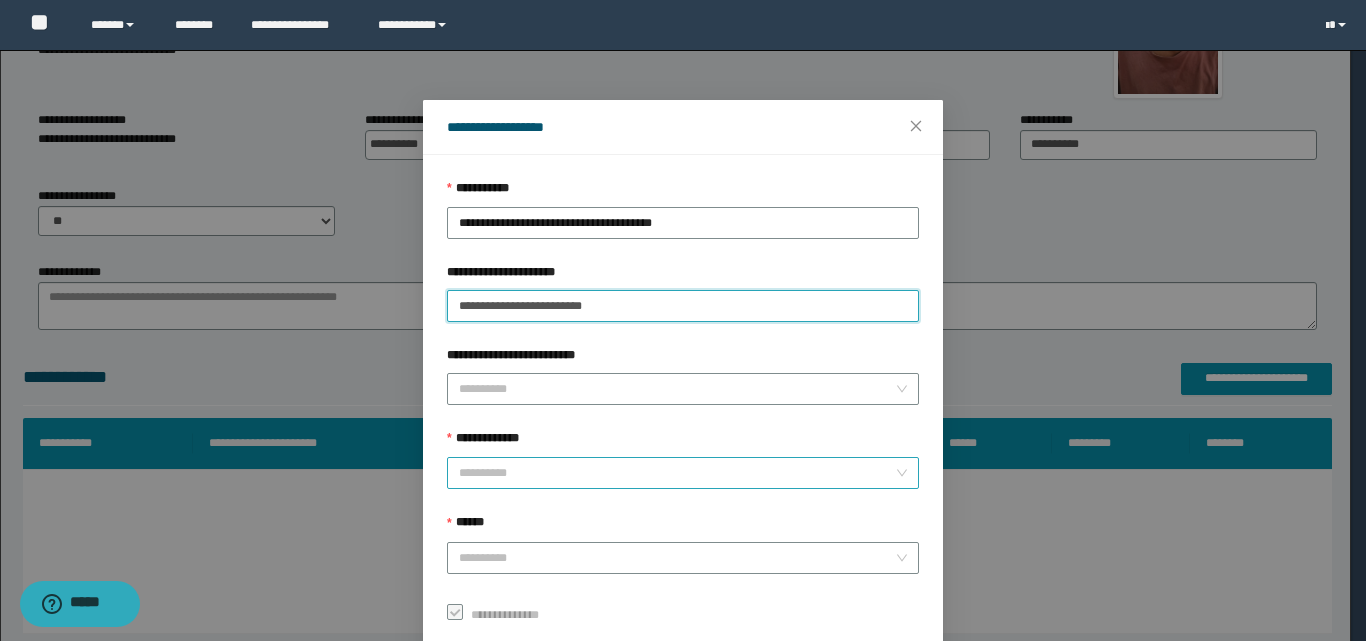 type on "**********" 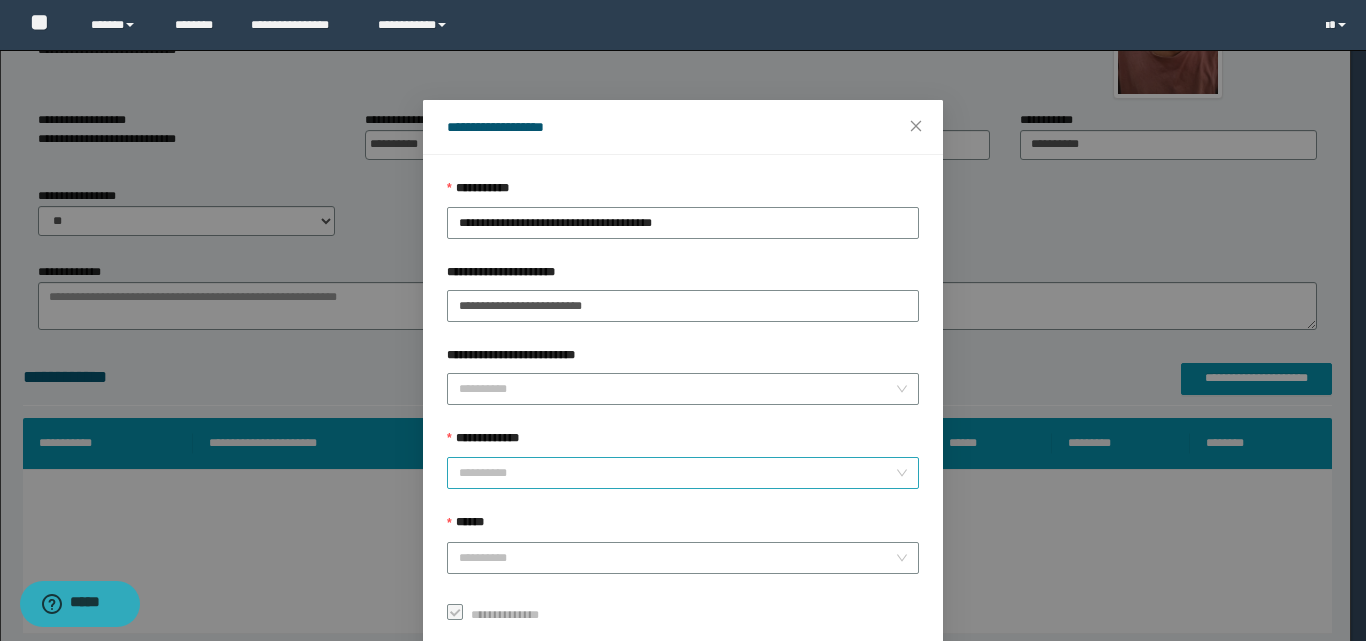 click on "**********" at bounding box center (677, 473) 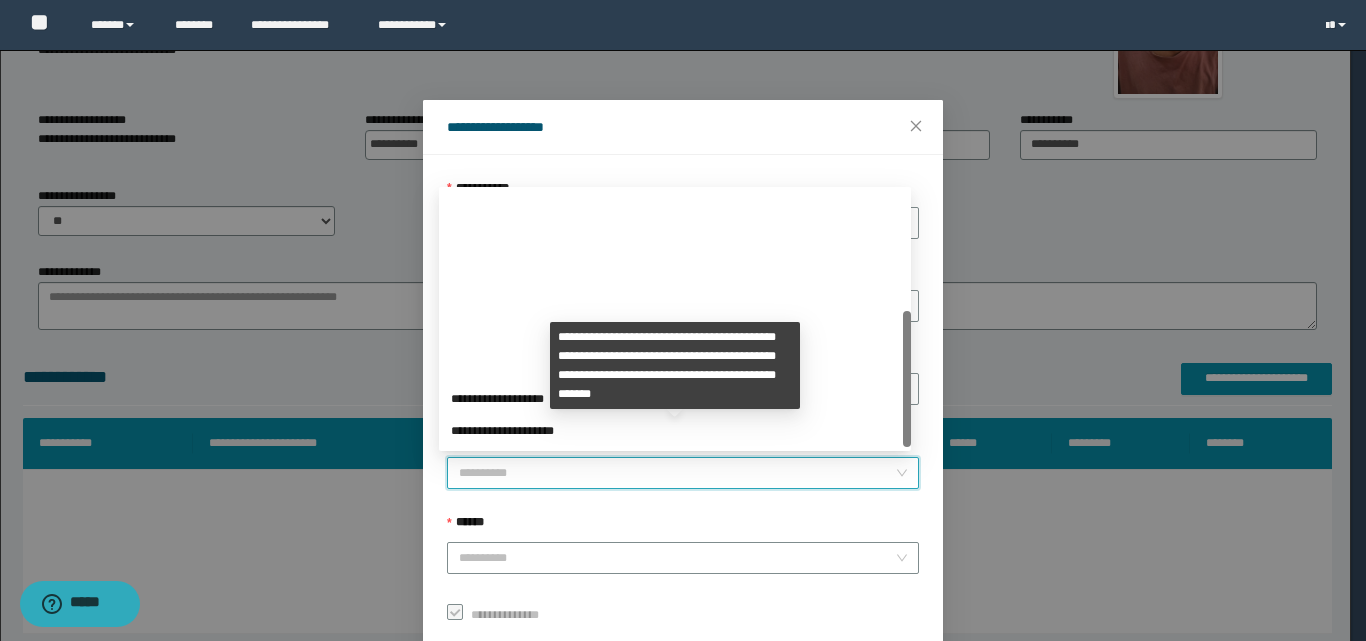 scroll, scrollTop: 224, scrollLeft: 0, axis: vertical 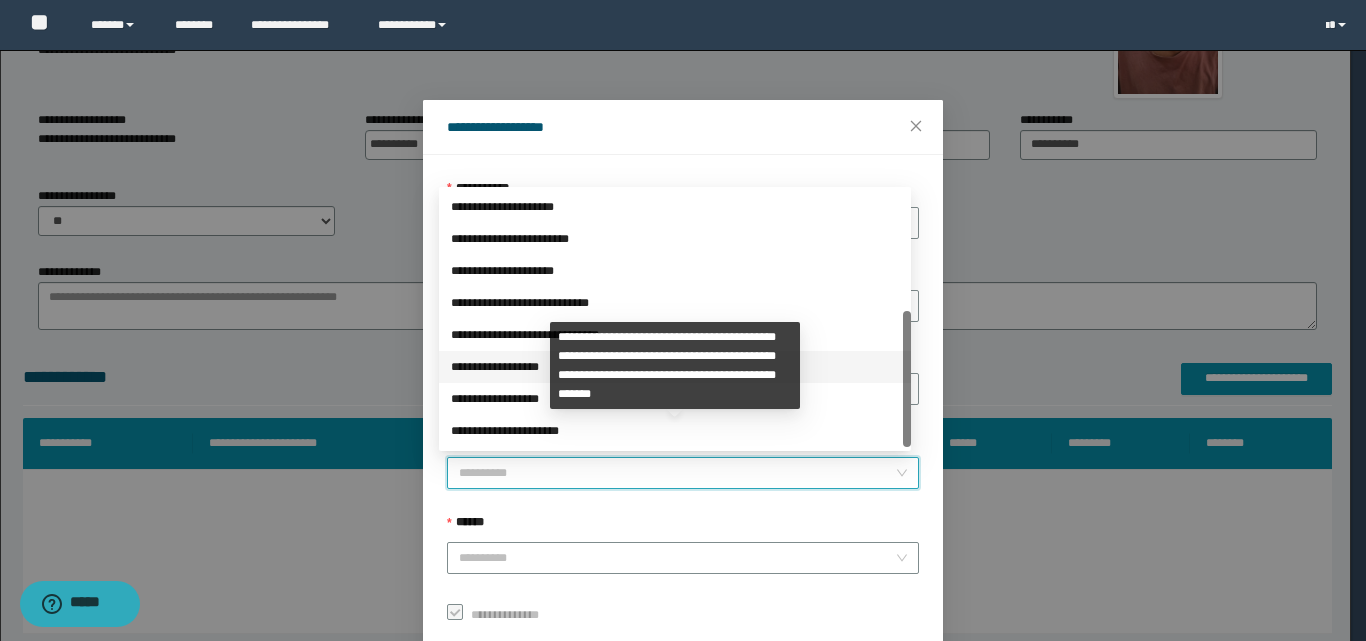click on "**********" at bounding box center (675, 367) 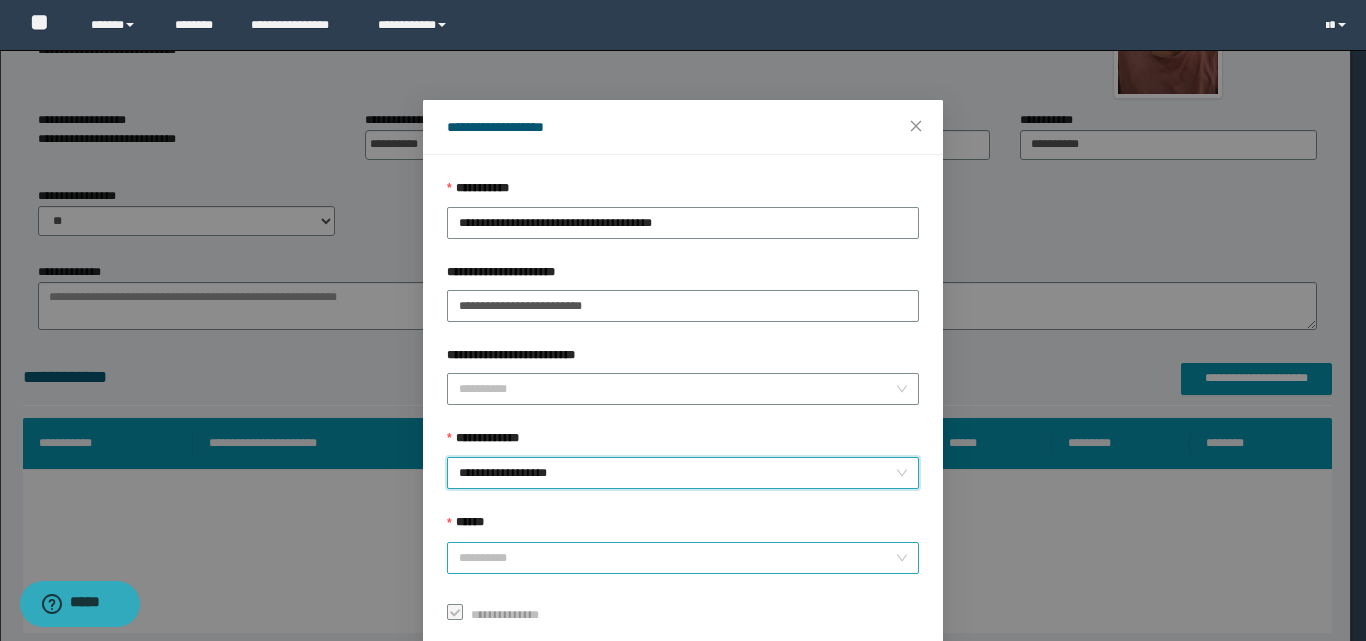 click on "******" at bounding box center (677, 558) 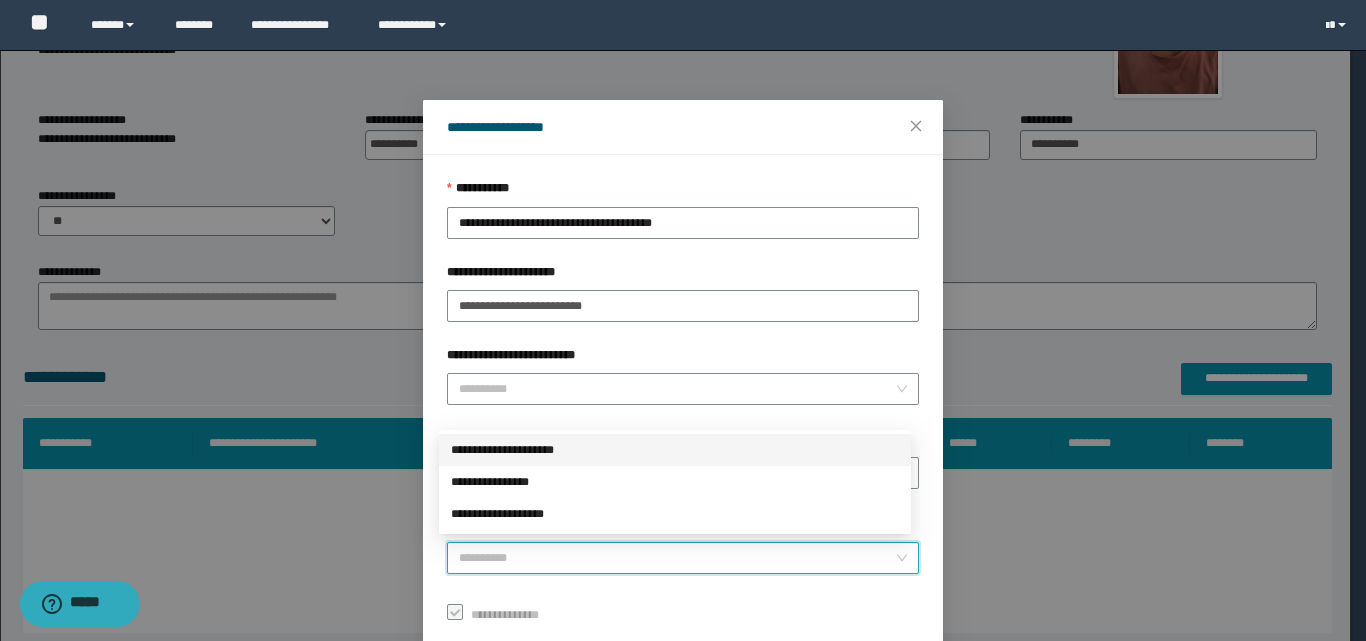 click on "**********" at bounding box center [675, 450] 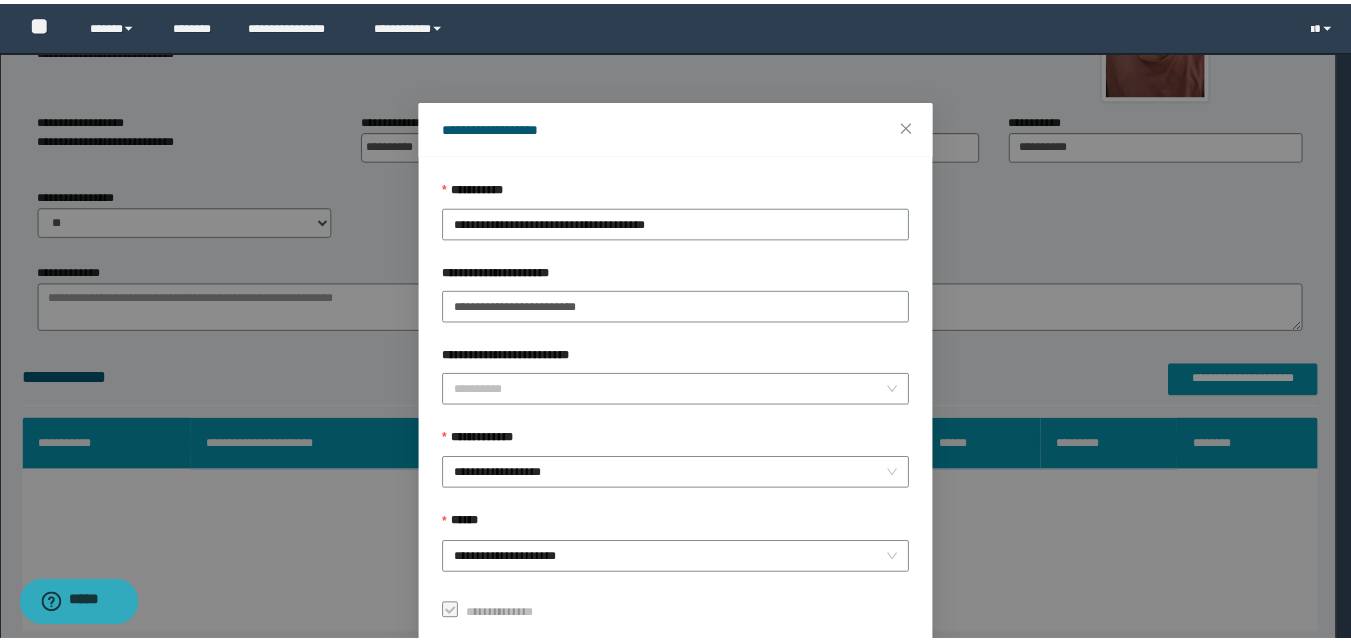 scroll, scrollTop: 111, scrollLeft: 0, axis: vertical 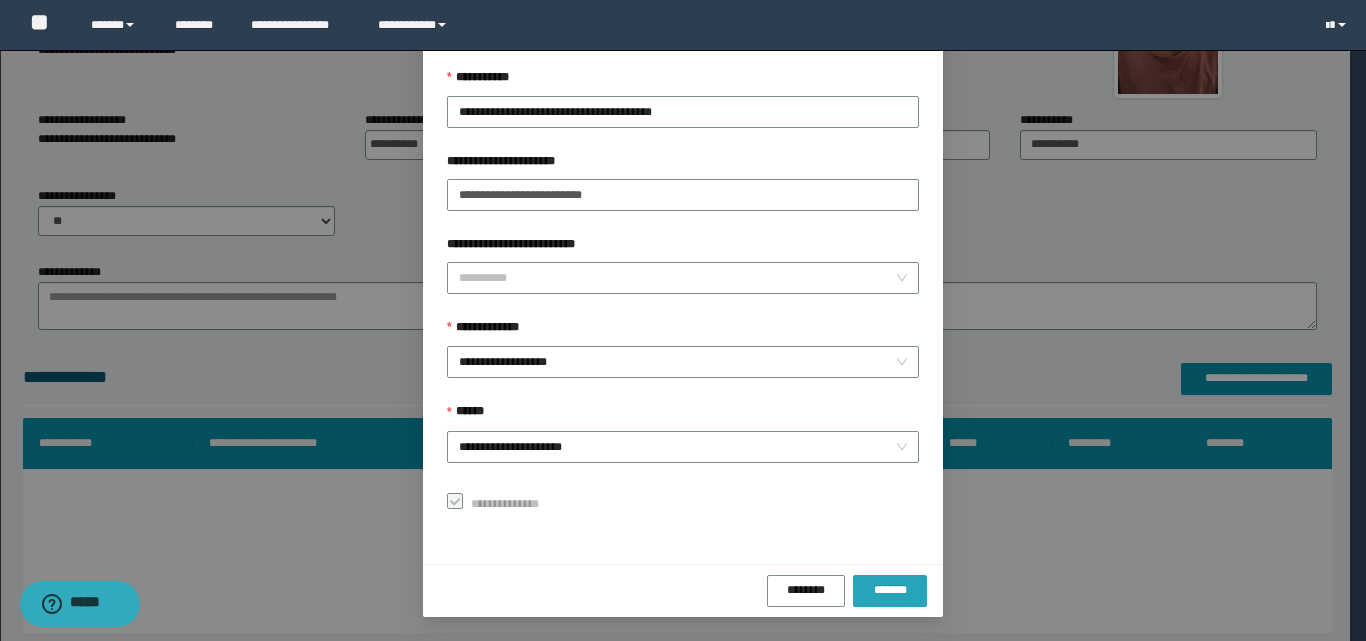 click on "*******" at bounding box center [890, 590] 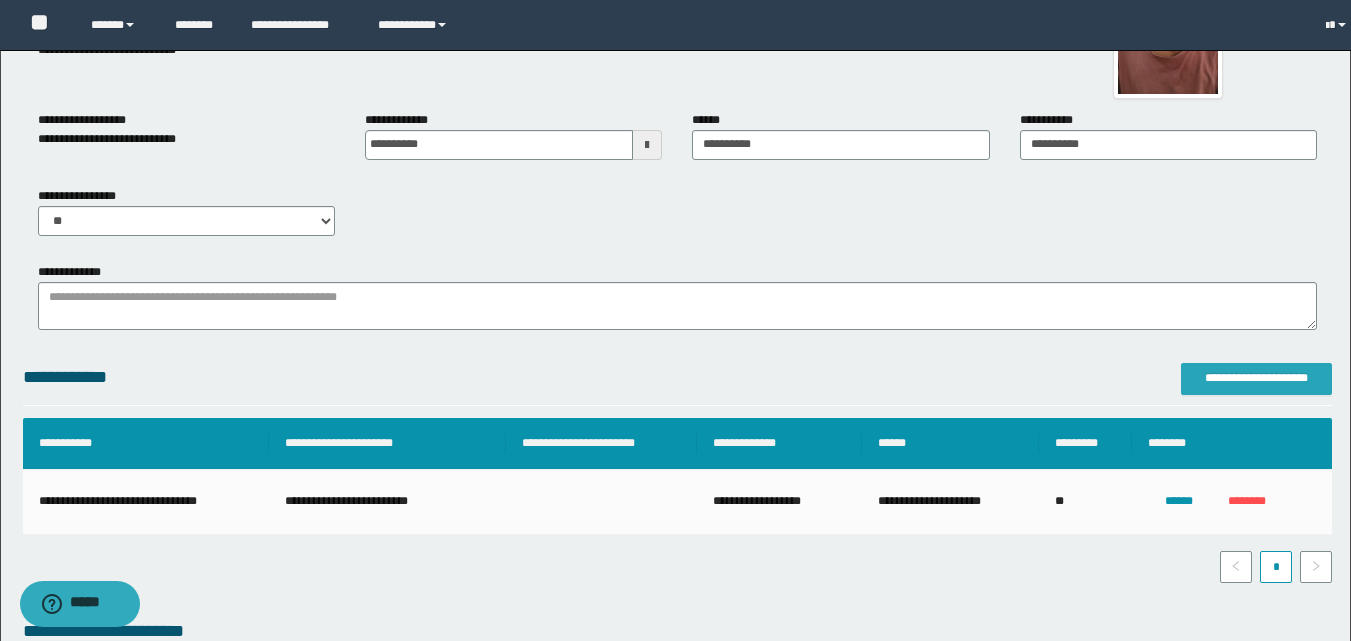 scroll, scrollTop: 0, scrollLeft: 0, axis: both 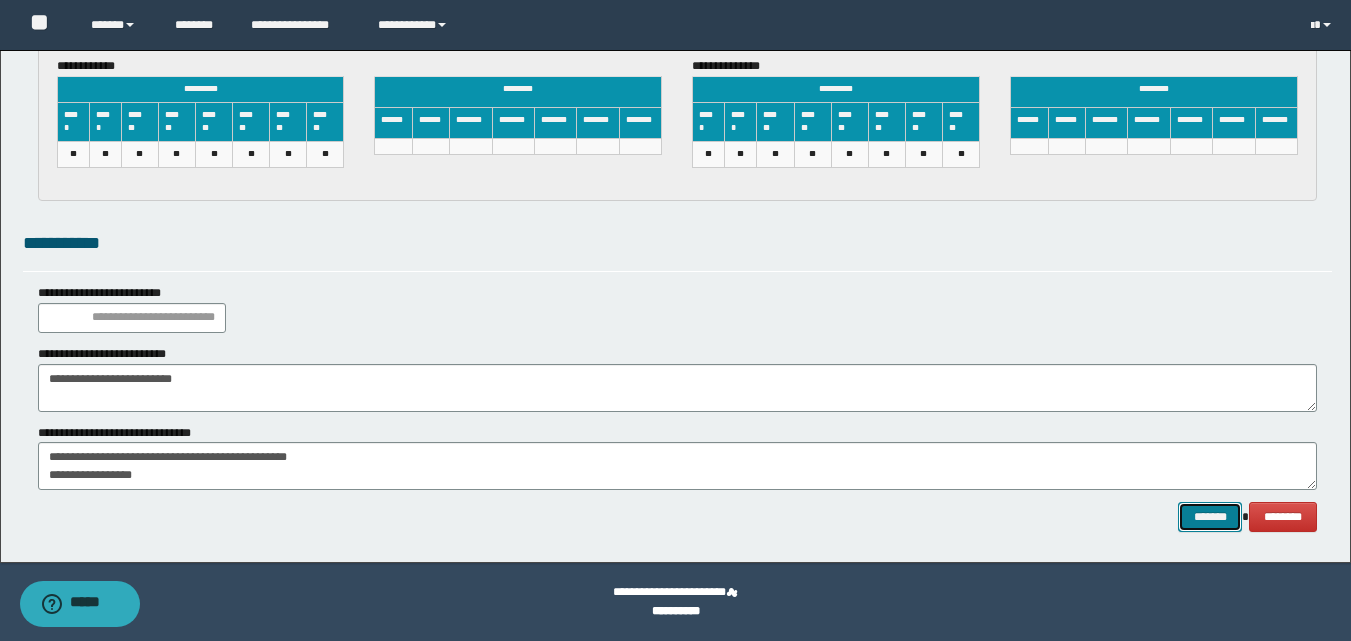 click on "*******" at bounding box center (1210, 517) 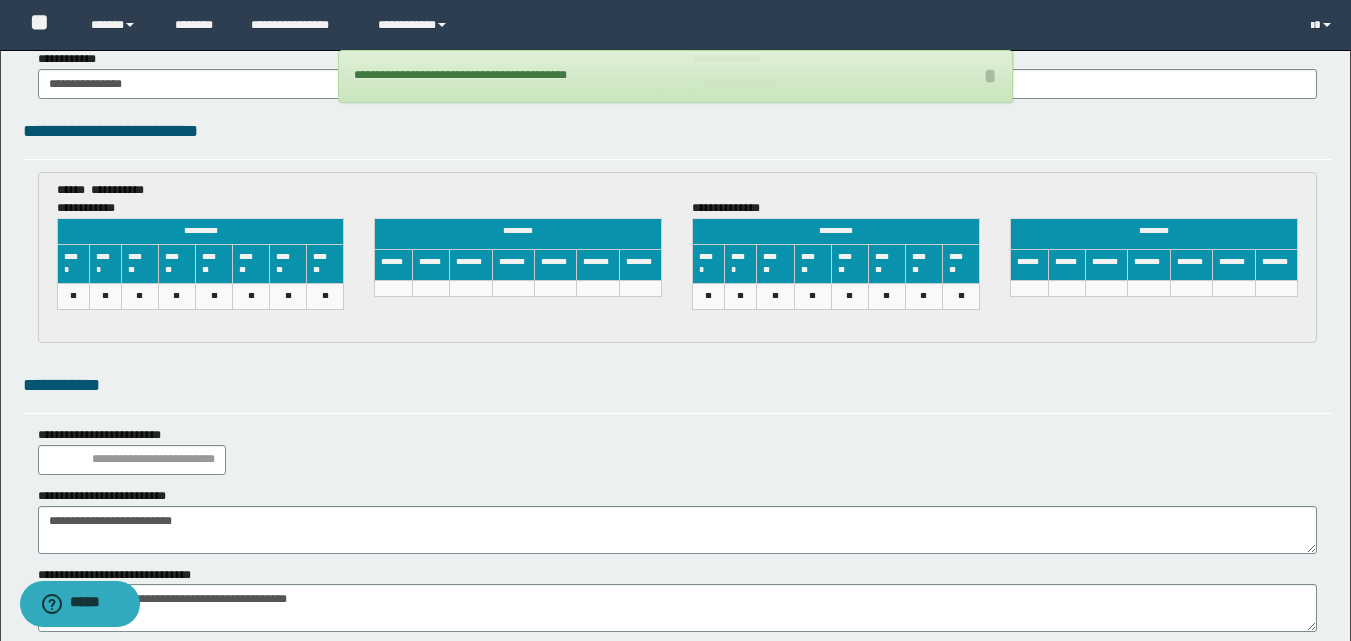 scroll, scrollTop: 3098, scrollLeft: 0, axis: vertical 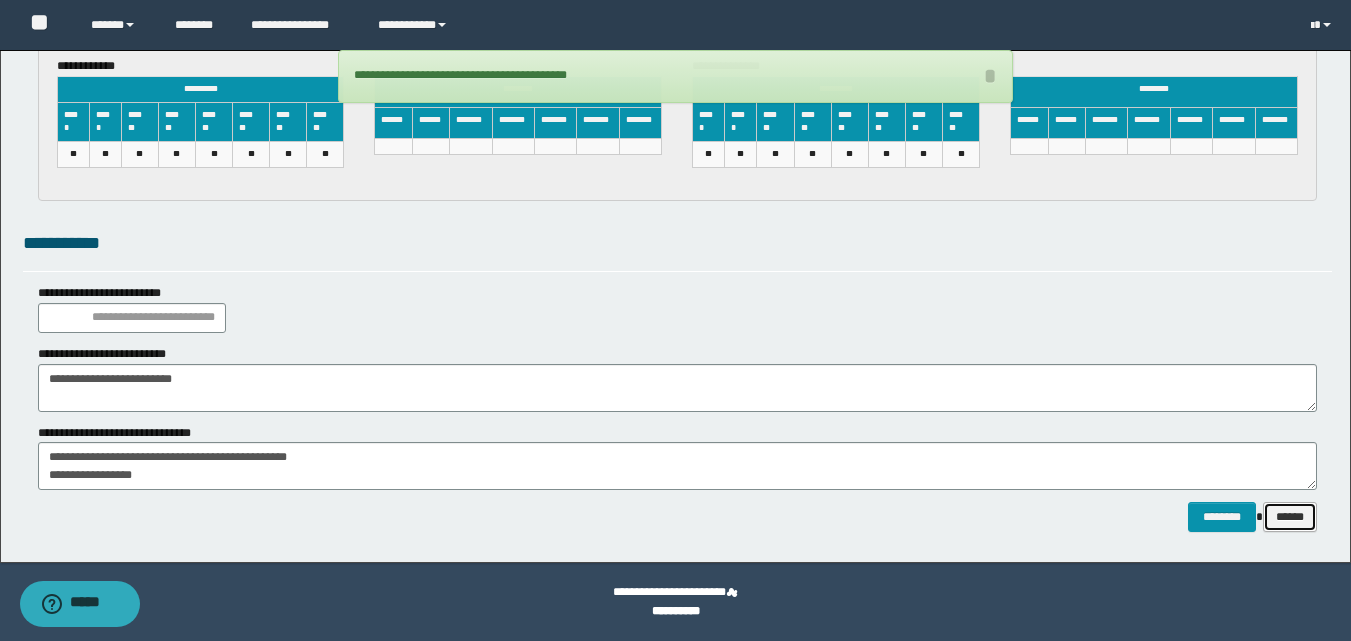click on "******" at bounding box center (1290, 517) 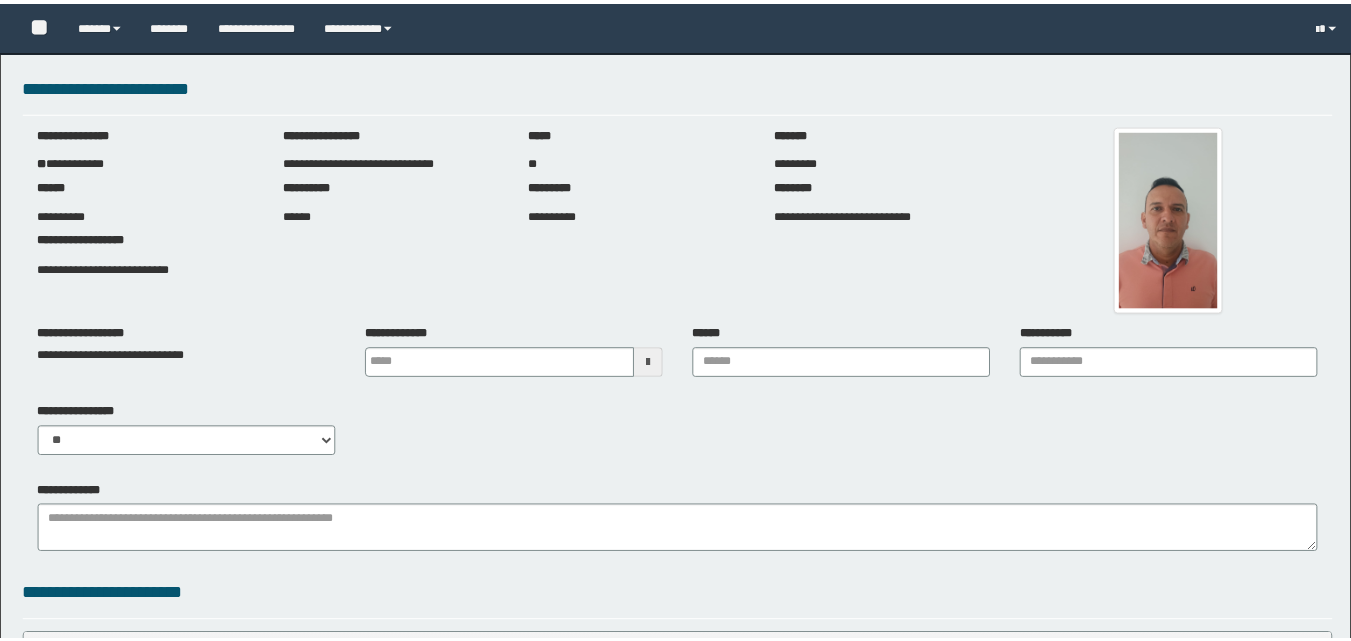 scroll, scrollTop: 0, scrollLeft: 0, axis: both 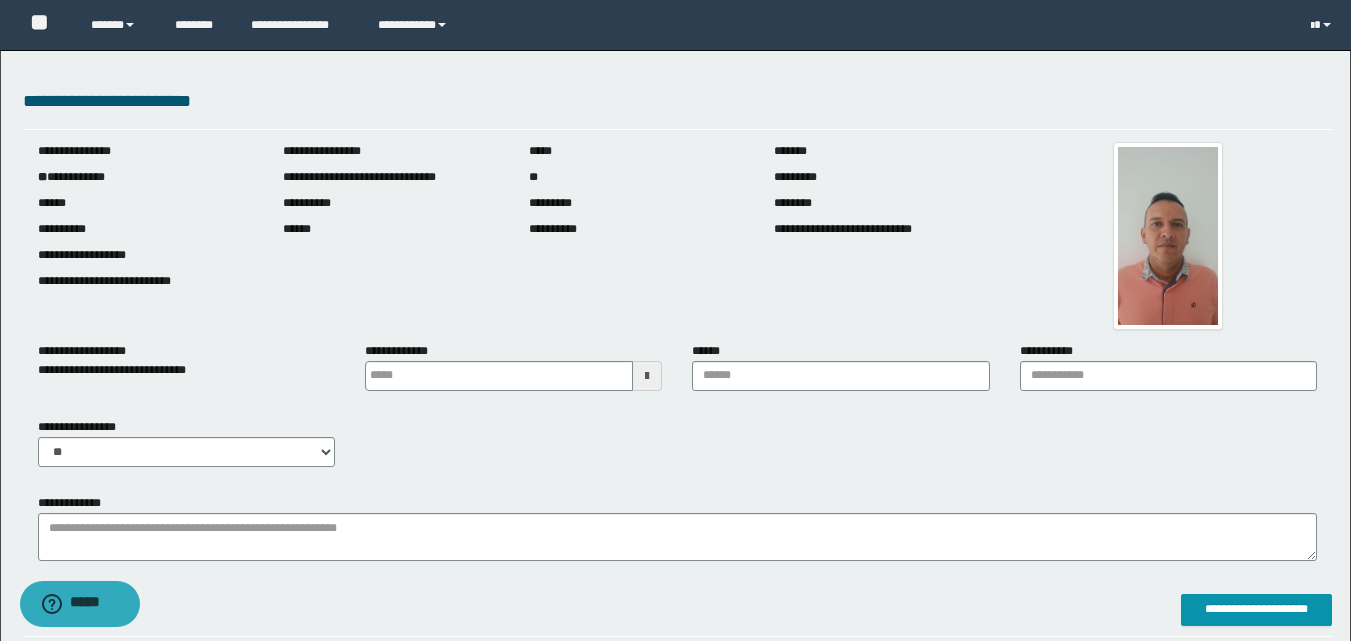 type 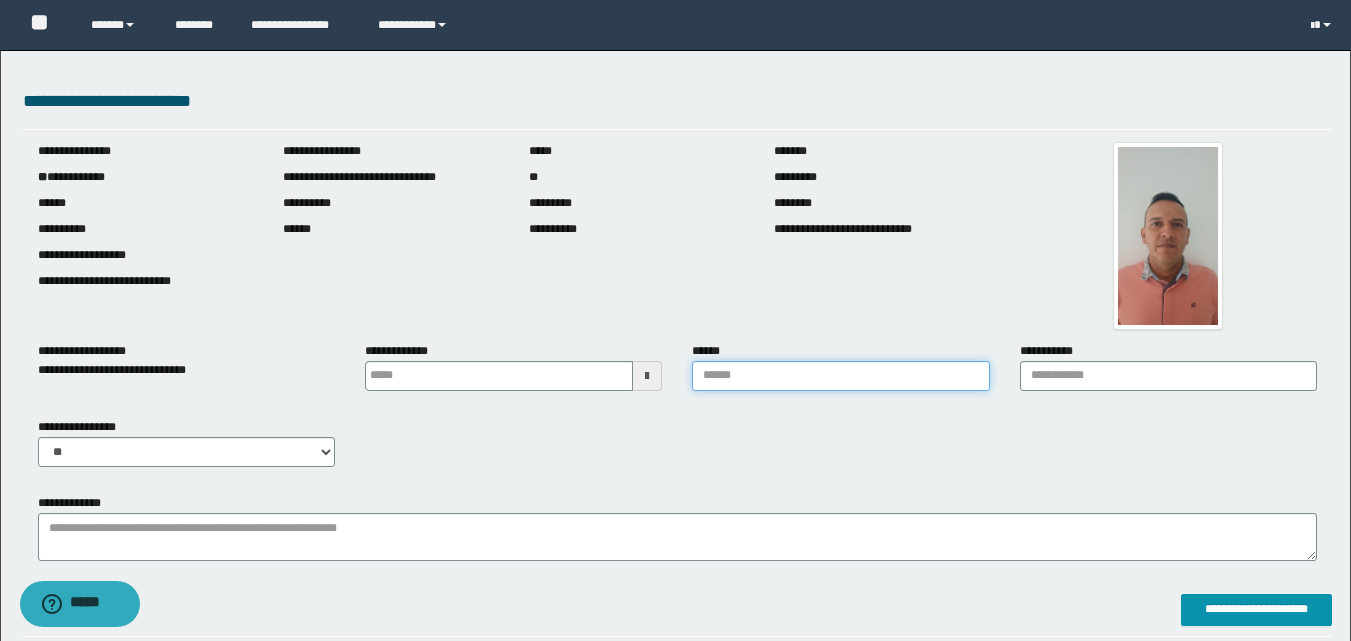 click on "******" at bounding box center [840, 376] 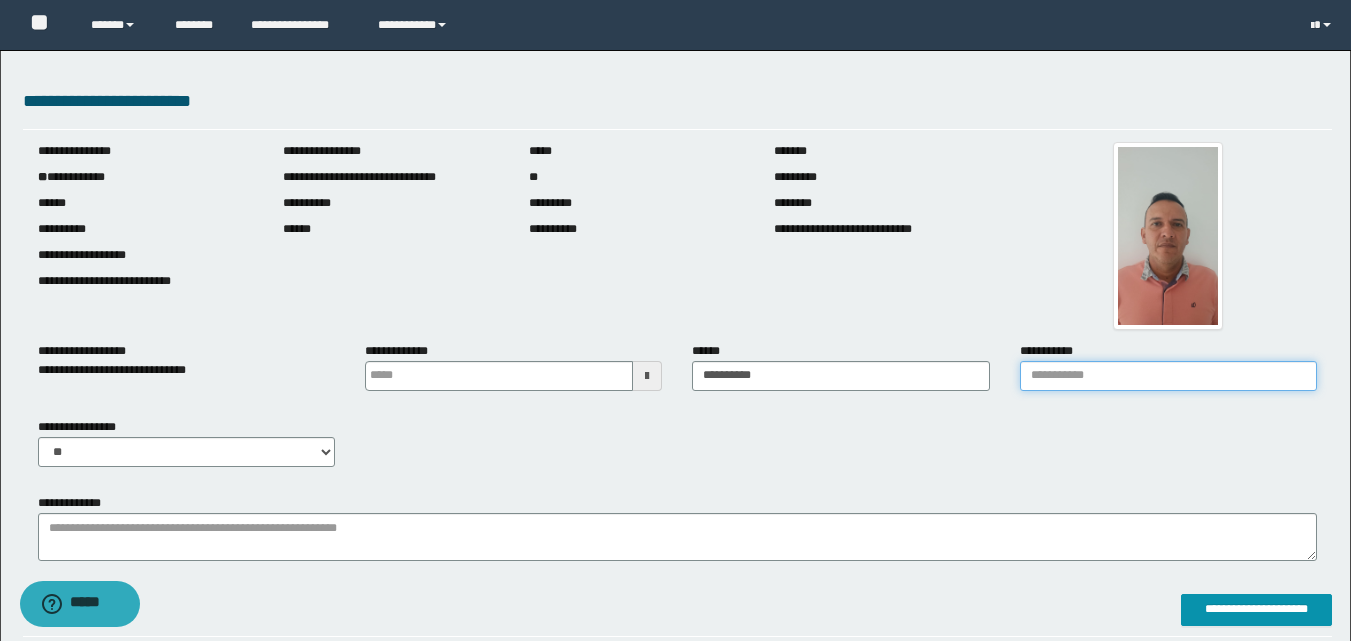 click on "**********" at bounding box center (1168, 376) 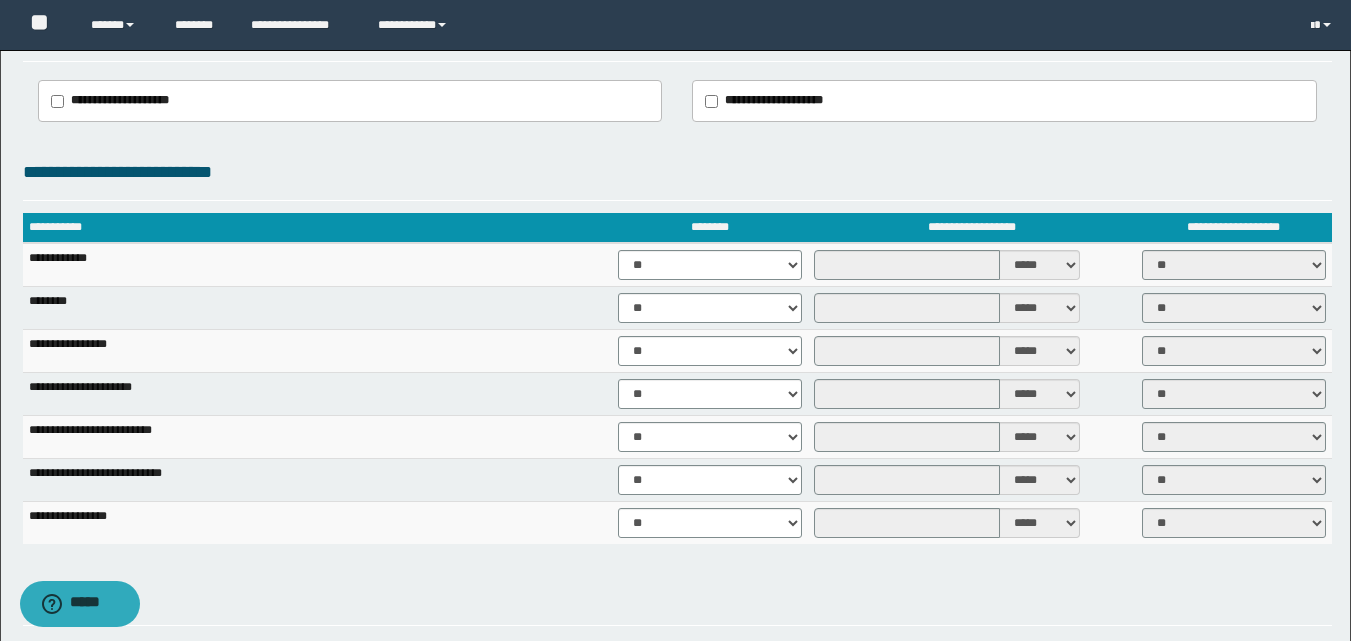 scroll, scrollTop: 1344, scrollLeft: 0, axis: vertical 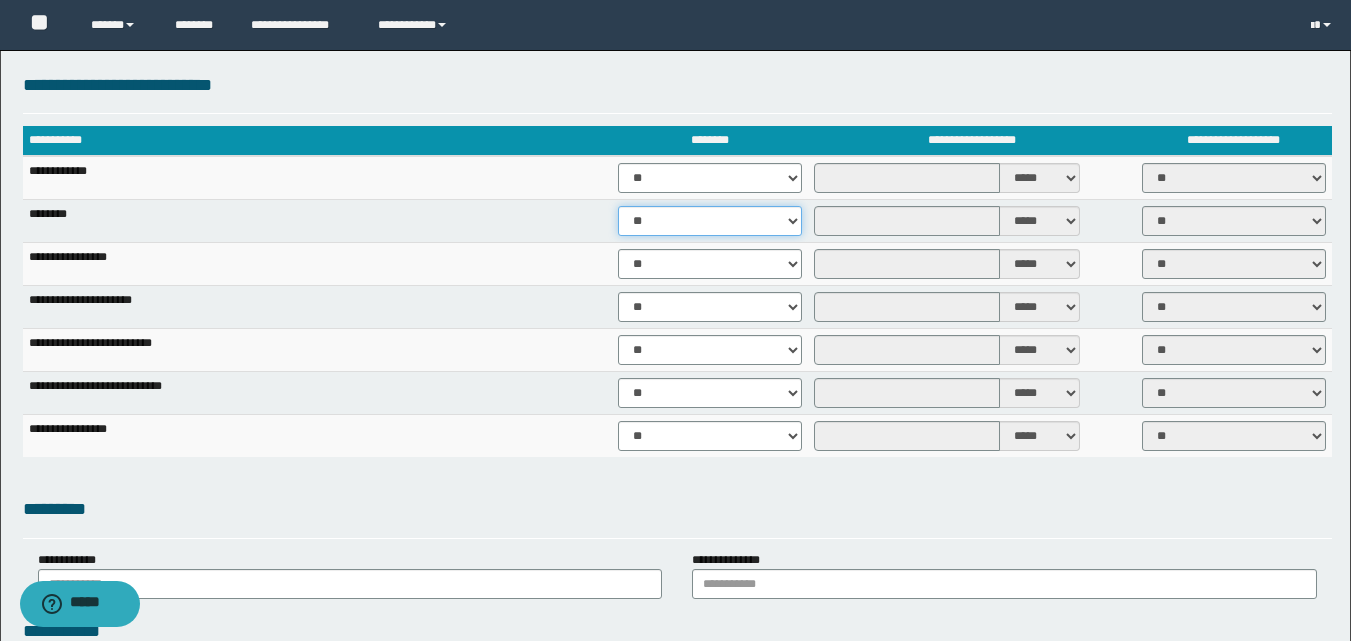 click on "**
**" at bounding box center (710, 221) 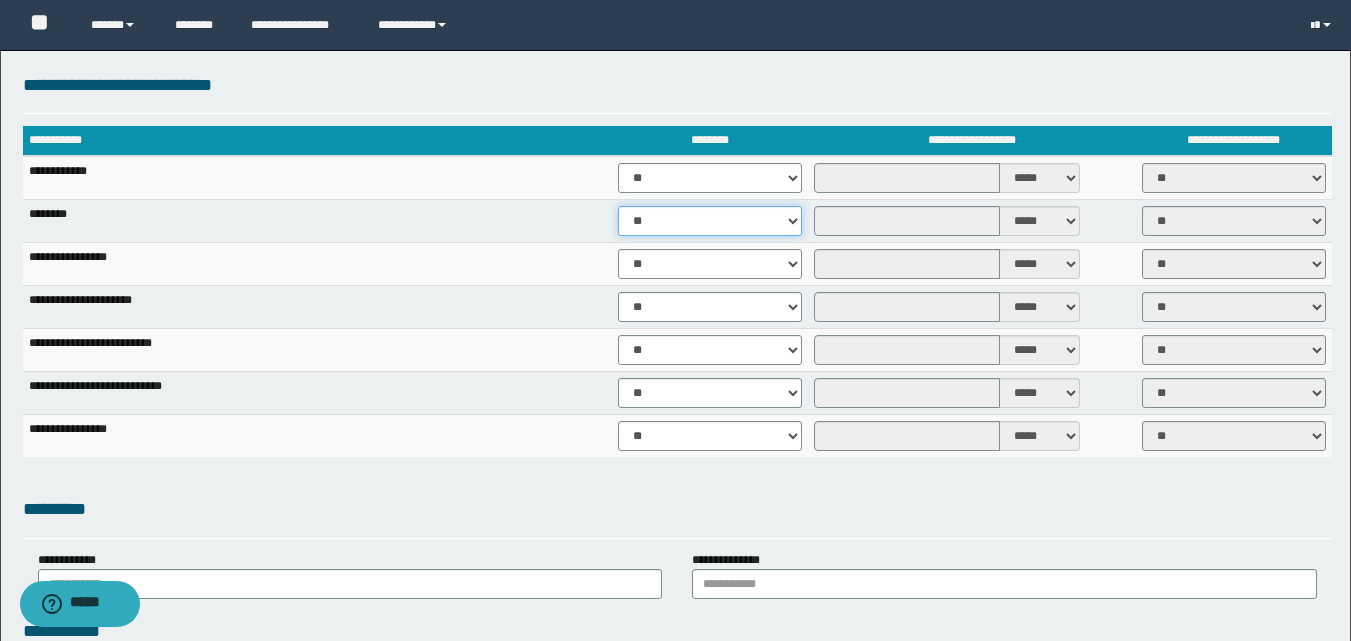 click on "**
**" at bounding box center [710, 221] 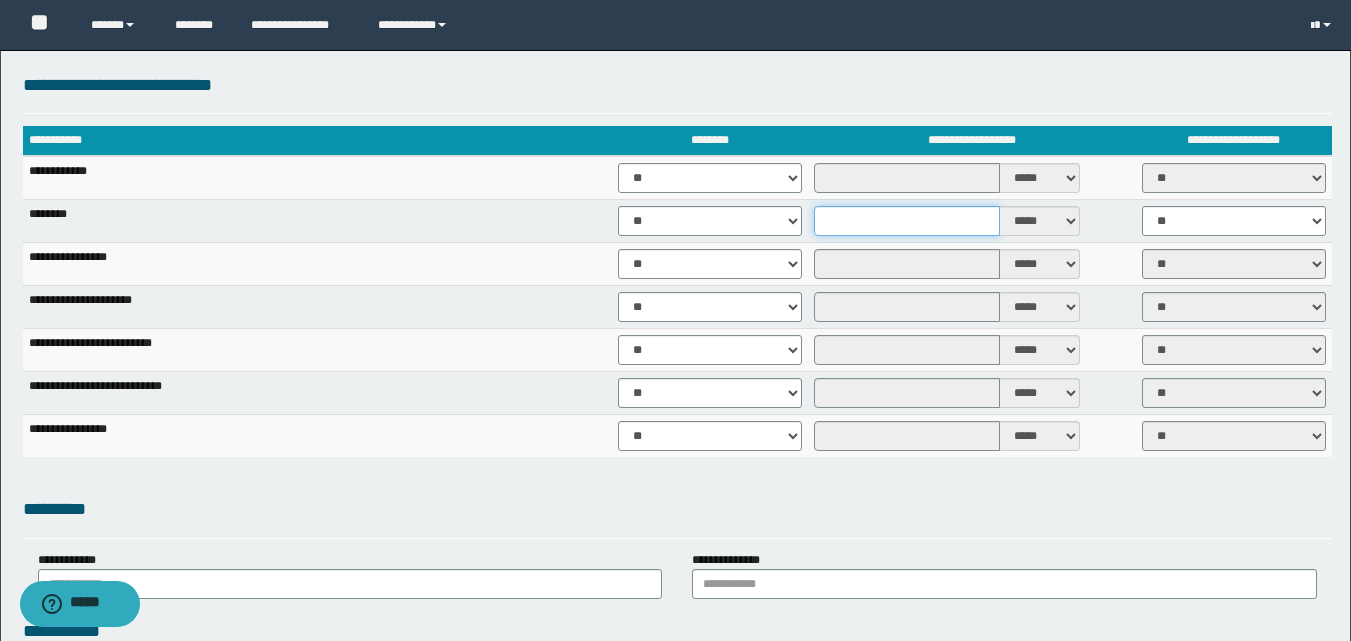 click at bounding box center [907, 221] 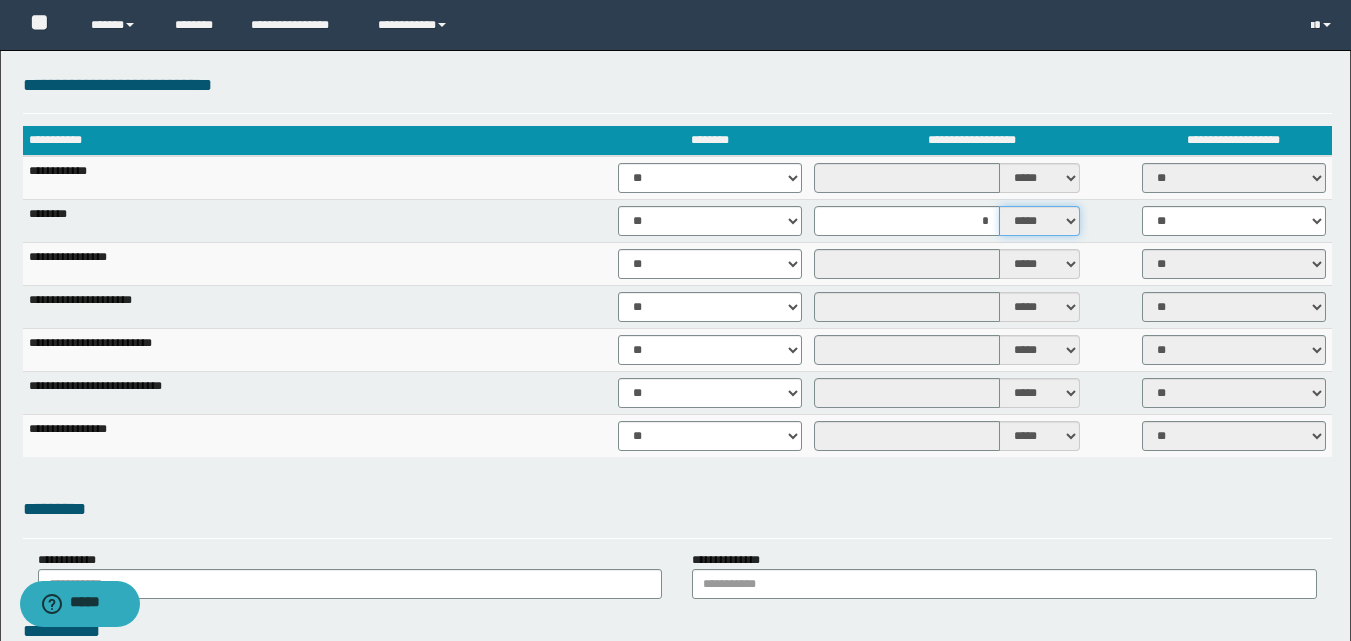 click on "*****
****" at bounding box center (1040, 221) 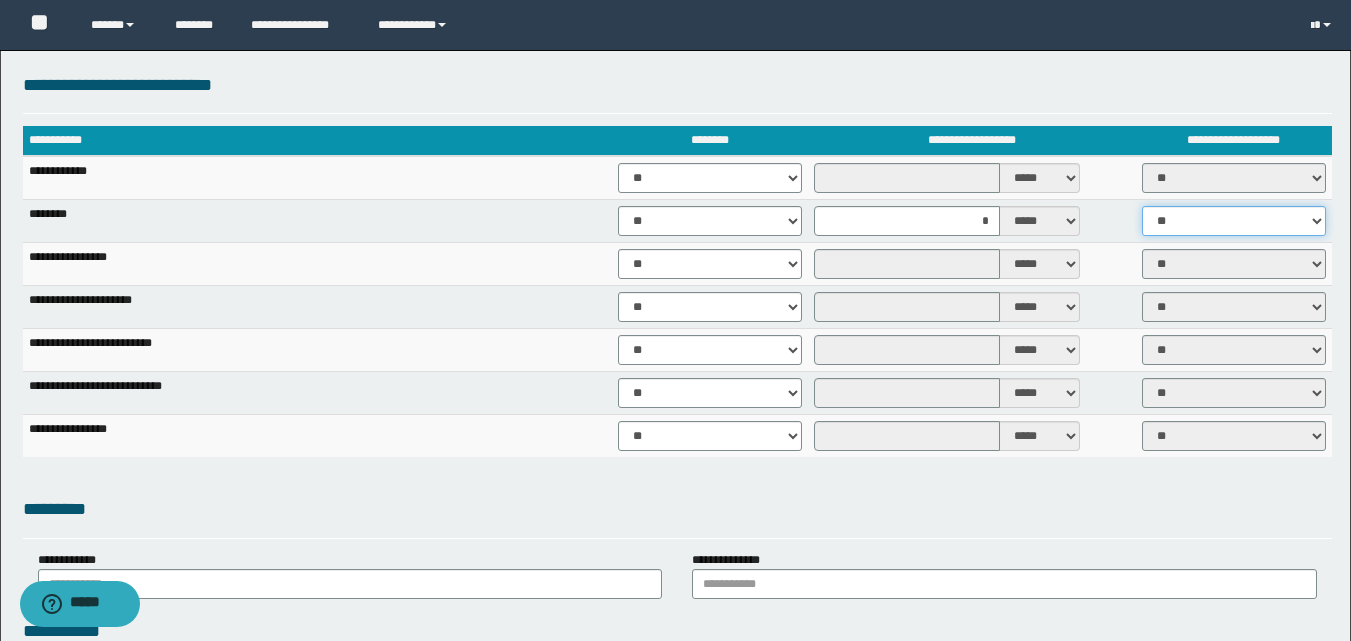 click on "**
**" at bounding box center (1234, 221) 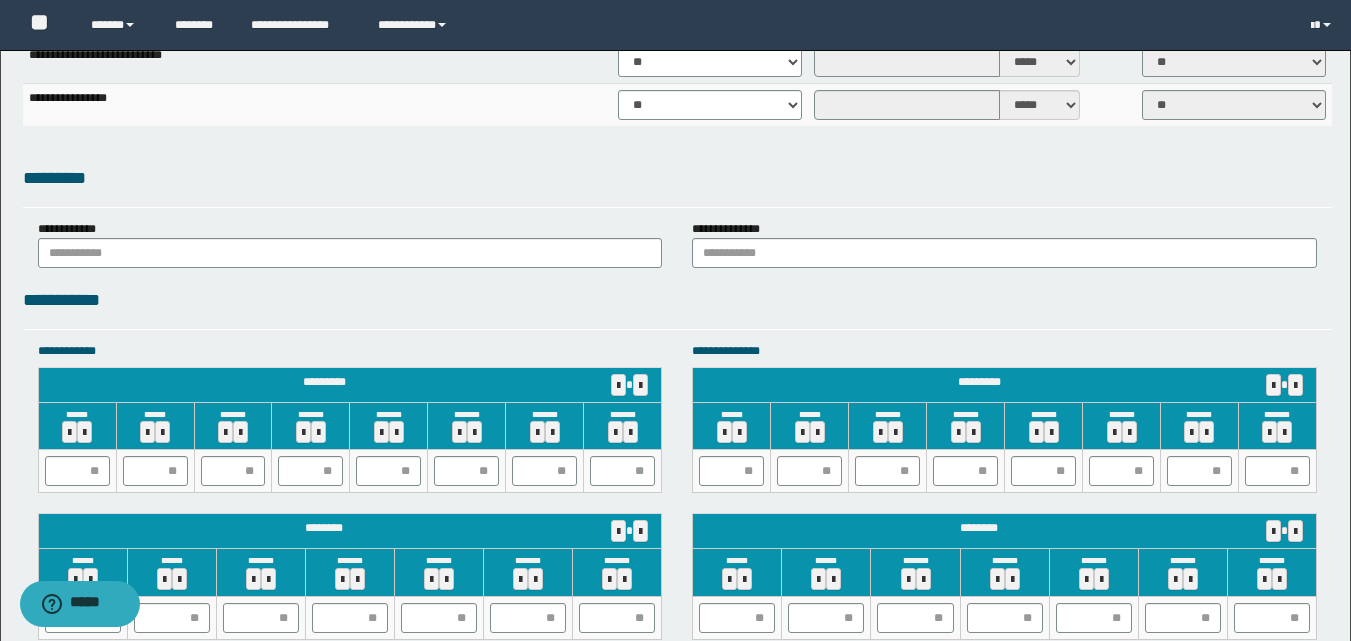 scroll, scrollTop: 1739, scrollLeft: 0, axis: vertical 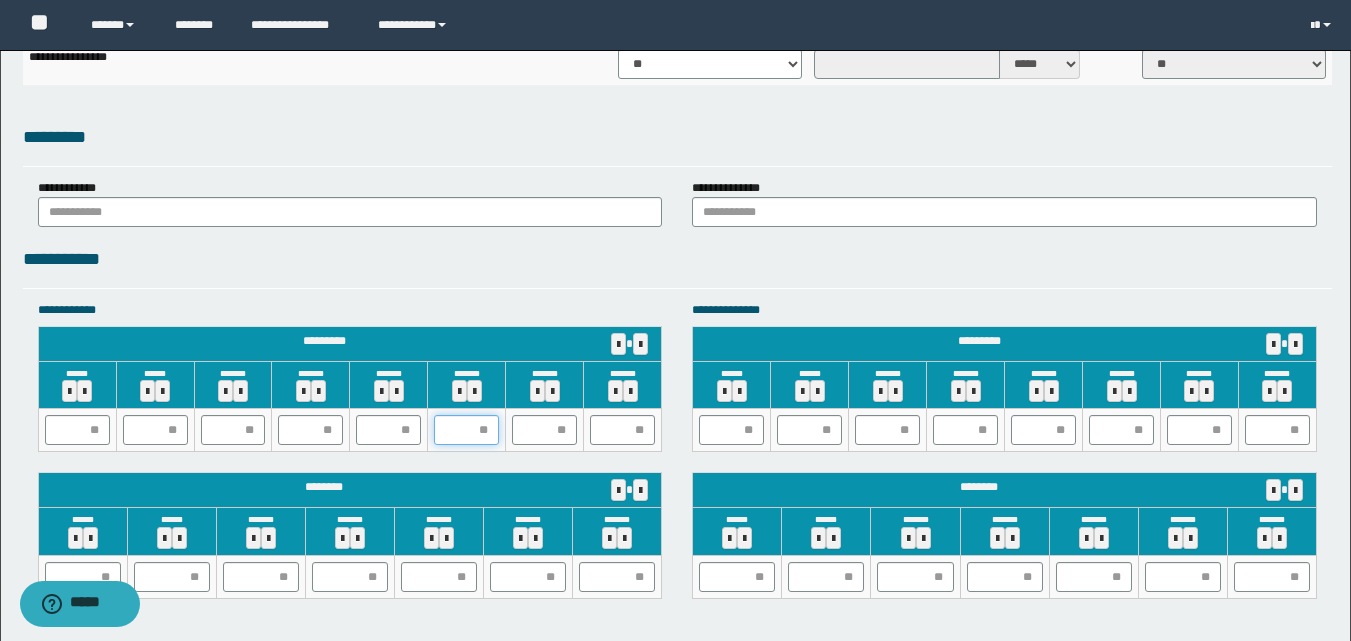 click at bounding box center [466, 430] 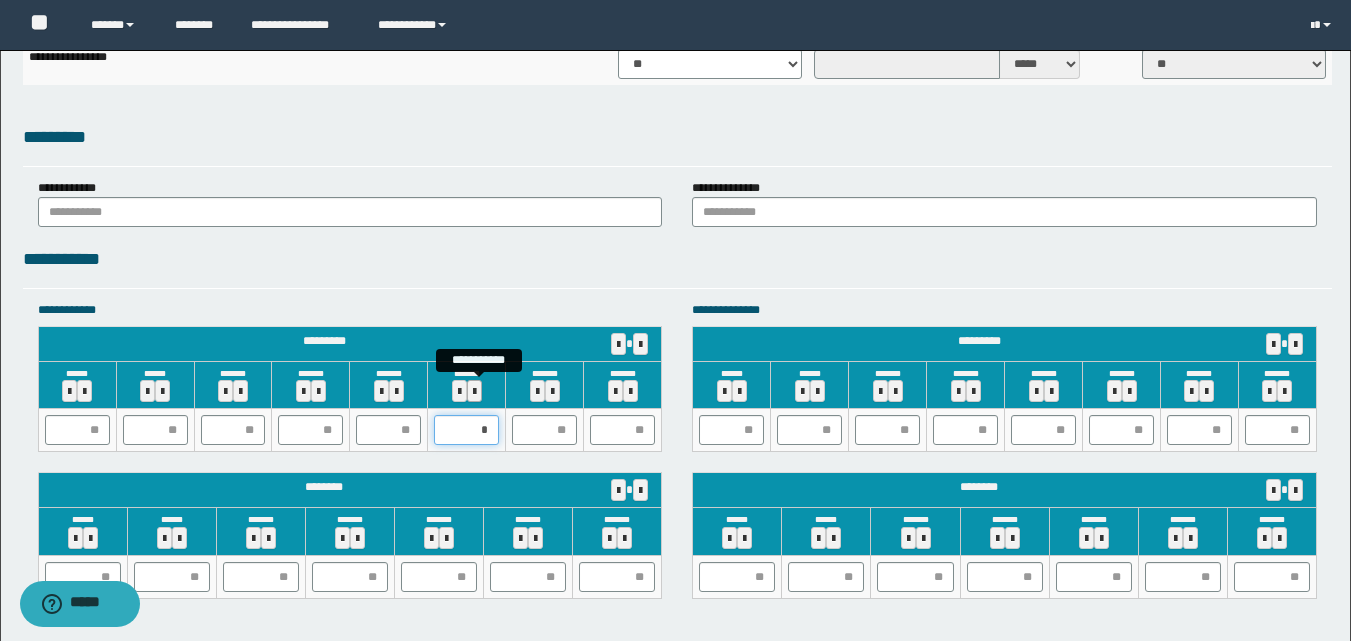 type on "**" 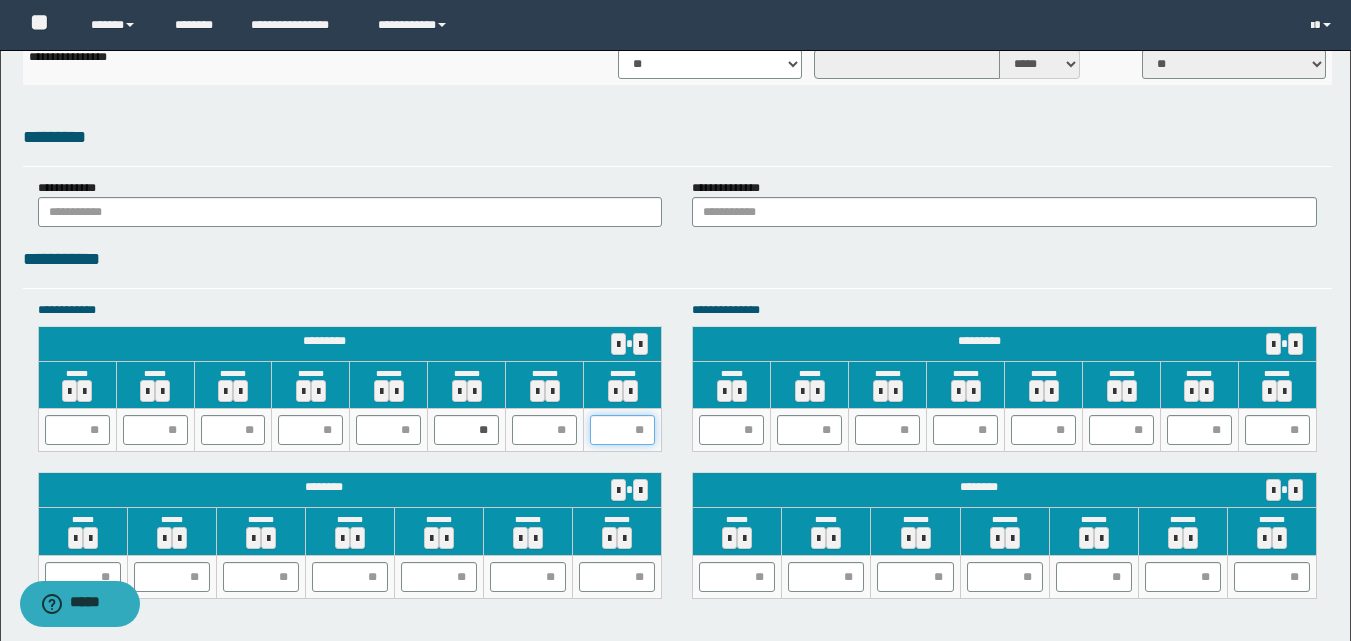 click at bounding box center (622, 430) 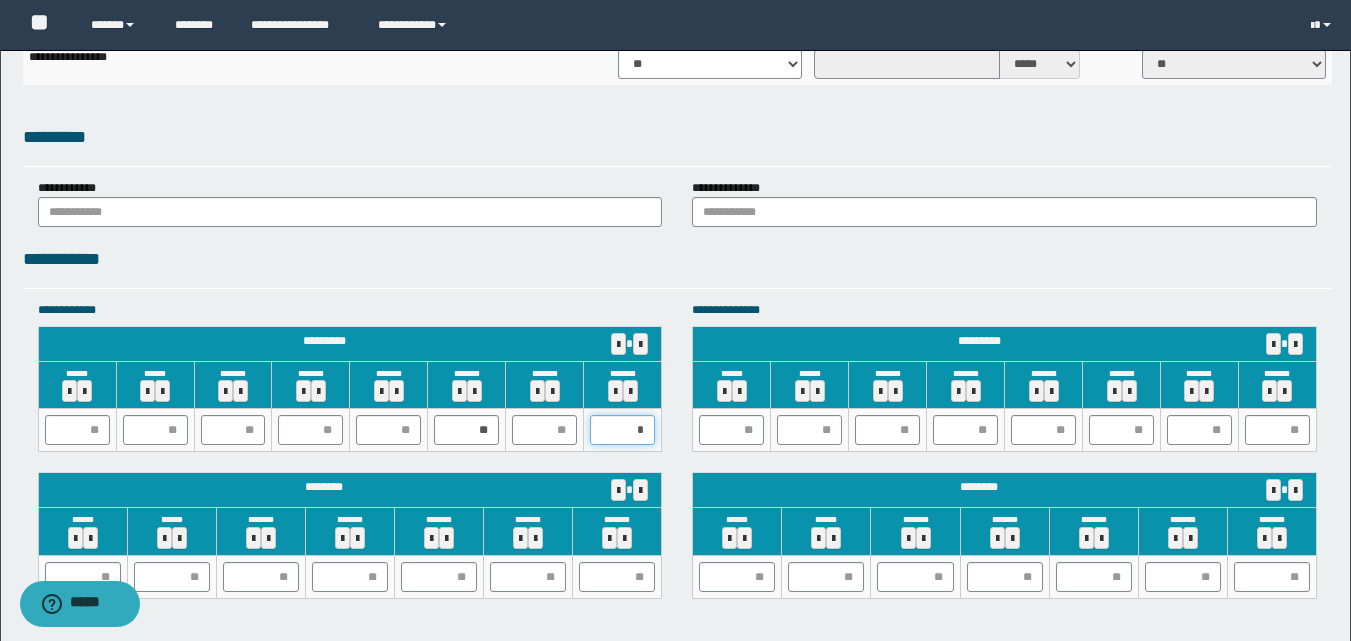 type on "**" 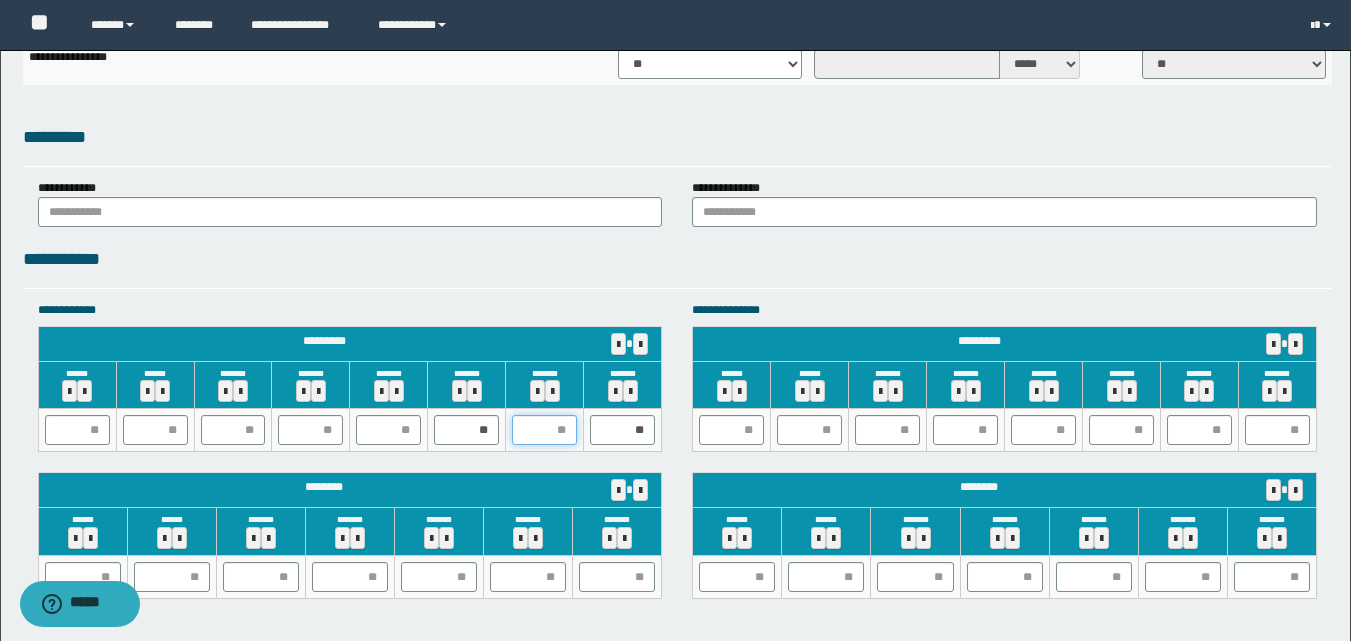 click at bounding box center (544, 430) 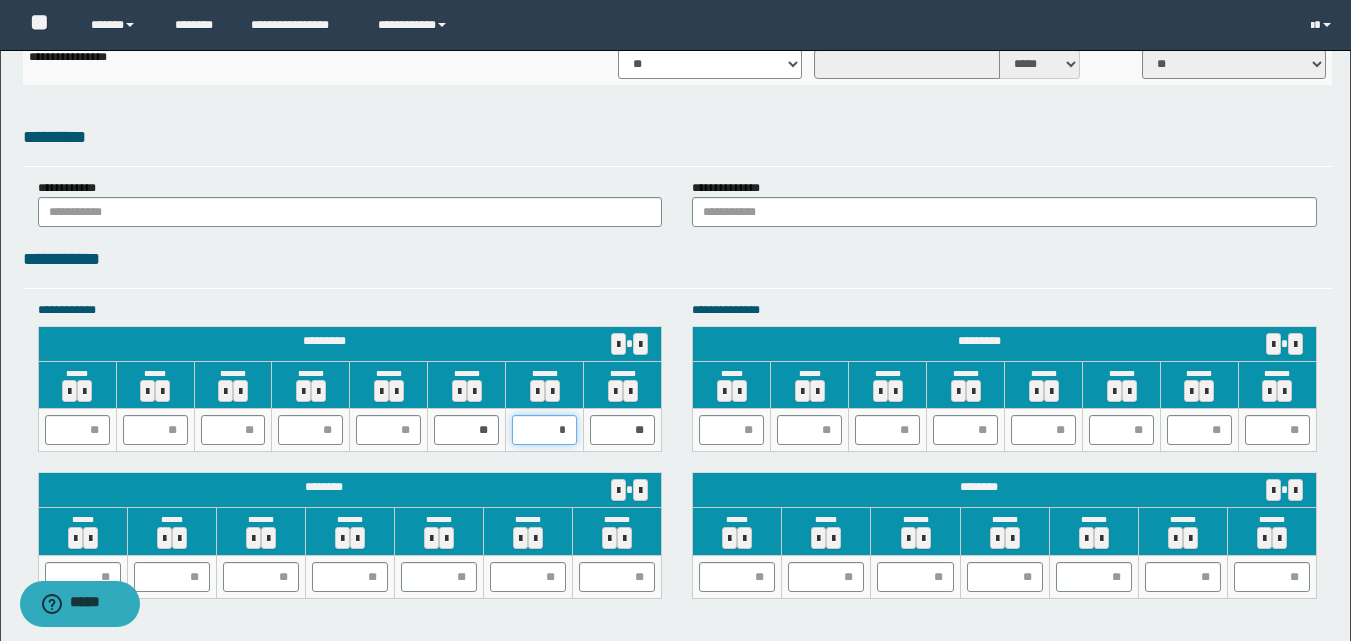 type on "**" 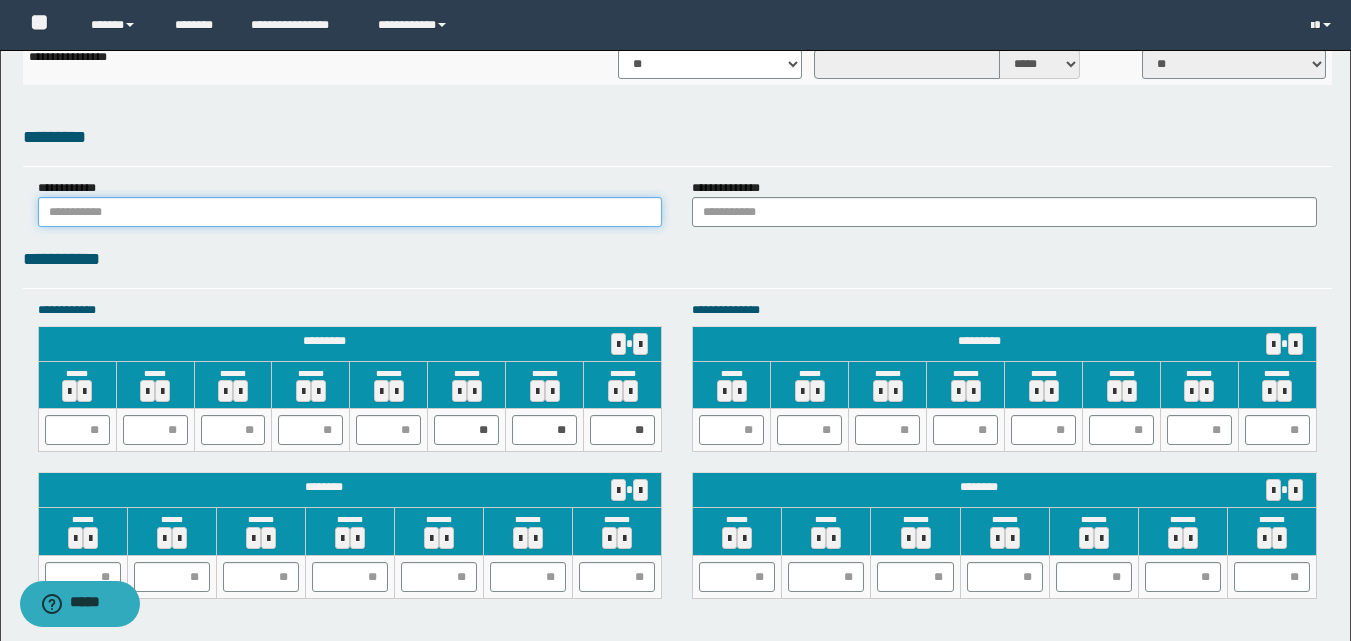 click at bounding box center [350, 212] 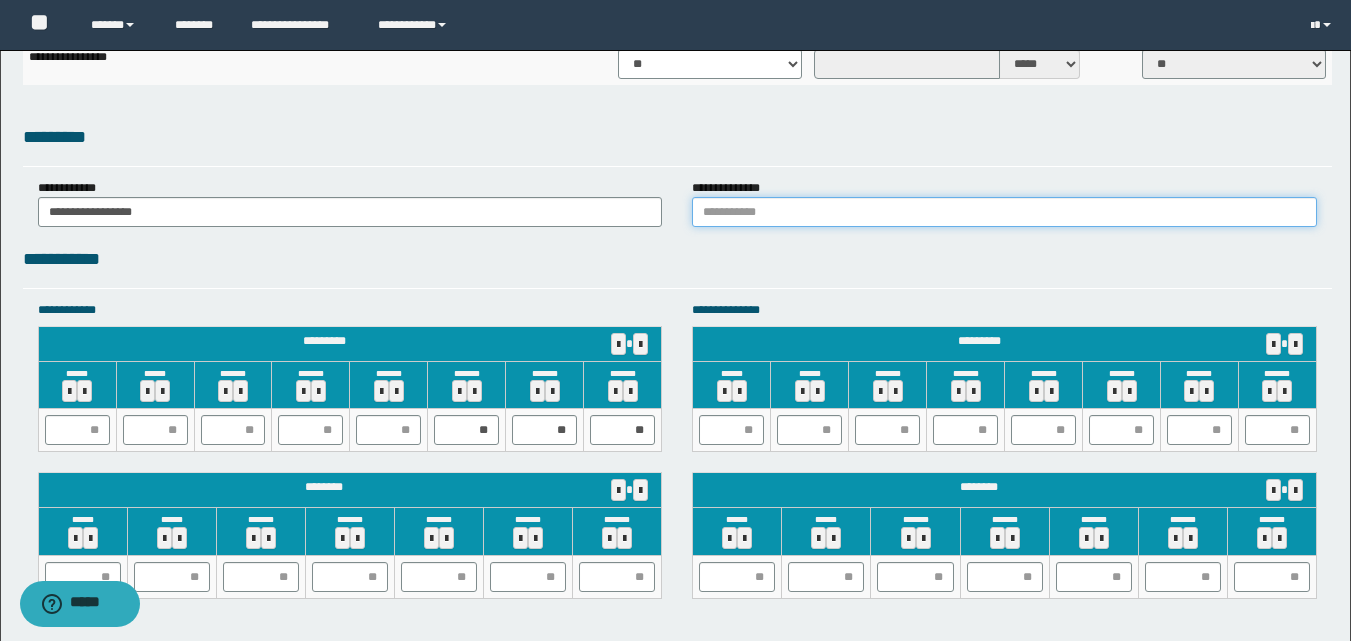 click at bounding box center [1004, 212] 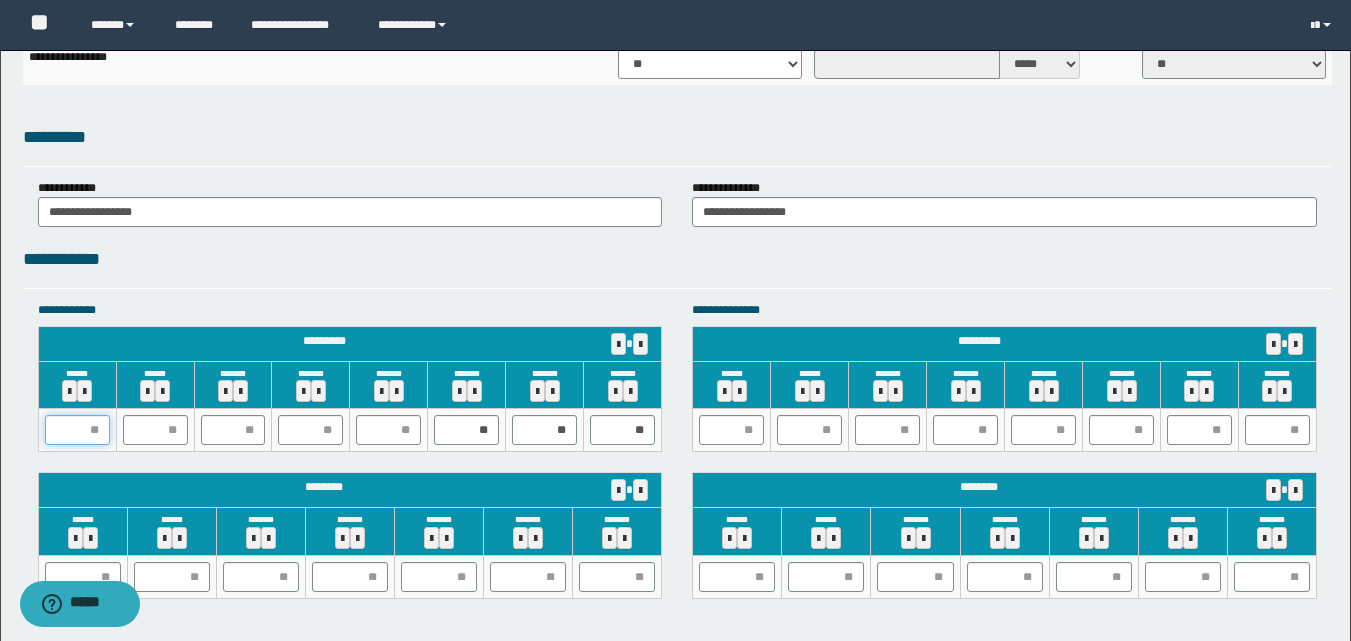 click at bounding box center (77, 430) 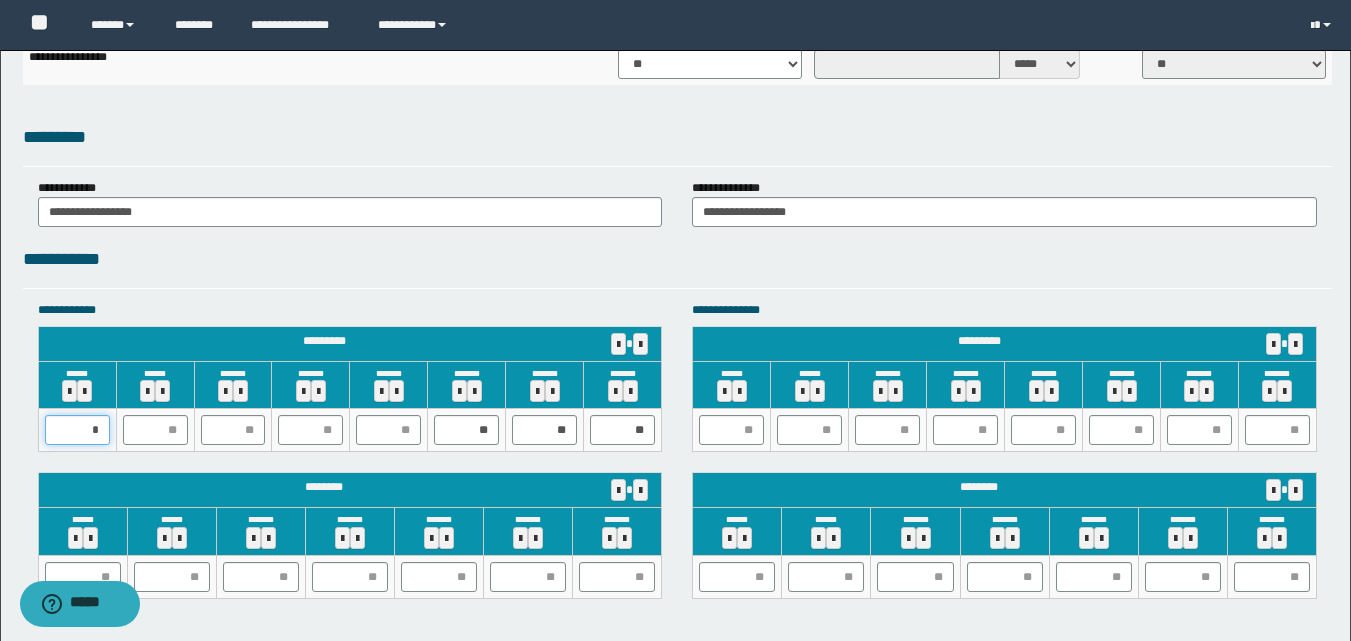 type on "**" 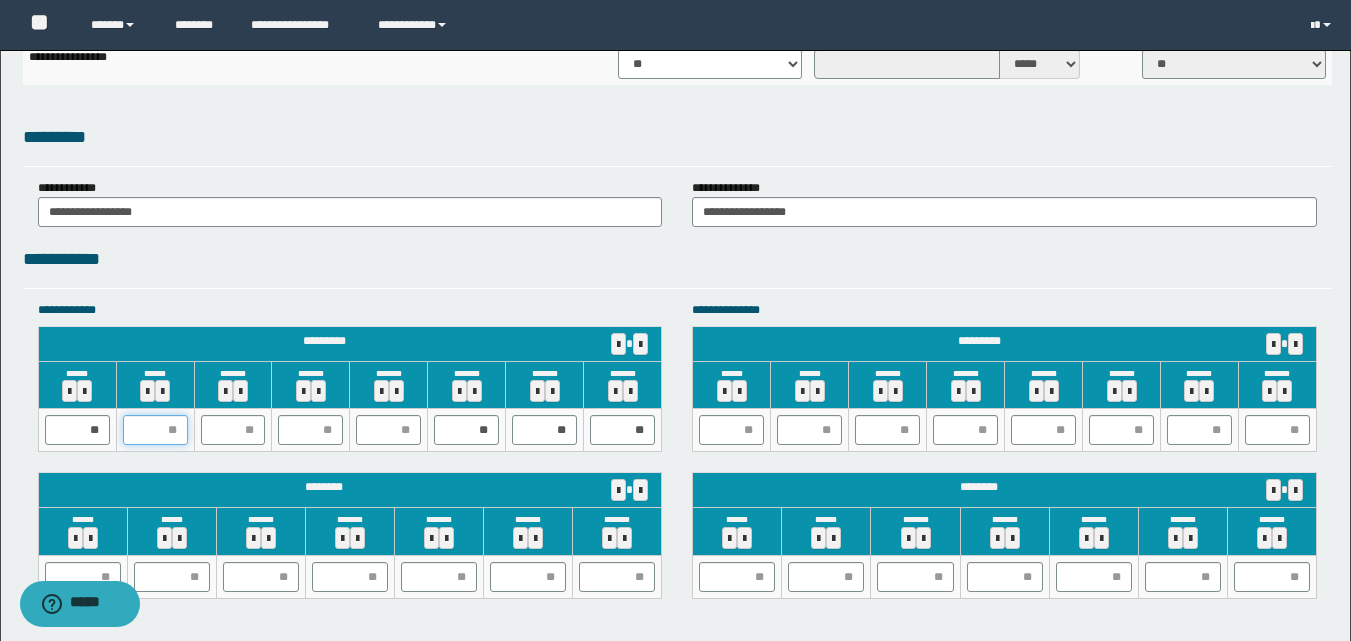 click at bounding box center (155, 430) 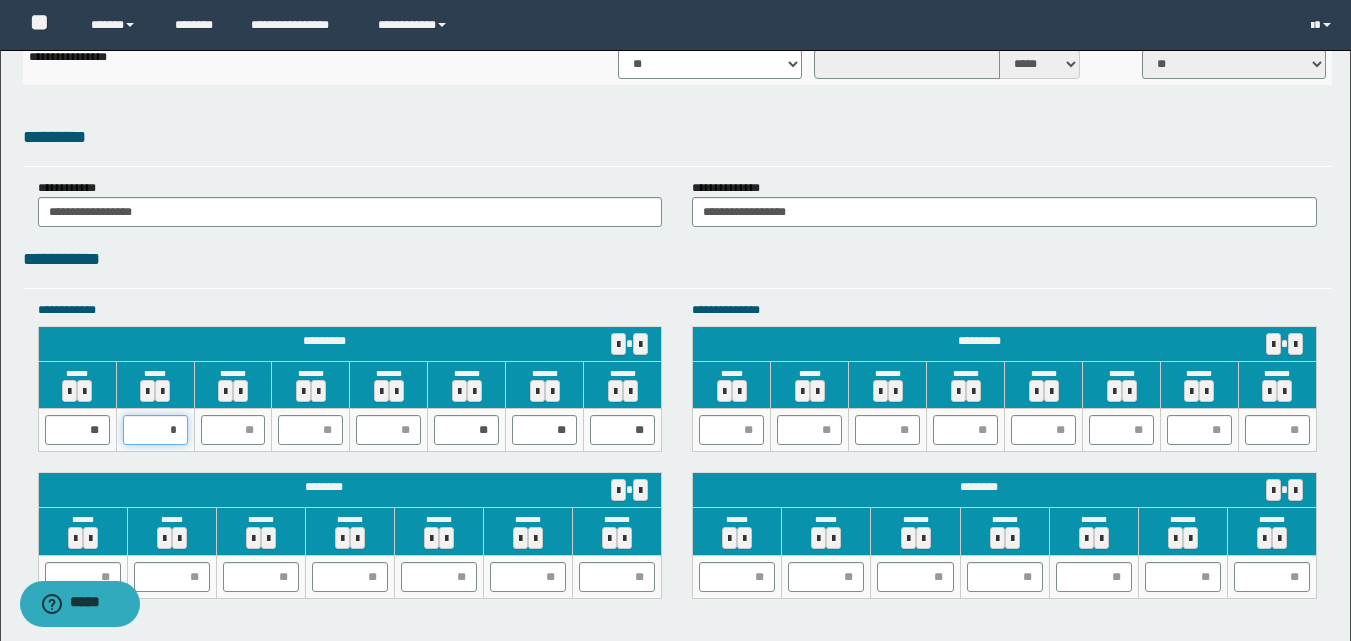 type on "**" 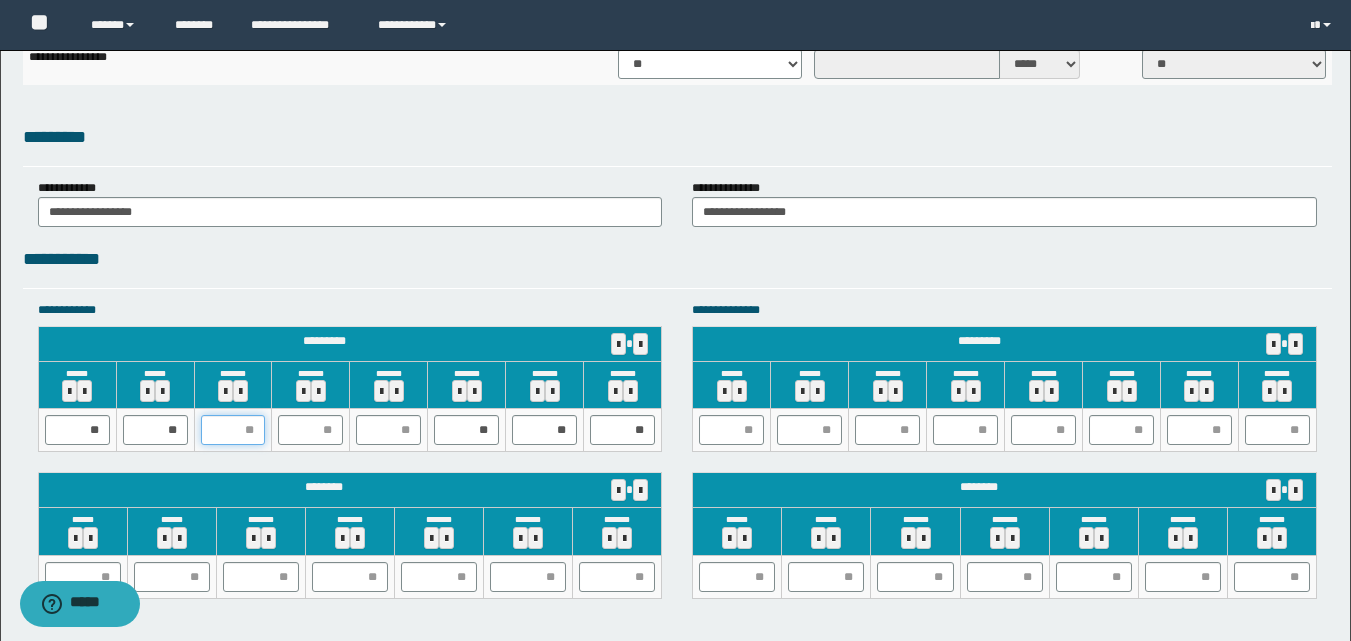 click at bounding box center [233, 430] 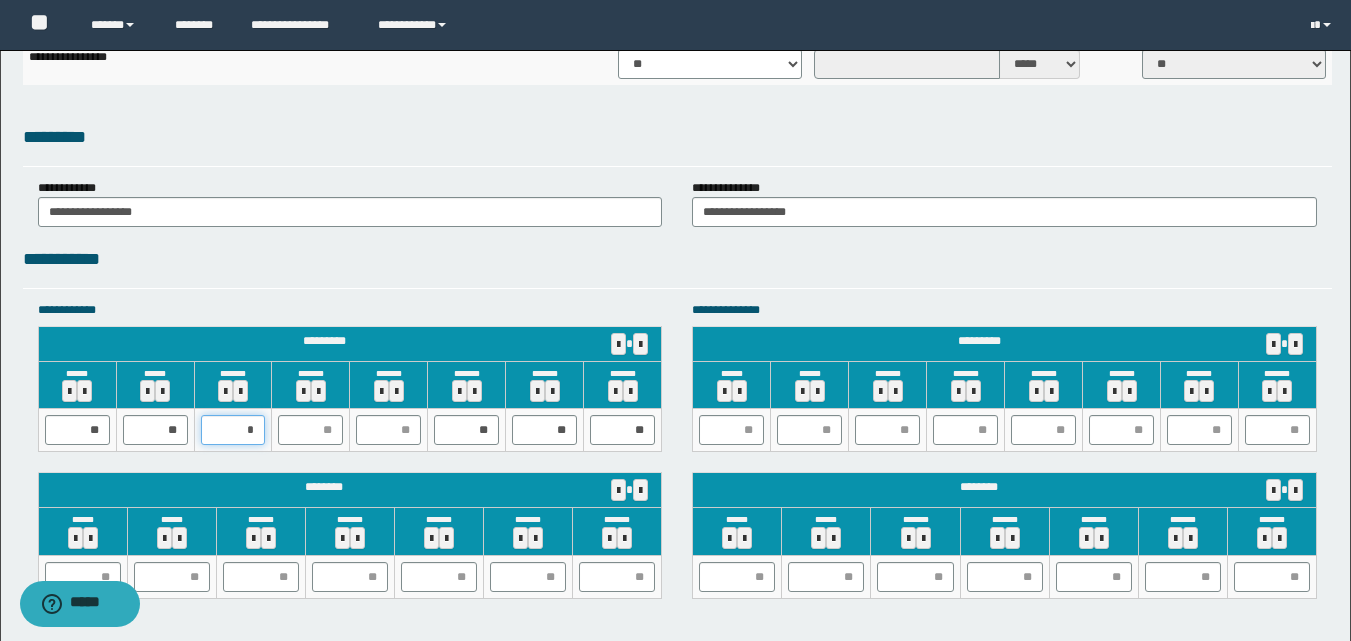 type on "**" 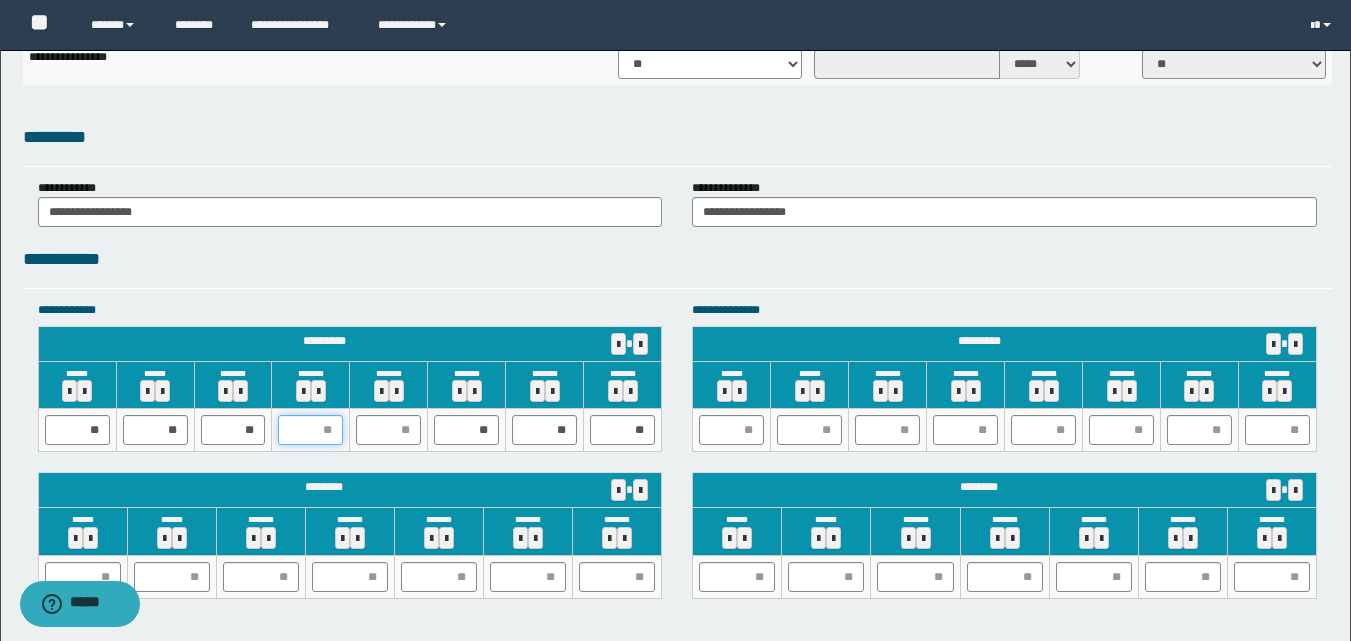 click at bounding box center [310, 430] 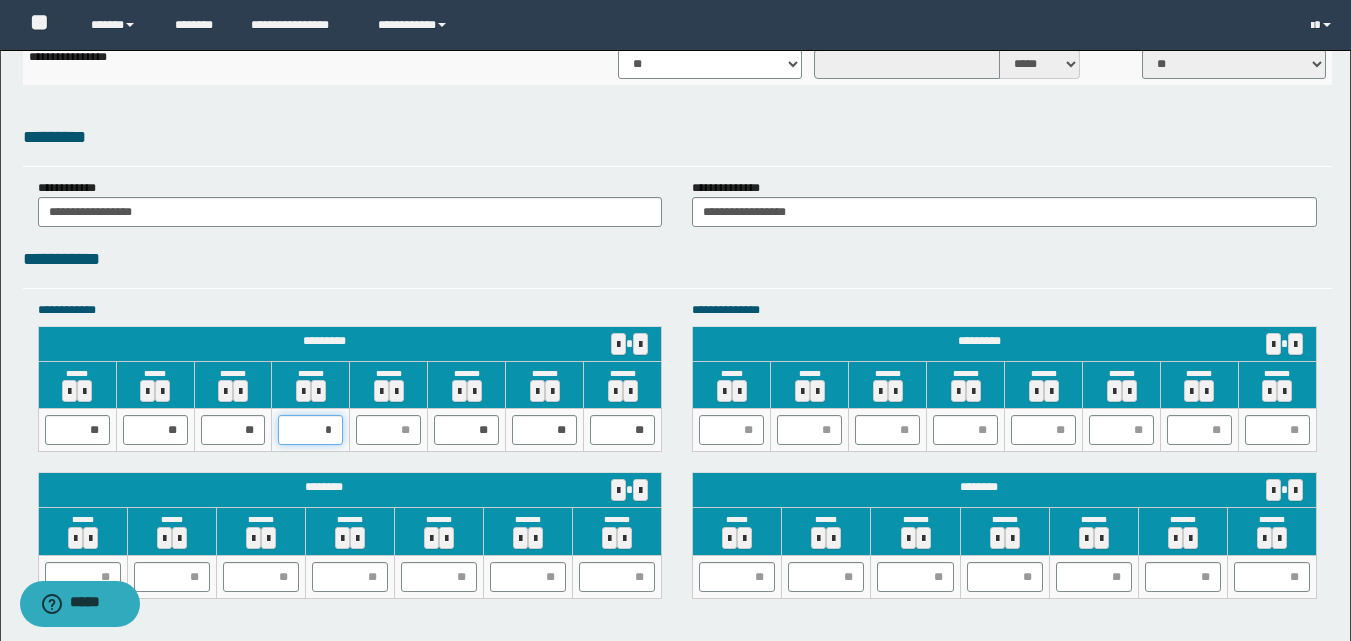type on "**" 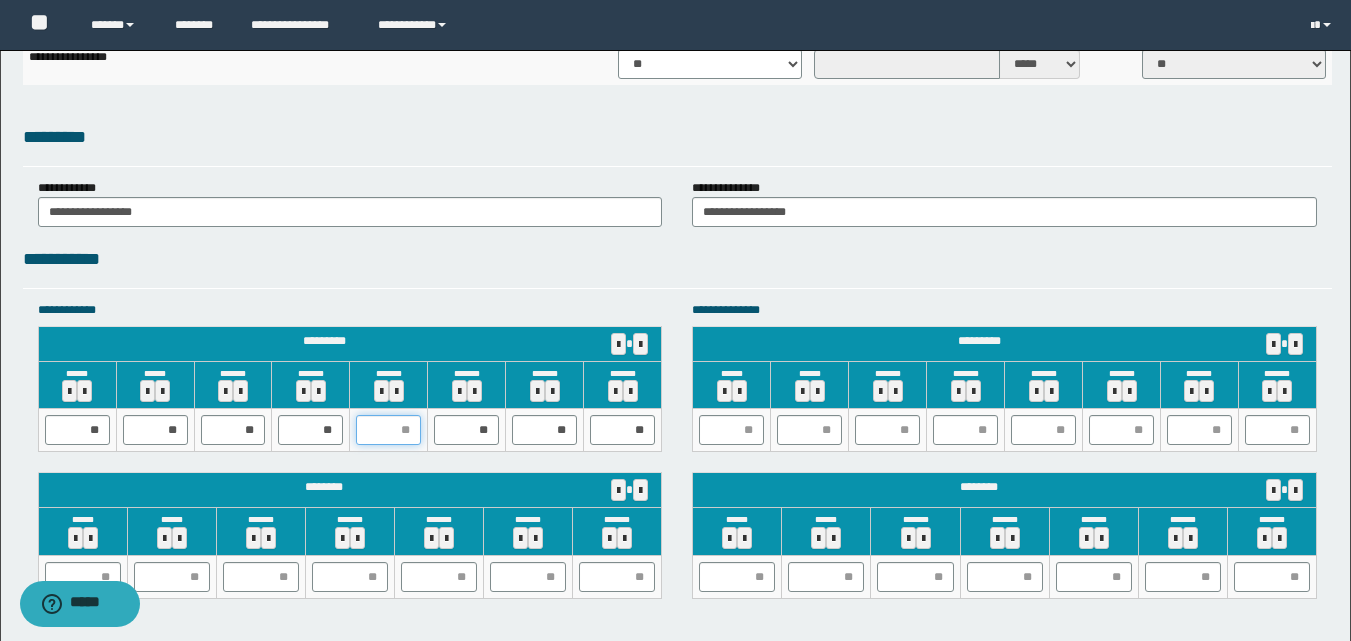 click at bounding box center [388, 430] 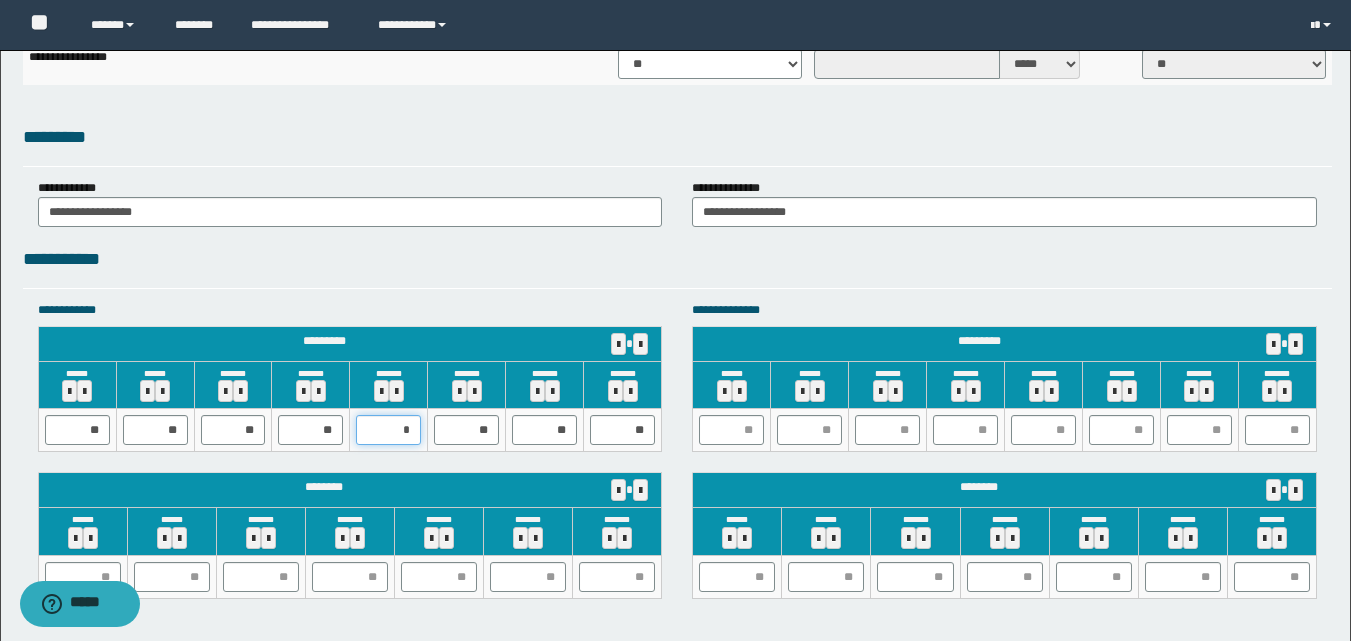 type on "**" 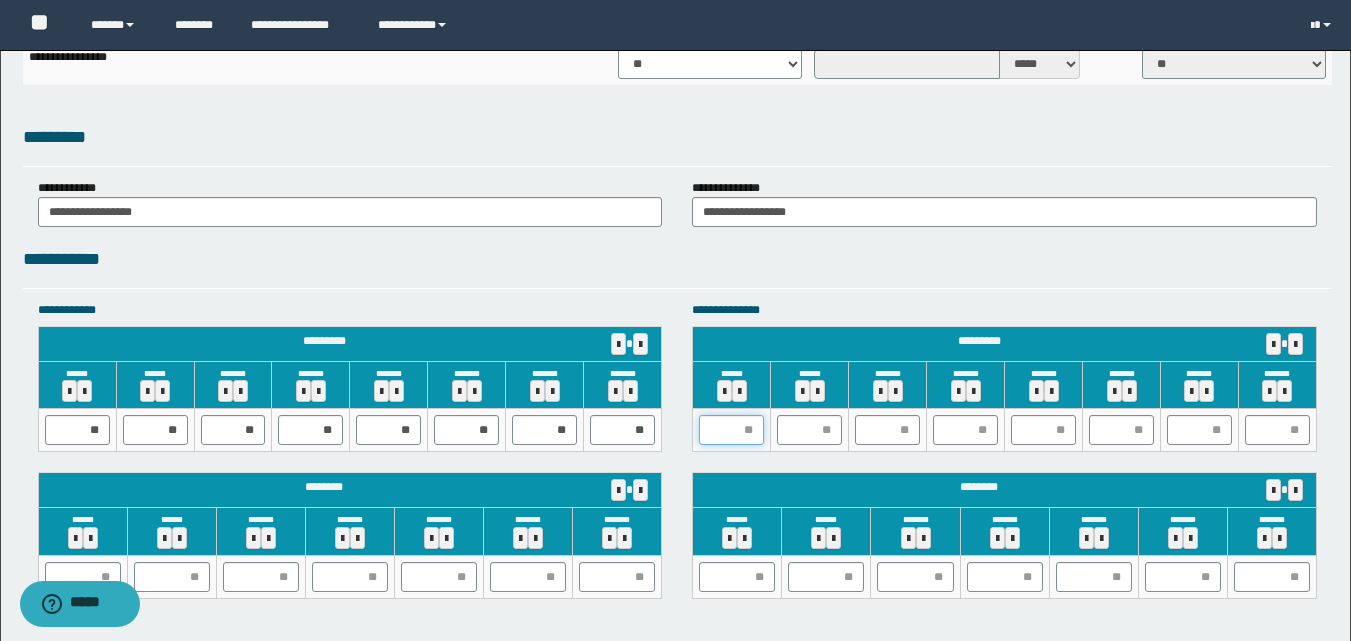 click at bounding box center [731, 430] 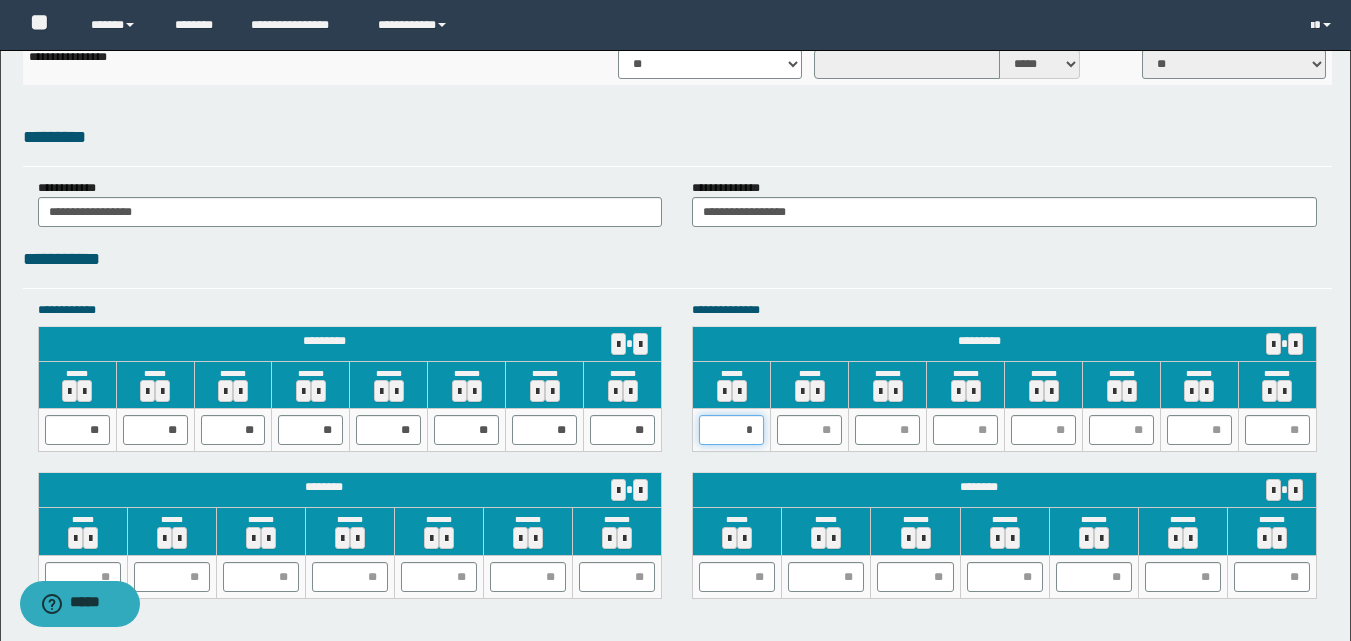 type on "**" 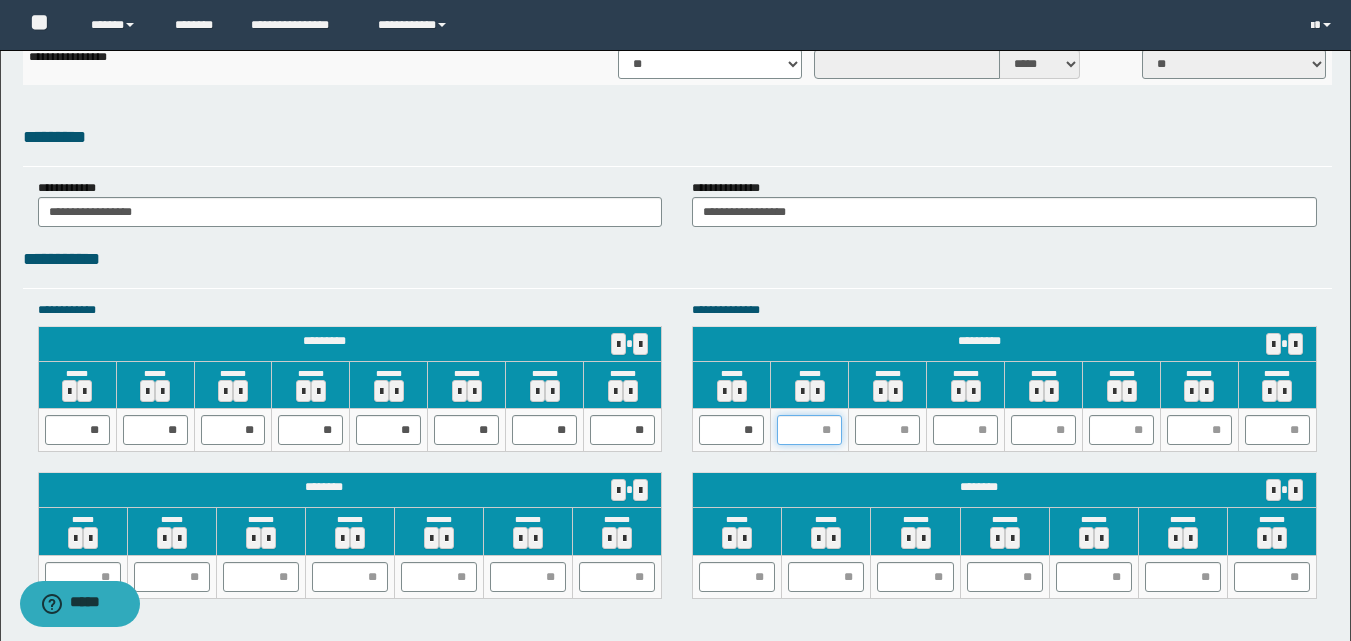 click at bounding box center [809, 430] 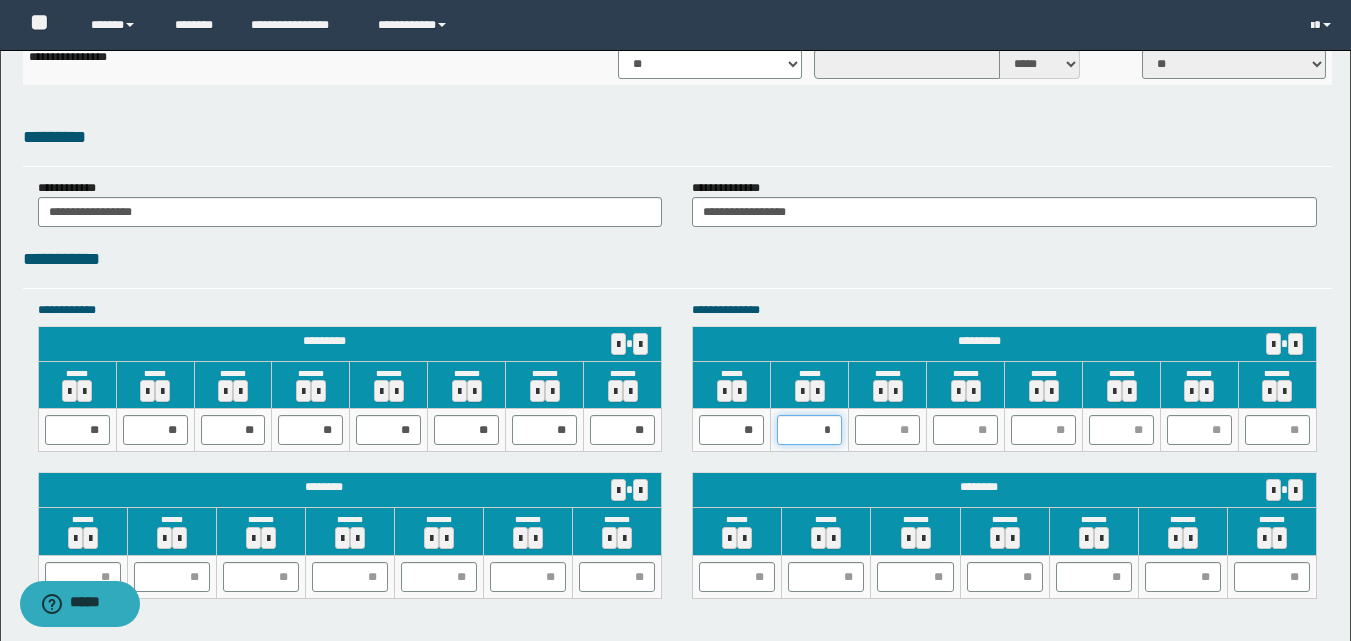 type on "**" 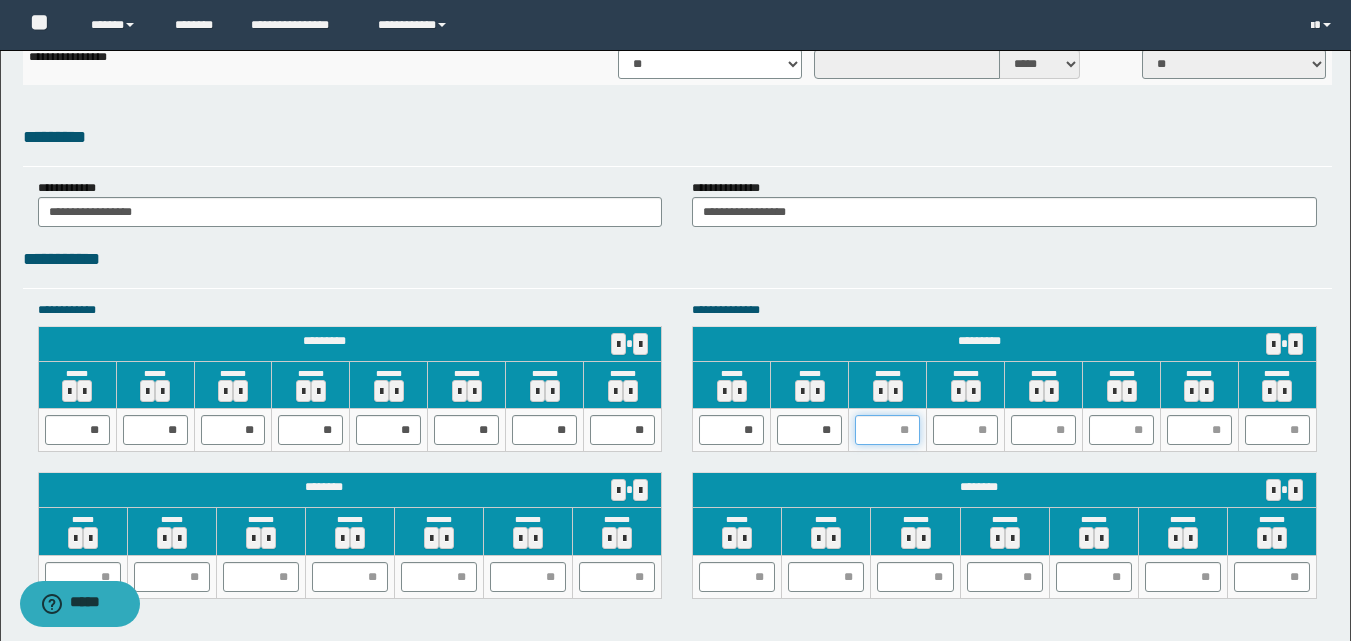 click at bounding box center [887, 430] 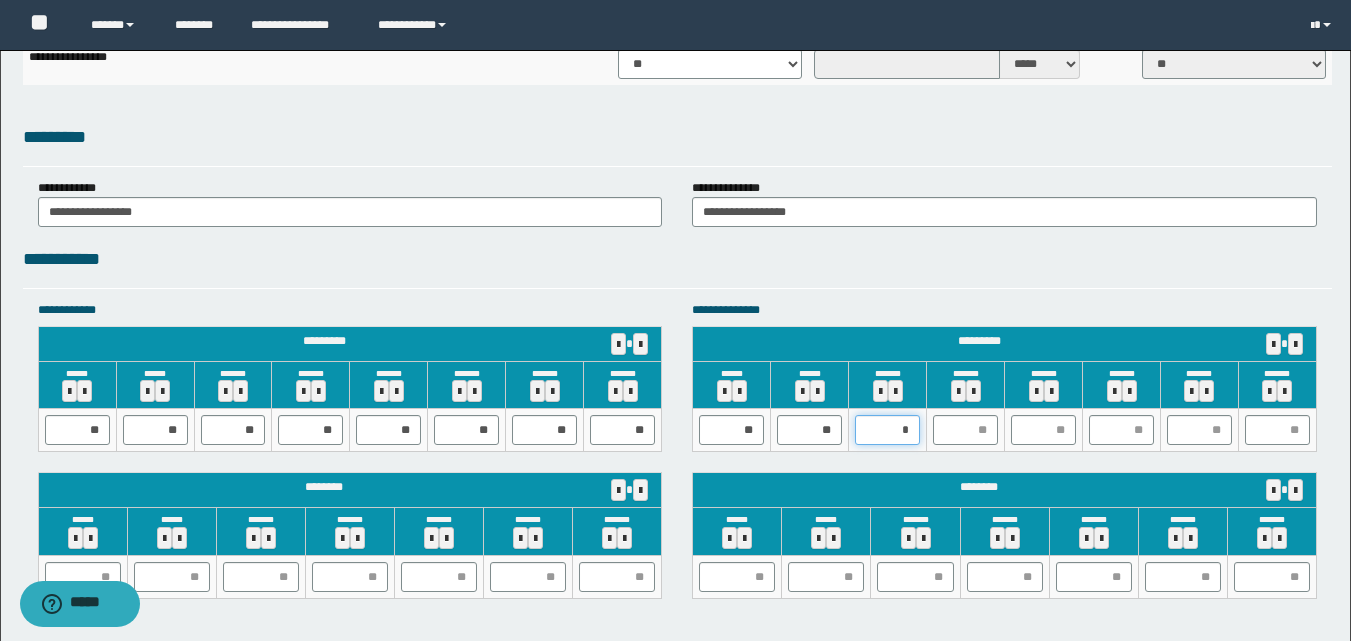 type on "**" 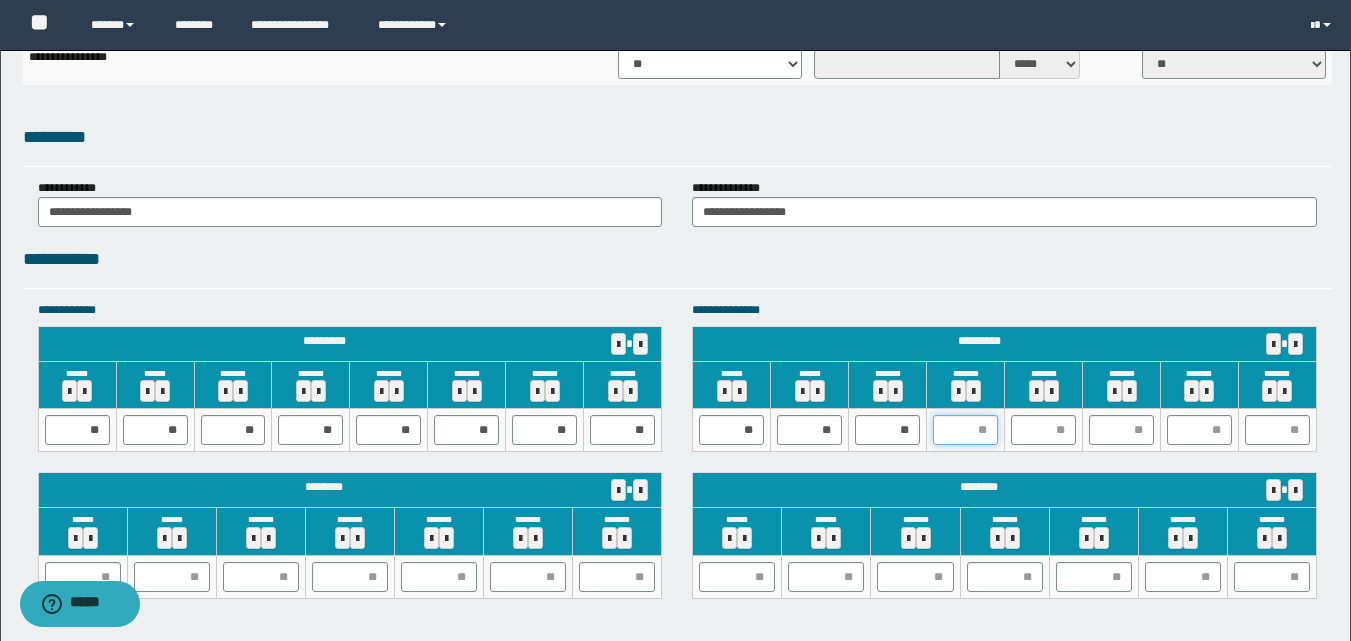 click at bounding box center (965, 430) 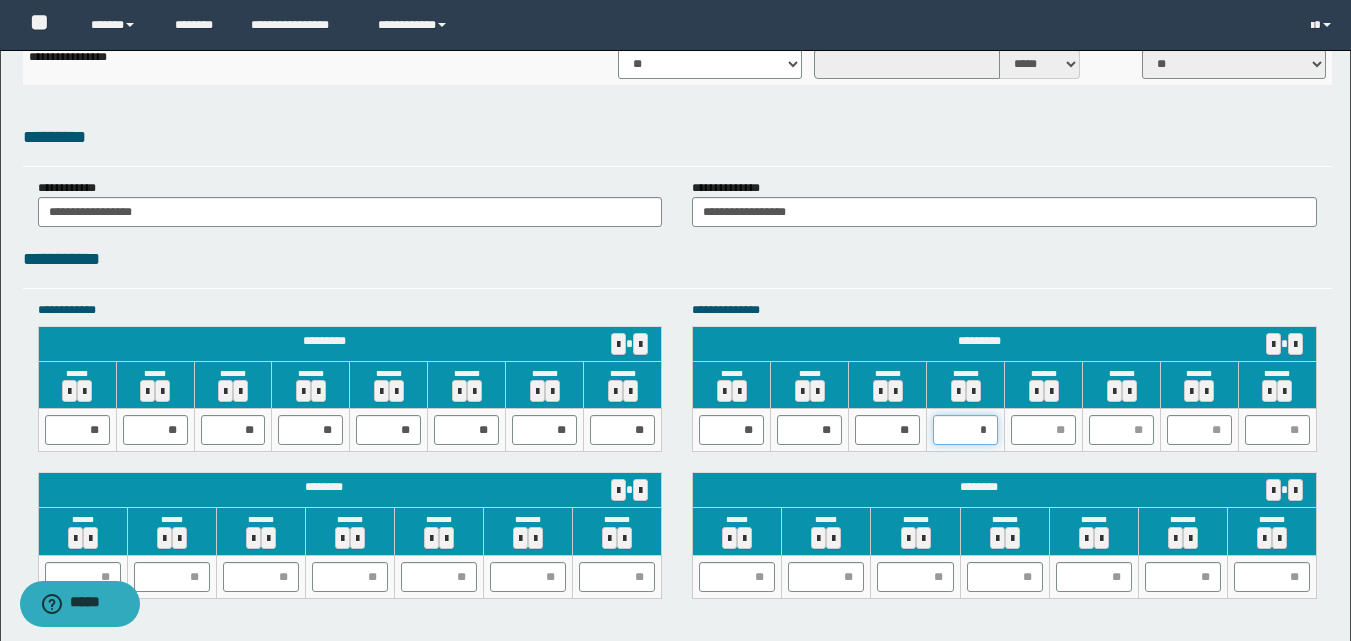 type on "**" 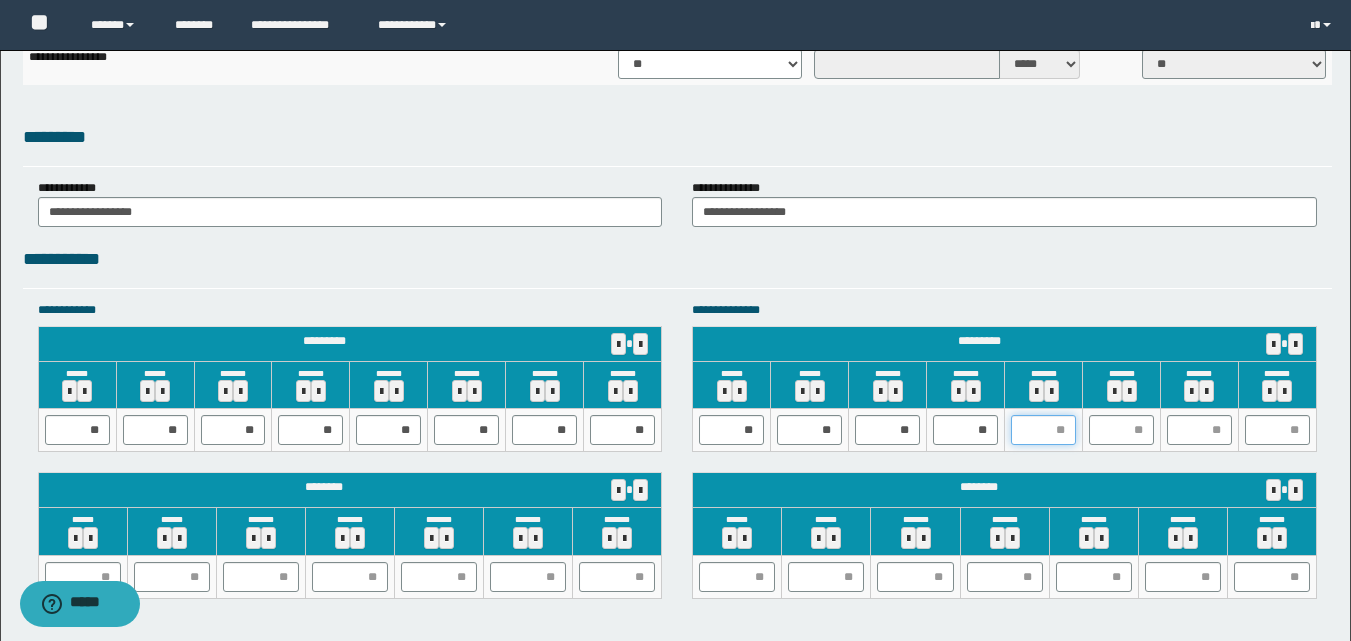 click at bounding box center (1043, 430) 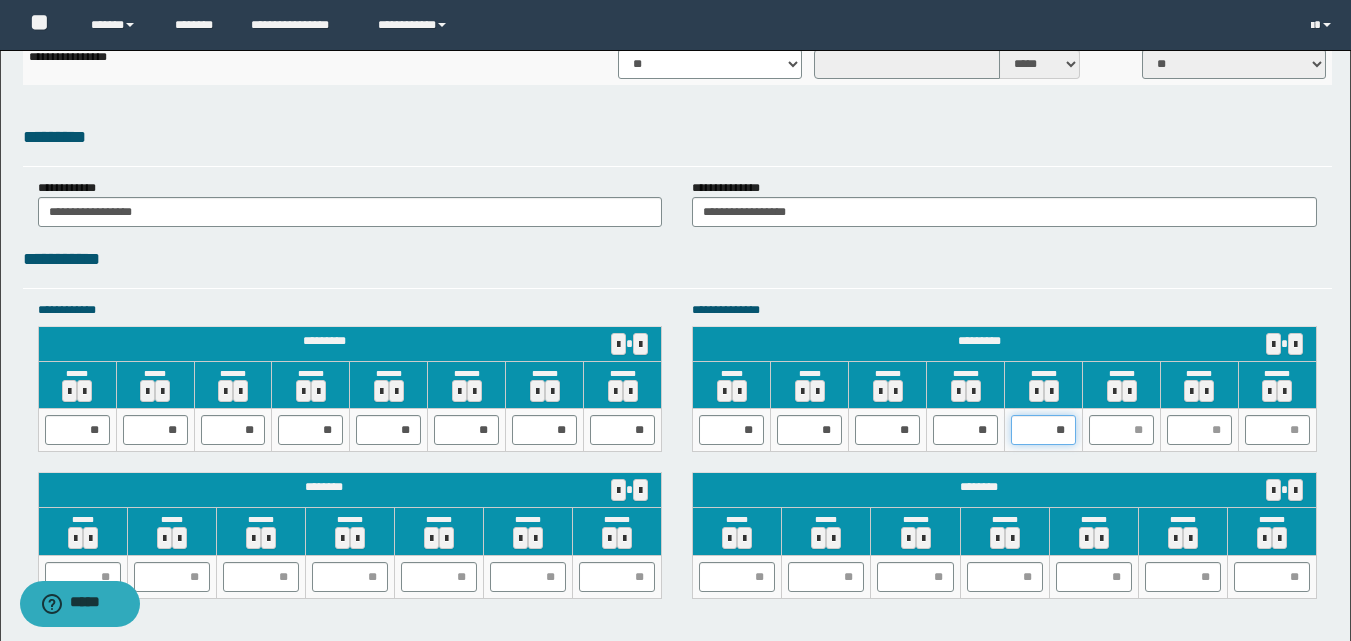 type on "*" 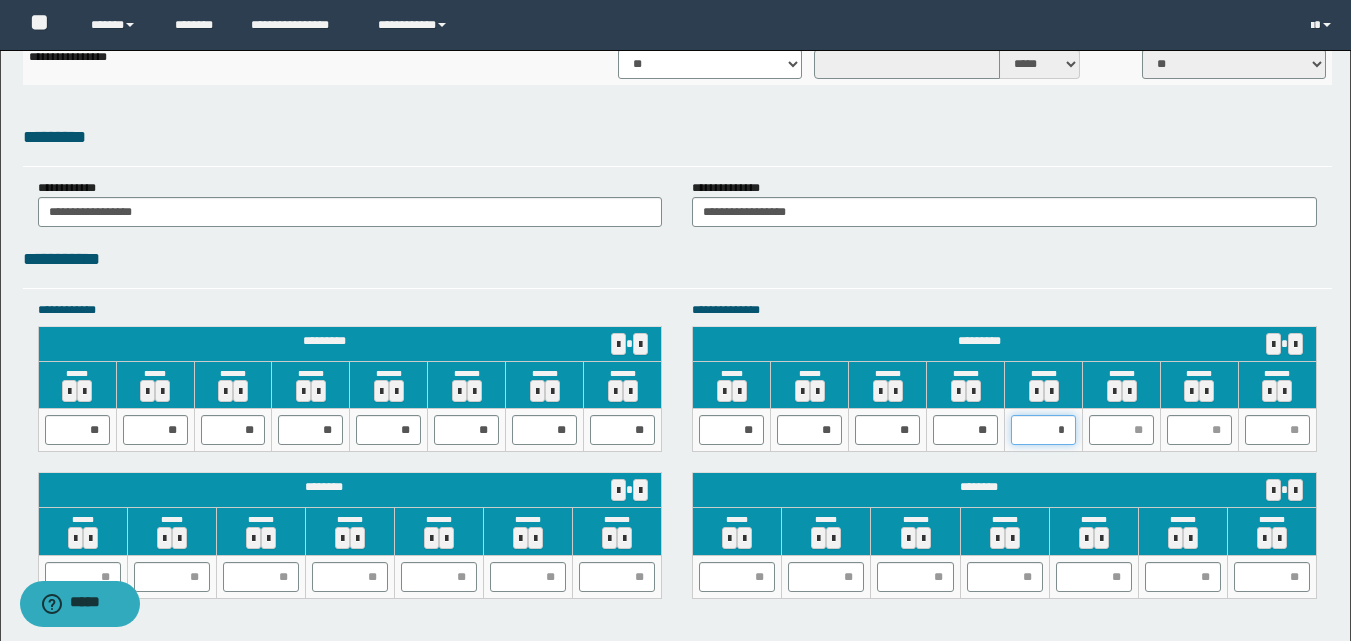 type on "**" 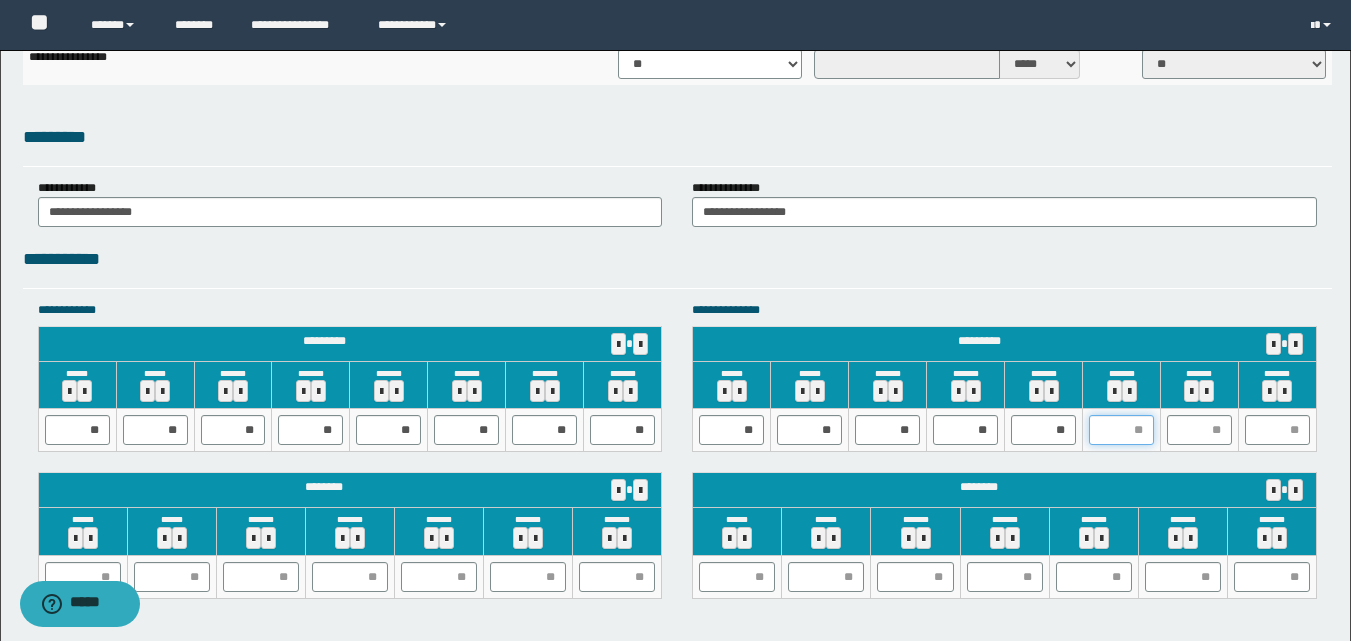 click at bounding box center (1121, 430) 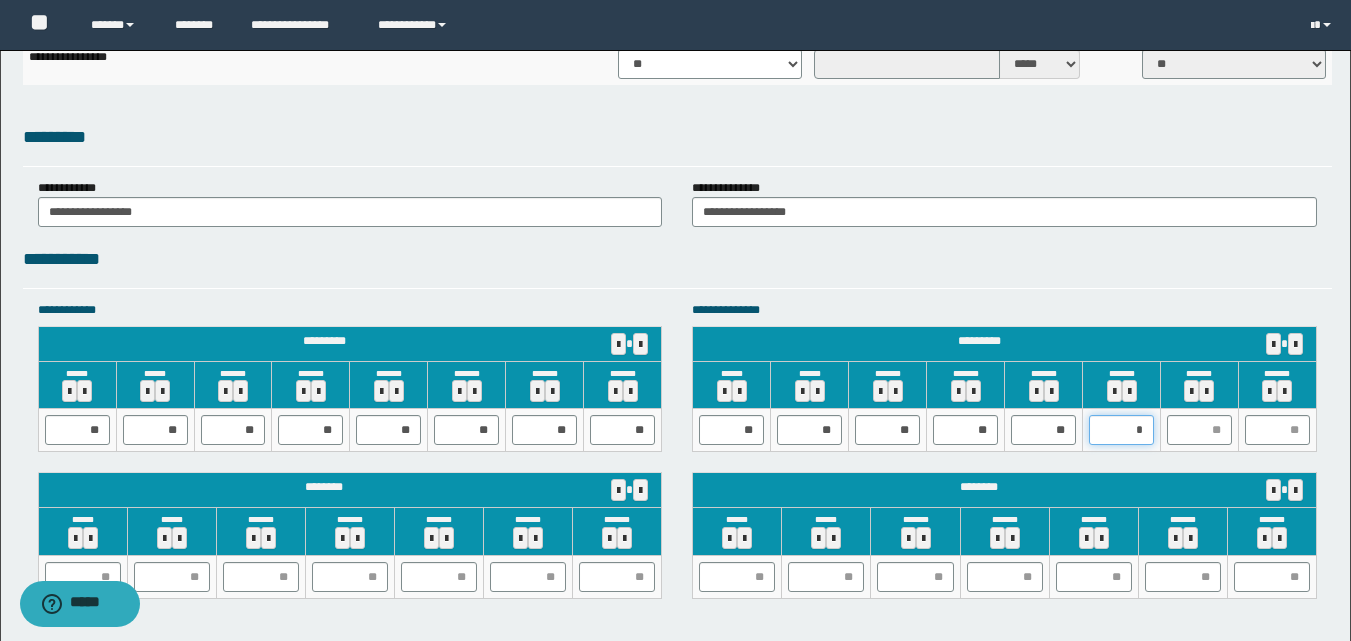 type on "**" 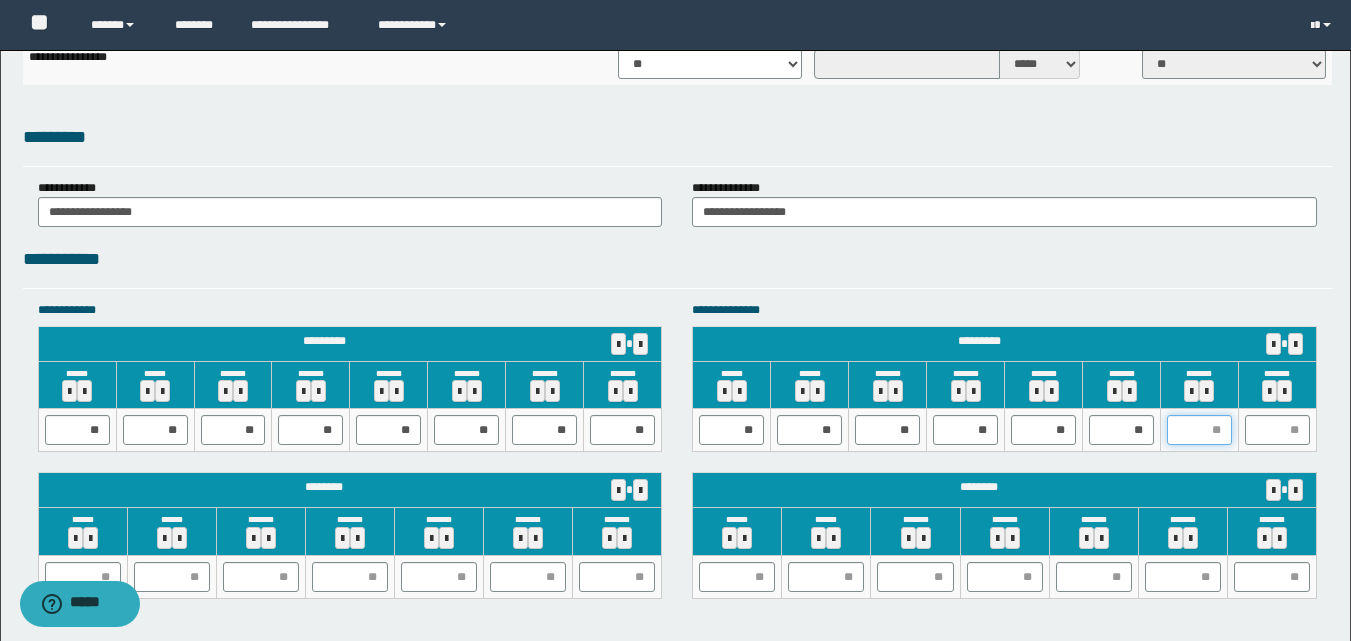 click at bounding box center [1199, 430] 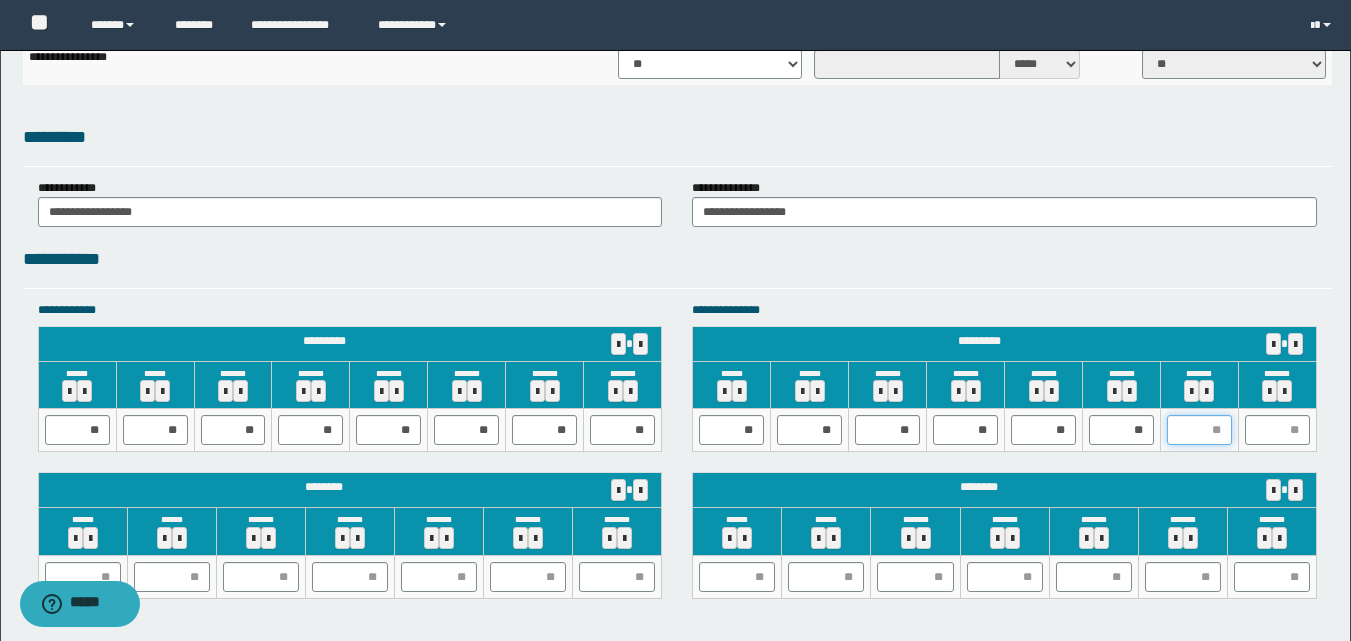 type on "*" 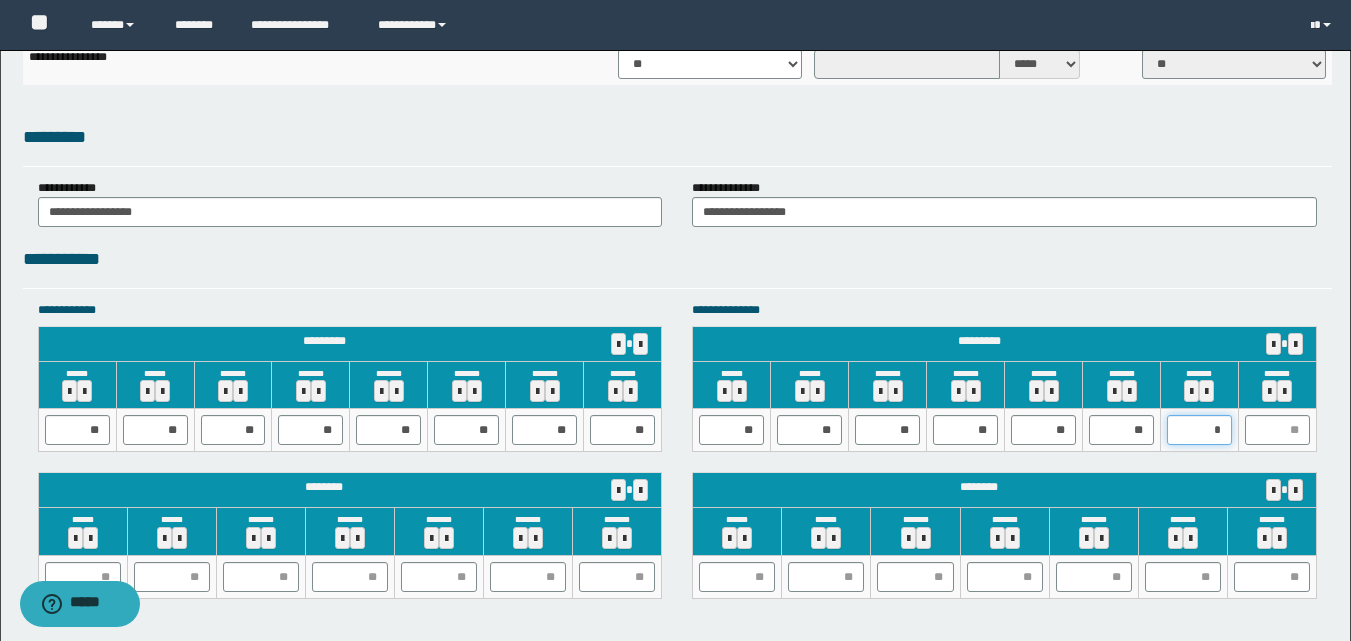 type on "**" 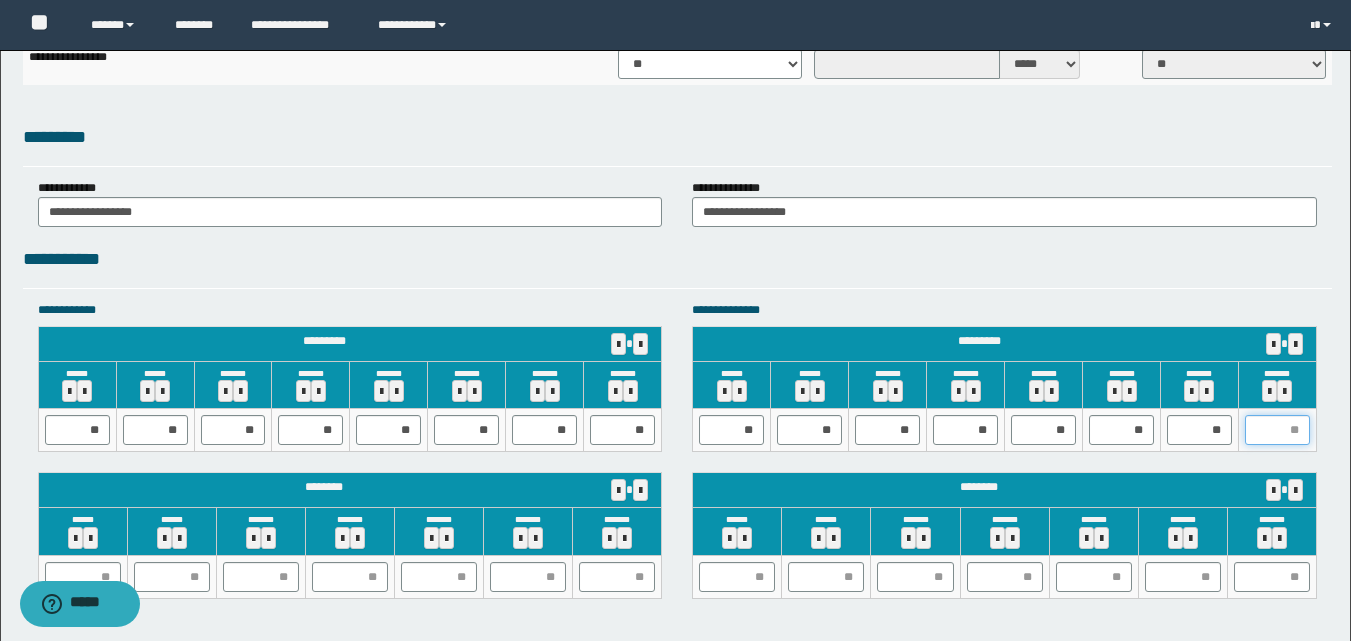 click at bounding box center [1277, 430] 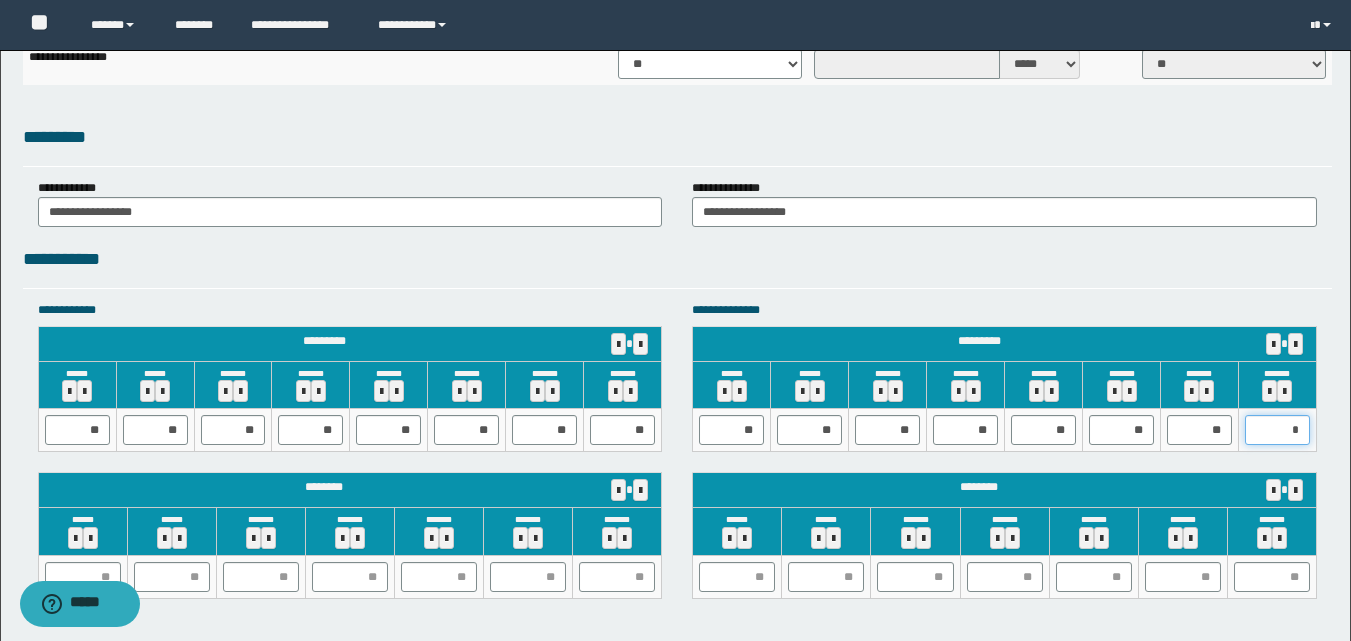 type on "**" 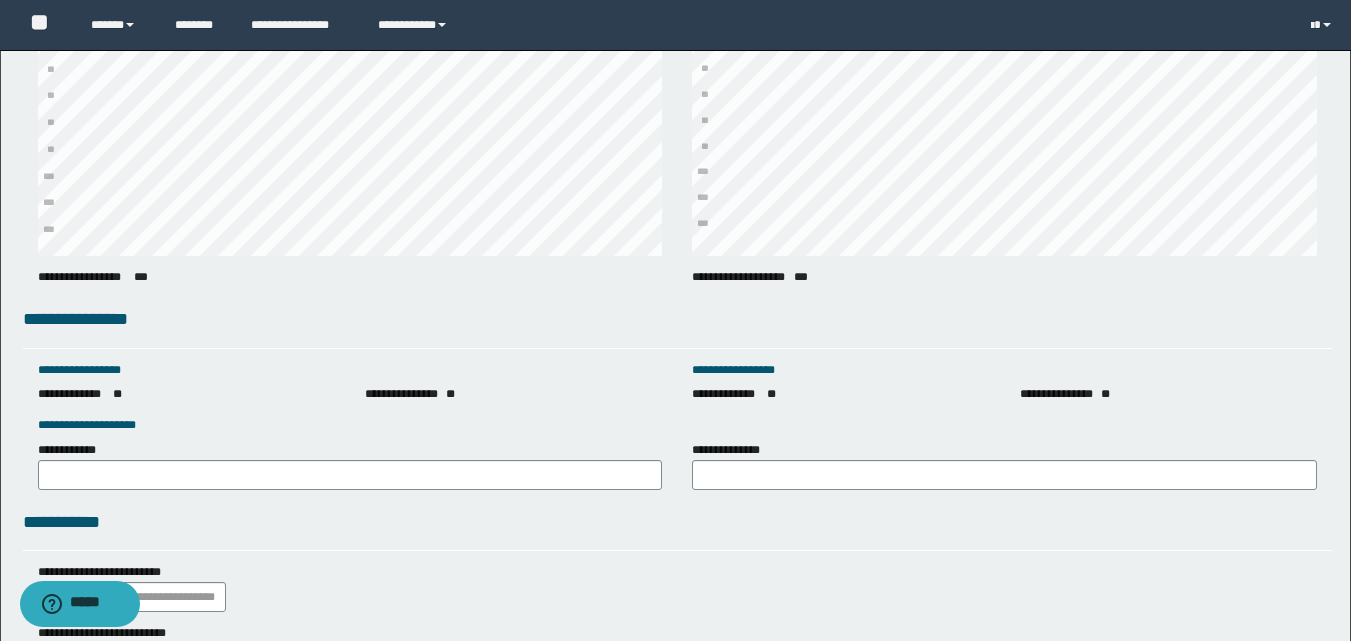 scroll, scrollTop: 2611, scrollLeft: 0, axis: vertical 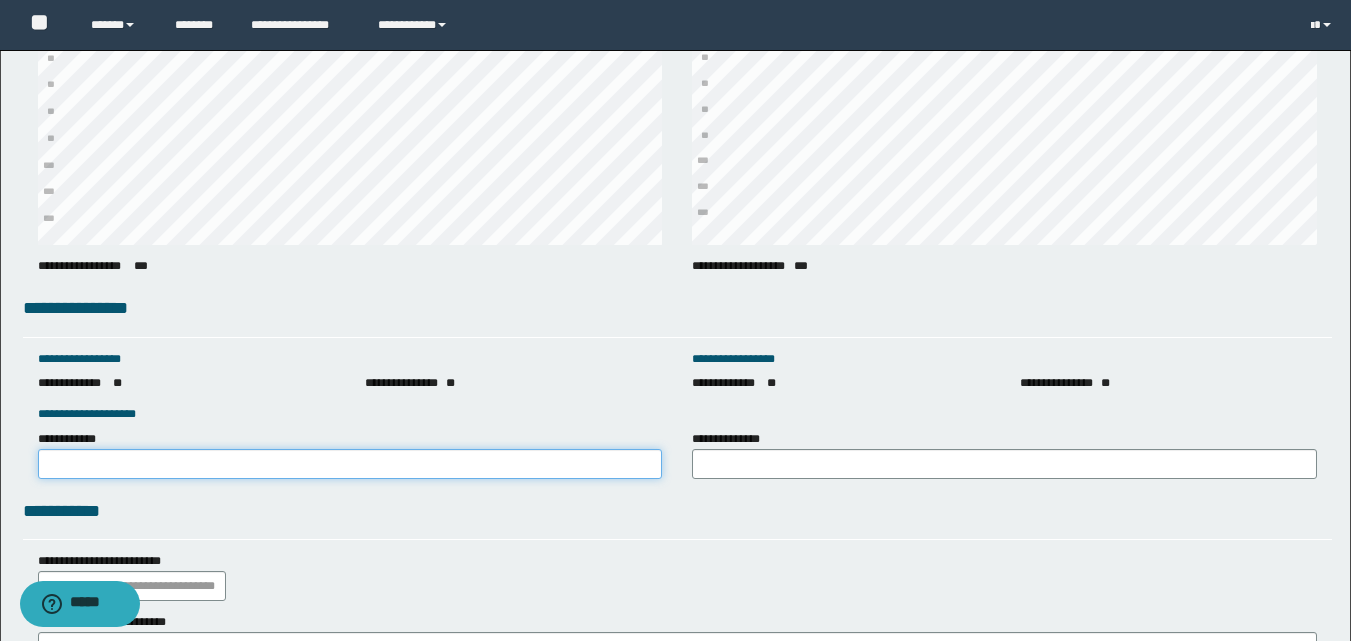 click on "**********" at bounding box center (350, 464) 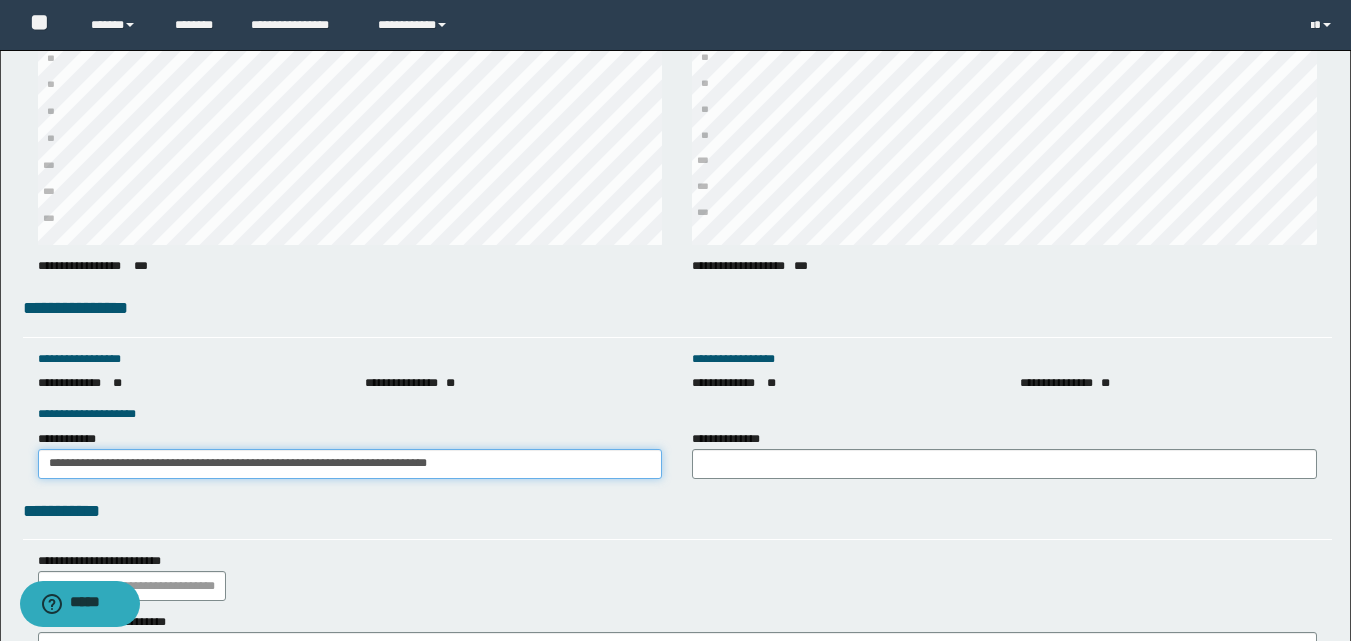 type on "**********" 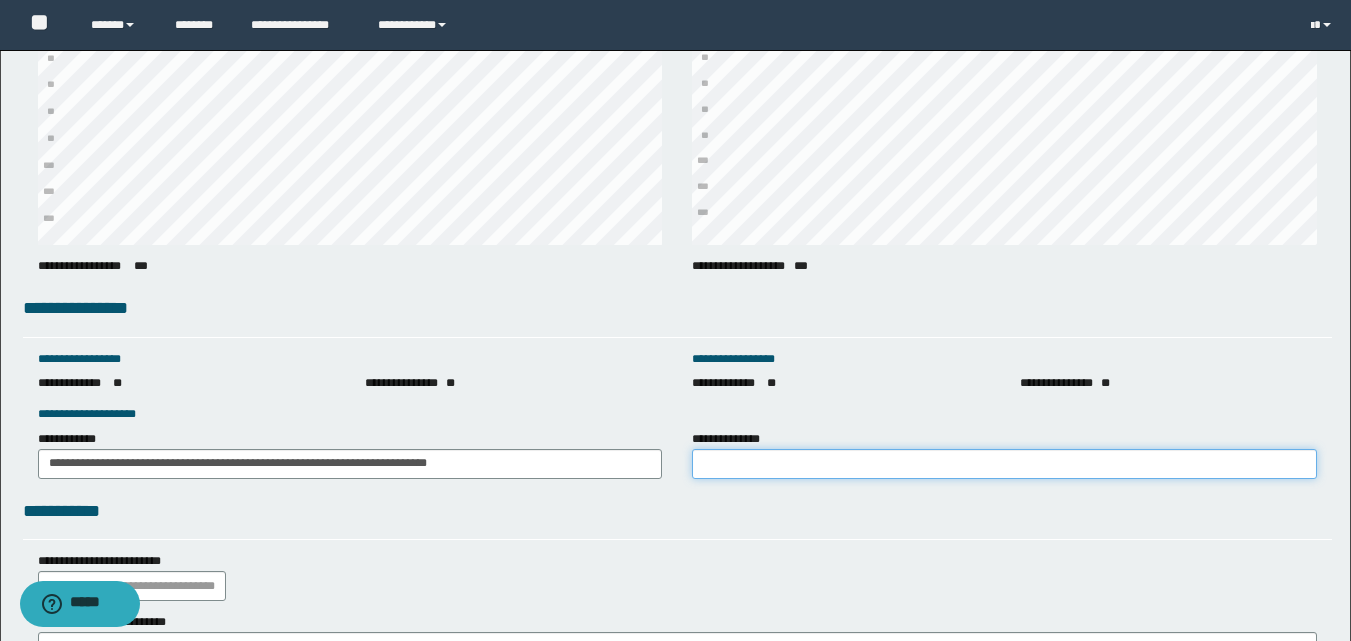 click on "**********" at bounding box center (1004, 464) 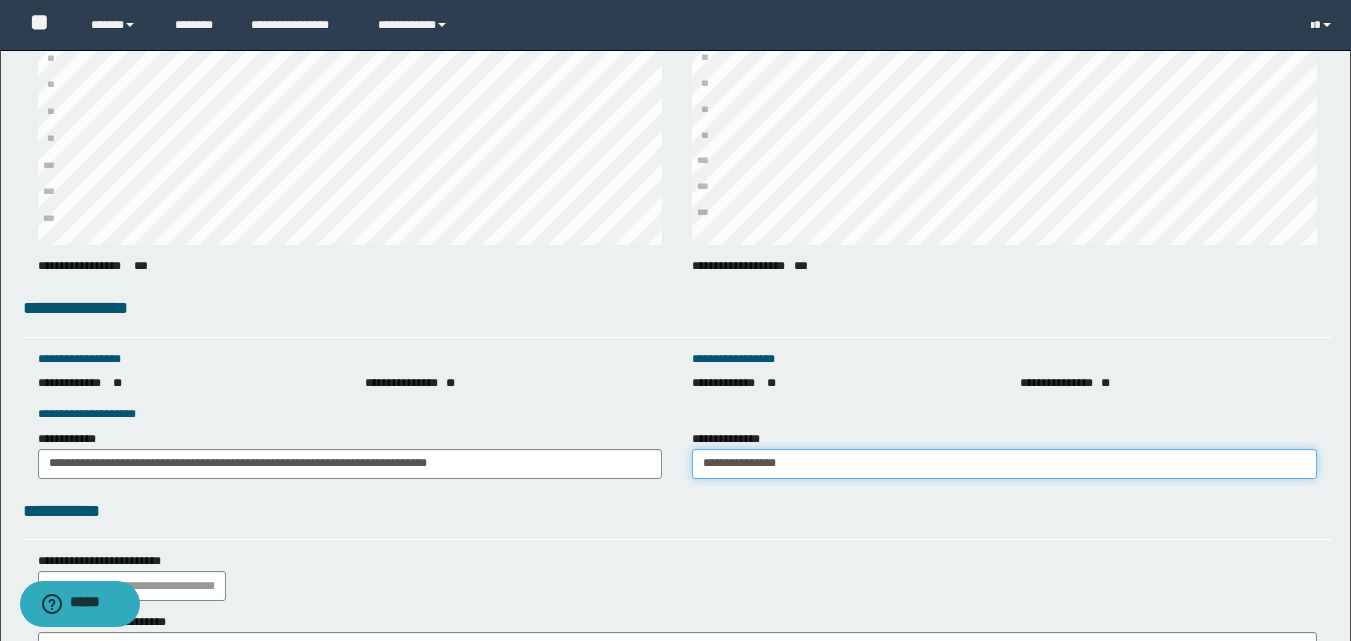 type on "**********" 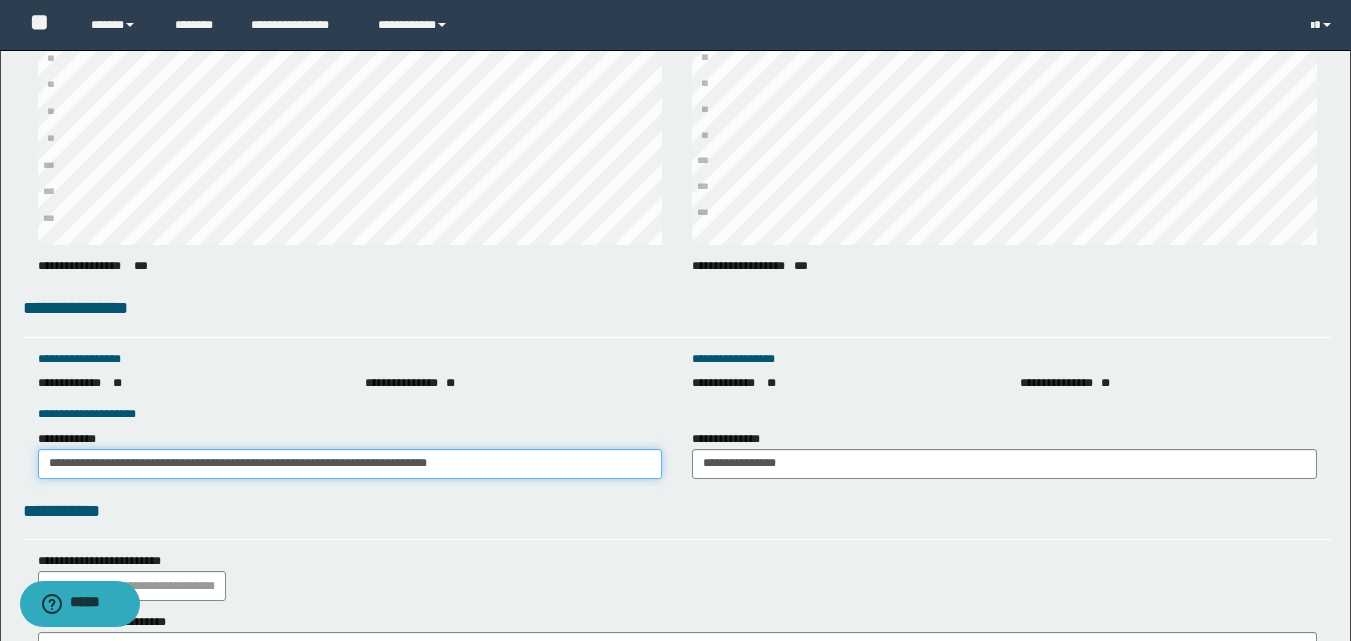 drag, startPoint x: 538, startPoint y: 460, endPoint x: 0, endPoint y: 450, distance: 538.09296 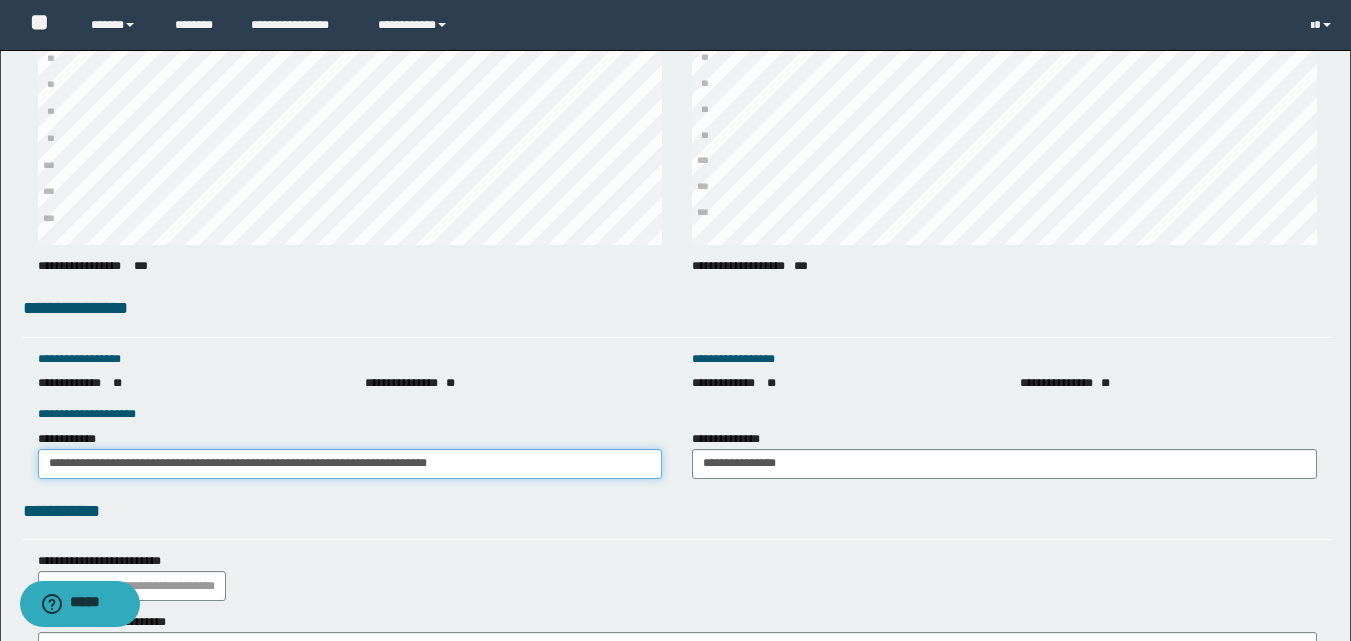 click on "**********" at bounding box center [675, -865] 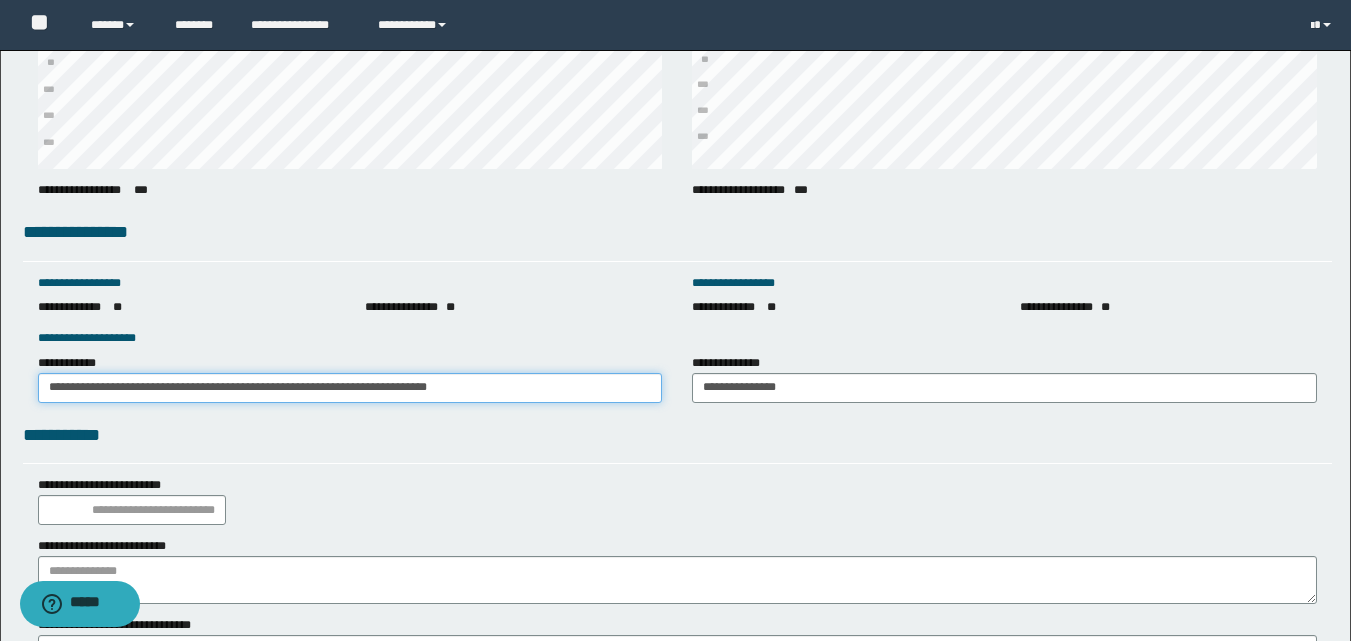 scroll, scrollTop: 2774, scrollLeft: 0, axis: vertical 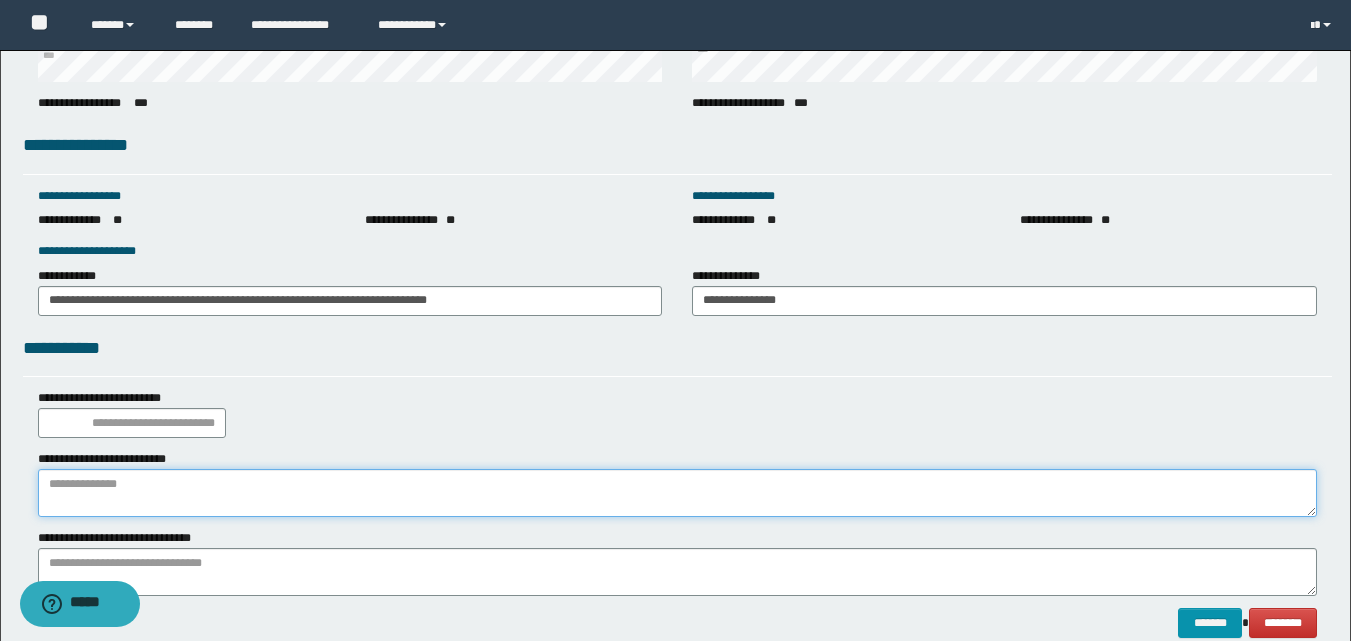 click at bounding box center [677, 493] 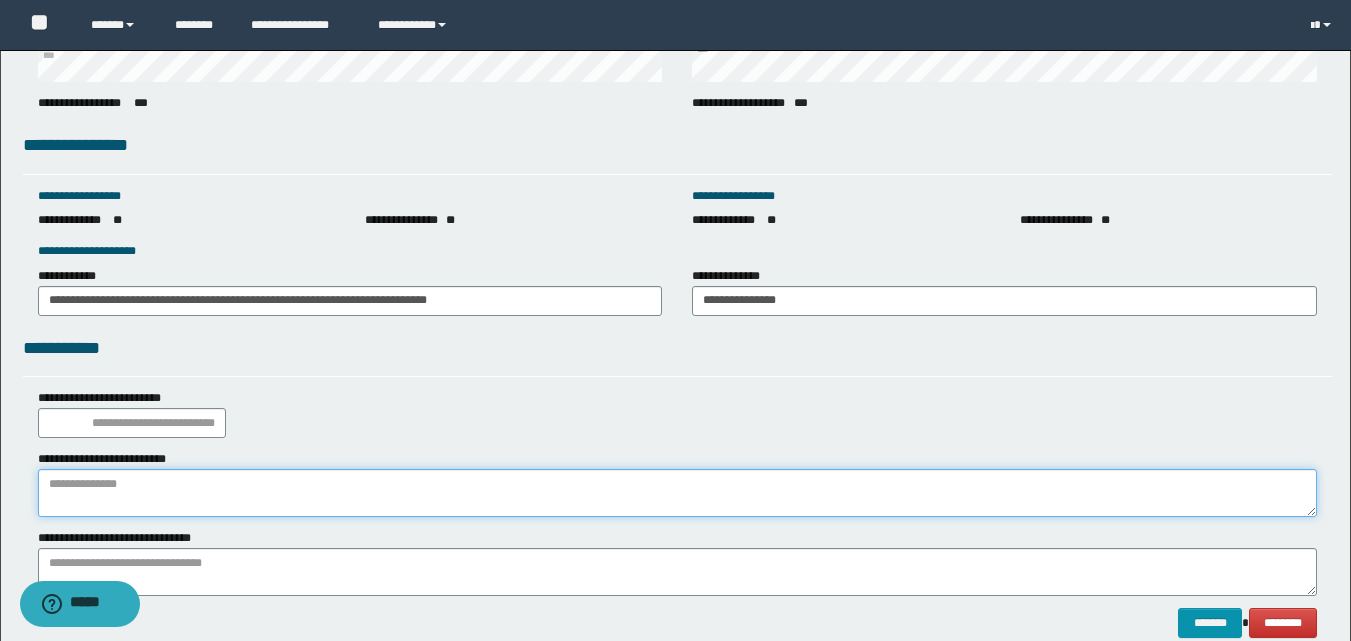 paste on "**********" 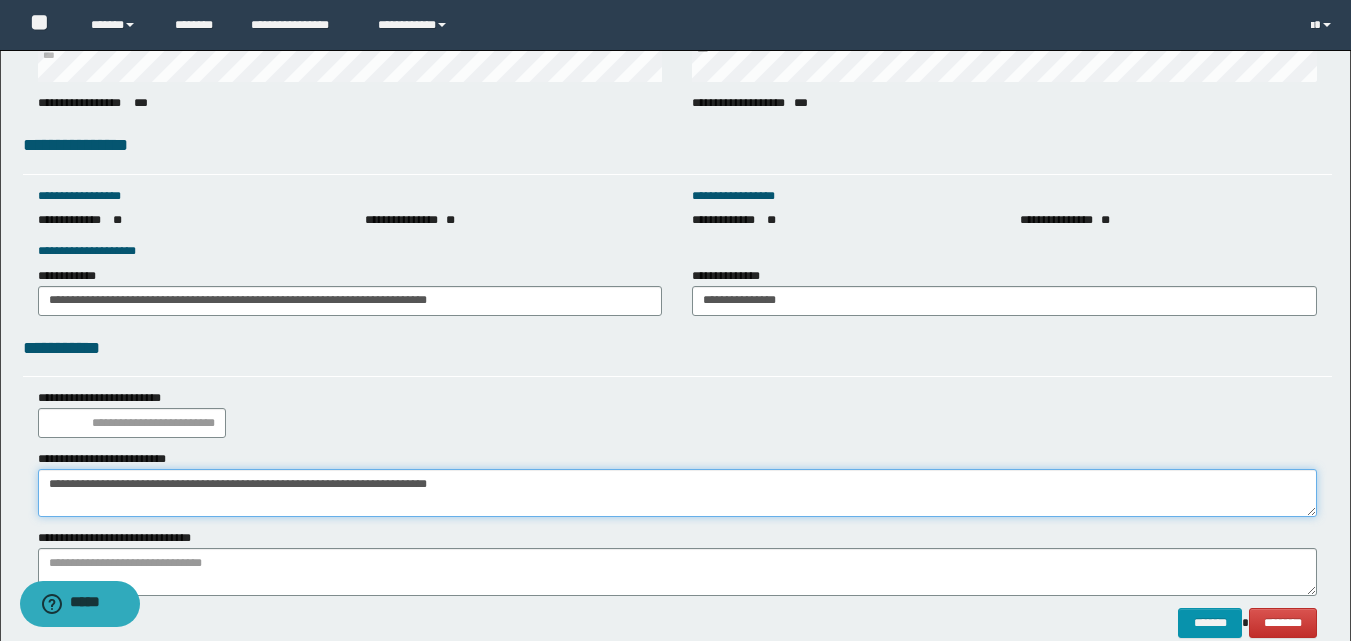 click on "**********" at bounding box center [677, 493] 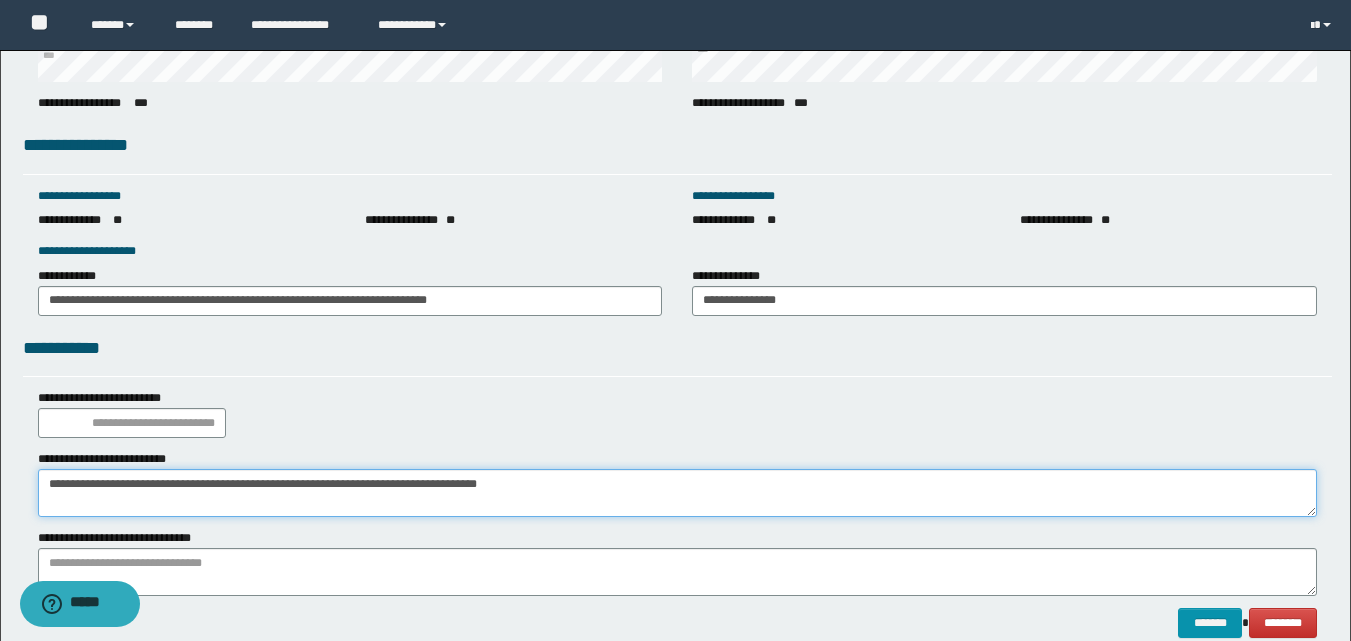 click on "**********" at bounding box center [677, 493] 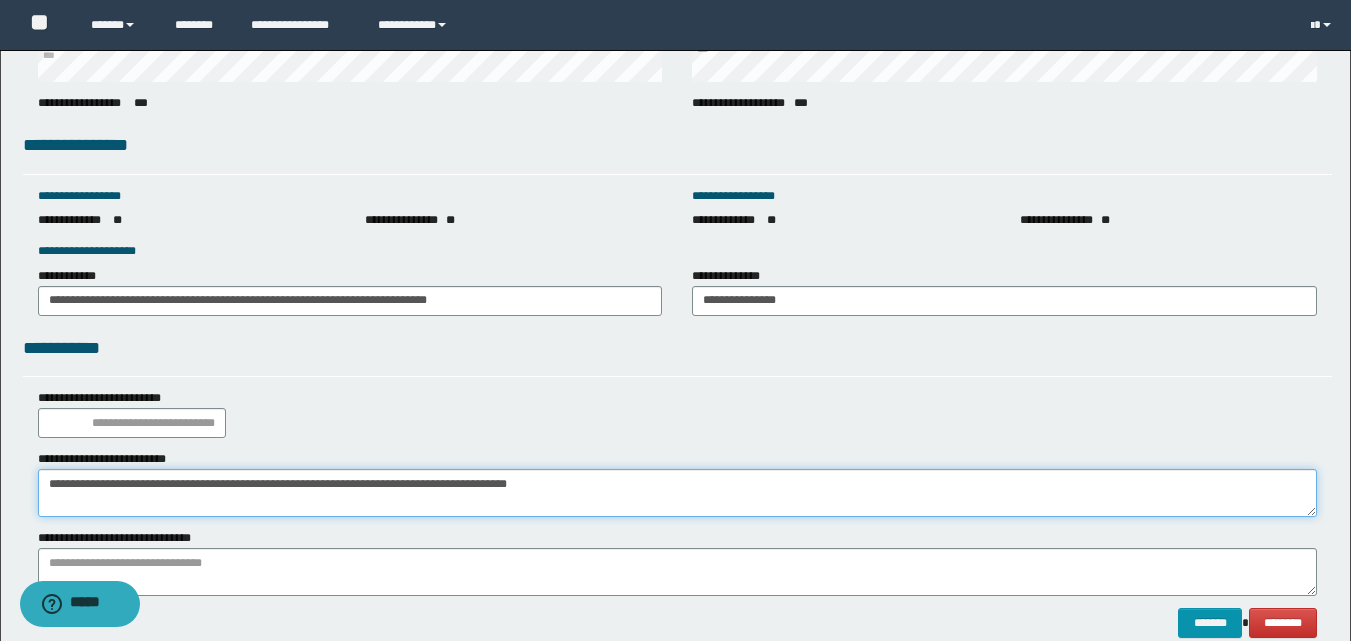 type on "**********" 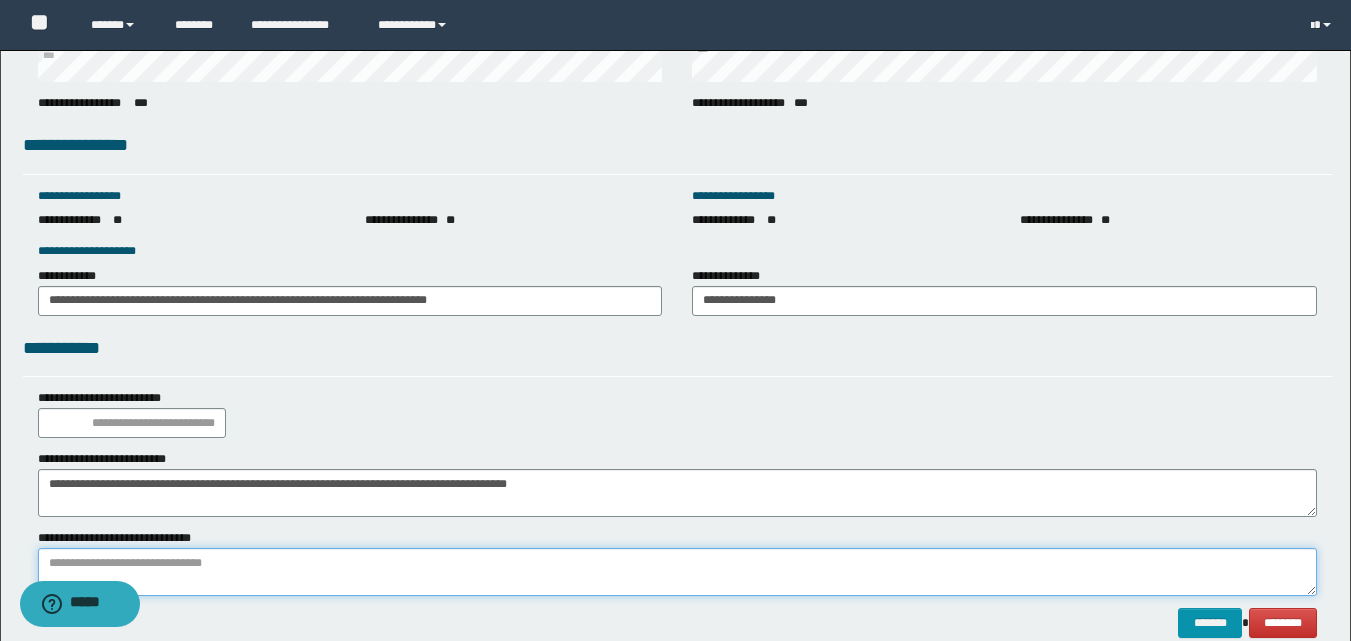 click at bounding box center (677, 572) 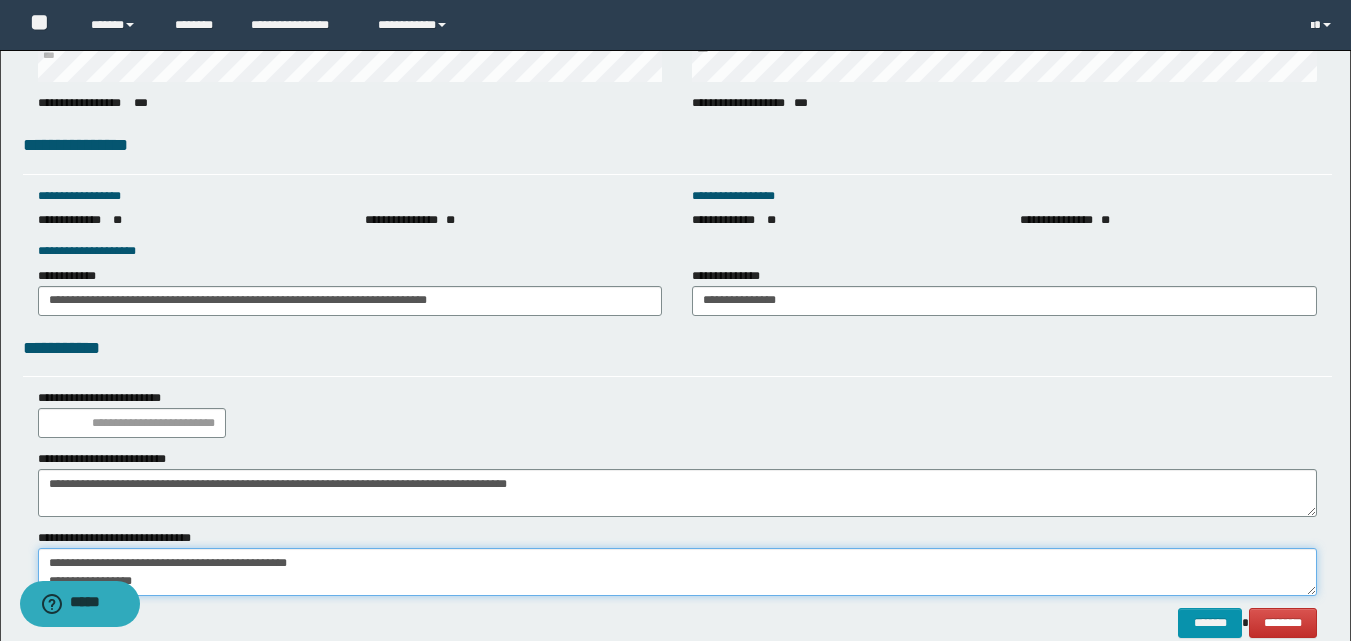scroll, scrollTop: 0, scrollLeft: 0, axis: both 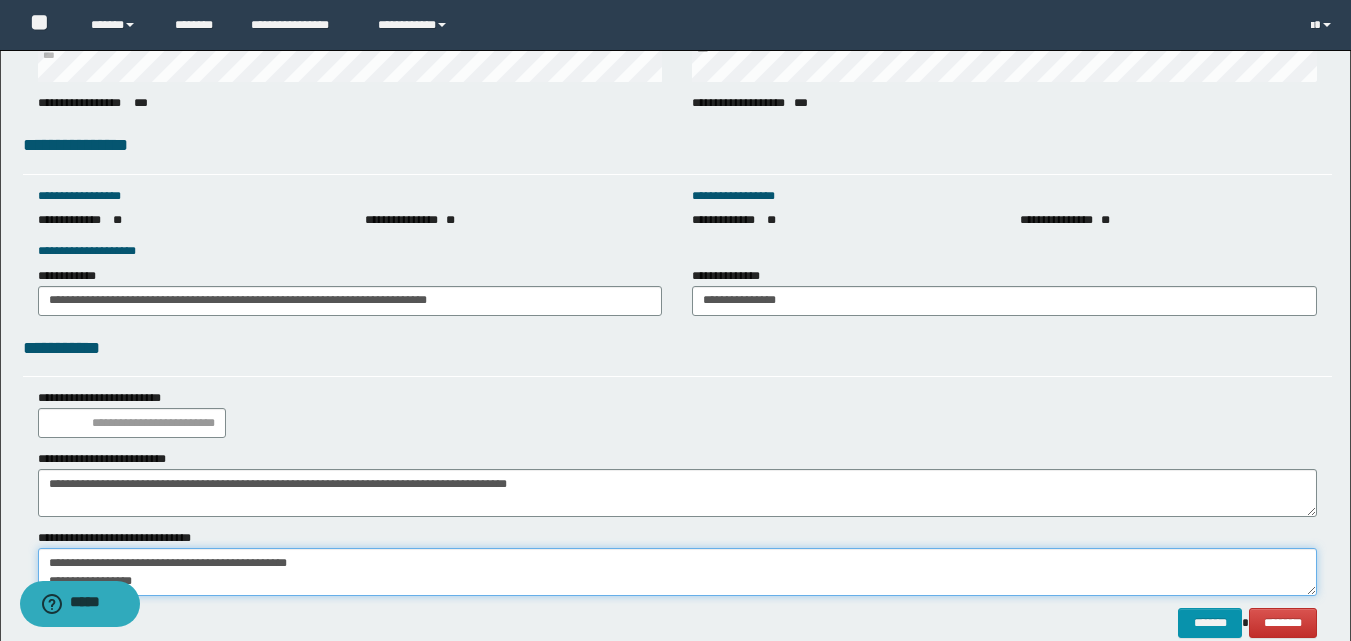 type on "**********" 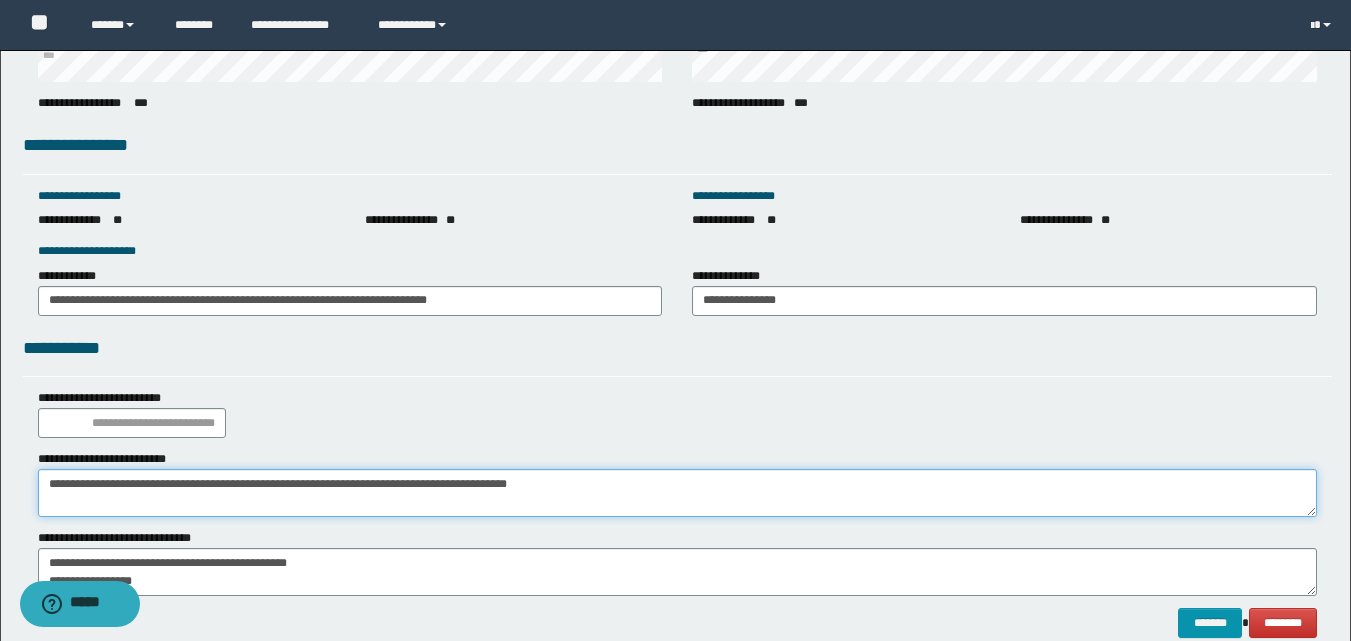 drag, startPoint x: 664, startPoint y: 486, endPoint x: 0, endPoint y: 466, distance: 664.30115 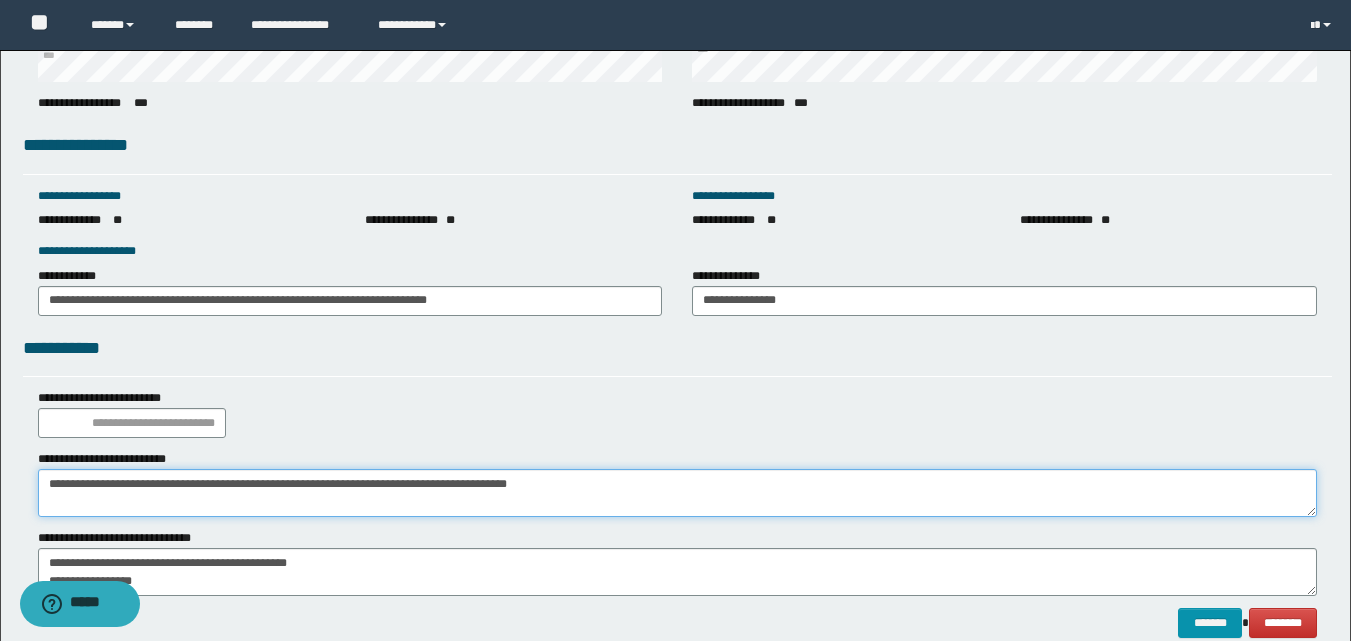 click on "**********" at bounding box center (675, -1028) 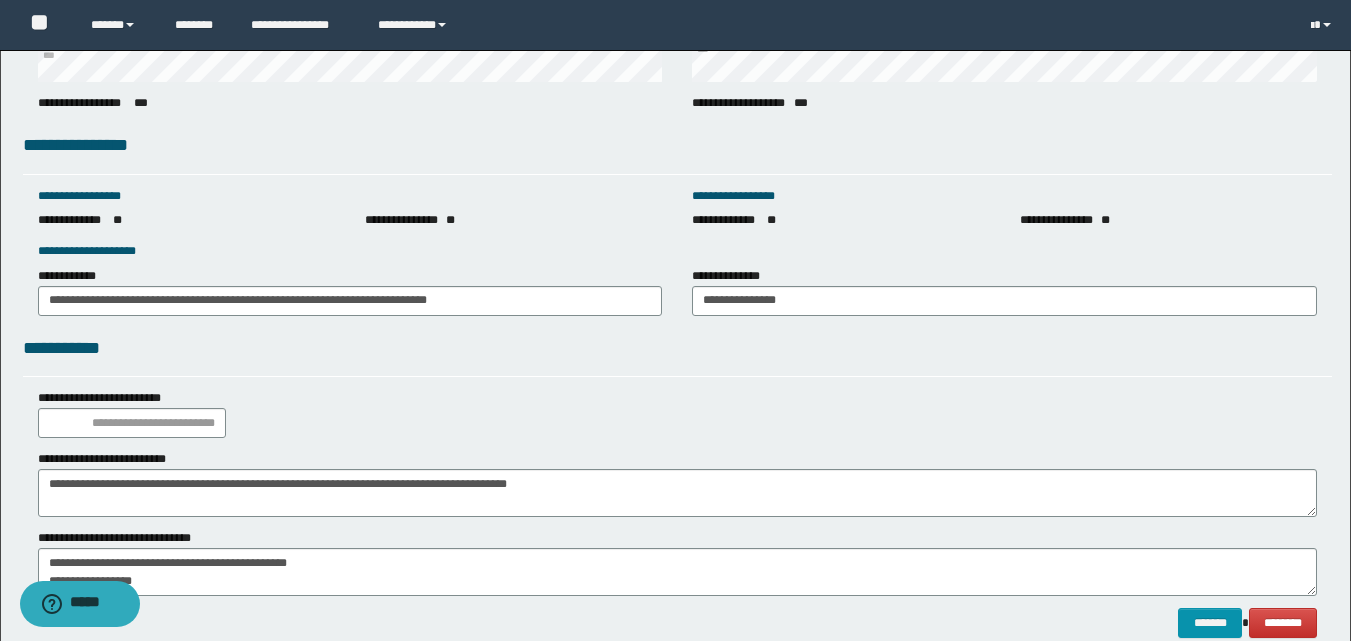 click on "**********" at bounding box center (677, 413) 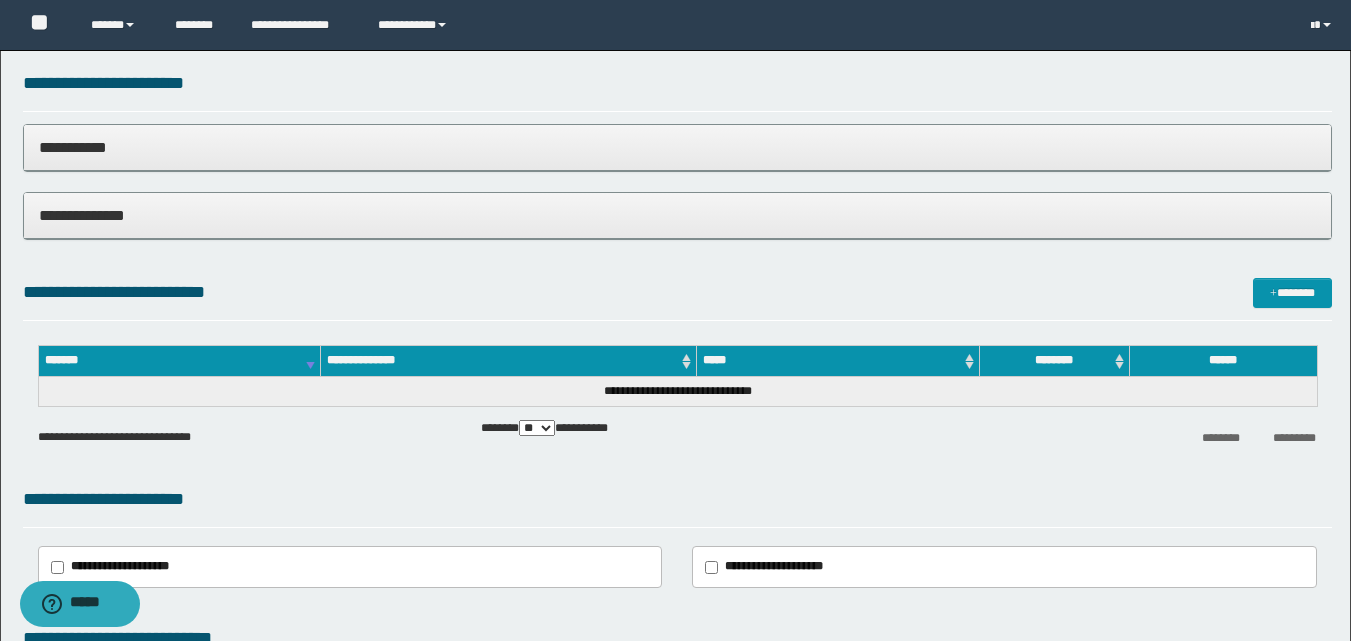 scroll, scrollTop: 750, scrollLeft: 0, axis: vertical 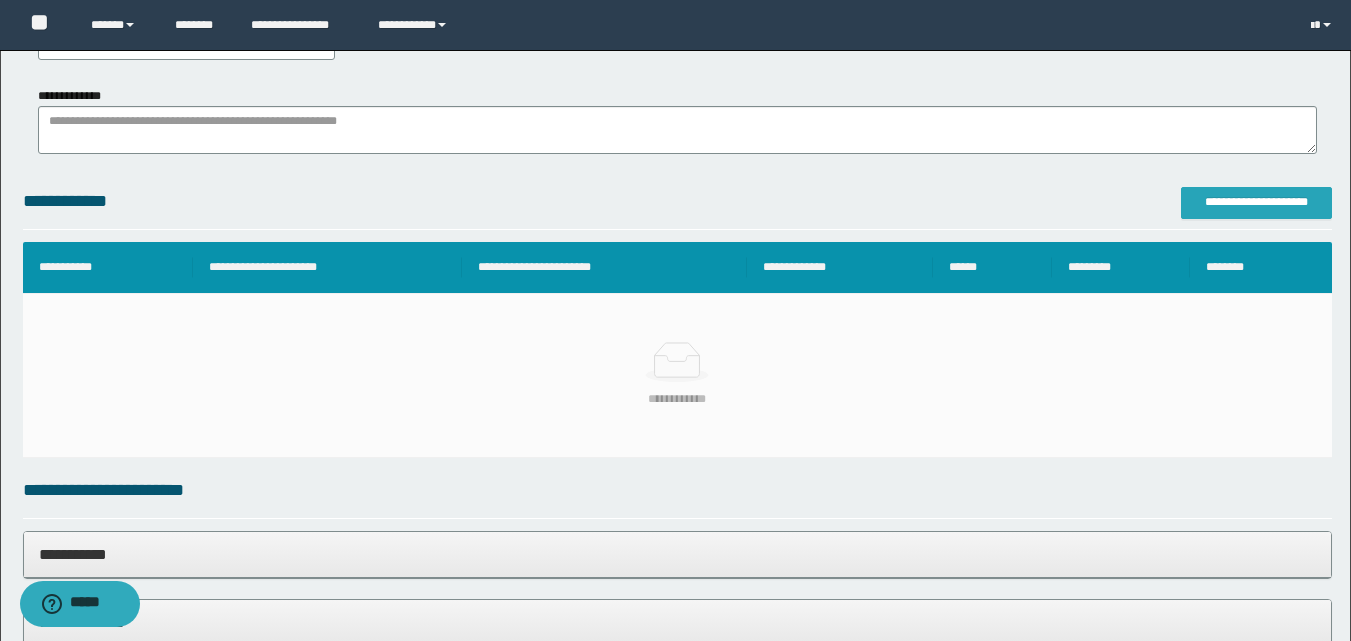 click on "**********" at bounding box center (1256, 202) 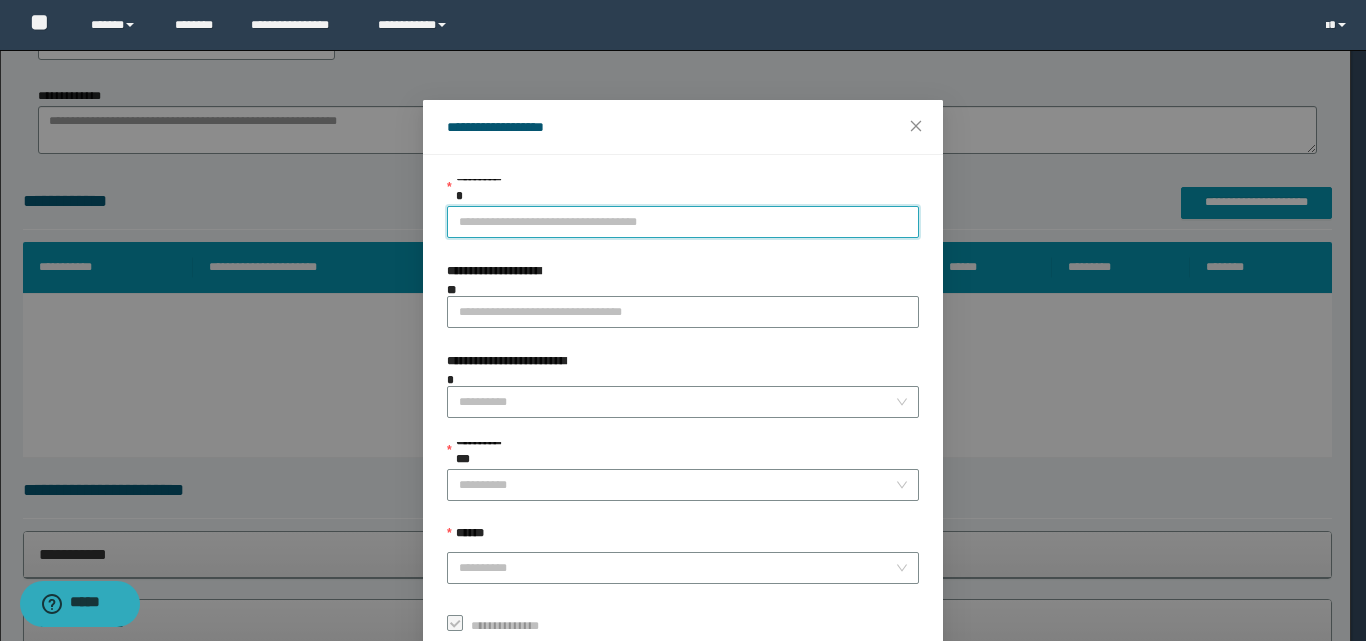 click on "**********" at bounding box center (683, 222) 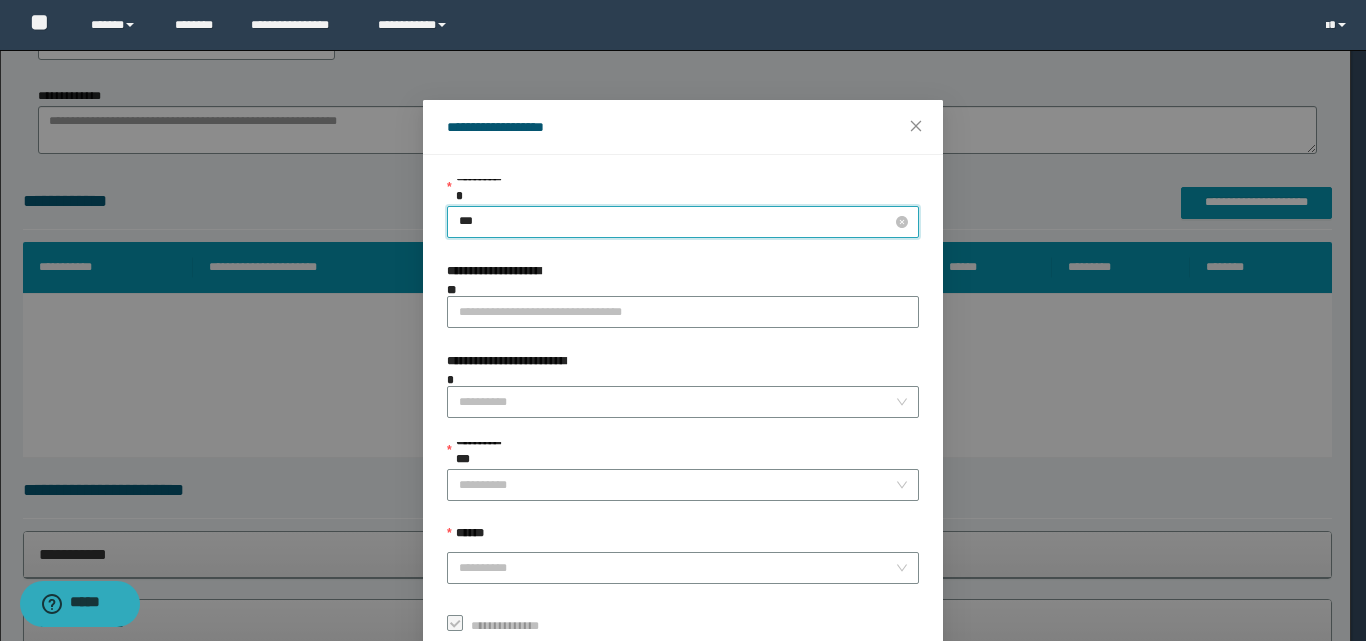 type on "****" 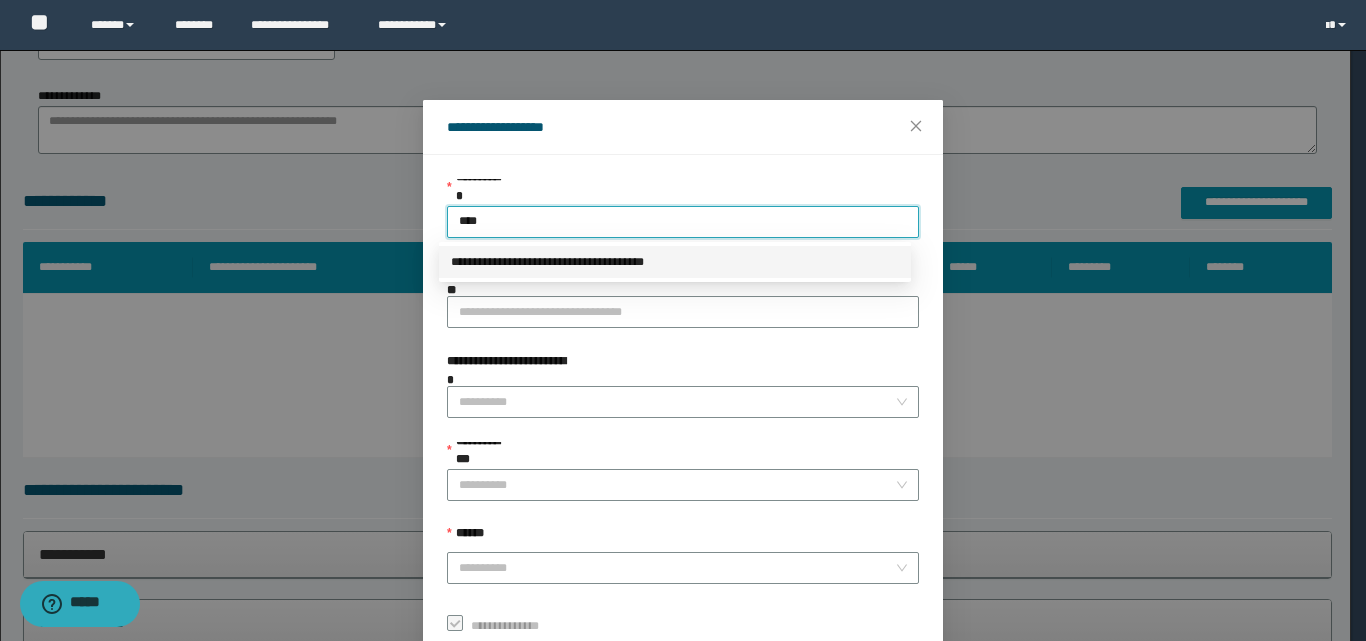 click on "**********" at bounding box center (675, 262) 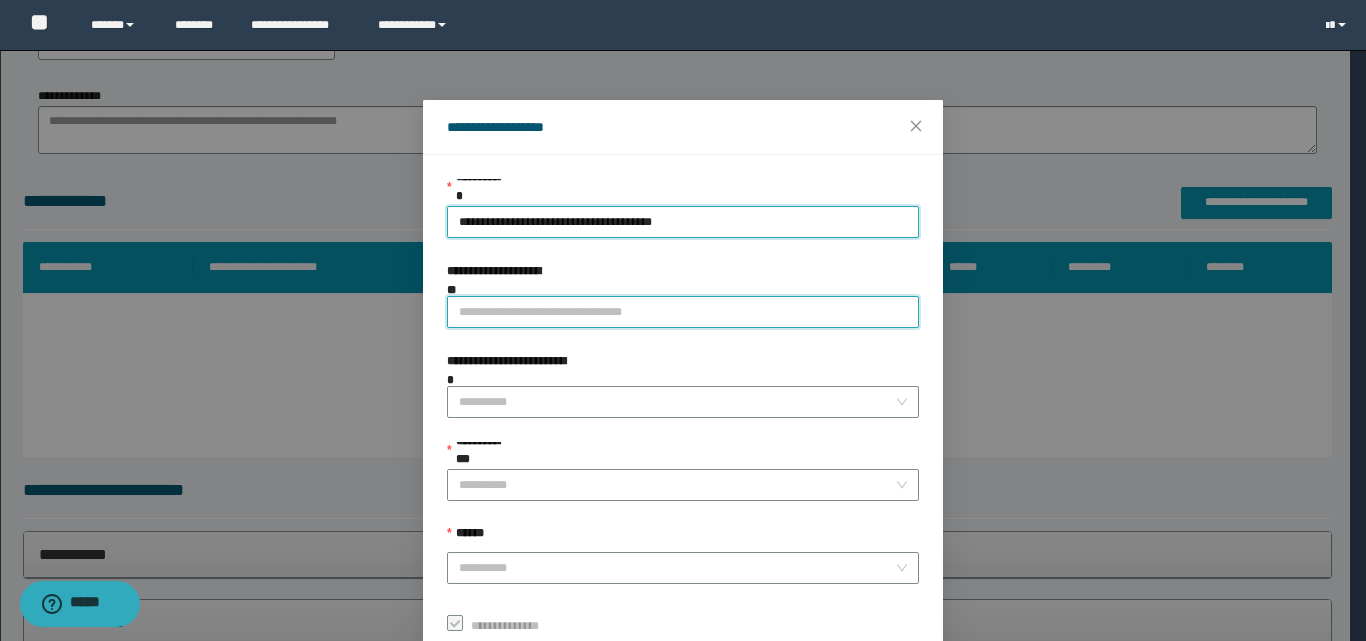 click on "**********" at bounding box center (683, 312) 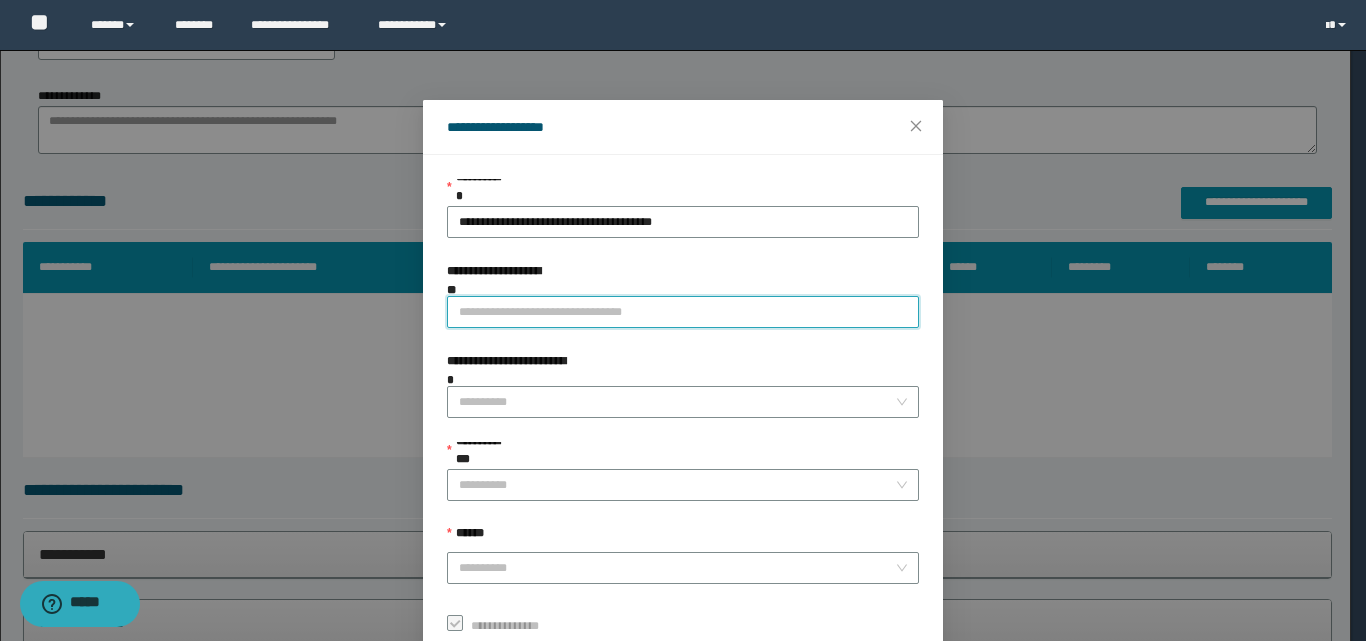 paste on "**********" 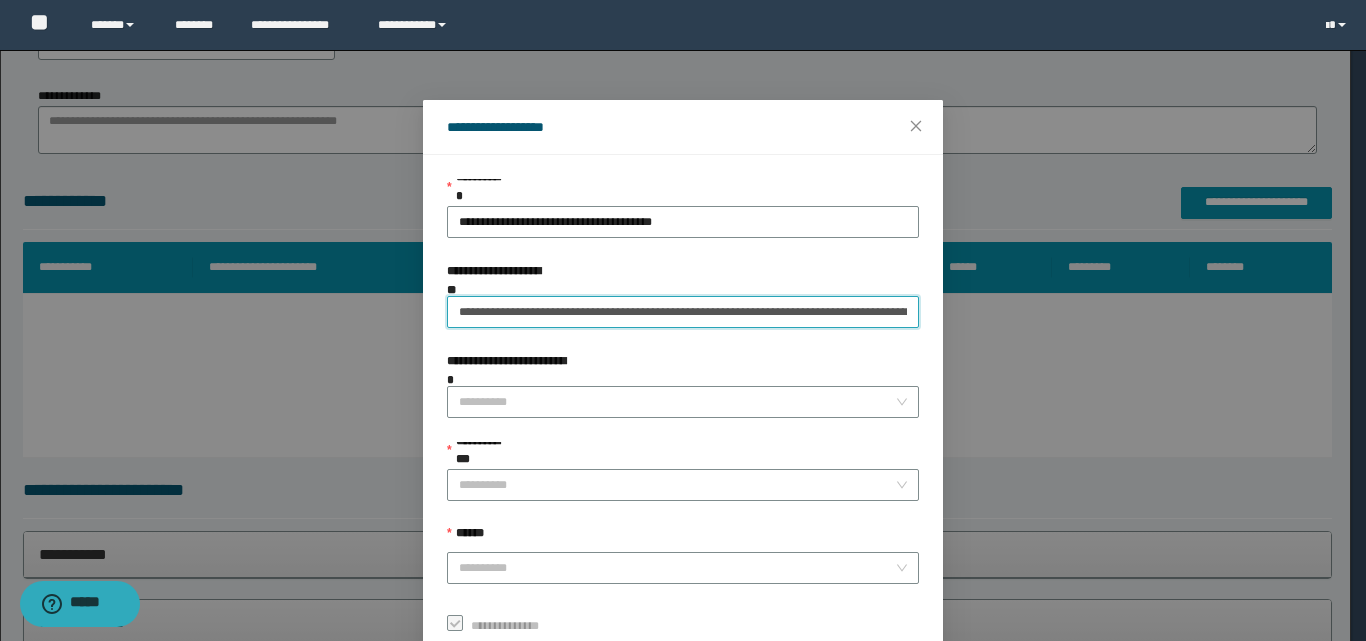 scroll, scrollTop: 0, scrollLeft: 130, axis: horizontal 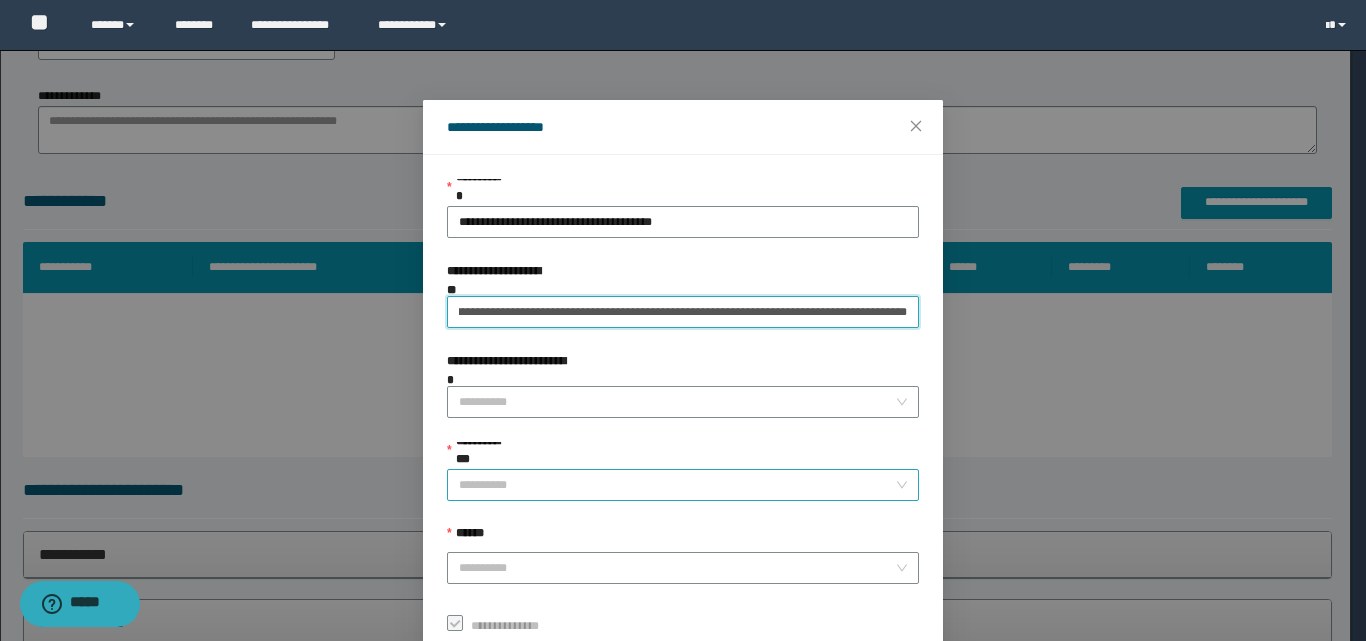 type on "**********" 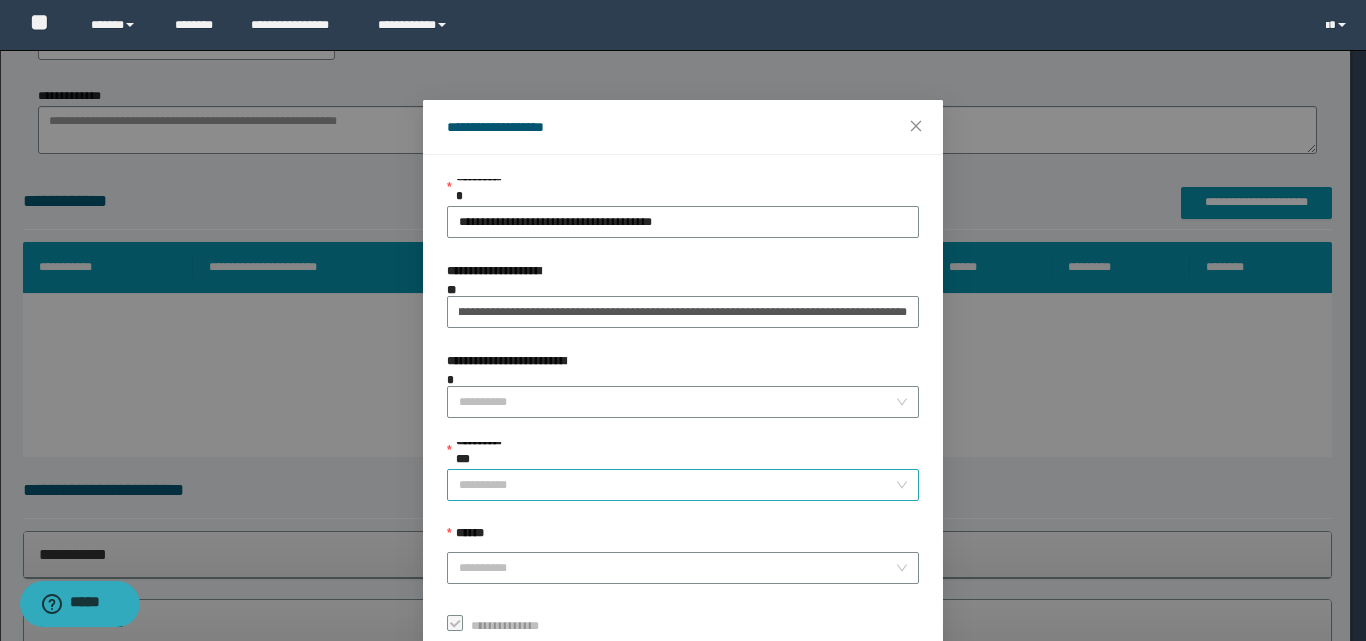 click on "**********" at bounding box center [677, 485] 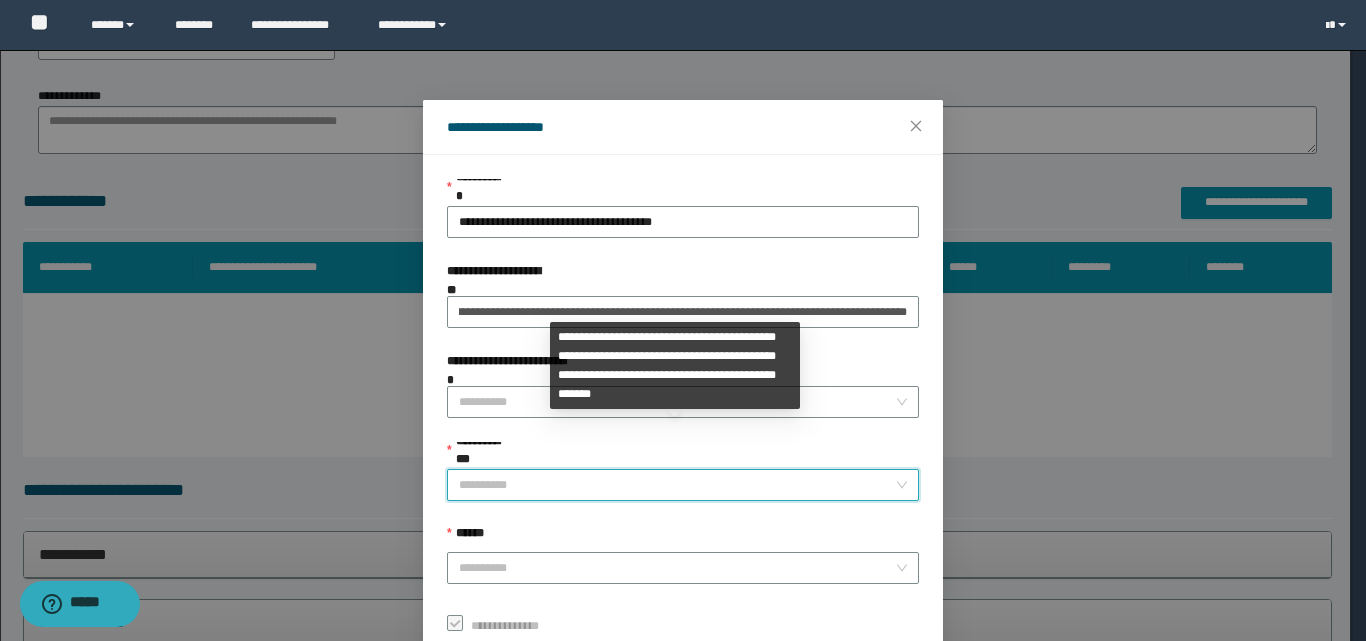 scroll, scrollTop: 0, scrollLeft: 0, axis: both 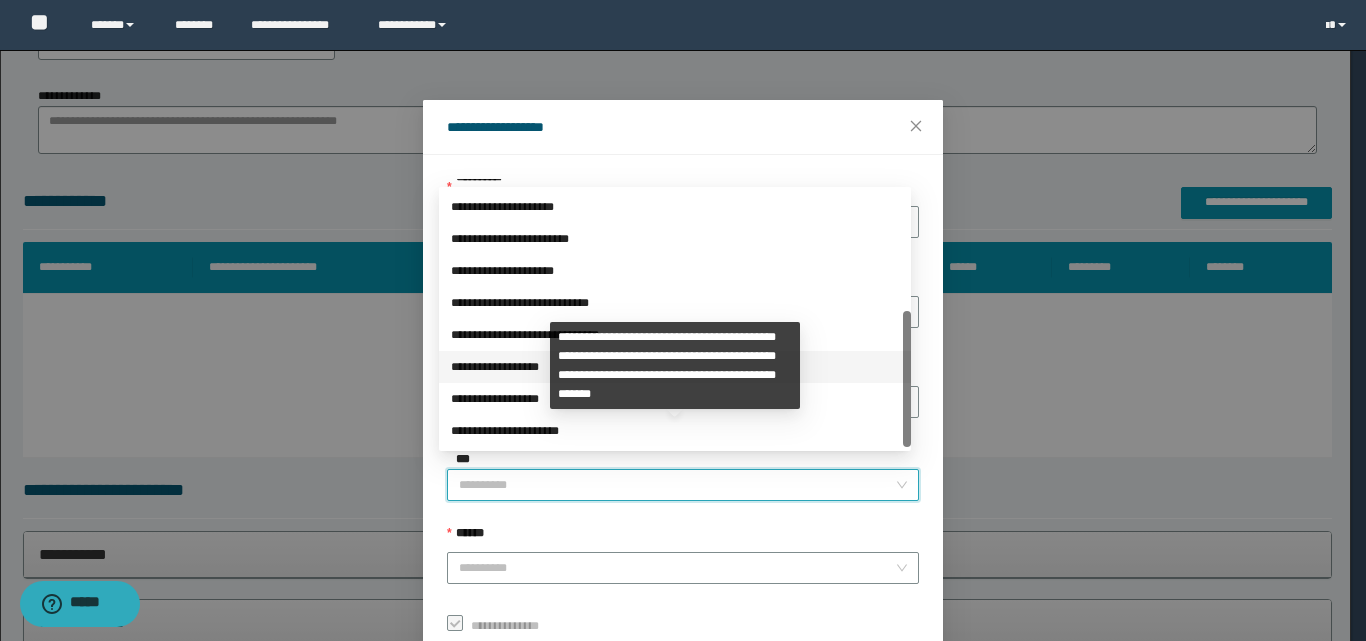 click on "**********" at bounding box center [675, 367] 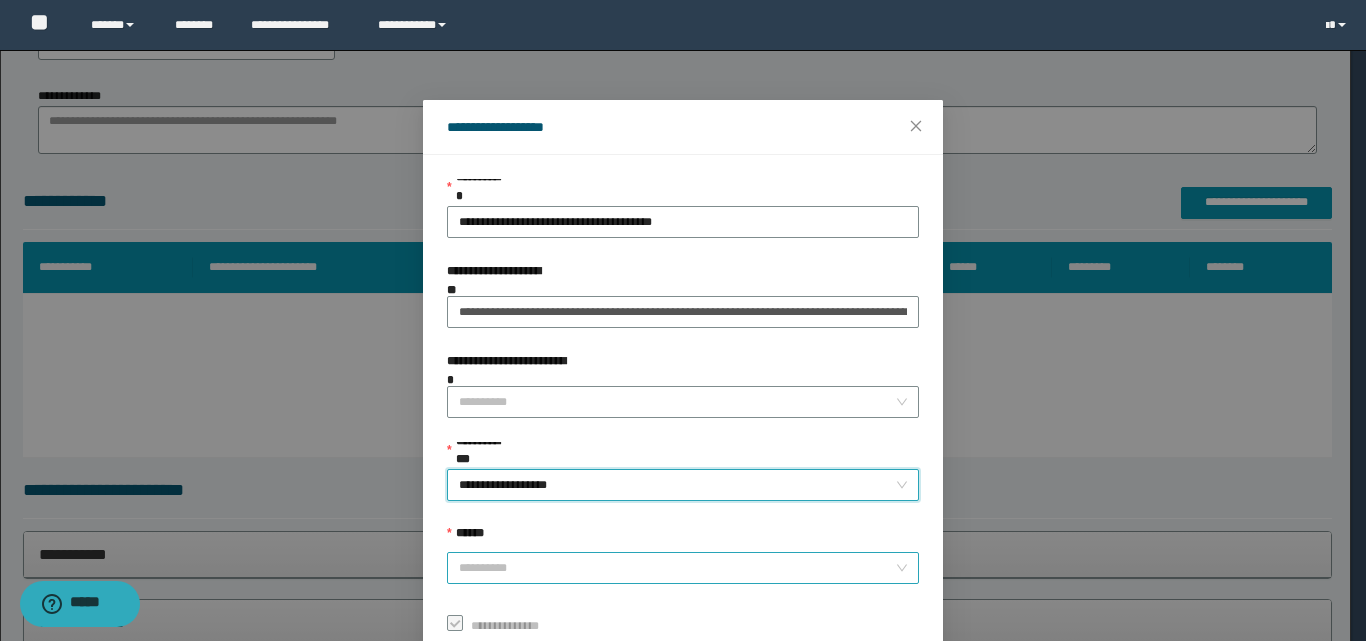click on "******" at bounding box center [677, 568] 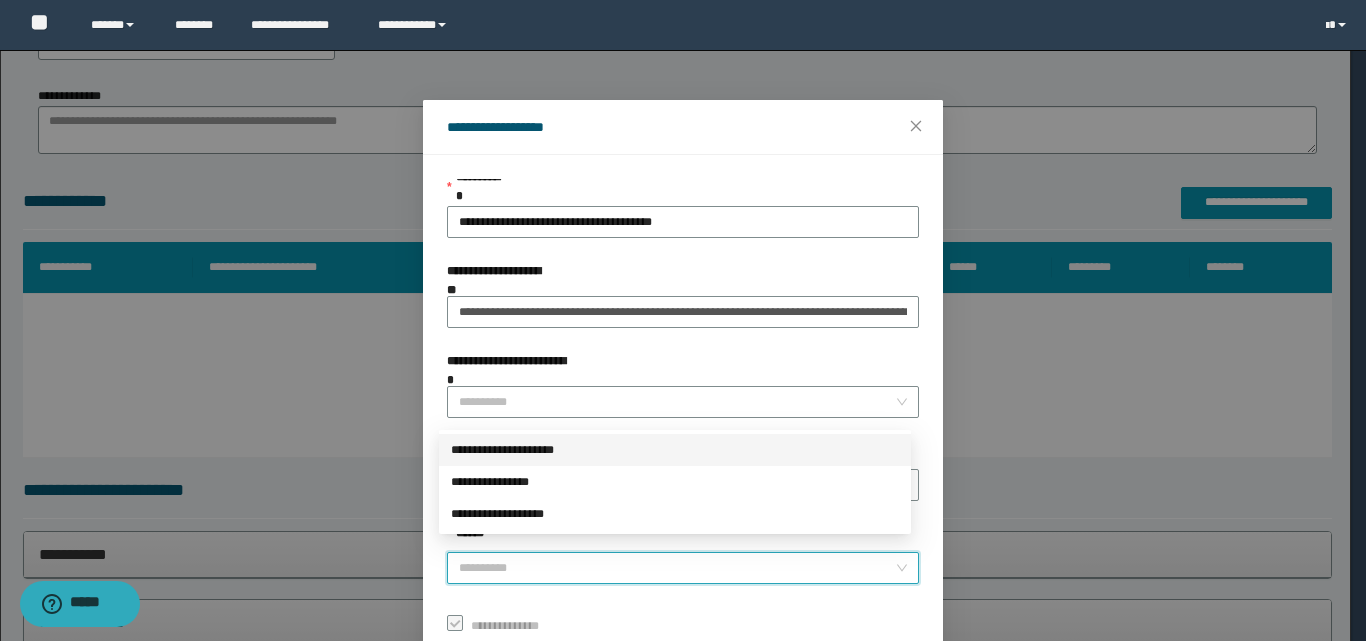 click on "**********" at bounding box center [675, 450] 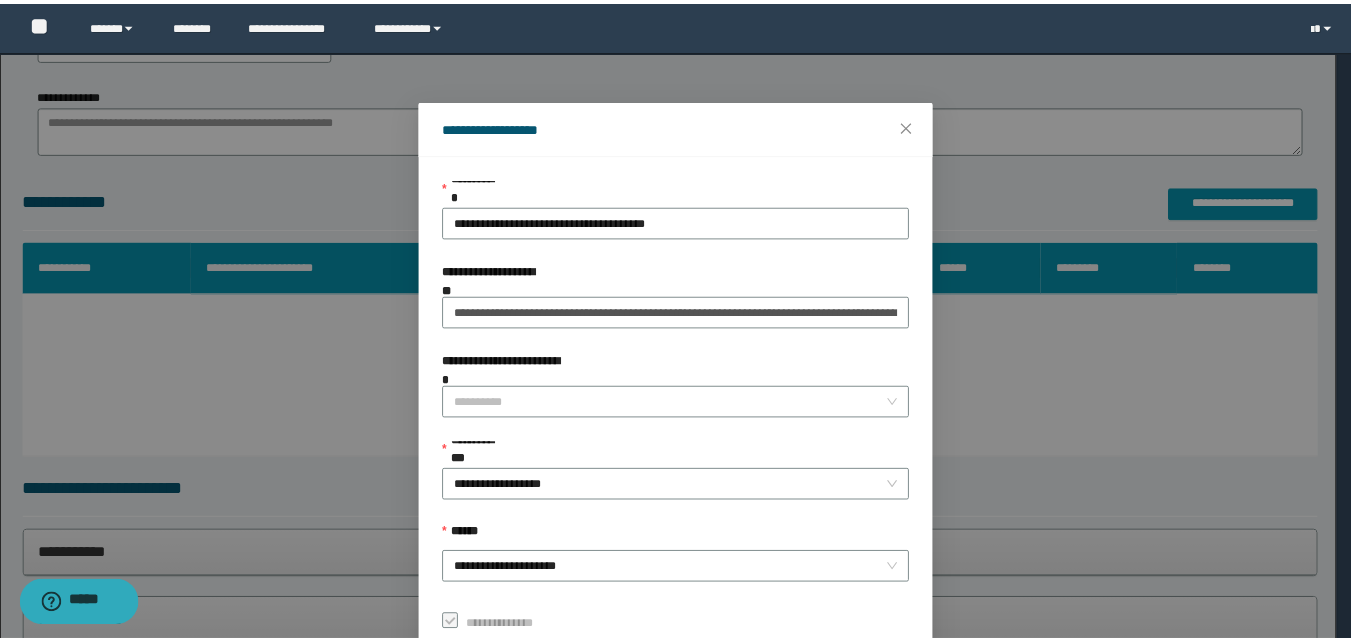 scroll, scrollTop: 111, scrollLeft: 0, axis: vertical 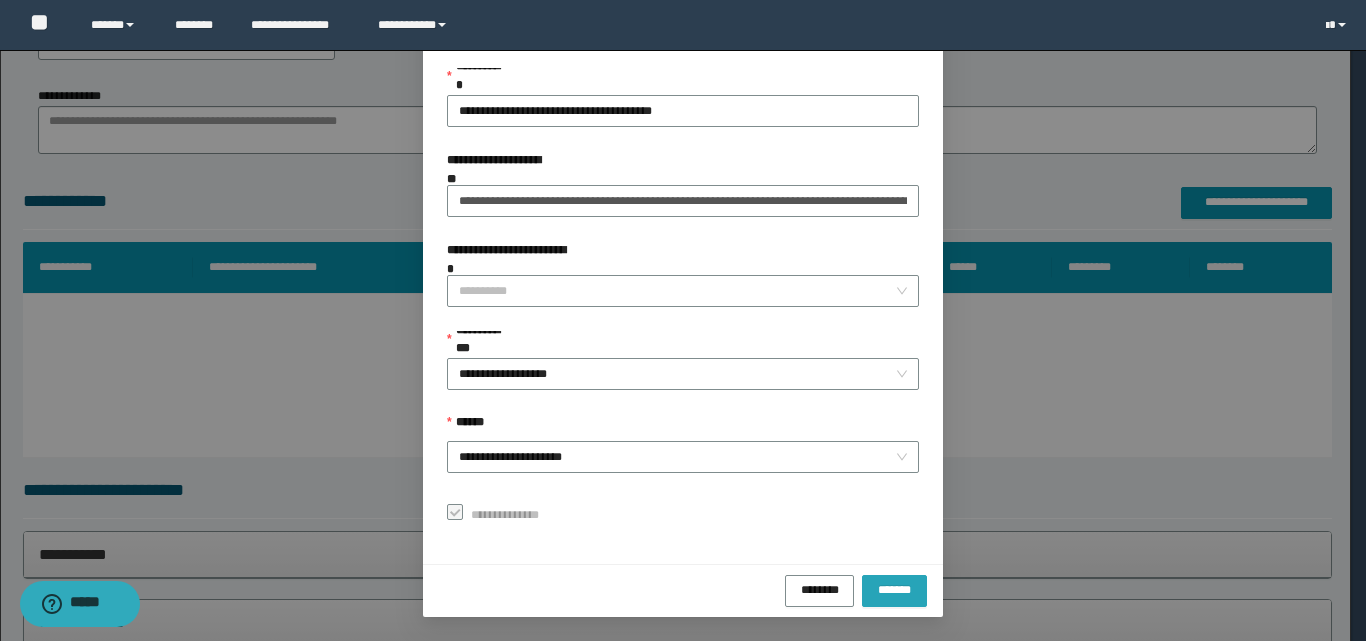 click on "*******" at bounding box center (894, 588) 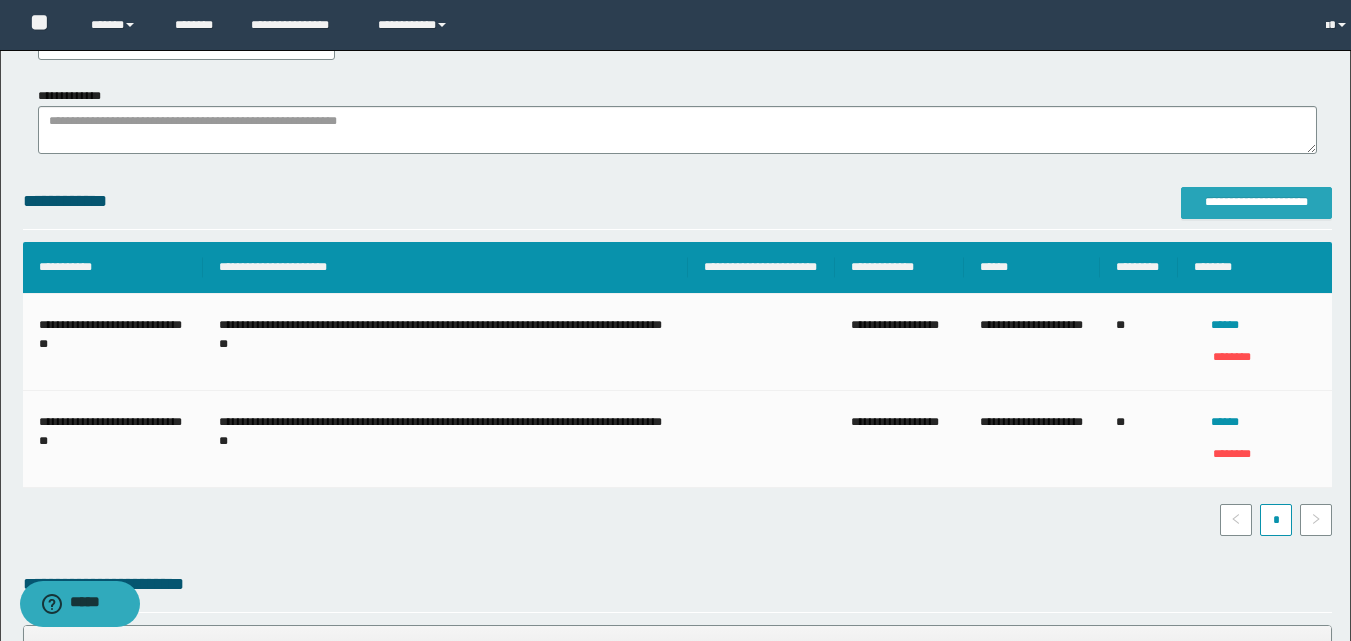 scroll, scrollTop: 0, scrollLeft: 0, axis: both 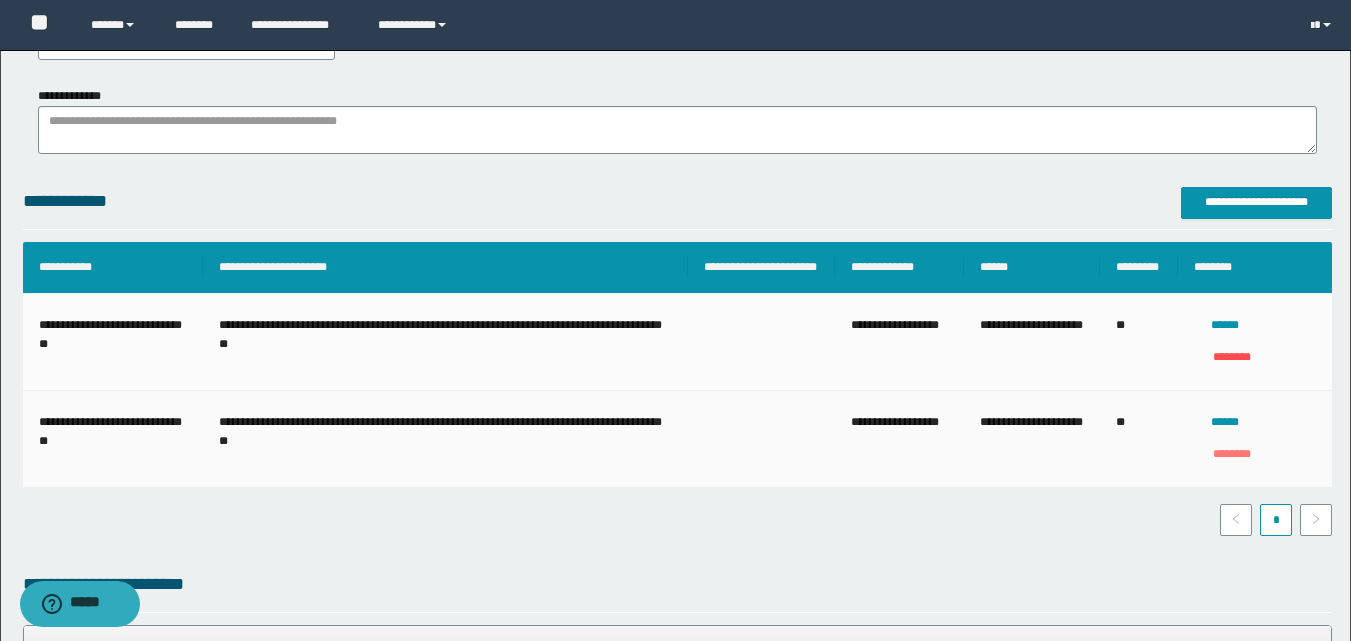 click on "********" at bounding box center [1231, 454] 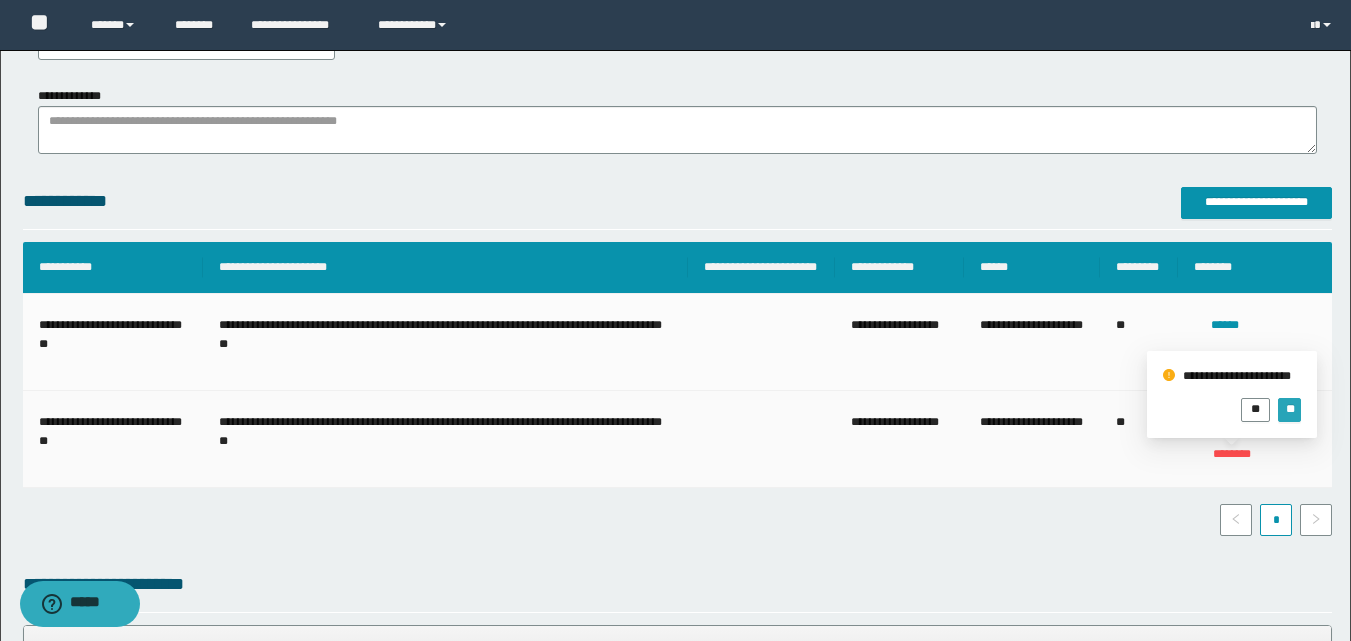 click on "**" at bounding box center [1289, 407] 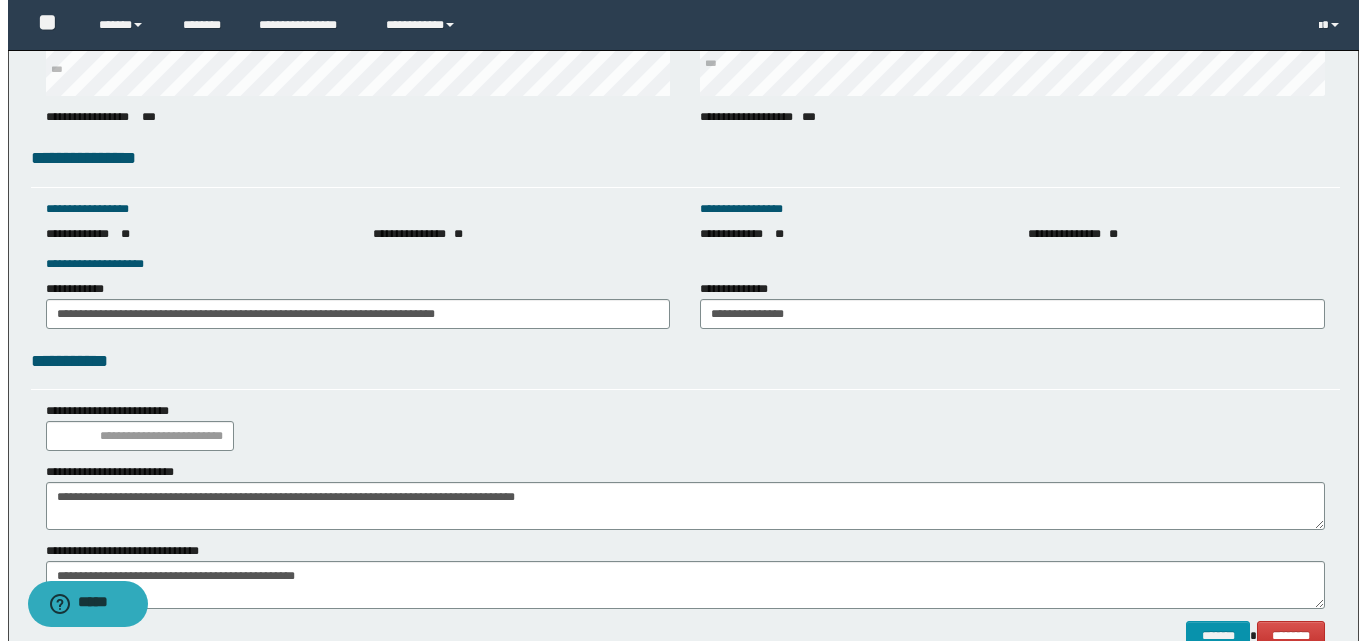 scroll, scrollTop: 2895, scrollLeft: 0, axis: vertical 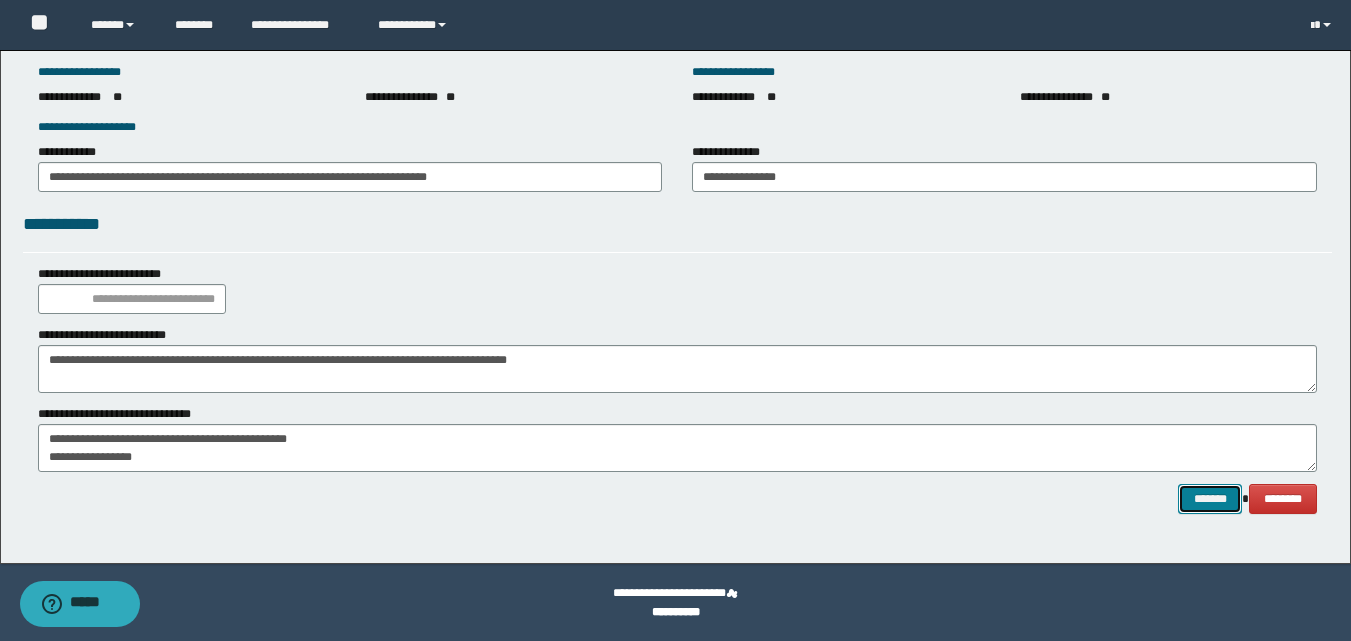 click on "*******" at bounding box center [1210, 499] 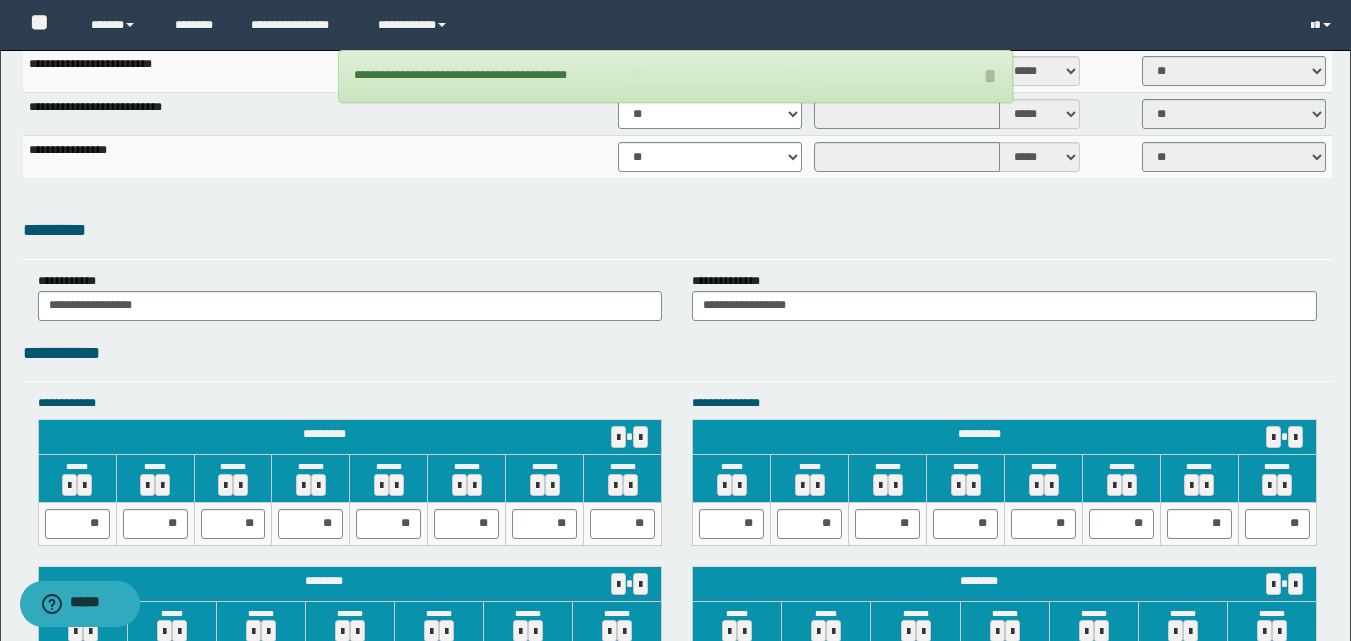scroll, scrollTop: 2895, scrollLeft: 0, axis: vertical 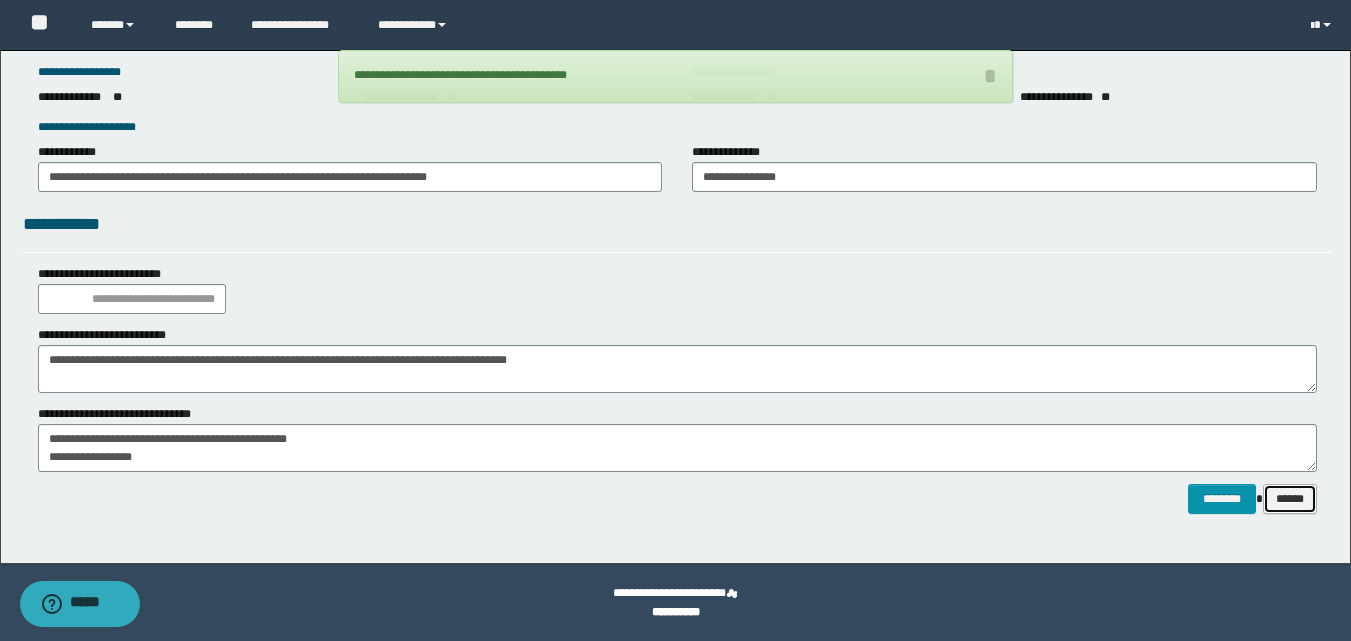 click on "******" at bounding box center (1290, 499) 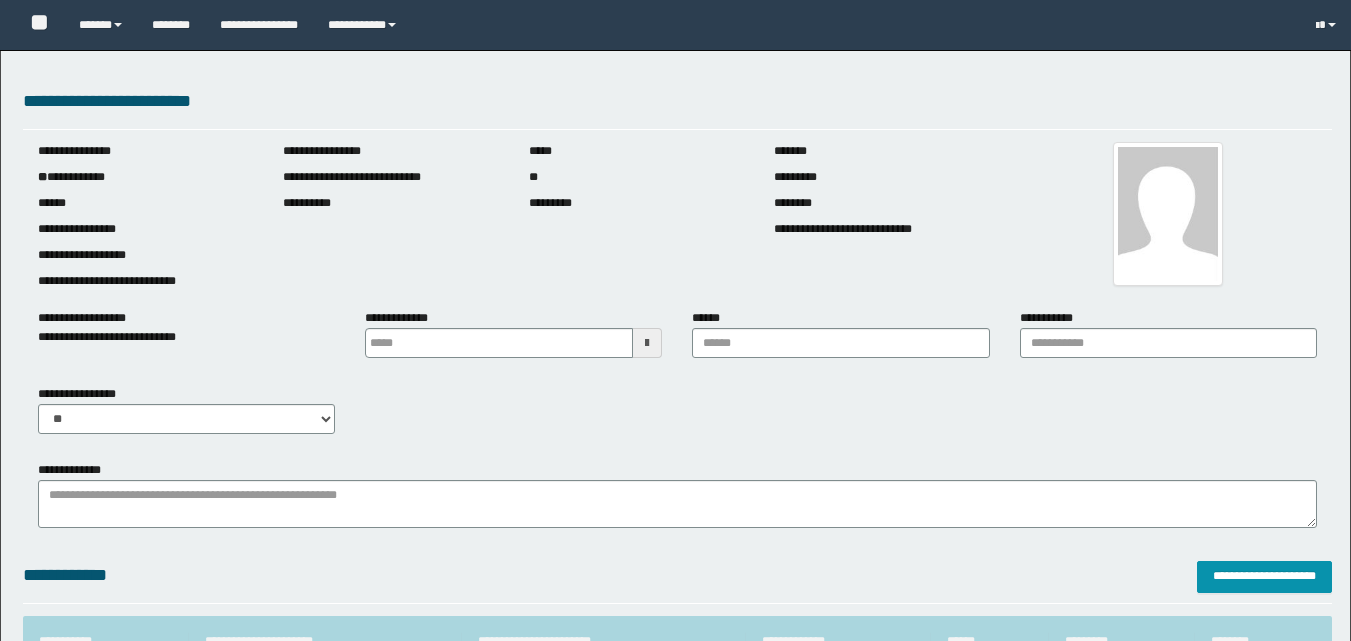 scroll, scrollTop: 0, scrollLeft: 0, axis: both 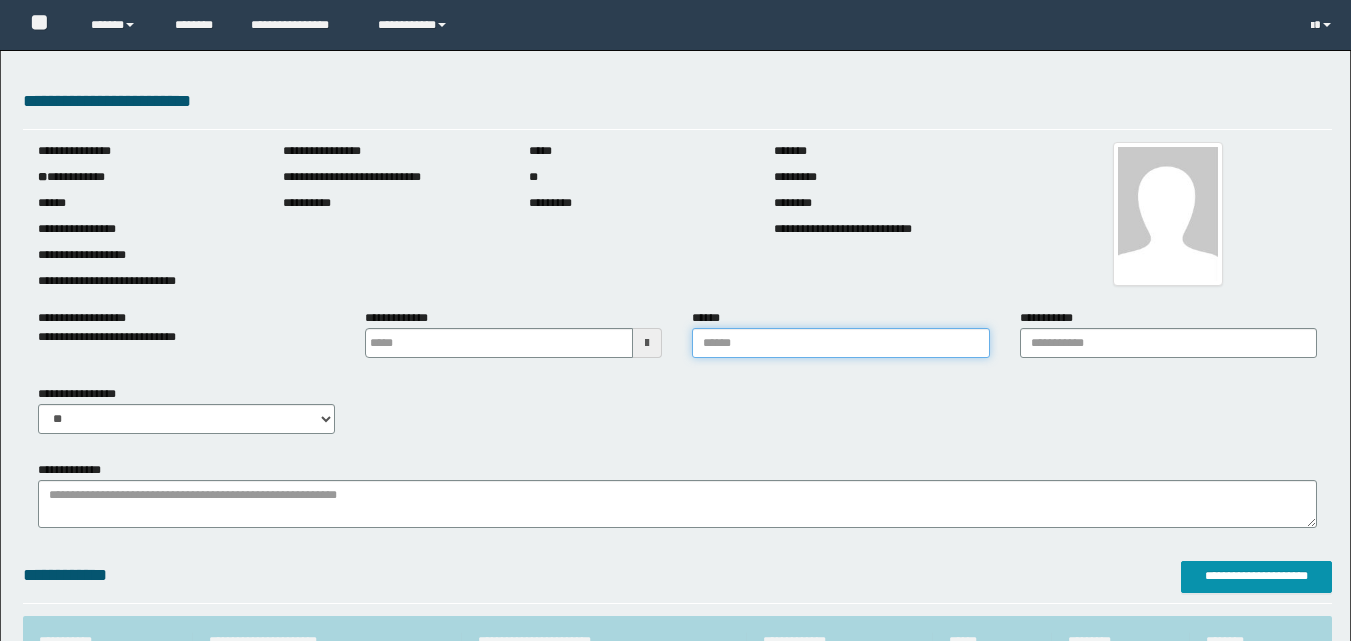click on "******" at bounding box center [840, 343] 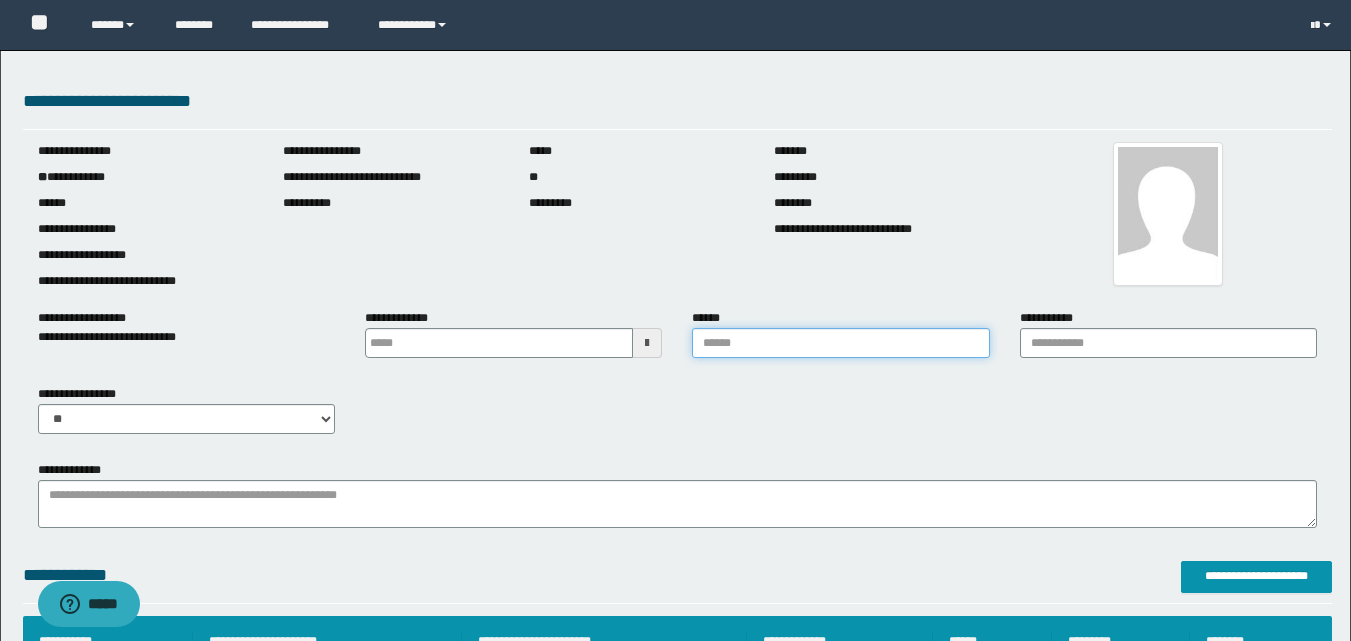 scroll, scrollTop: 0, scrollLeft: 0, axis: both 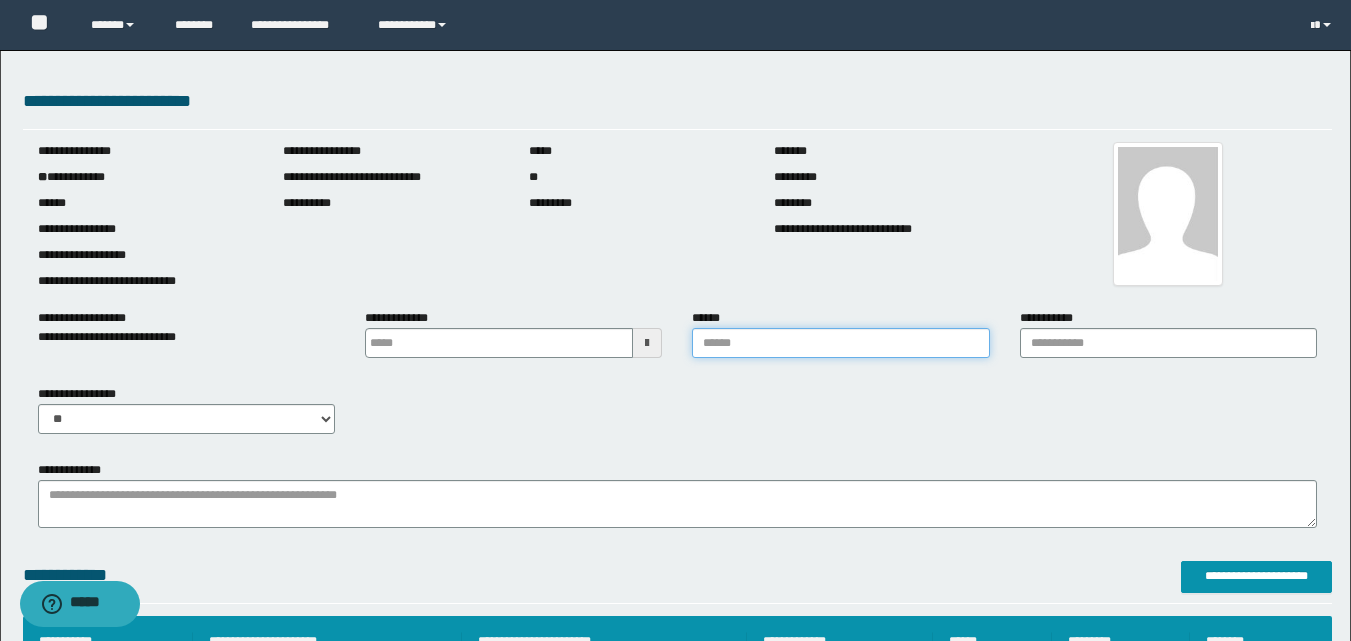 type on "**********" 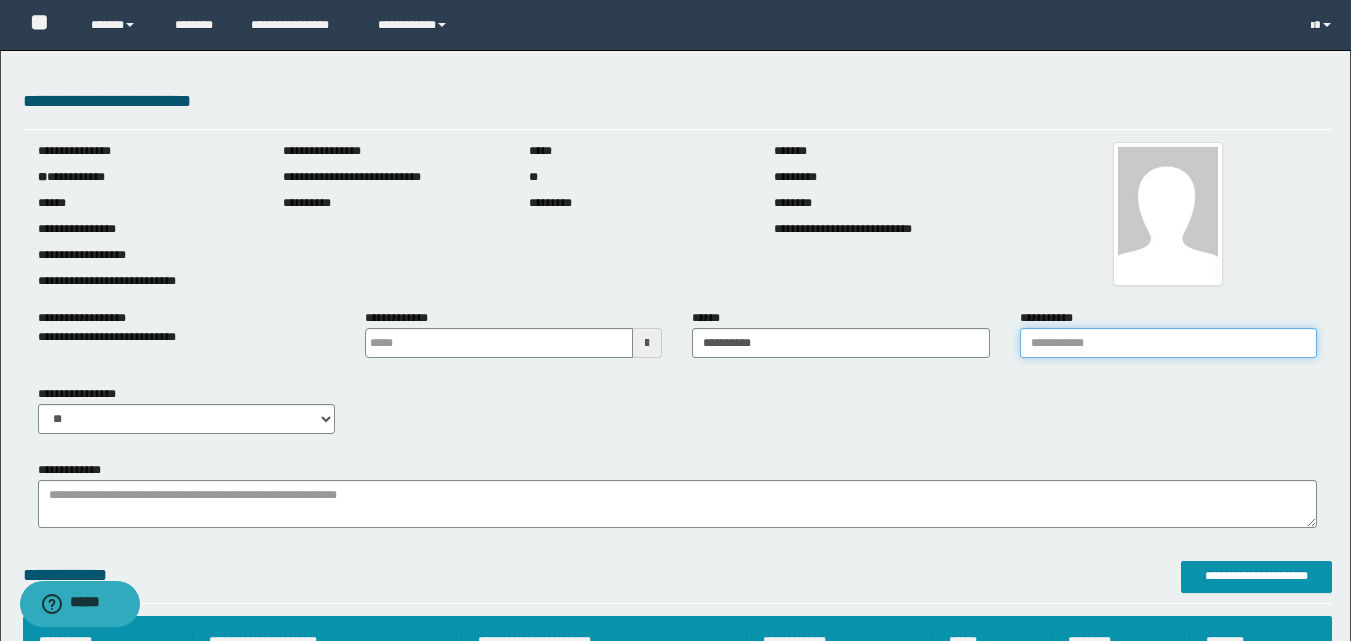 click on "**********" at bounding box center [1168, 343] 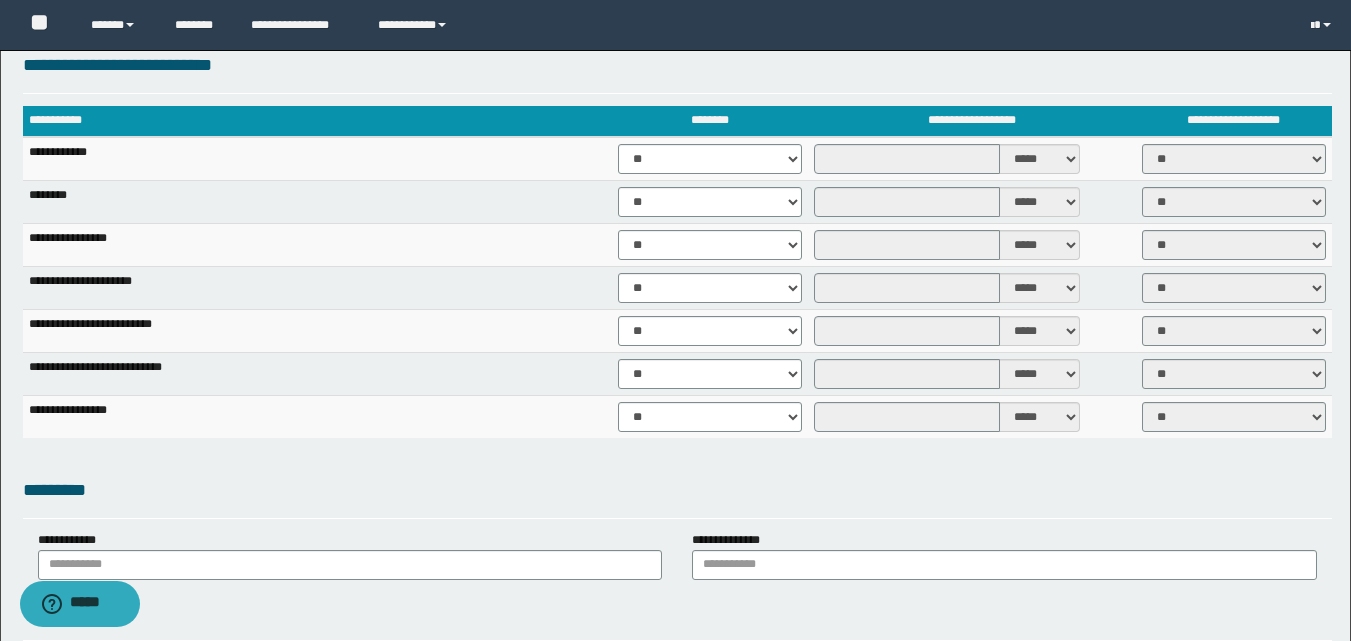 scroll, scrollTop: 1372, scrollLeft: 0, axis: vertical 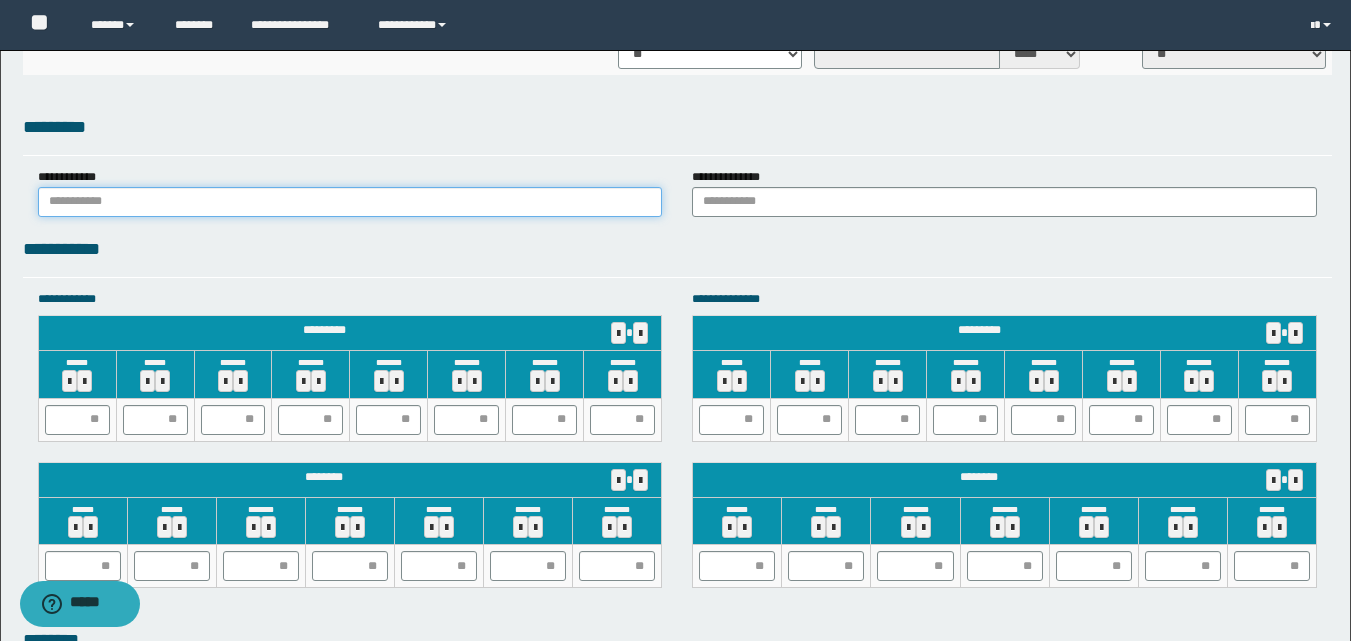 click at bounding box center [350, 202] 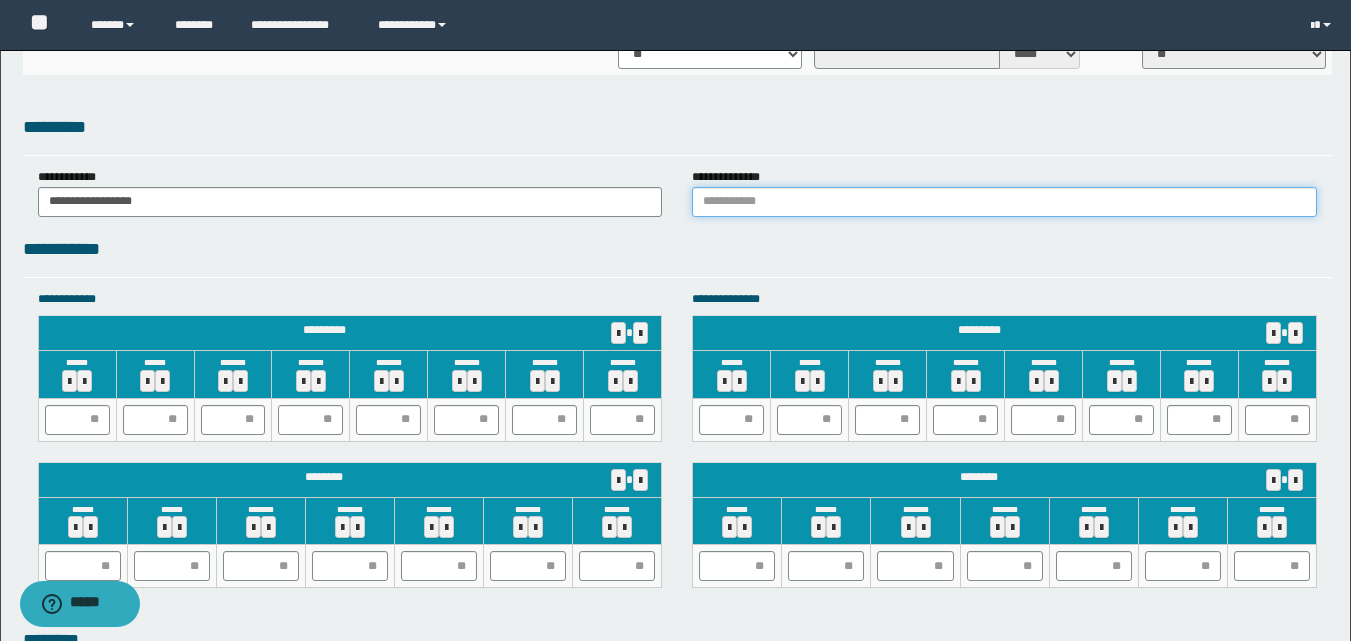 click at bounding box center (1004, 202) 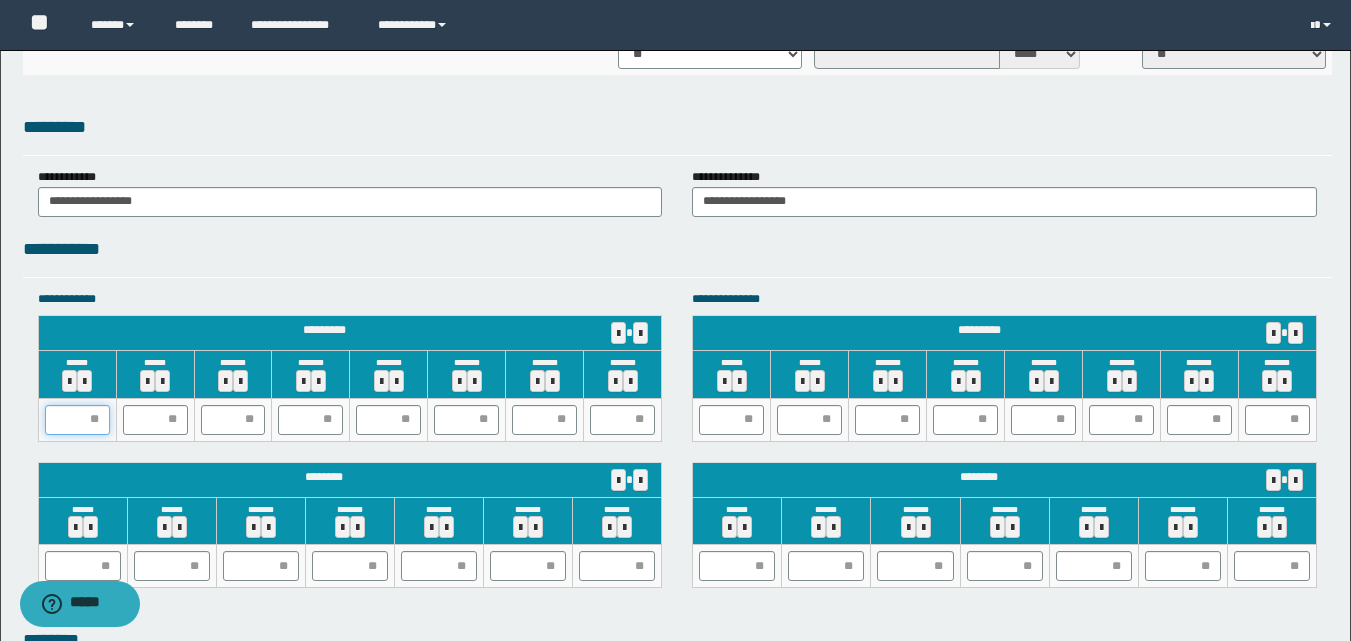 click at bounding box center [77, 420] 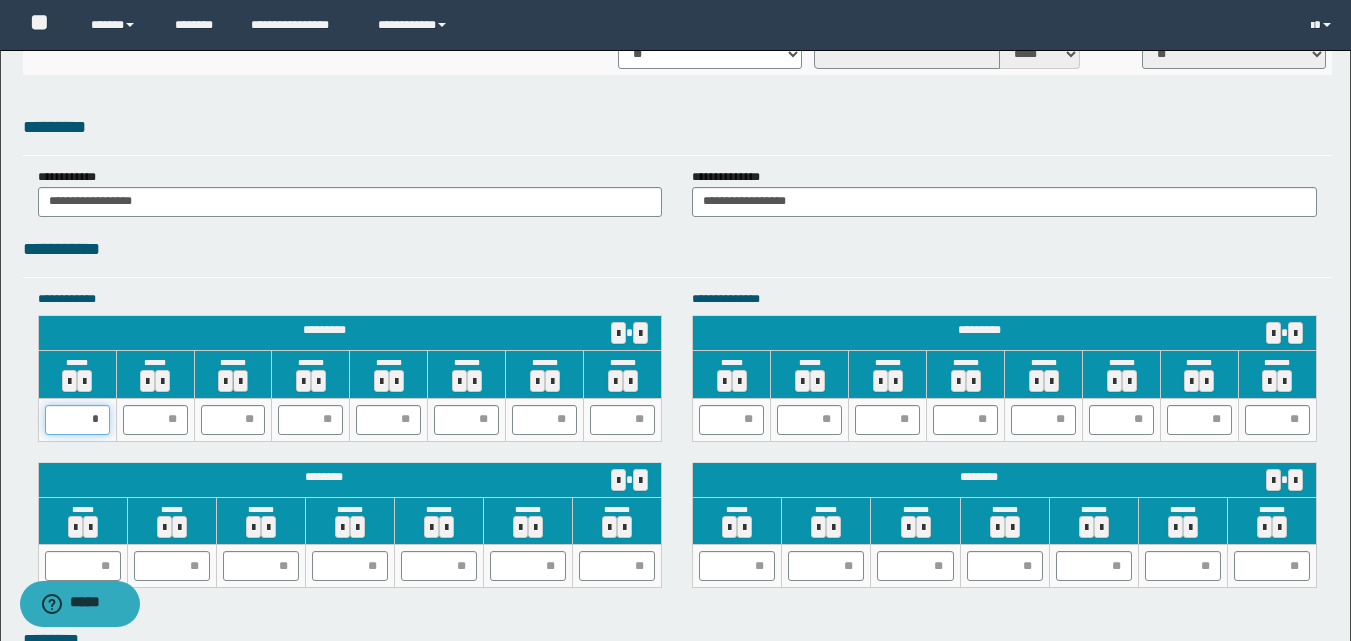 type on "**" 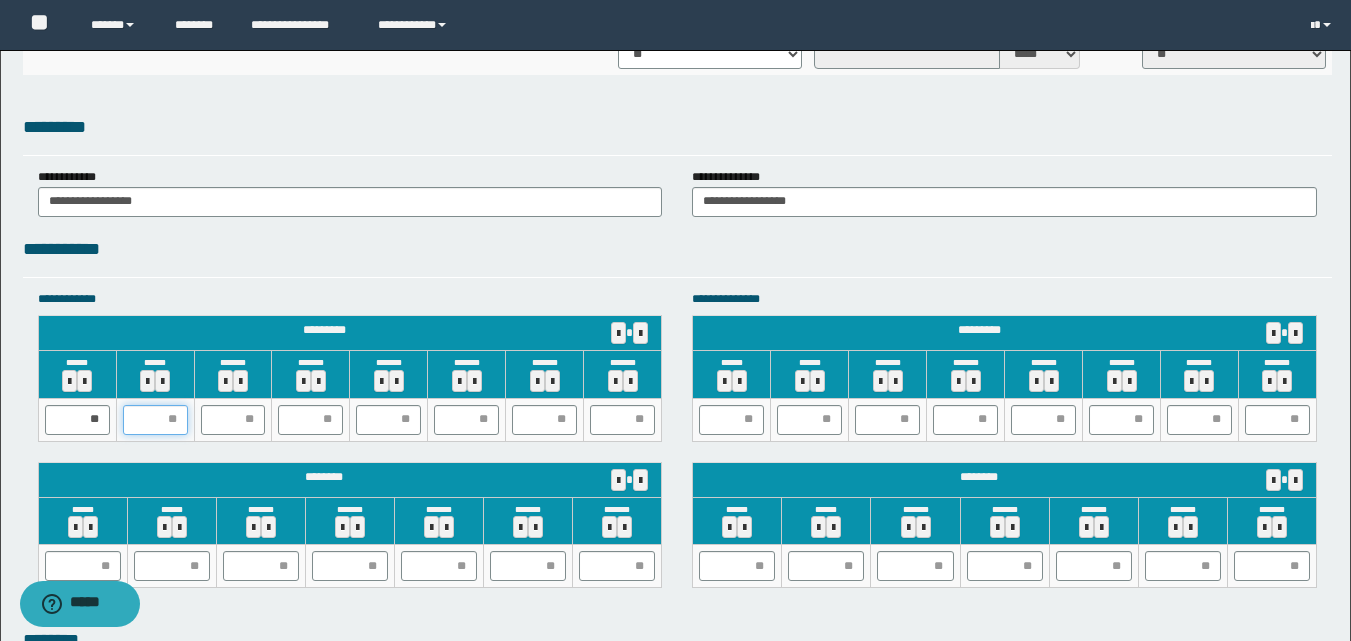 click at bounding box center [155, 420] 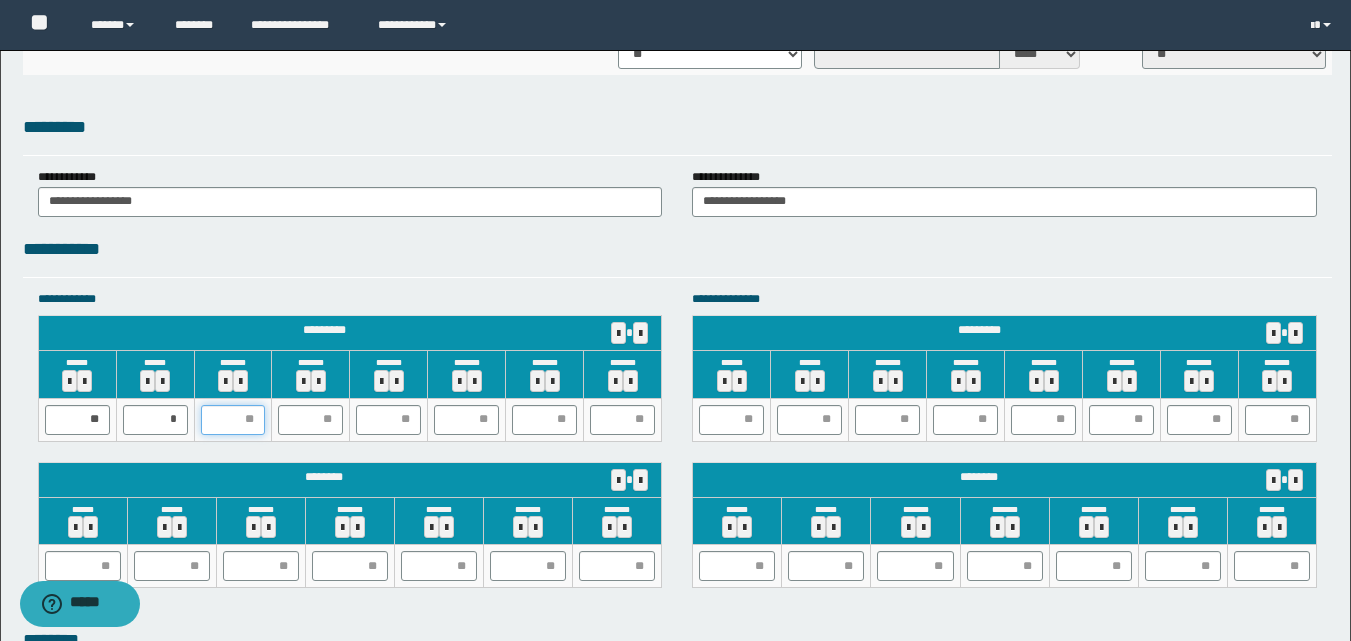 click at bounding box center (233, 420) 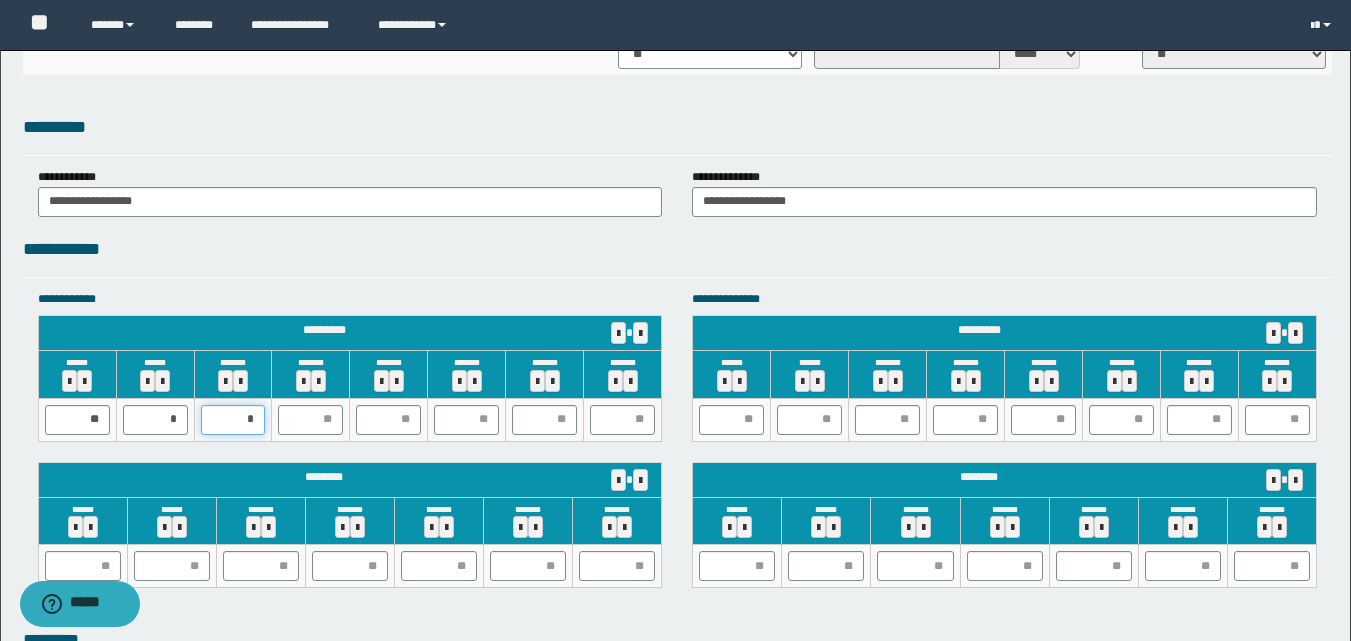 type on "**" 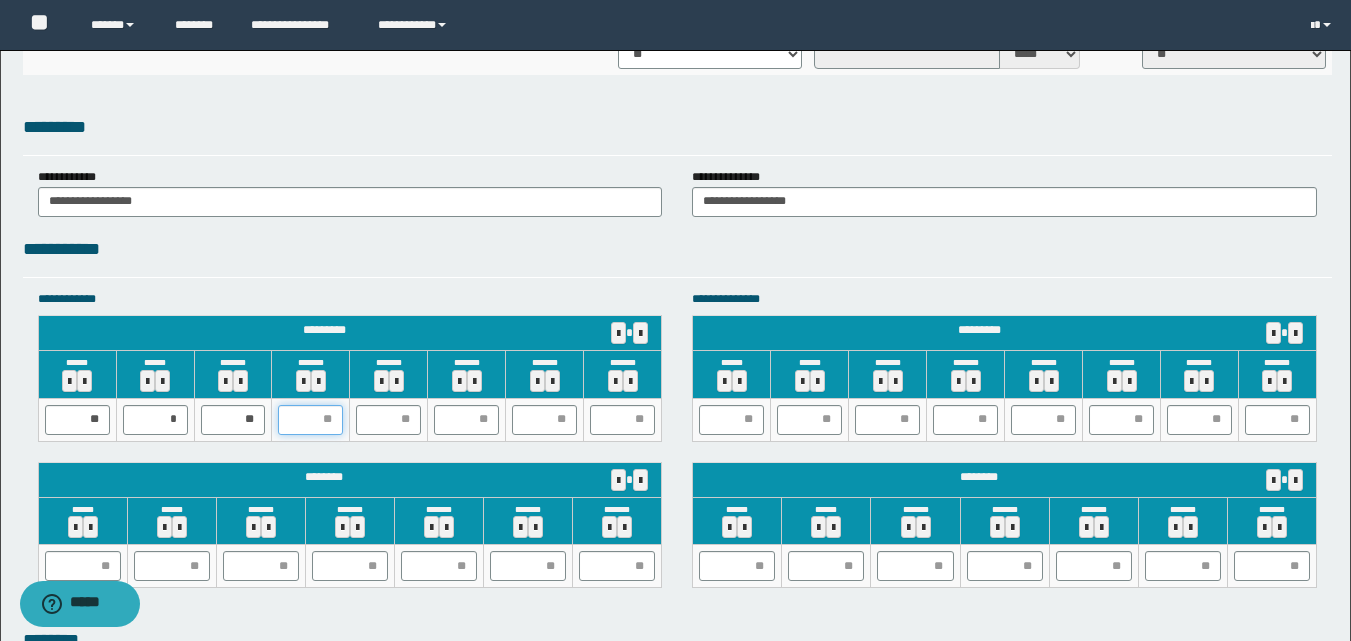 click at bounding box center (310, 420) 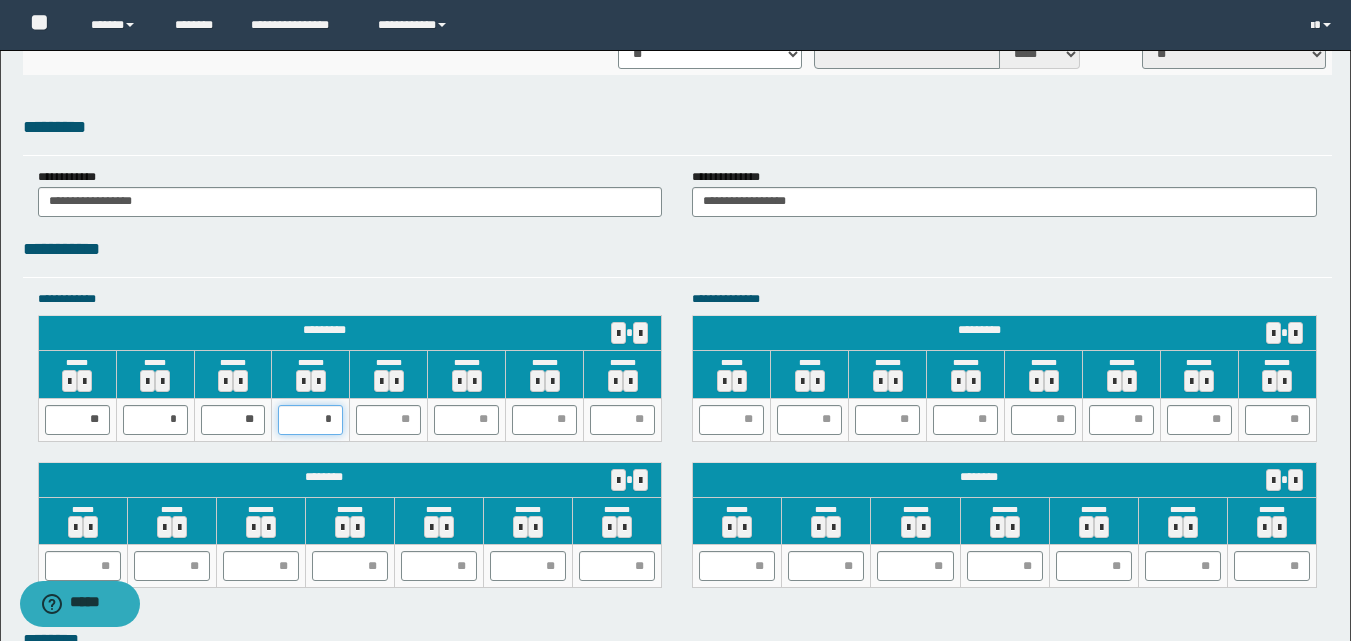 type on "**" 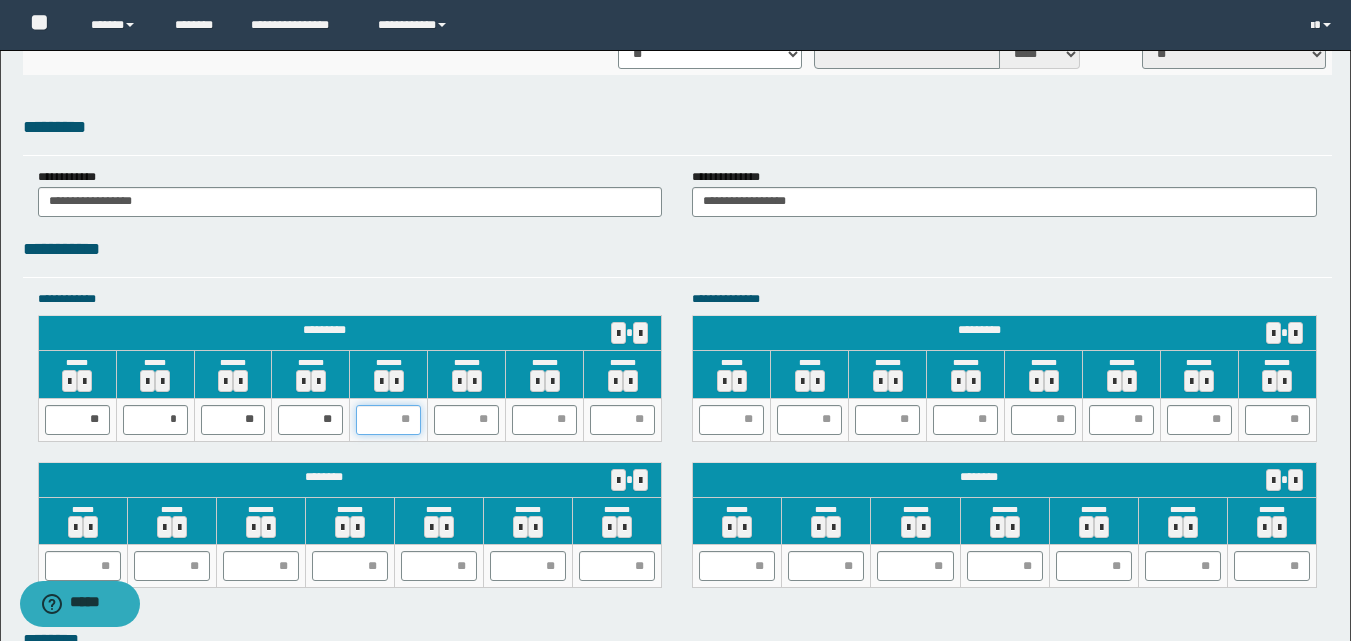click at bounding box center (388, 420) 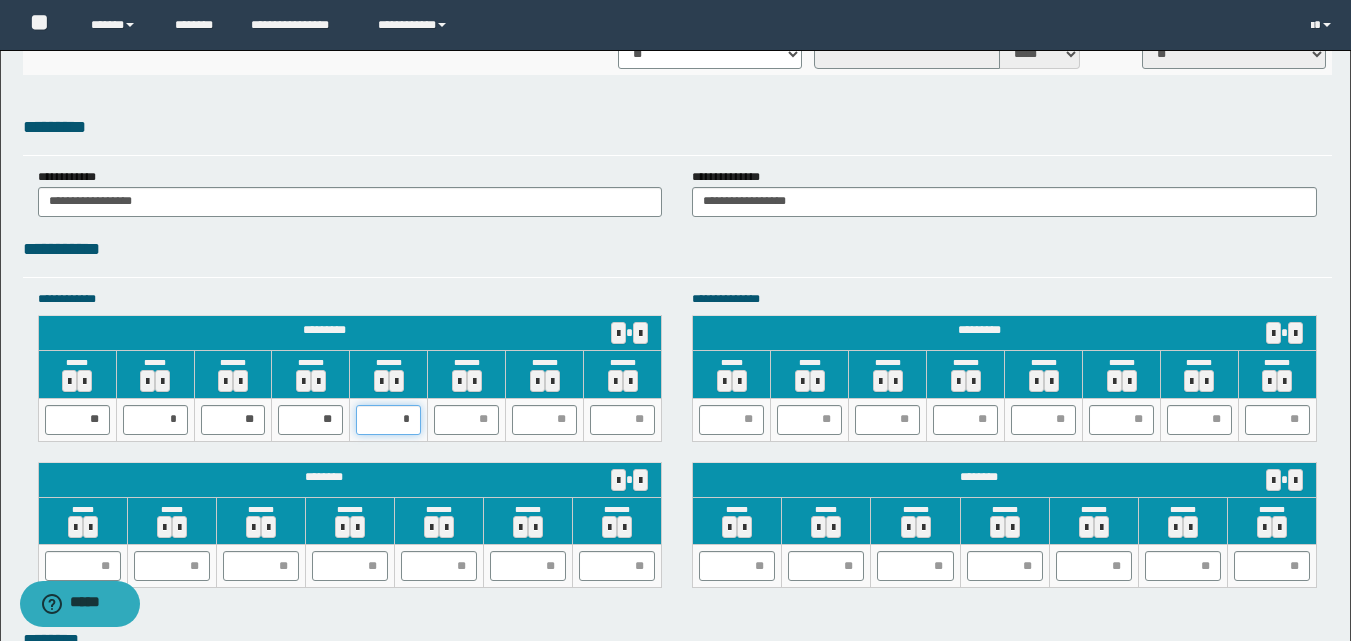 type on "**" 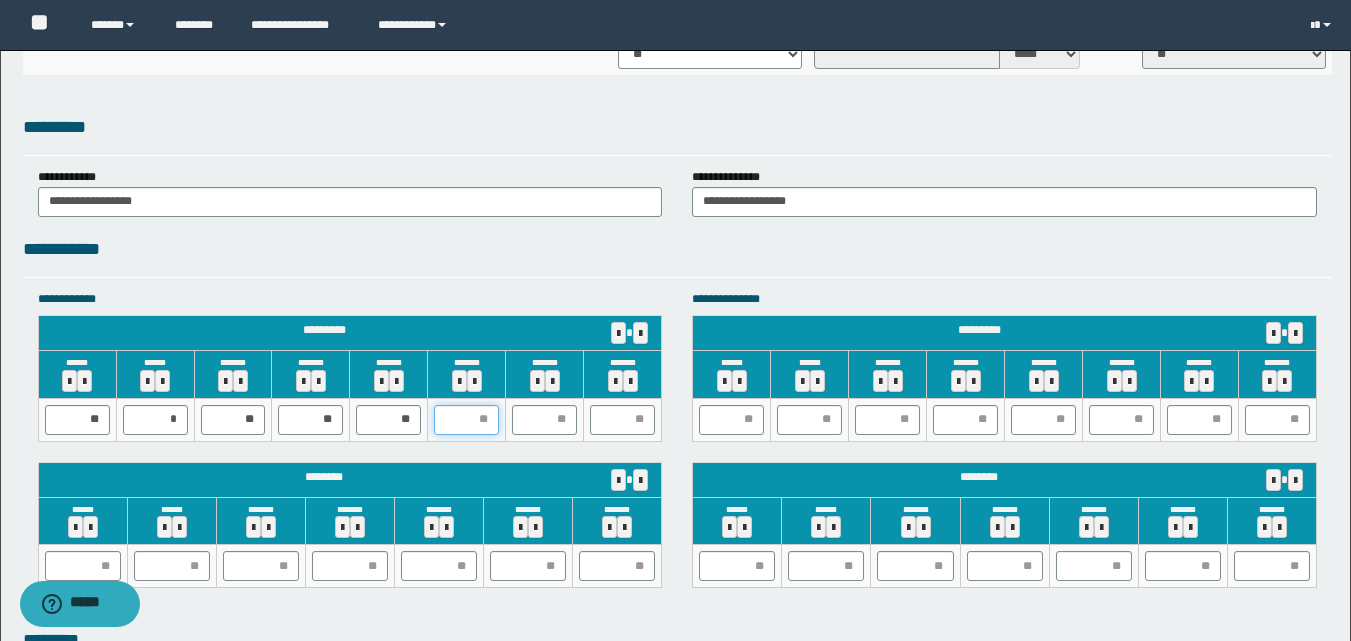 click at bounding box center (466, 420) 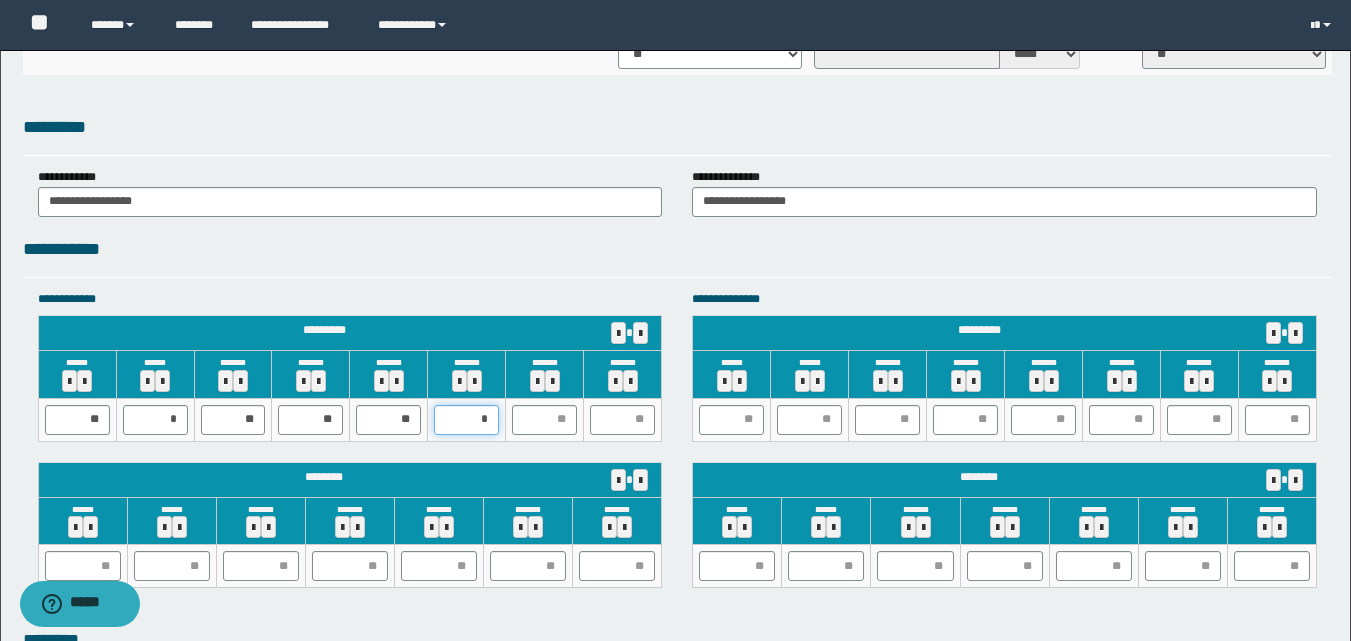 type on "**" 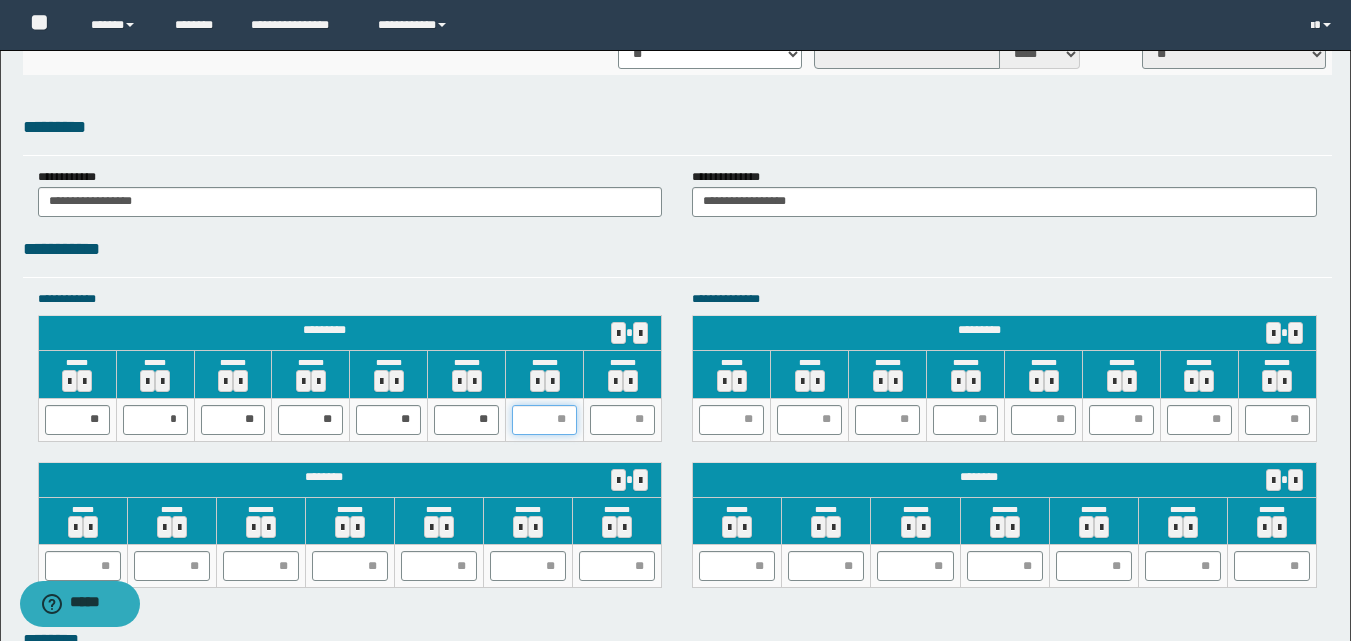 click at bounding box center [544, 420] 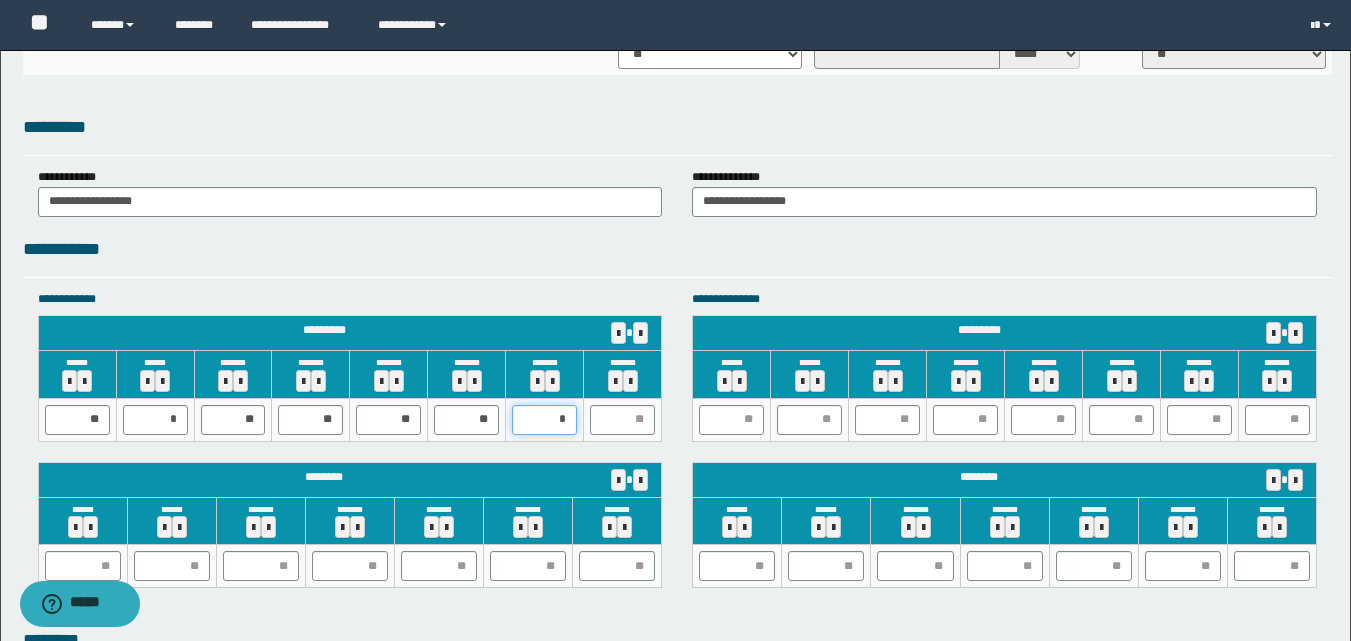 type on "**" 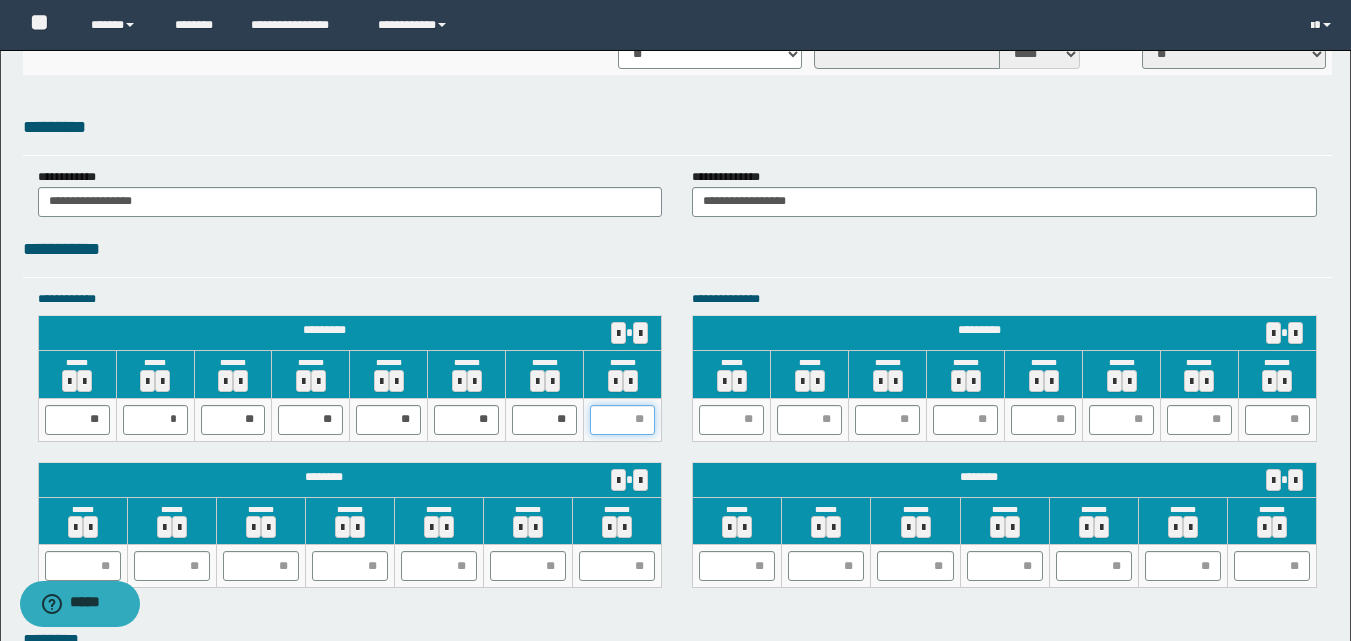 click at bounding box center (622, 420) 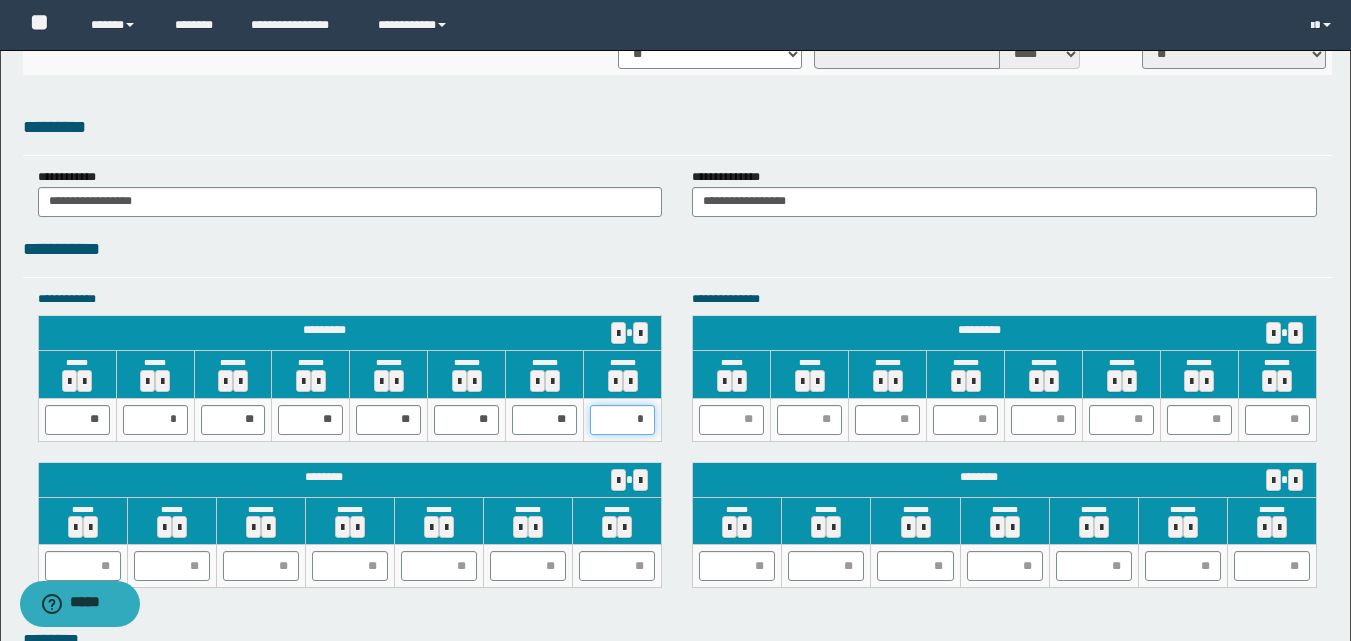 type on "**" 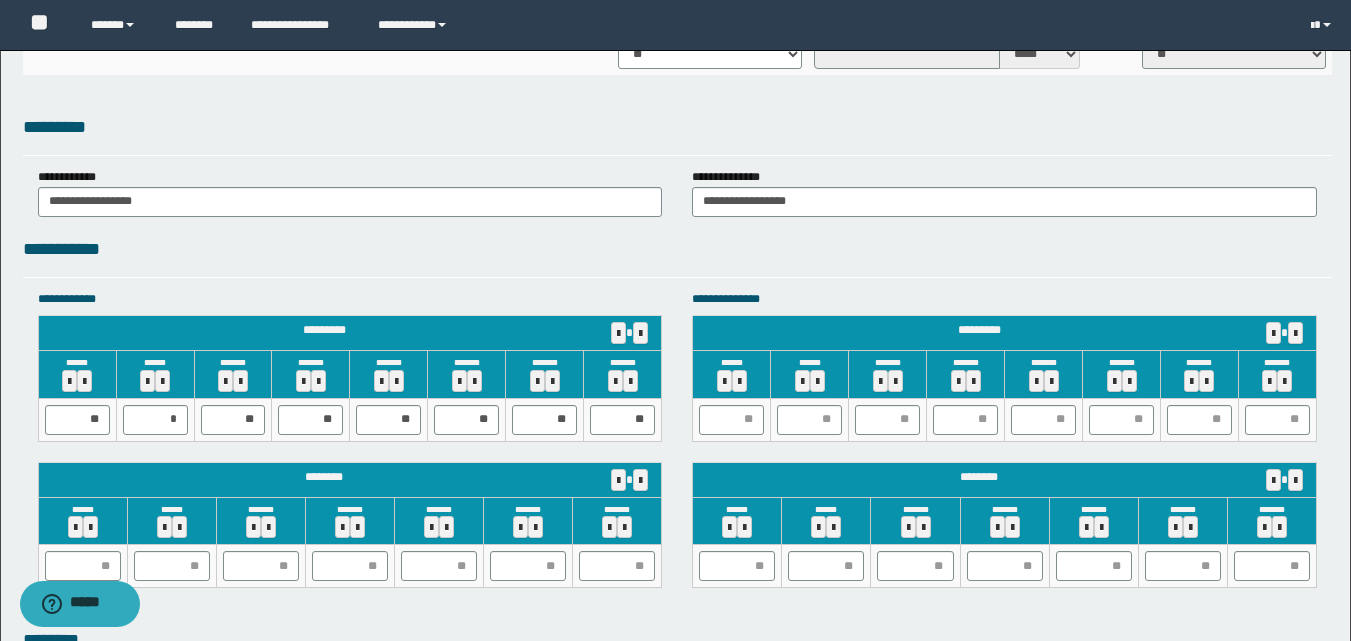 click at bounding box center (732, 419) 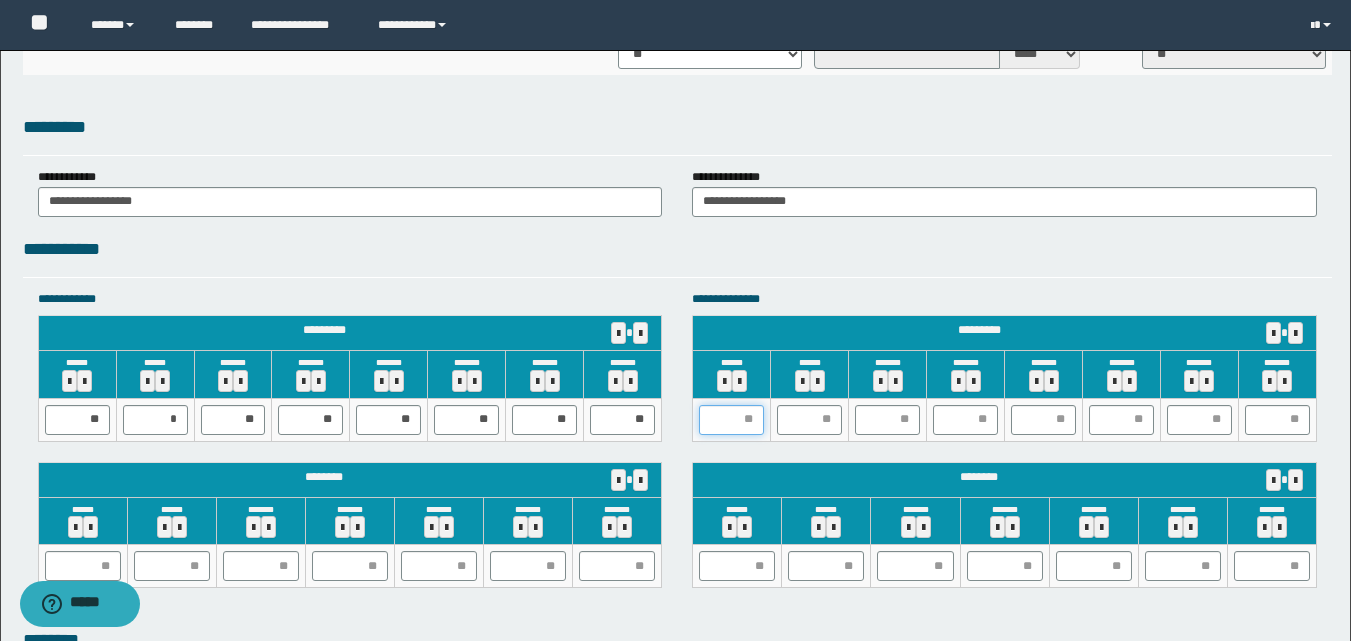 click at bounding box center (731, 420) 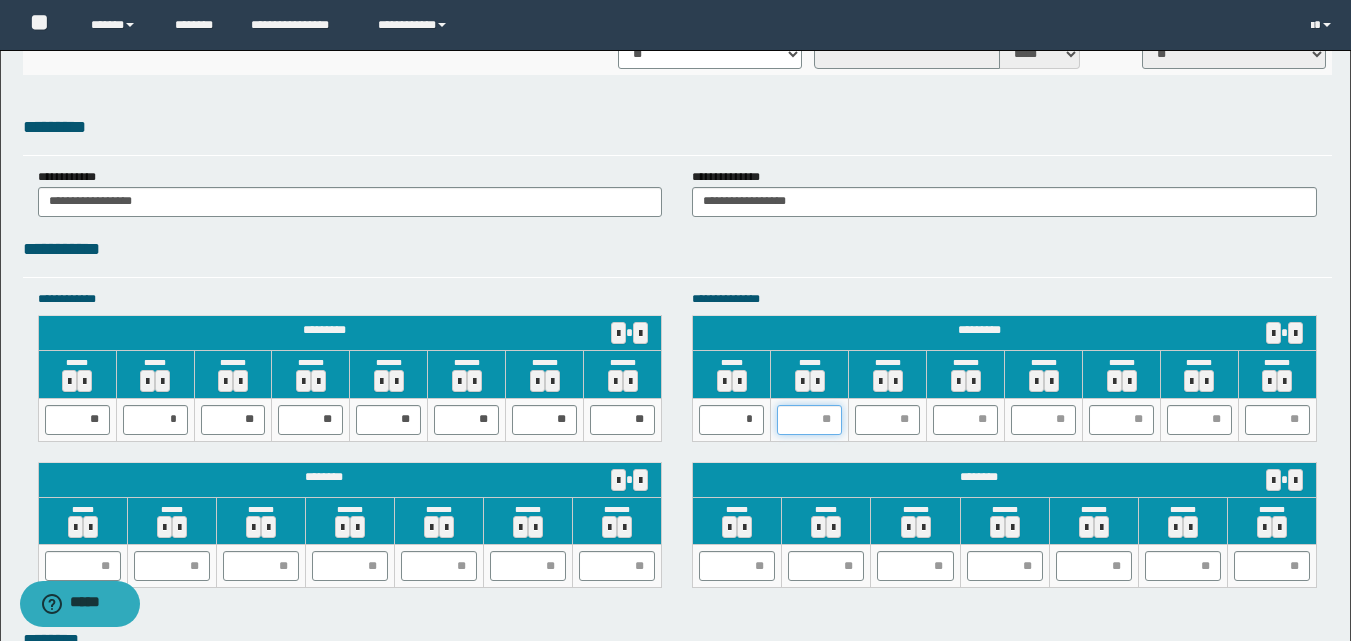 click at bounding box center (809, 420) 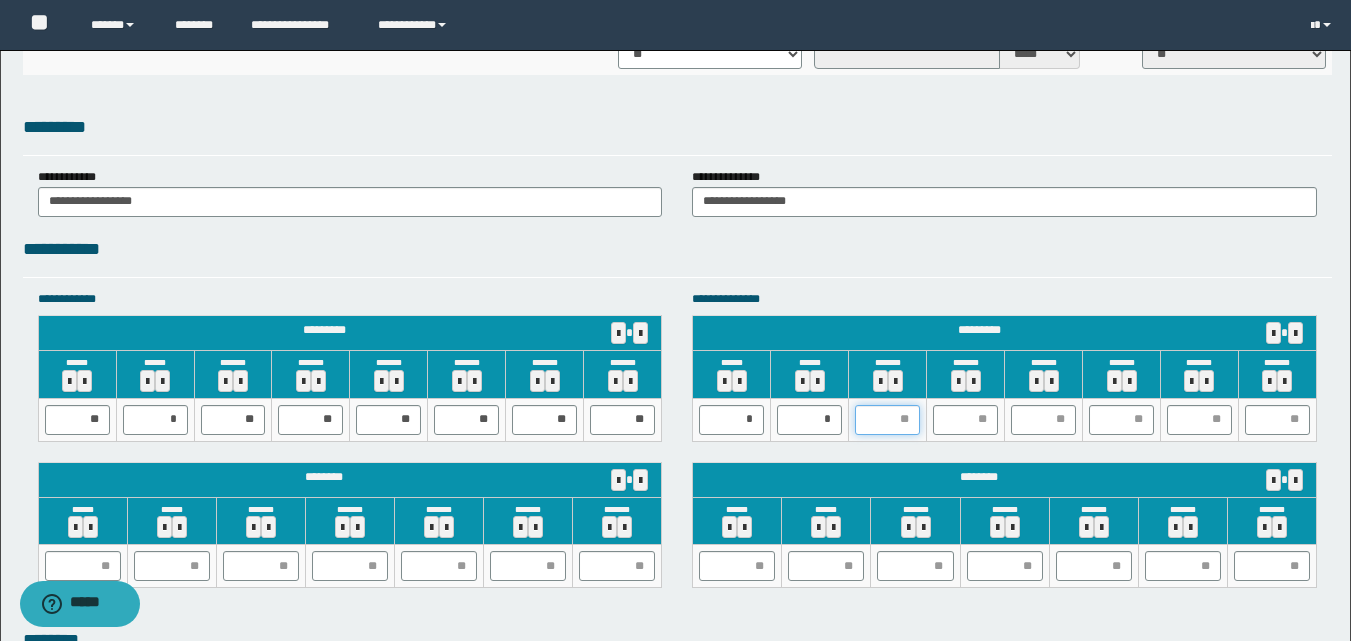 click at bounding box center (887, 420) 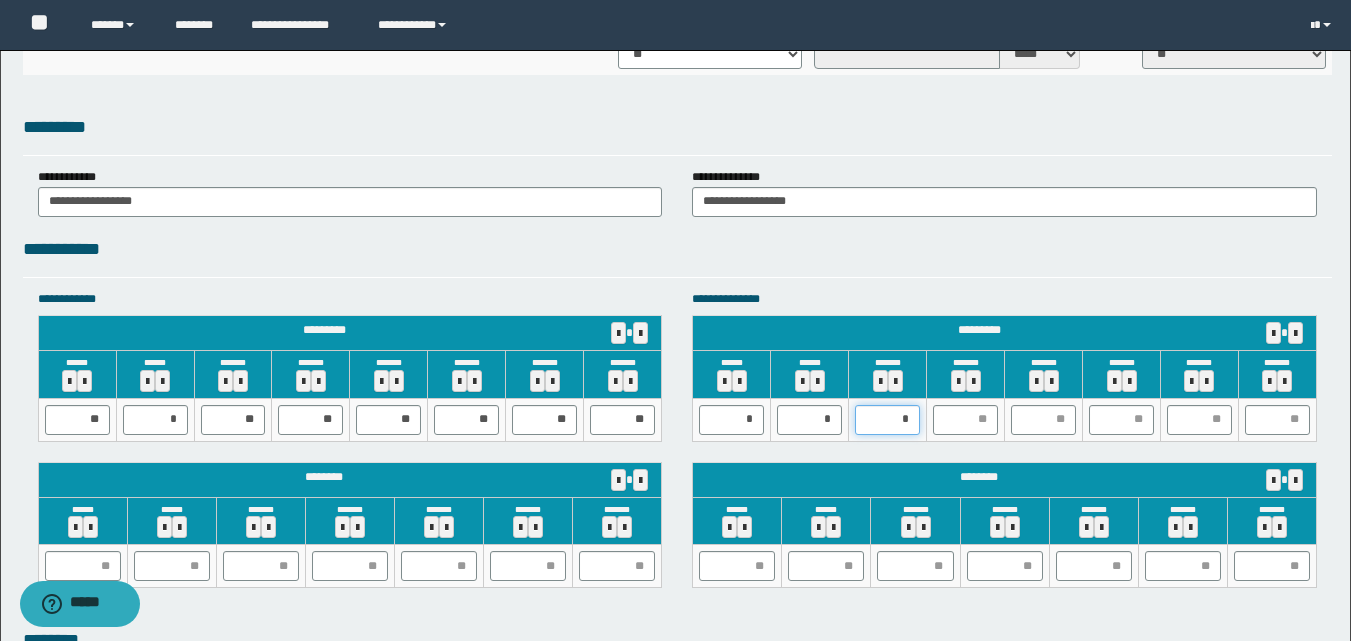 type on "**" 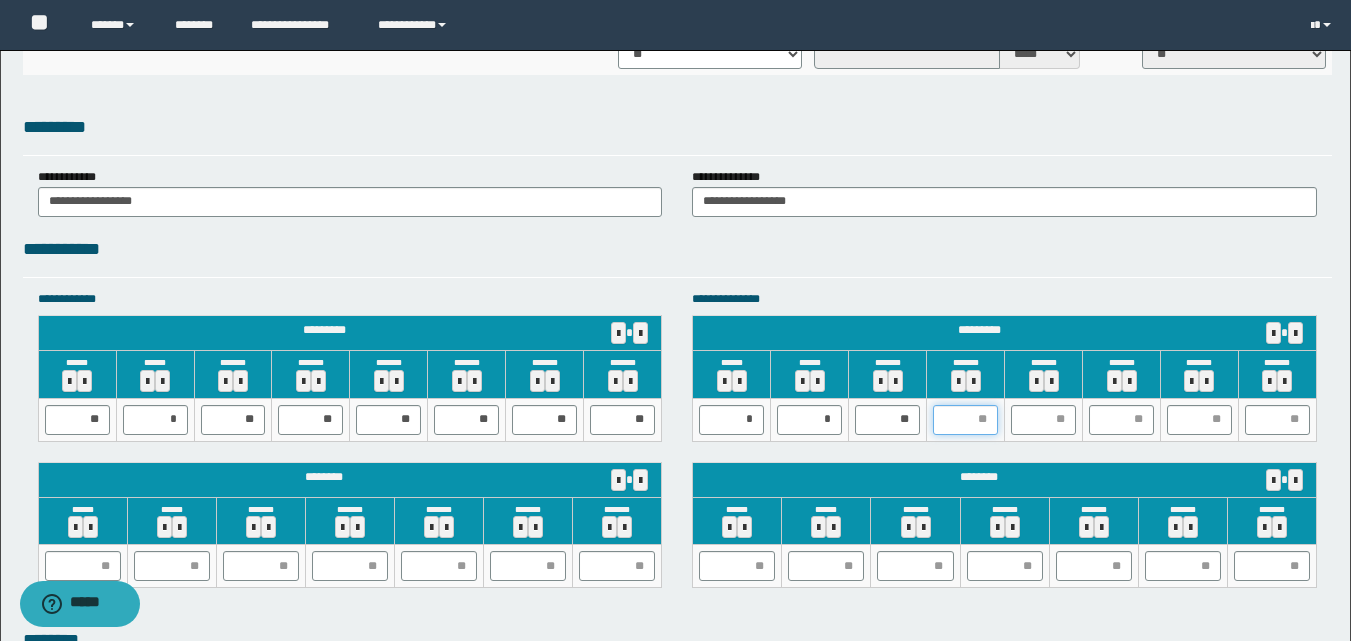 click at bounding box center [965, 420] 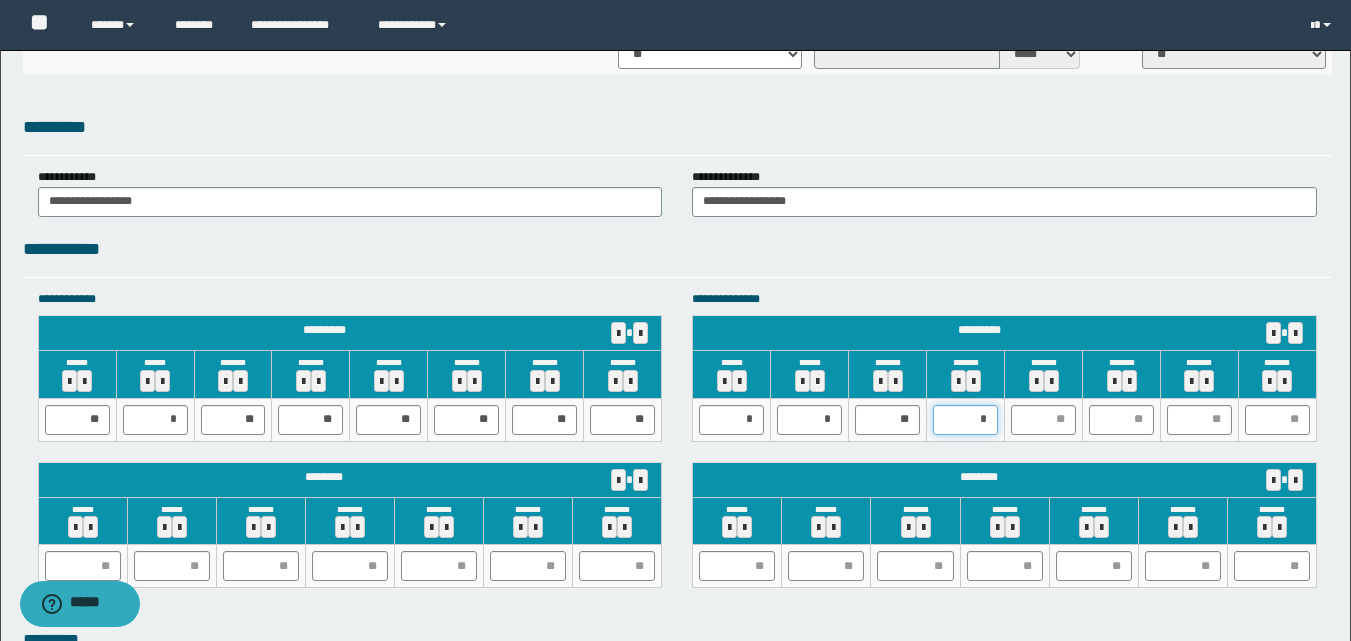 type on "**" 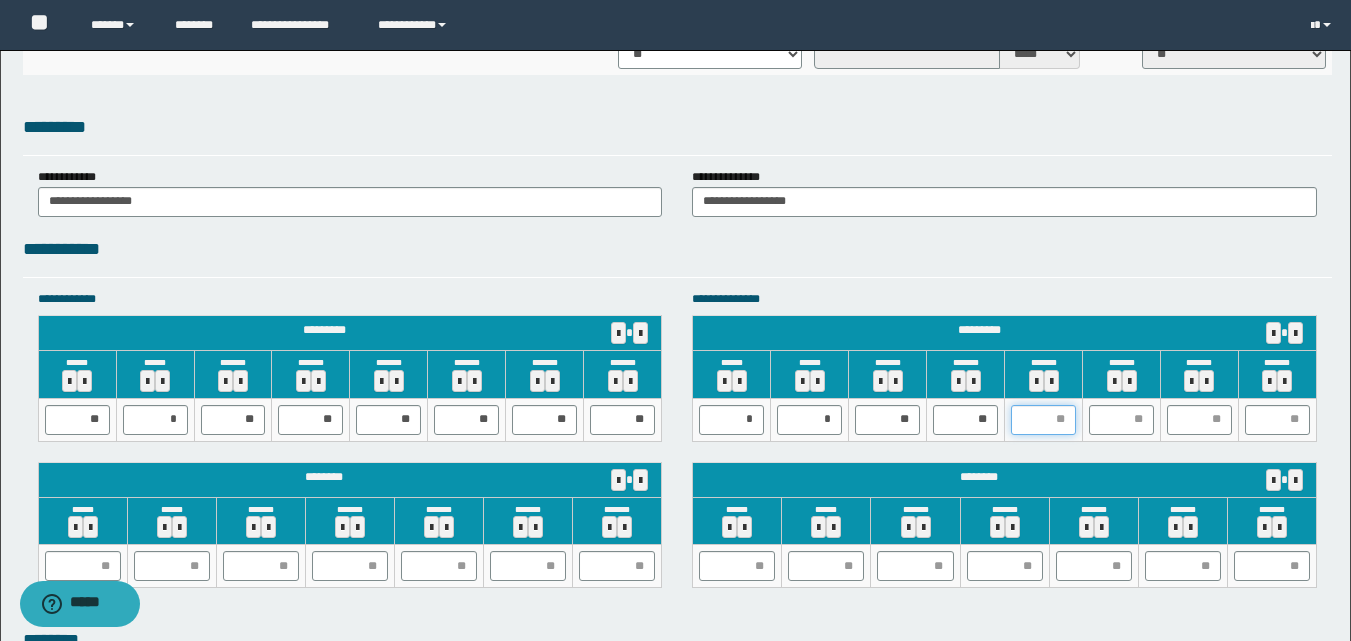 click at bounding box center [1043, 420] 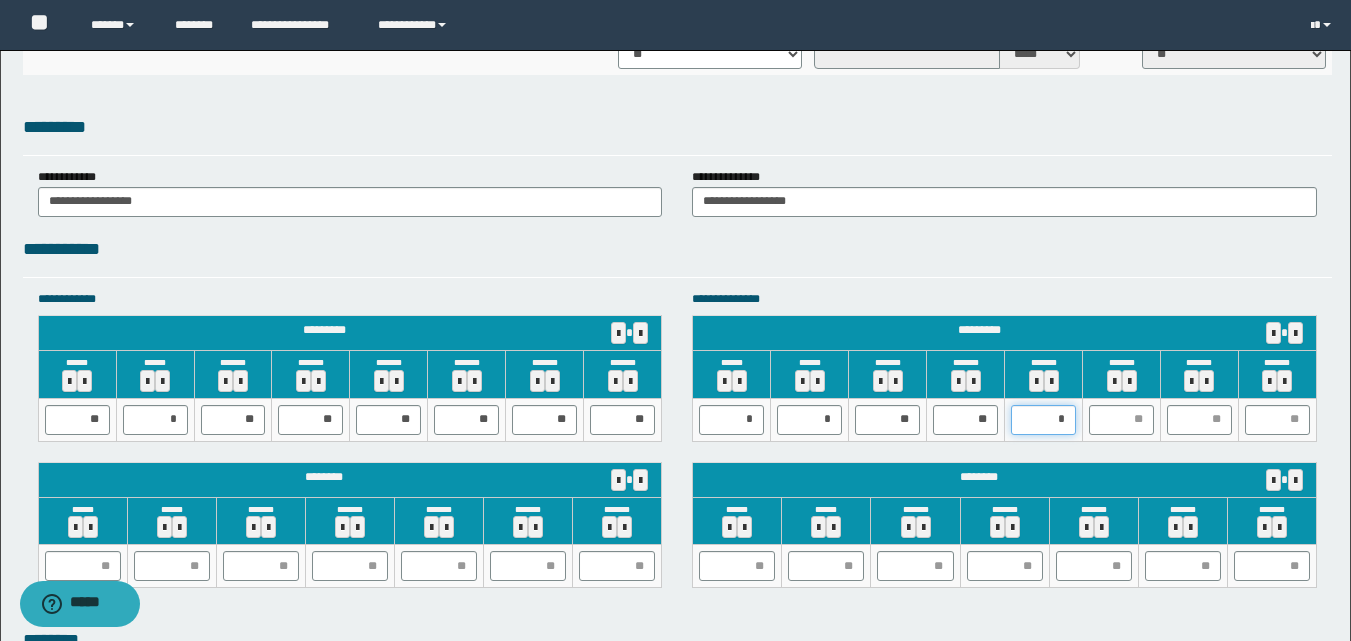 type on "**" 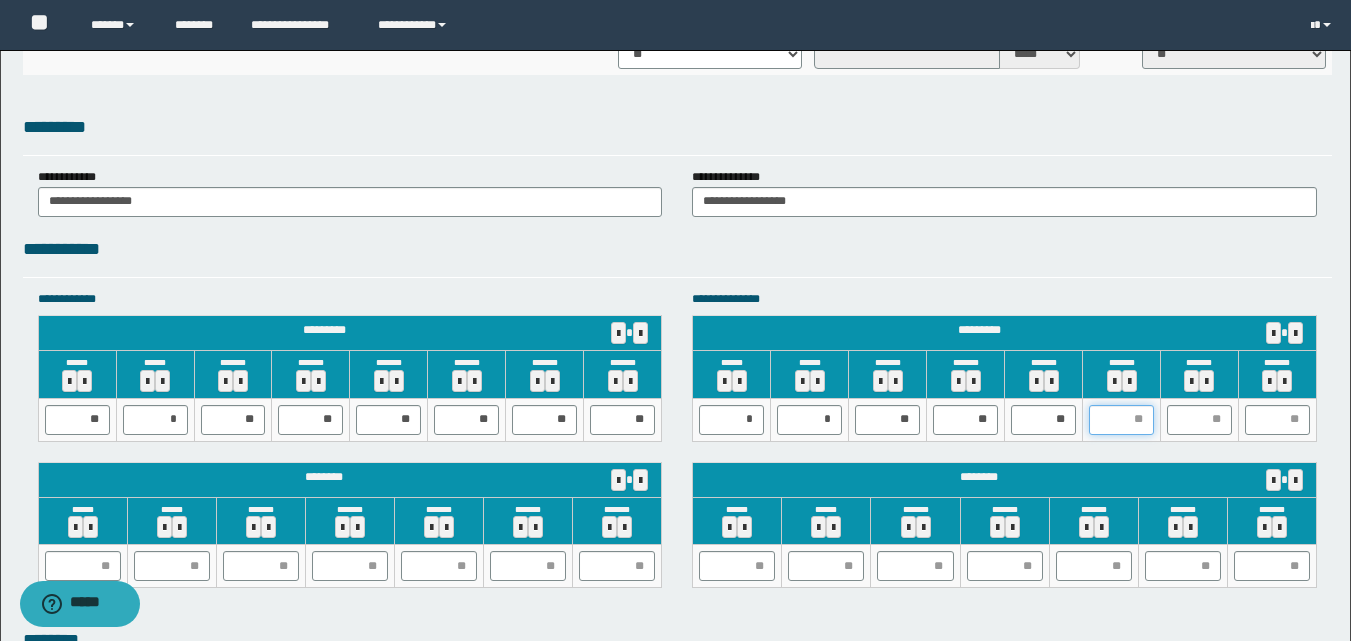 click at bounding box center (1121, 420) 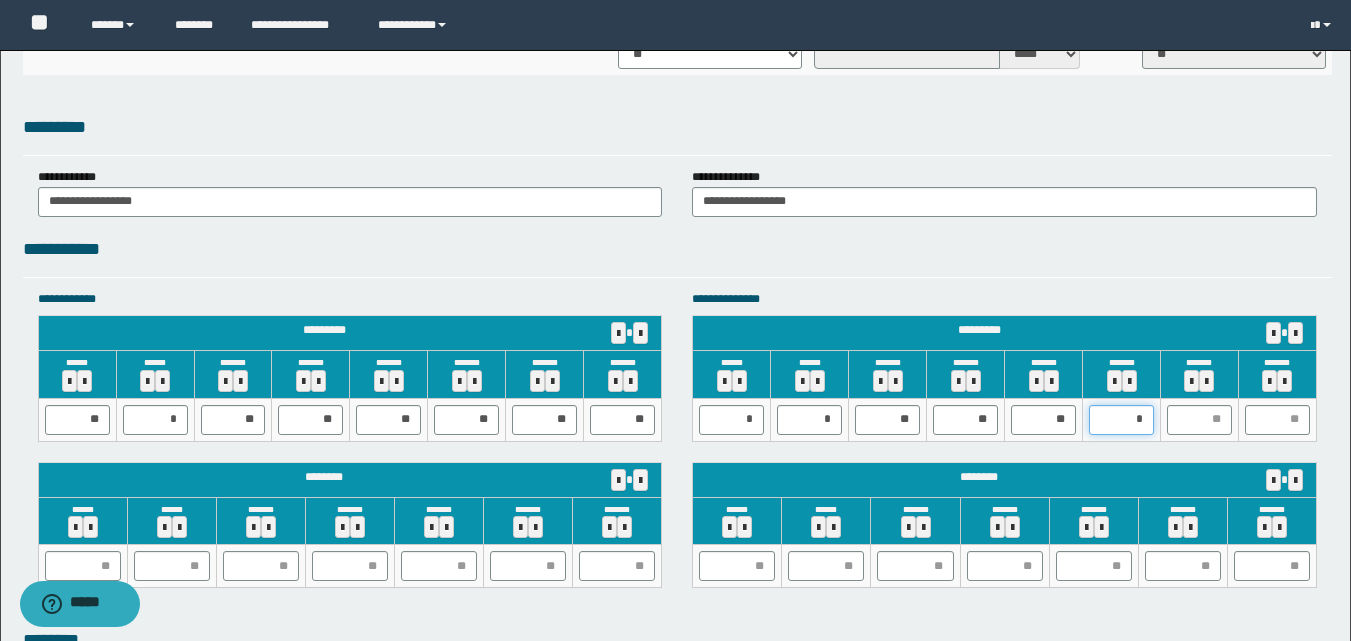 type on "**" 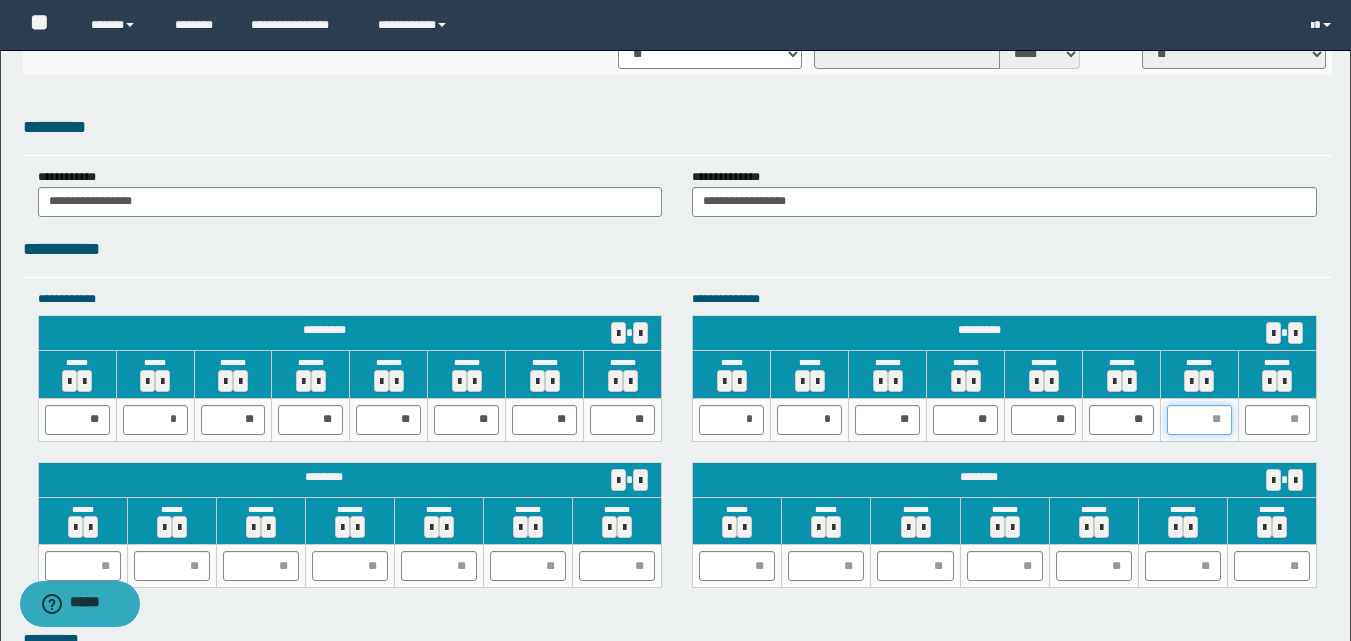 click at bounding box center (1199, 420) 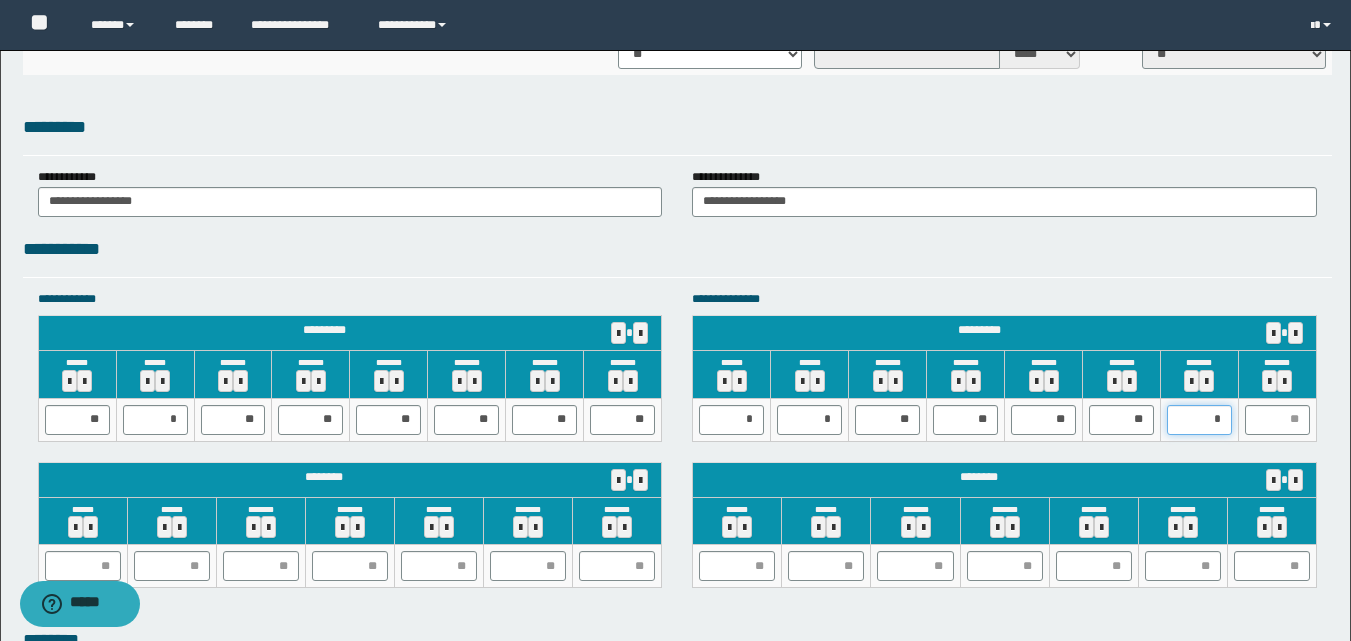 type on "**" 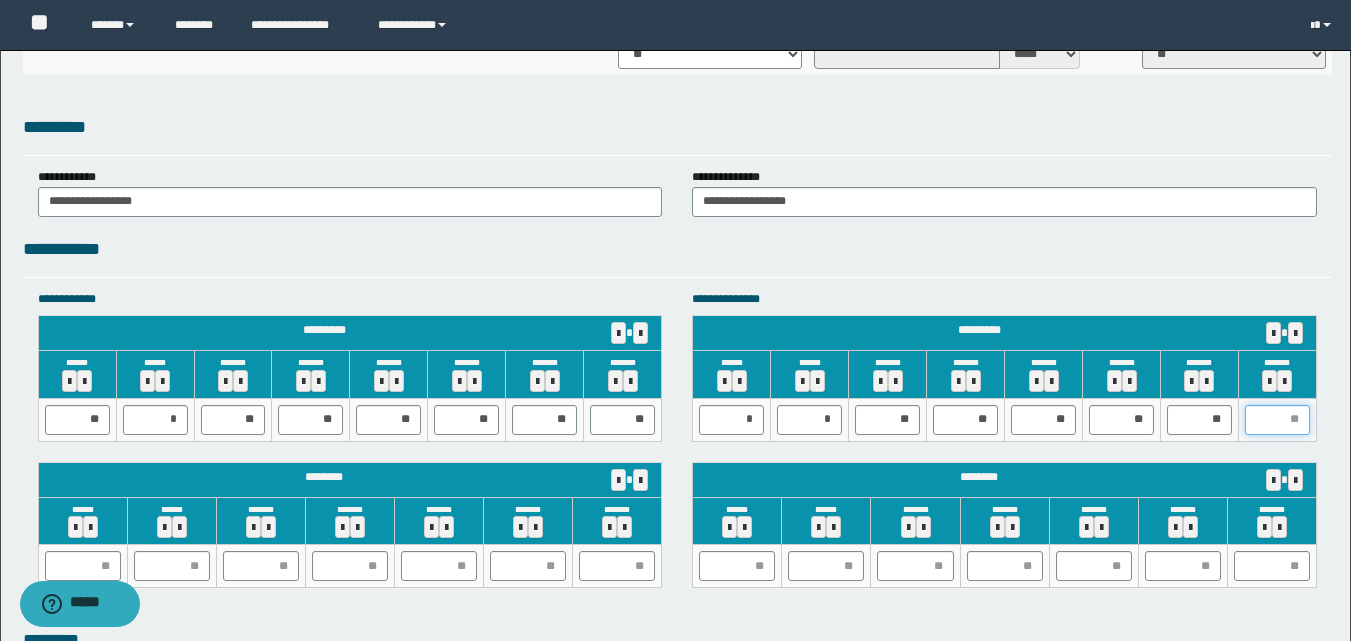 click at bounding box center (1277, 420) 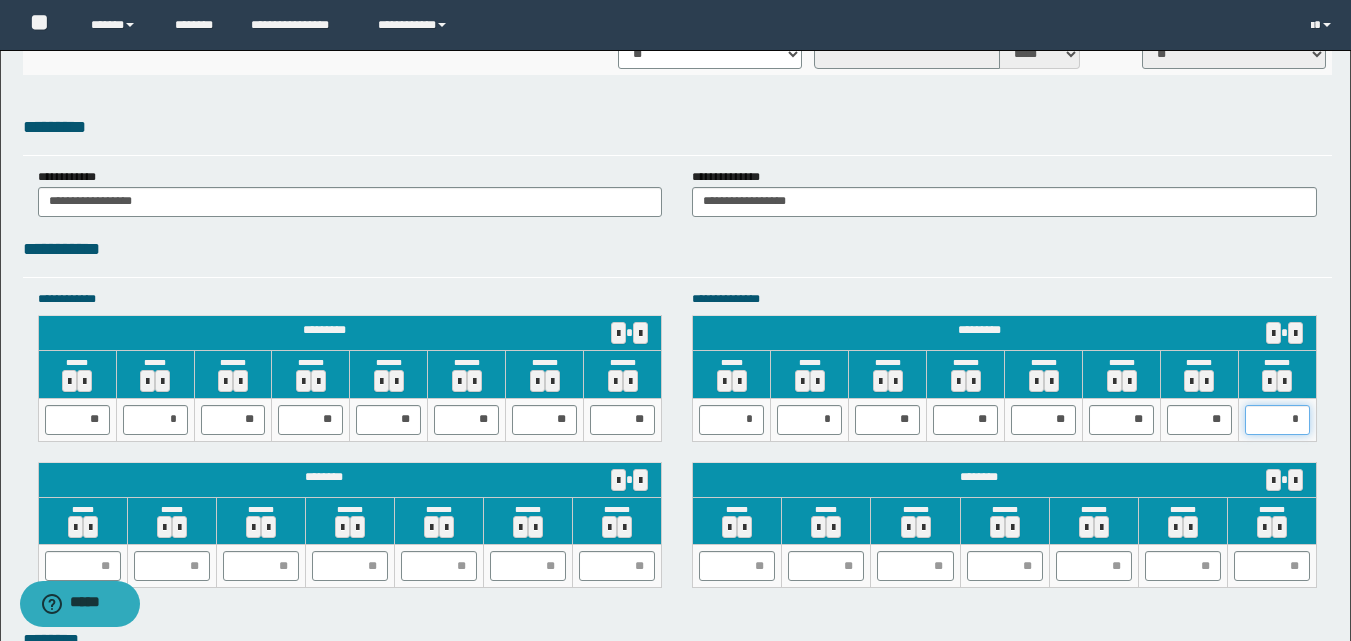 type on "**" 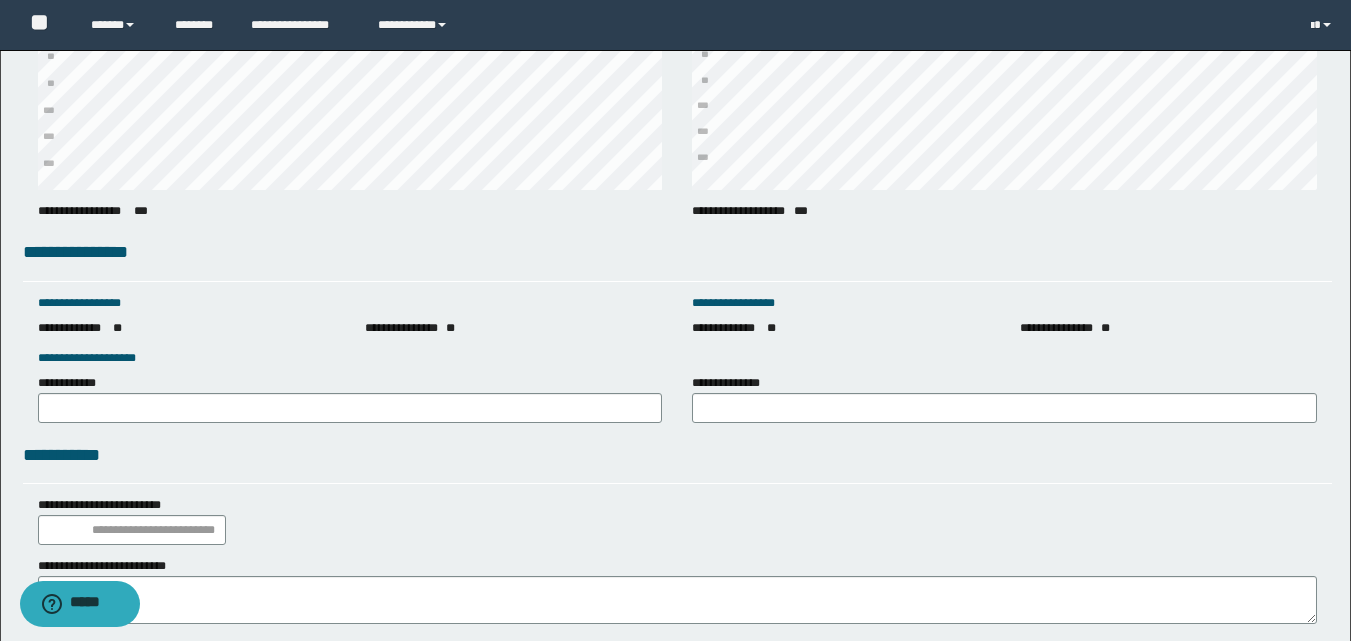 scroll, scrollTop: 2674, scrollLeft: 0, axis: vertical 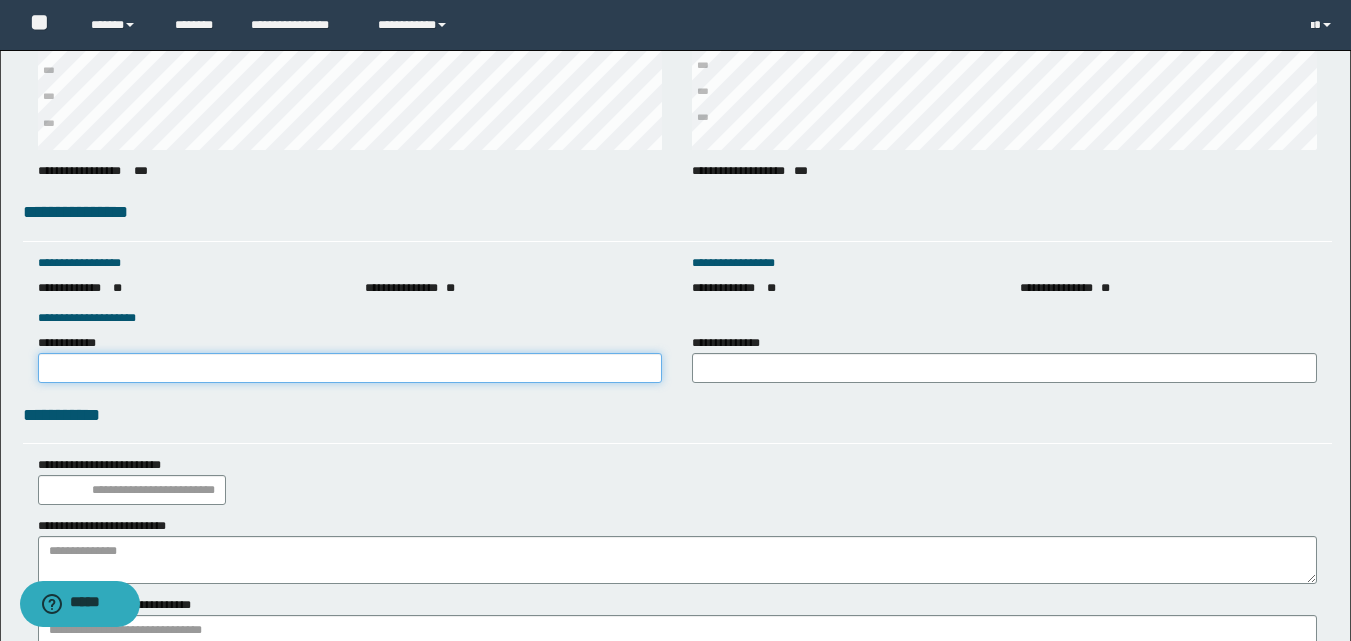 click on "**********" at bounding box center [350, 368] 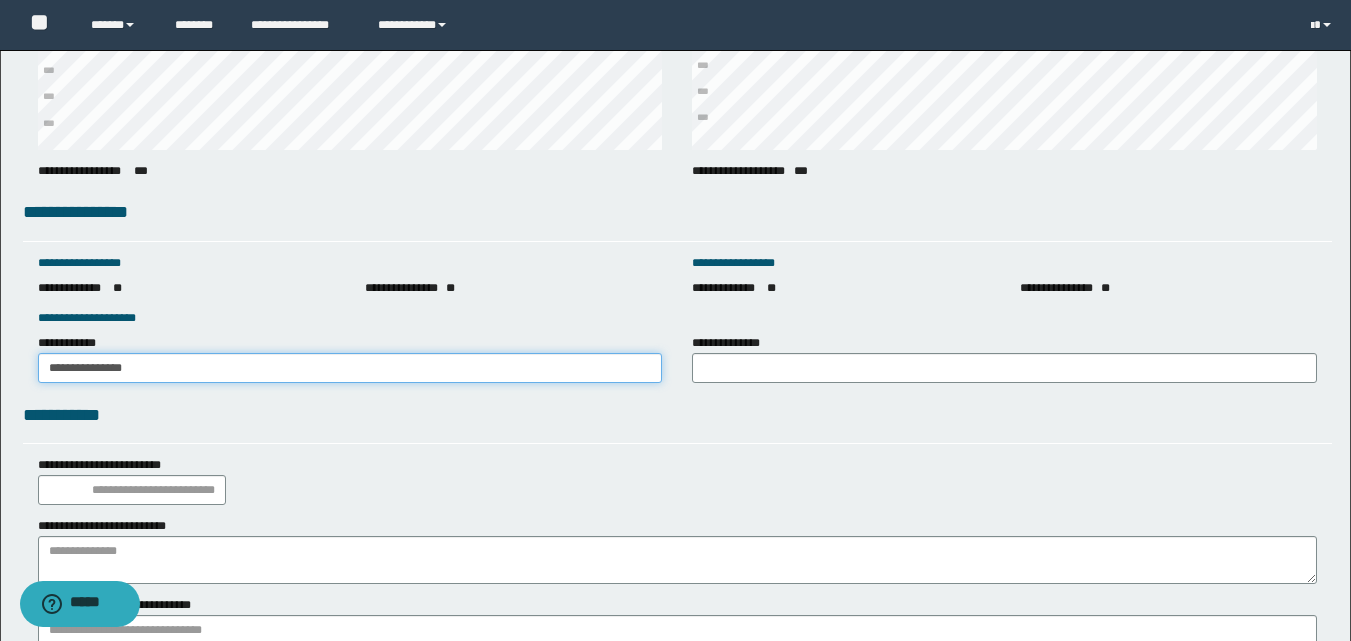 drag, startPoint x: 221, startPoint y: 366, endPoint x: 30, endPoint y: 365, distance: 191.00262 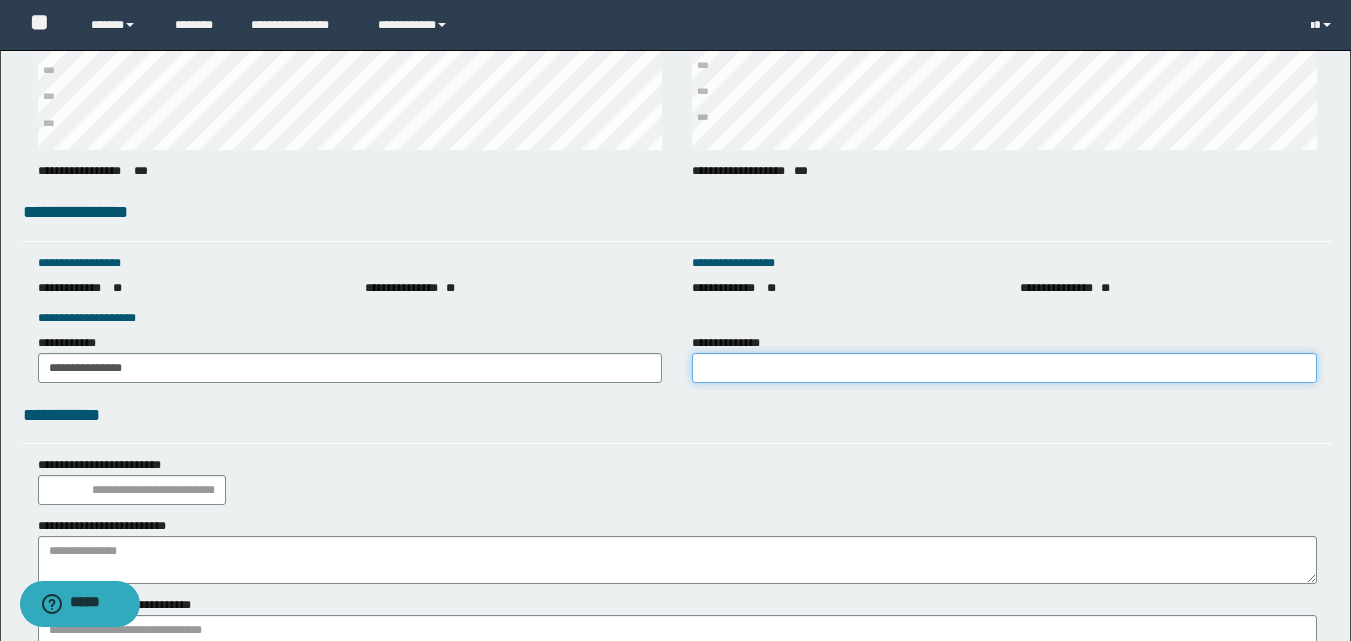 click on "**********" at bounding box center [1004, 368] 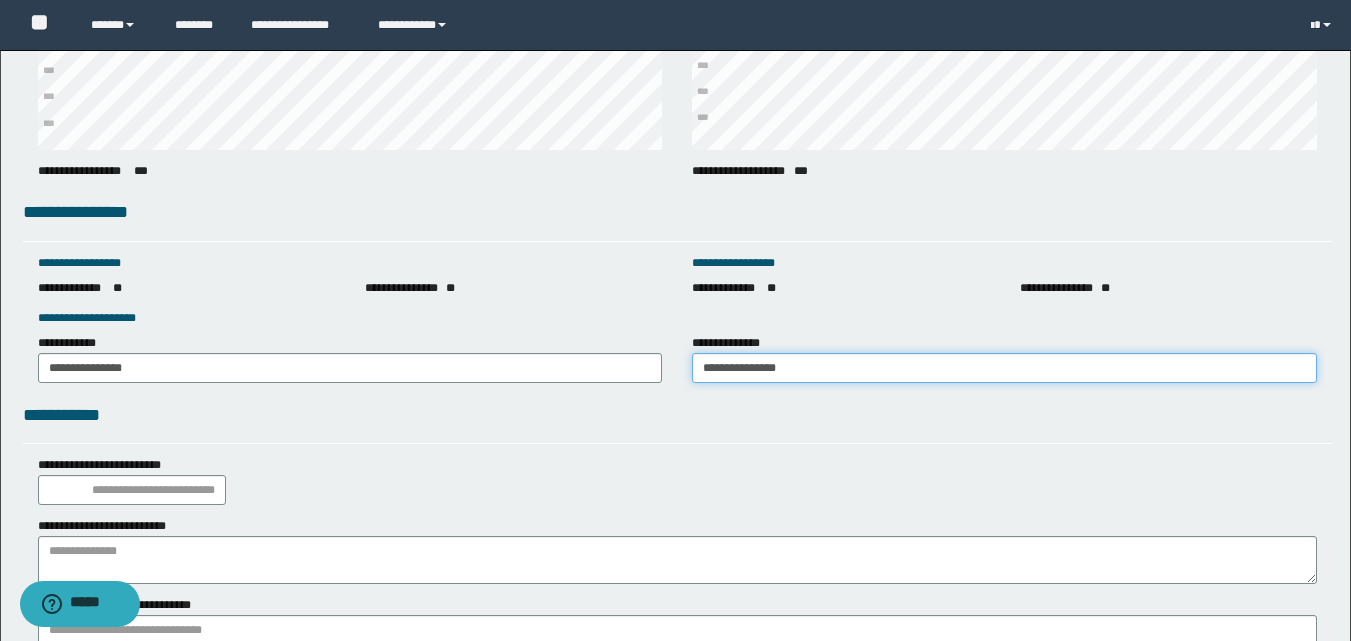 type on "**********" 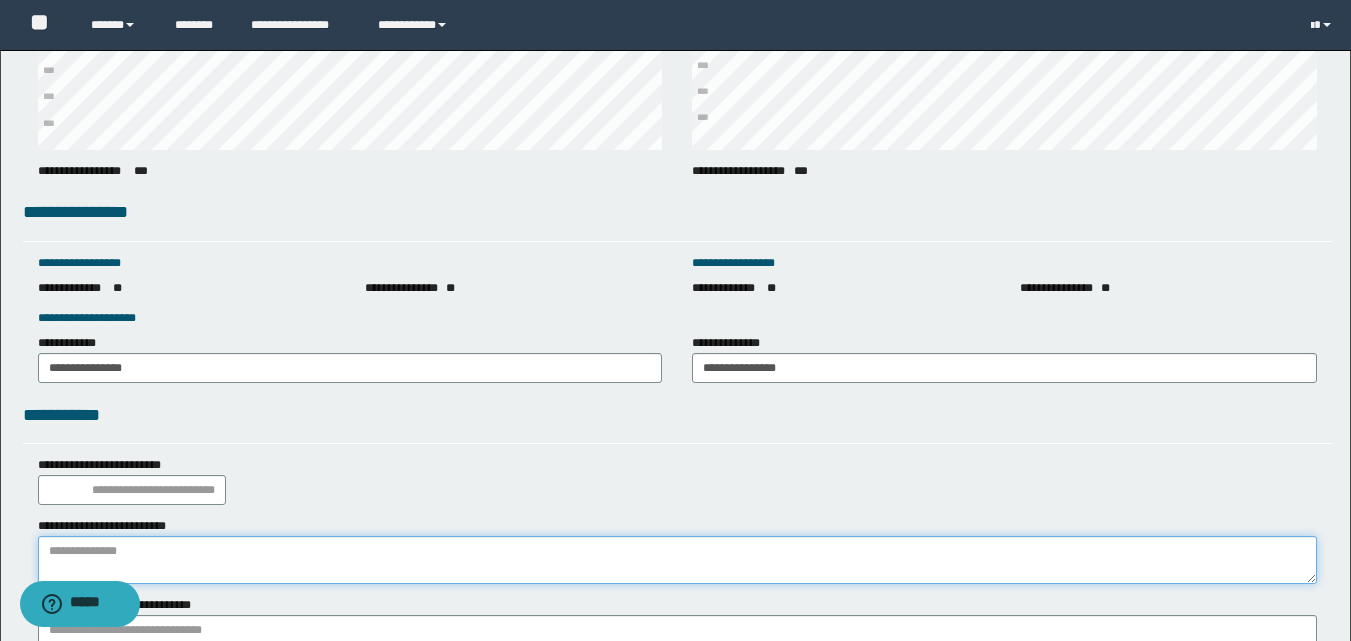 click at bounding box center (677, 560) 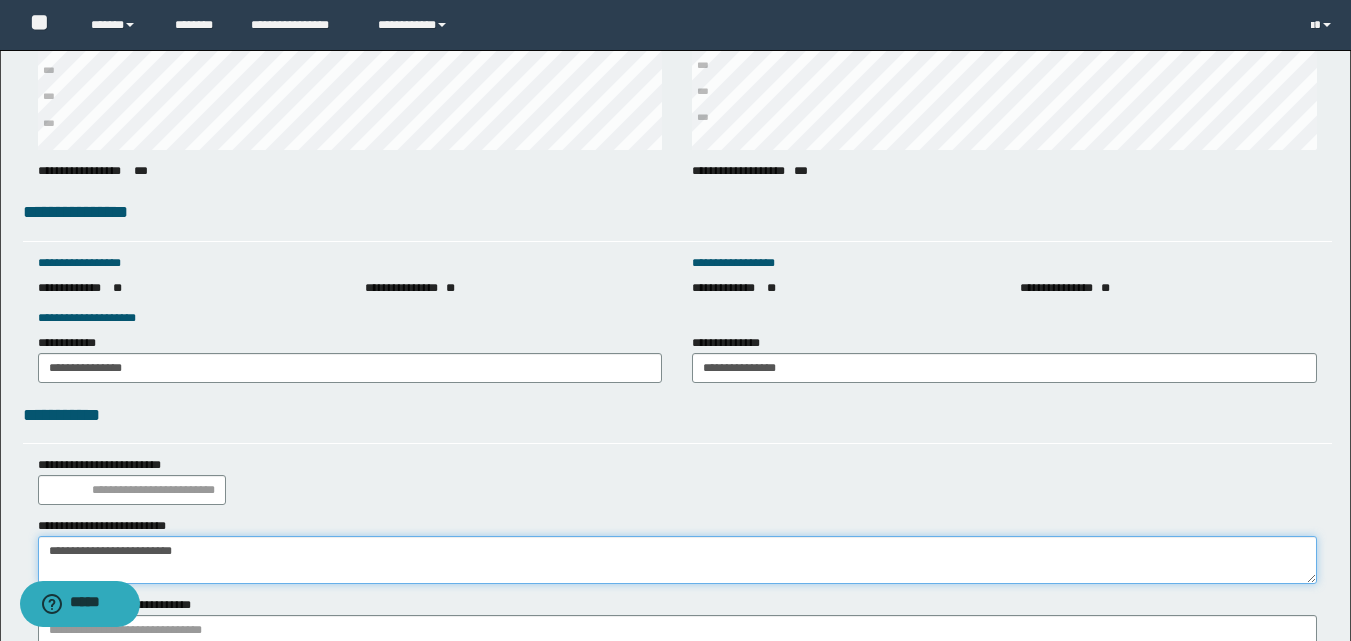 type on "**********" 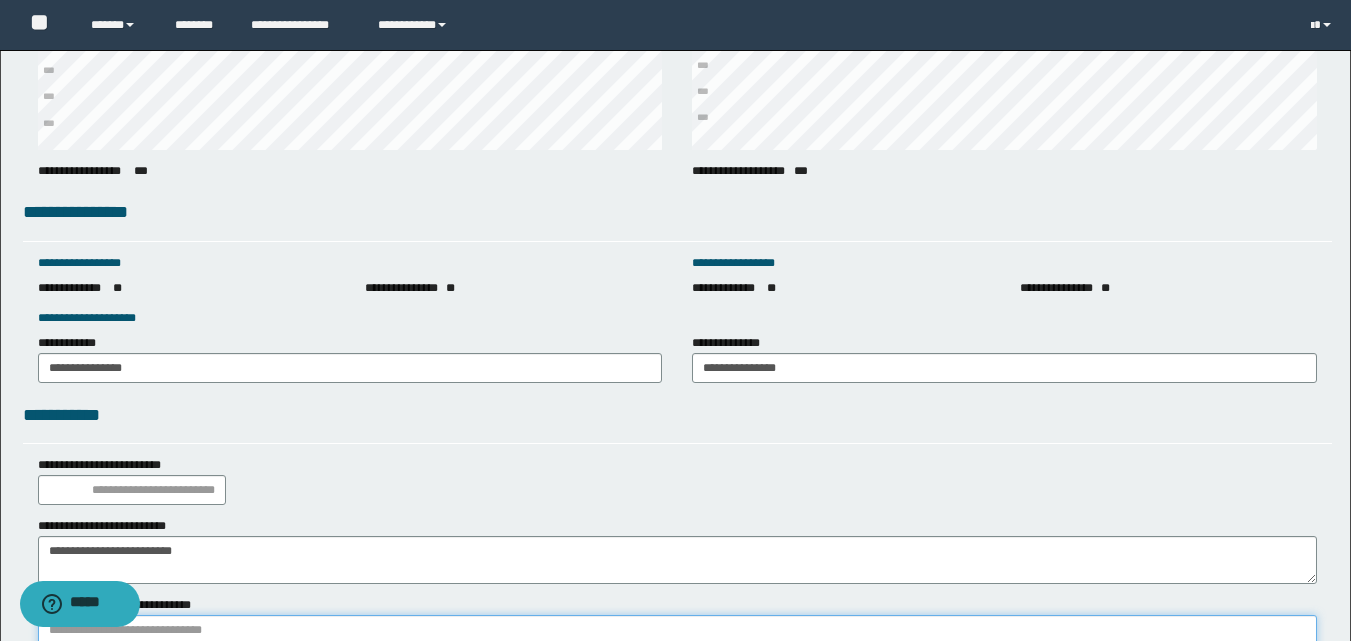 click at bounding box center [677, 639] 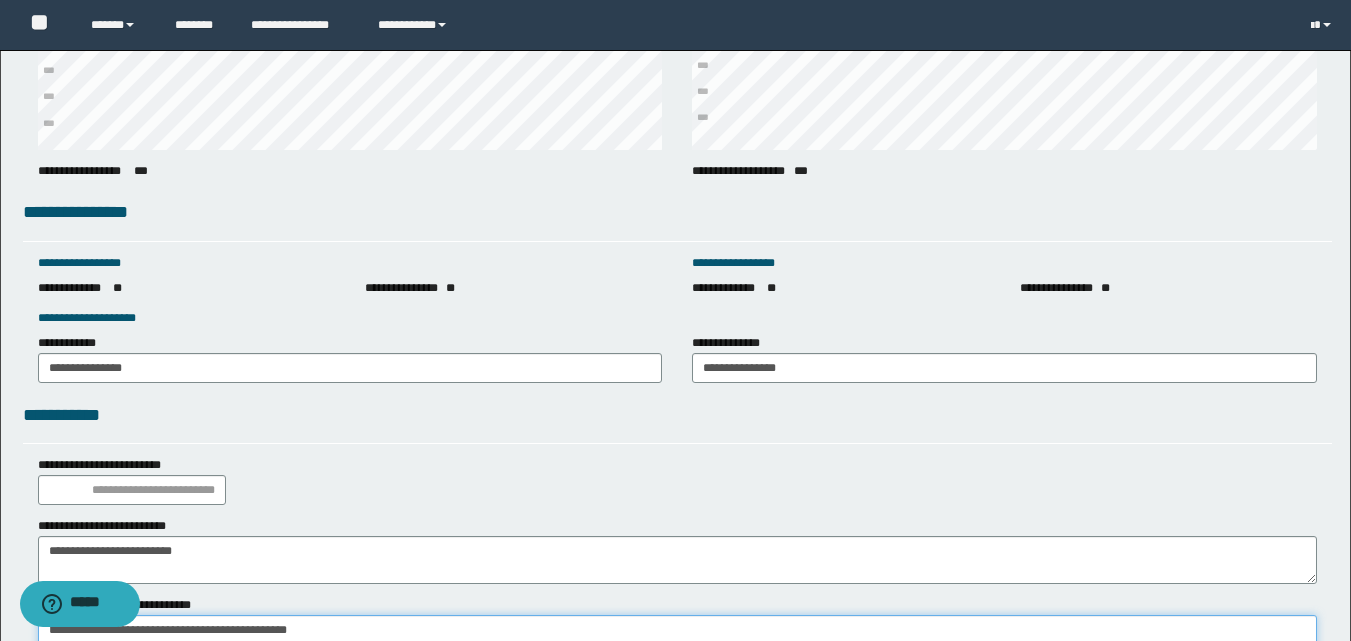 scroll, scrollTop: 11, scrollLeft: 0, axis: vertical 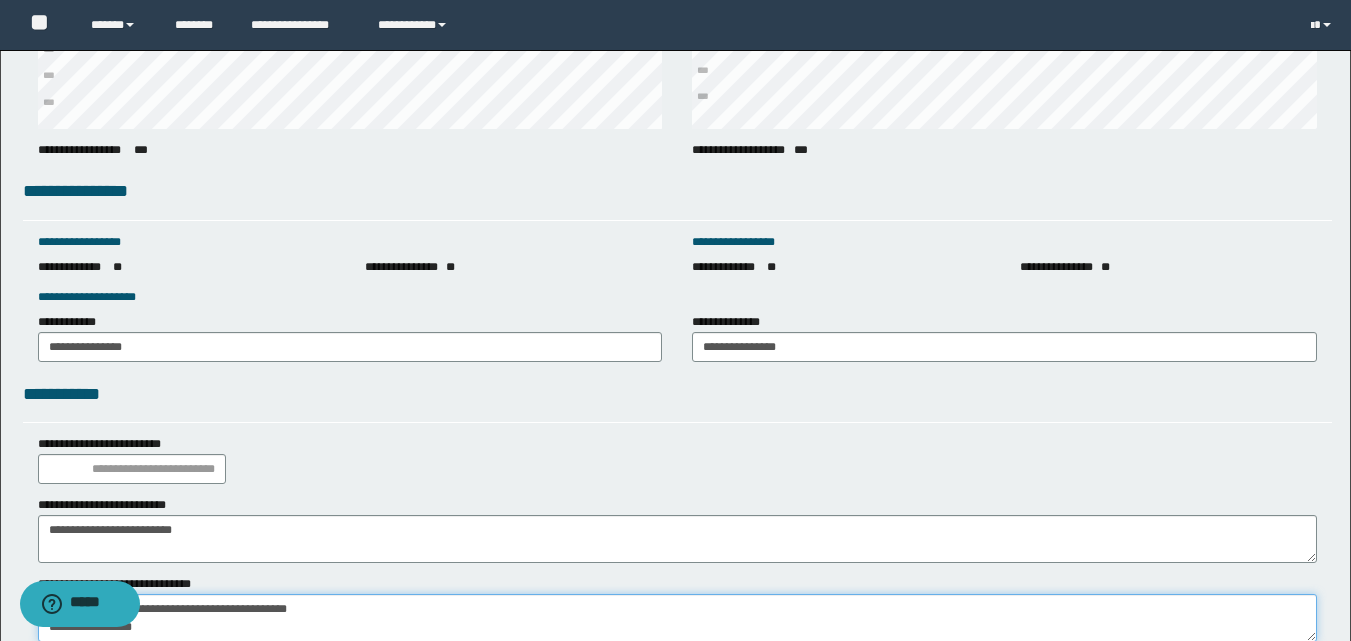type on "**********" 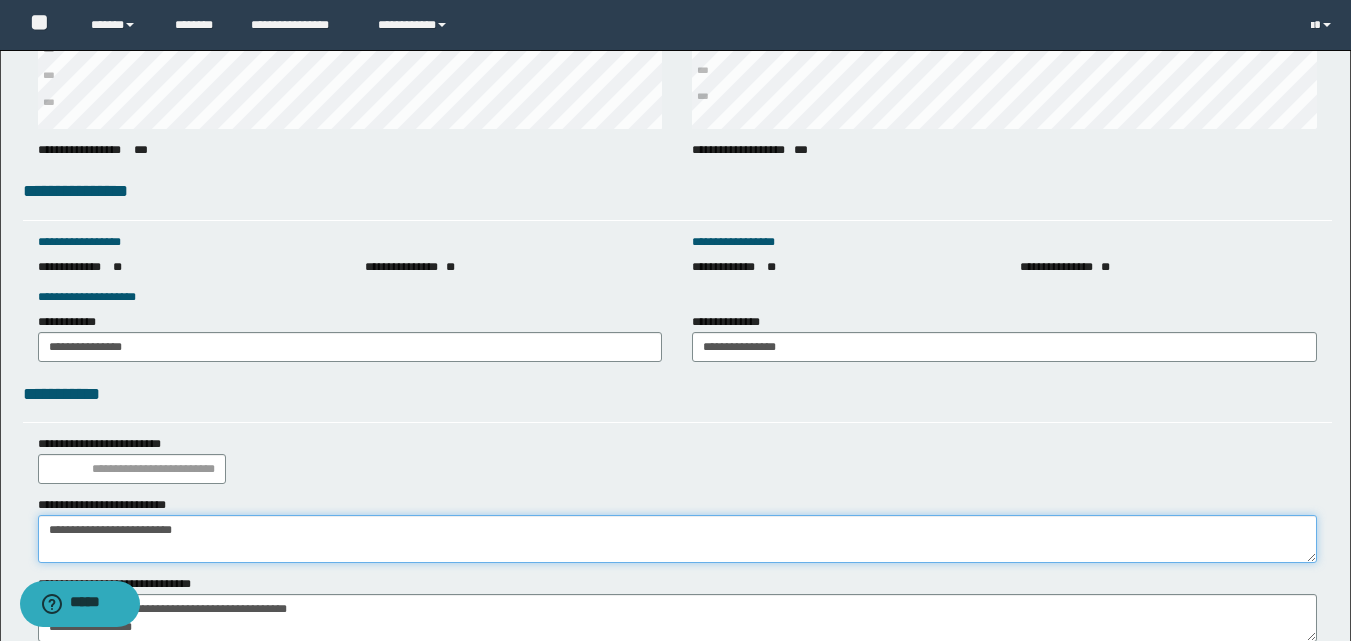 drag, startPoint x: 203, startPoint y: 533, endPoint x: 13, endPoint y: 529, distance: 190.0421 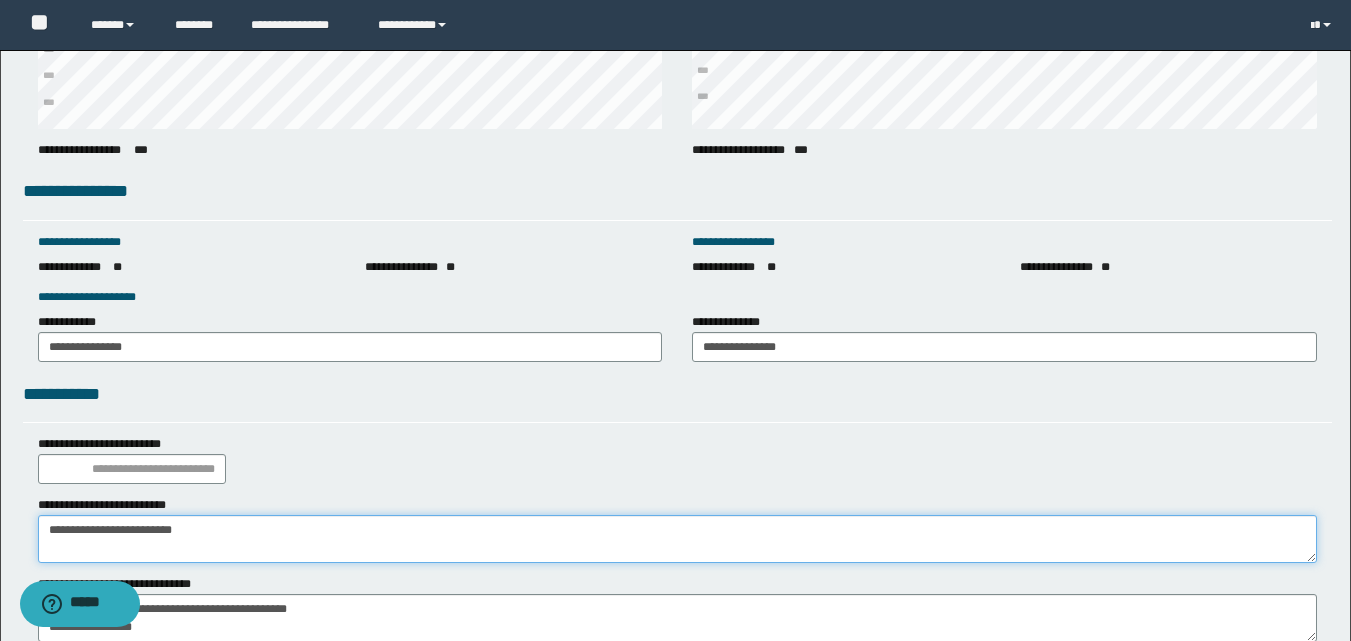 click on "**********" at bounding box center [677, 529] 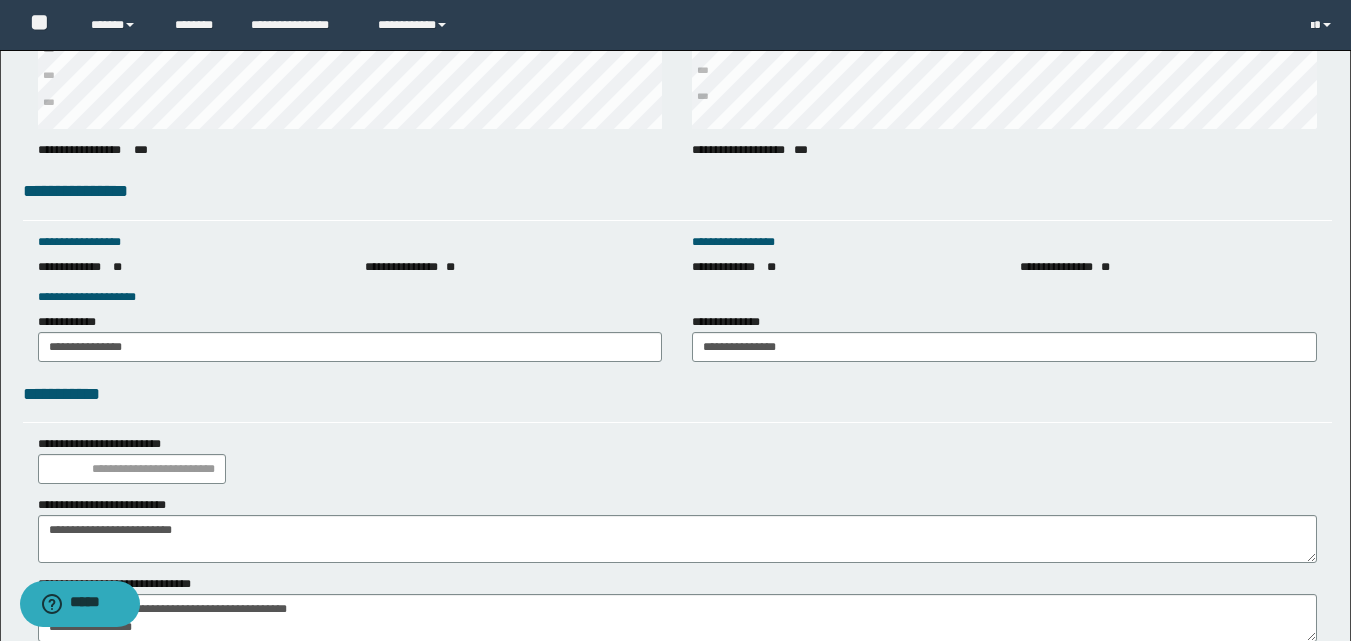 click on "**********" at bounding box center (677, 459) 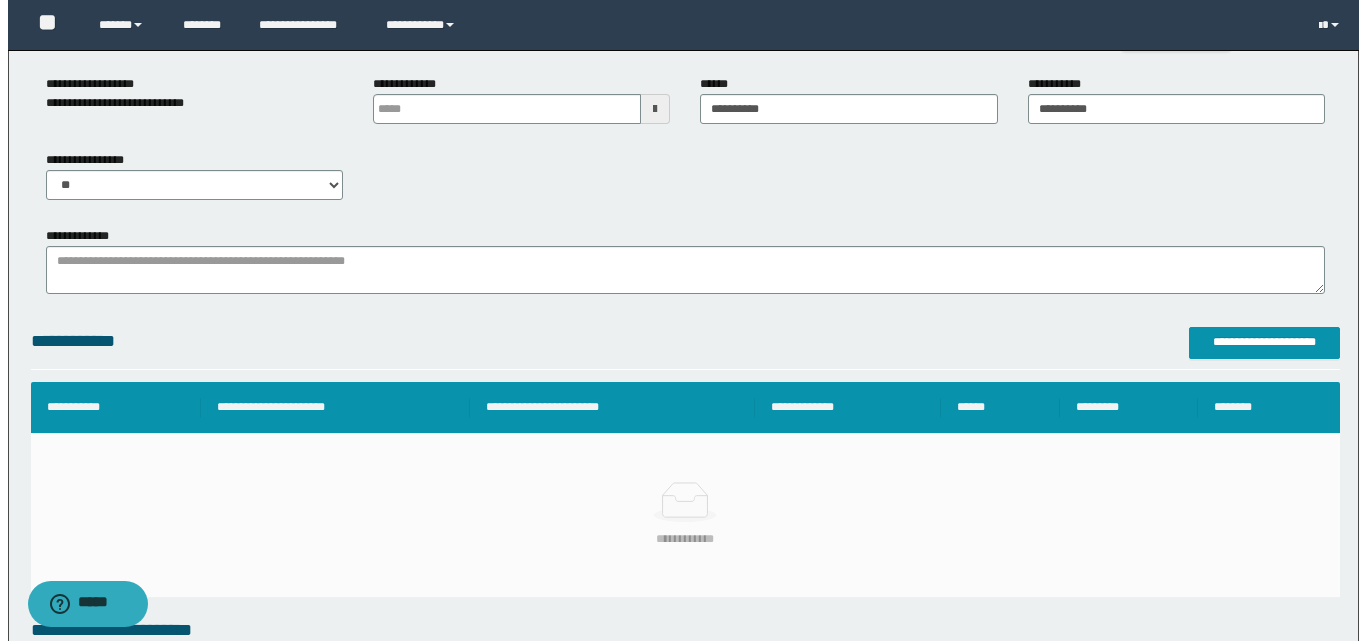 scroll, scrollTop: 200, scrollLeft: 0, axis: vertical 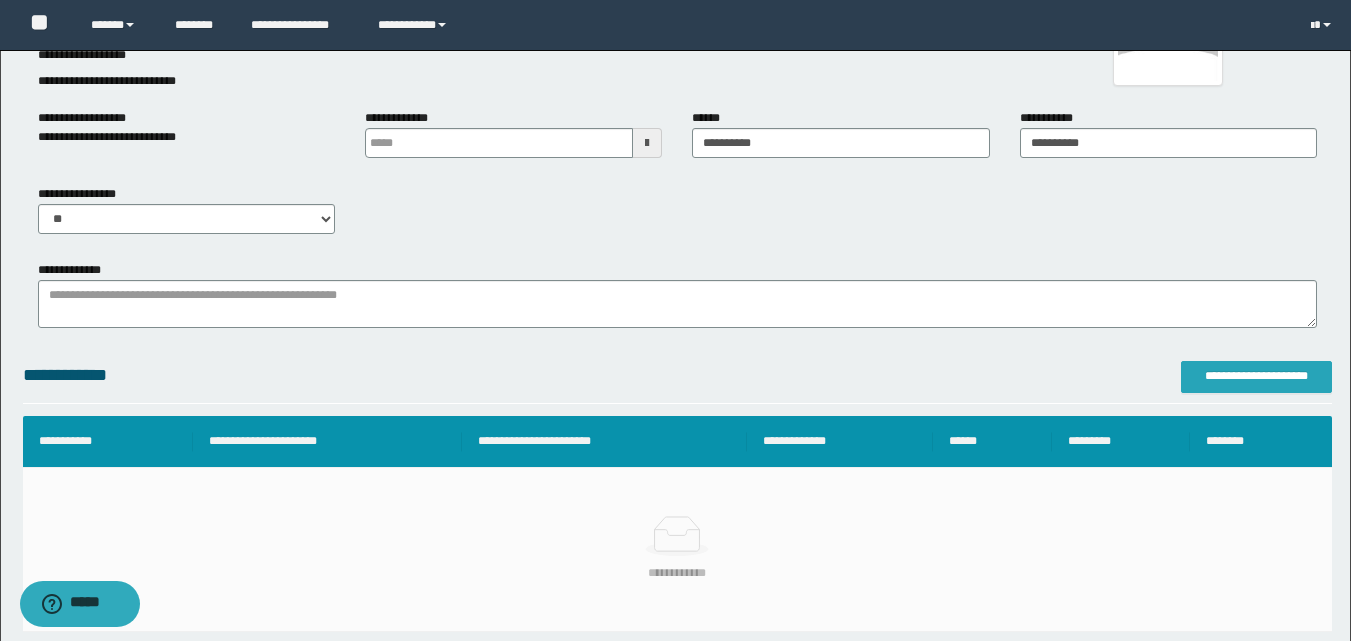 click on "**********" at bounding box center [1256, 377] 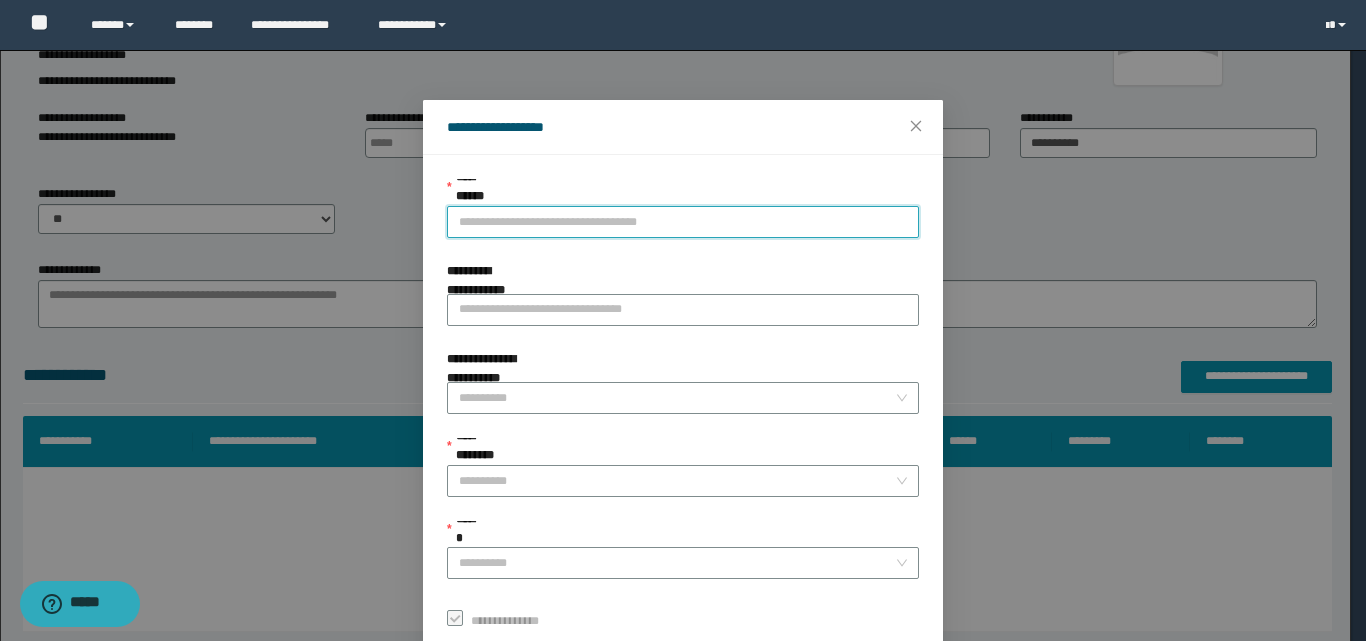 click on "**********" at bounding box center [683, 222] 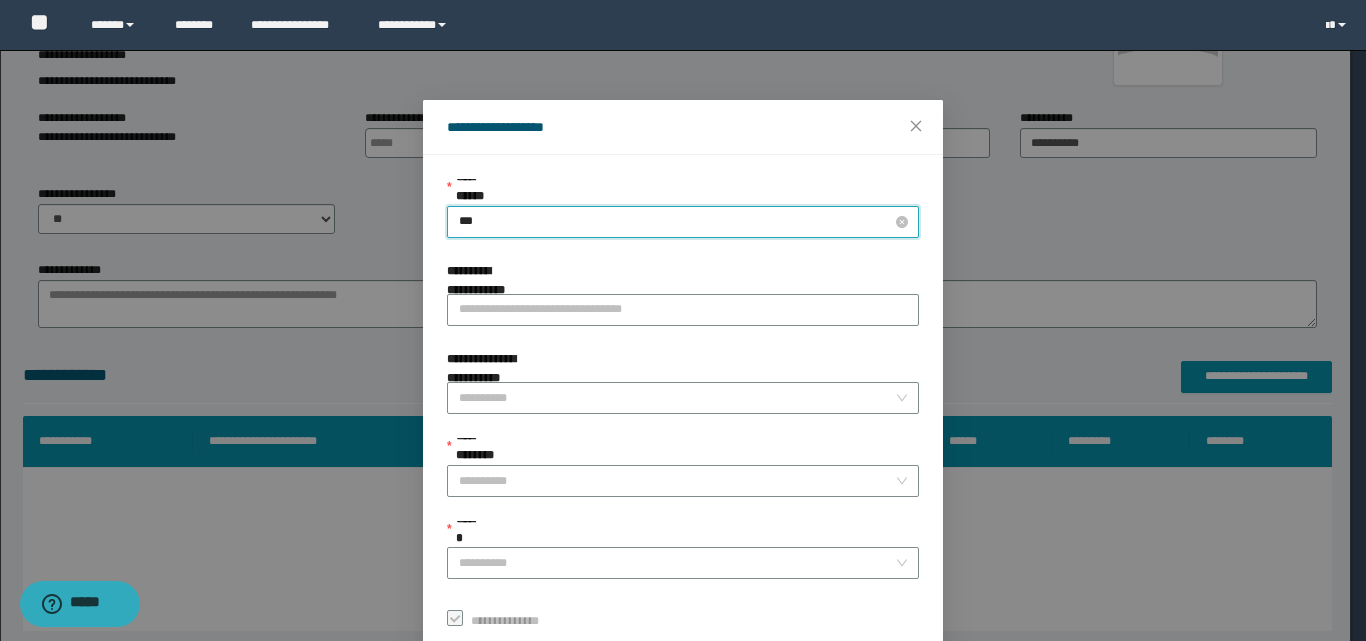 type on "****" 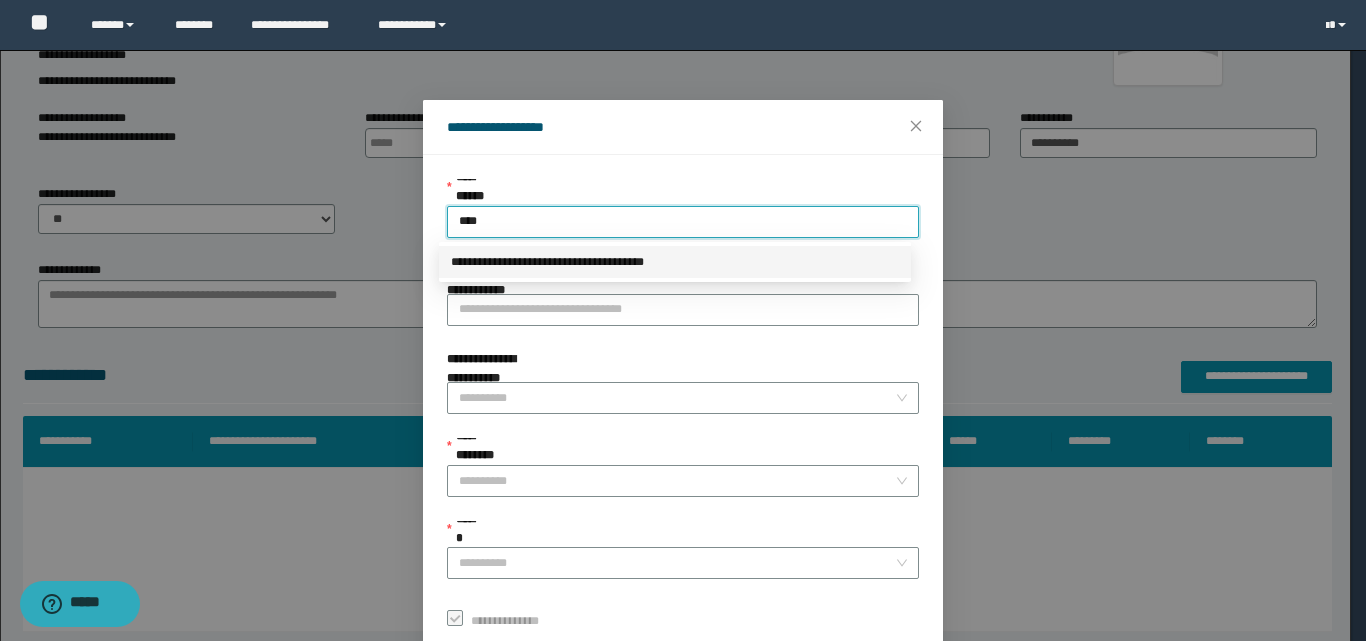 click on "**********" at bounding box center [675, 262] 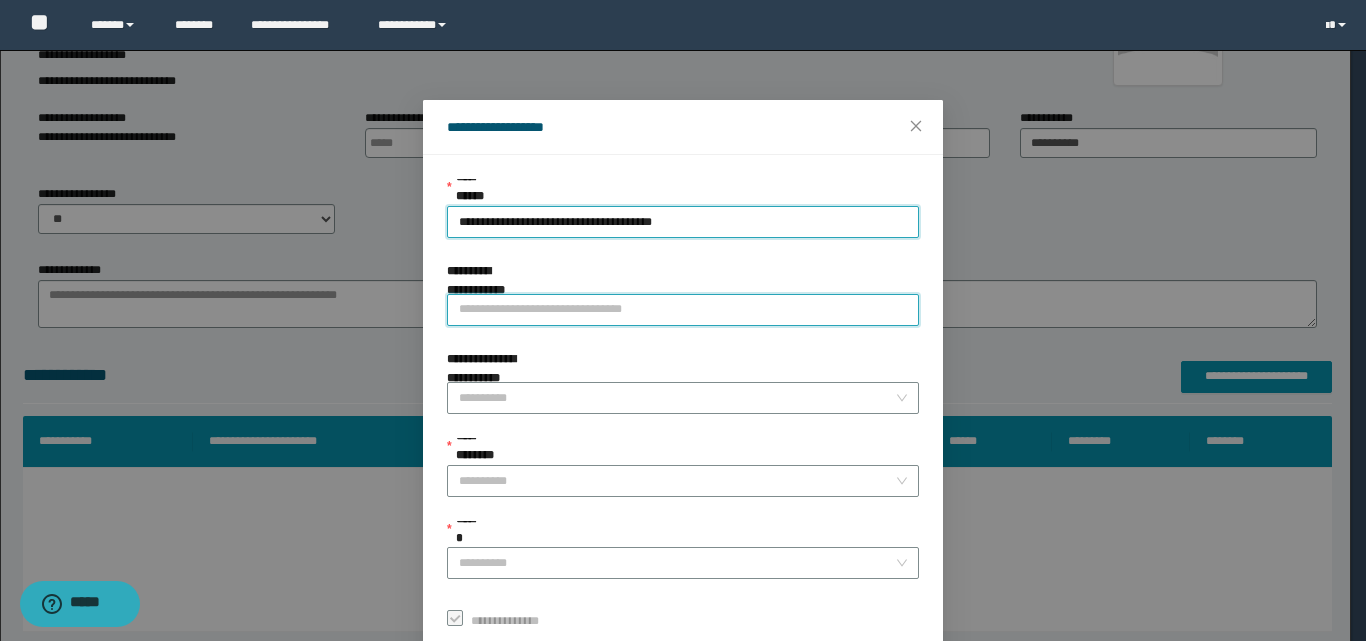 click on "**********" at bounding box center [683, 310] 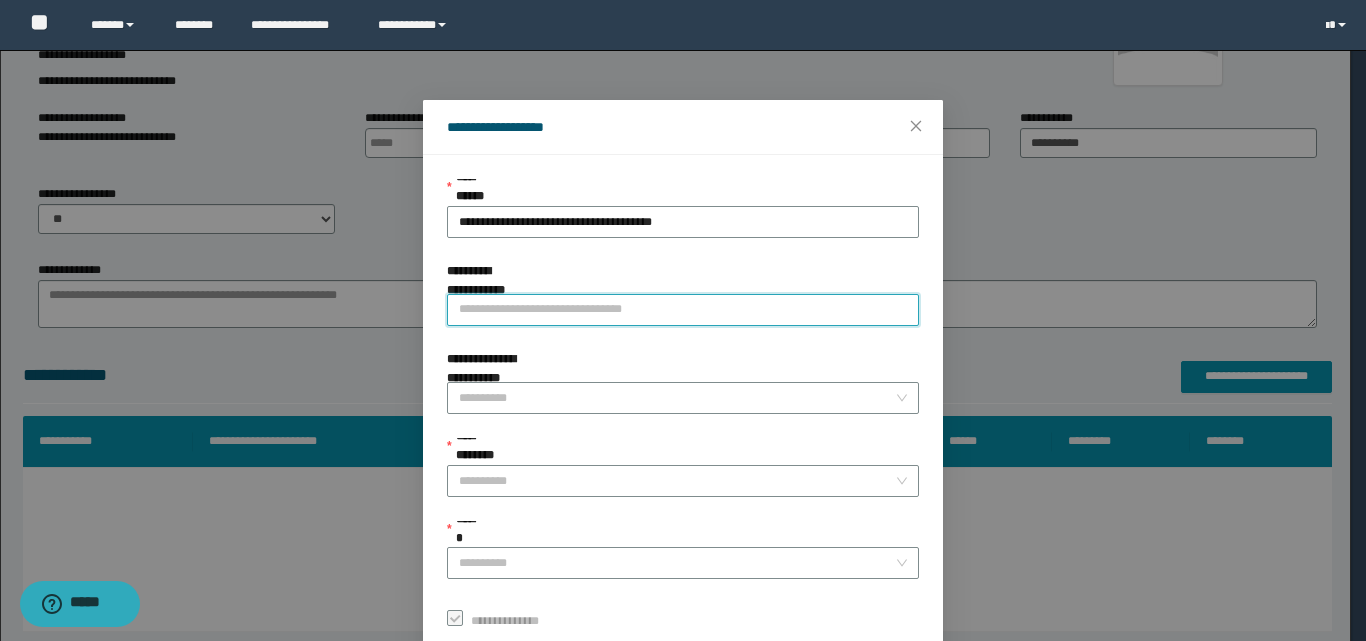 paste on "**********" 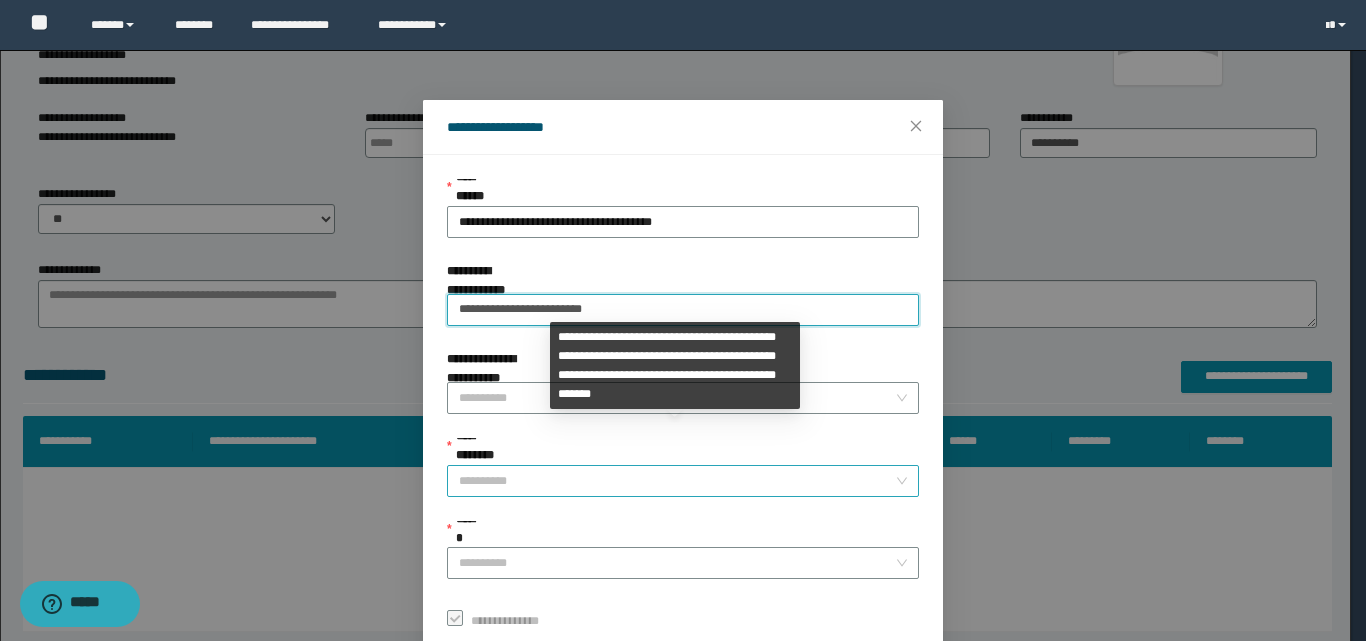 type on "**********" 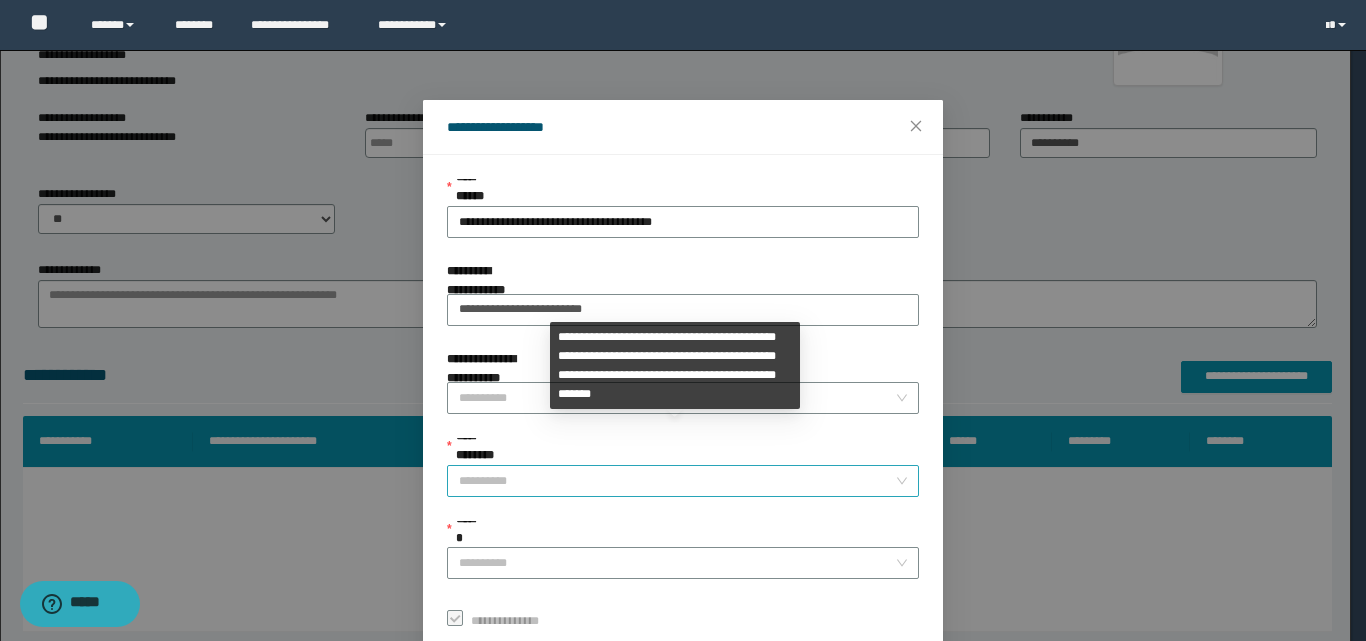 click on "**********" at bounding box center [677, 481] 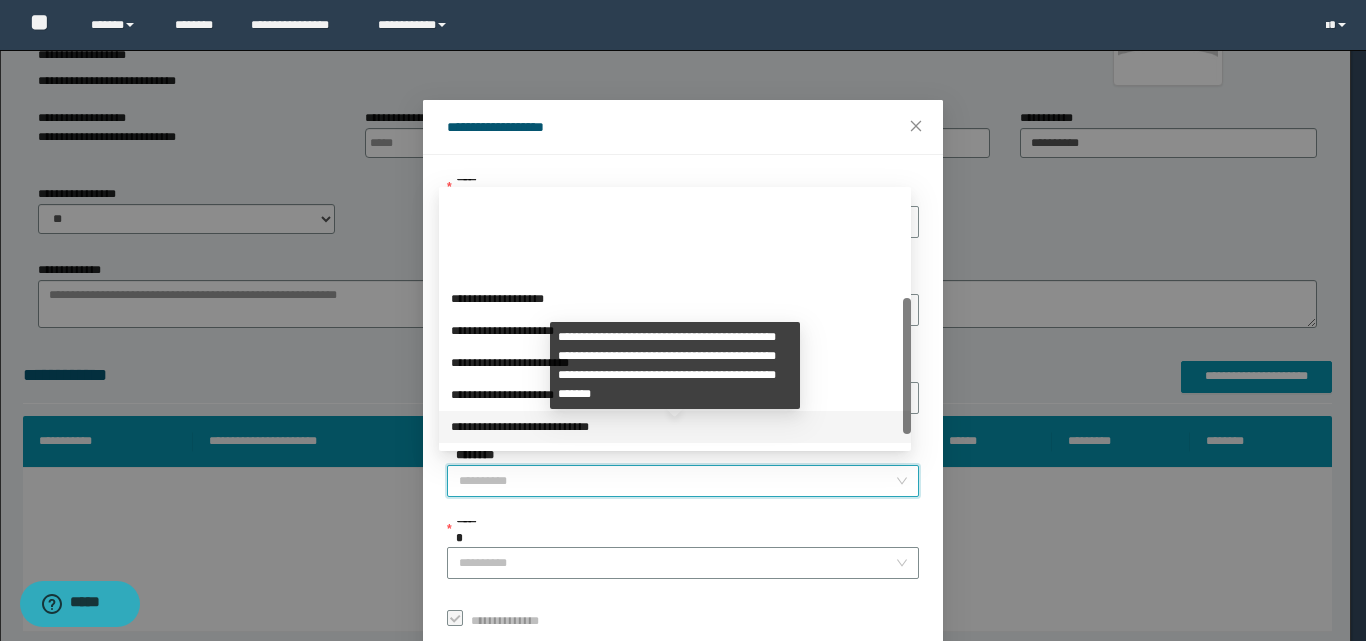 scroll, scrollTop: 200, scrollLeft: 0, axis: vertical 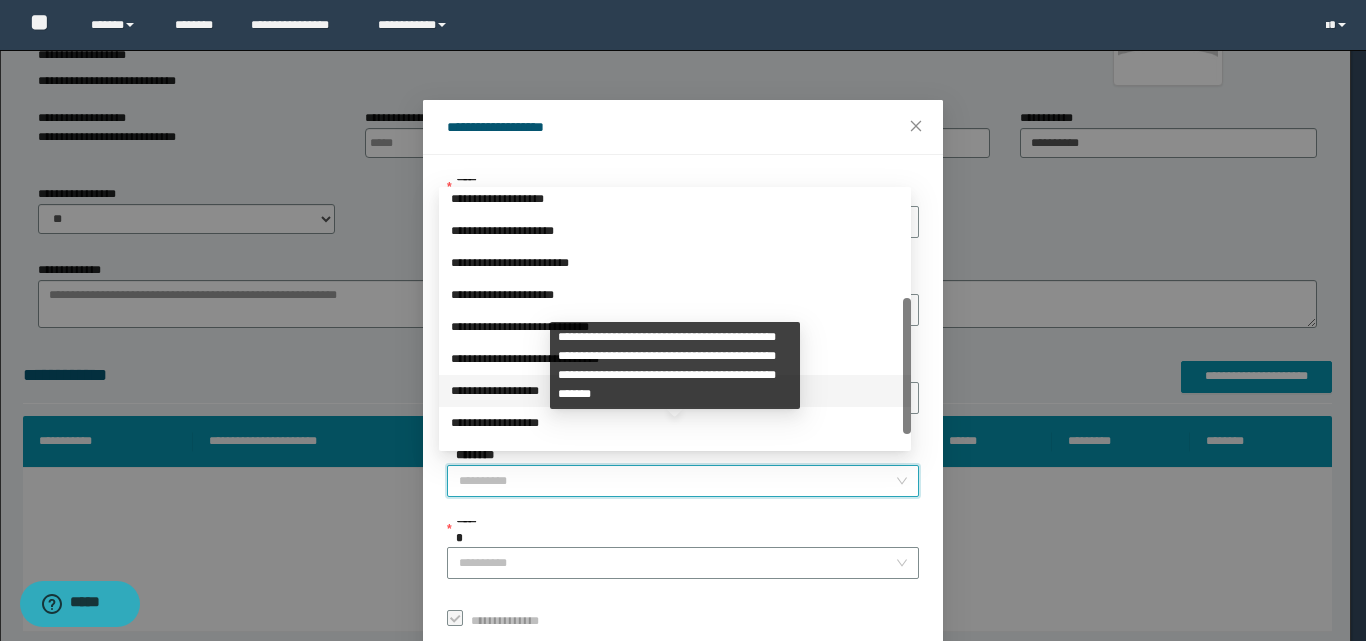click on "**********" at bounding box center (675, 391) 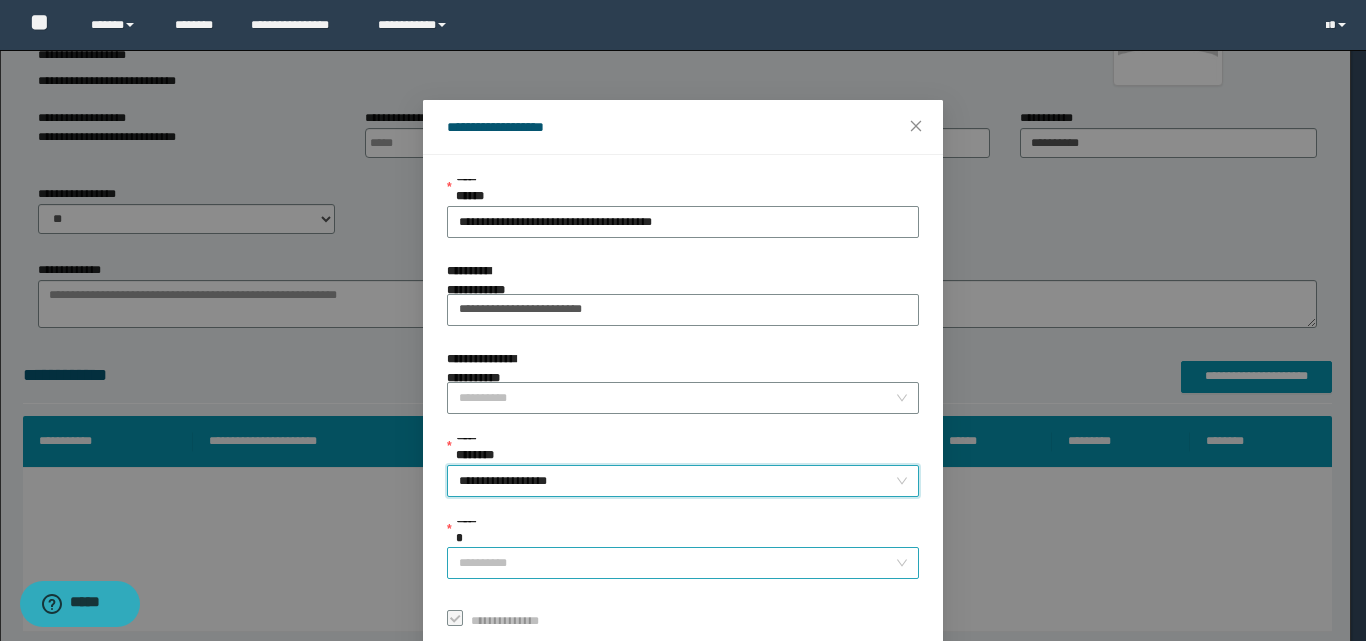 click on "******" at bounding box center (677, 563) 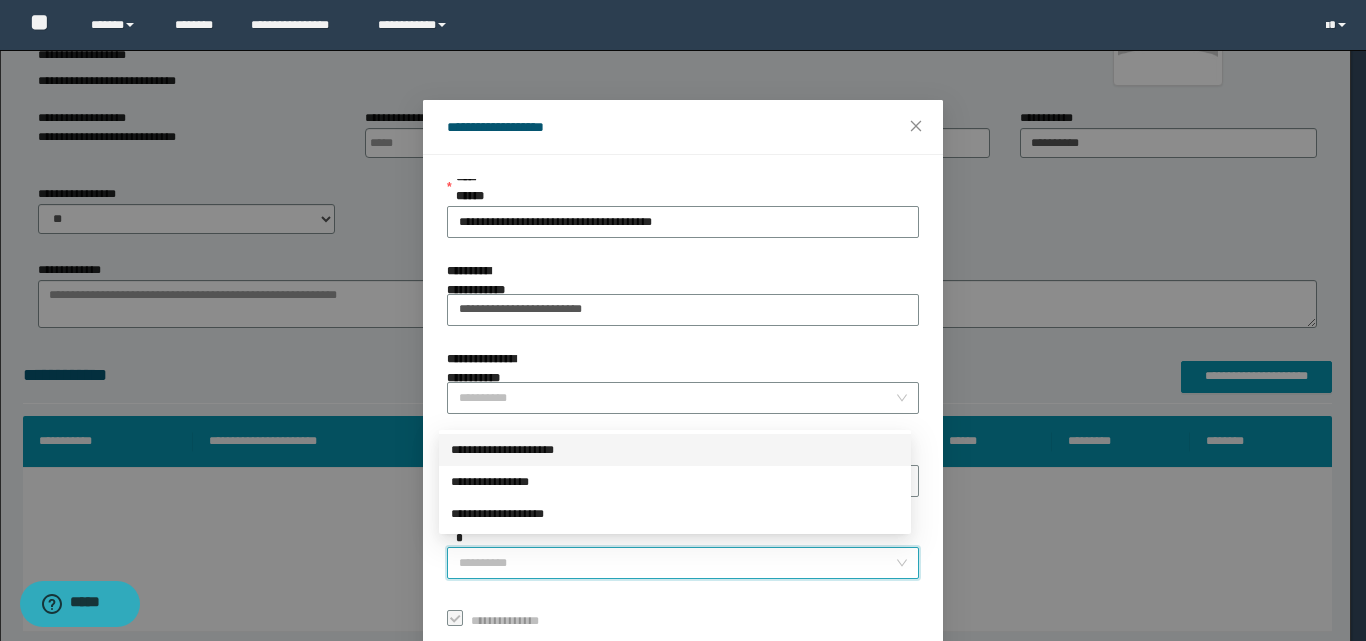 click on "**********" at bounding box center [675, 450] 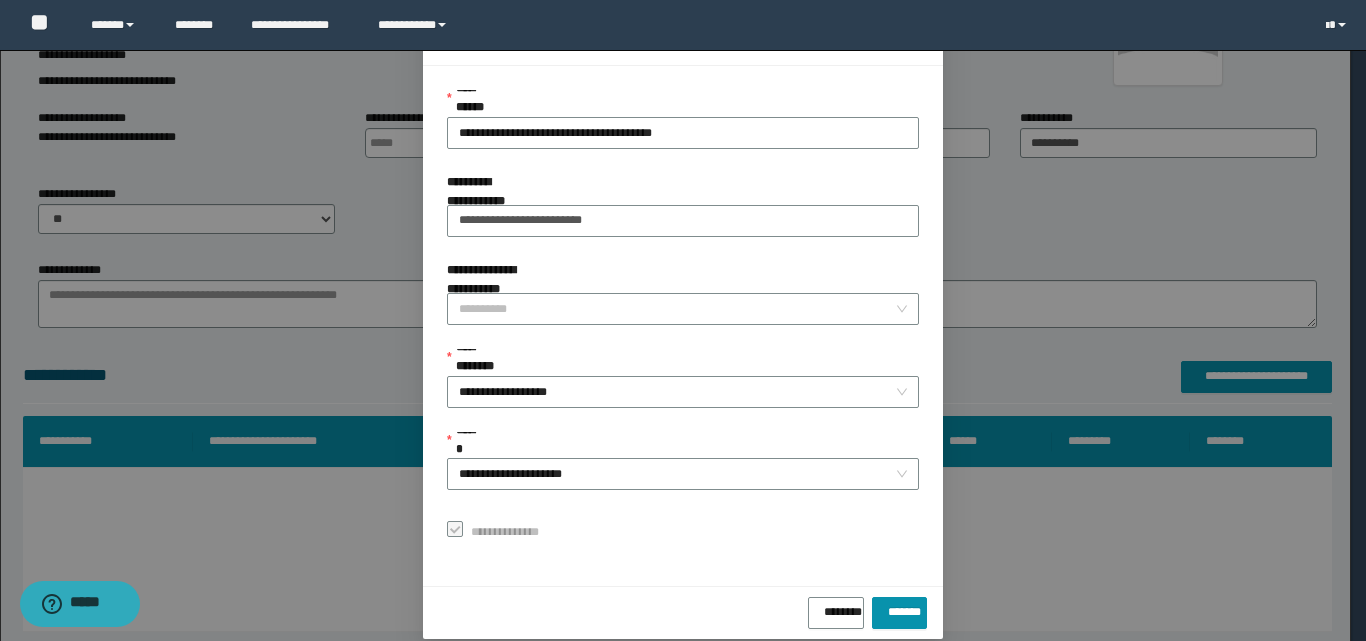 scroll, scrollTop: 111, scrollLeft: 0, axis: vertical 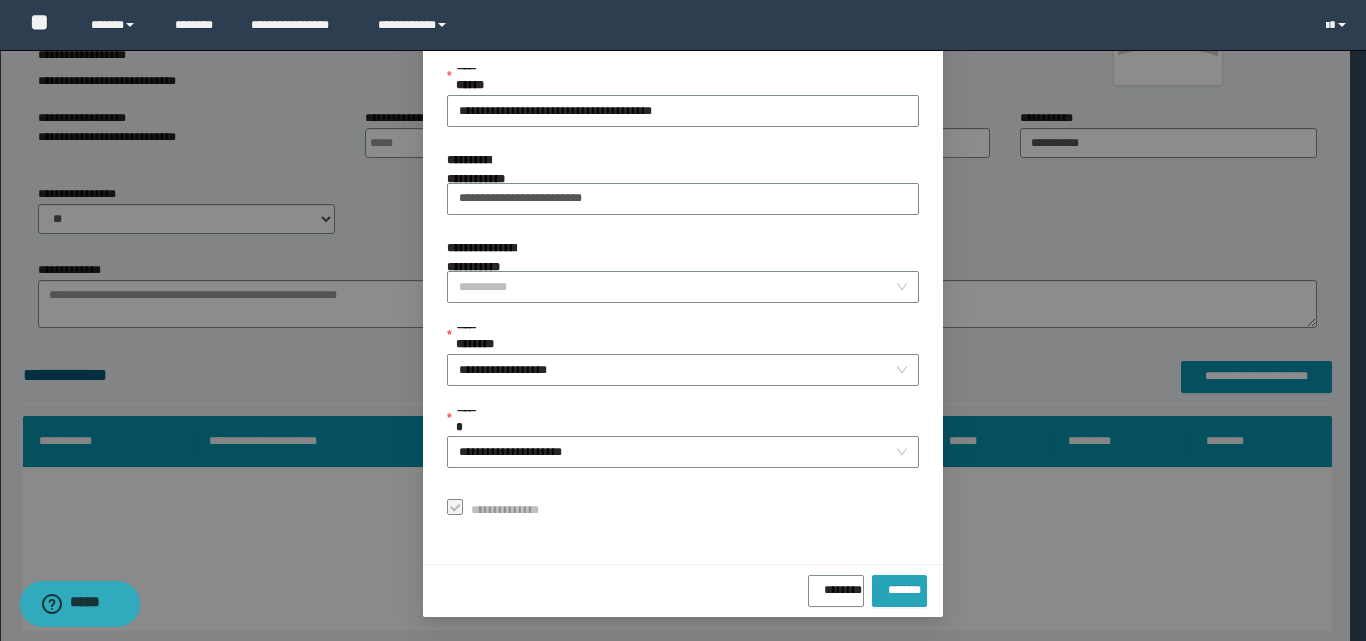 click on "*******" at bounding box center (899, 591) 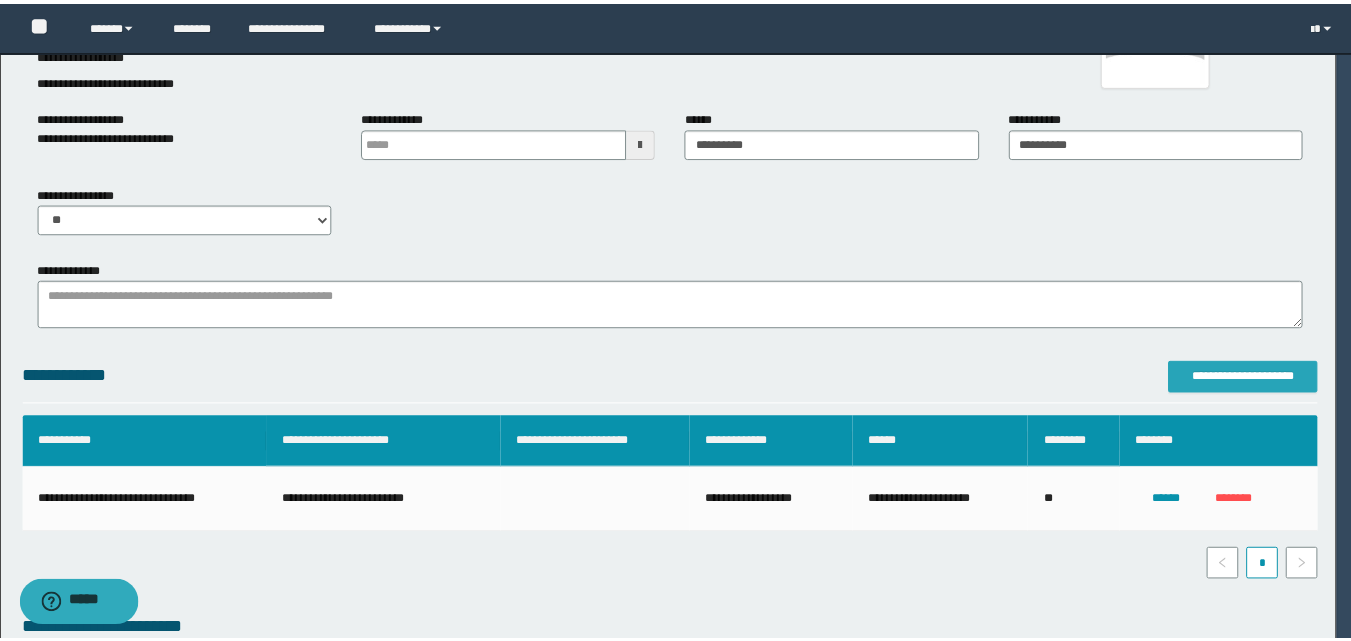 scroll, scrollTop: 0, scrollLeft: 0, axis: both 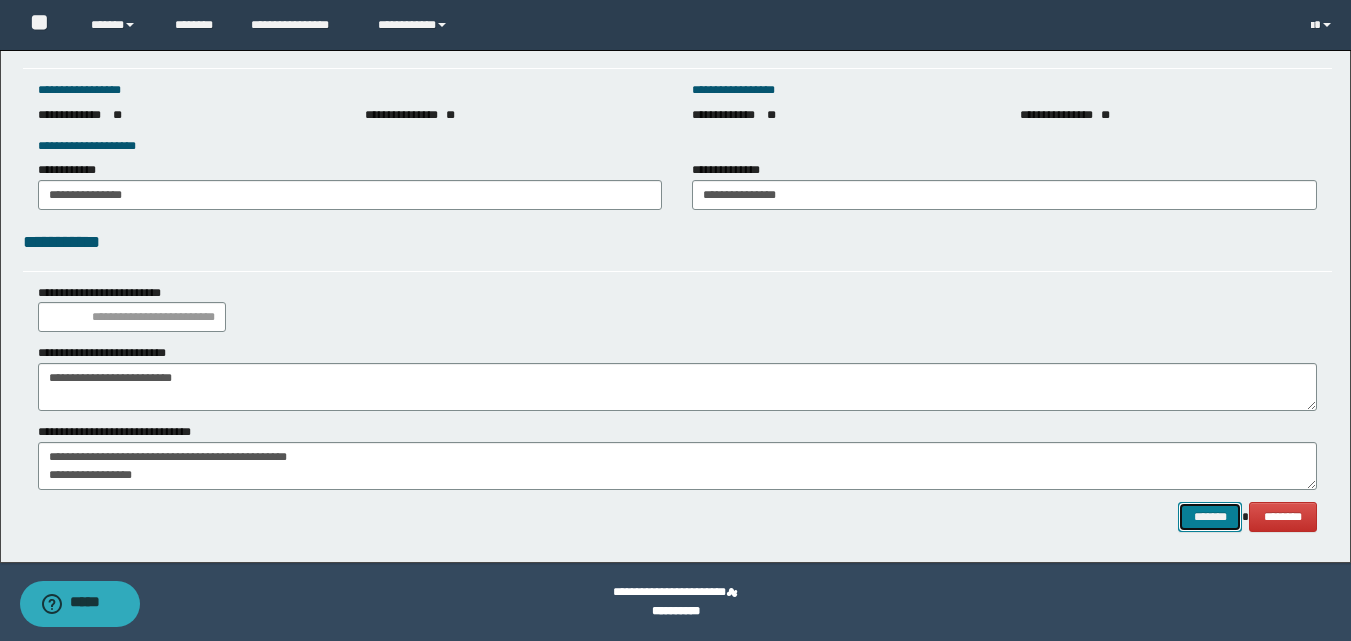 click on "*******" at bounding box center [1210, 517] 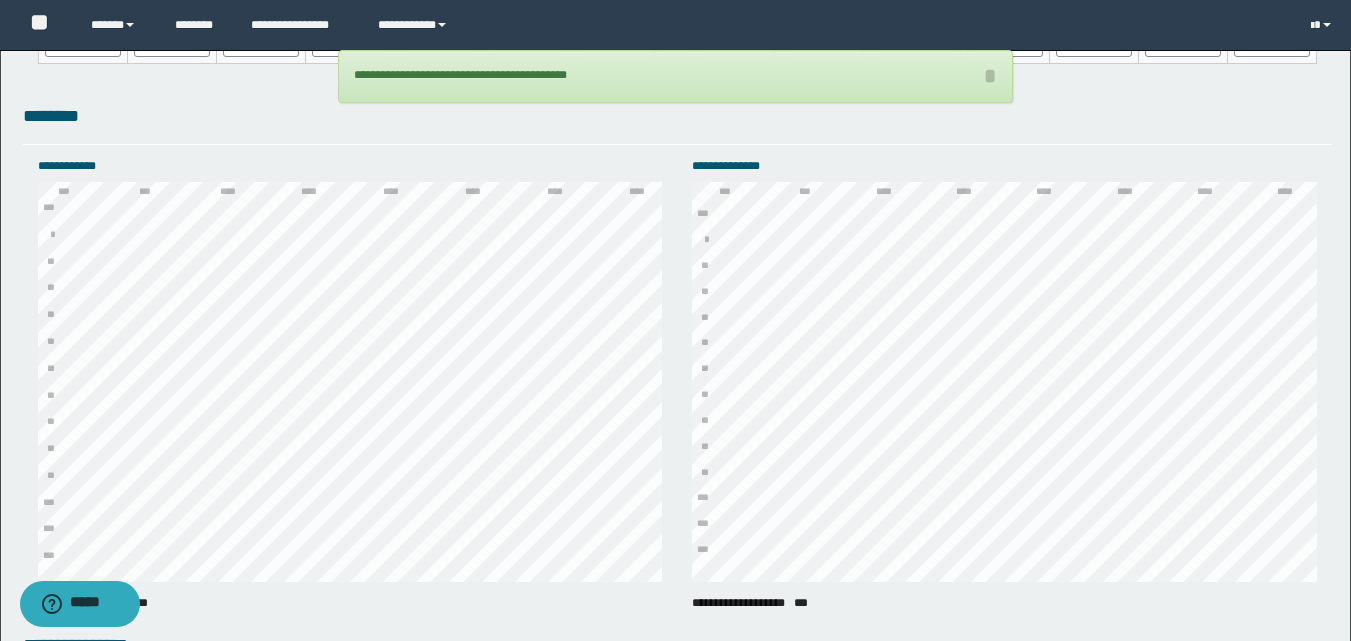 scroll, scrollTop: 2812, scrollLeft: 0, axis: vertical 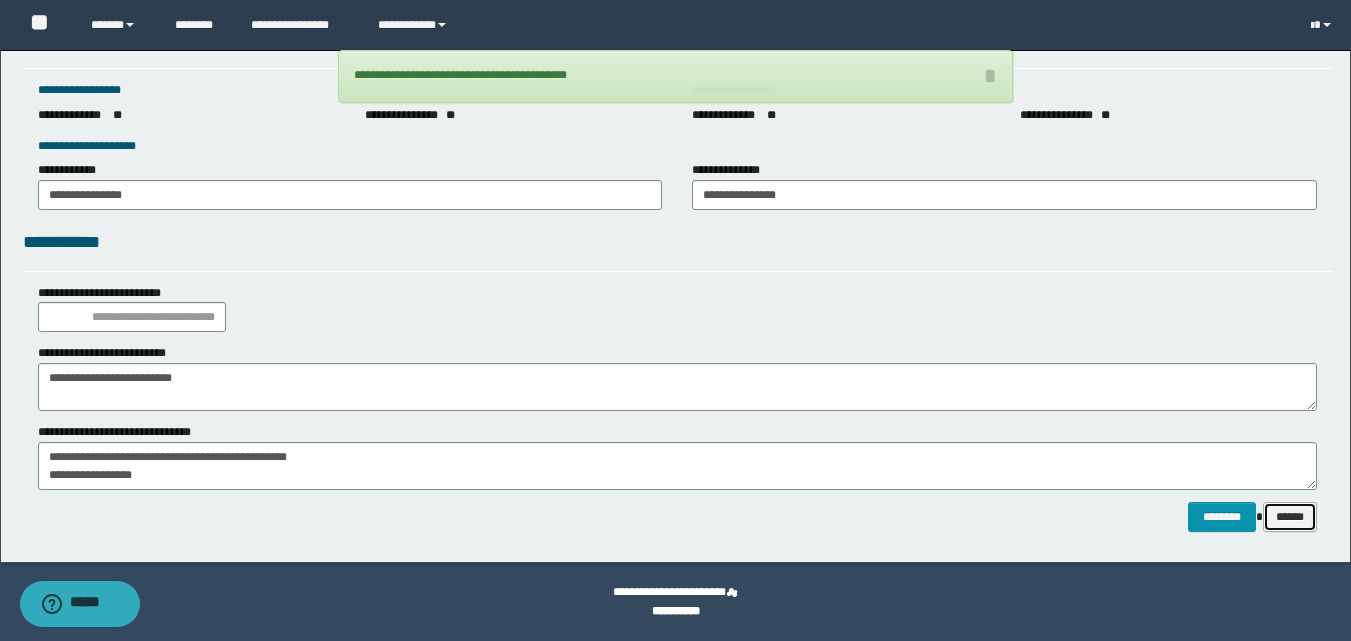 click on "******" at bounding box center (1290, 517) 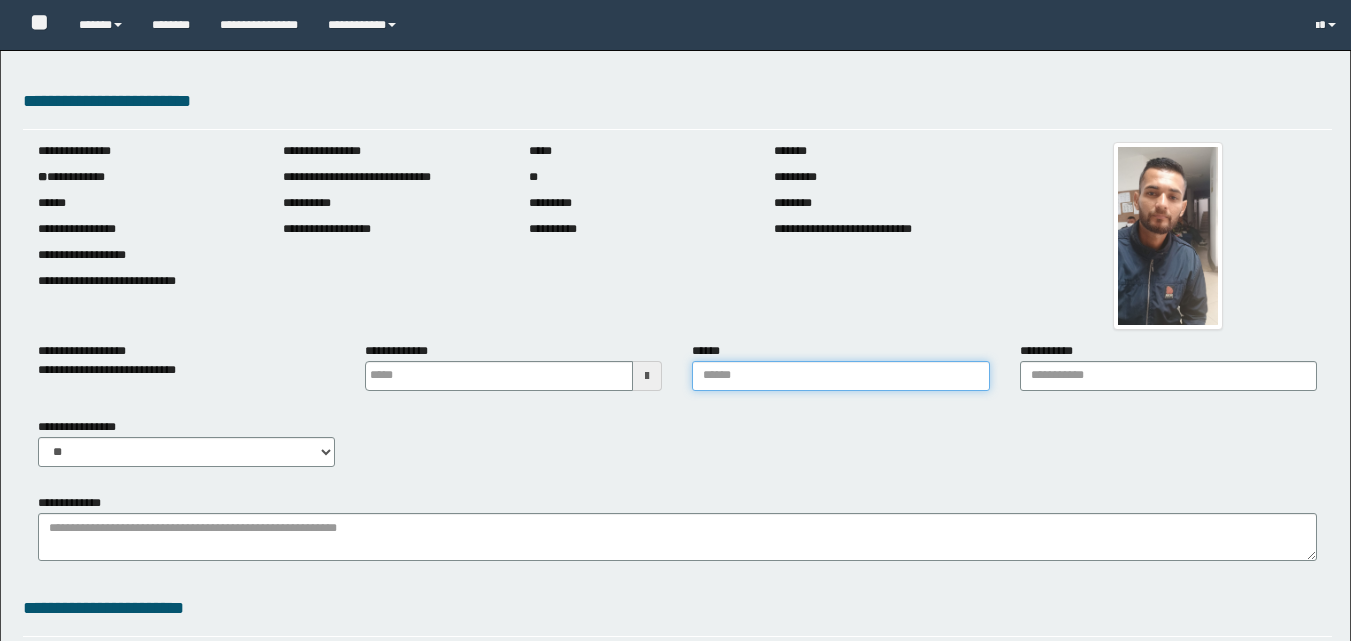 click on "******" at bounding box center (840, 376) 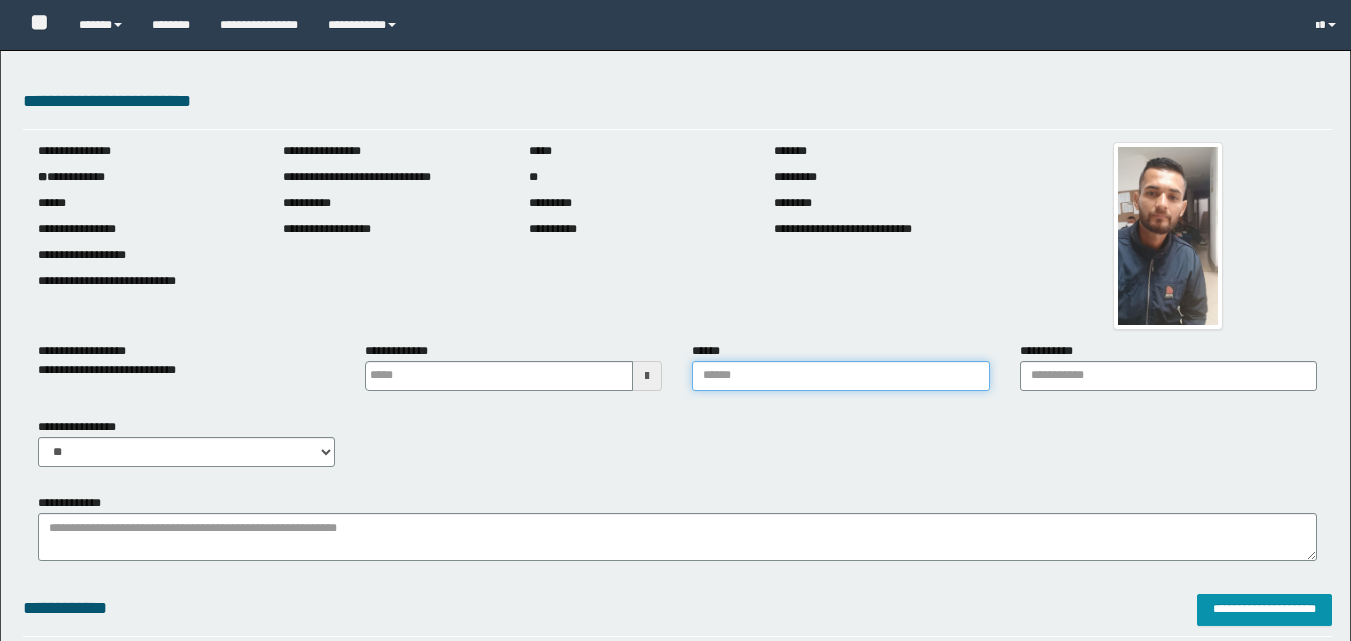 type 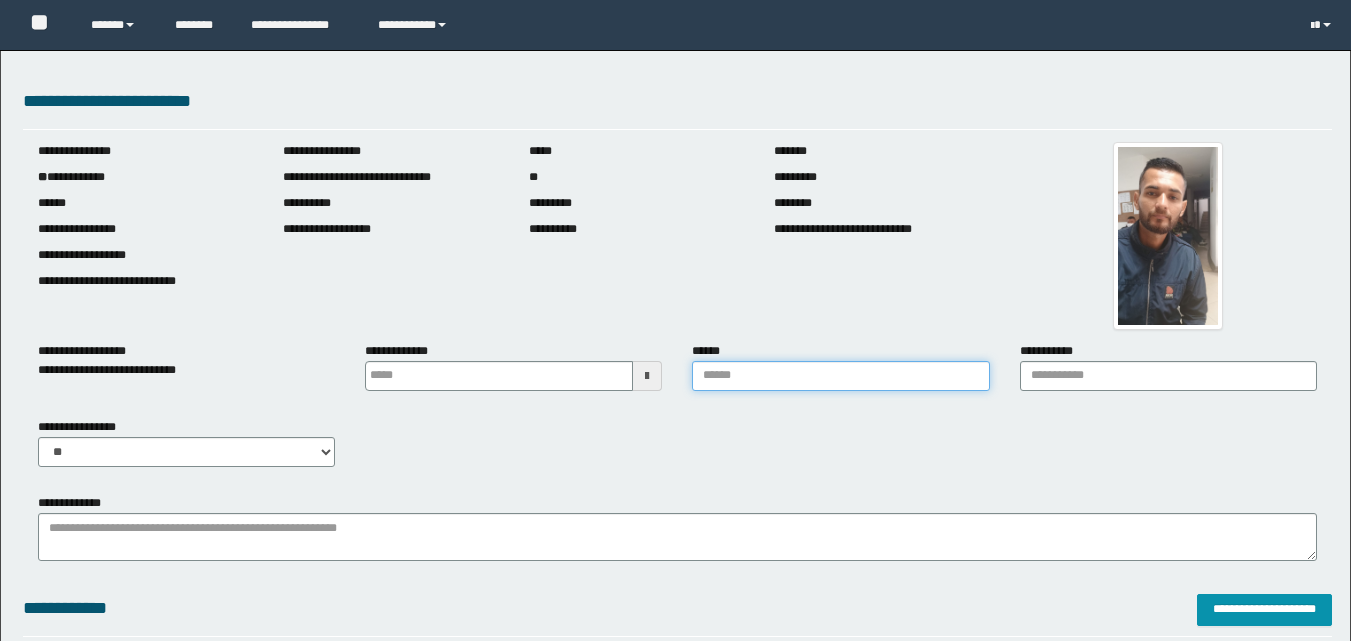 scroll, scrollTop: 0, scrollLeft: 0, axis: both 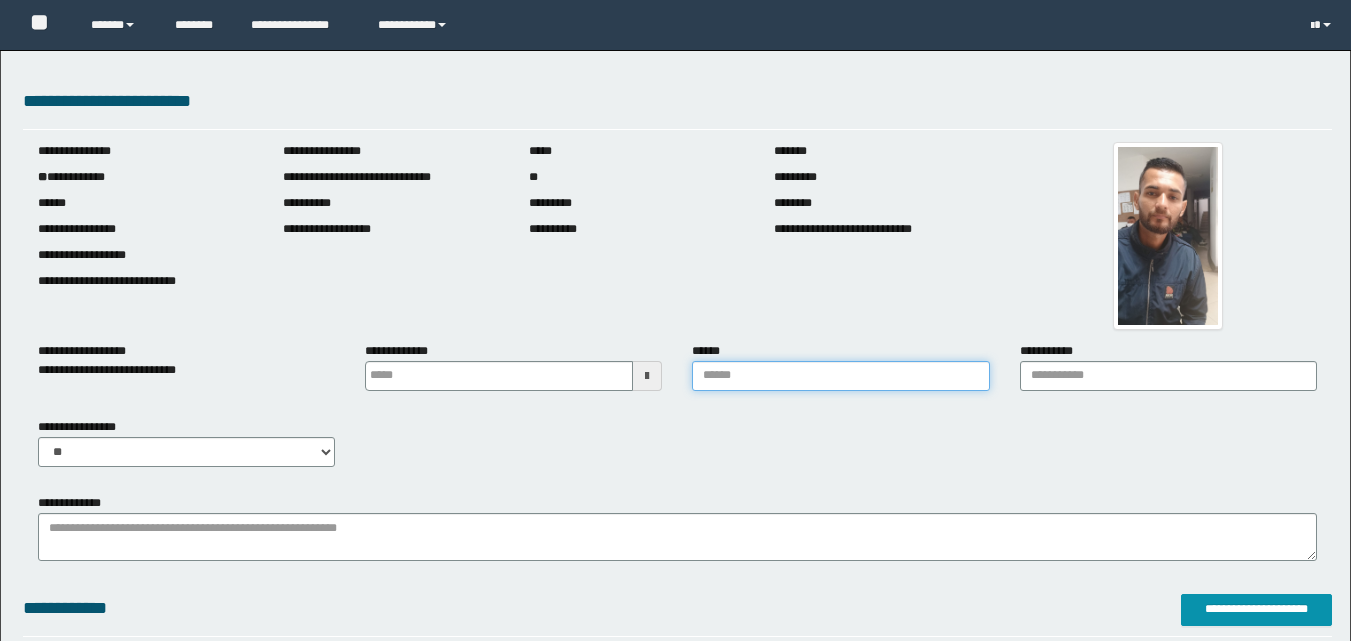 type on "**********" 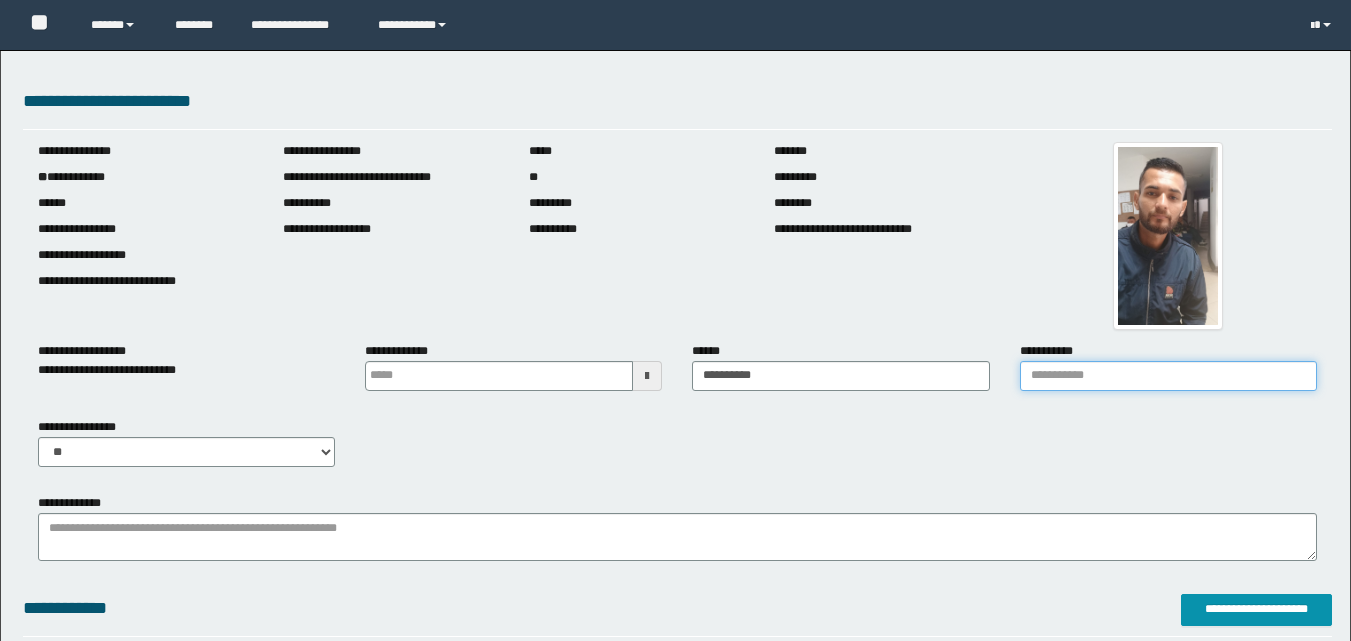 click on "**********" at bounding box center (1168, 376) 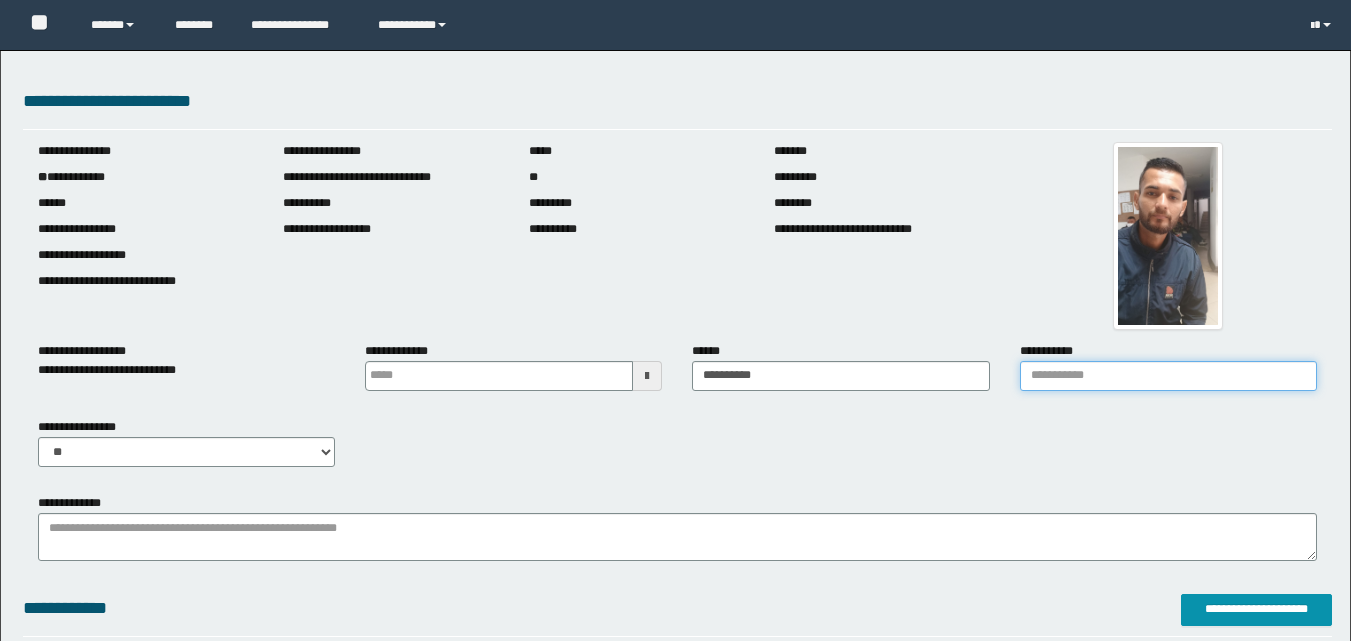 type on "**********" 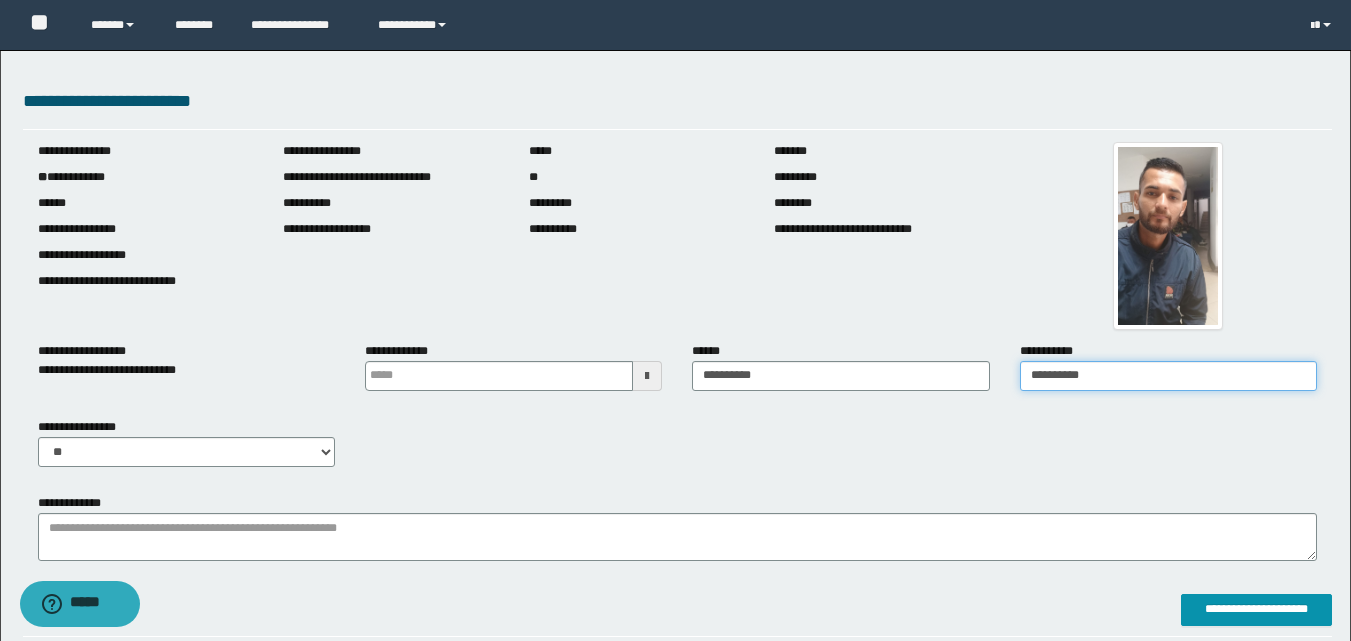scroll, scrollTop: 0, scrollLeft: 0, axis: both 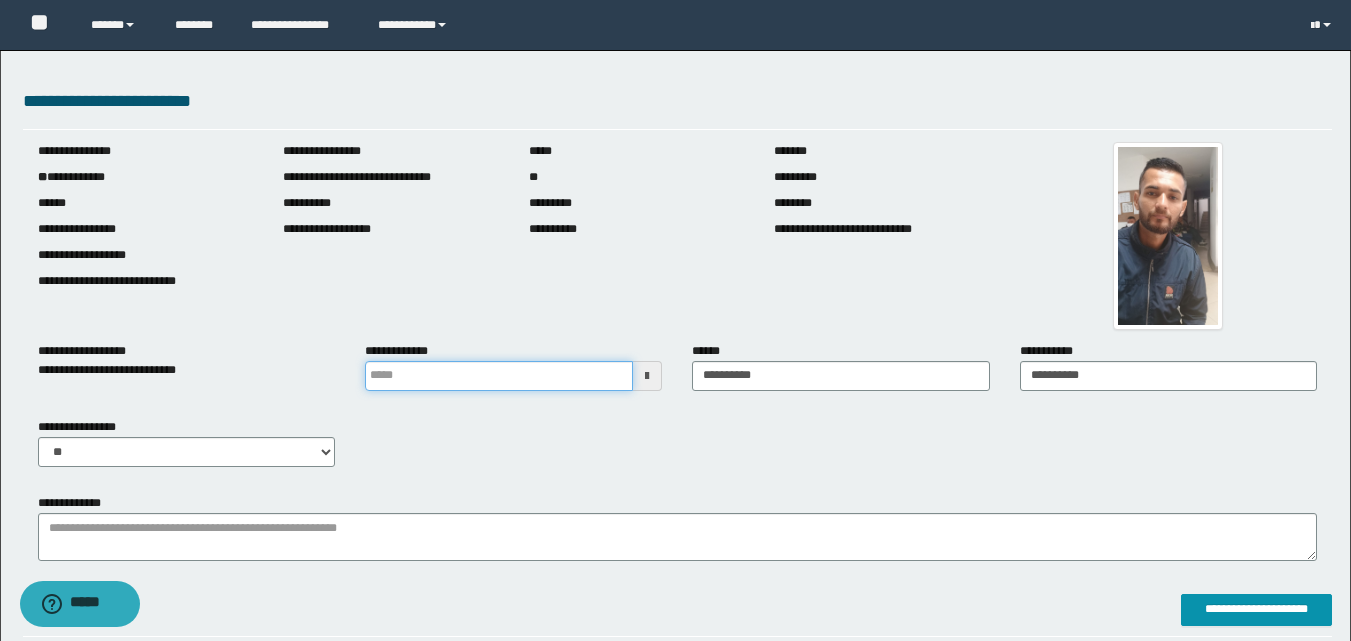 click at bounding box center [499, 376] 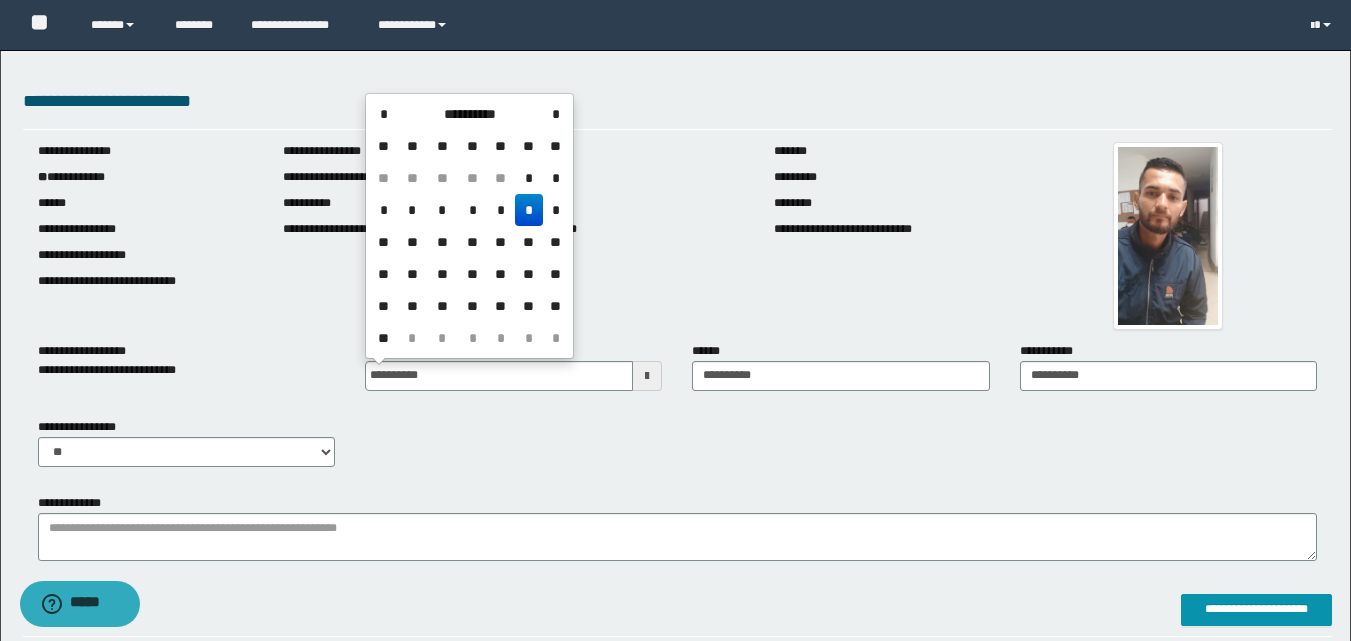 type on "**********" 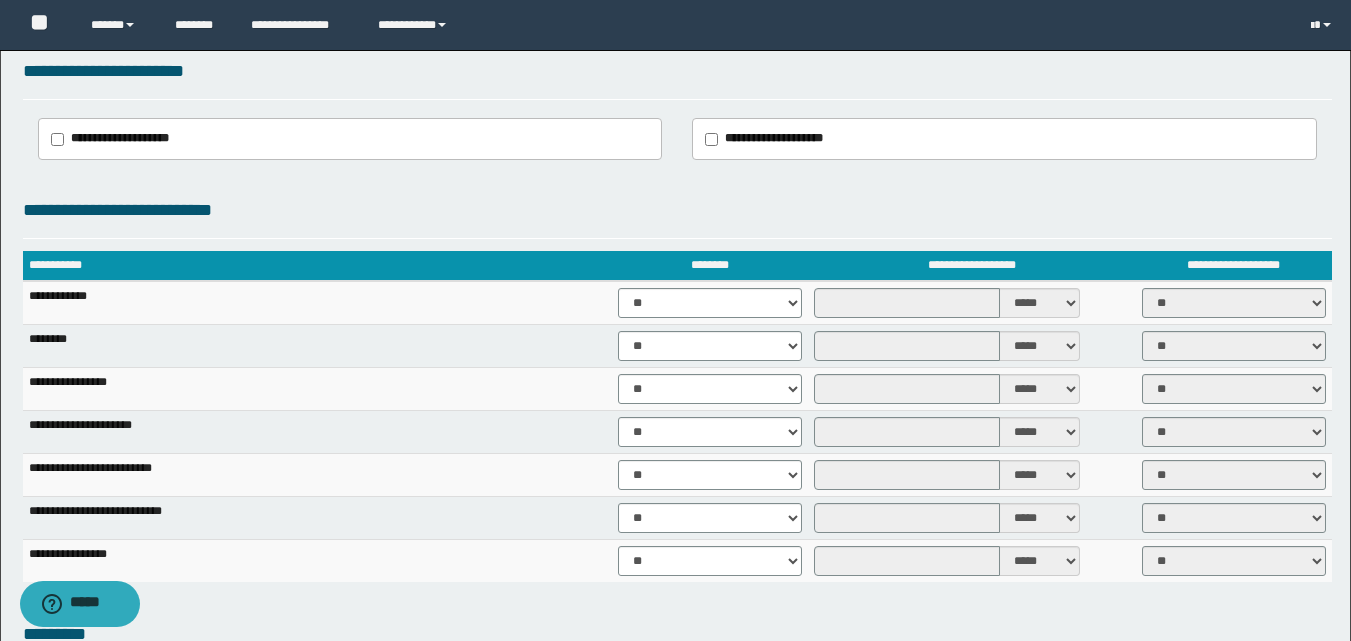 scroll, scrollTop: 1248, scrollLeft: 0, axis: vertical 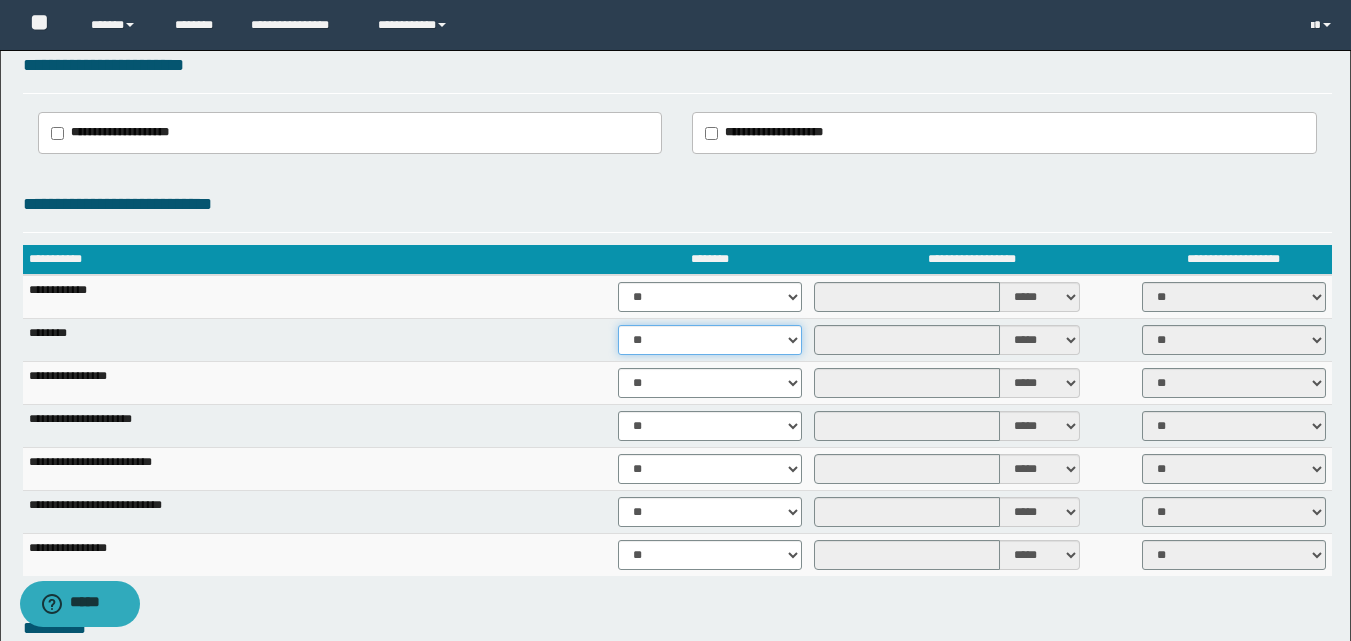 click on "**
**" at bounding box center (710, 340) 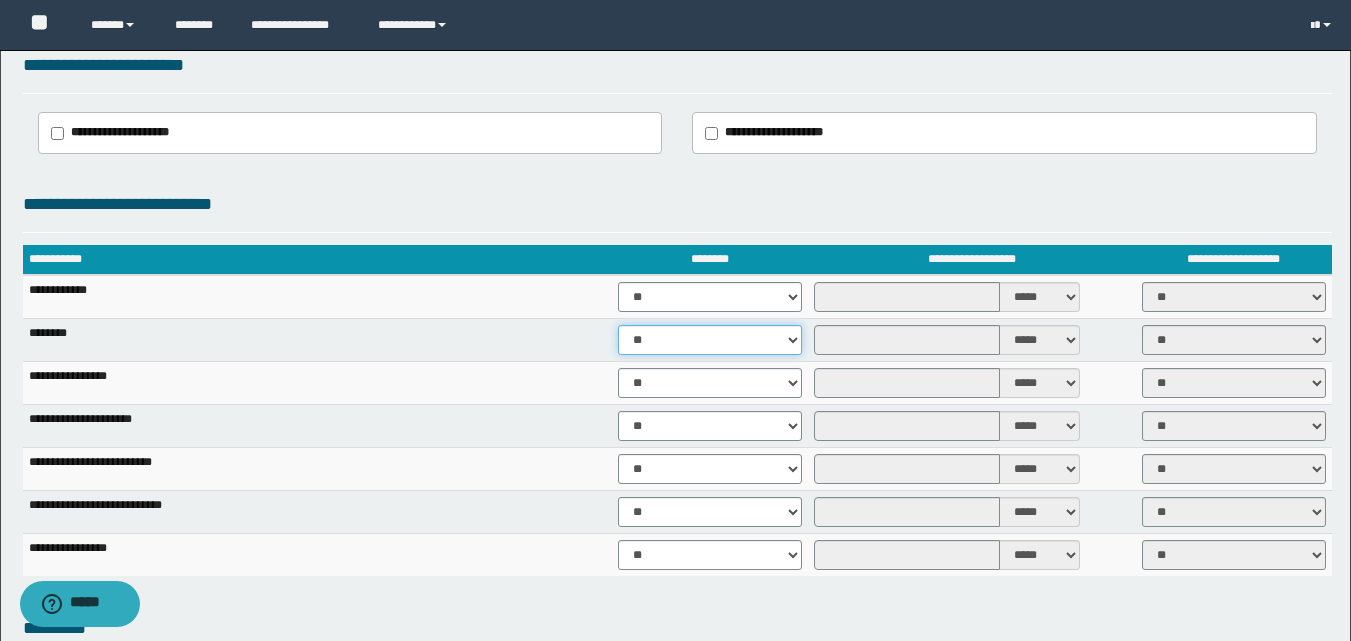 click on "**
**" at bounding box center [710, 340] 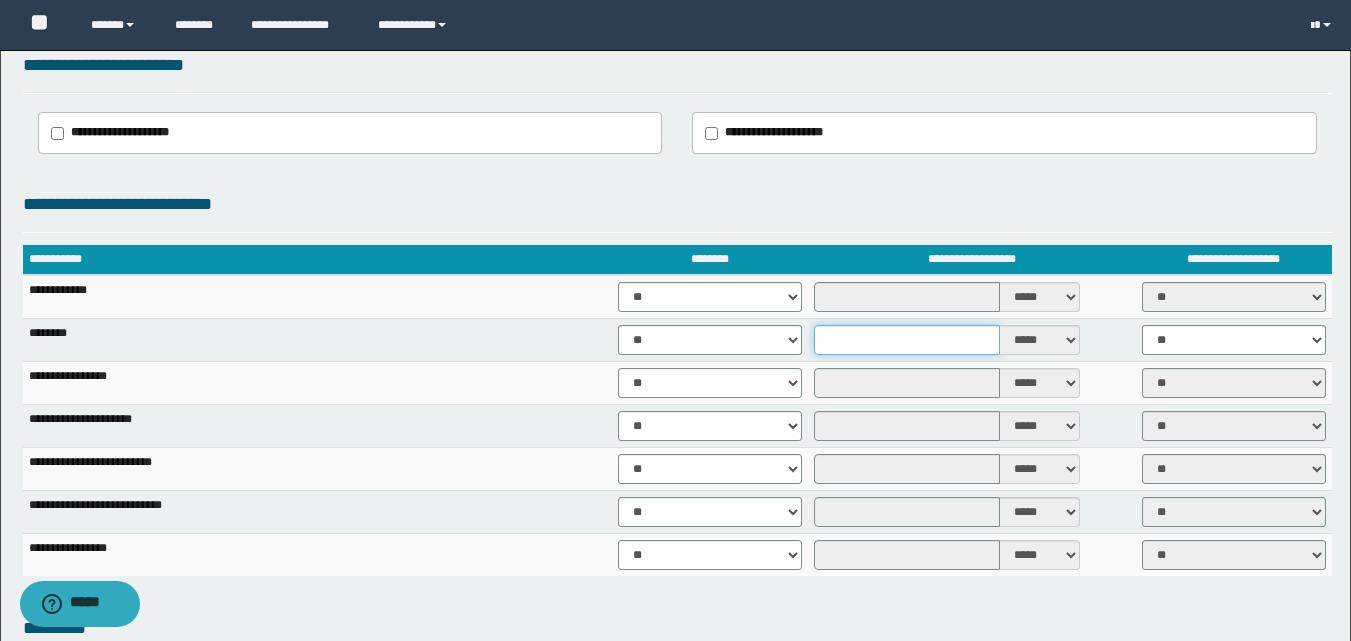 click at bounding box center (907, 340) 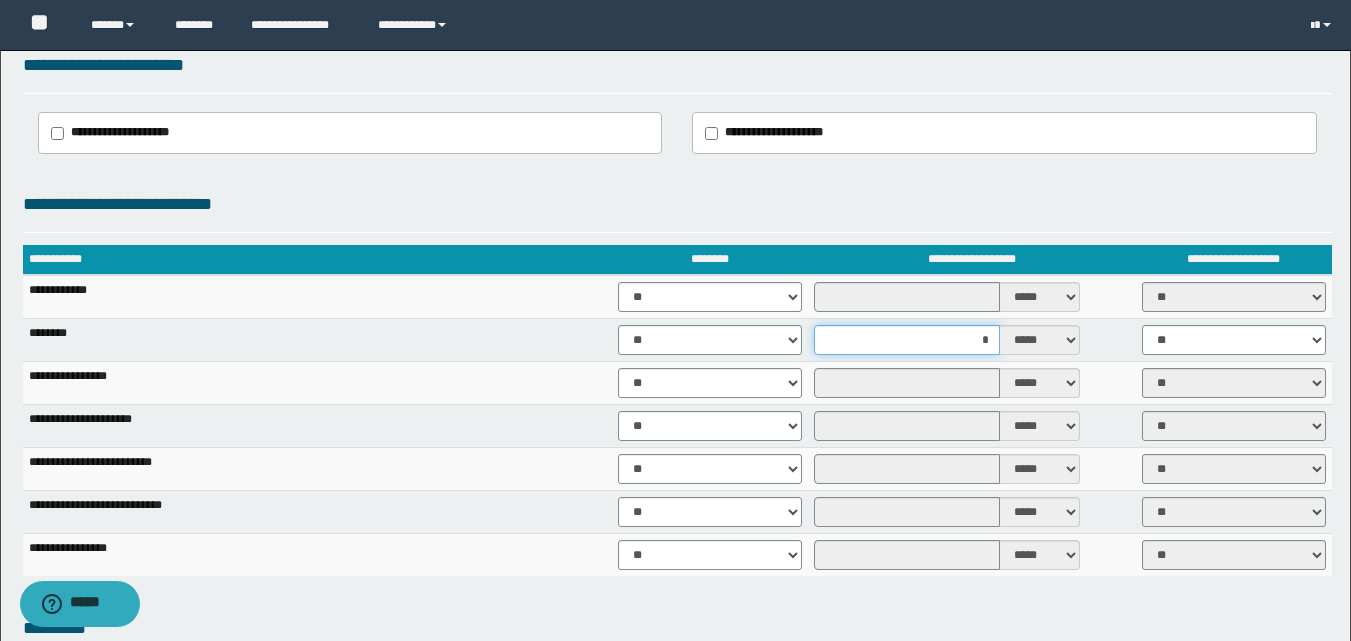 type on "**" 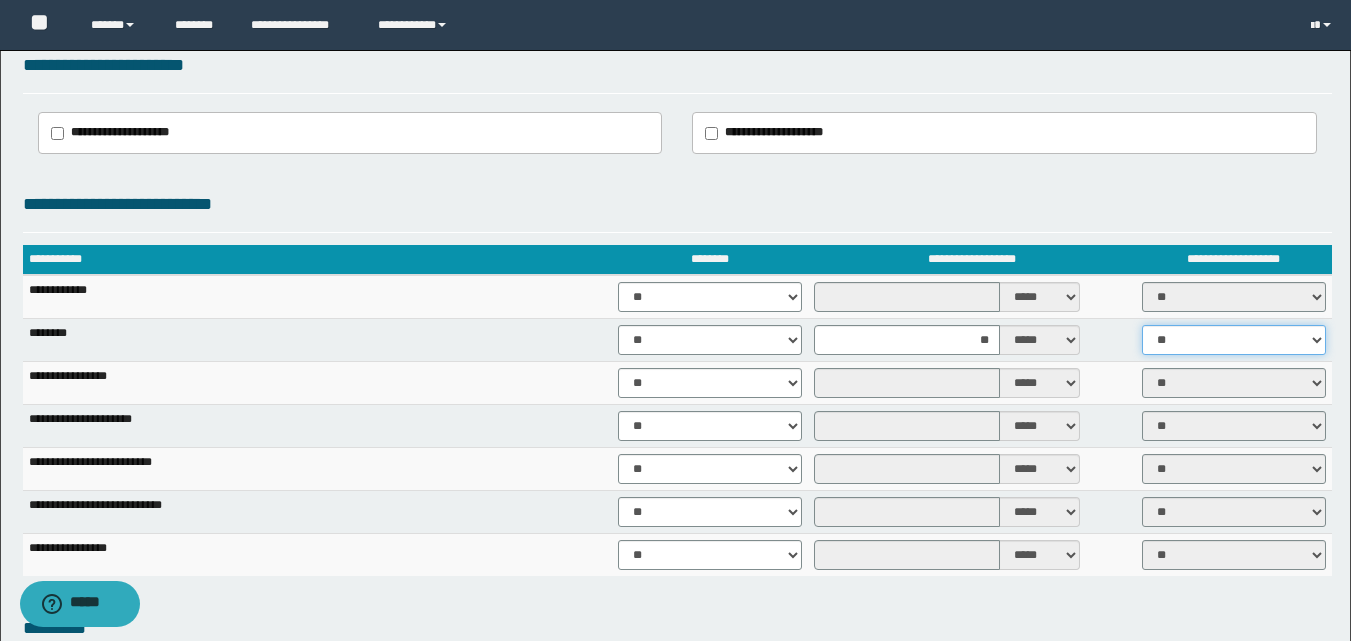 click on "**
**" at bounding box center (1234, 340) 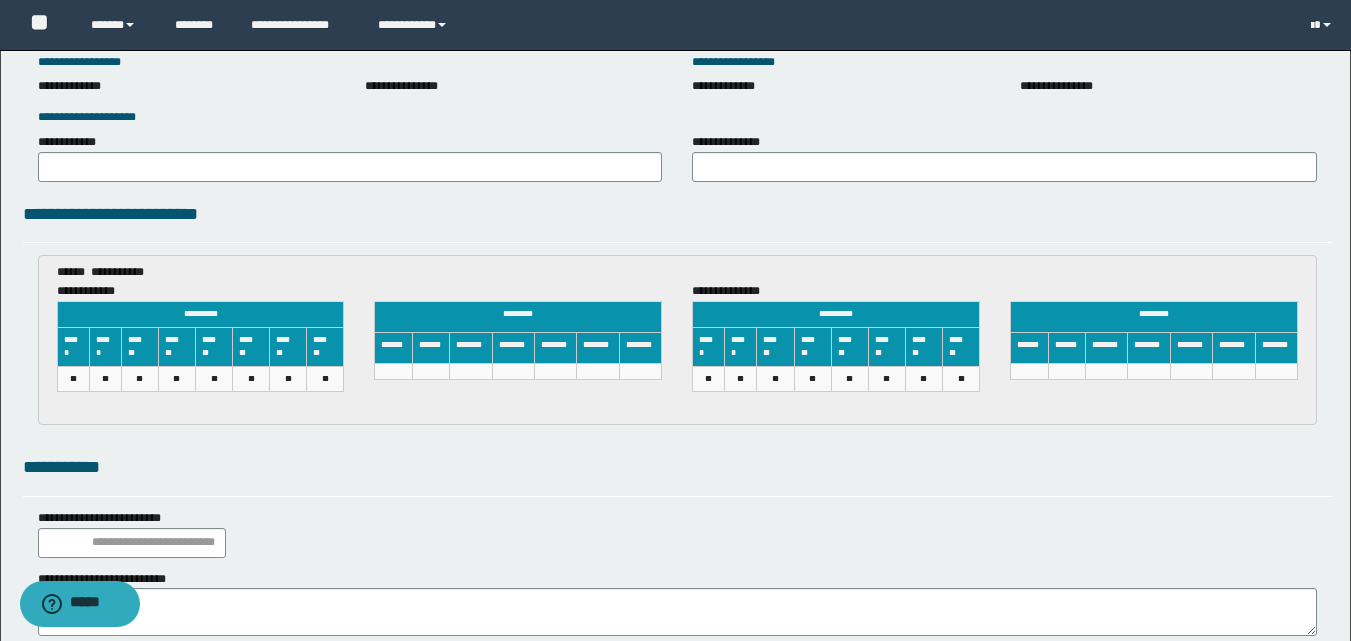 scroll, scrollTop: 2915, scrollLeft: 0, axis: vertical 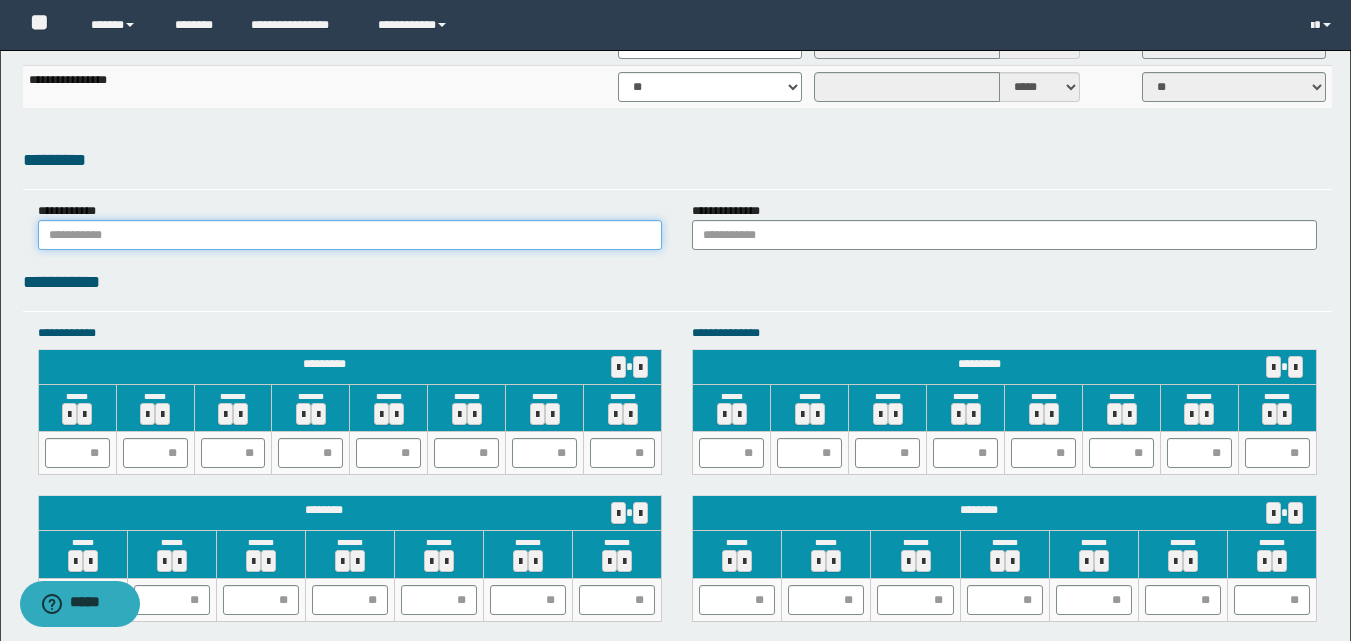 click at bounding box center [350, 235] 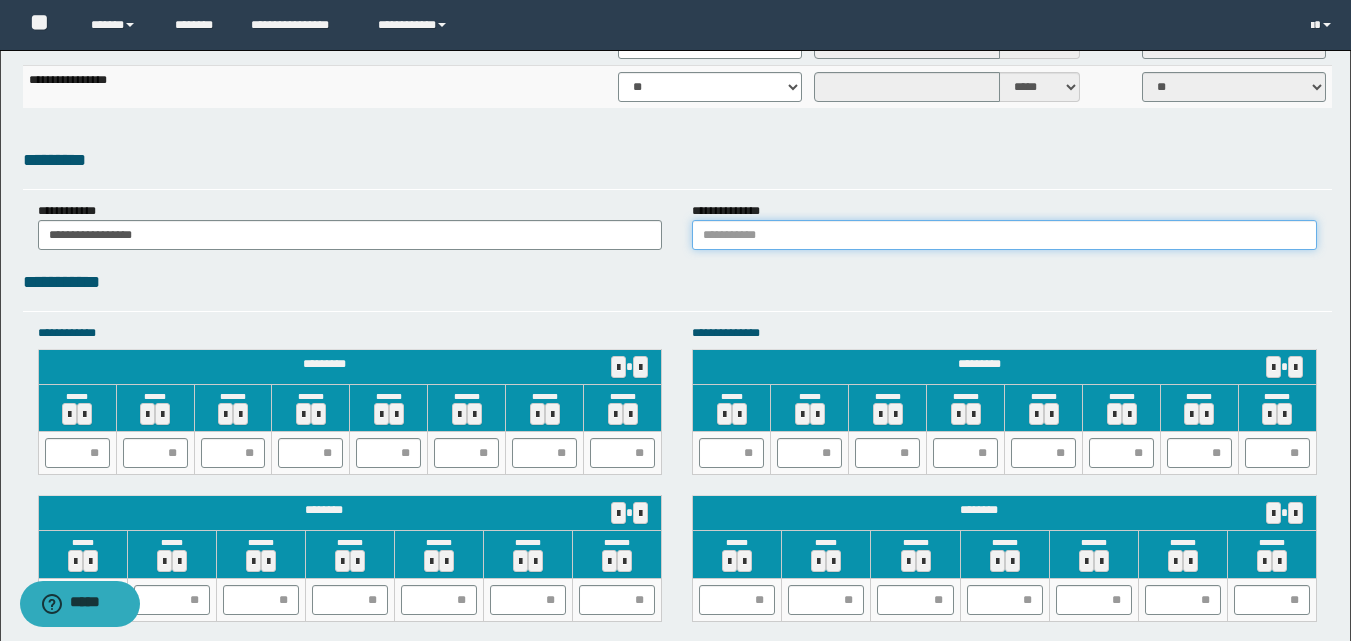 click at bounding box center (1004, 235) 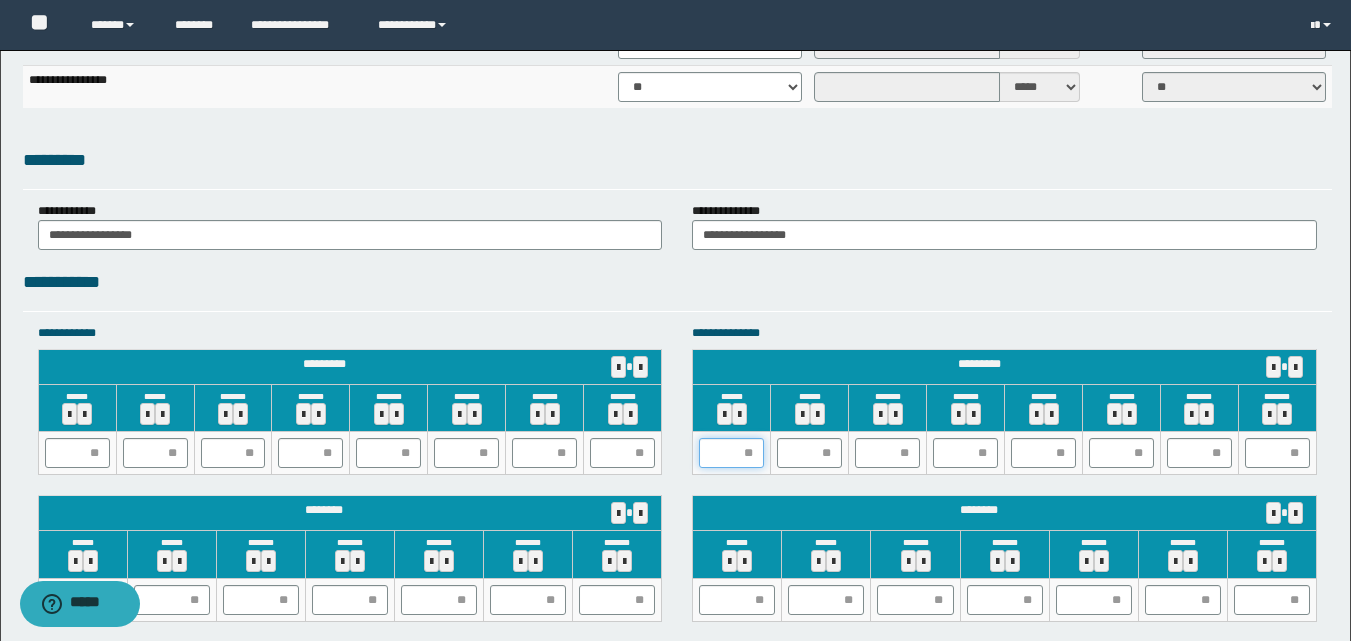 click at bounding box center (731, 453) 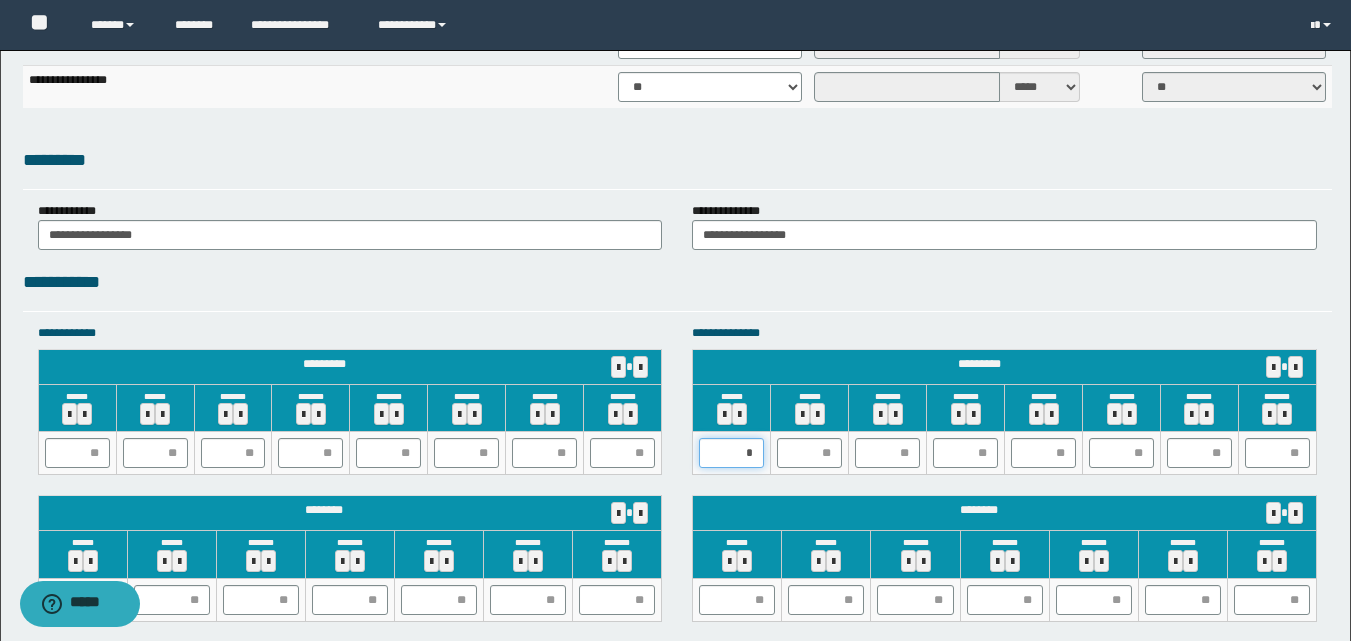 type on "**" 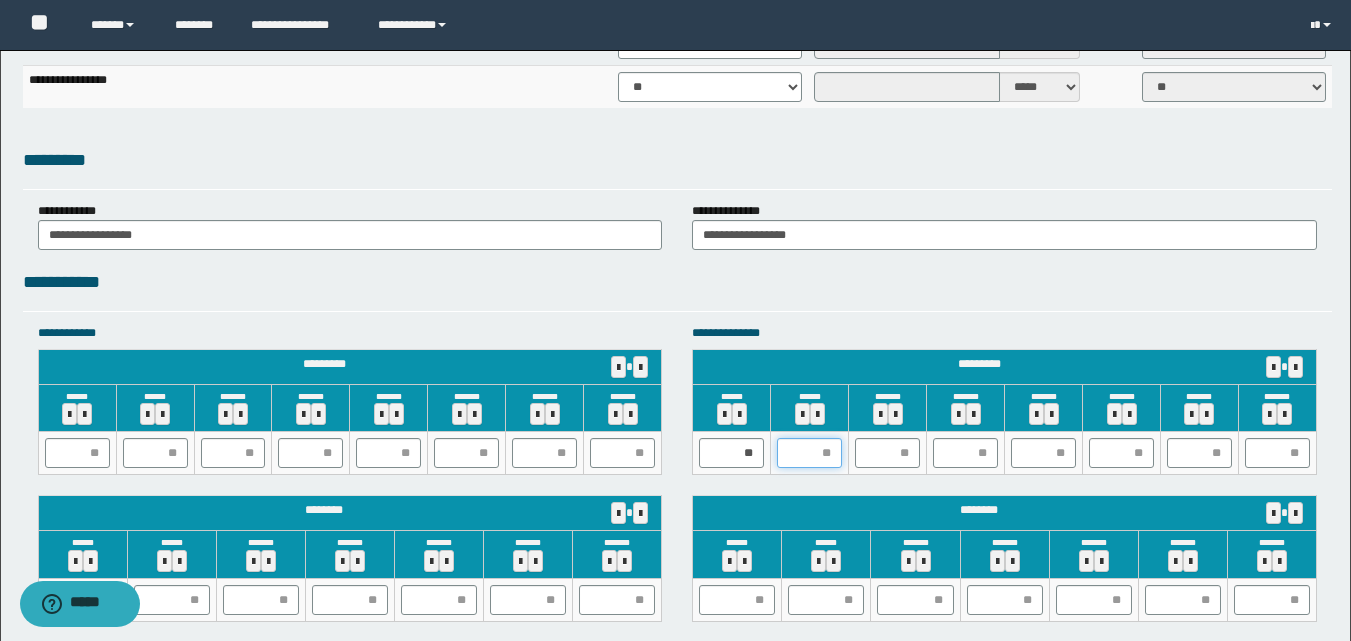 click at bounding box center [809, 453] 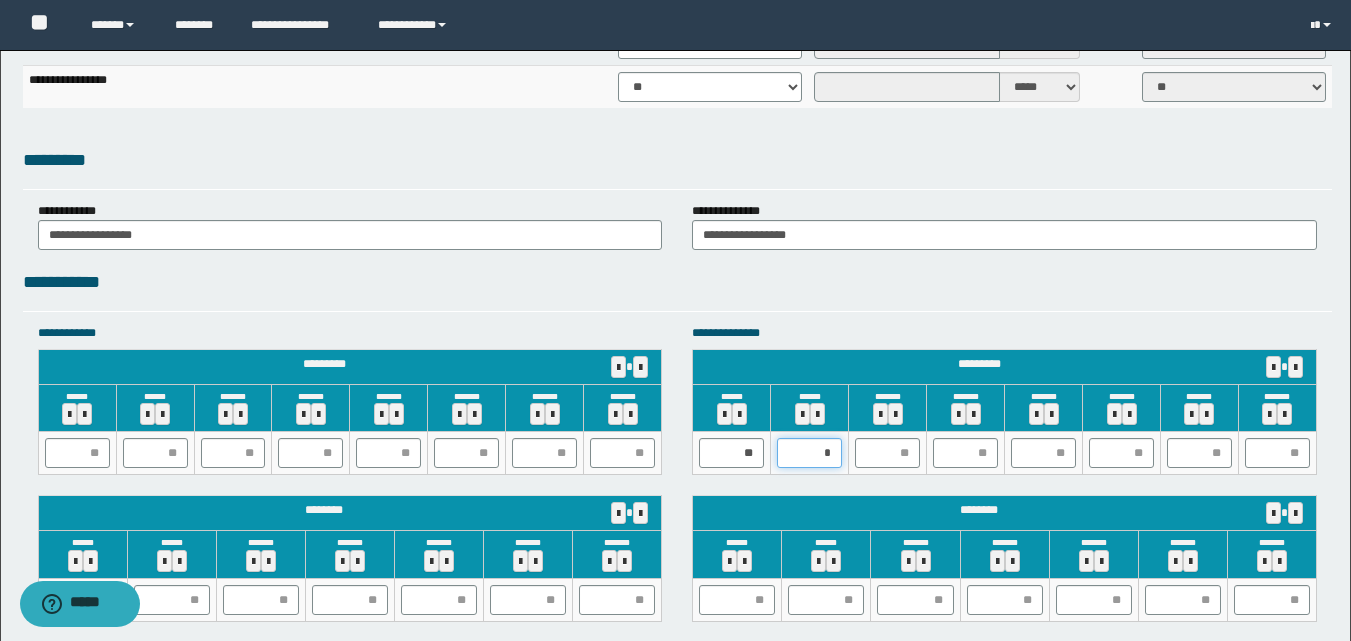 type on "**" 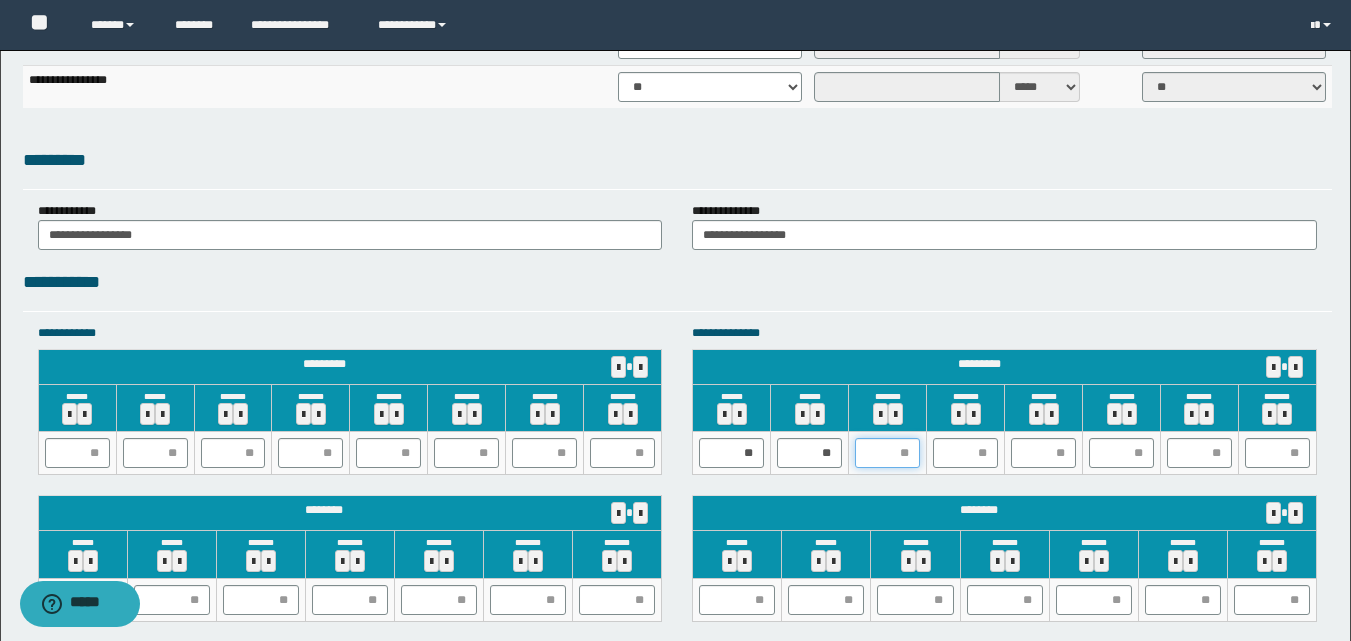 click at bounding box center (887, 453) 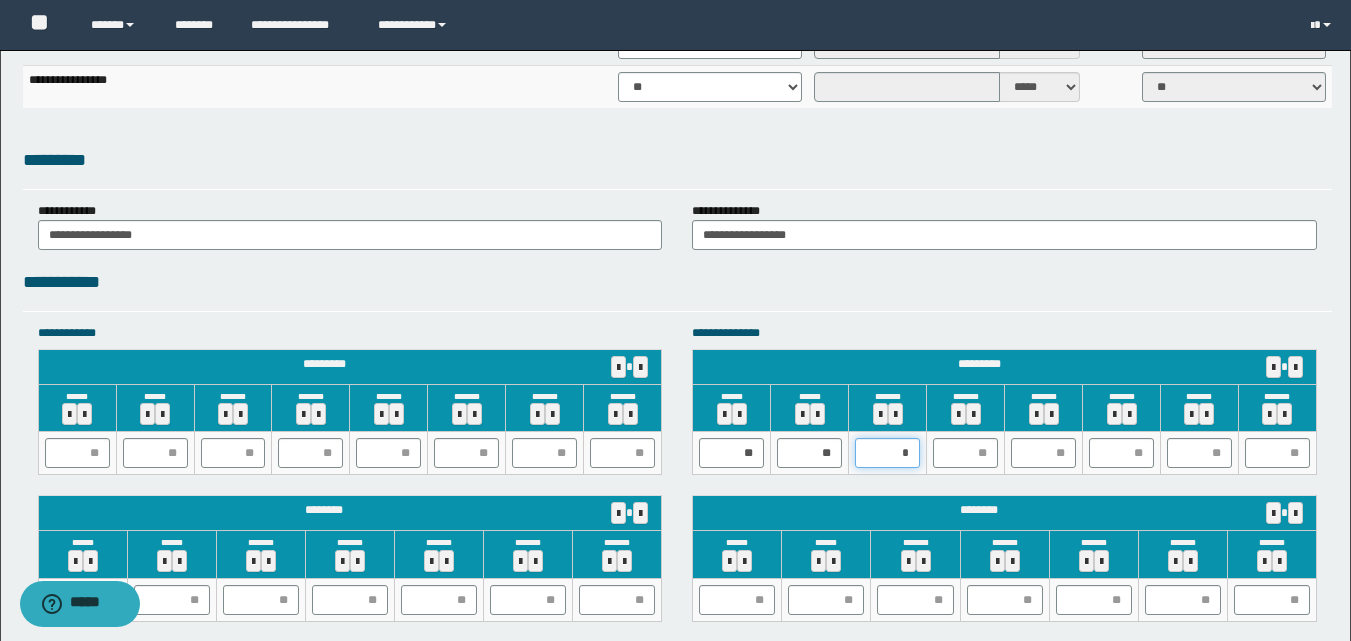 type on "**" 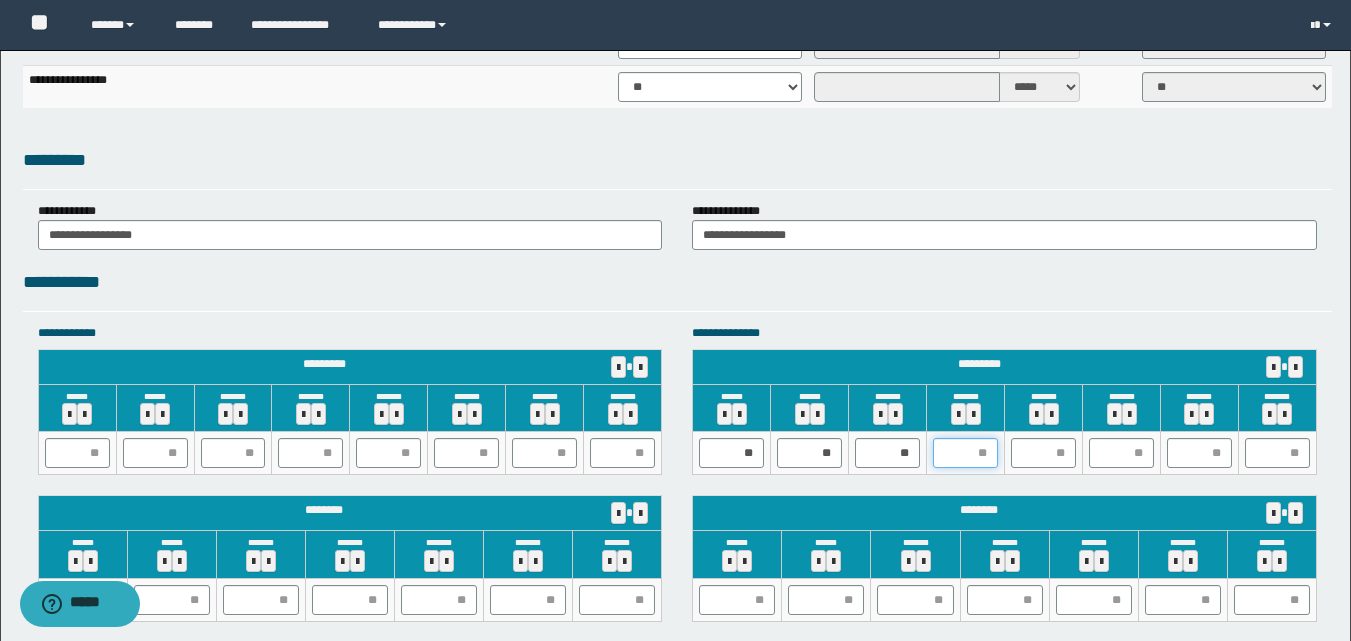 click at bounding box center [965, 453] 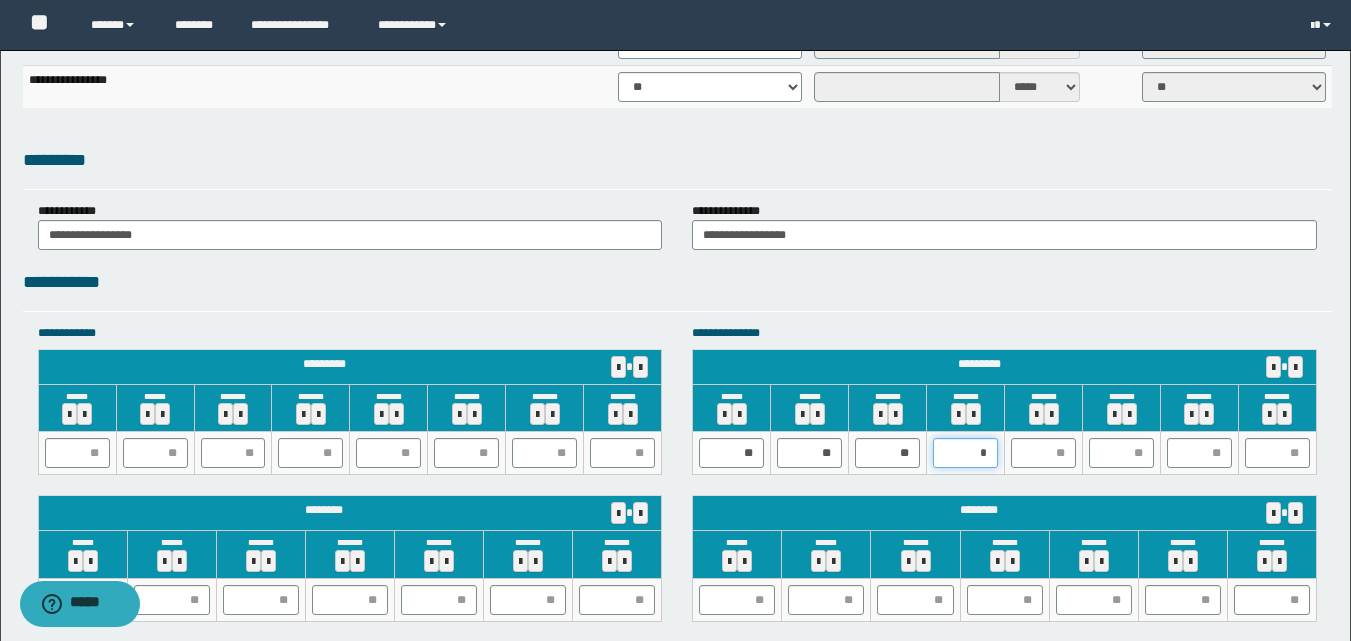 type on "**" 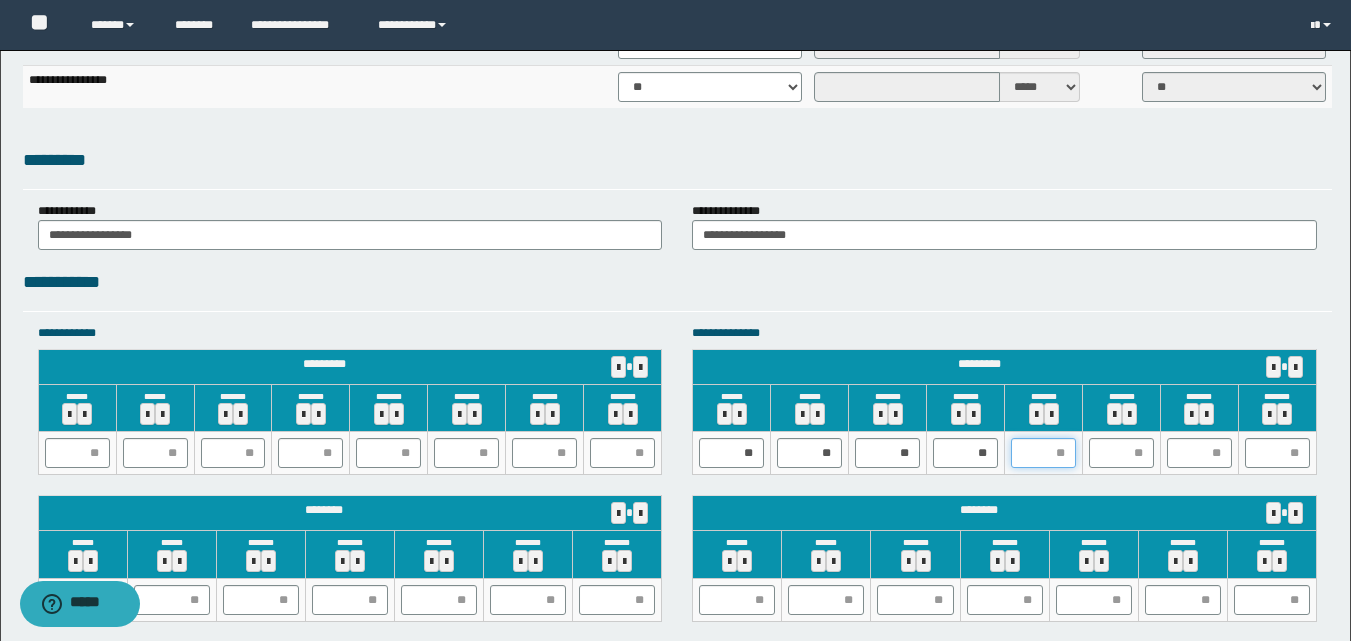 click at bounding box center [1043, 453] 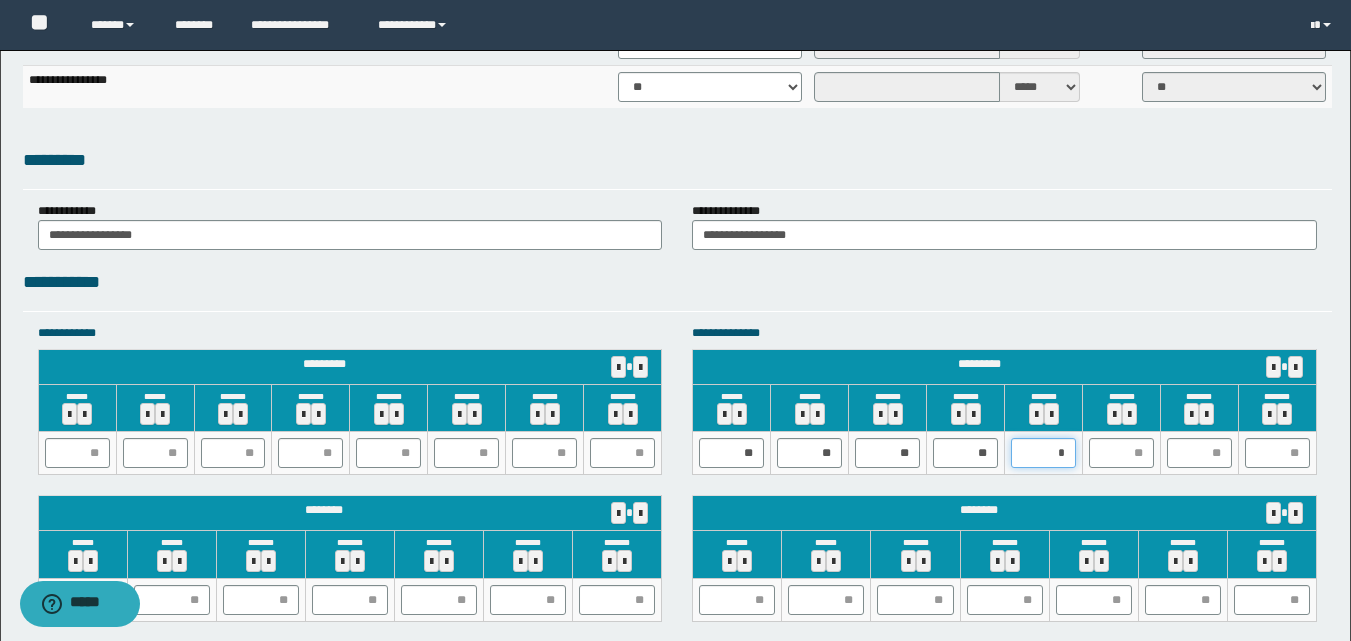 type on "**" 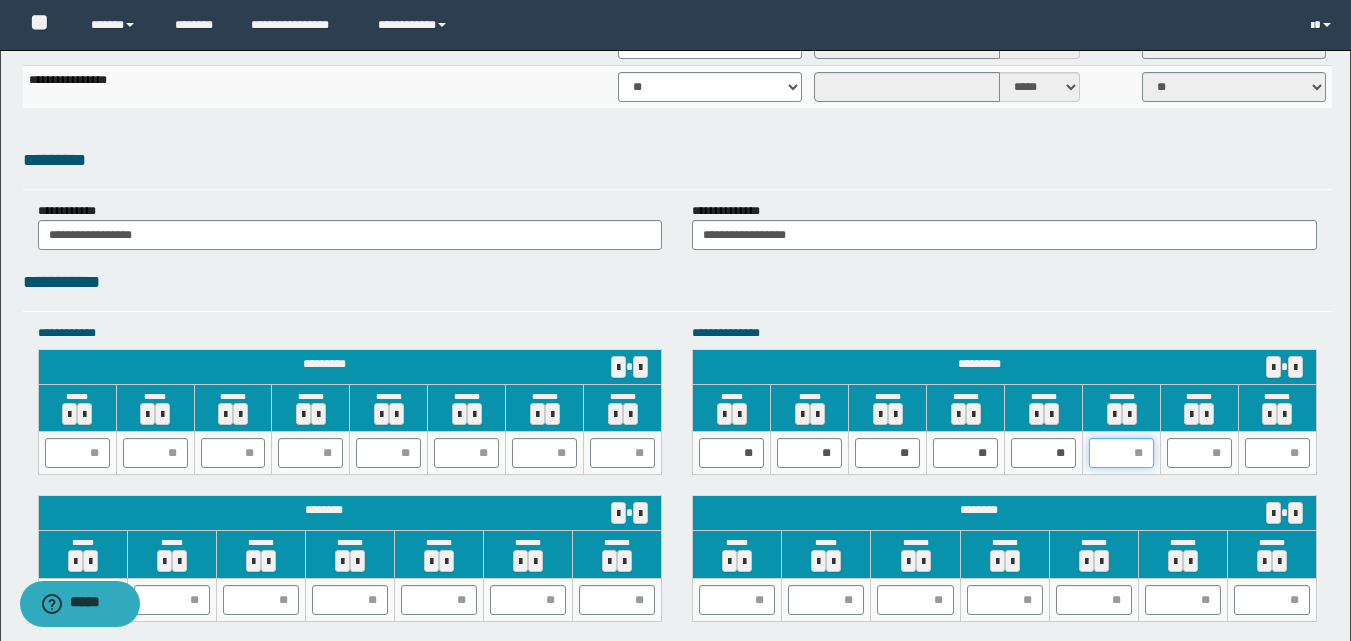 click at bounding box center (1121, 453) 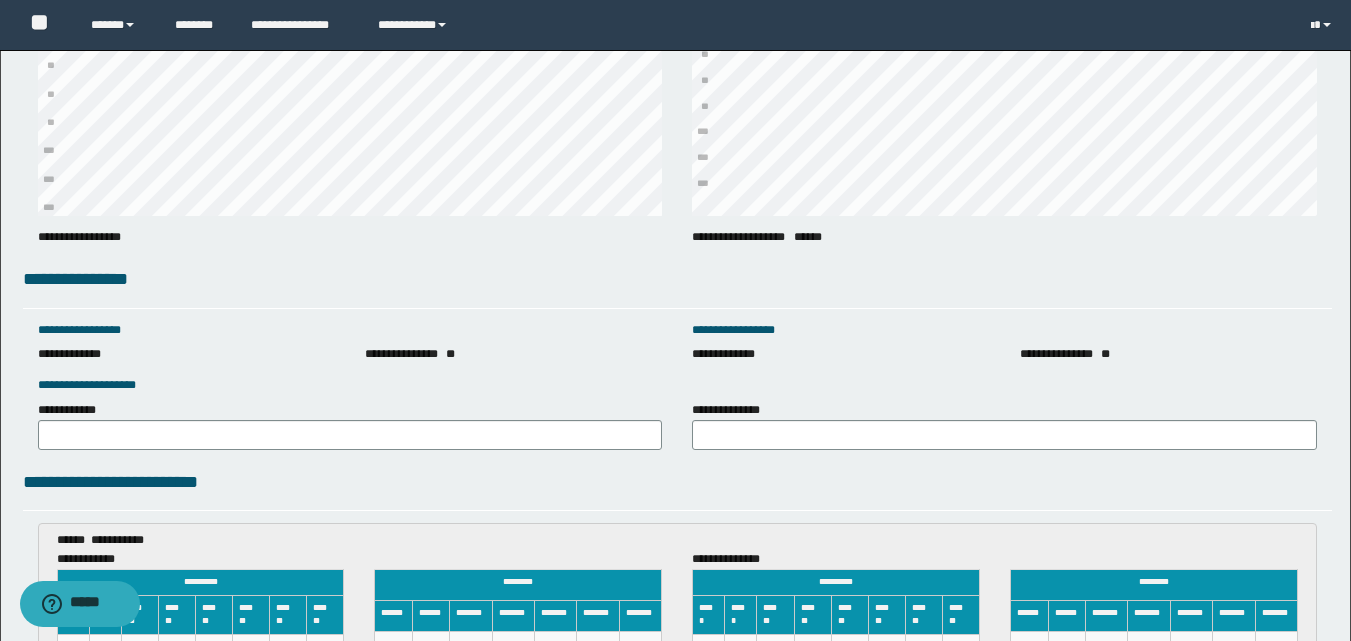 scroll, scrollTop: 3133, scrollLeft: 0, axis: vertical 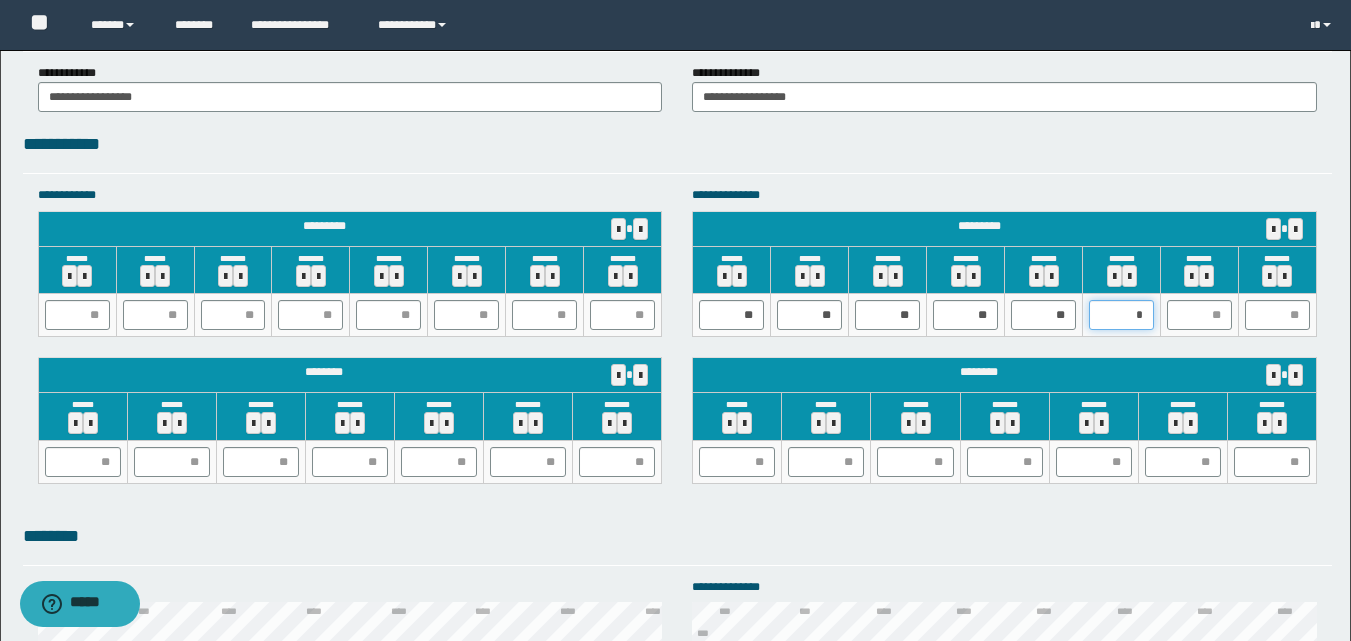 type on "**" 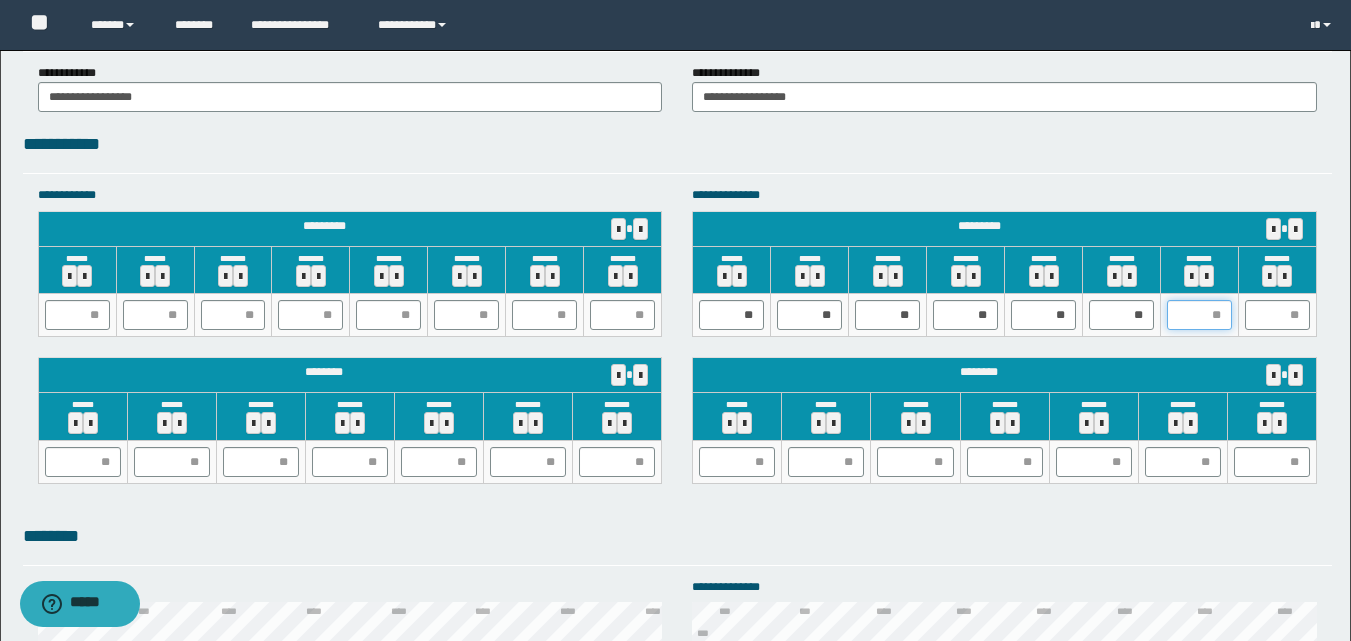 click at bounding box center [1199, 315] 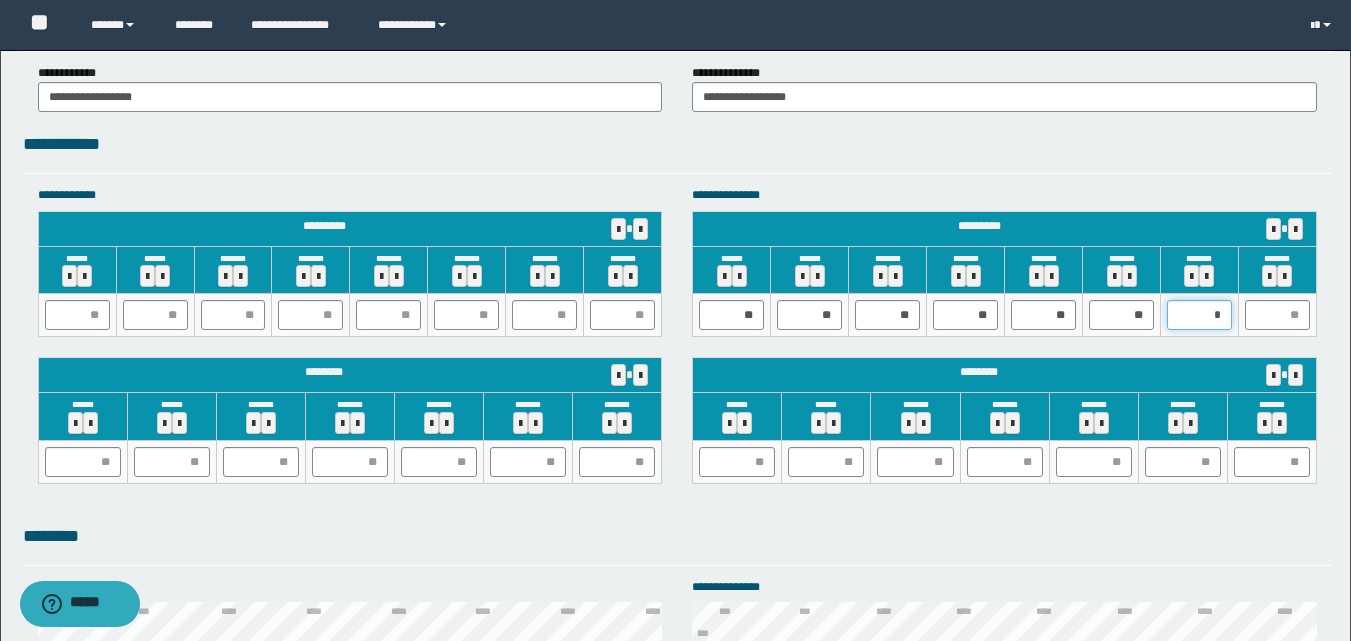 type on "**" 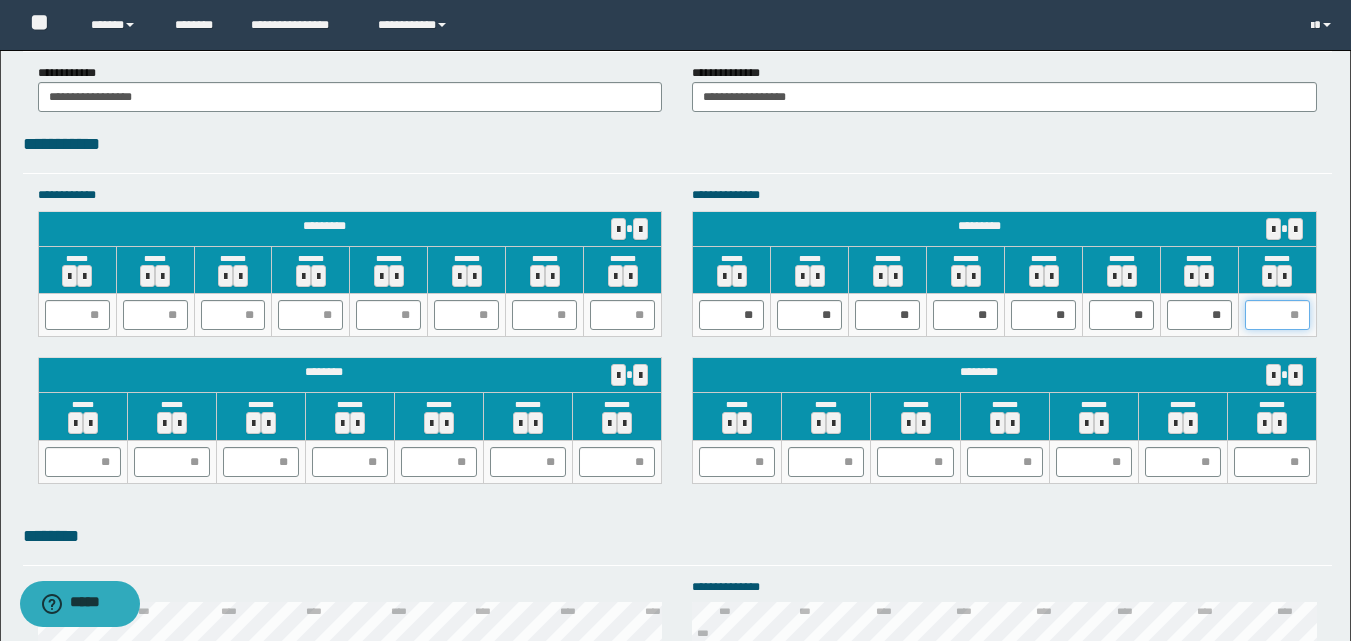 click at bounding box center [1277, 315] 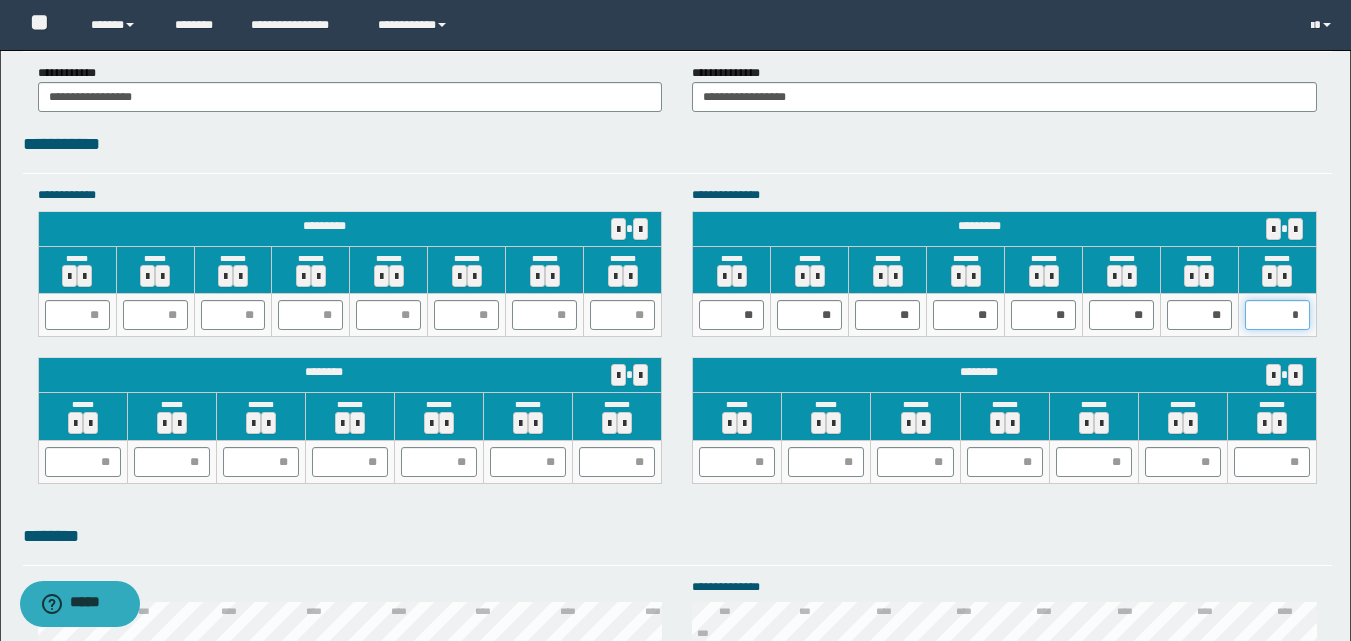 type on "**" 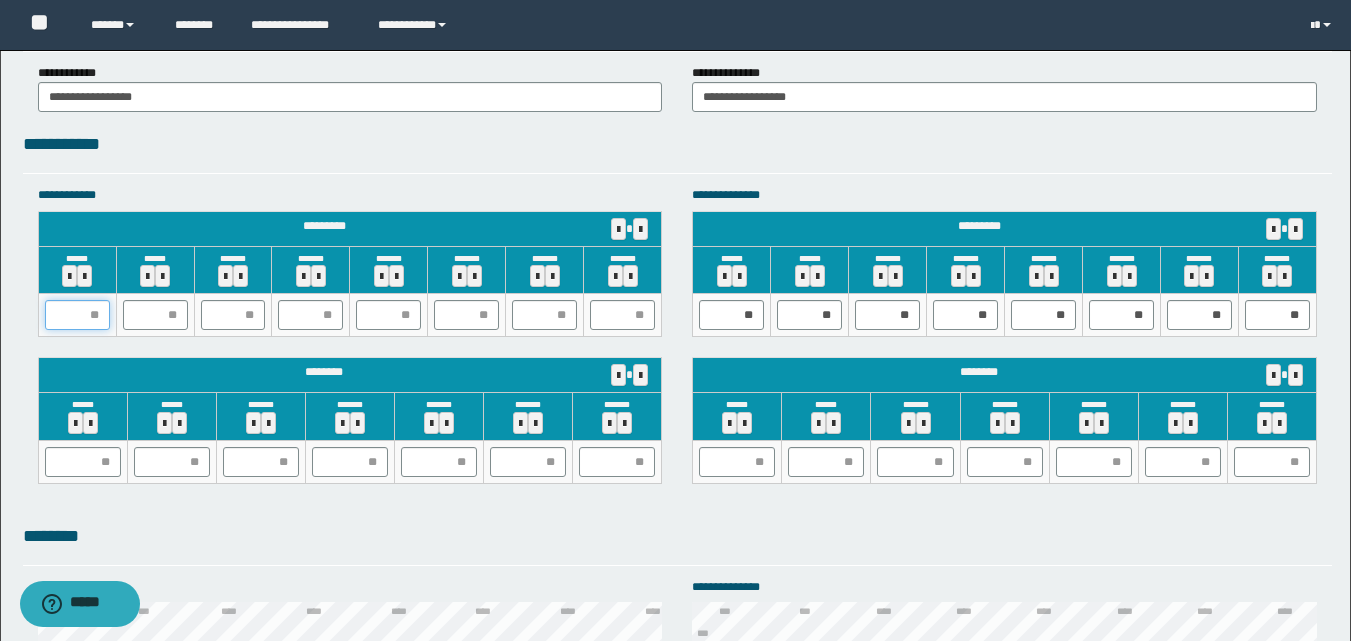 click at bounding box center [77, 315] 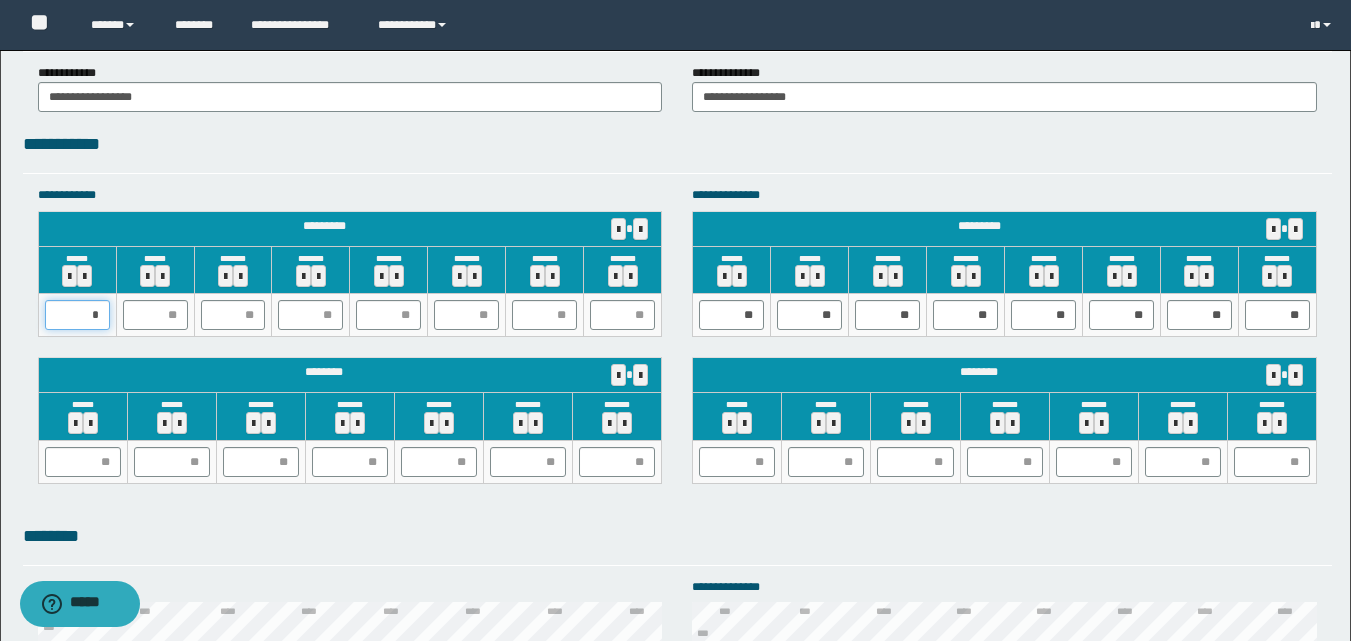 type on "**" 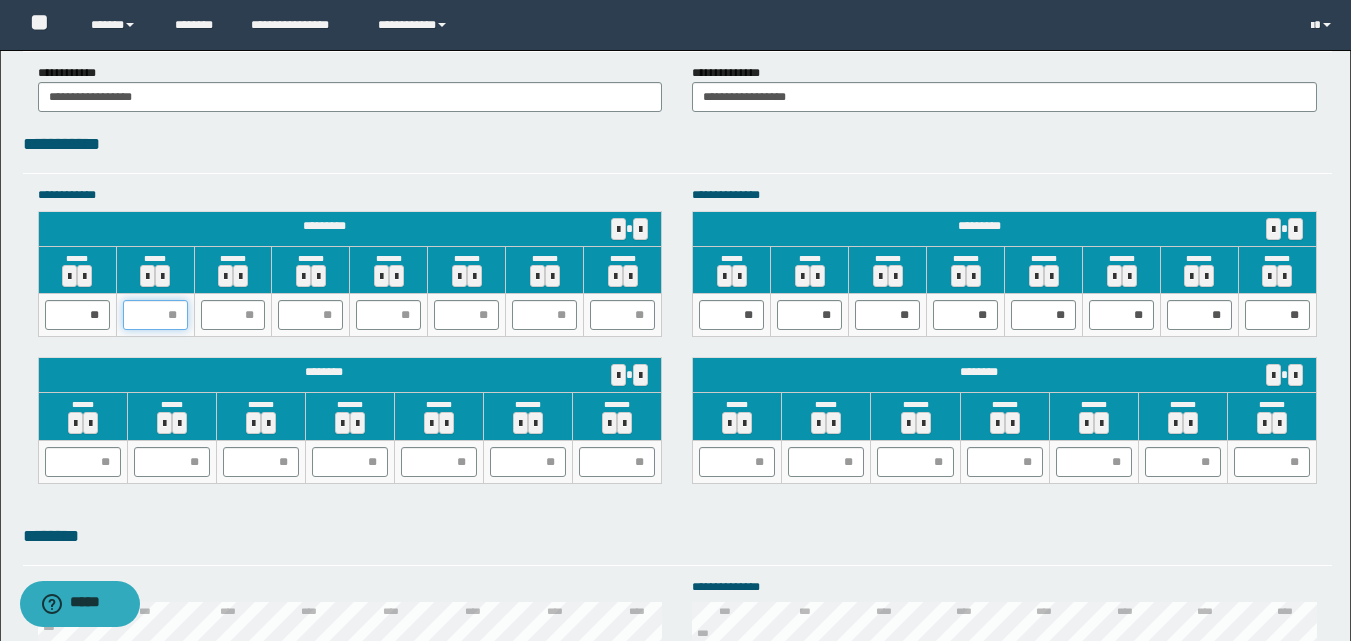 click at bounding box center [155, 315] 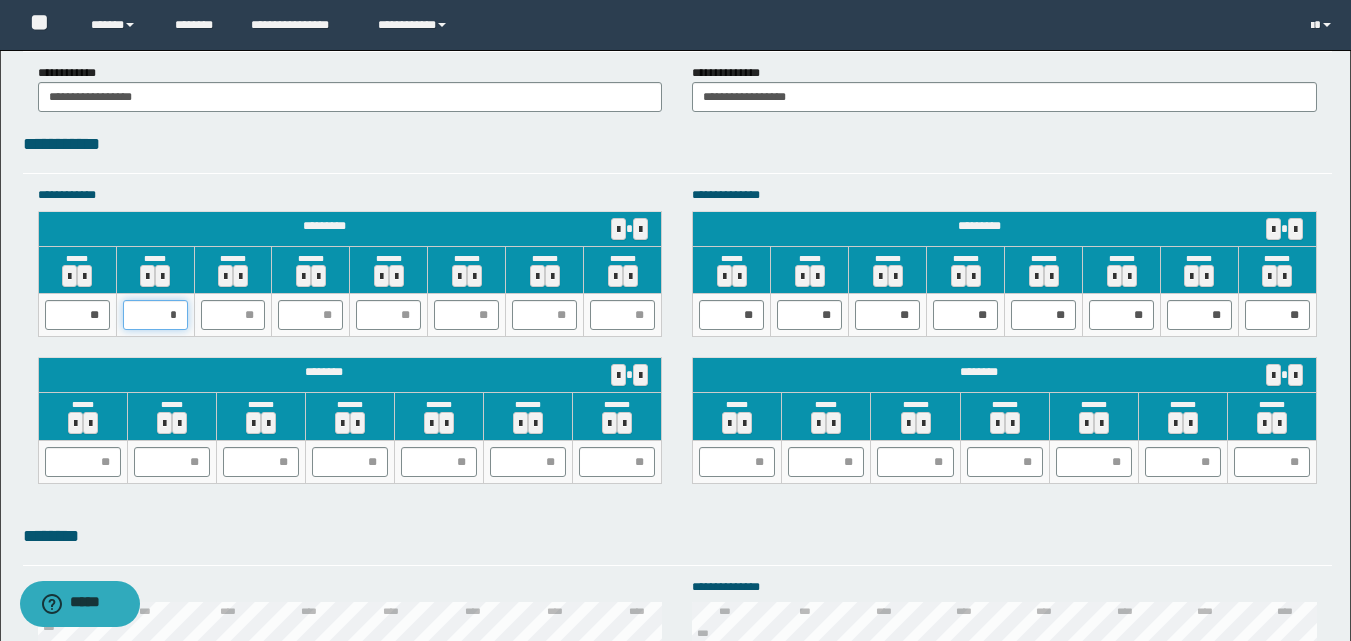 type on "**" 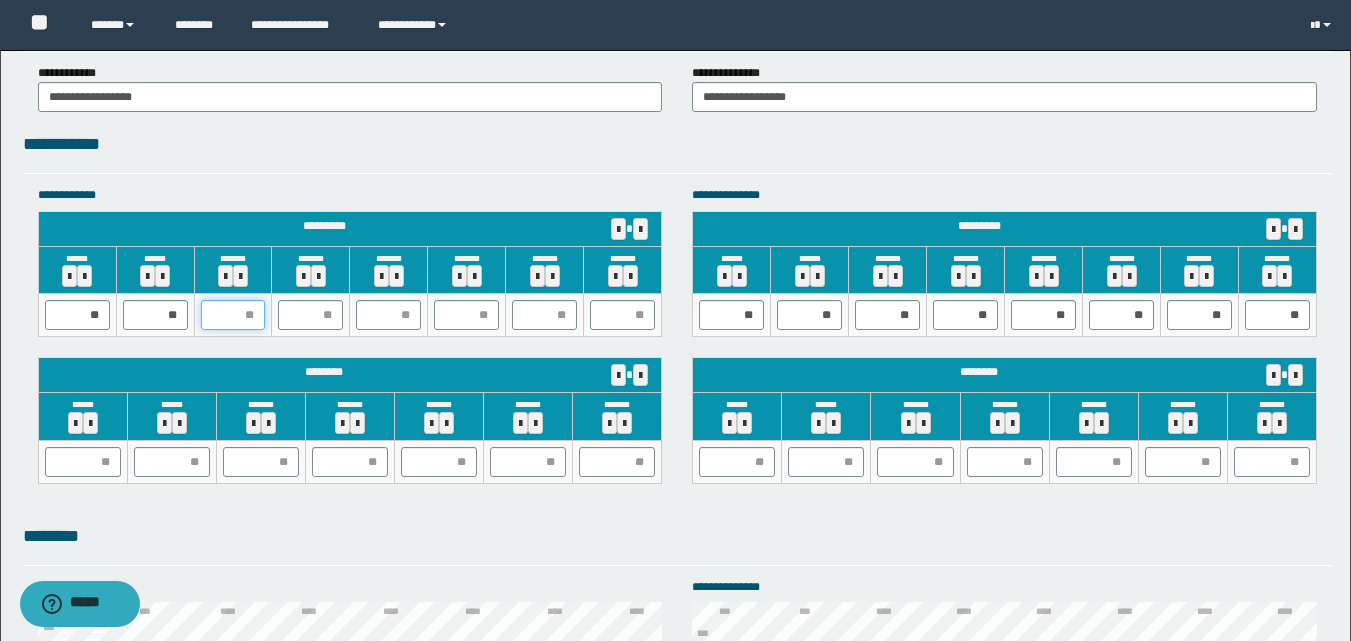 click at bounding box center [233, 315] 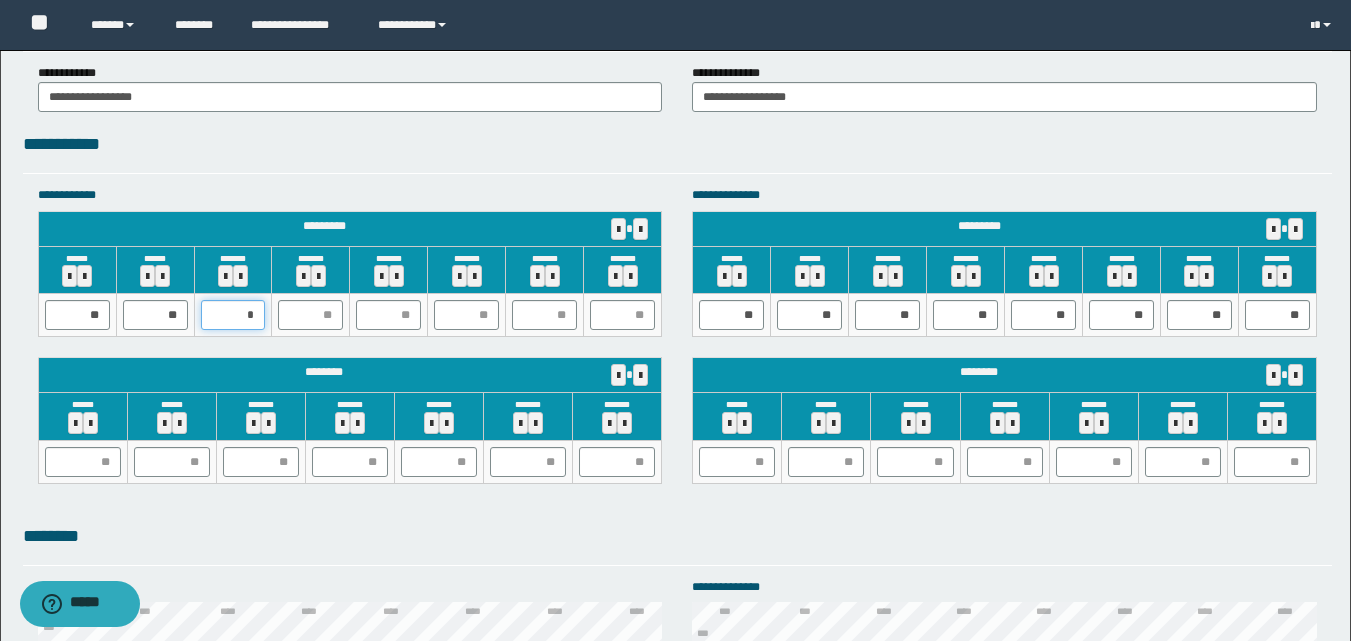 type on "**" 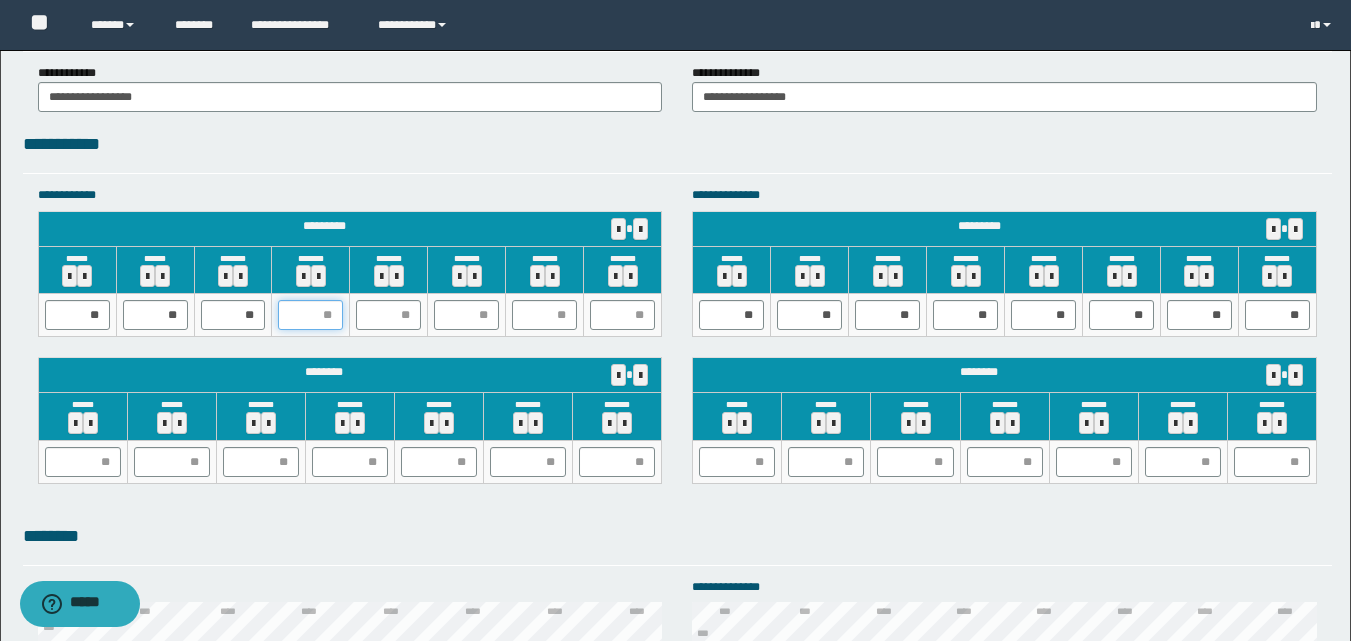 click at bounding box center (310, 315) 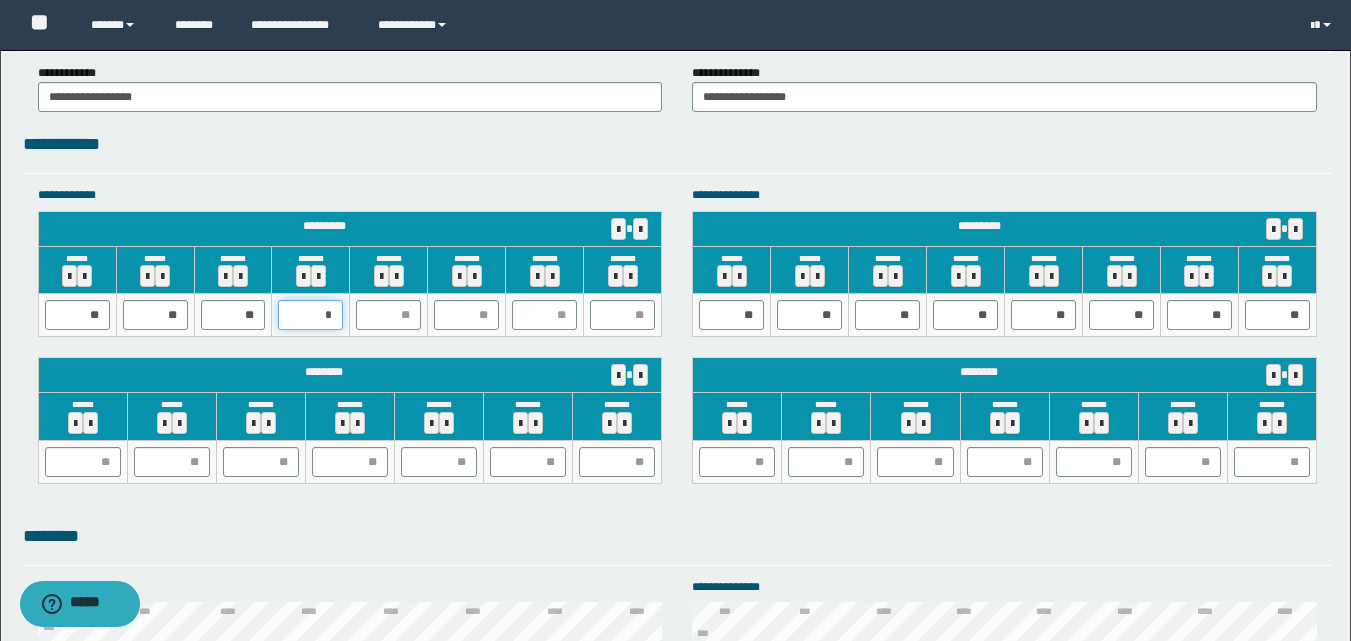 type on "**" 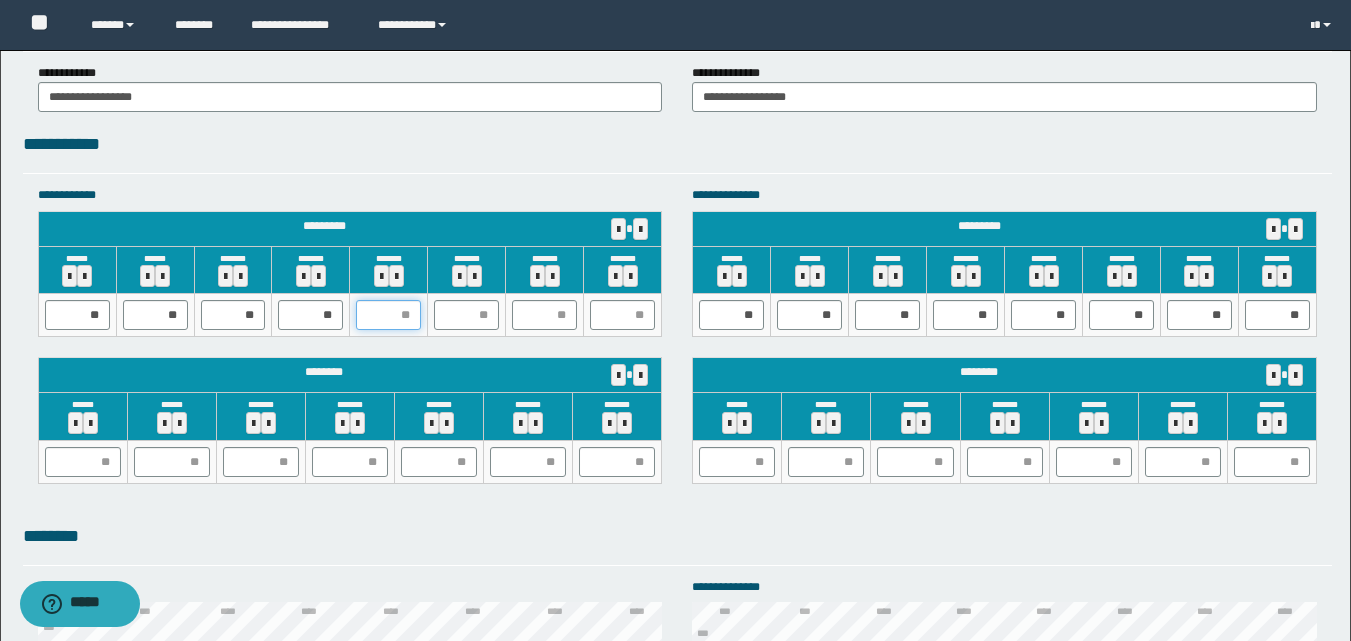 click at bounding box center [388, 315] 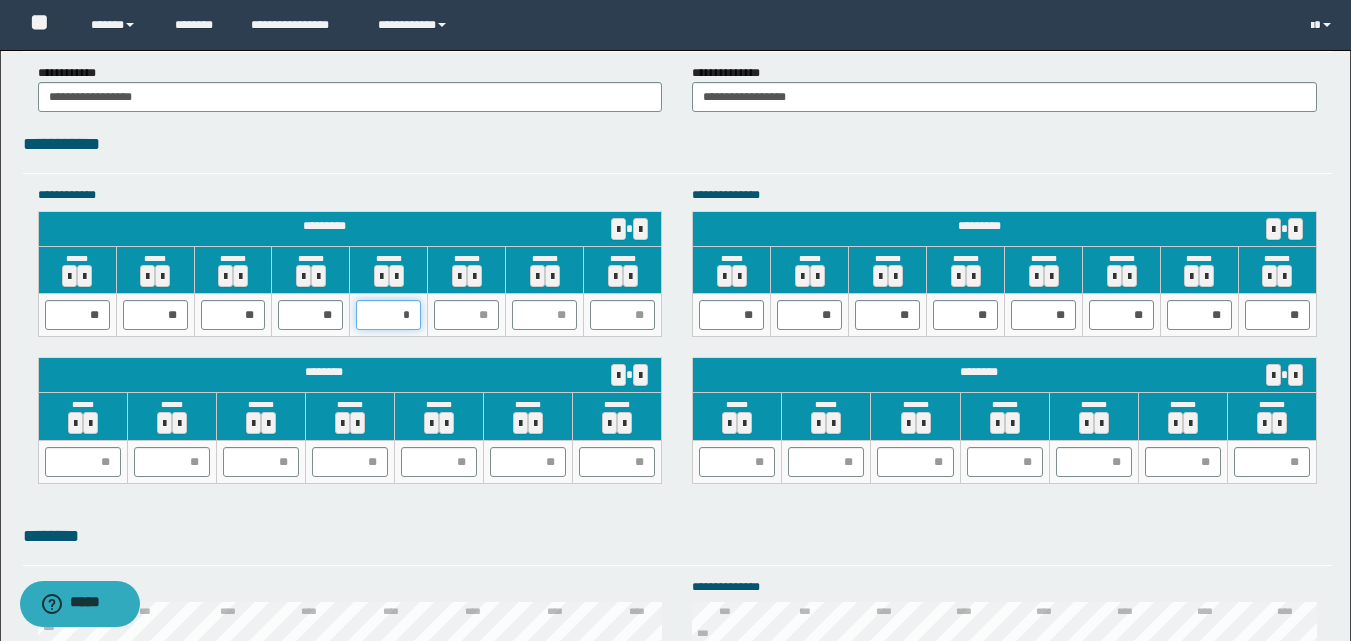 type on "**" 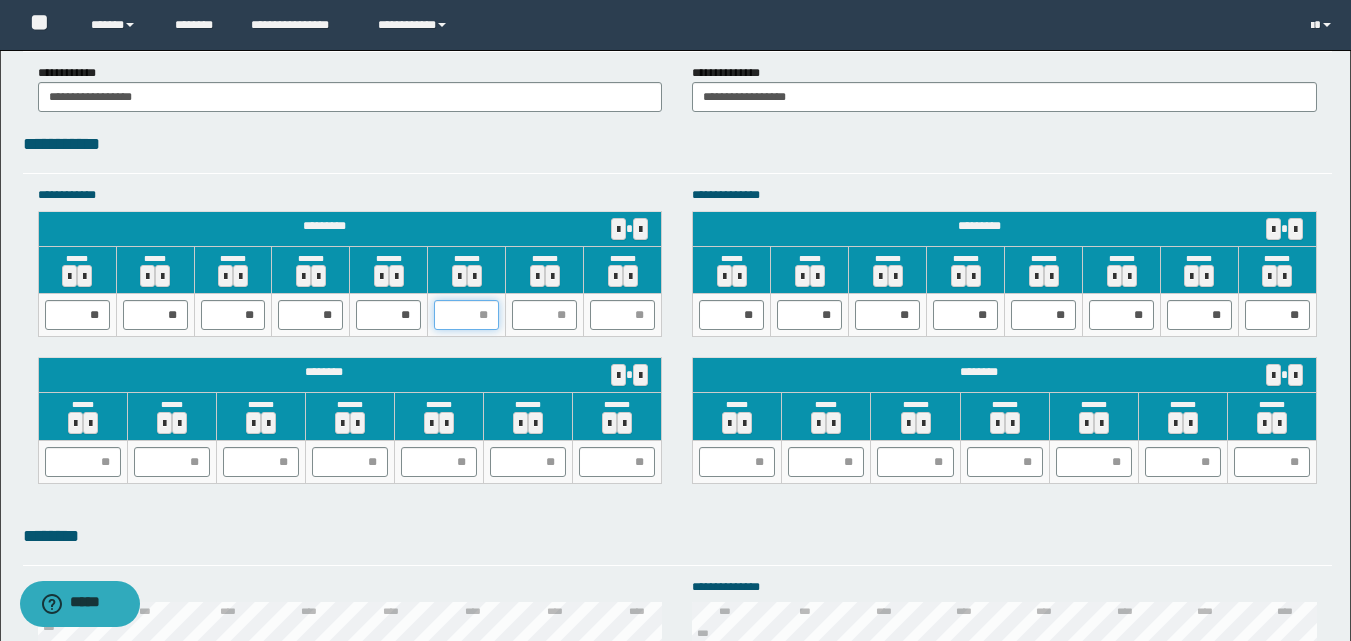 click at bounding box center [466, 315] 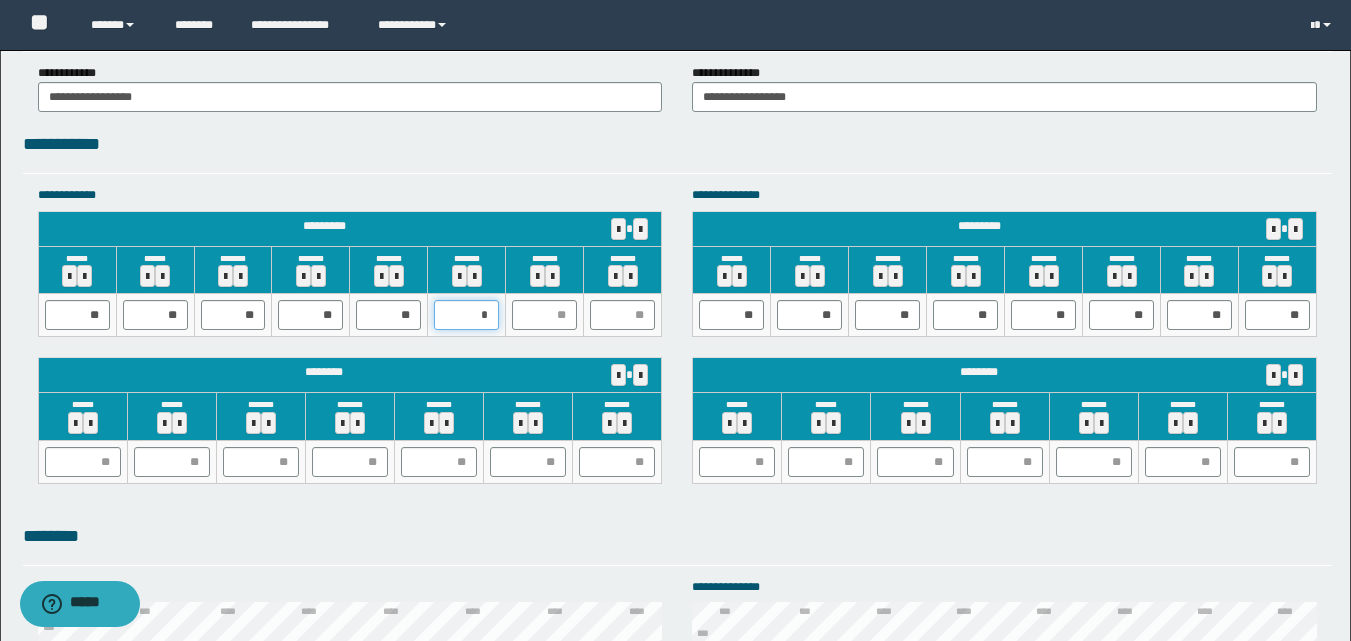 type on "**" 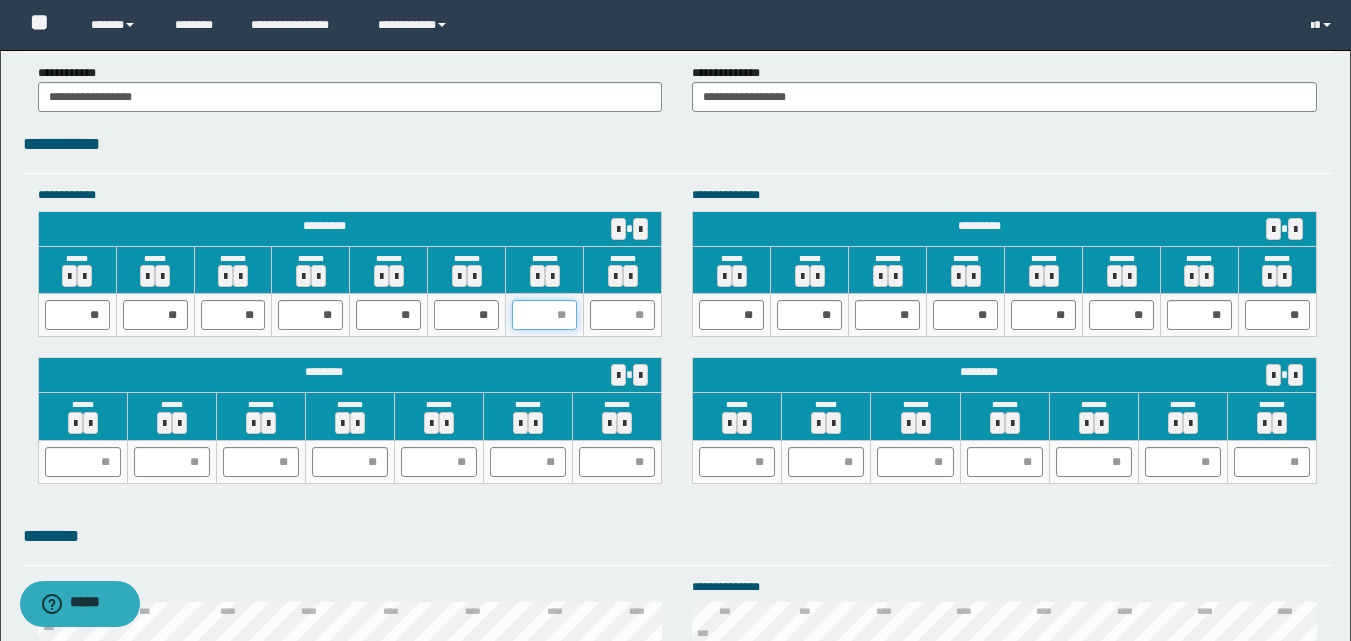 click at bounding box center (544, 315) 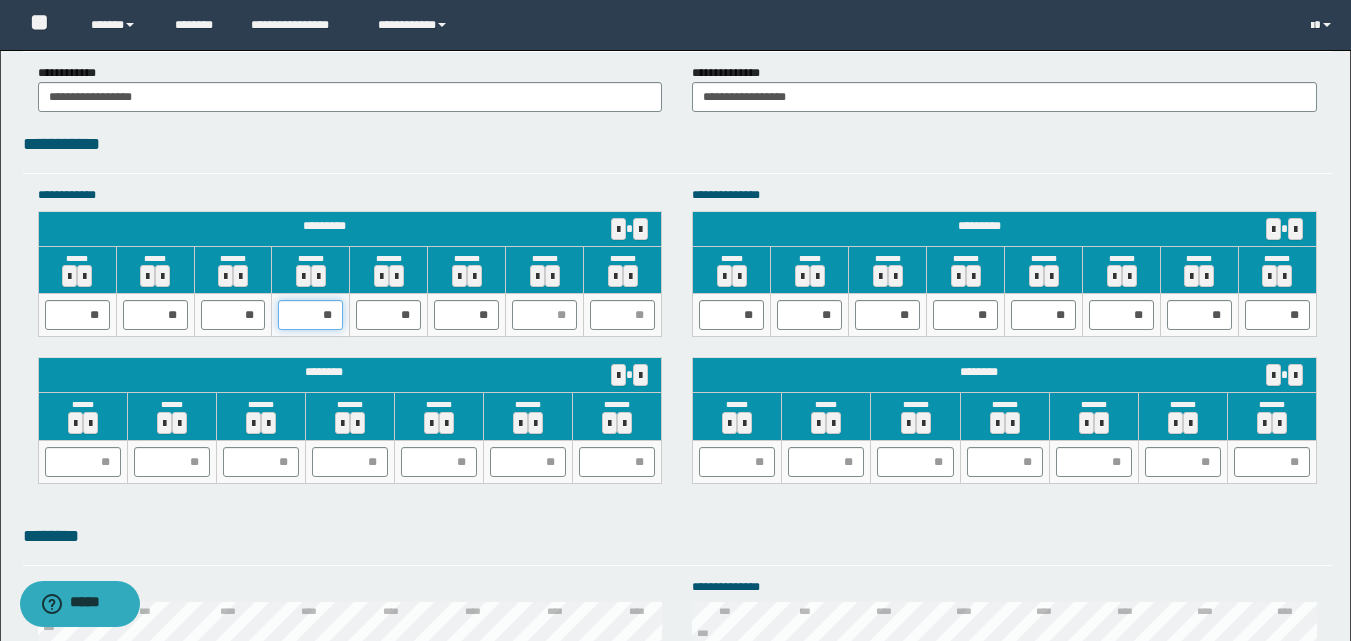 click on "**" at bounding box center (310, 315) 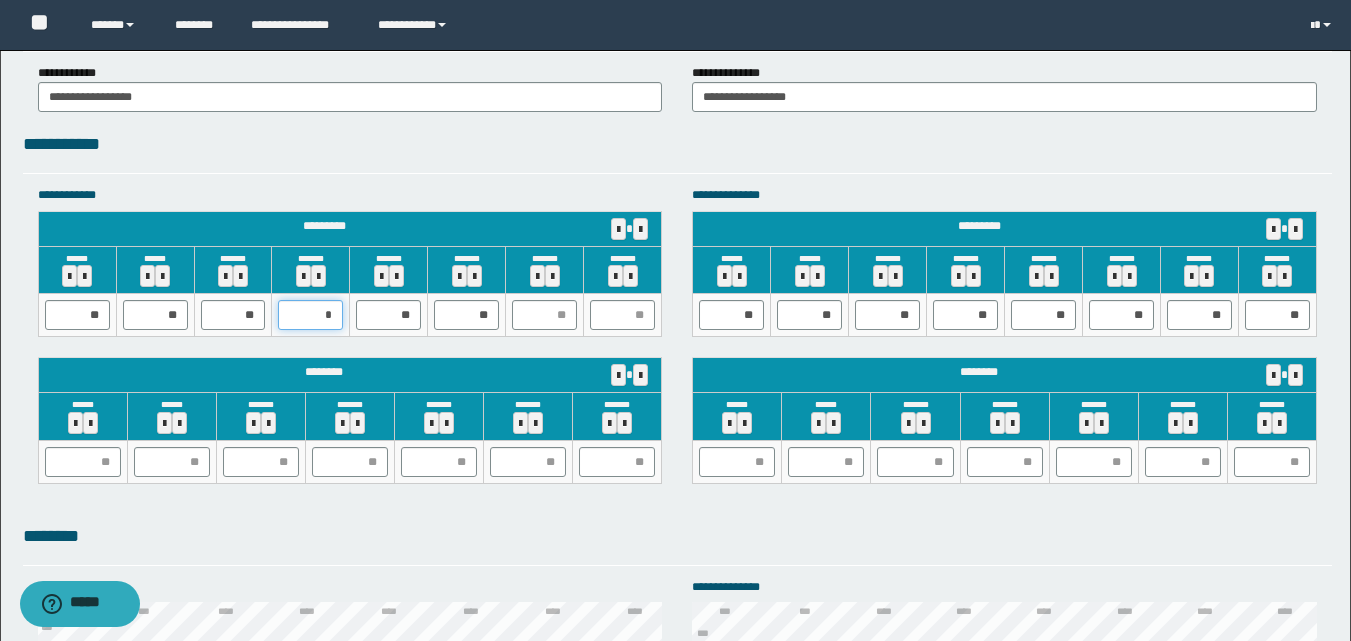 type on "**" 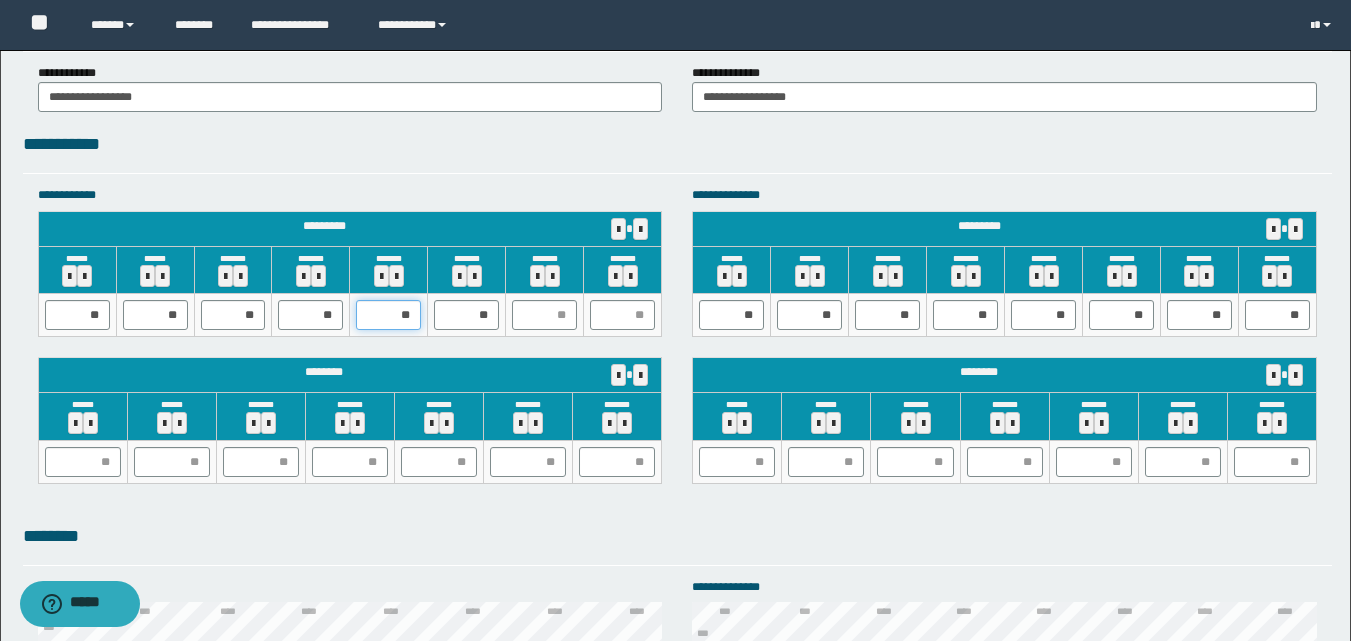 click on "**" at bounding box center [388, 315] 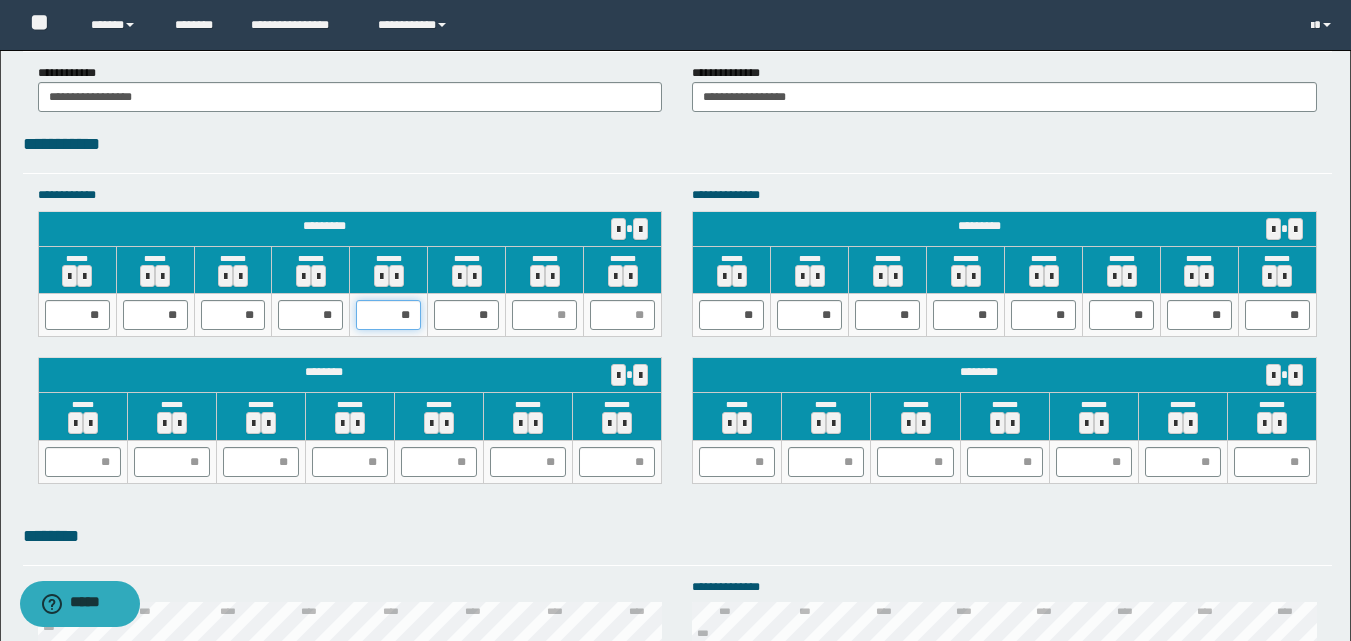 type on "*" 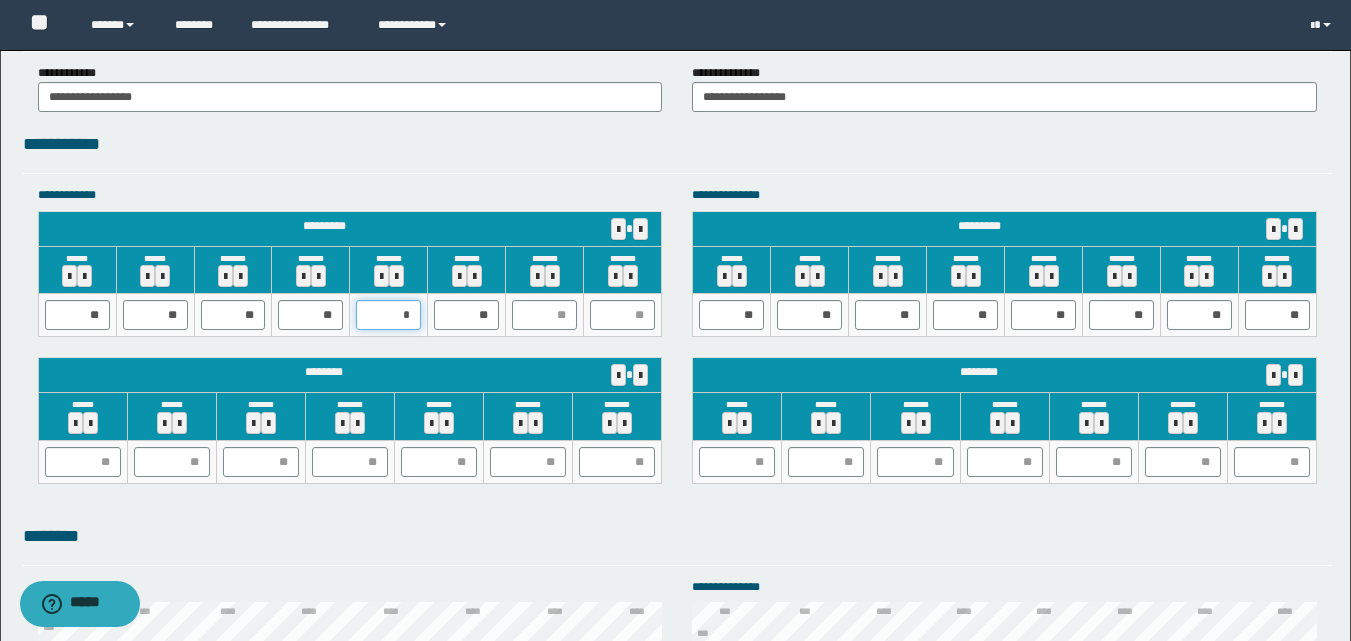 type on "**" 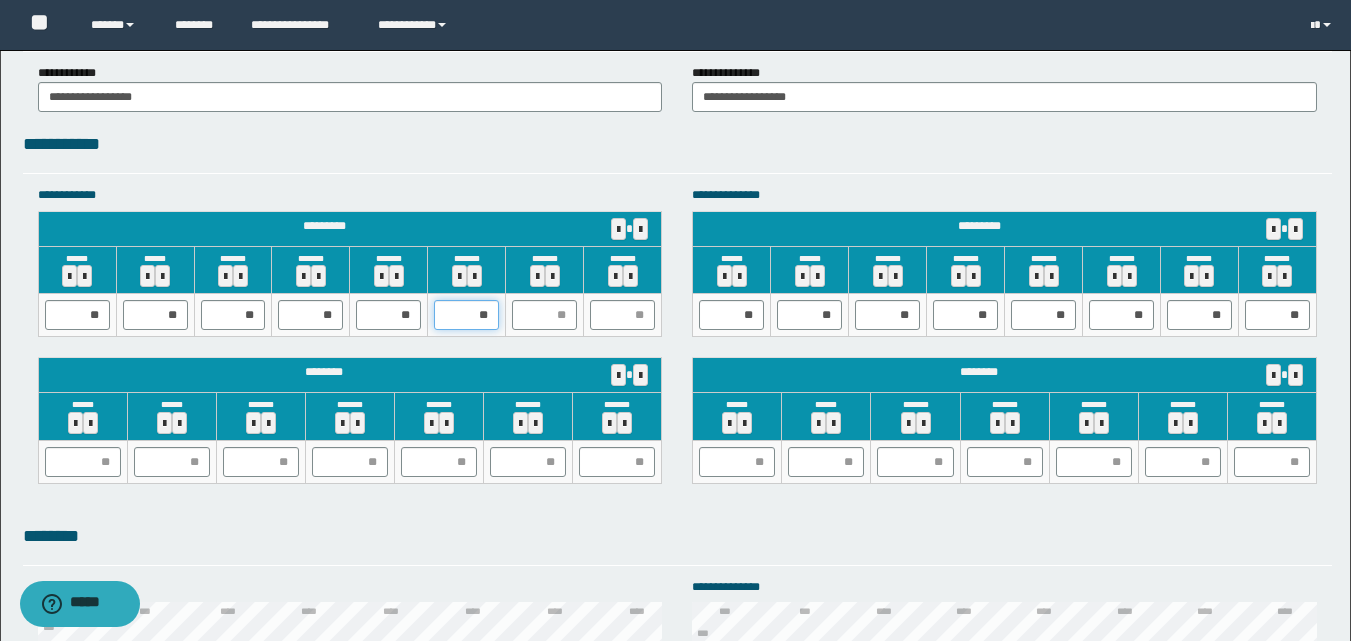 click on "**" at bounding box center (466, 315) 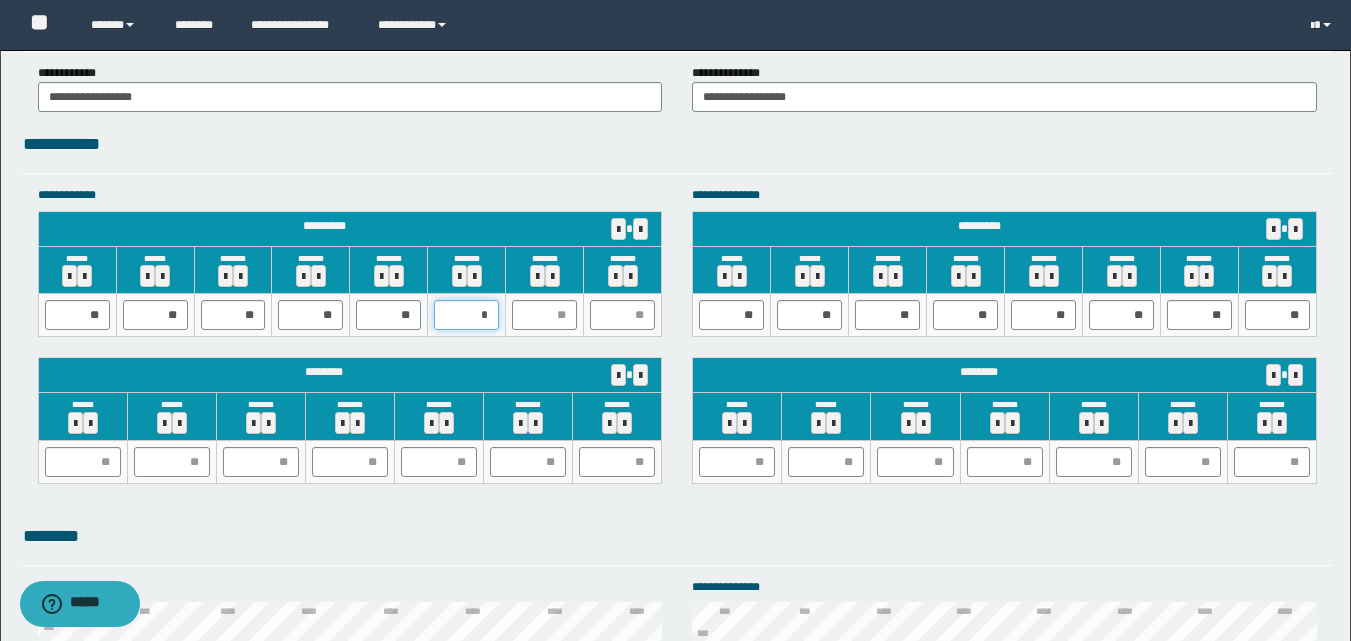 type on "**" 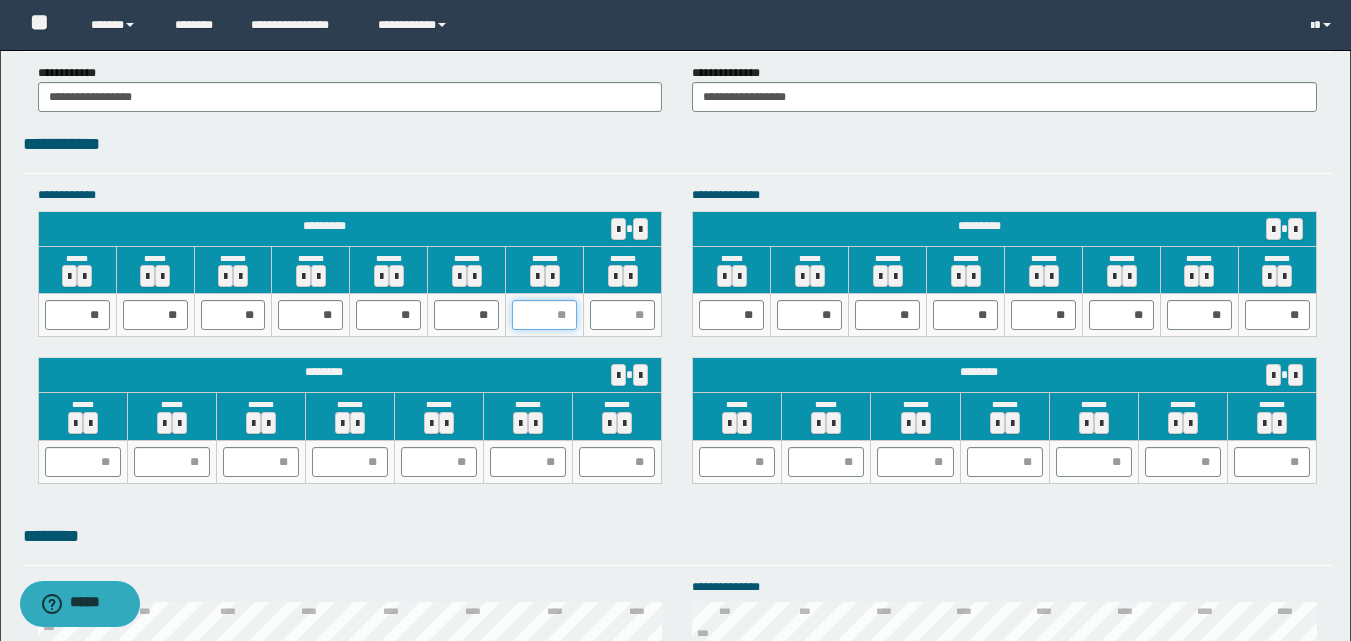 click at bounding box center [544, 315] 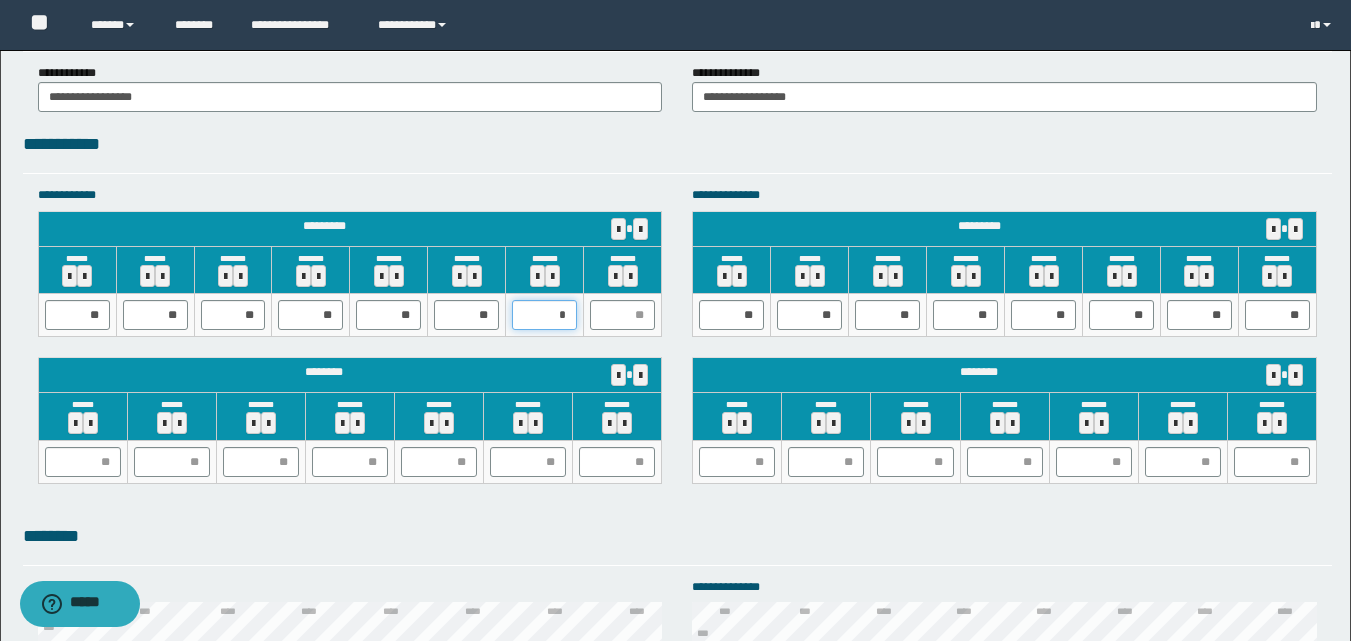 type on "**" 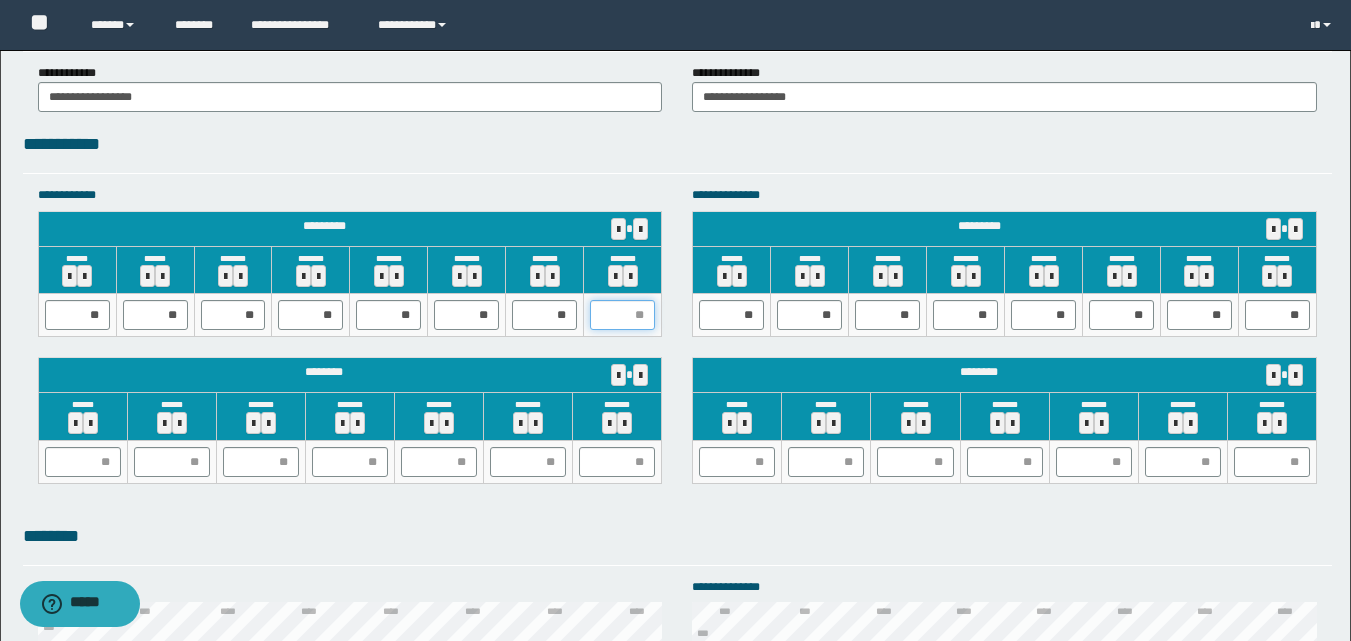 click at bounding box center (622, 315) 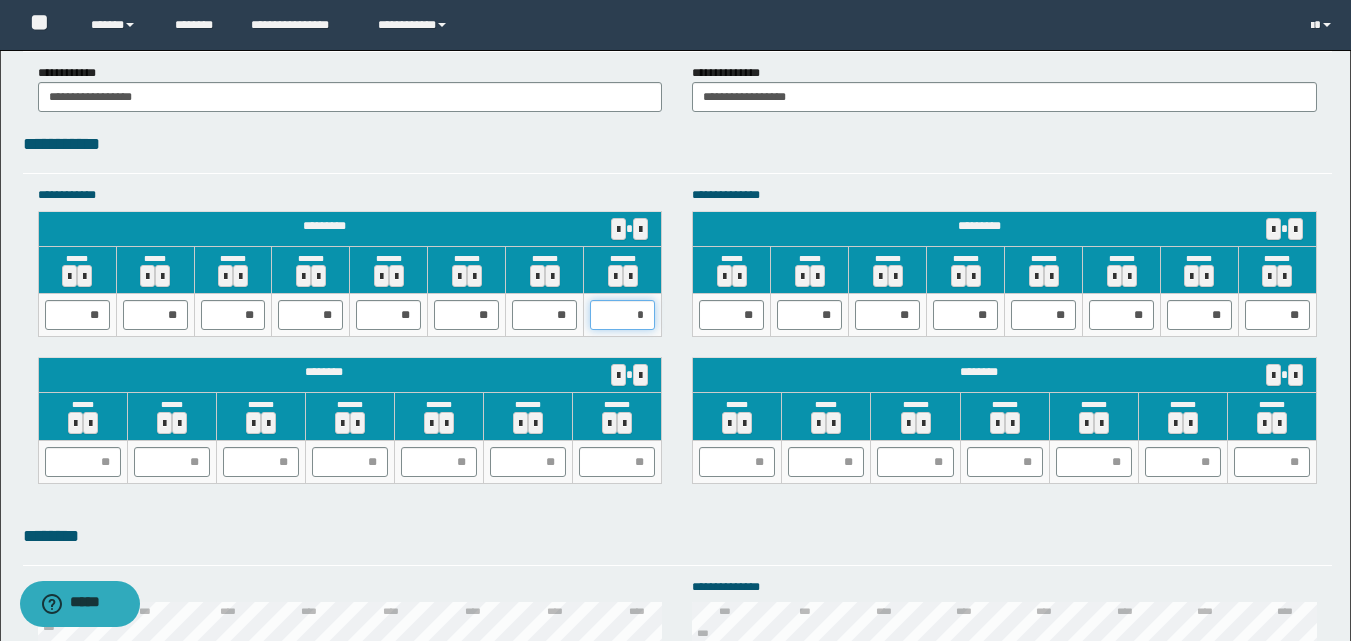 type on "**" 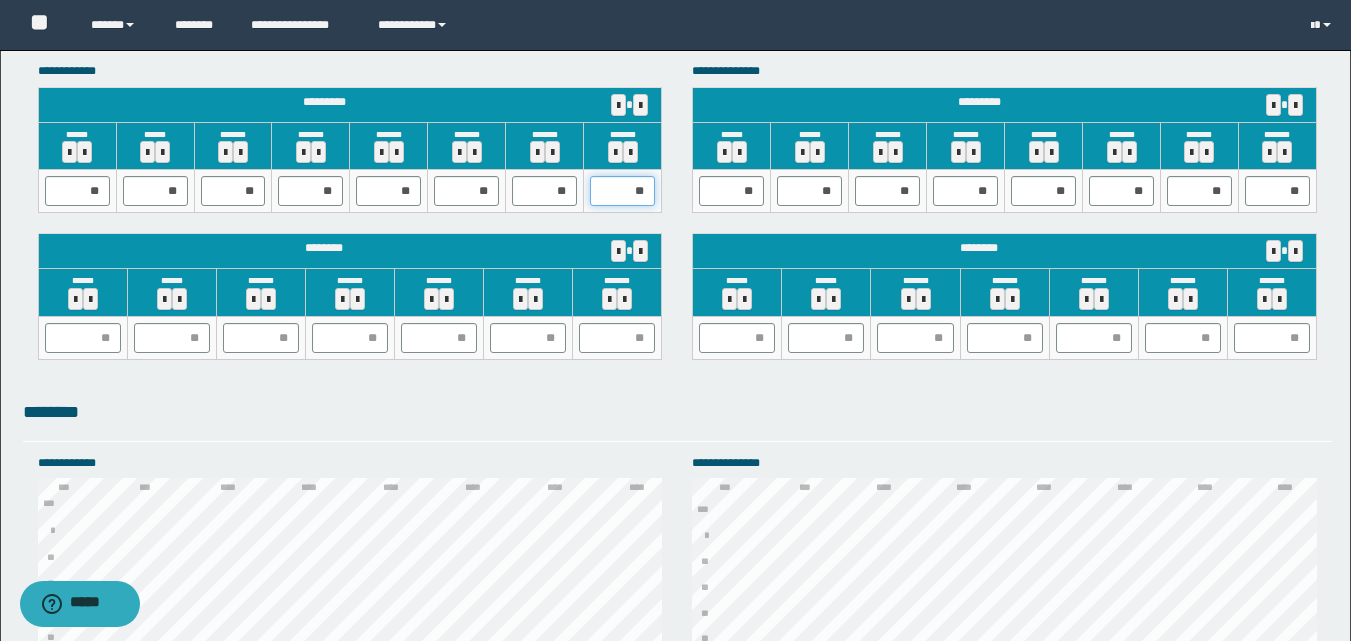 scroll, scrollTop: 1879, scrollLeft: 0, axis: vertical 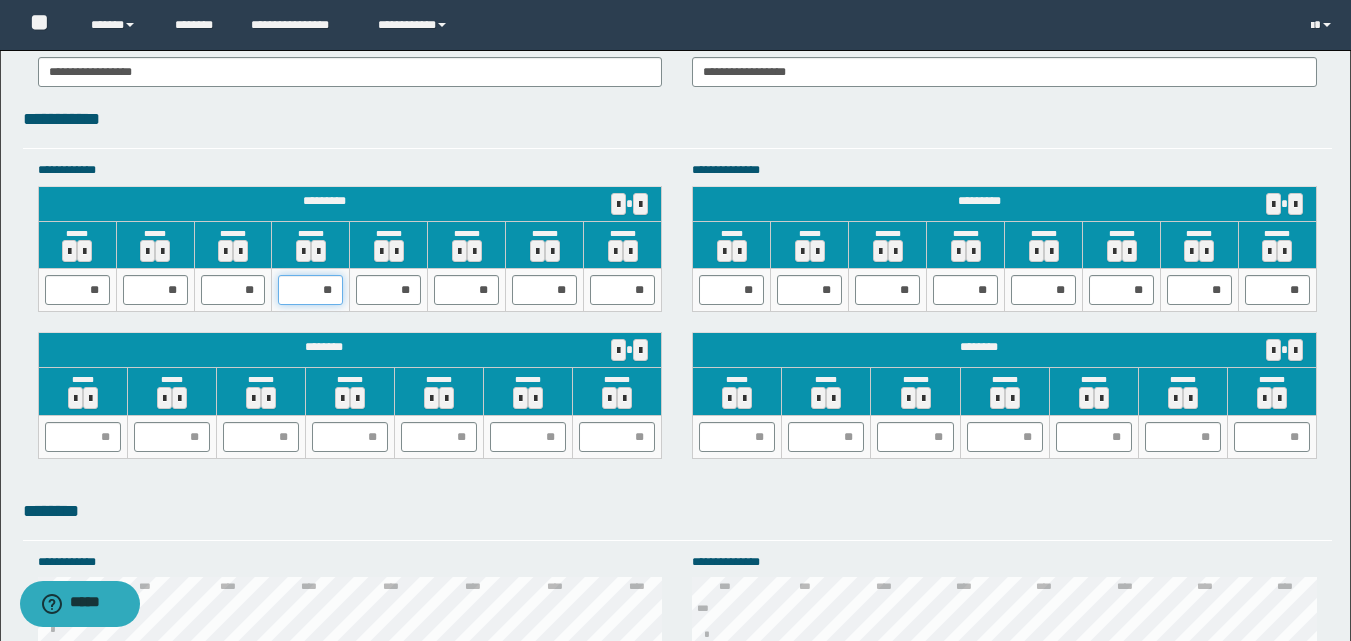 click on "**" at bounding box center (310, 290) 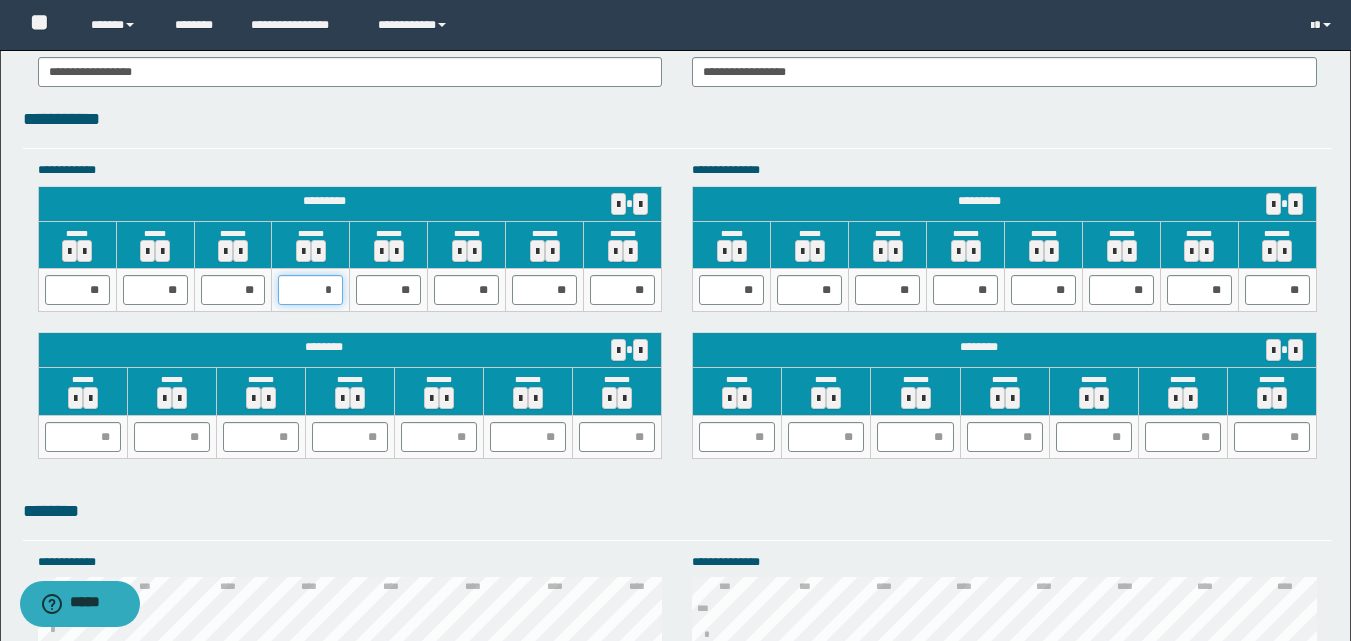 type on "**" 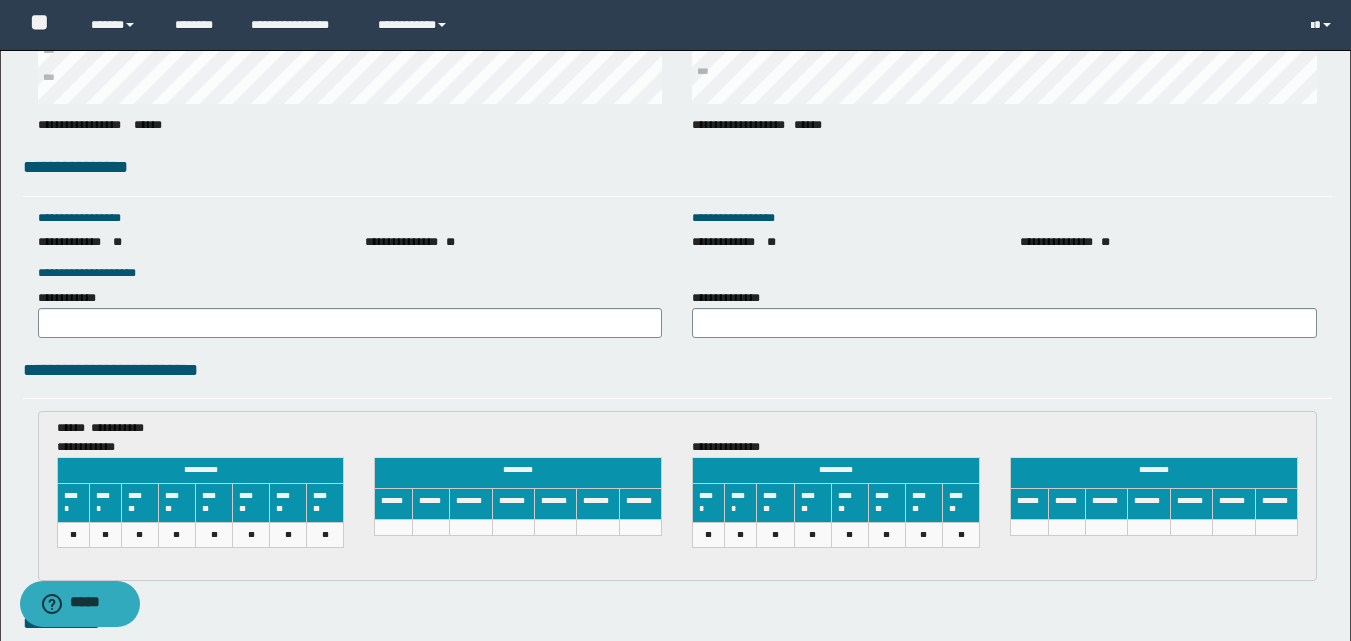scroll, scrollTop: 2759, scrollLeft: 0, axis: vertical 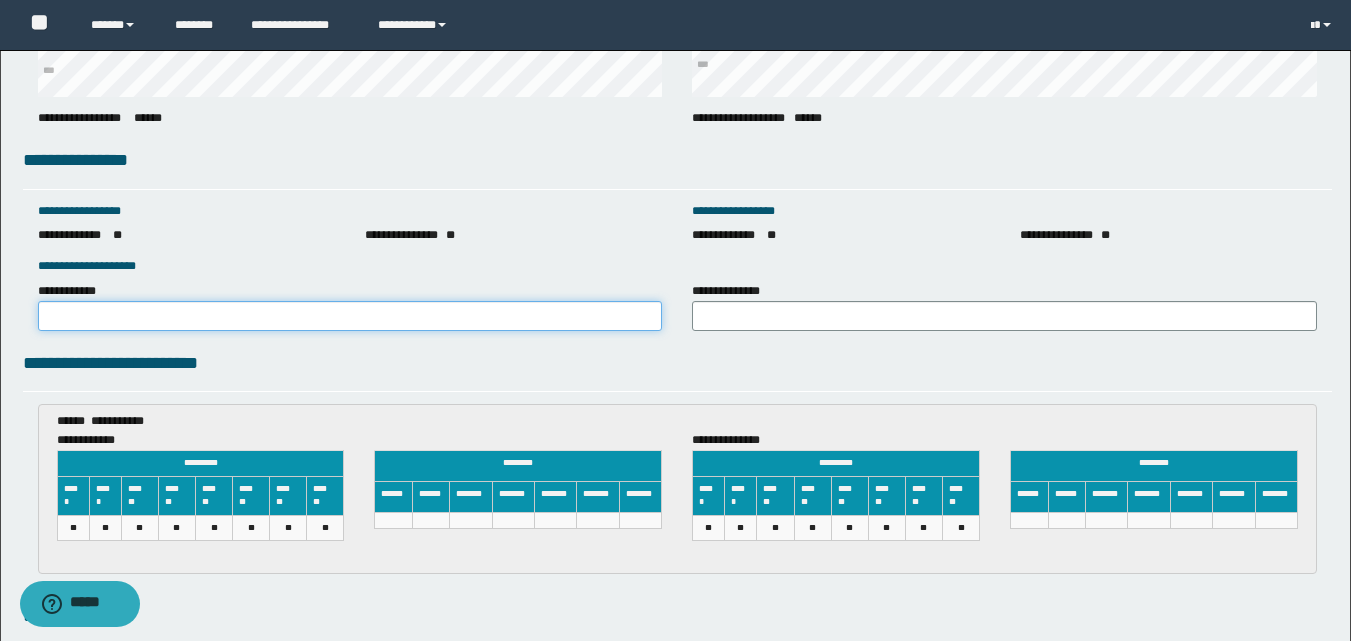 click on "**********" at bounding box center (350, 316) 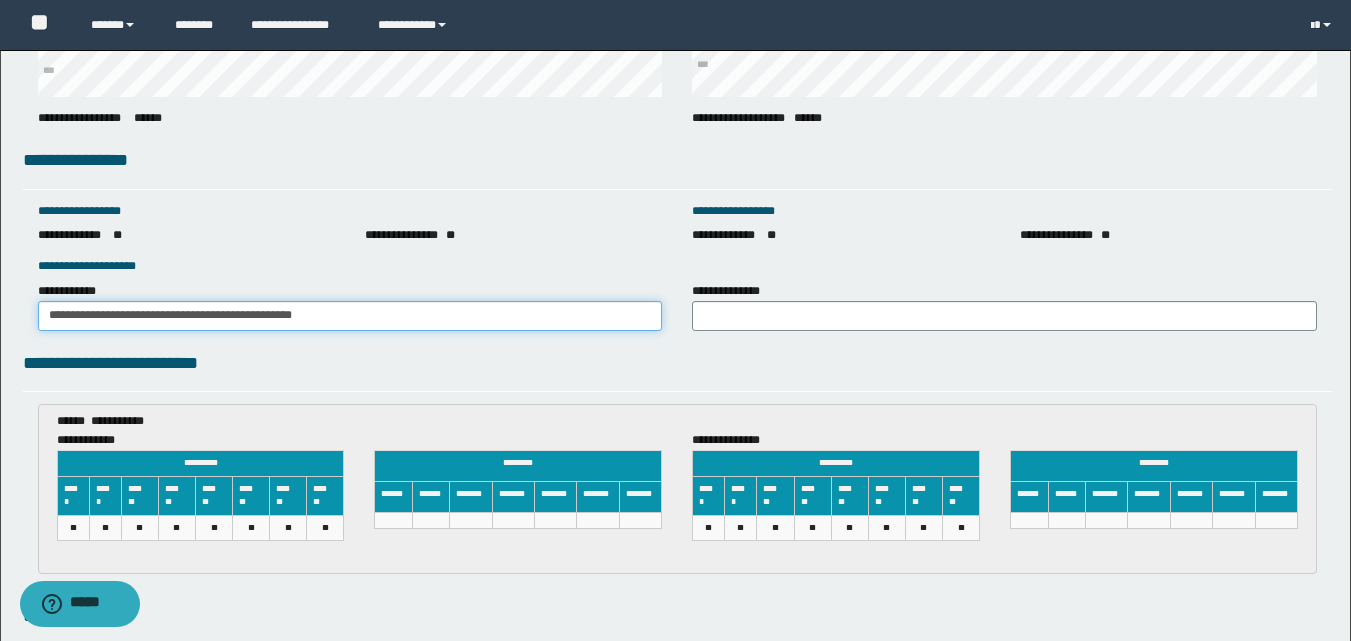 click on "**********" at bounding box center [350, 316] 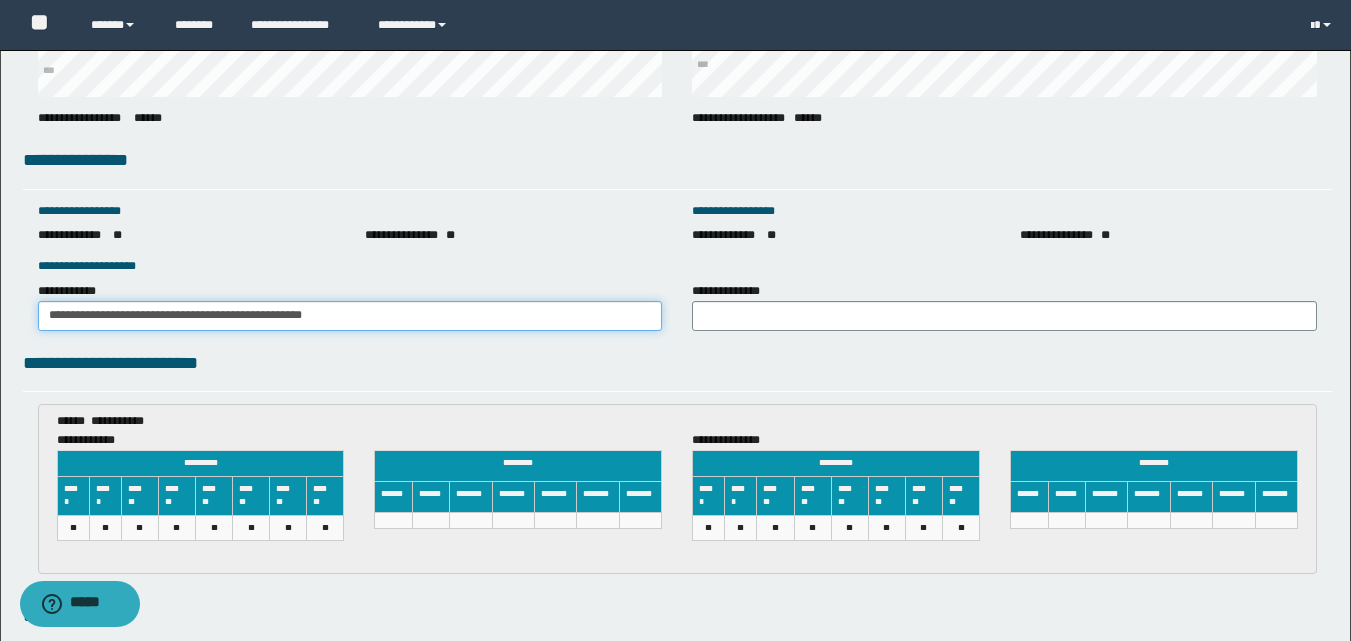 click on "**********" at bounding box center [350, 316] 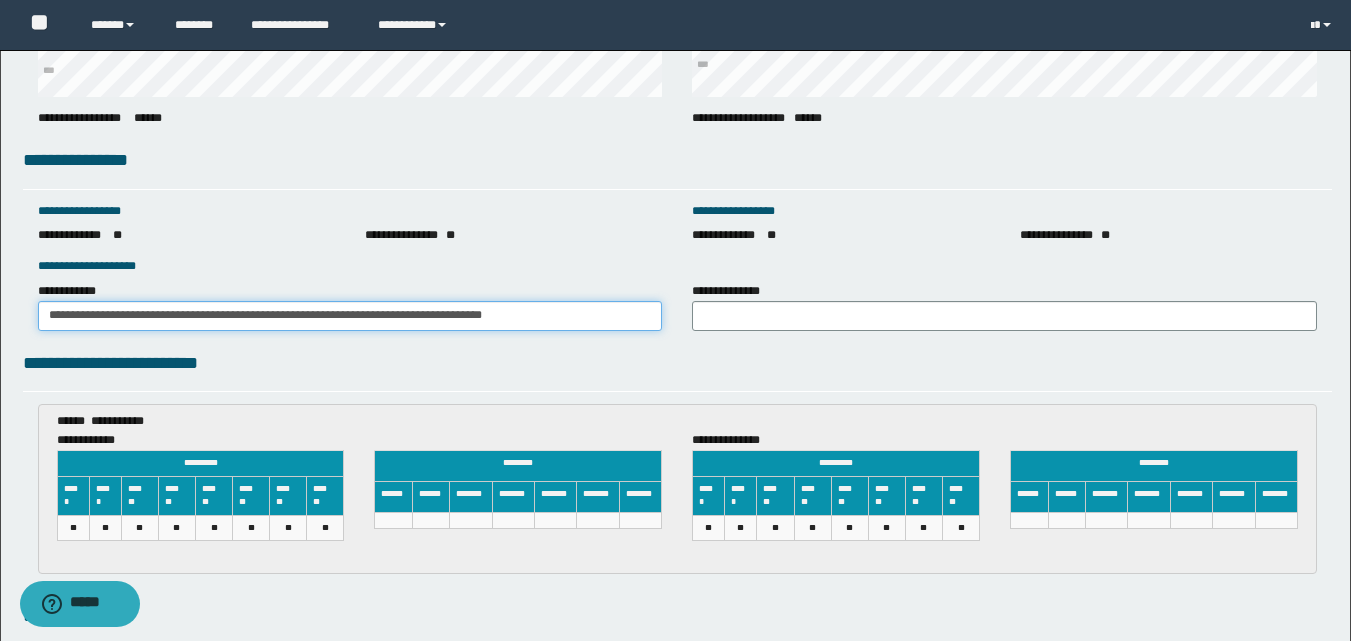 type on "**********" 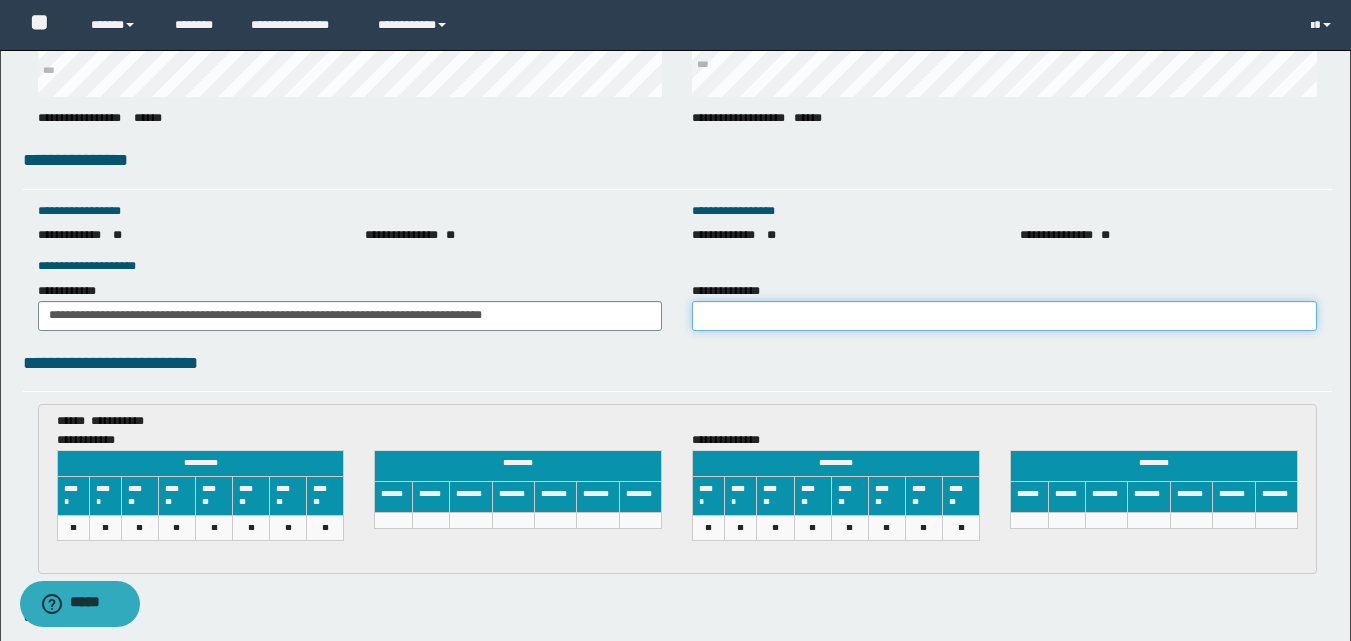 click on "**********" at bounding box center (1004, 316) 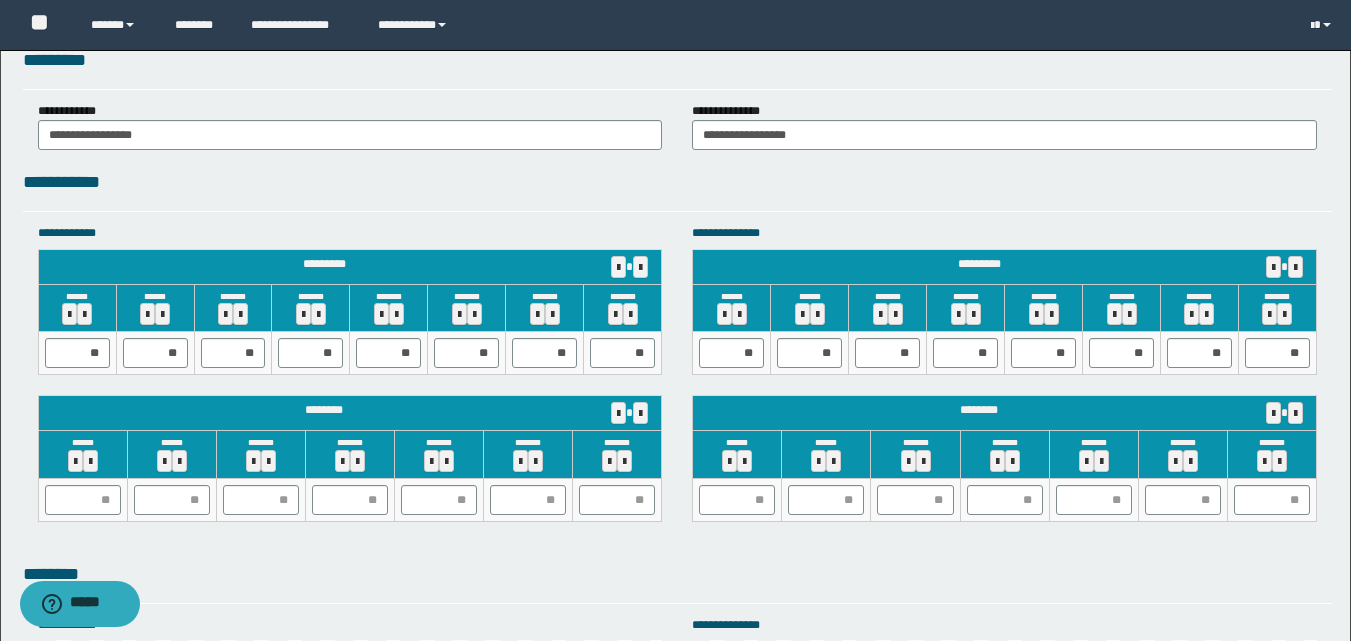 scroll, scrollTop: 1791, scrollLeft: 0, axis: vertical 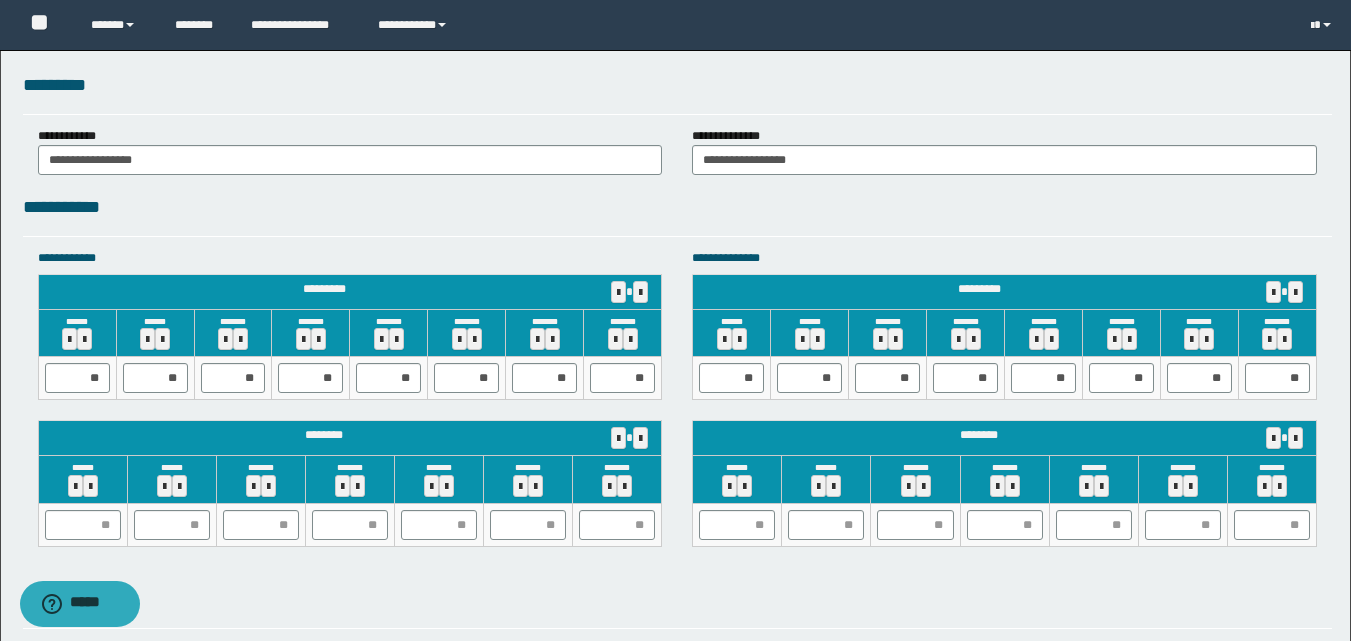 type on "**********" 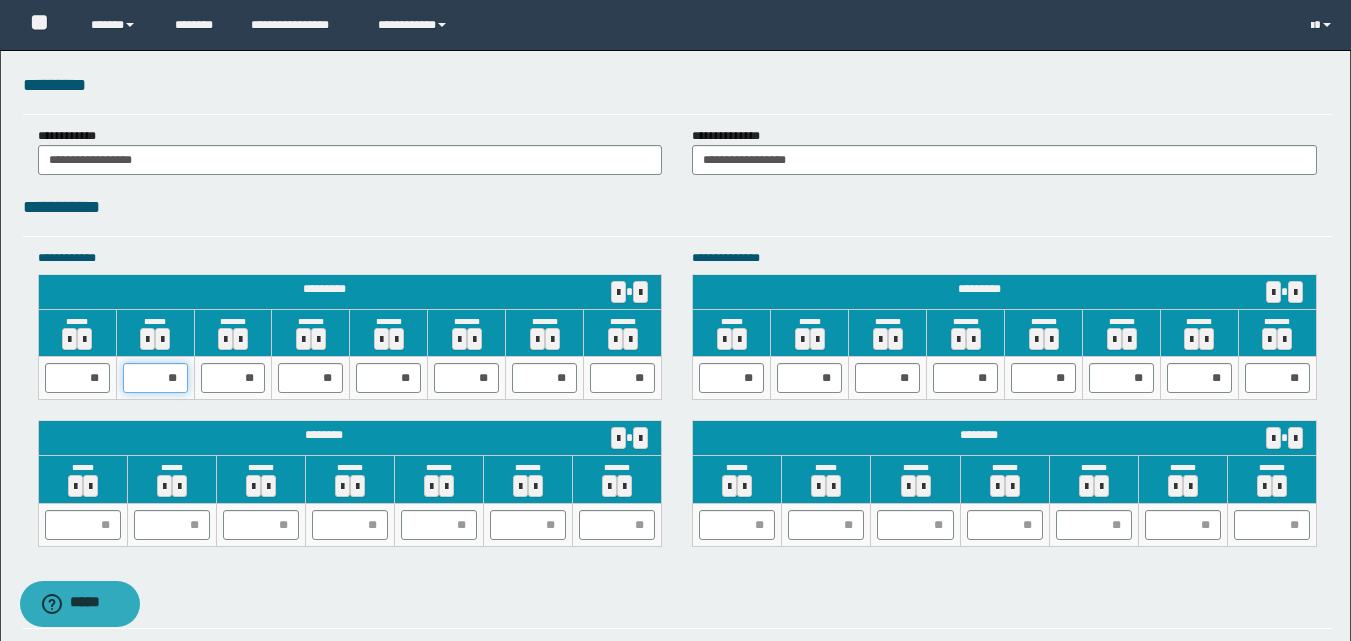 click on "**" at bounding box center [155, 378] 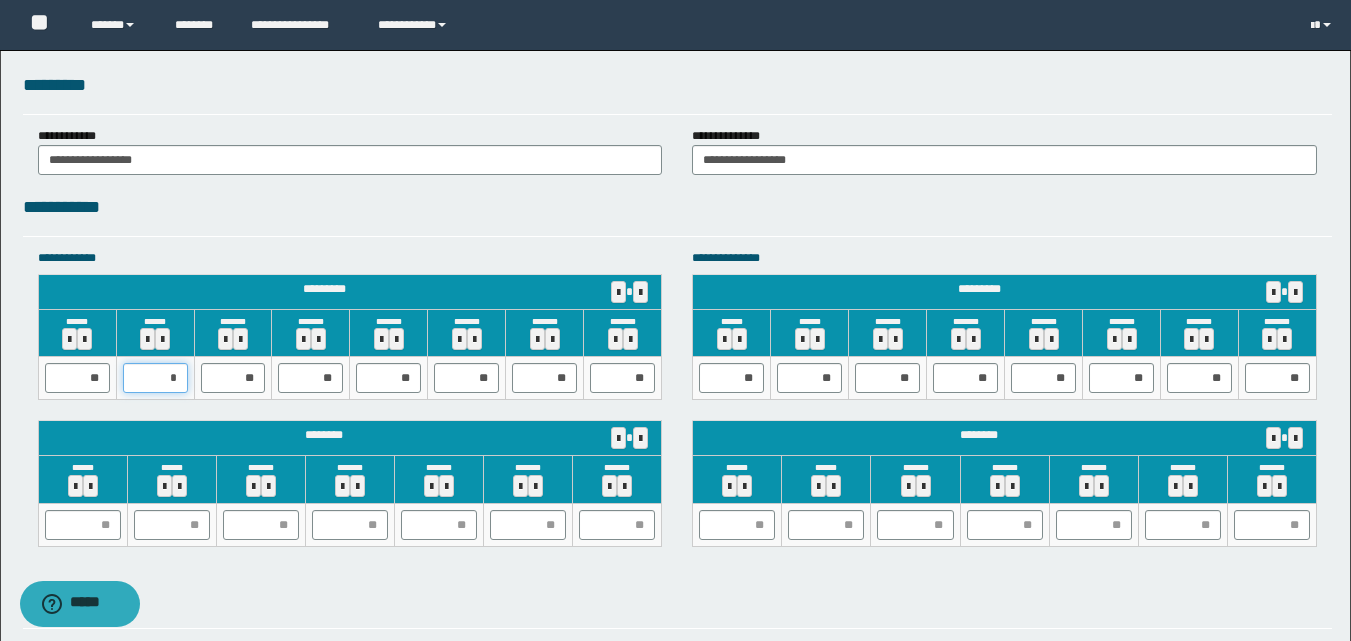 type on "**" 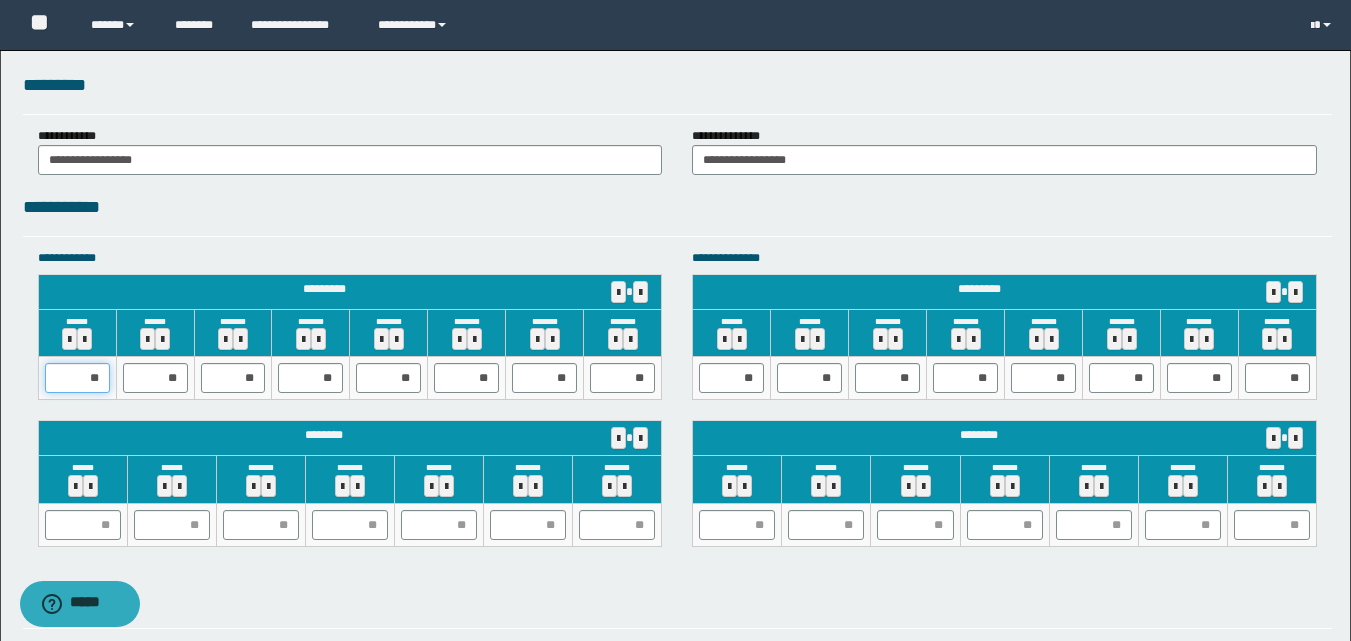 click on "**" at bounding box center [77, 378] 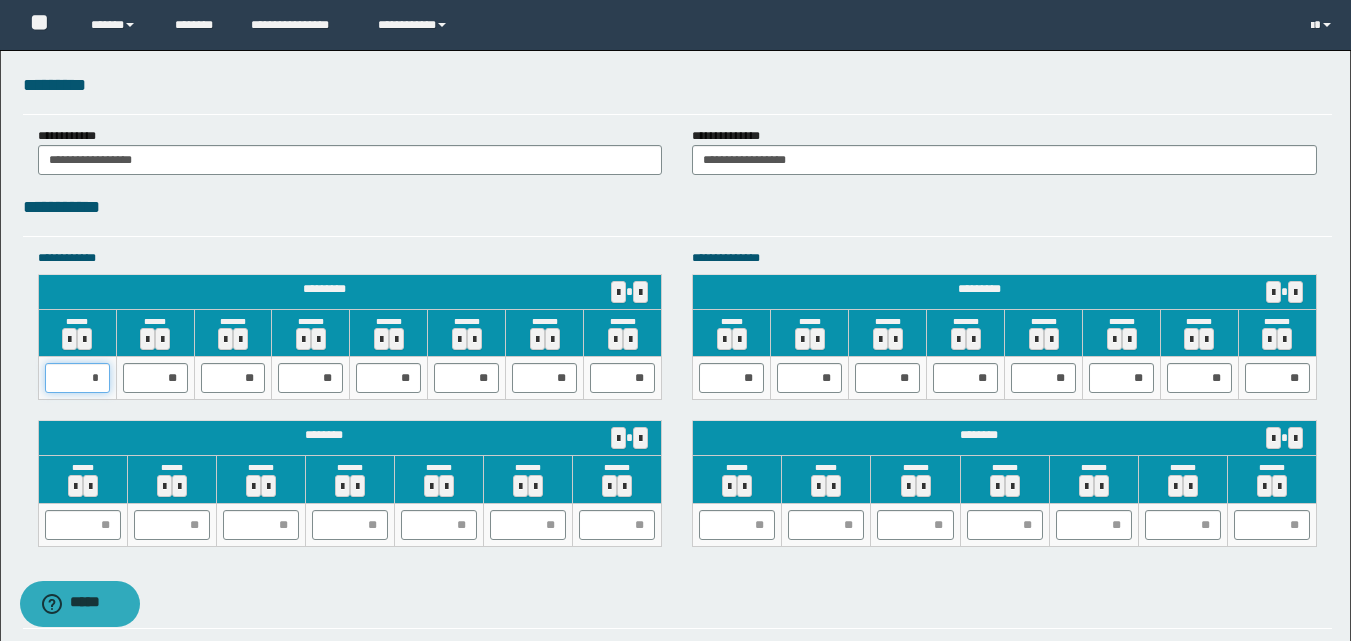 type on "**" 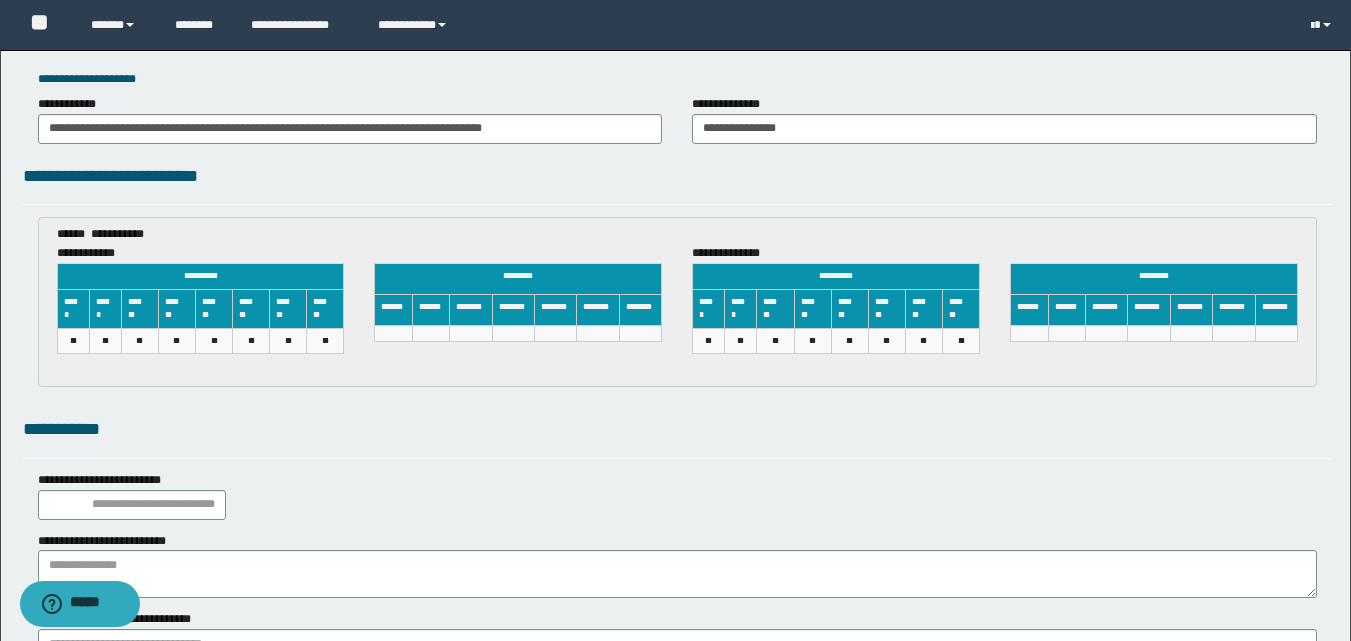 scroll, scrollTop: 2902, scrollLeft: 0, axis: vertical 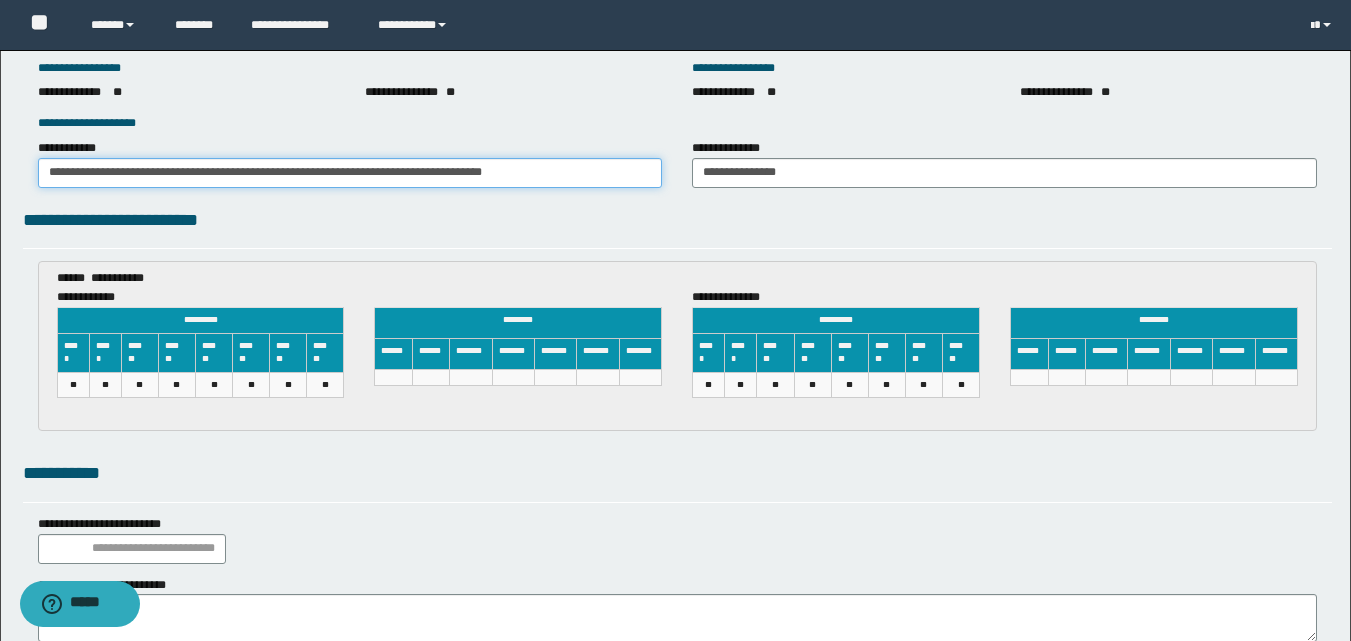 drag, startPoint x: 626, startPoint y: 179, endPoint x: 16, endPoint y: 170, distance: 610.0664 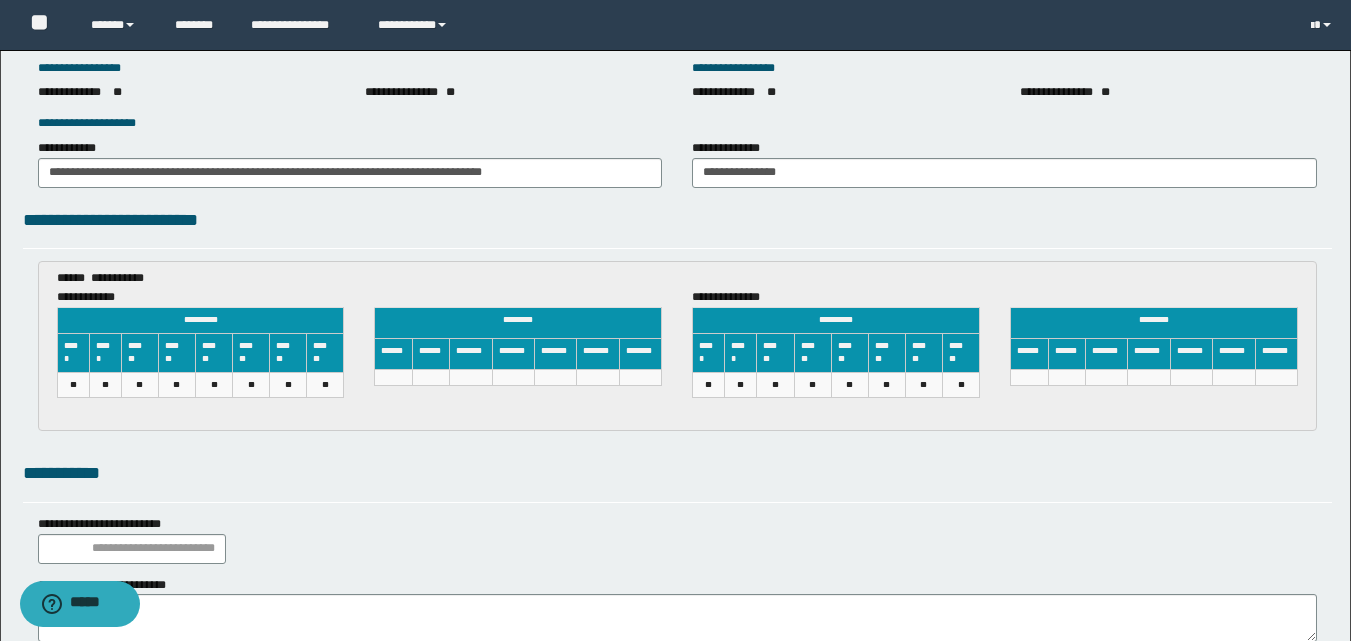 click on "**********" at bounding box center [677, 473] 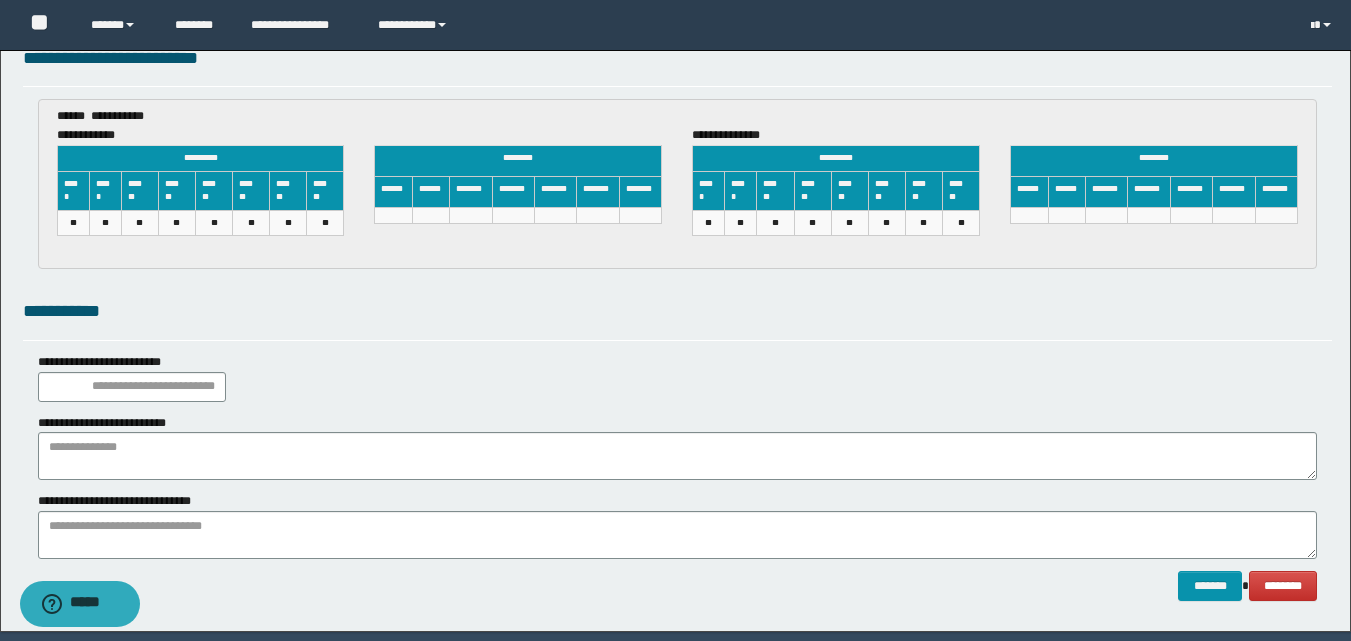 scroll, scrollTop: 3121, scrollLeft: 0, axis: vertical 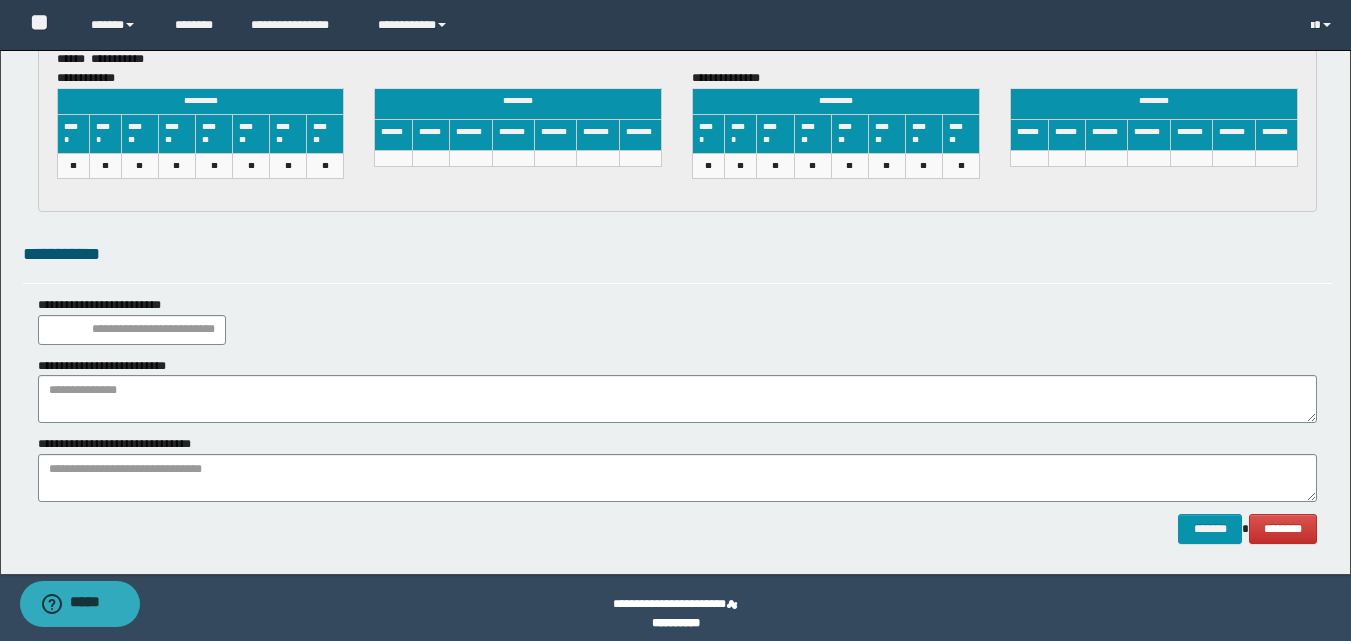 click on "**********" at bounding box center [675, -1248] 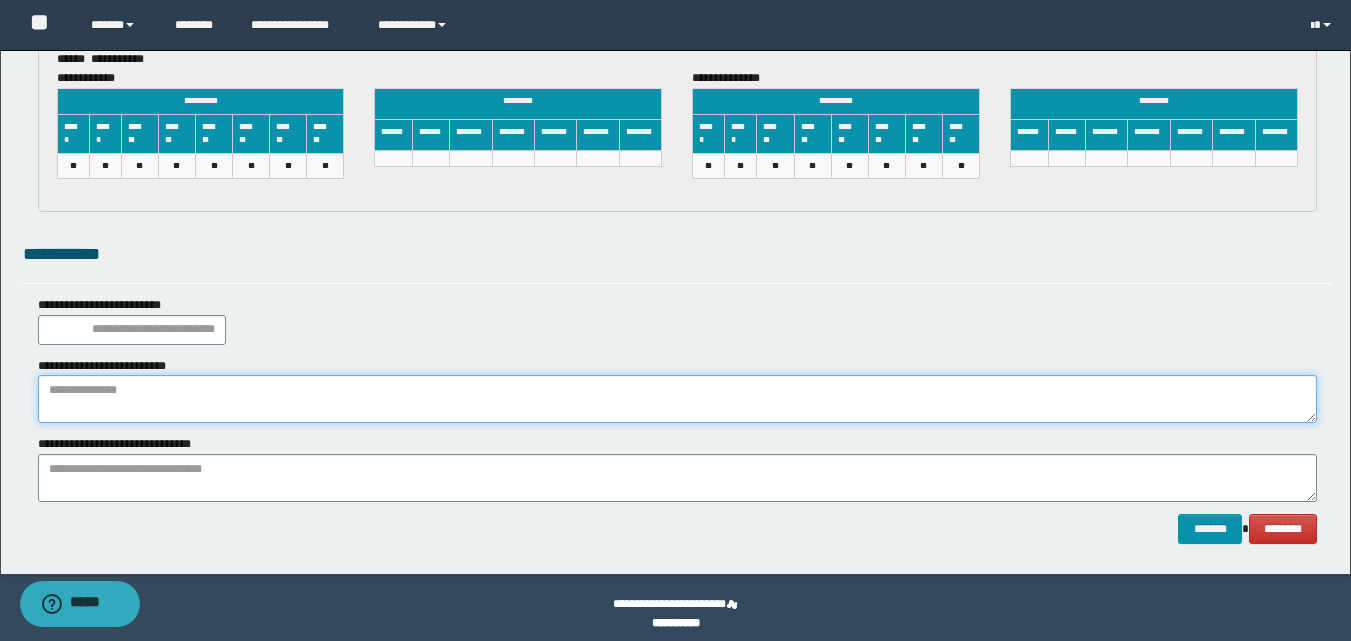 click at bounding box center (677, 399) 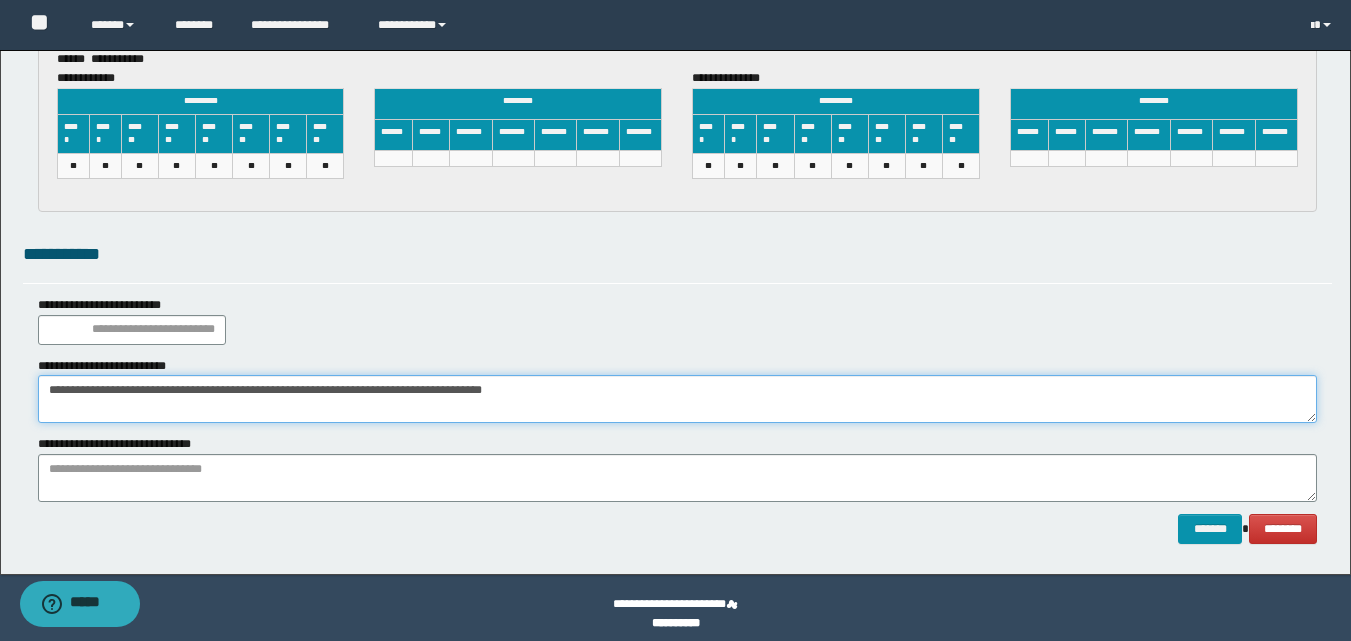 click on "**********" at bounding box center [677, 399] 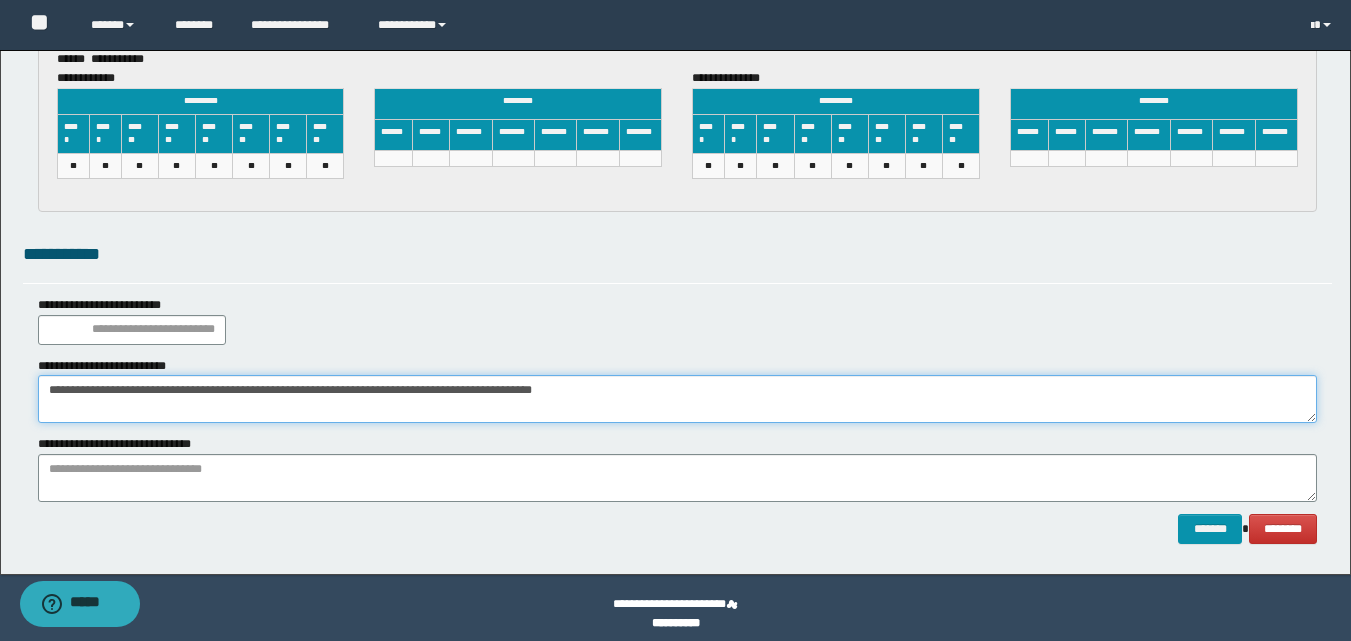 click on "**********" at bounding box center [677, 399] 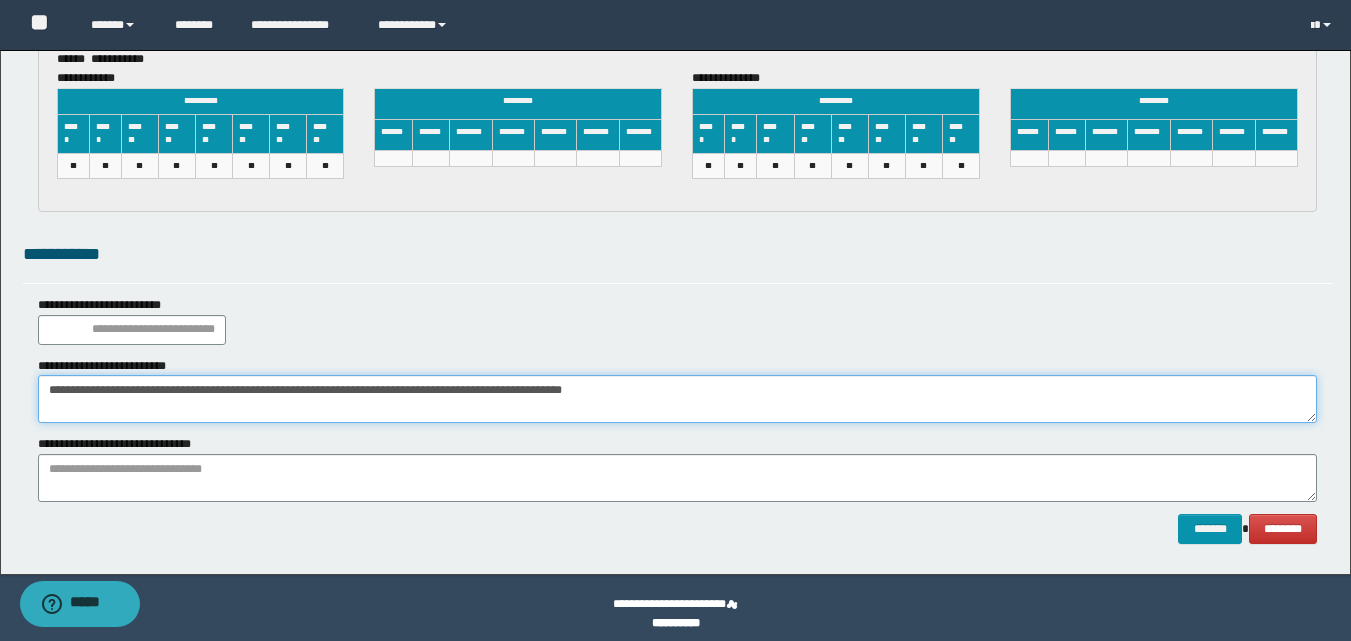 type on "**********" 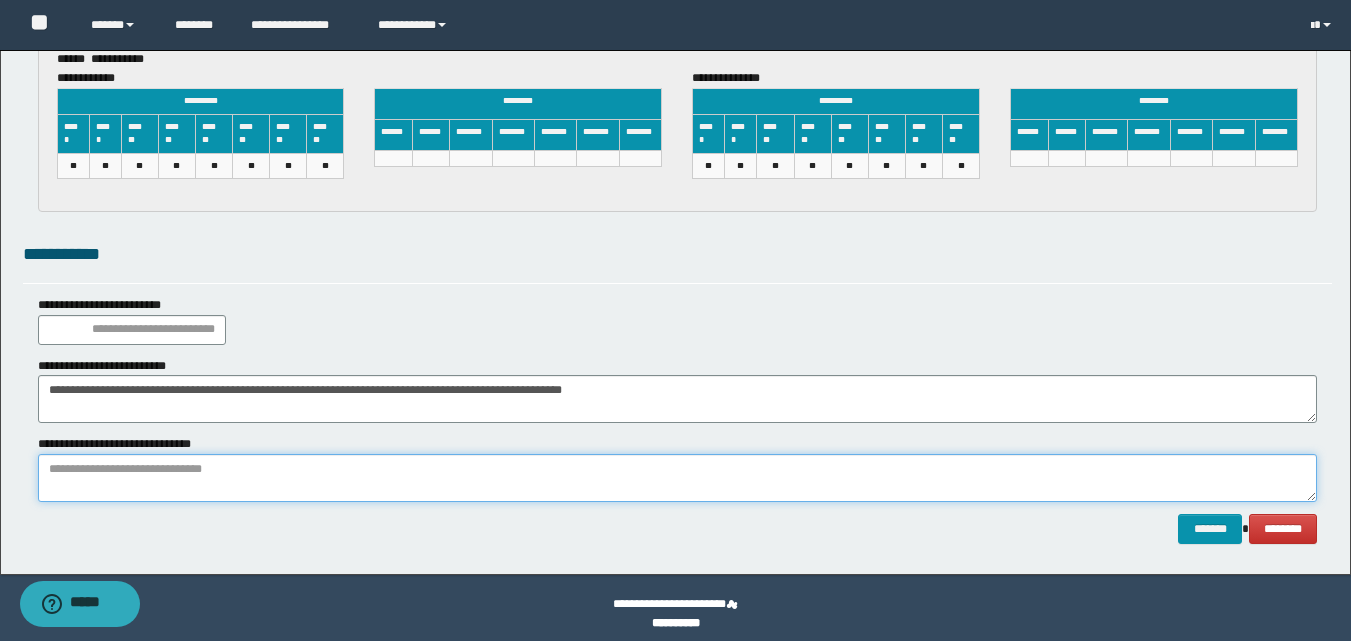 click at bounding box center (677, 478) 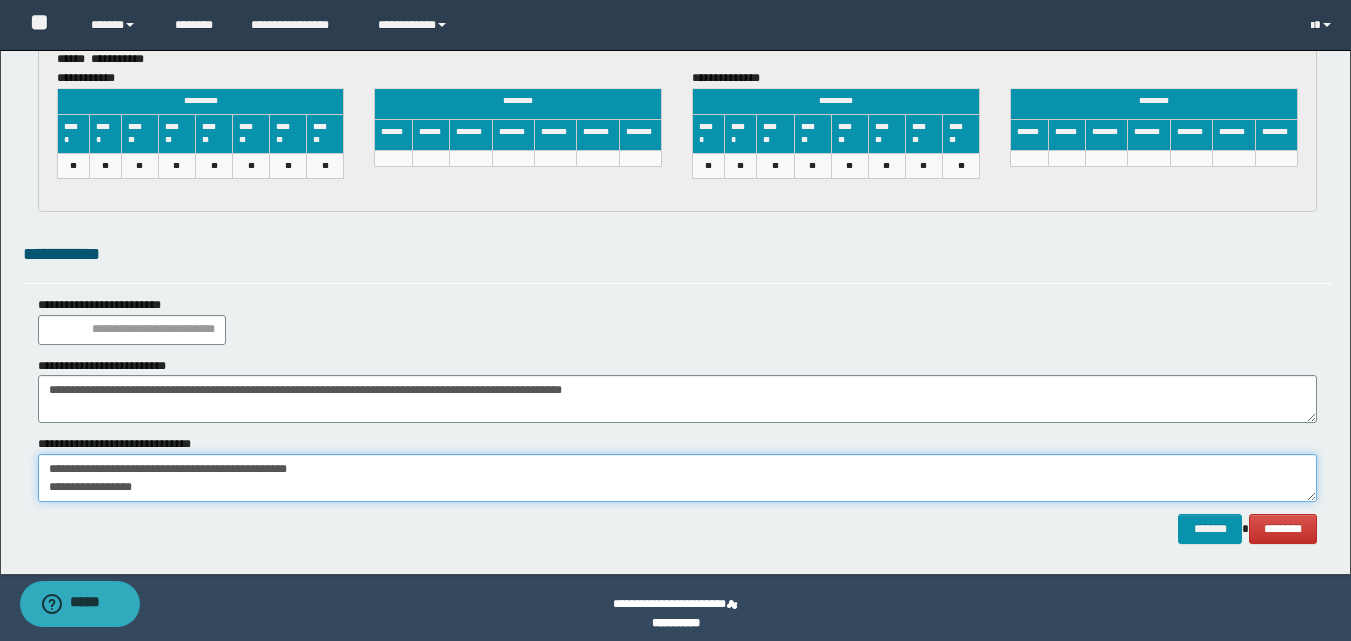 scroll, scrollTop: 0, scrollLeft: 0, axis: both 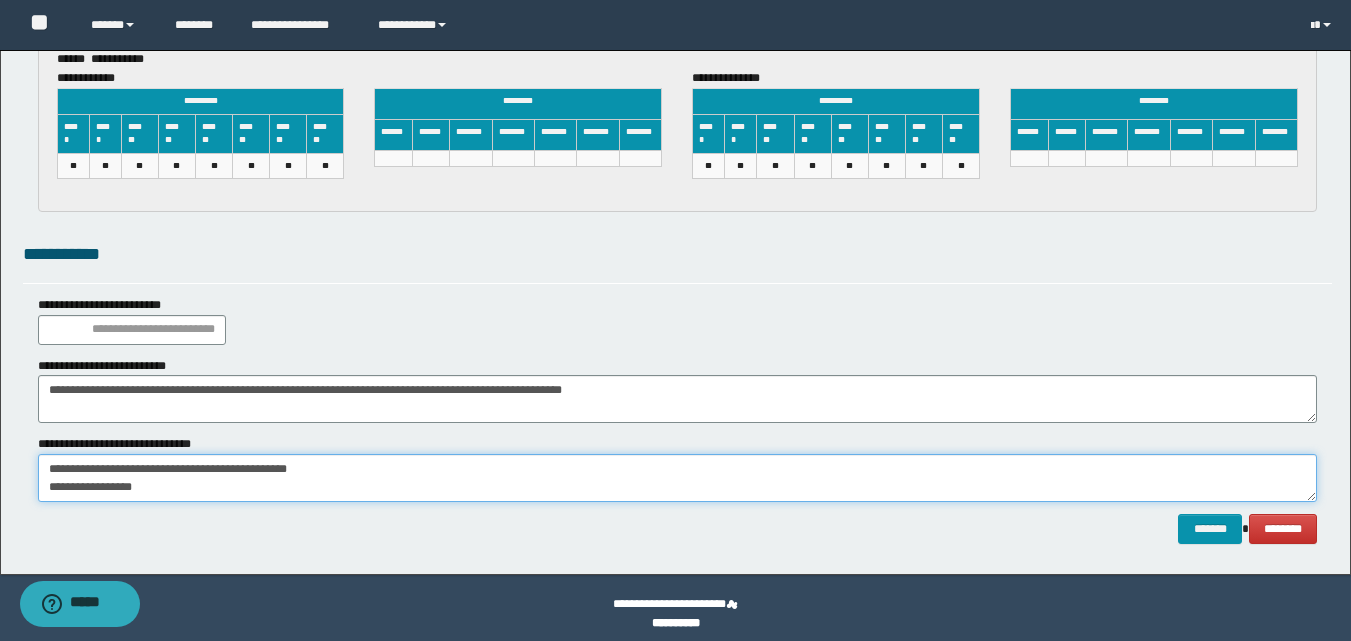 click on "**********" at bounding box center (677, 478) 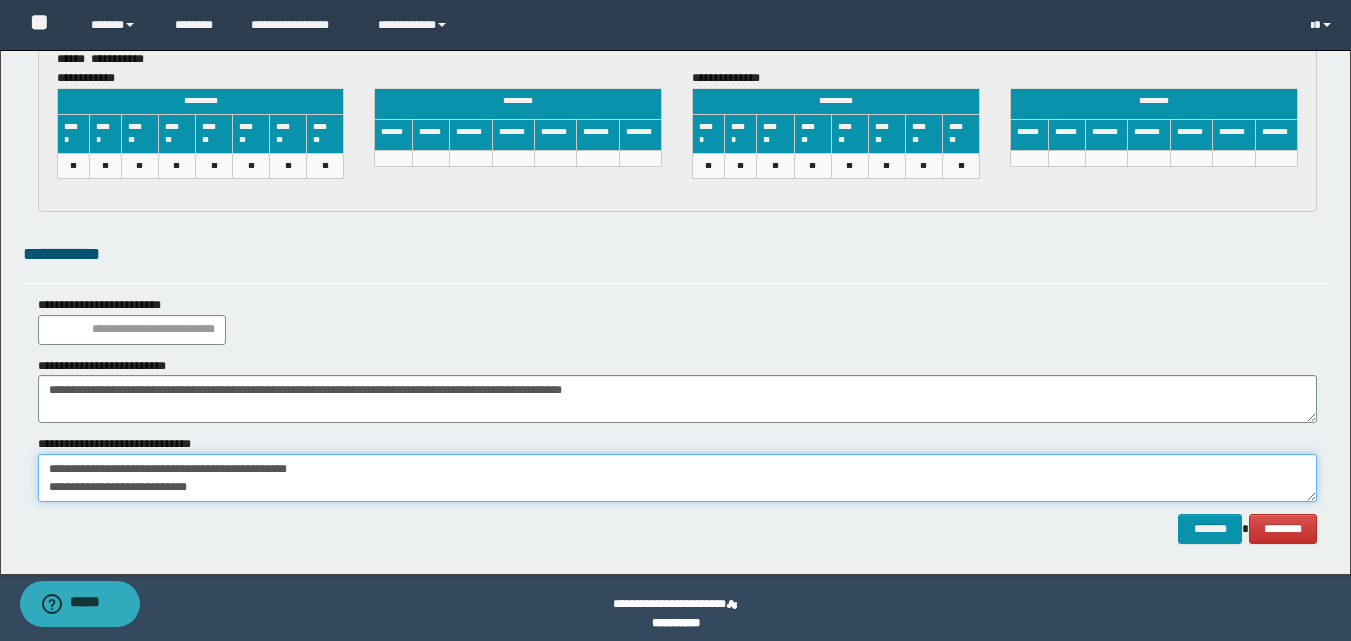 type on "**********" 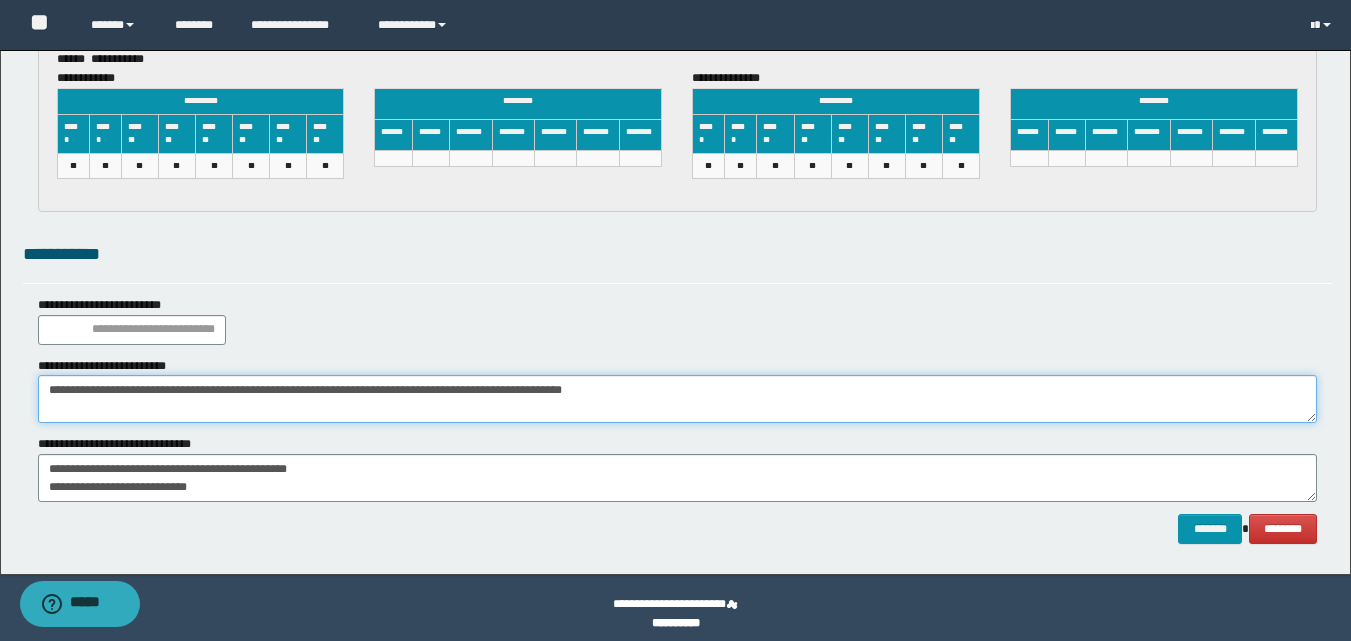 drag, startPoint x: 754, startPoint y: 384, endPoint x: 41, endPoint y: 390, distance: 713.02527 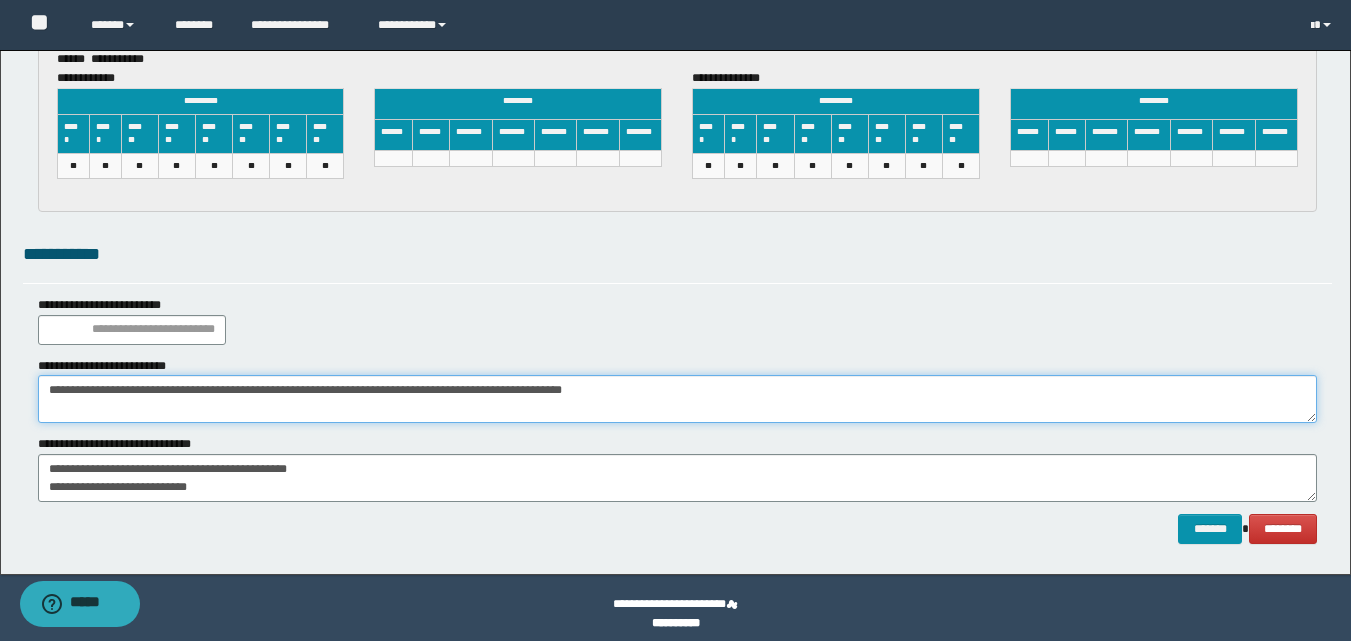 click on "**********" at bounding box center (677, 399) 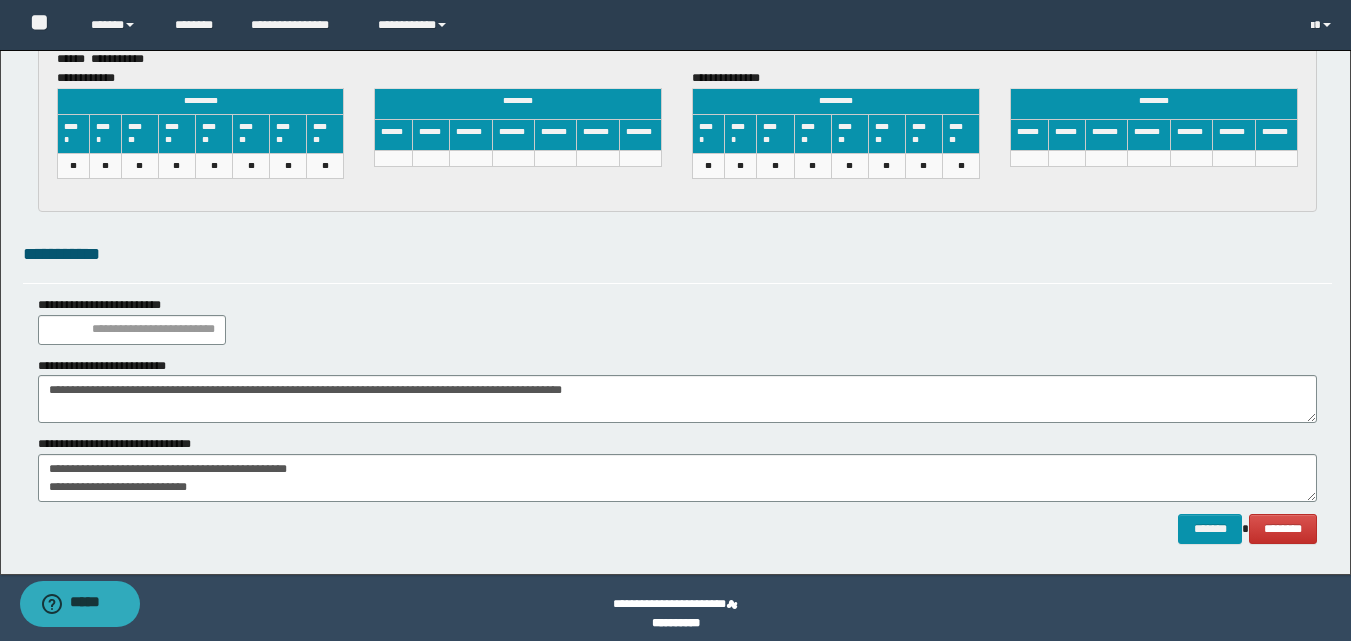 click on "**********" at bounding box center [677, 320] 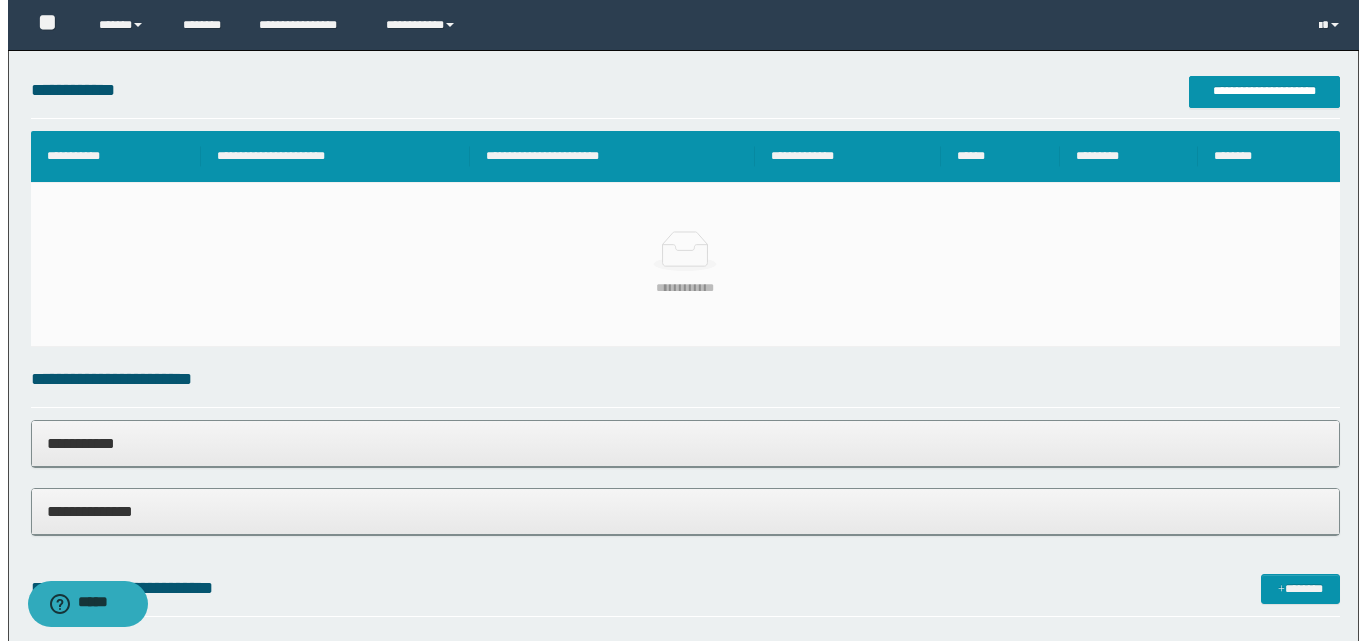 scroll, scrollTop: 281, scrollLeft: 0, axis: vertical 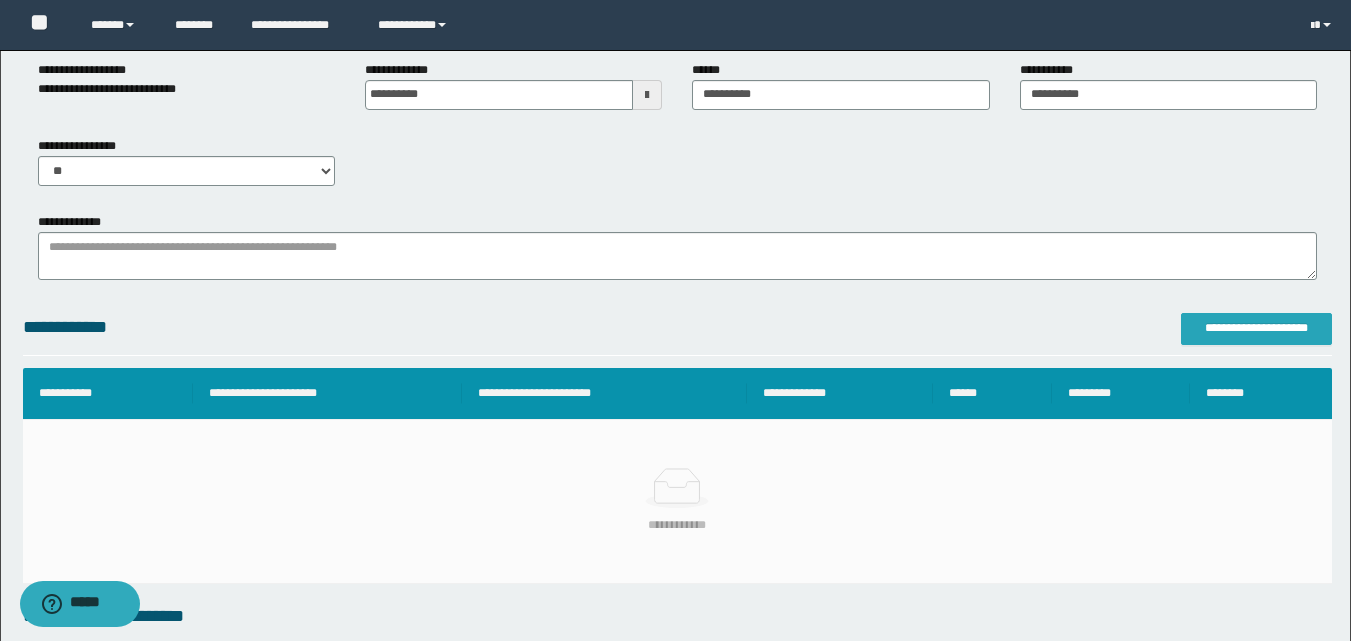 click on "**********" at bounding box center [1256, 328] 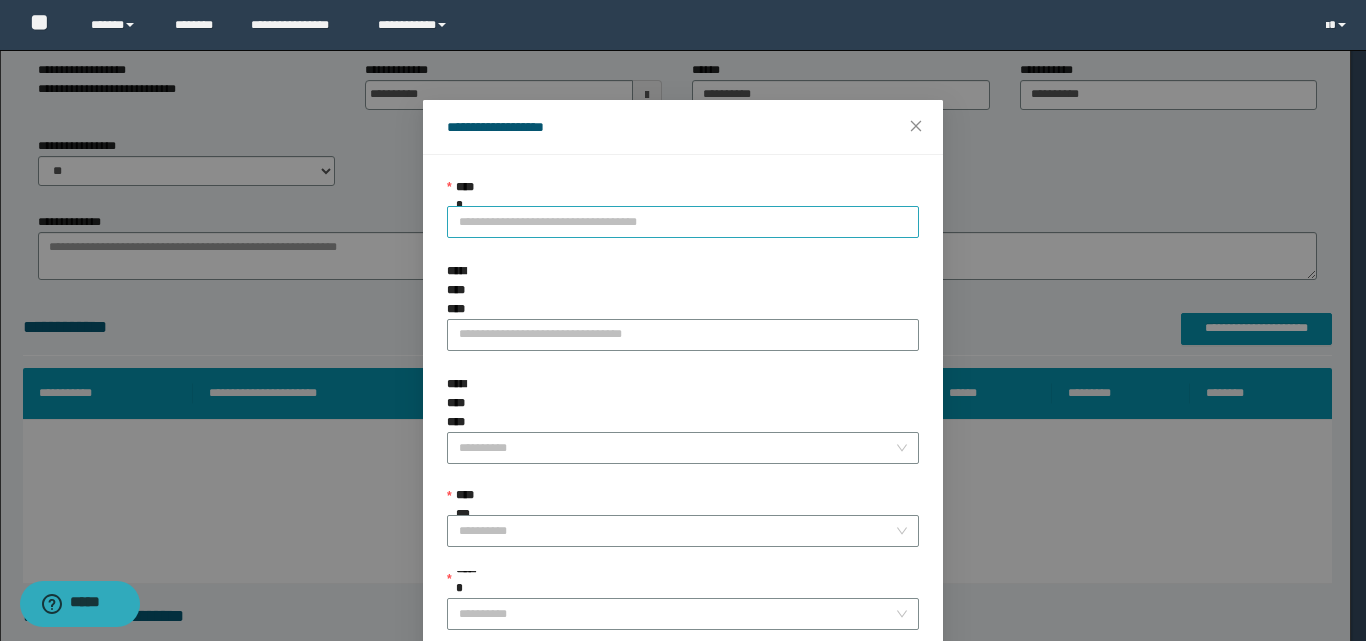 click on "**********" at bounding box center (683, 222) 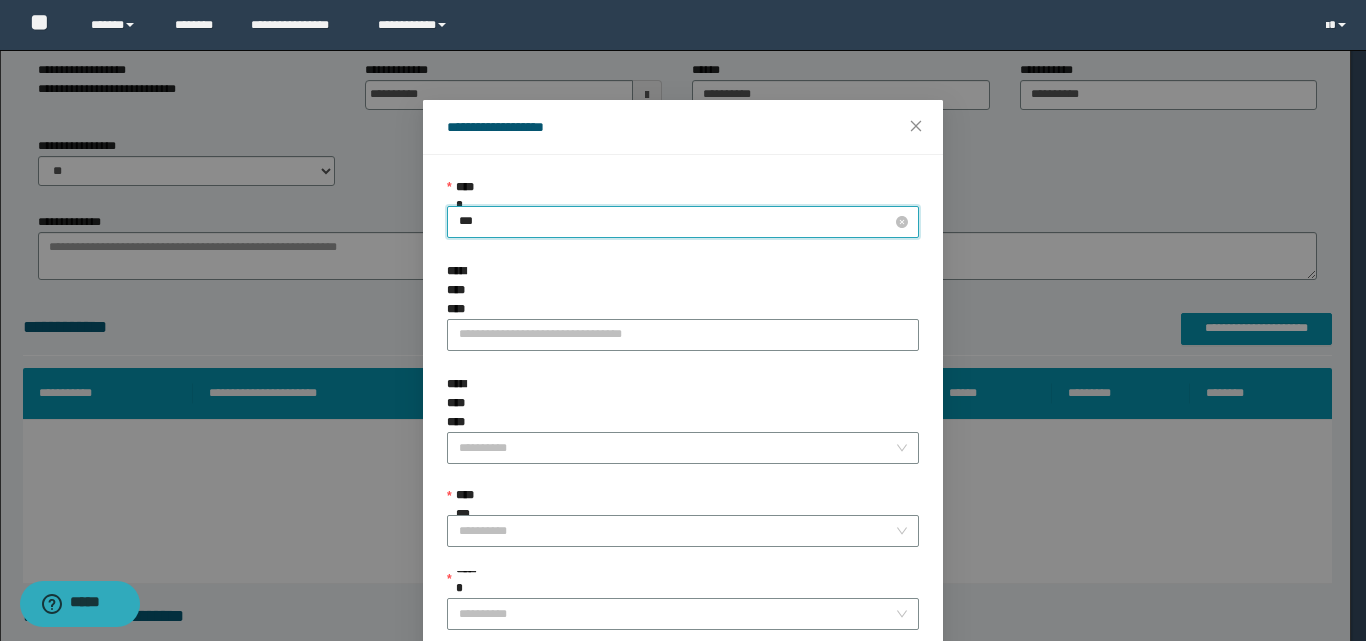 type on "****" 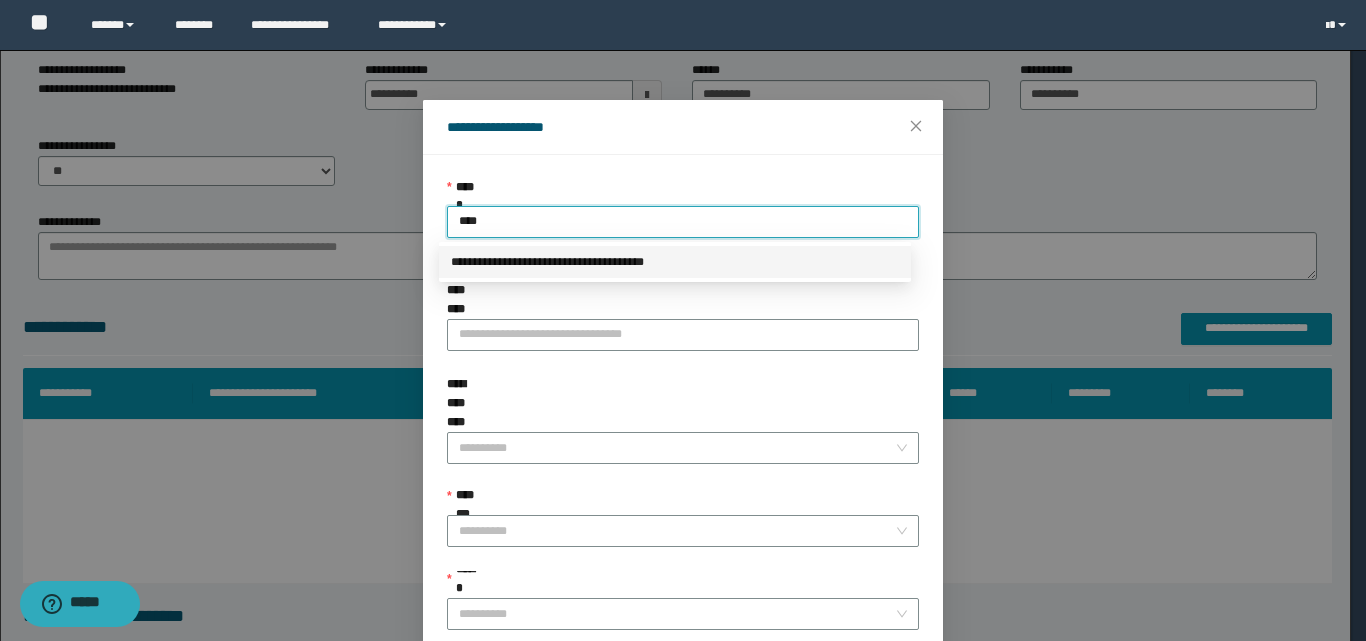 click on "**********" at bounding box center (675, 262) 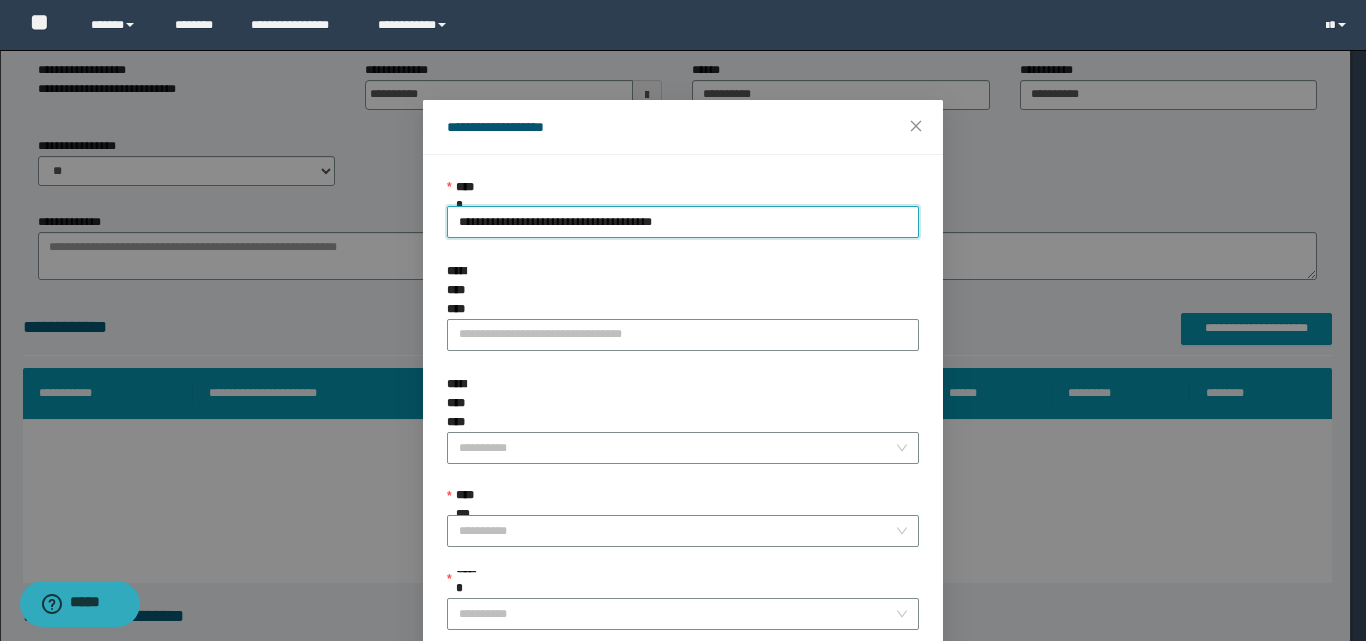click on "**********" at bounding box center [683, 432] 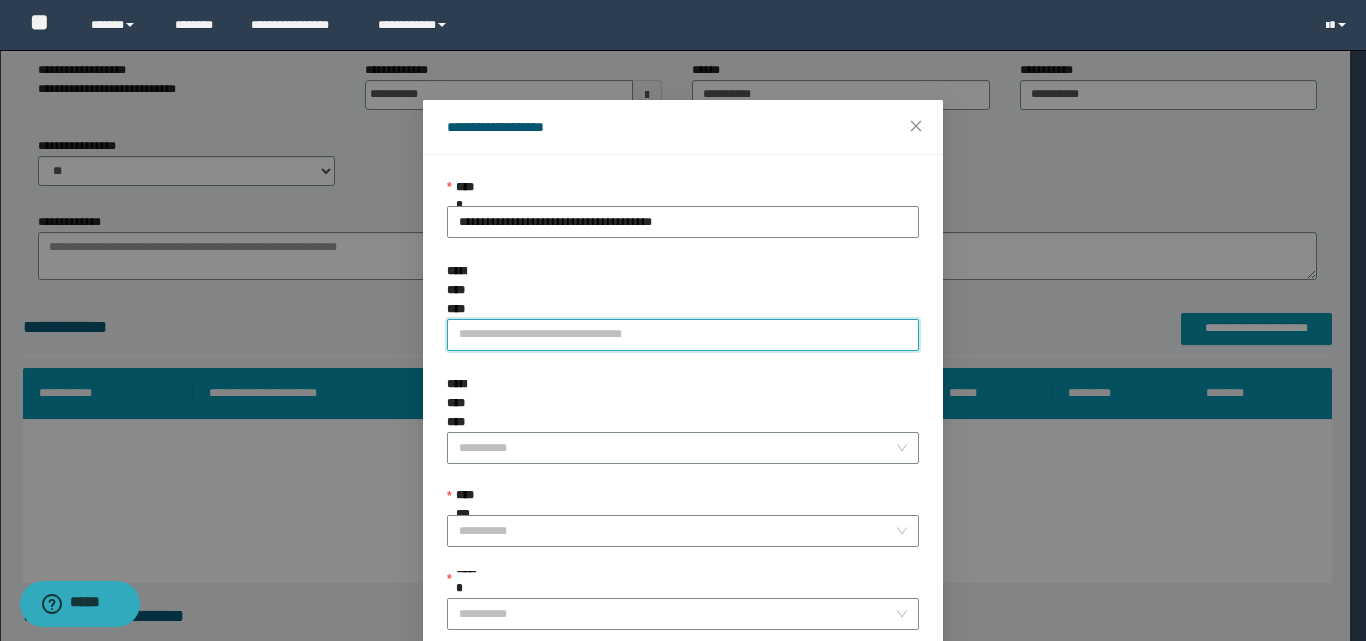 click on "**********" at bounding box center (683, 335) 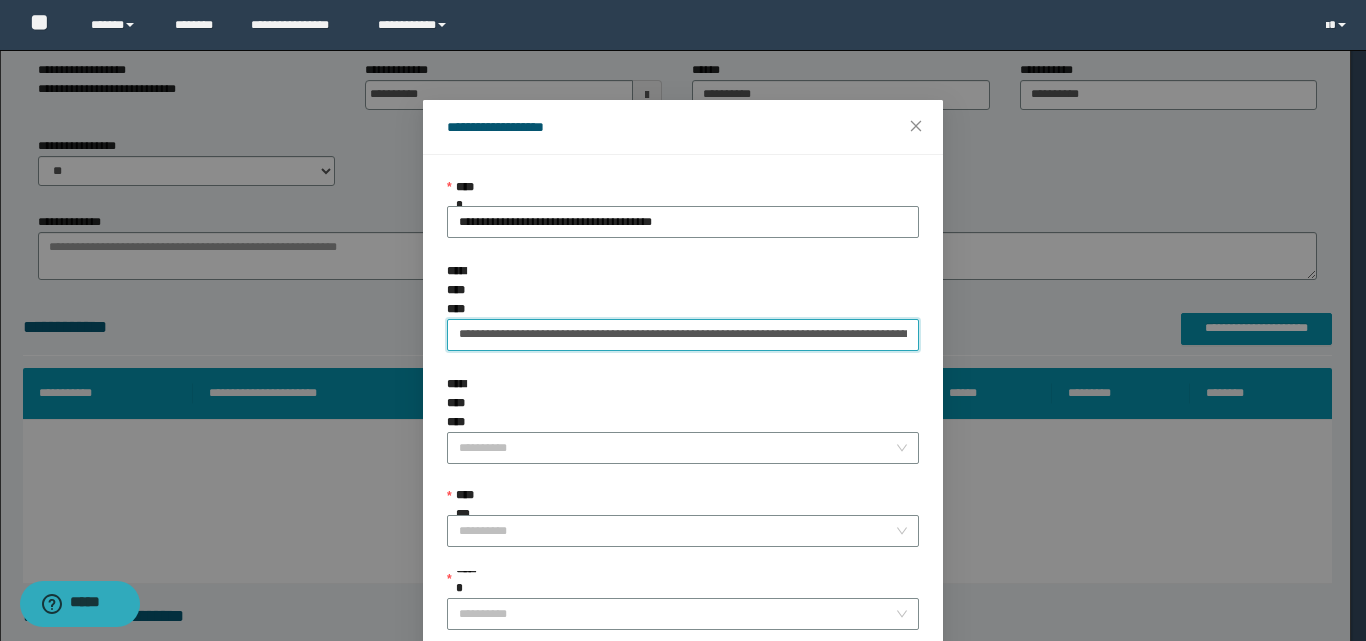 scroll, scrollTop: 0, scrollLeft: 210, axis: horizontal 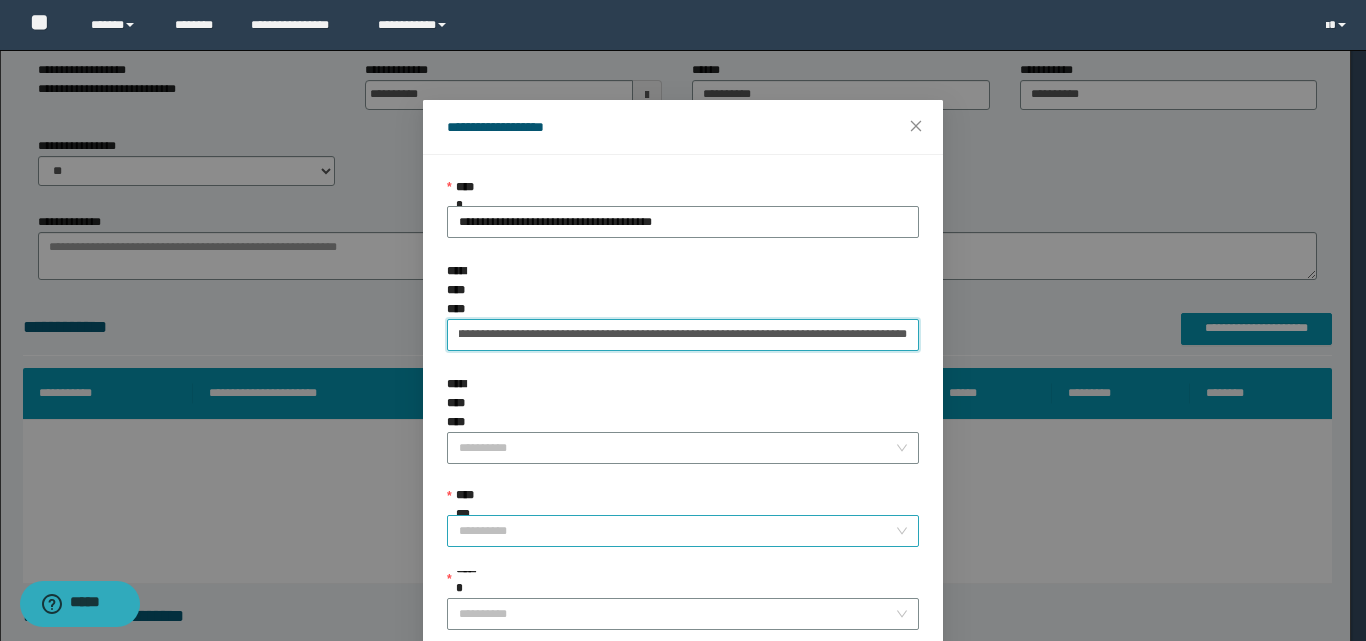 type on "**********" 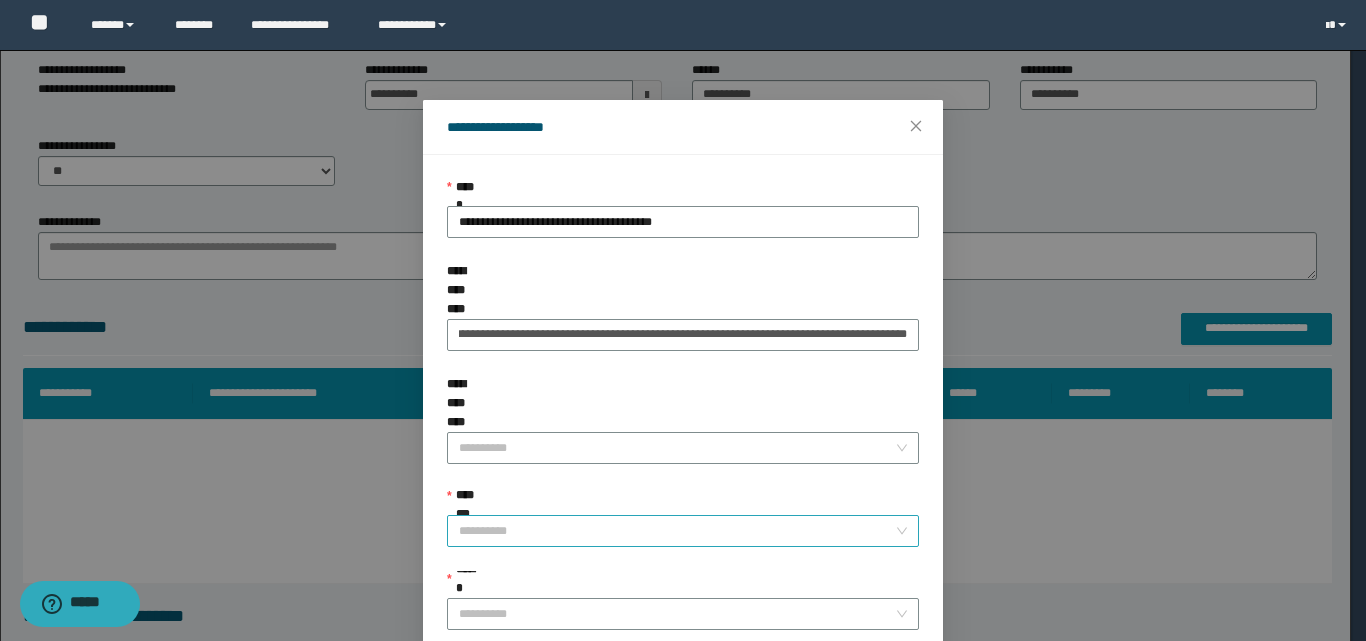 click on "**********" at bounding box center [677, 531] 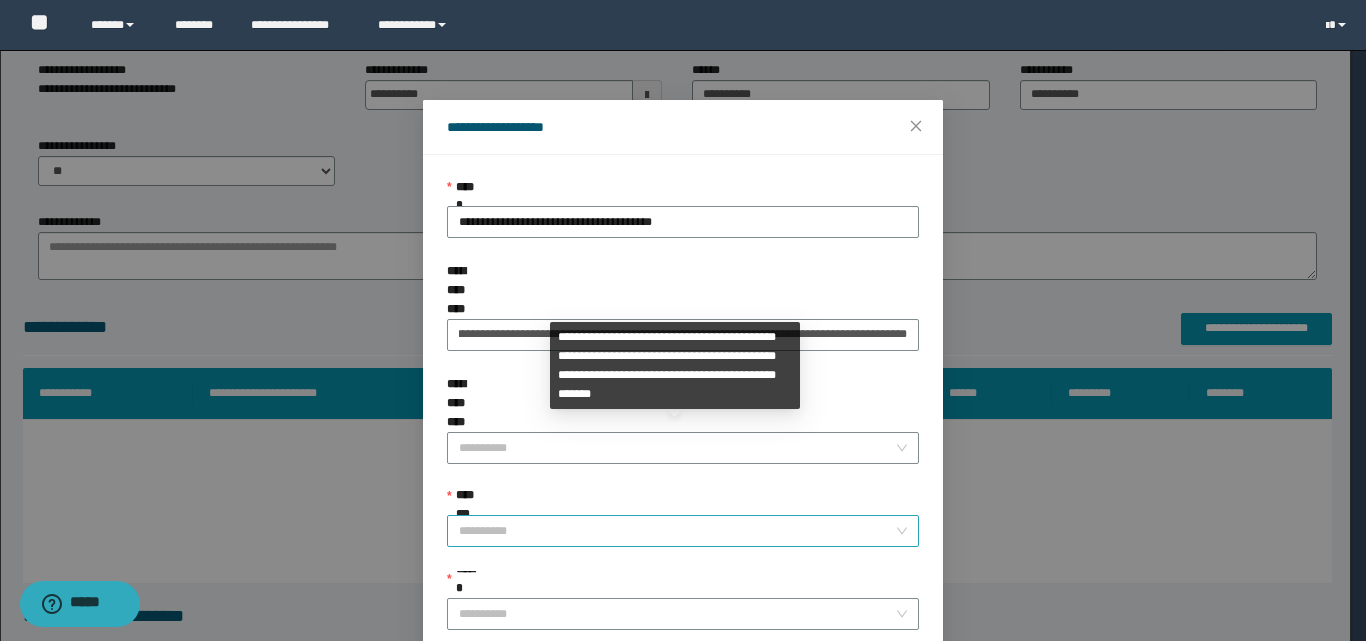 scroll, scrollTop: 0, scrollLeft: 0, axis: both 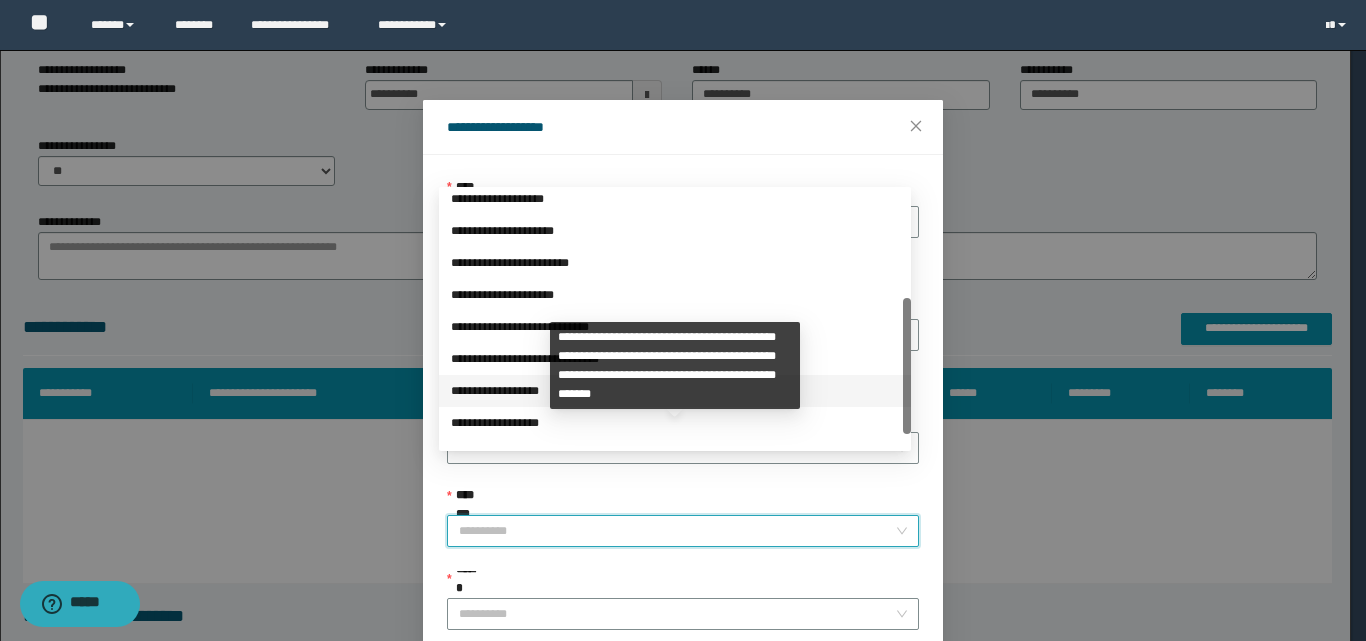 click on "**********" at bounding box center (675, 391) 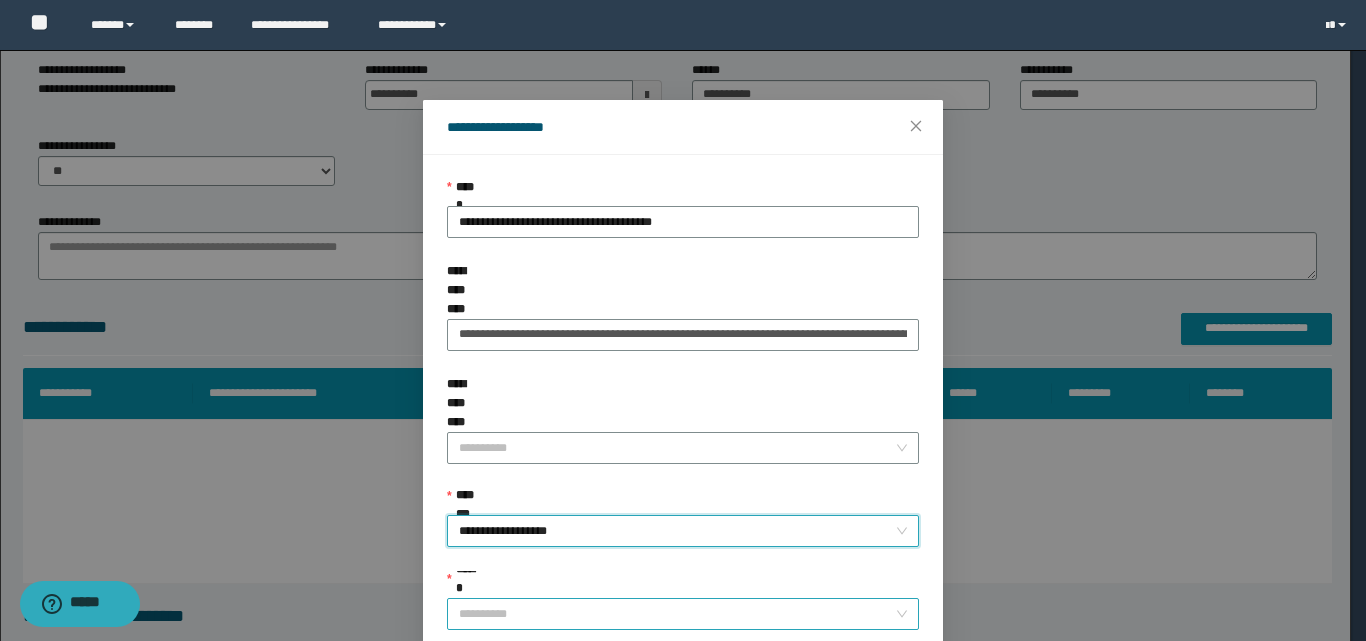 click on "******" at bounding box center (677, 614) 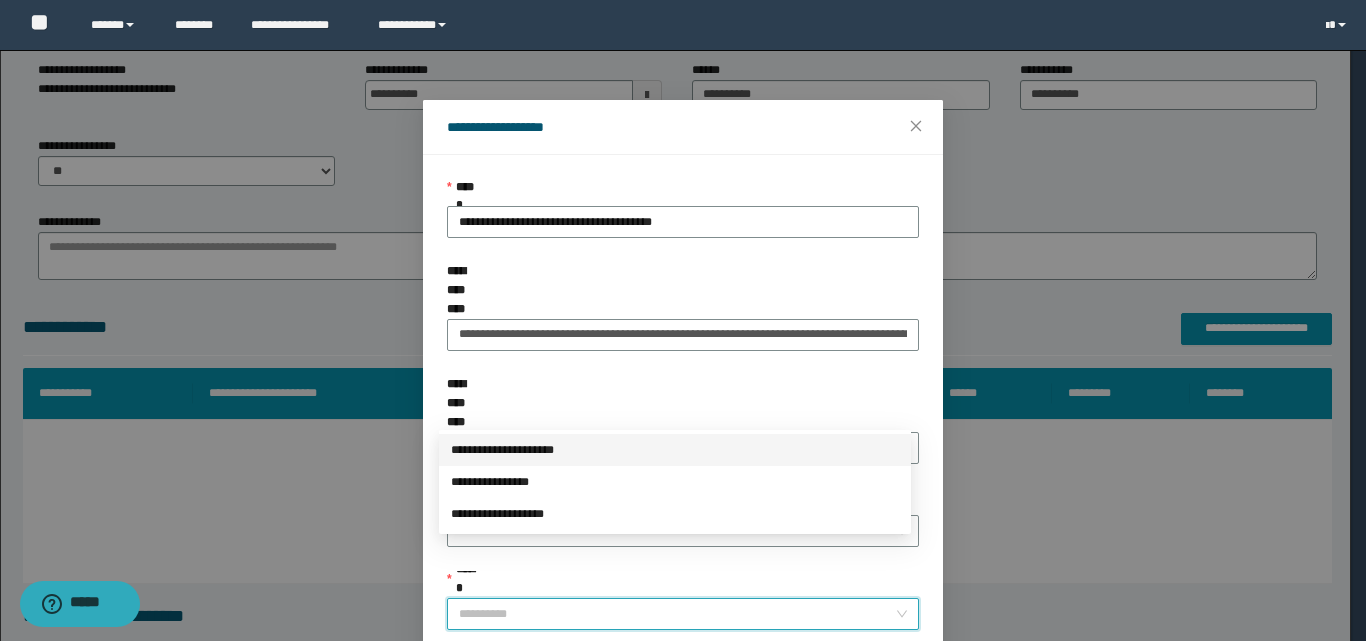 click on "**********" at bounding box center (675, 450) 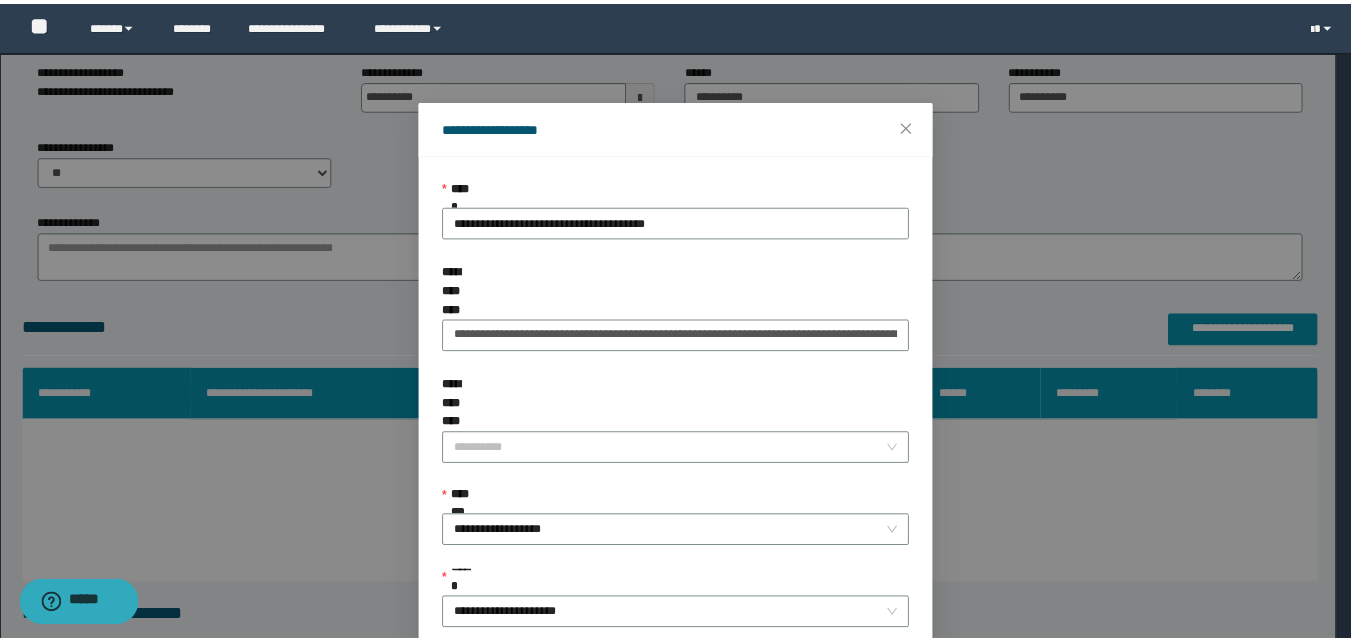 scroll, scrollTop: 111, scrollLeft: 0, axis: vertical 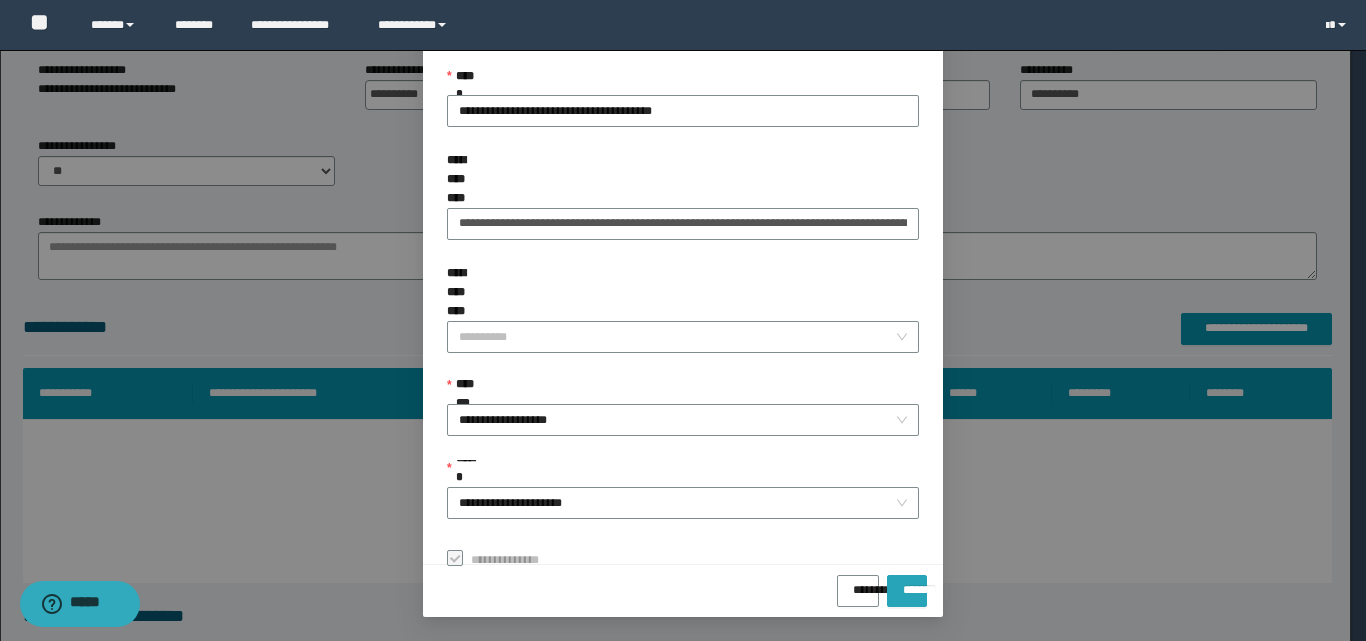 click on "*******" at bounding box center (907, 583) 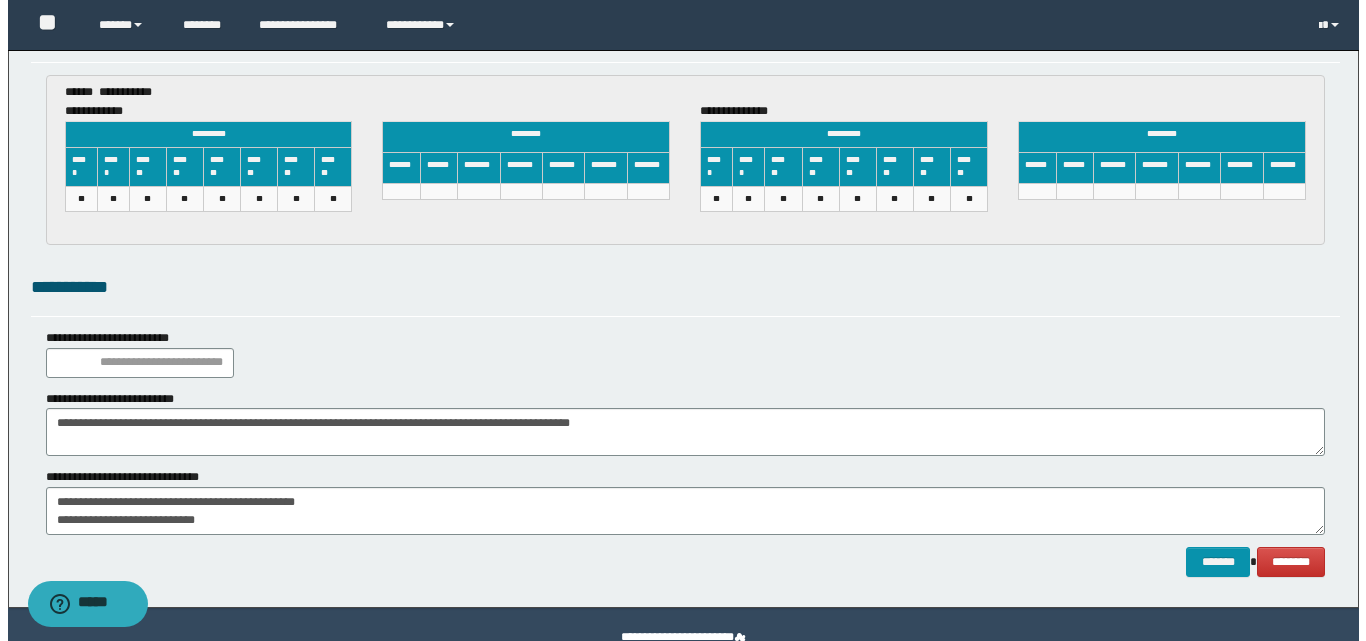 scroll, scrollTop: 3149, scrollLeft: 0, axis: vertical 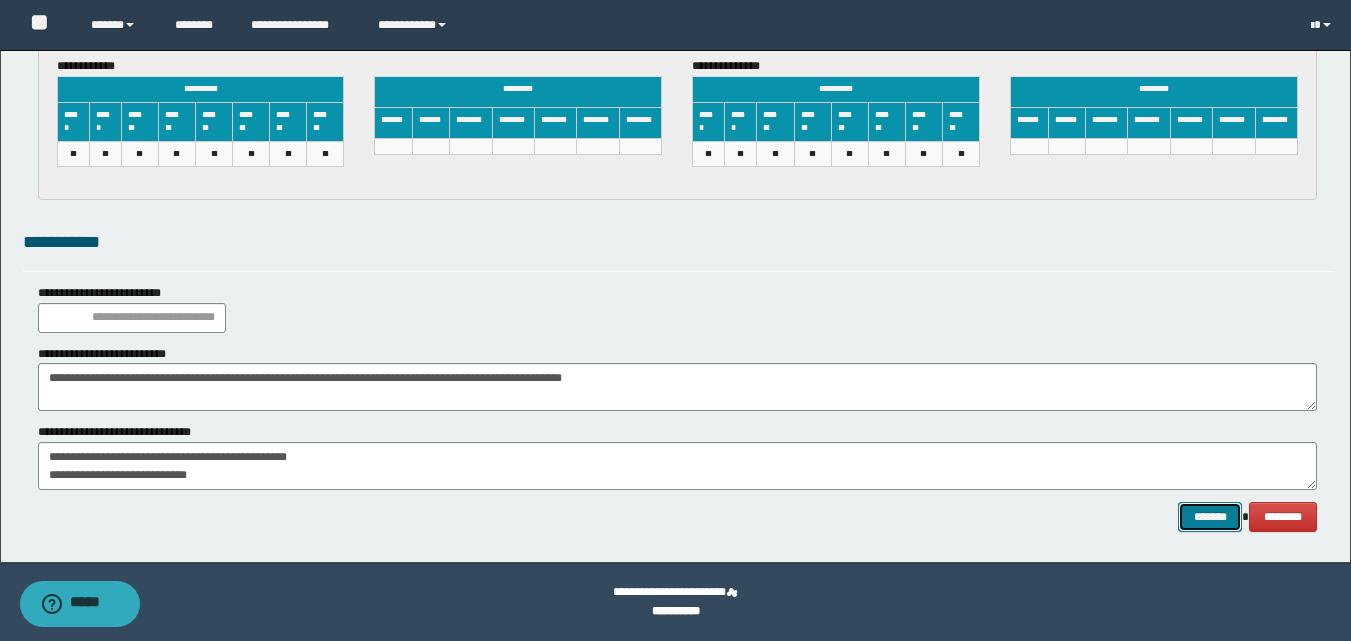 click on "*******" at bounding box center [1210, 517] 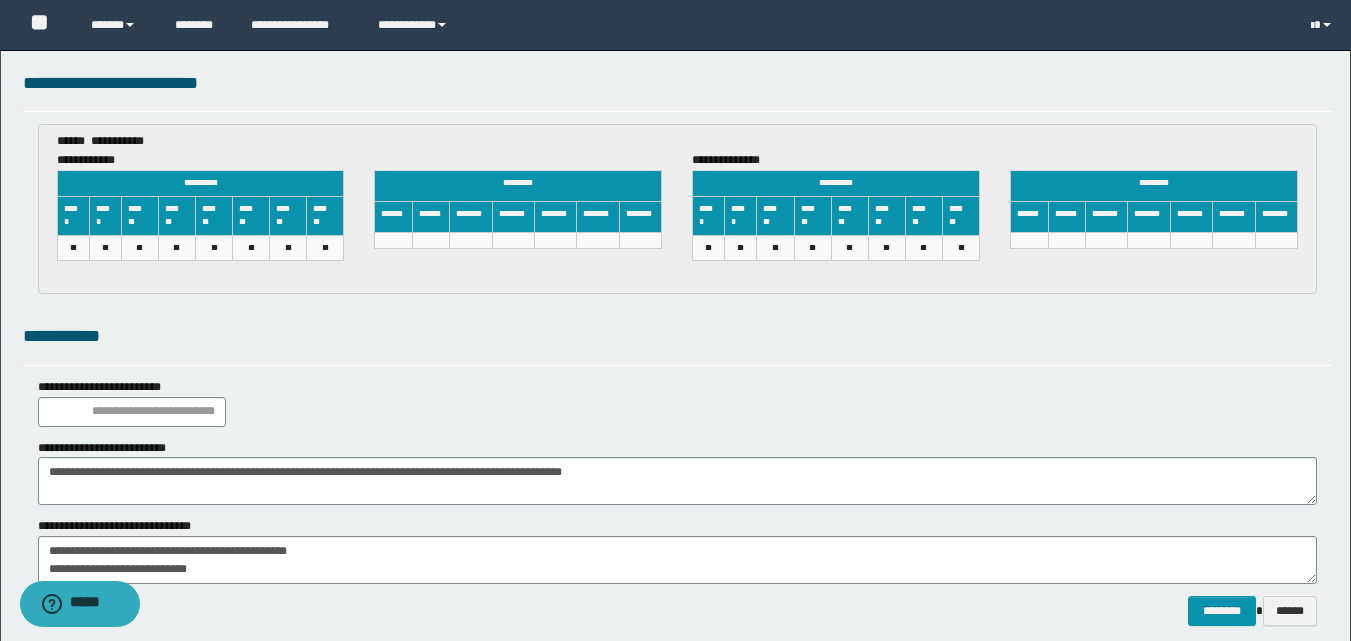 scroll, scrollTop: 3149, scrollLeft: 0, axis: vertical 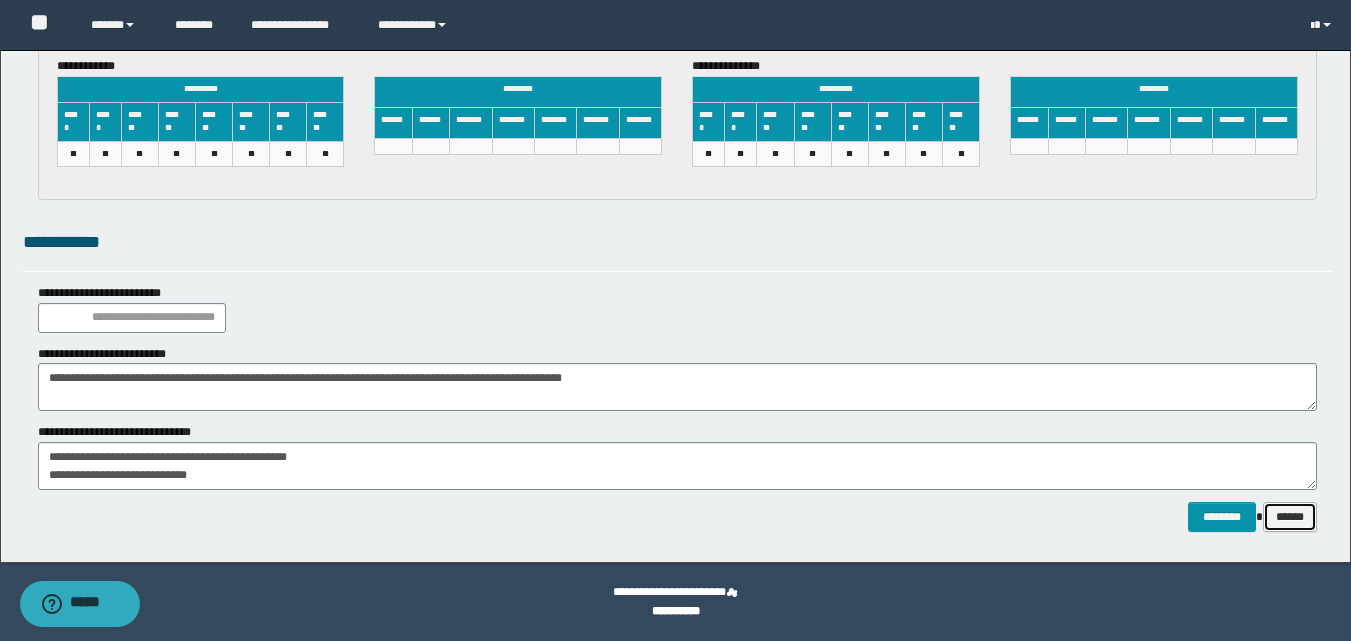 click on "******" at bounding box center [1290, 517] 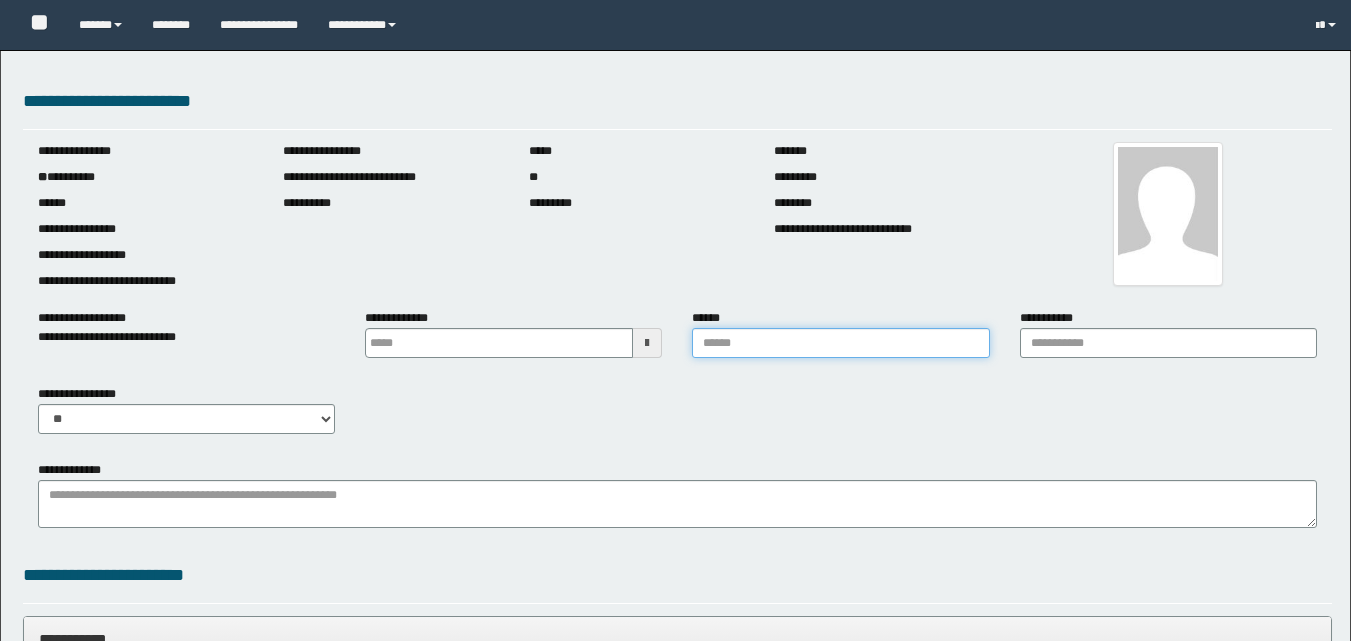 click on "******" at bounding box center [840, 343] 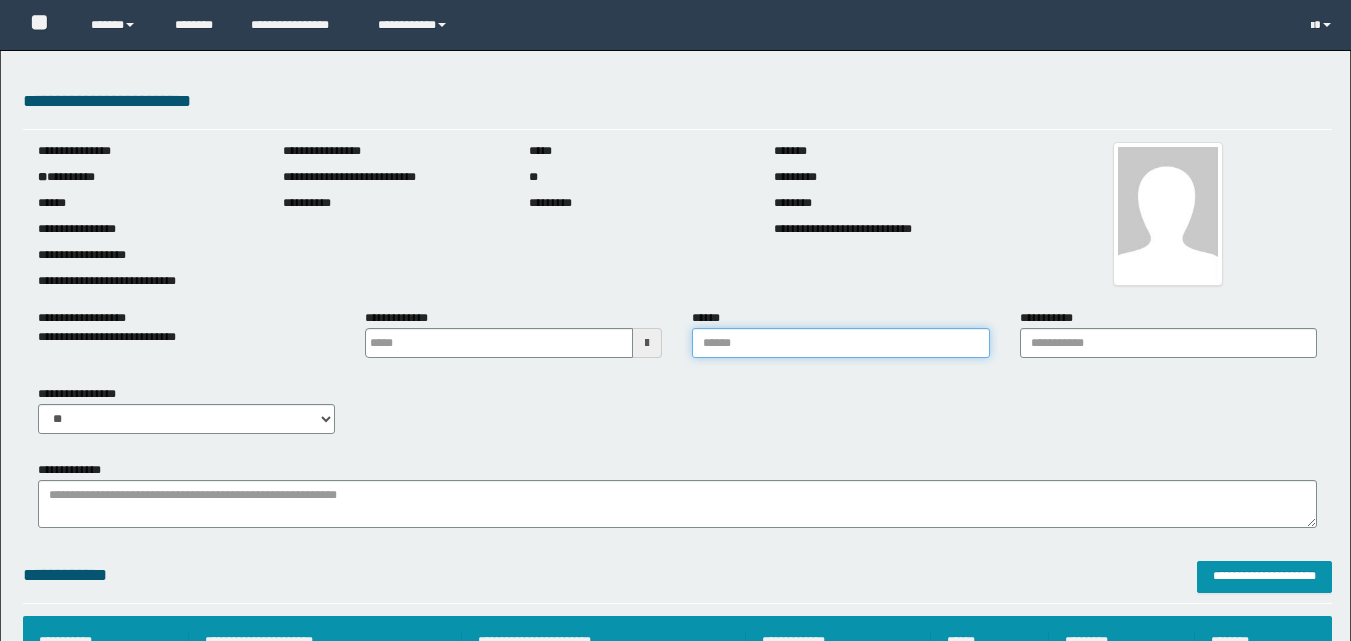 click on "******" at bounding box center [840, 343] 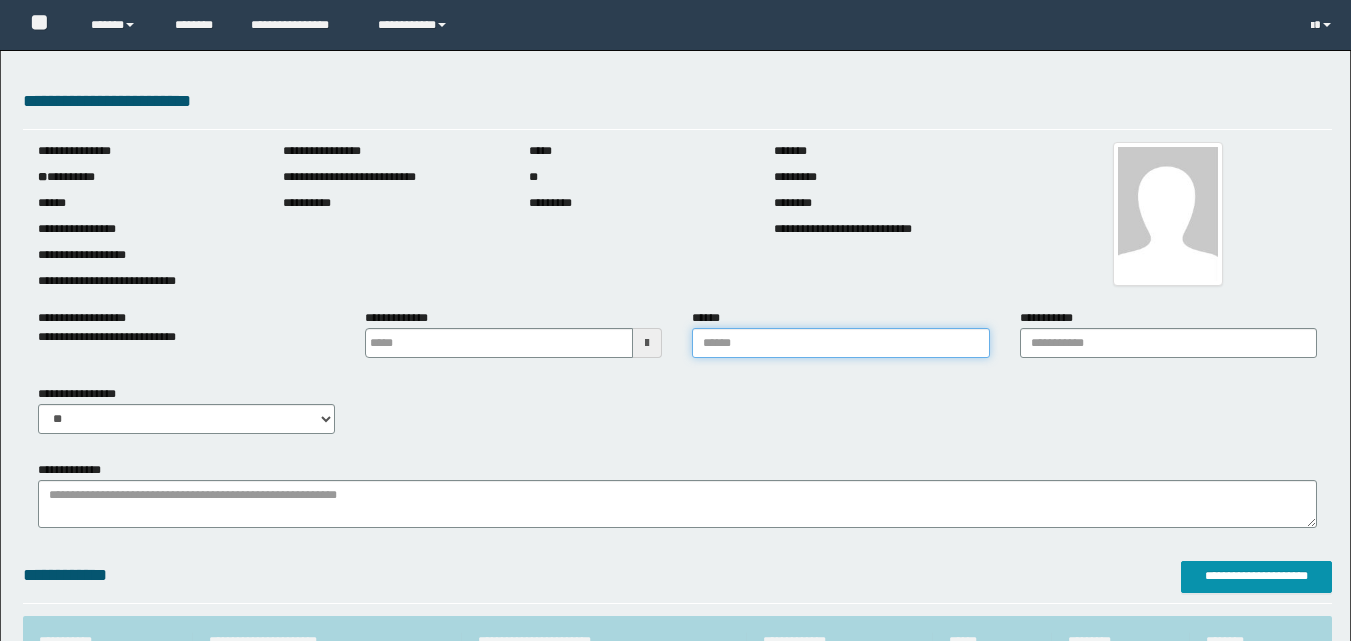 type on "**********" 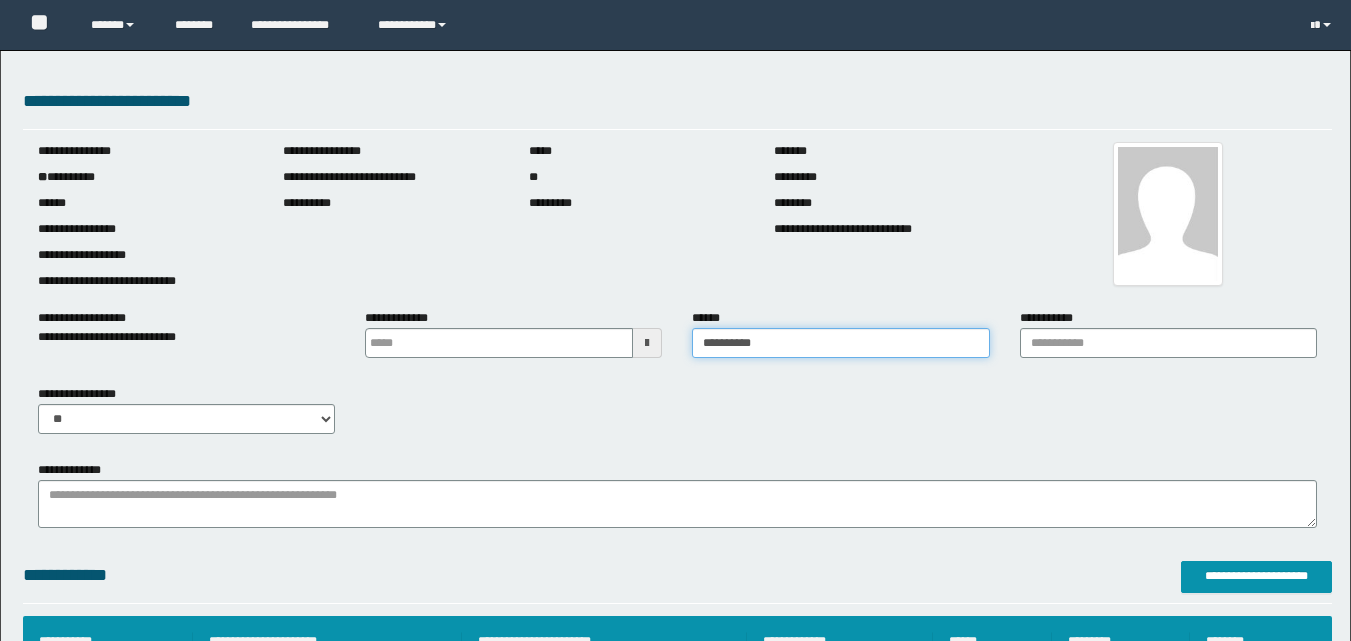 scroll, scrollTop: 0, scrollLeft: 0, axis: both 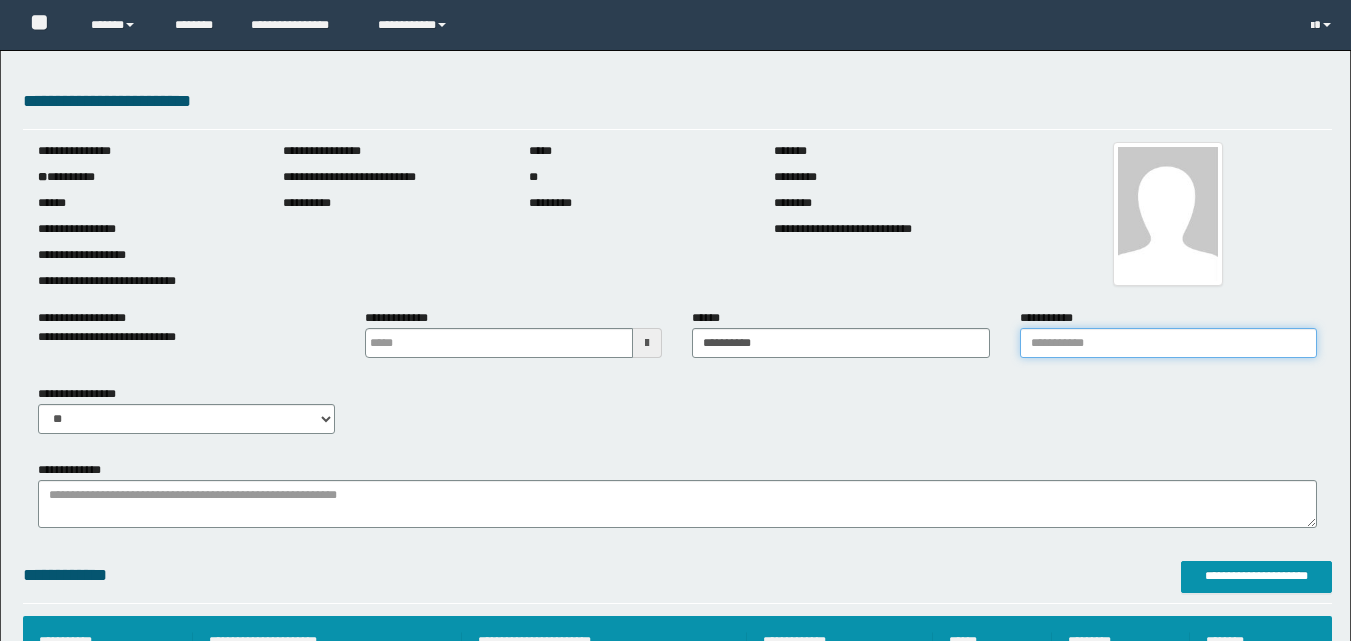 click on "**********" at bounding box center [1168, 343] 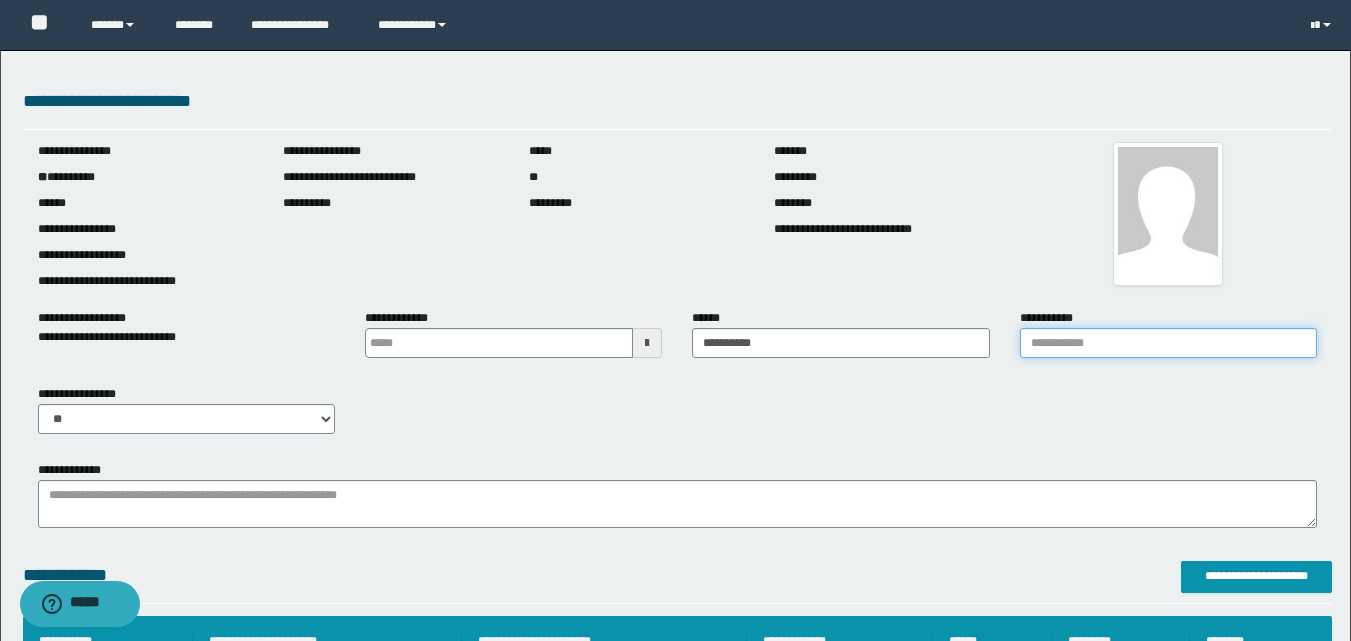 scroll, scrollTop: 0, scrollLeft: 0, axis: both 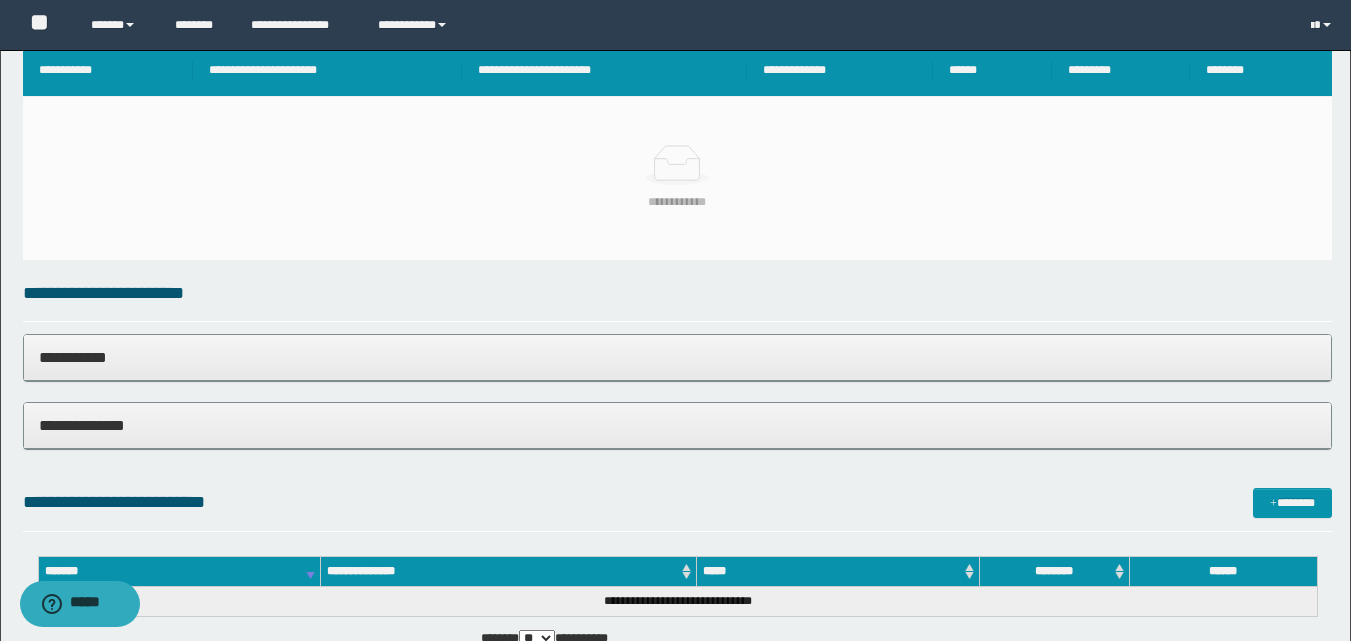 click on "**********" at bounding box center (677, 357) 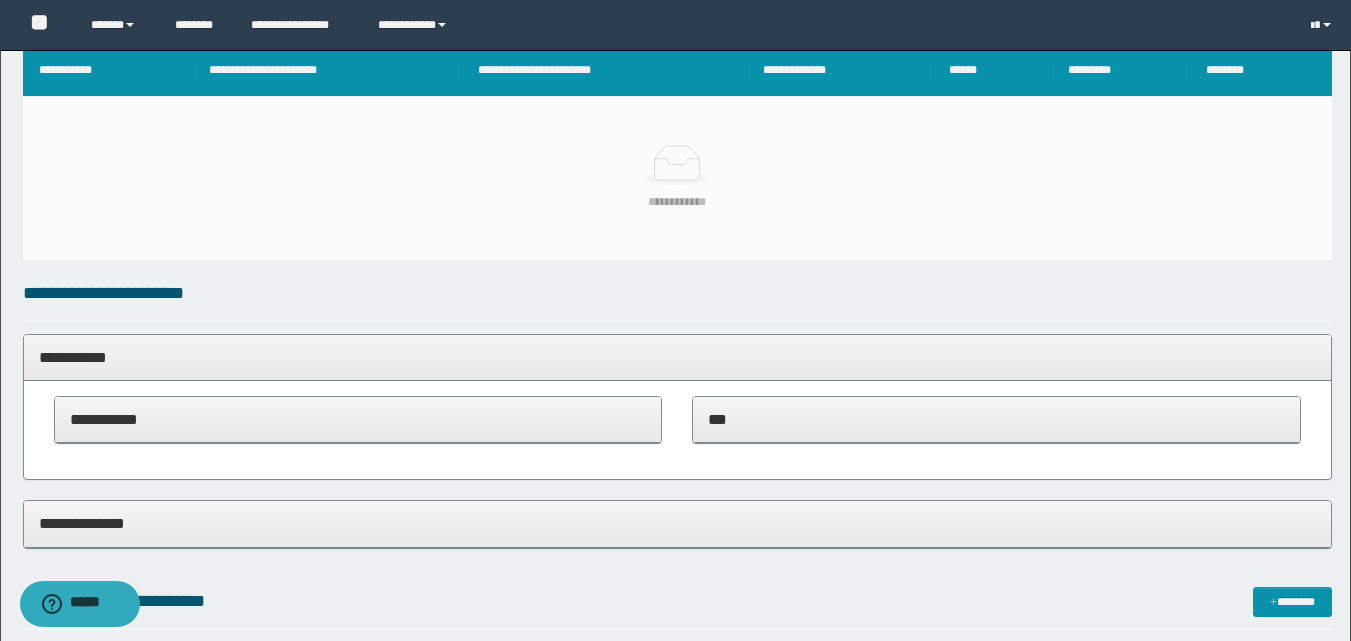 click on "**********" at bounding box center [996, 430] 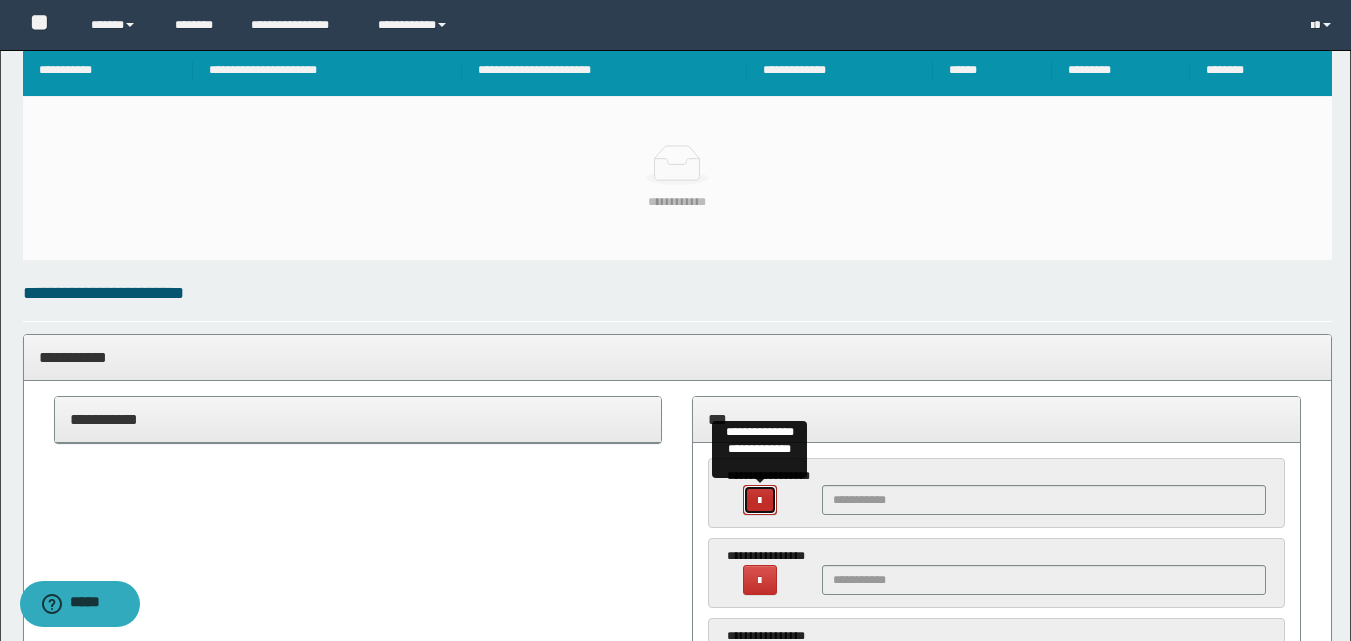 click at bounding box center (759, 501) 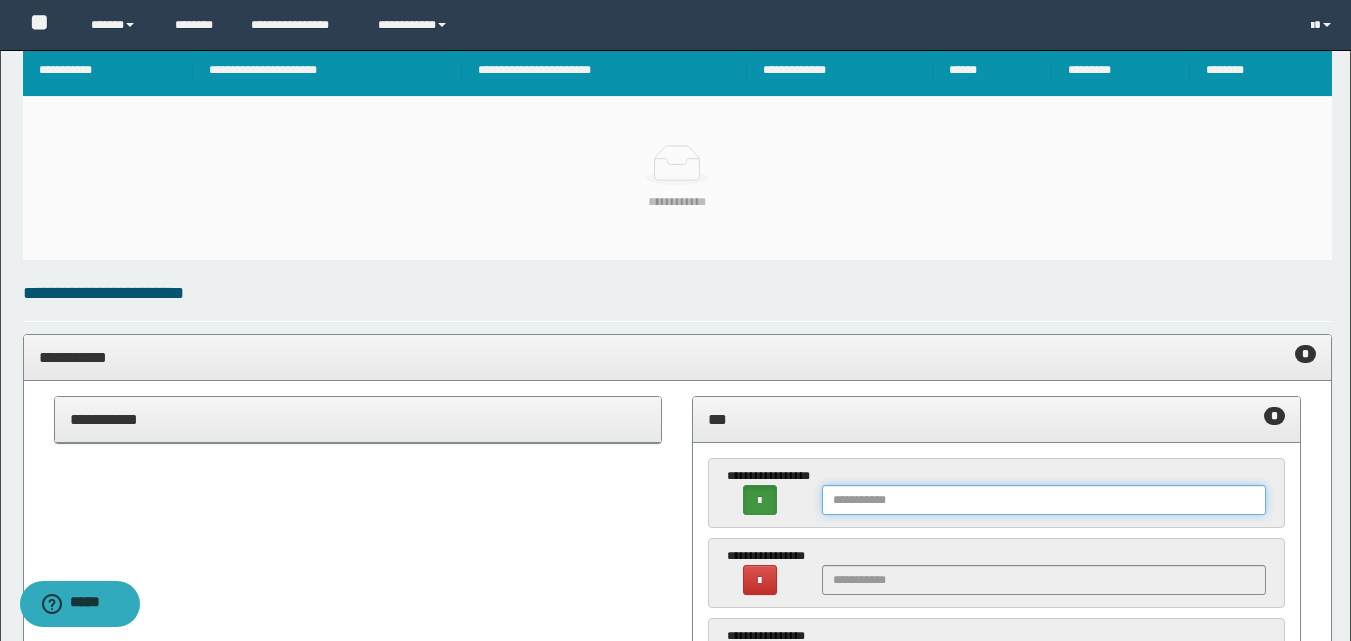 click at bounding box center (1044, 500) 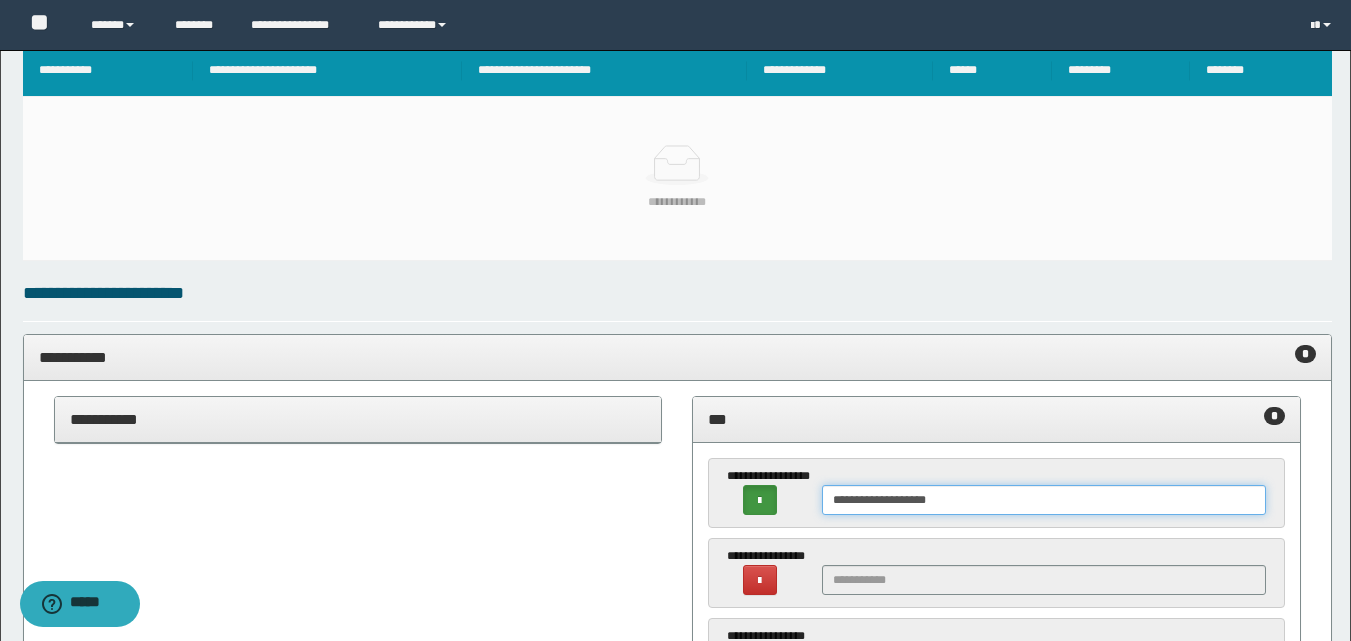 type on "**********" 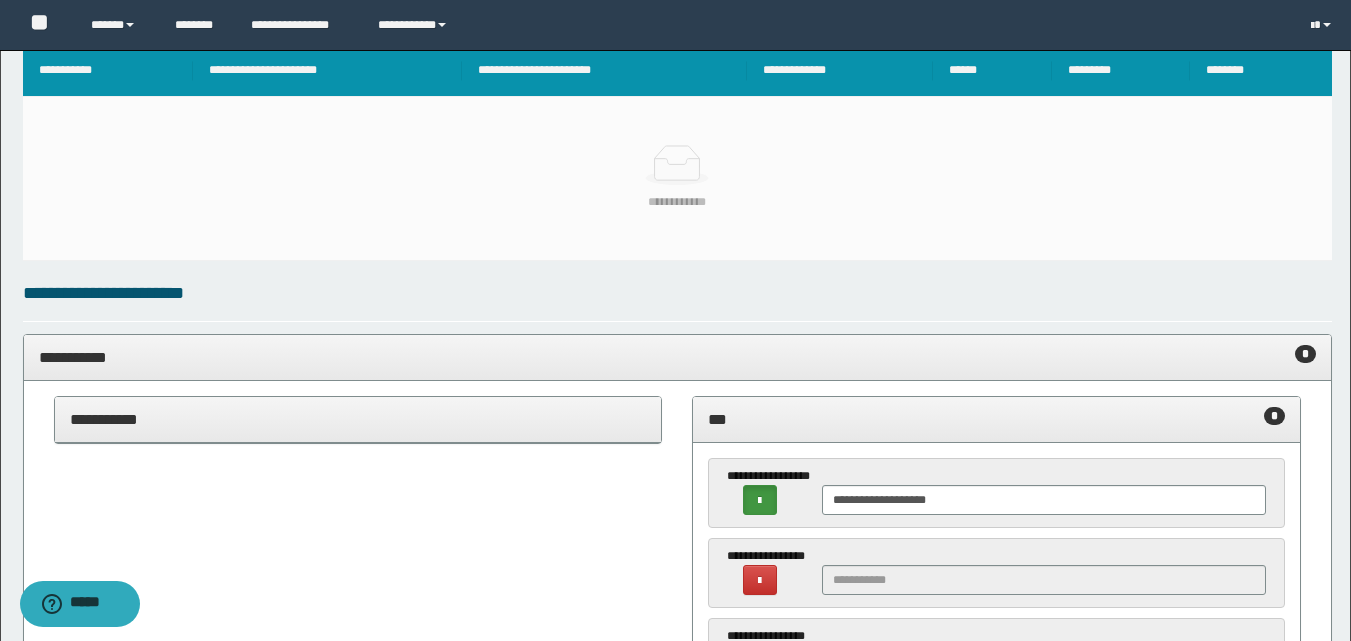 click on "*** *" at bounding box center (996, 420) 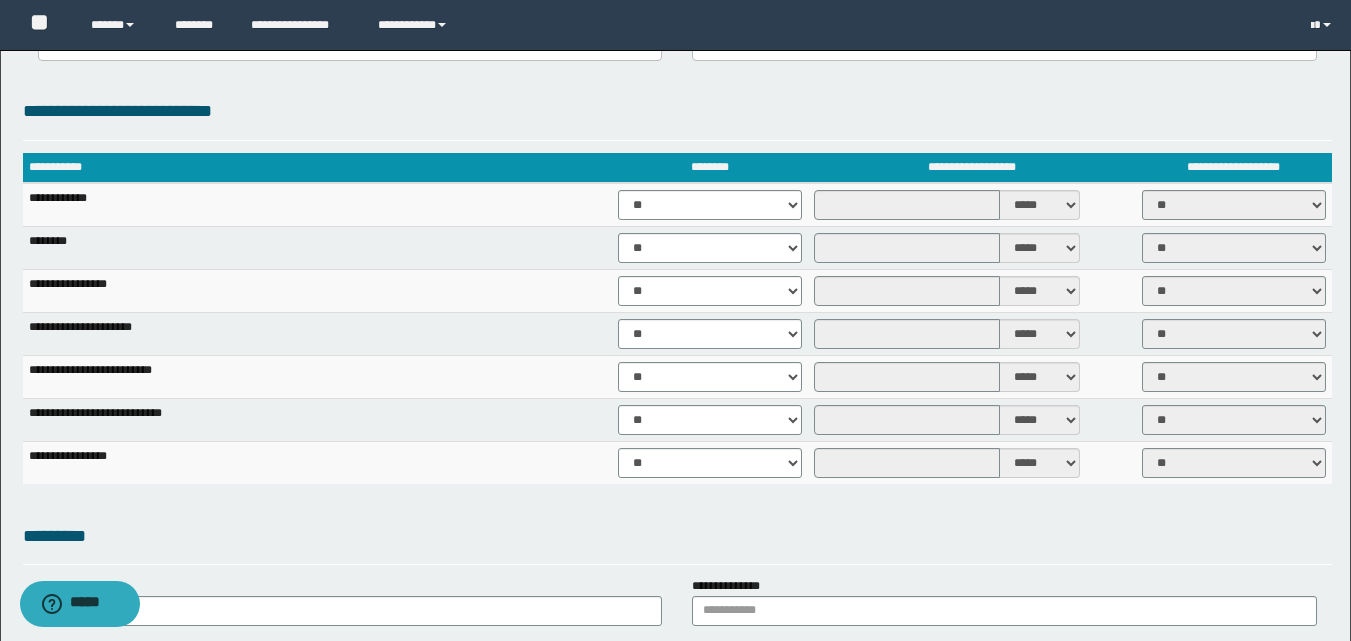 scroll, scrollTop: 1412, scrollLeft: 0, axis: vertical 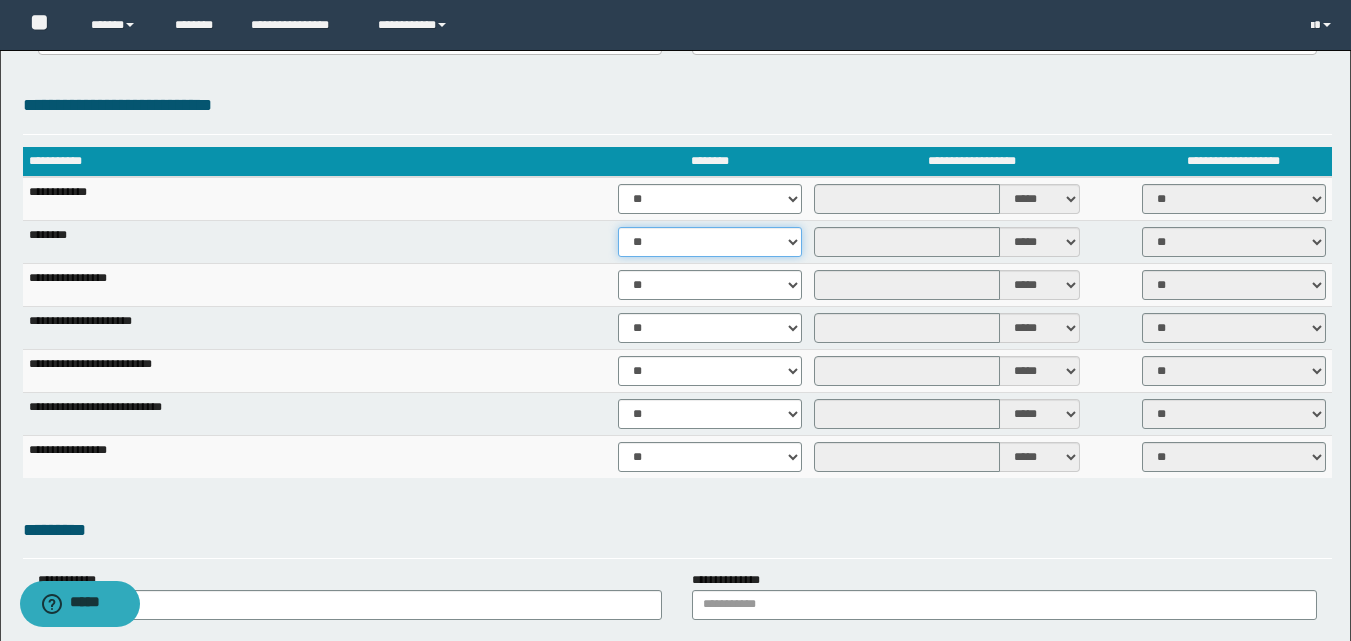 click on "**
**" at bounding box center (710, 242) 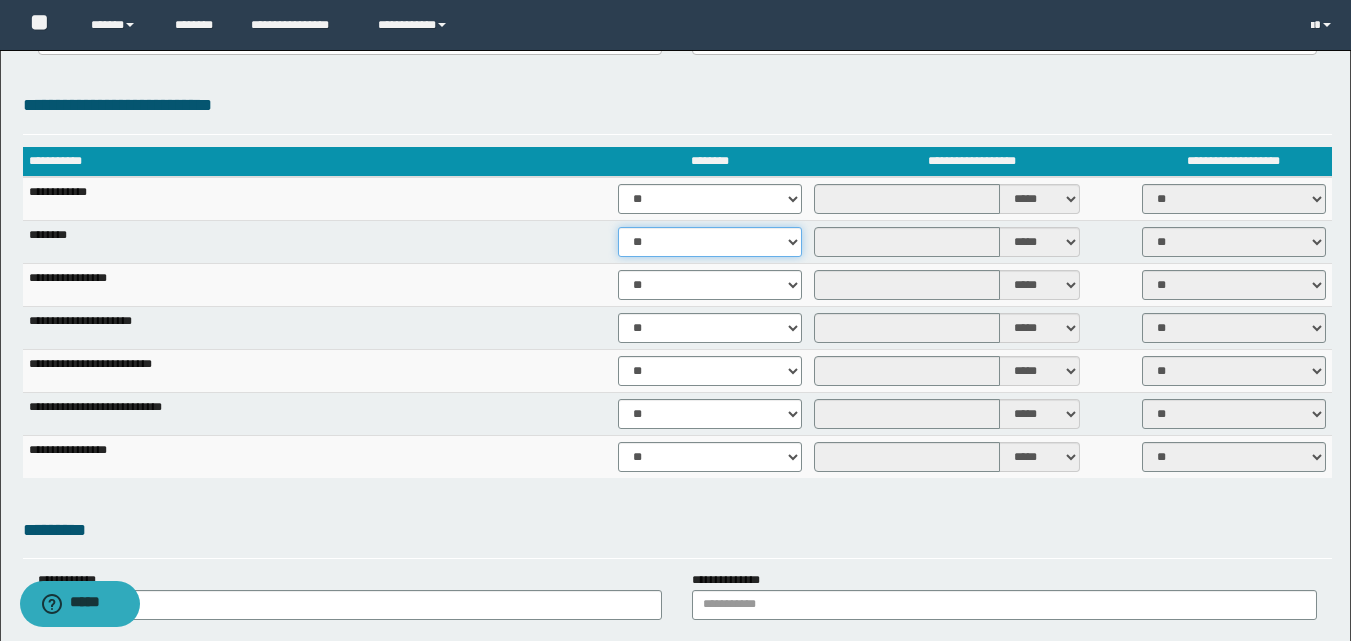 click on "**
**" at bounding box center (710, 242) 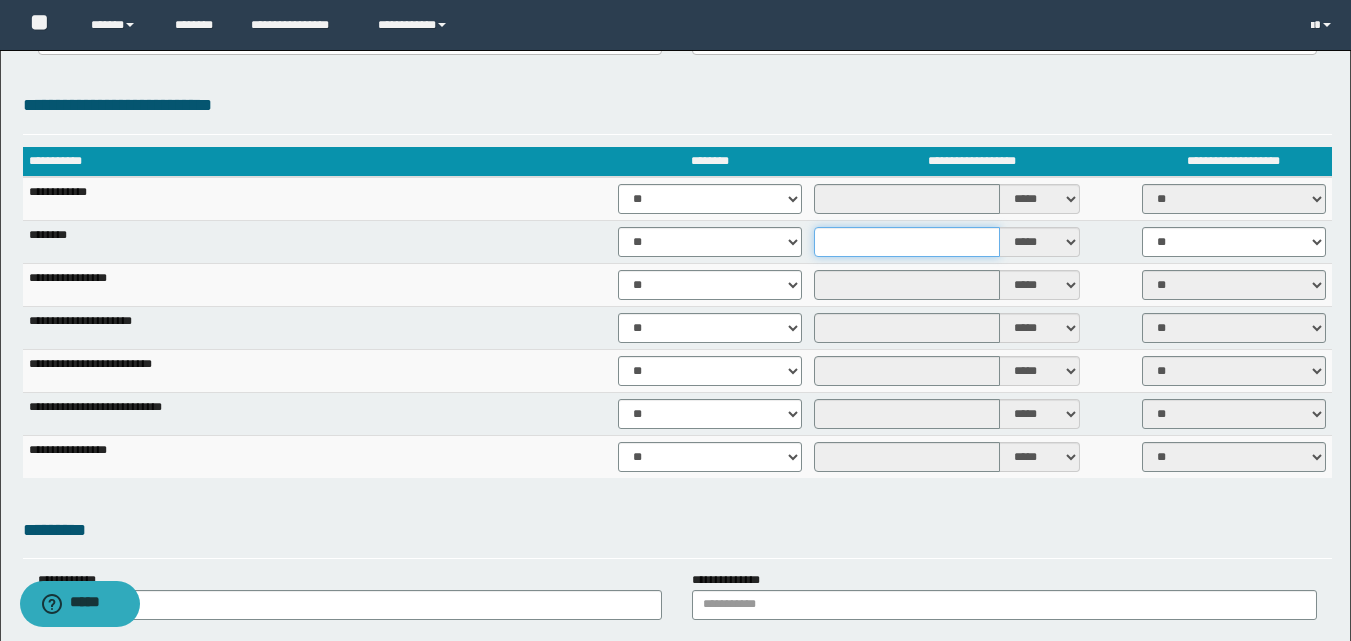 click at bounding box center (907, 242) 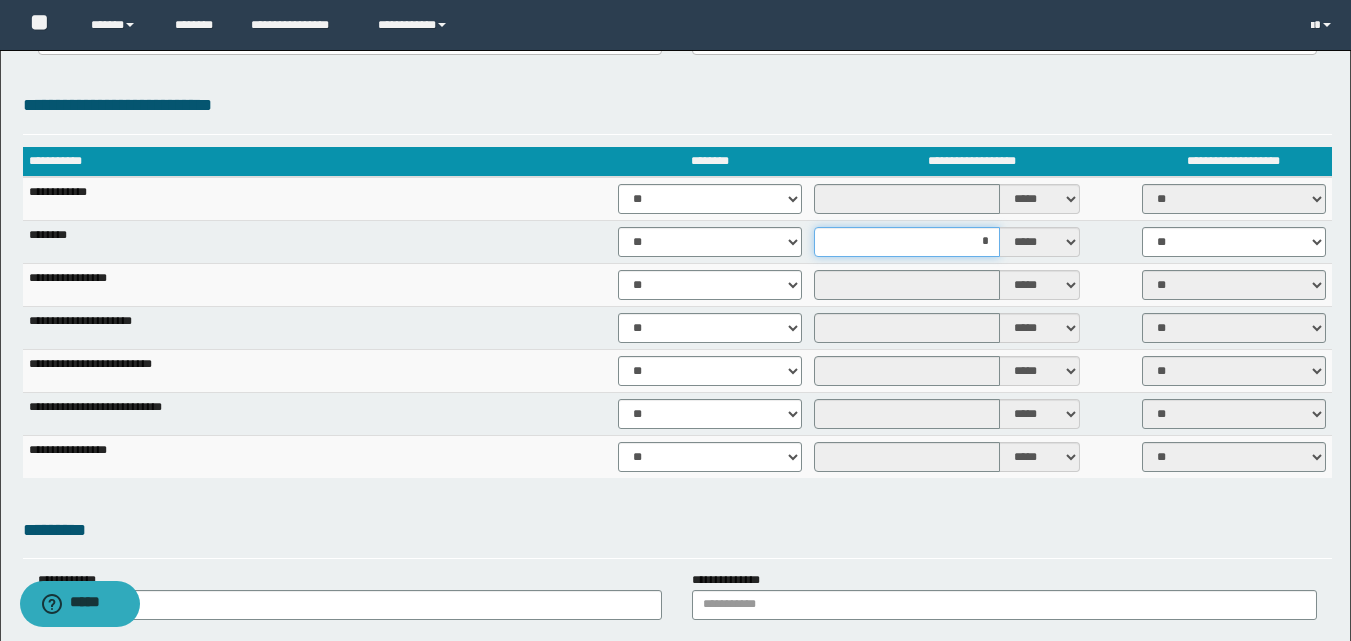 type on "**" 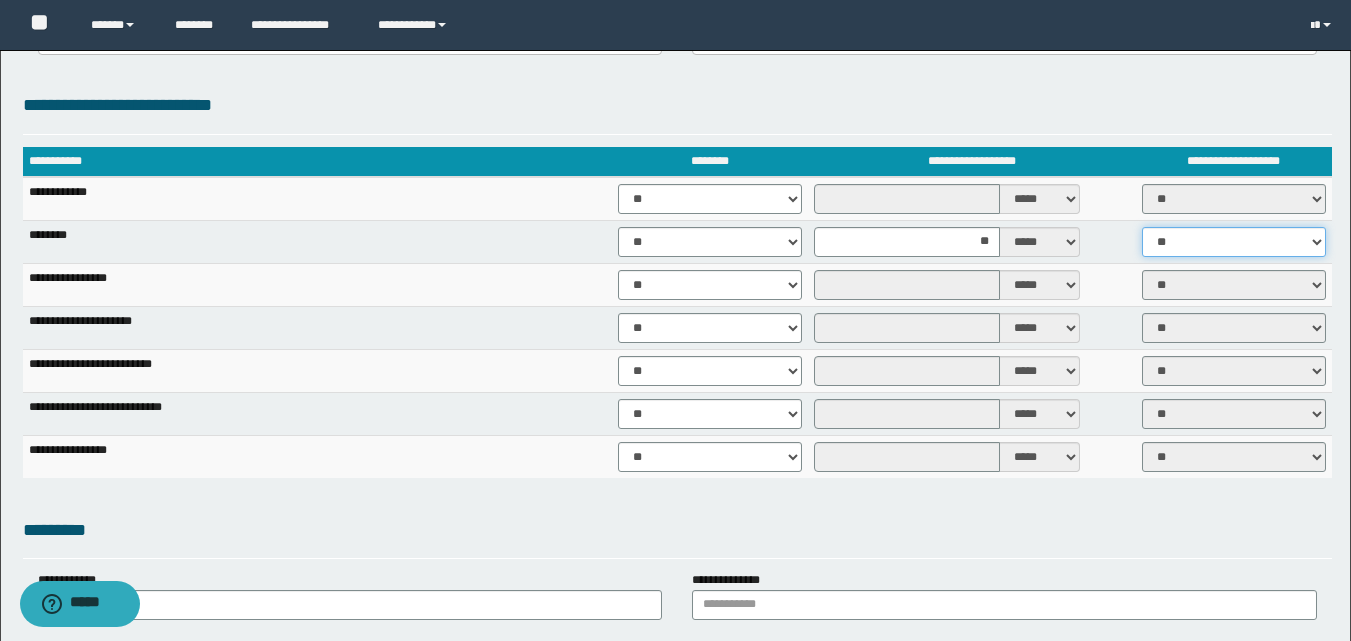 click on "**
**" at bounding box center (1234, 242) 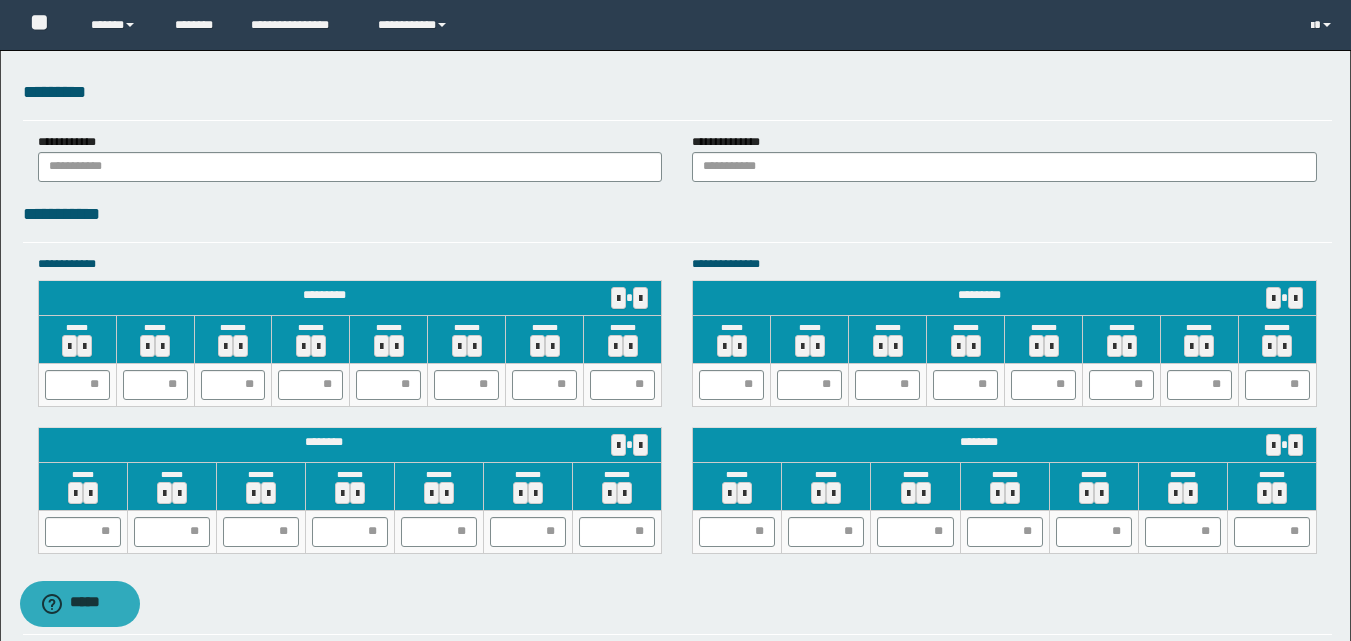 scroll, scrollTop: 1862, scrollLeft: 0, axis: vertical 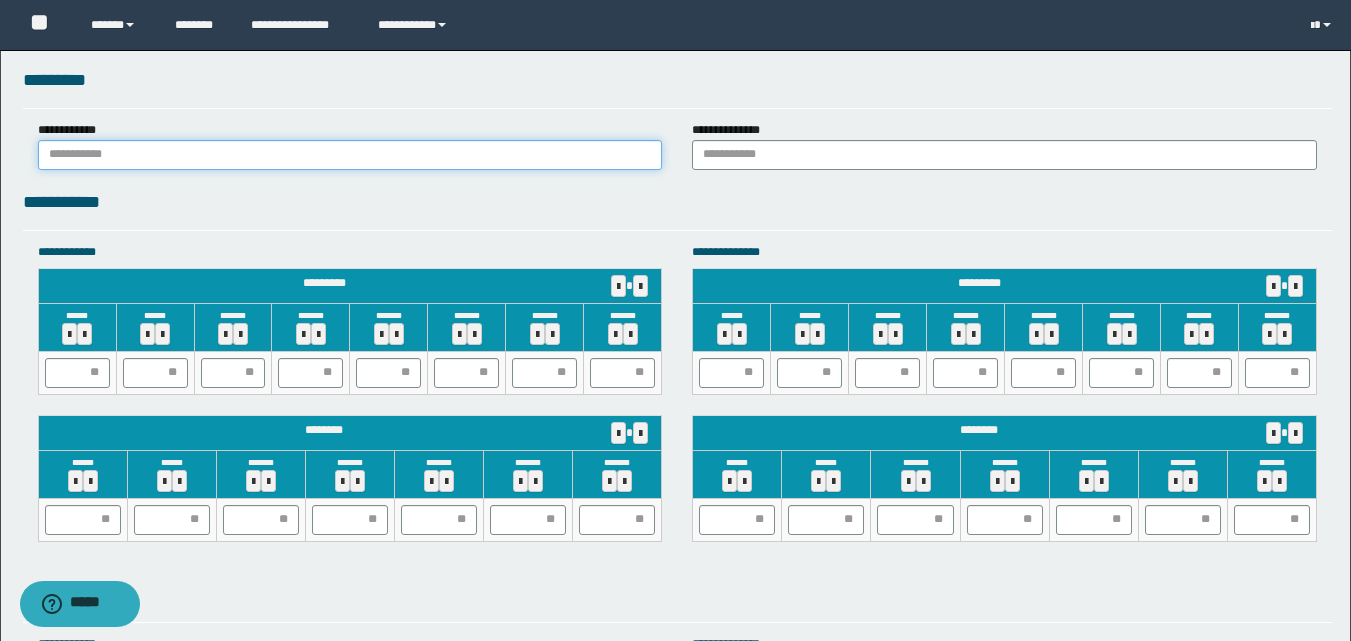 click at bounding box center [350, 155] 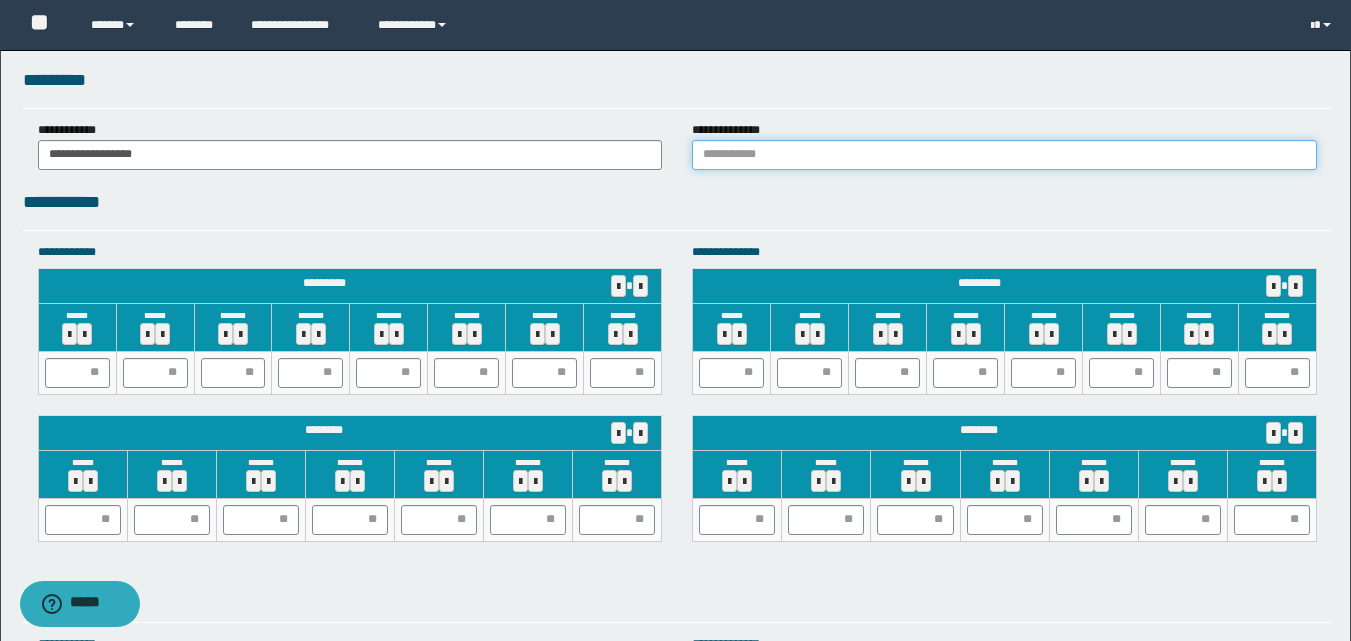 click at bounding box center [1004, 155] 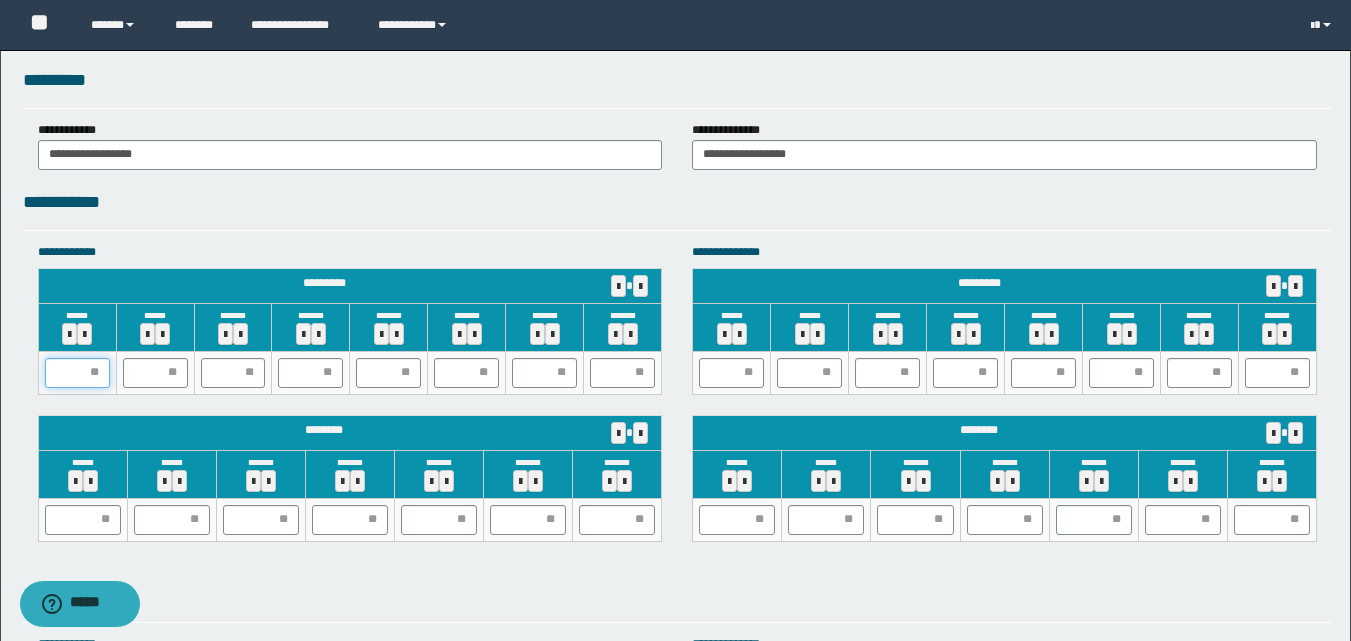 click at bounding box center [77, 373] 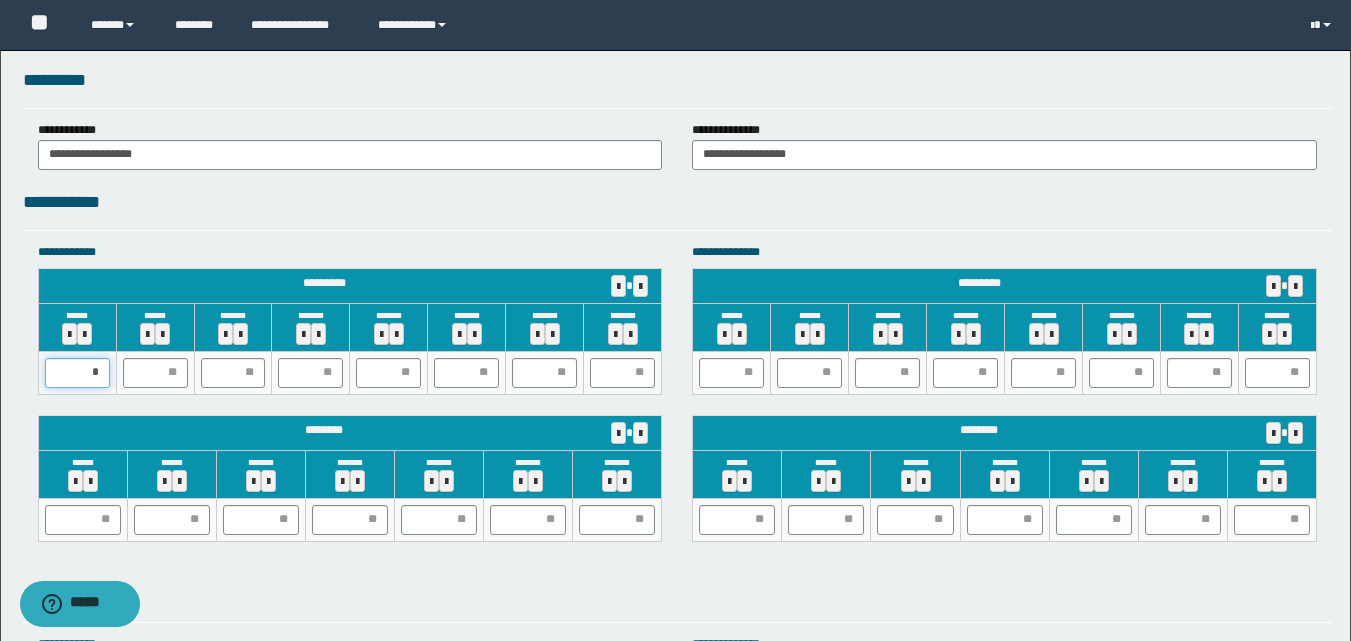 type on "**" 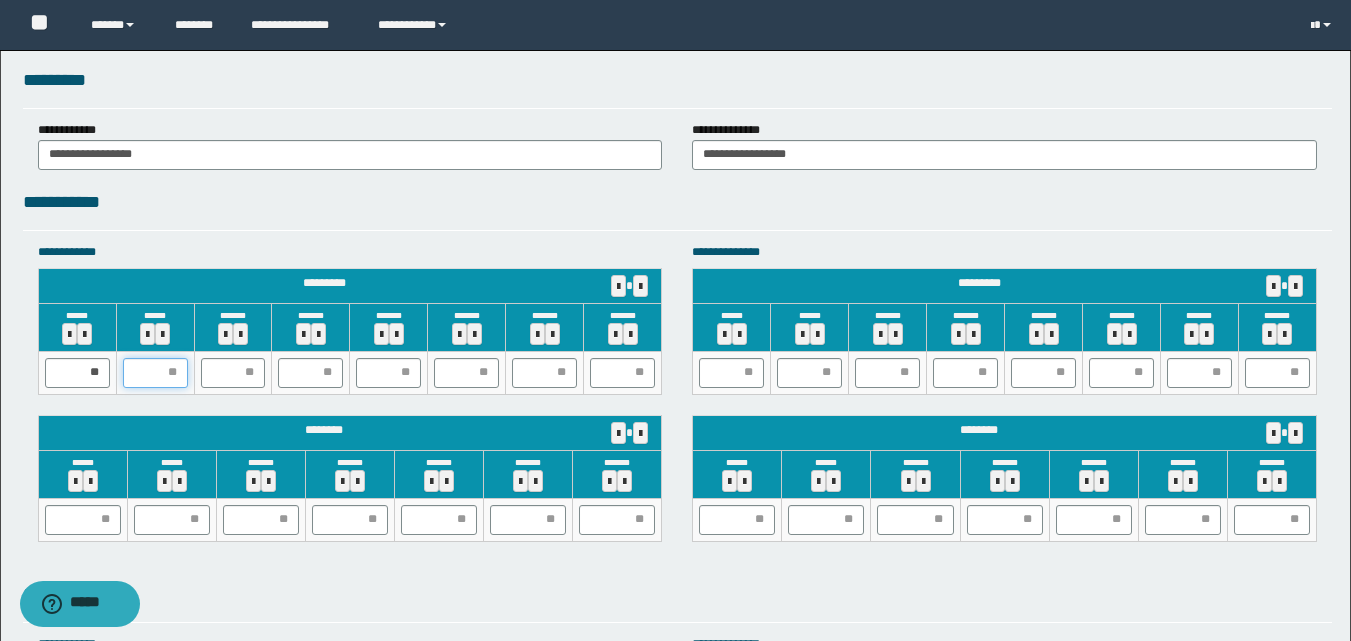 click at bounding box center [155, 373] 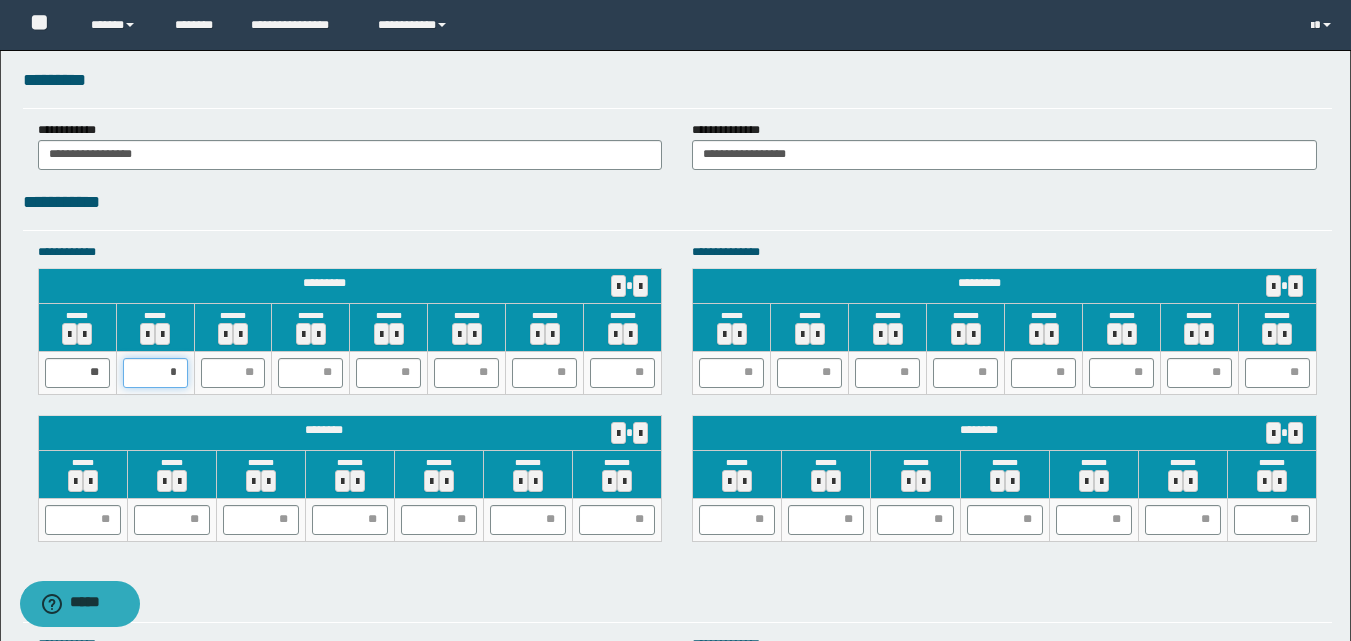 type on "**" 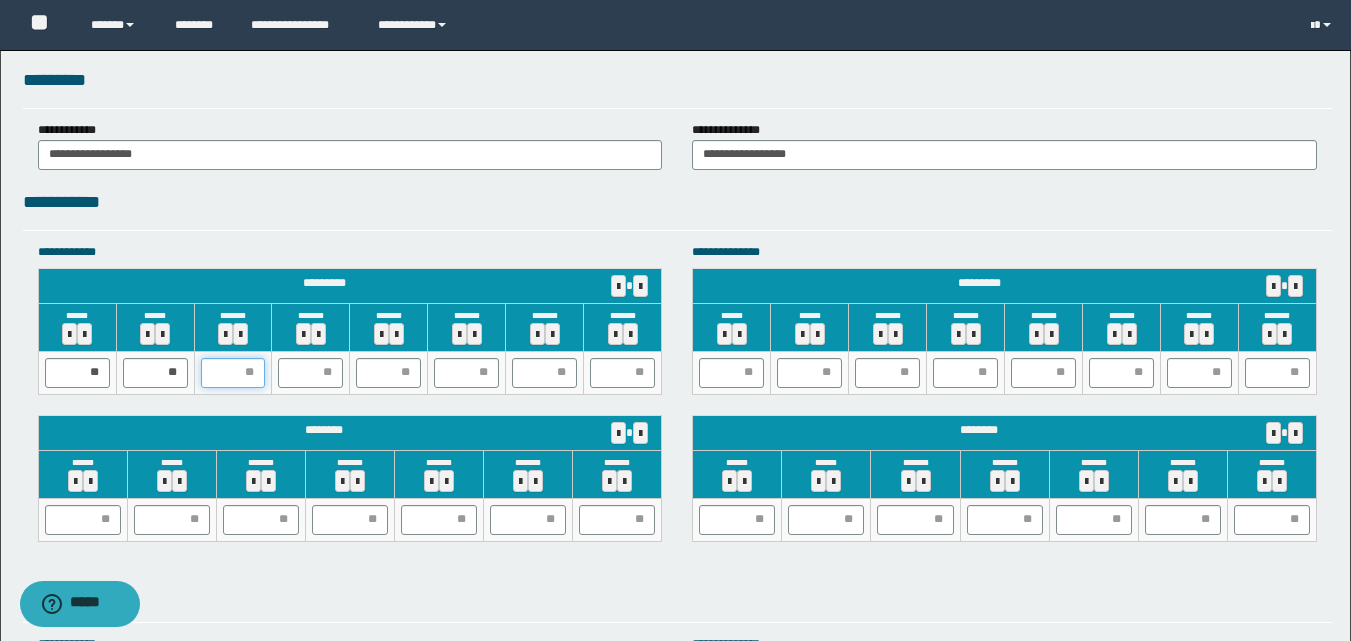click at bounding box center [233, 373] 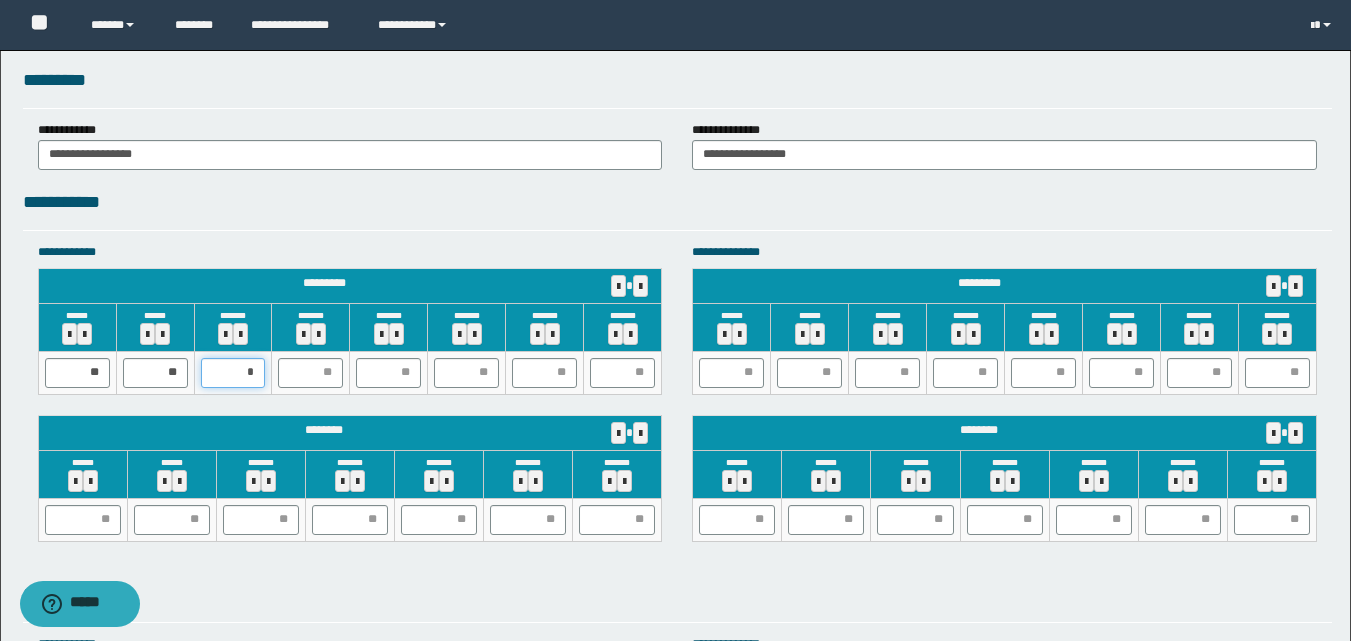type on "**" 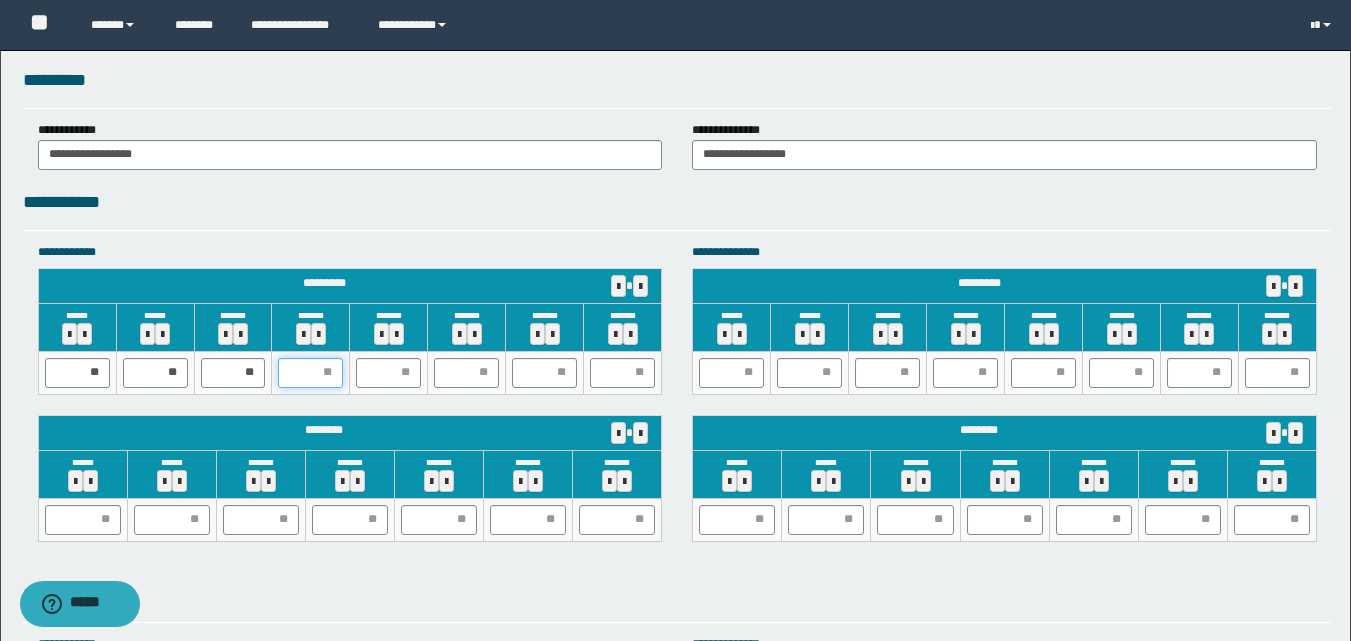 click at bounding box center [310, 373] 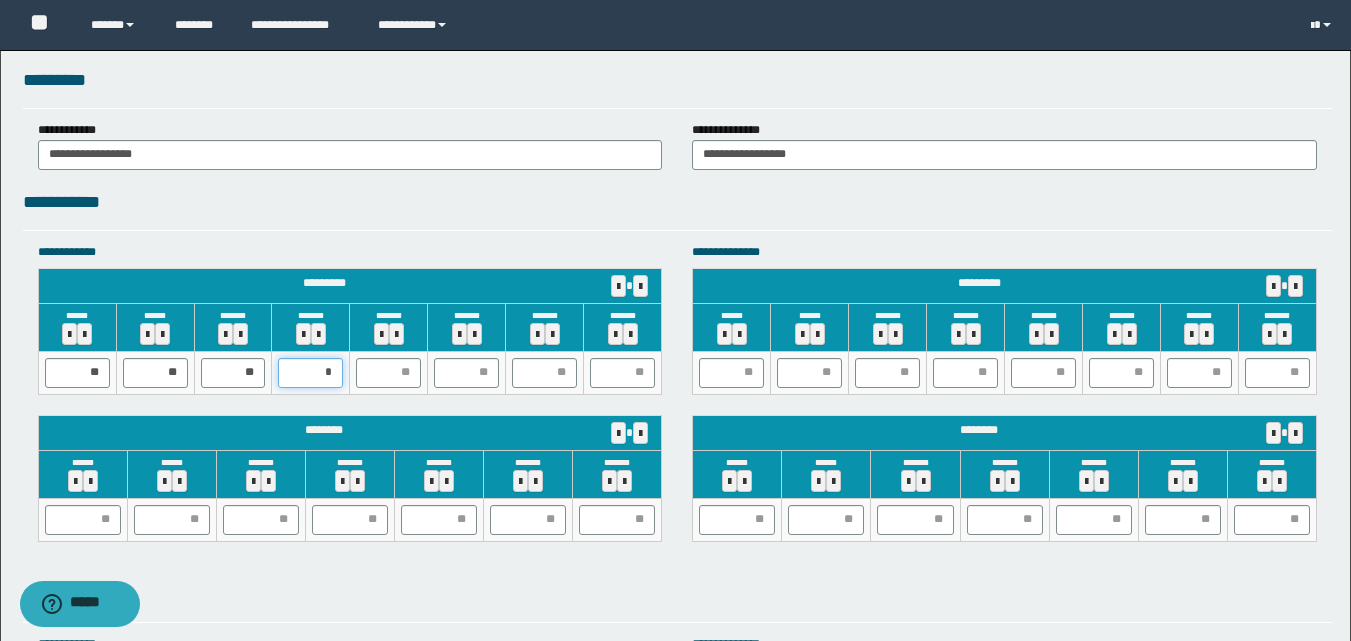 type on "**" 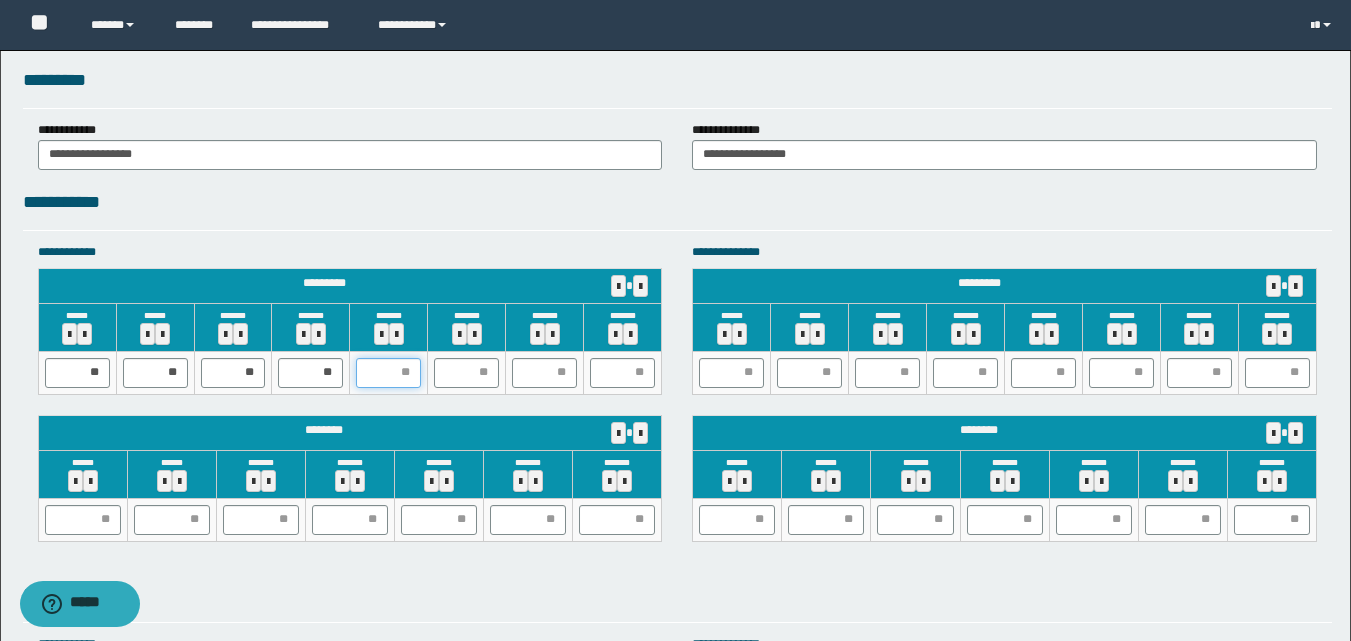 click at bounding box center (388, 373) 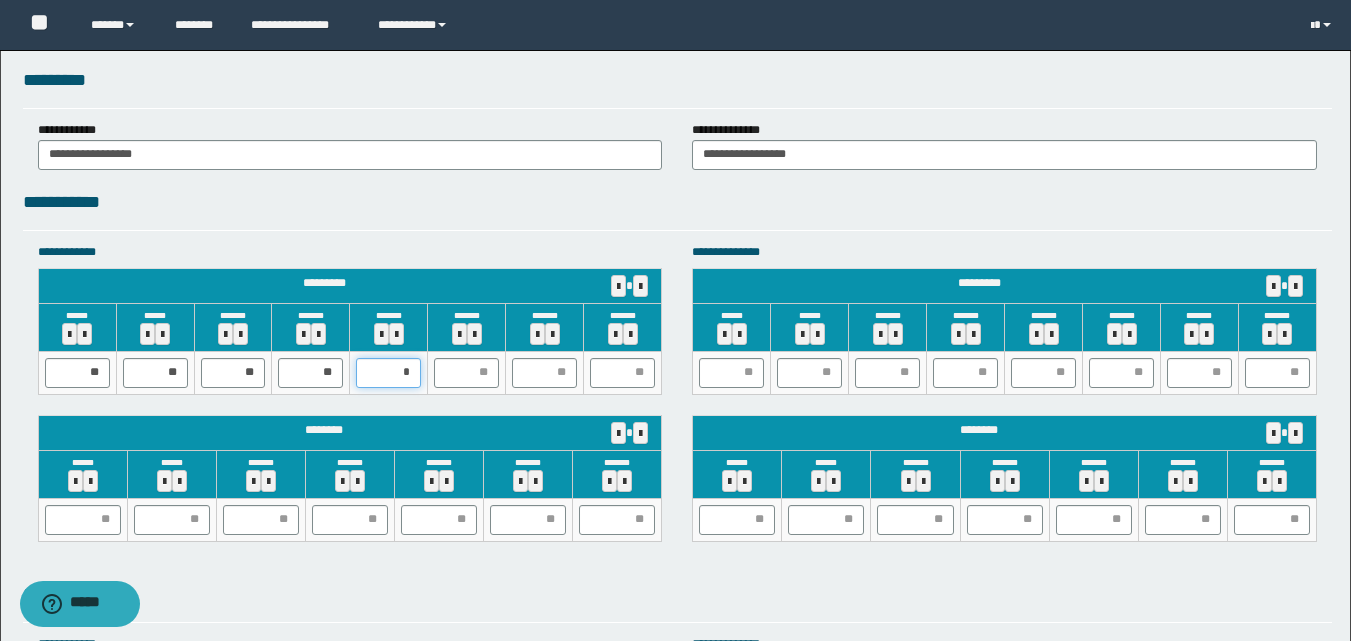 type on "**" 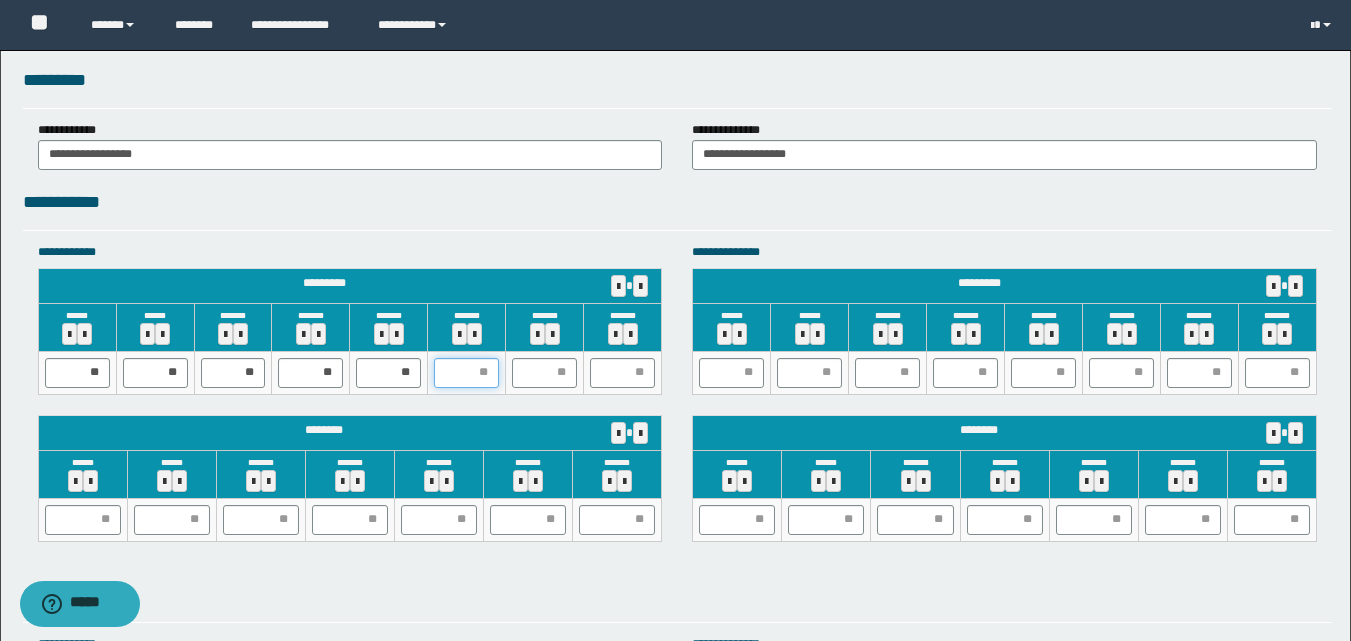click at bounding box center [466, 373] 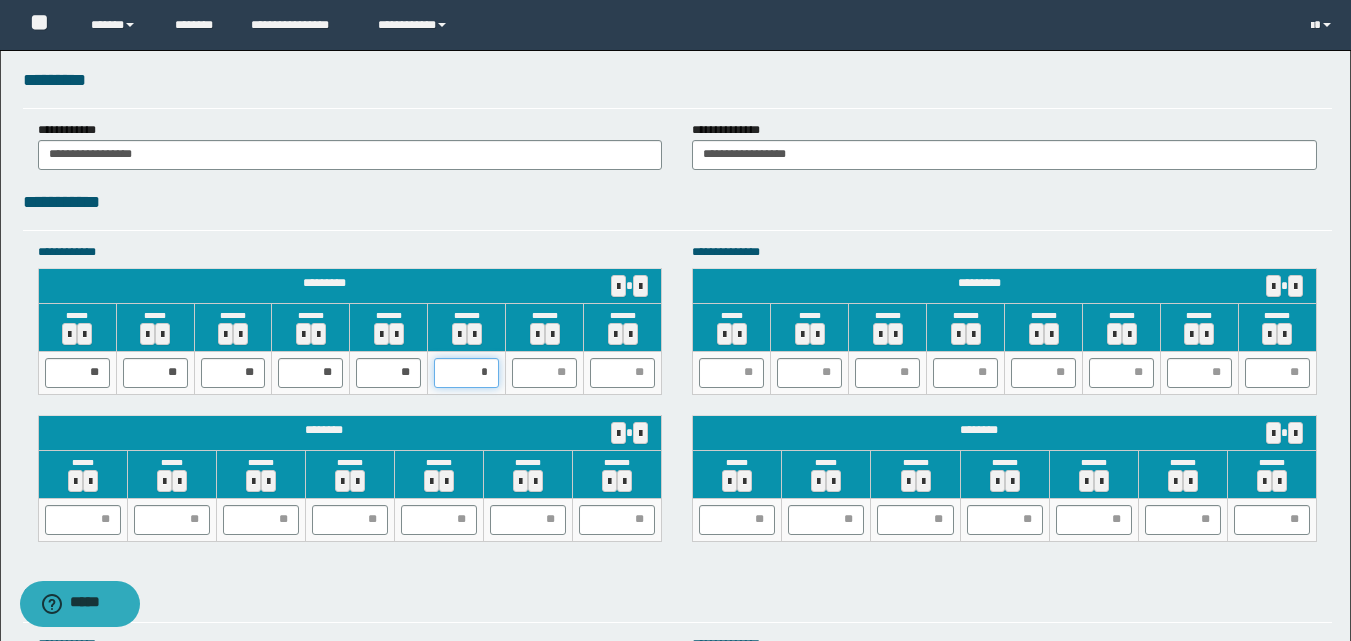 type on "**" 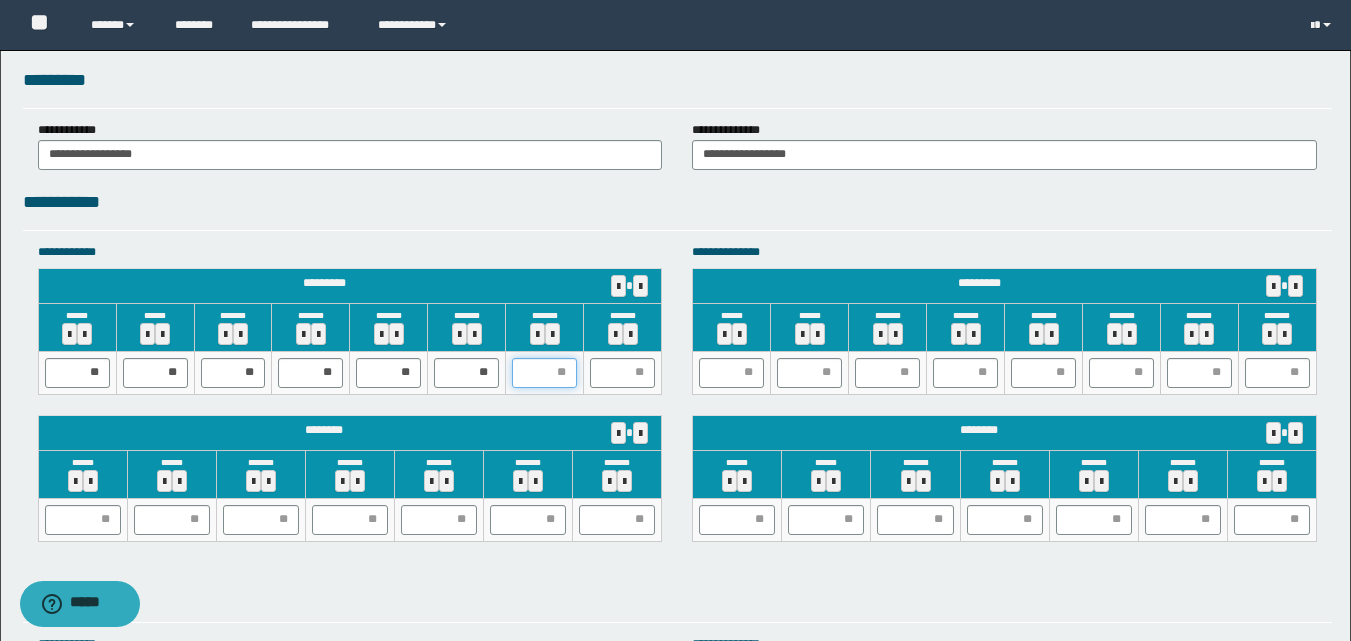 click at bounding box center (544, 373) 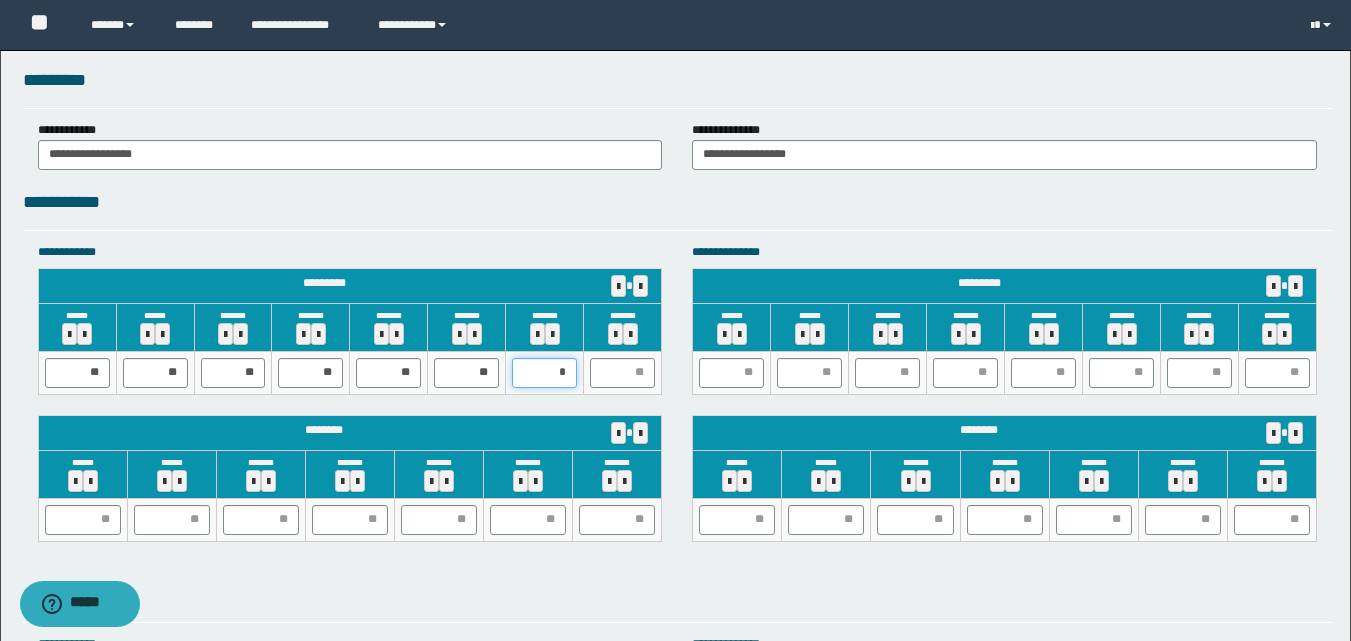 type on "**" 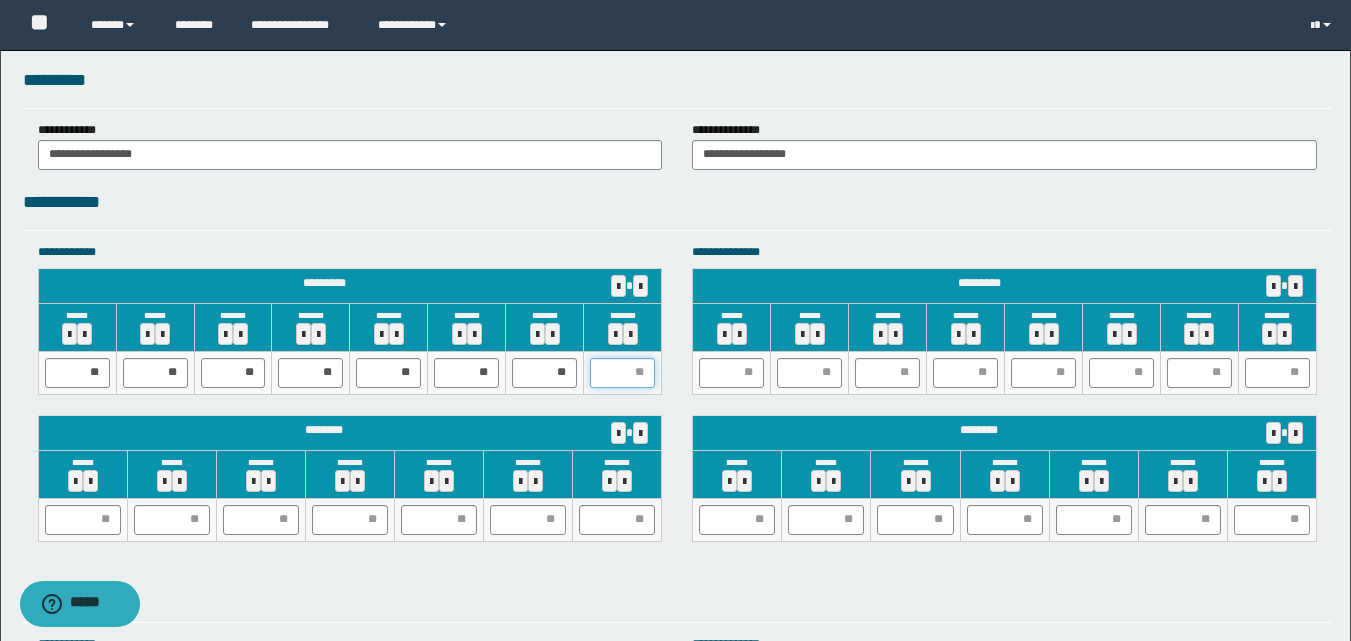 click at bounding box center [622, 373] 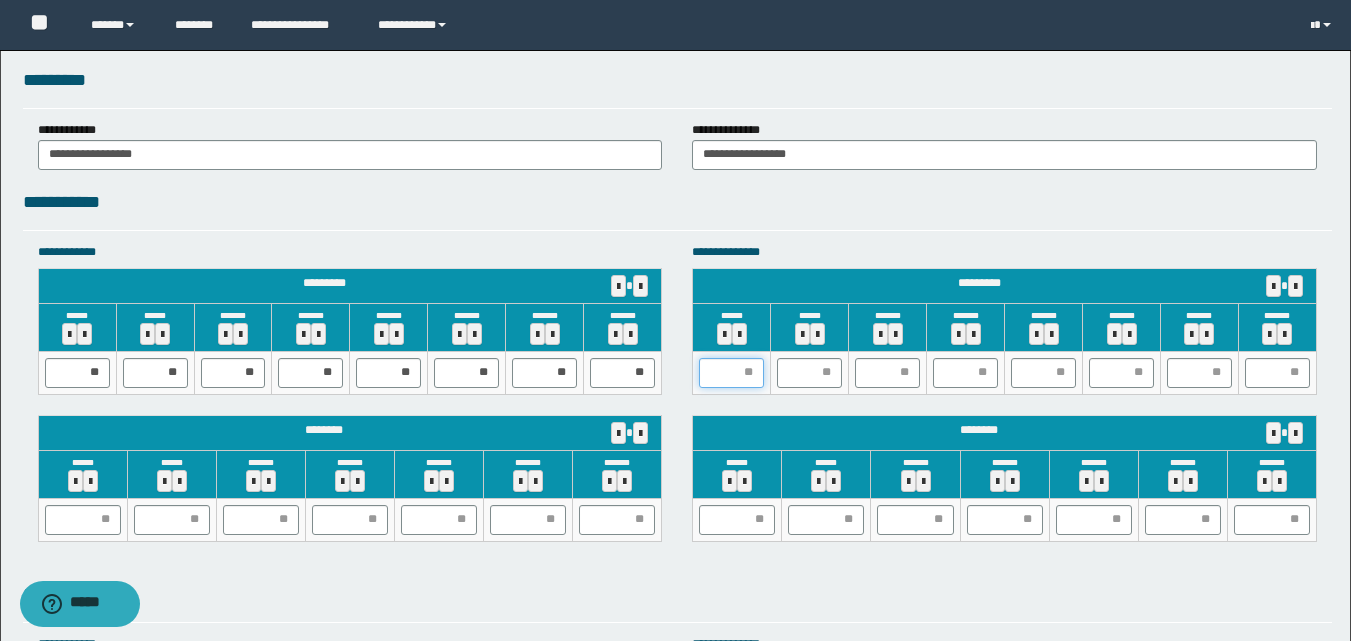 click at bounding box center [731, 373] 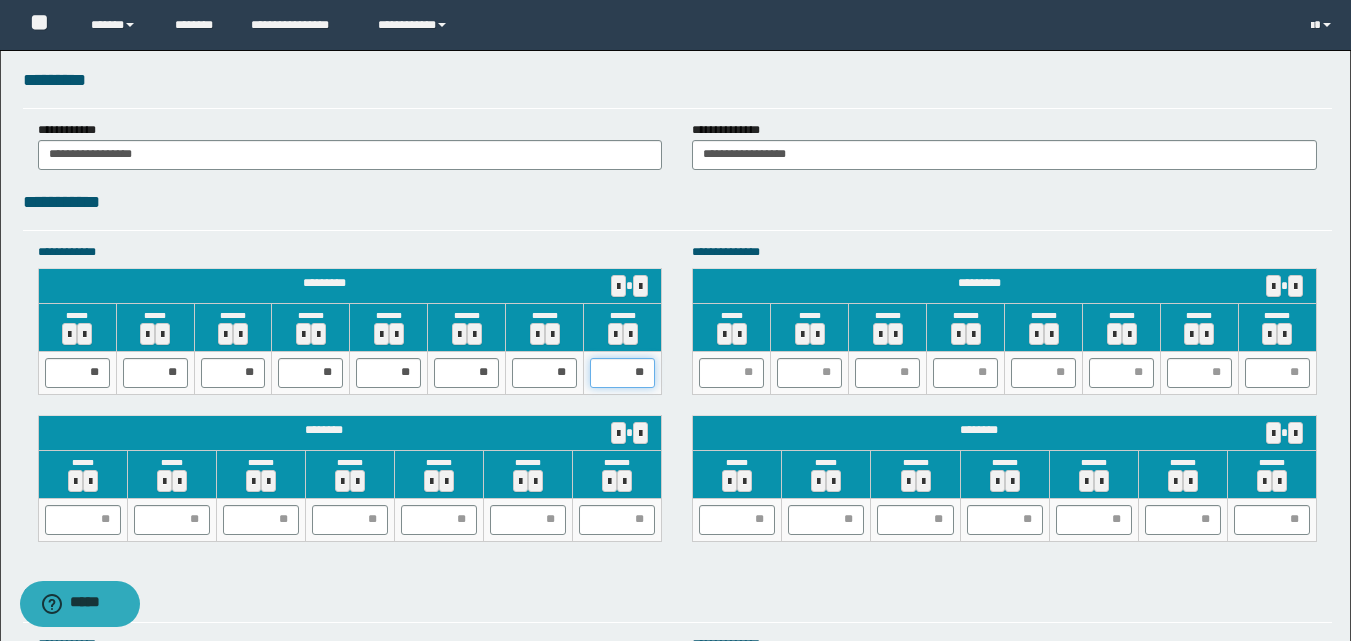 click on "**" at bounding box center (622, 373) 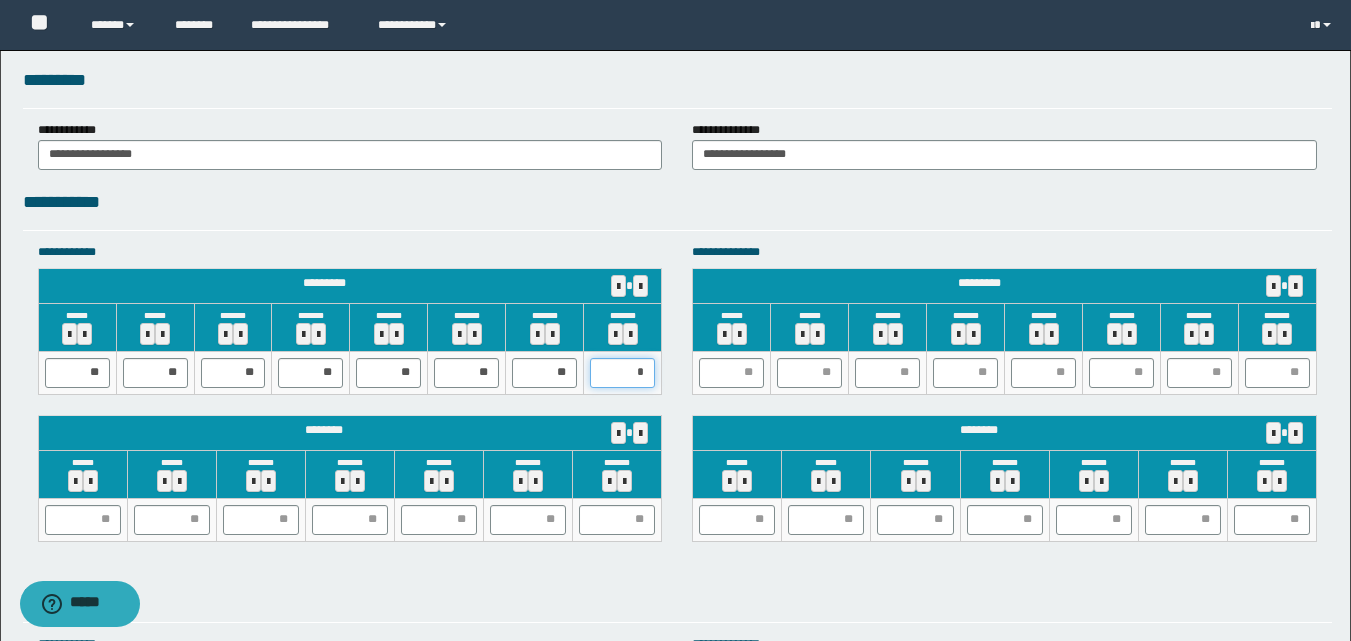 type on "**" 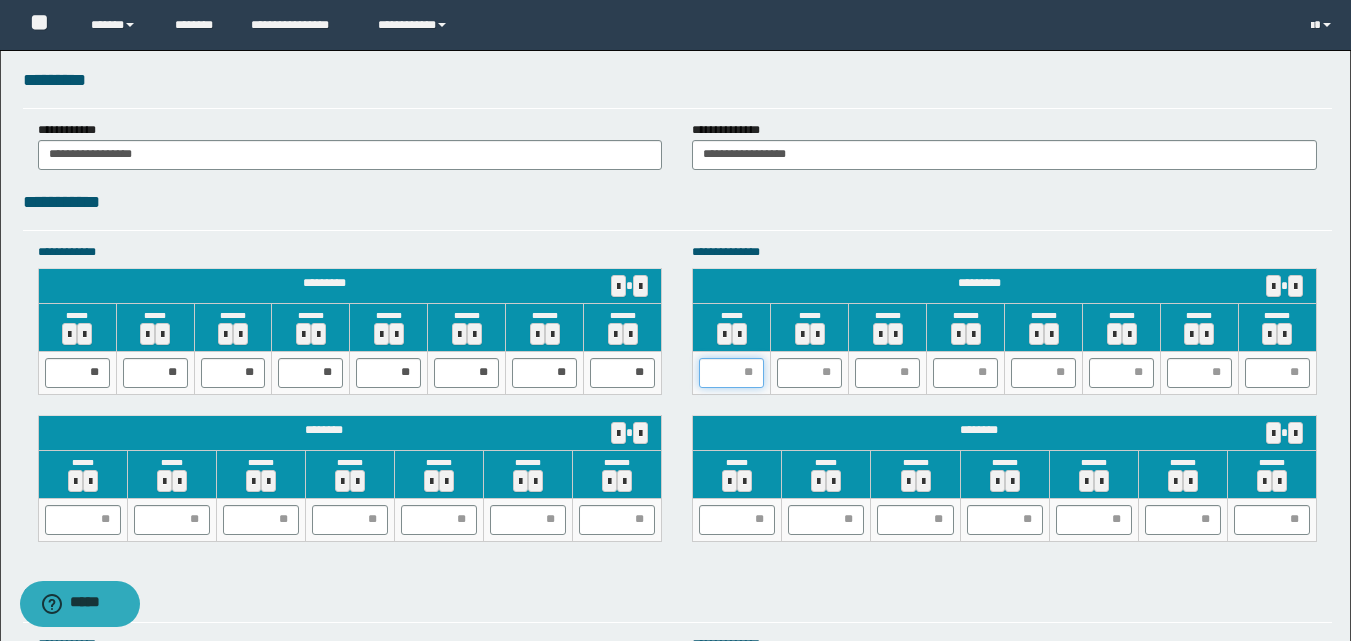 click at bounding box center (731, 373) 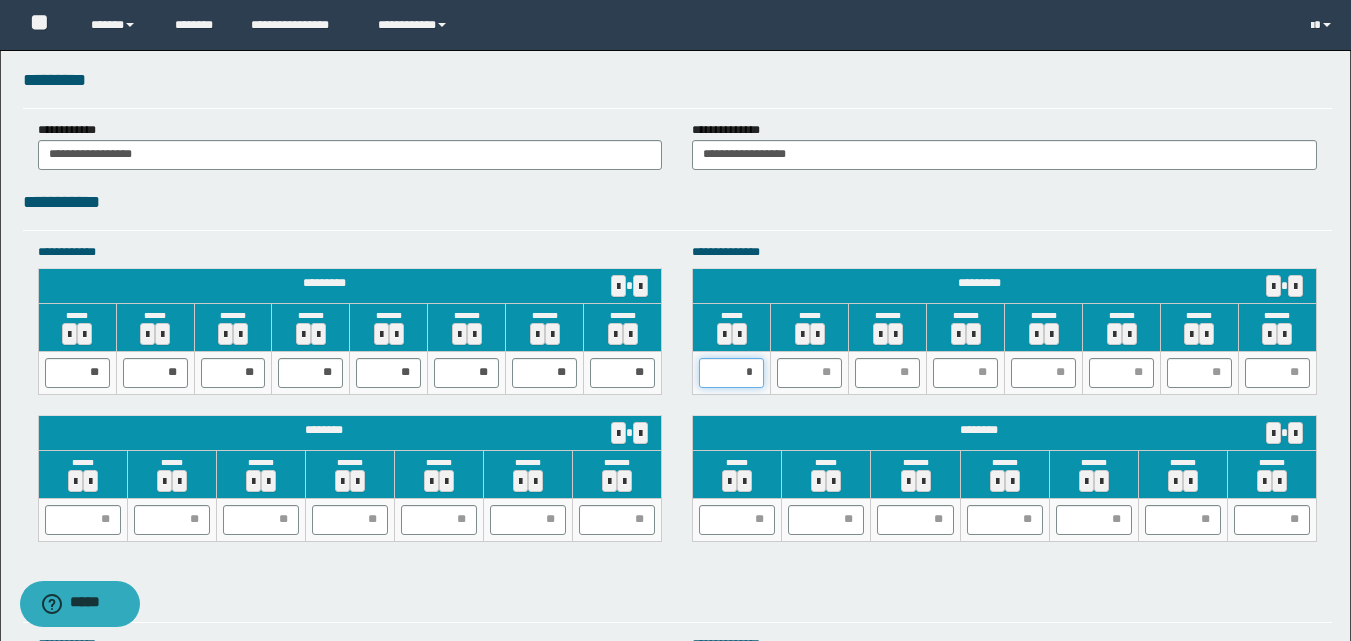 type on "**" 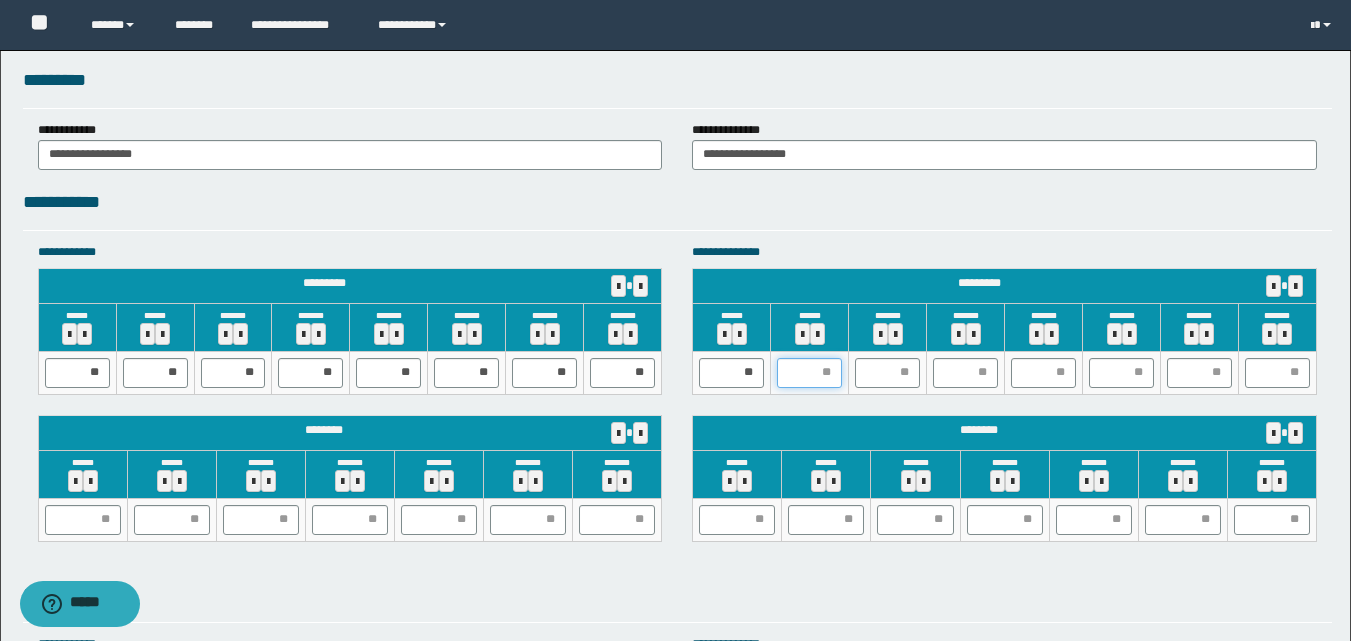 click at bounding box center (809, 373) 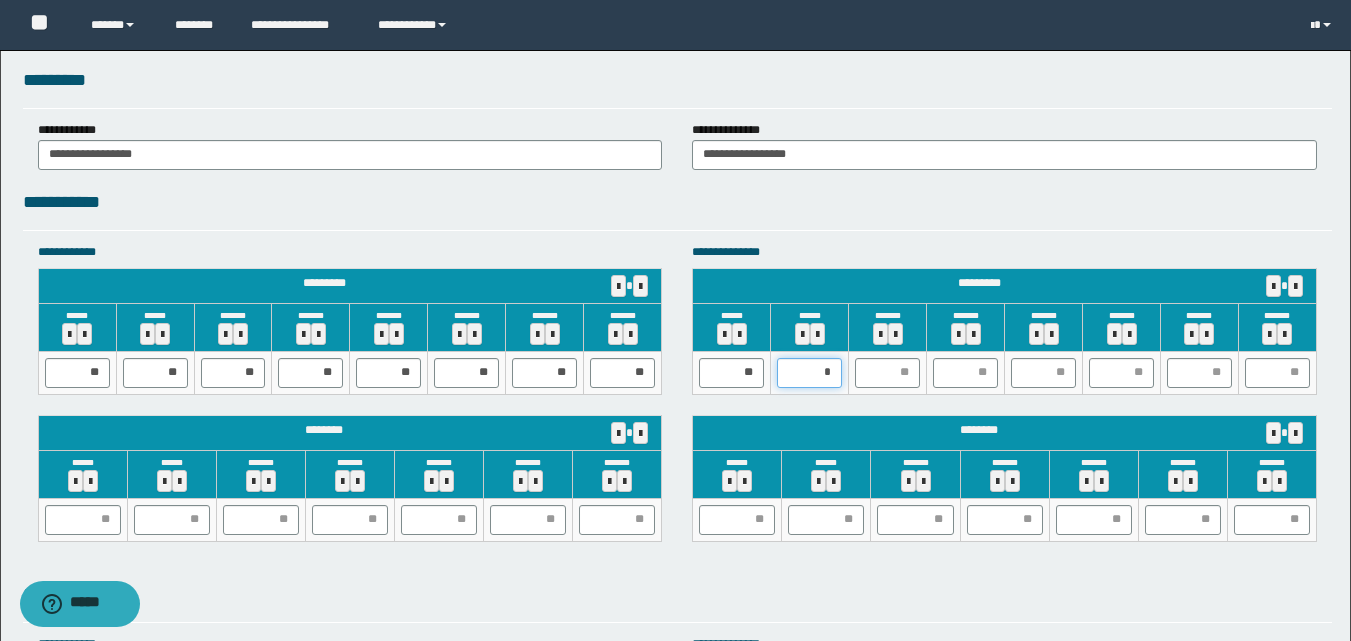 type on "**" 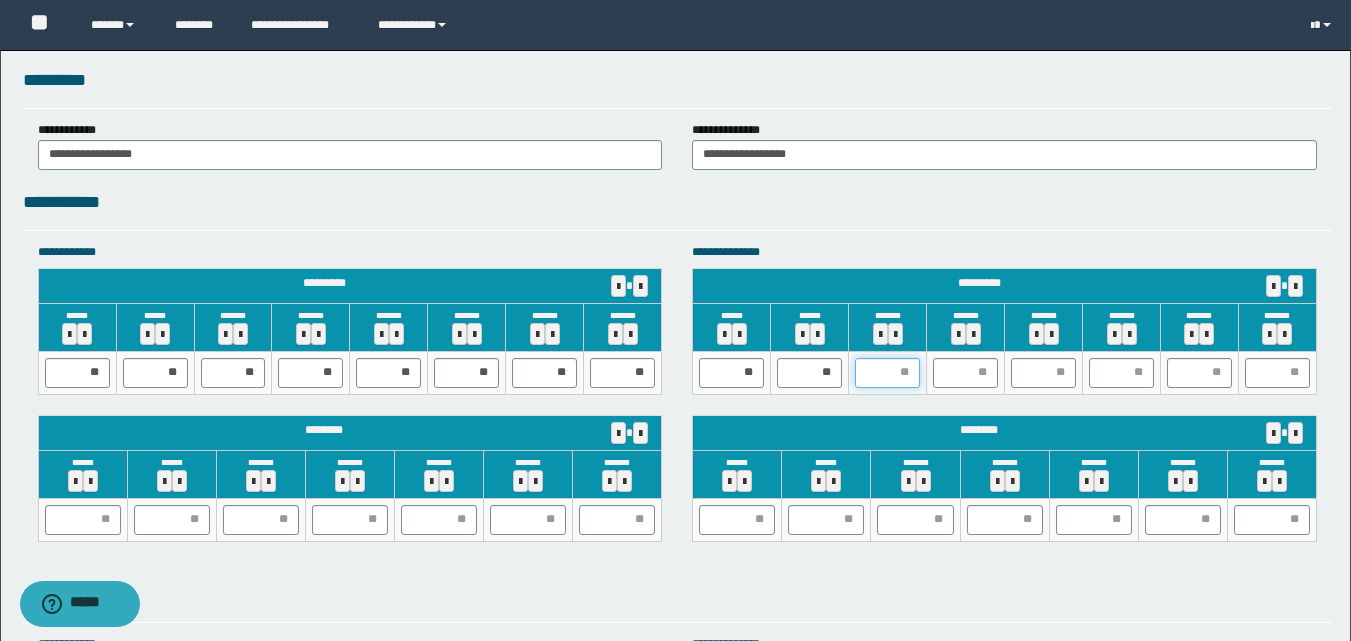 click at bounding box center [887, 373] 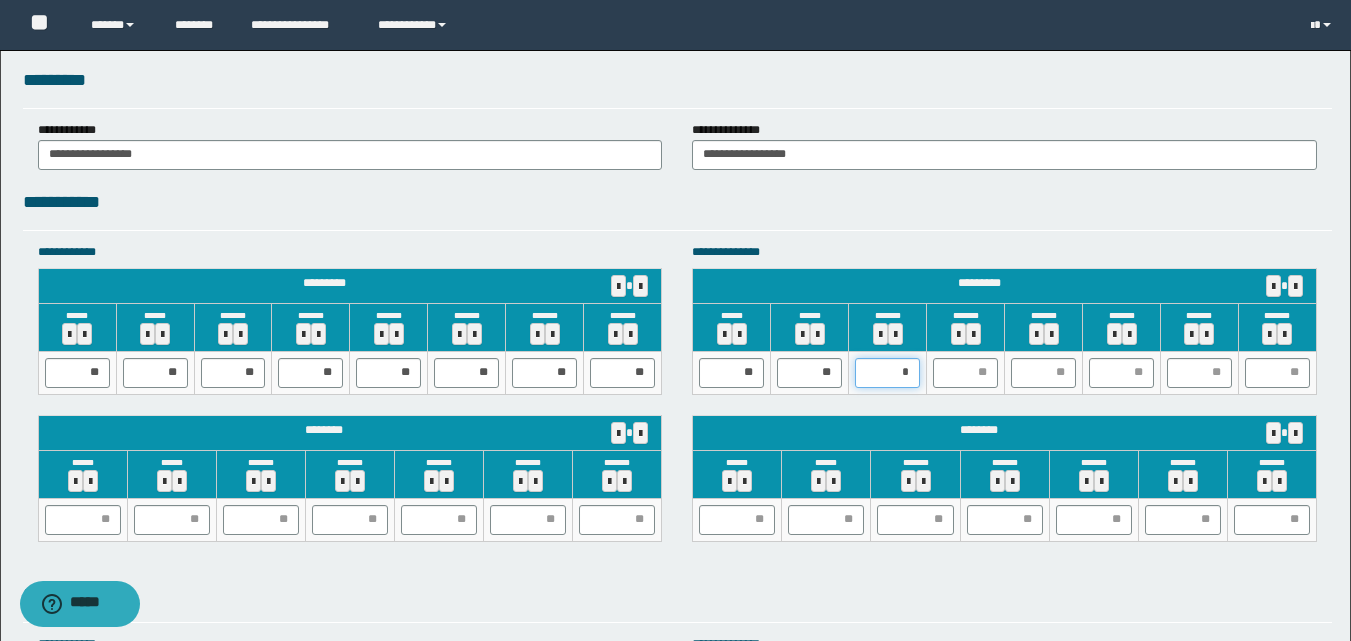 type on "**" 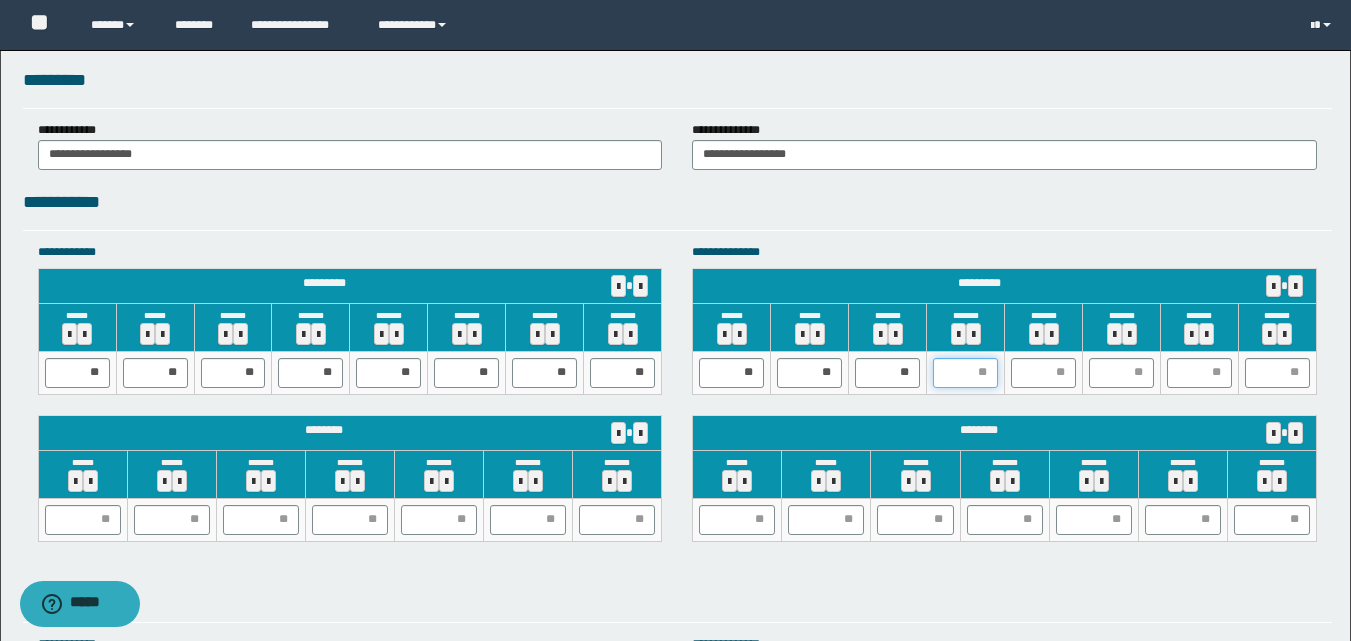 click at bounding box center (965, 373) 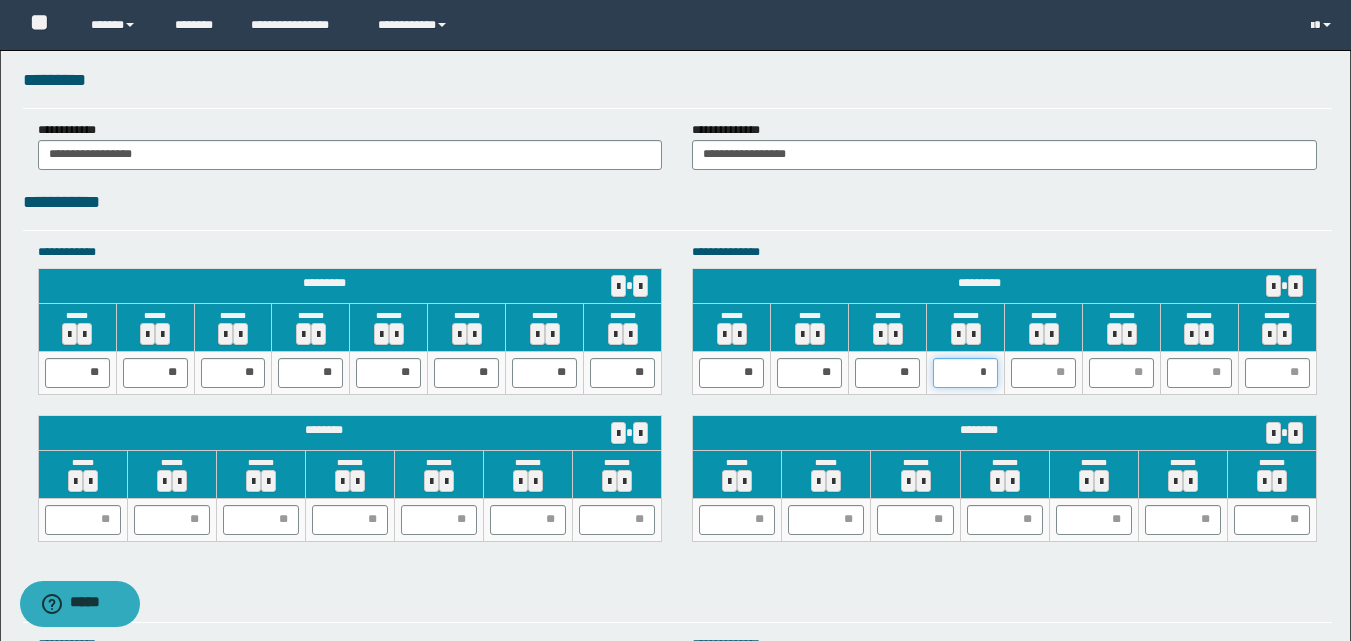 type on "**" 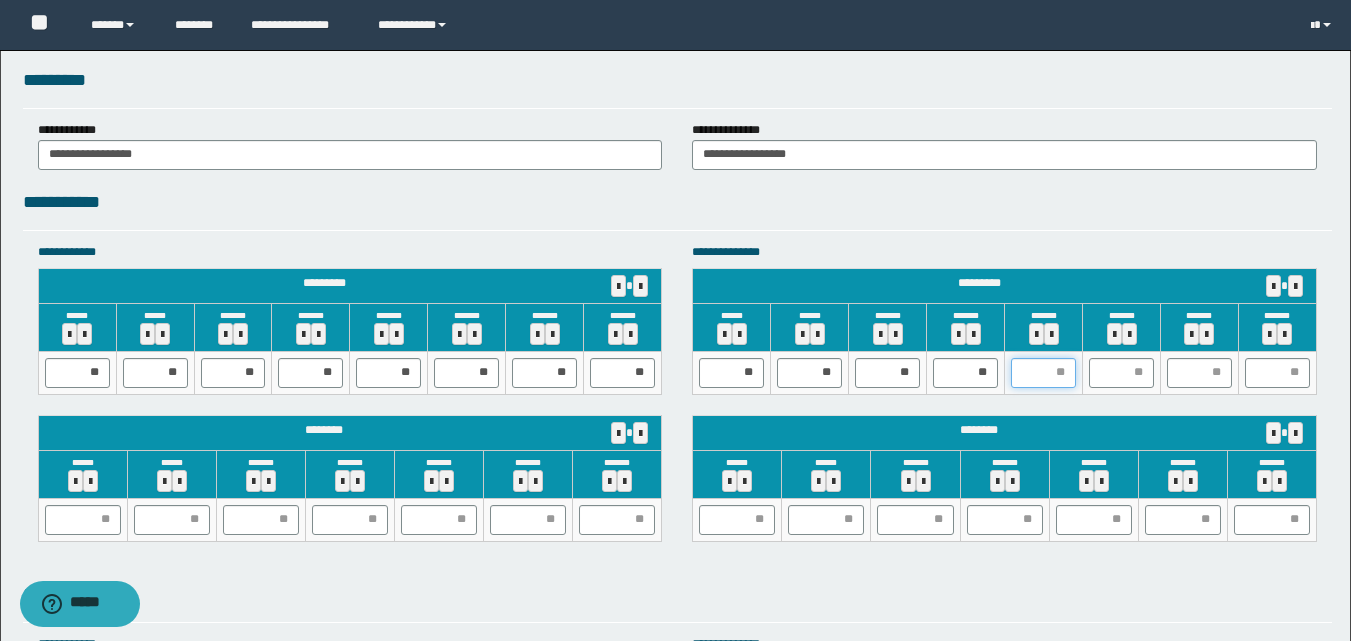 click at bounding box center [1043, 373] 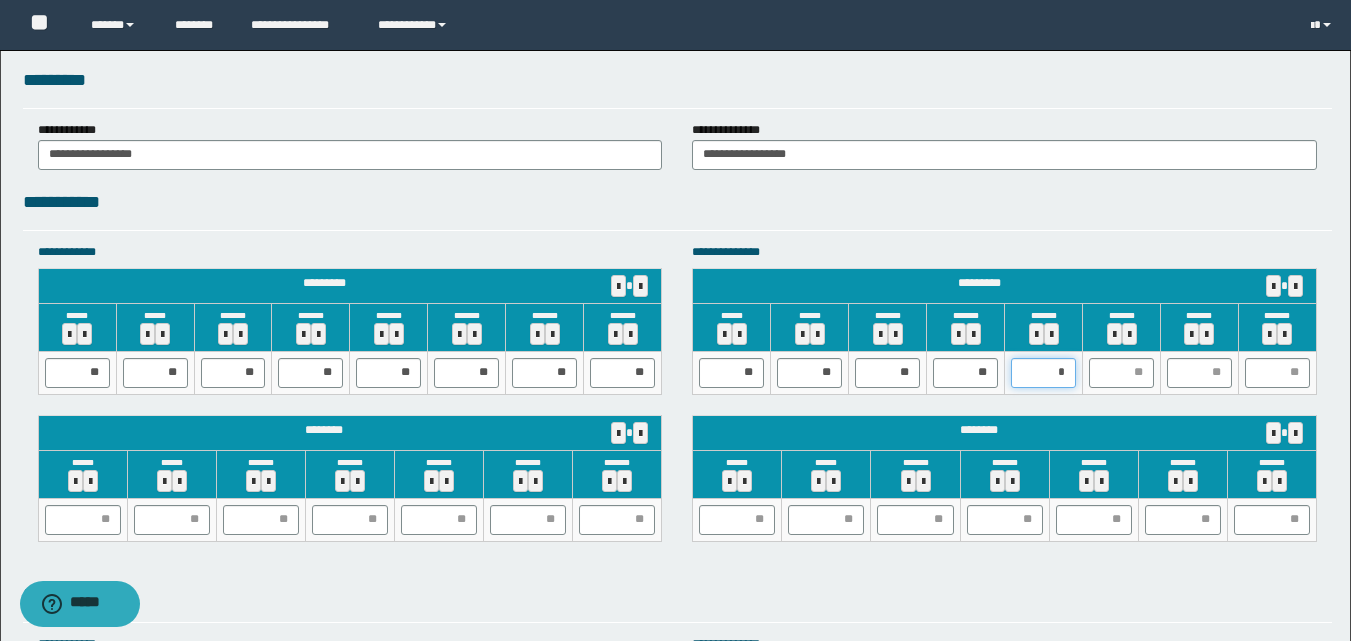 type on "**" 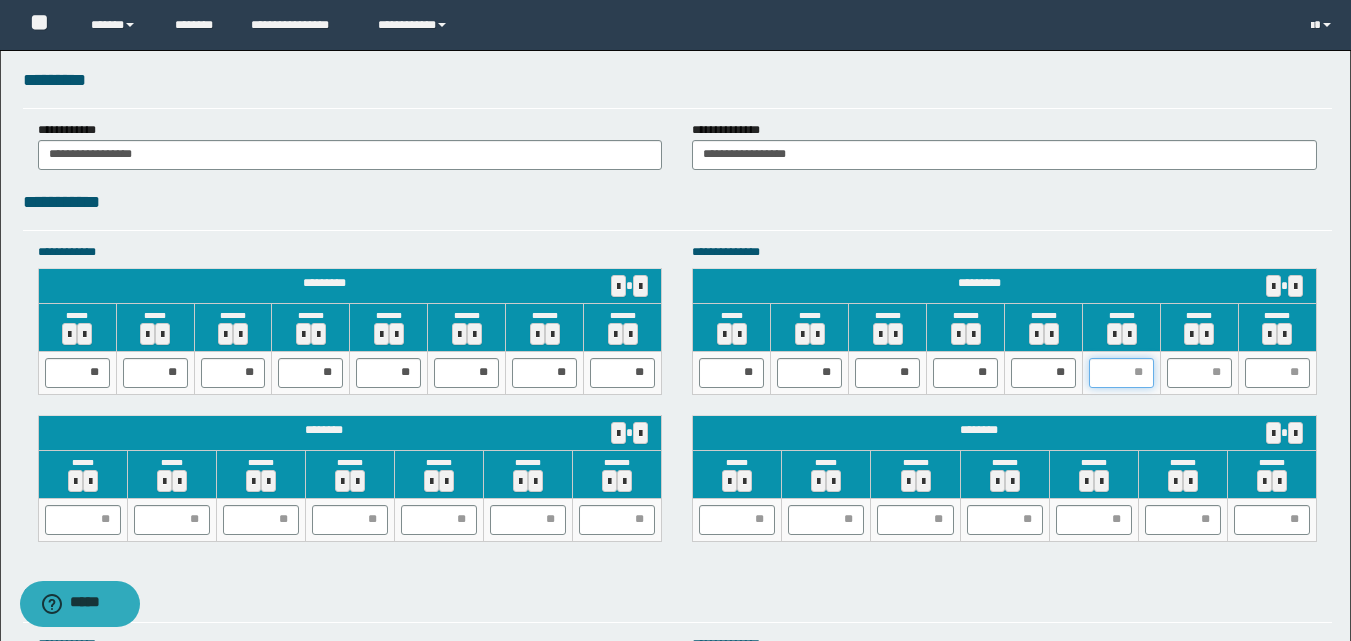 click at bounding box center [1121, 373] 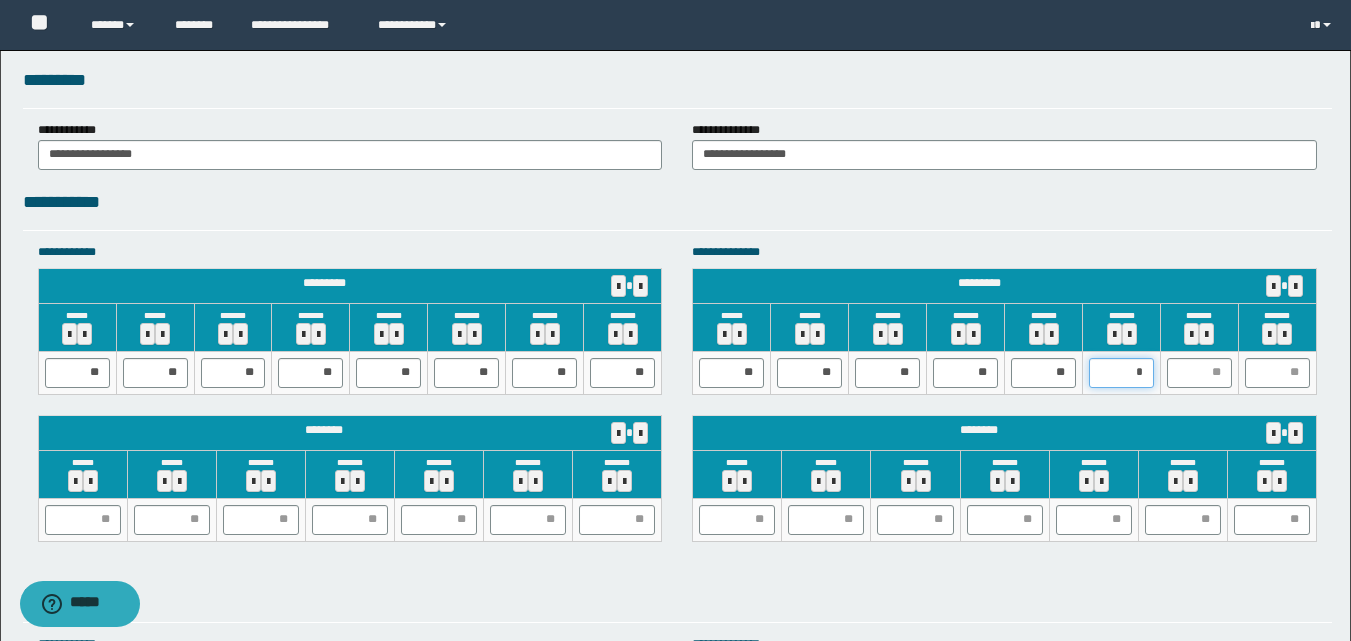 type on "**" 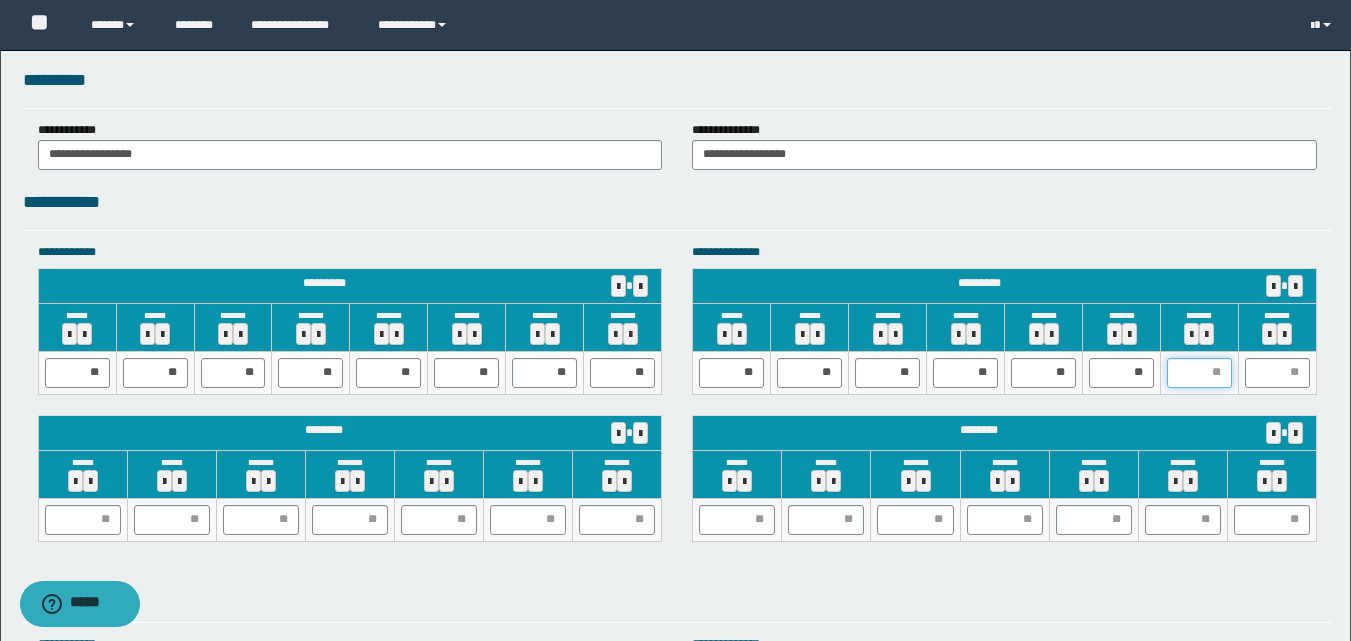 click at bounding box center (1199, 373) 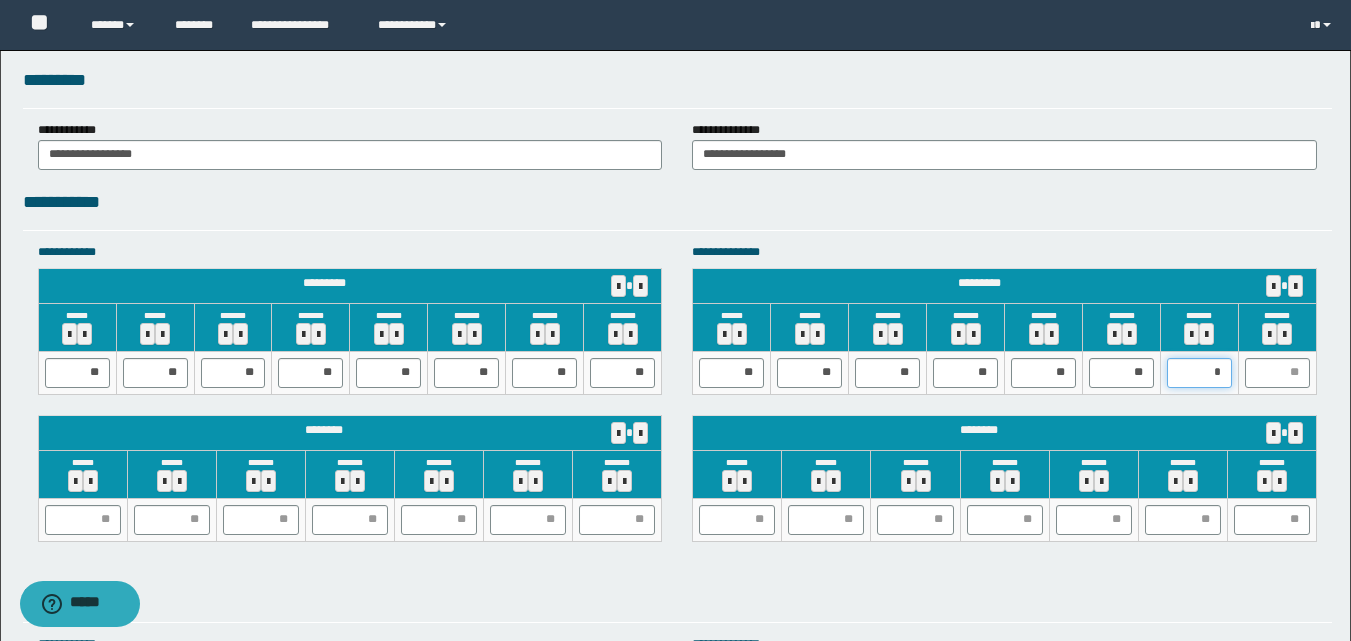 type on "**" 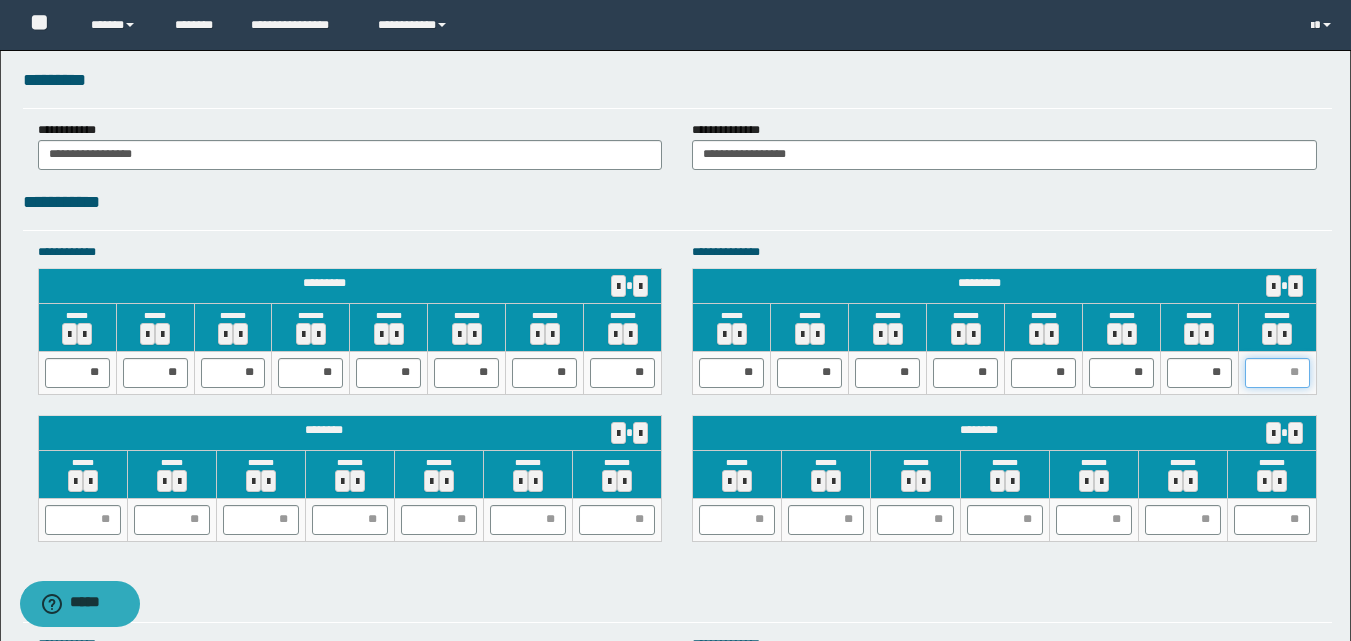 click at bounding box center (1277, 373) 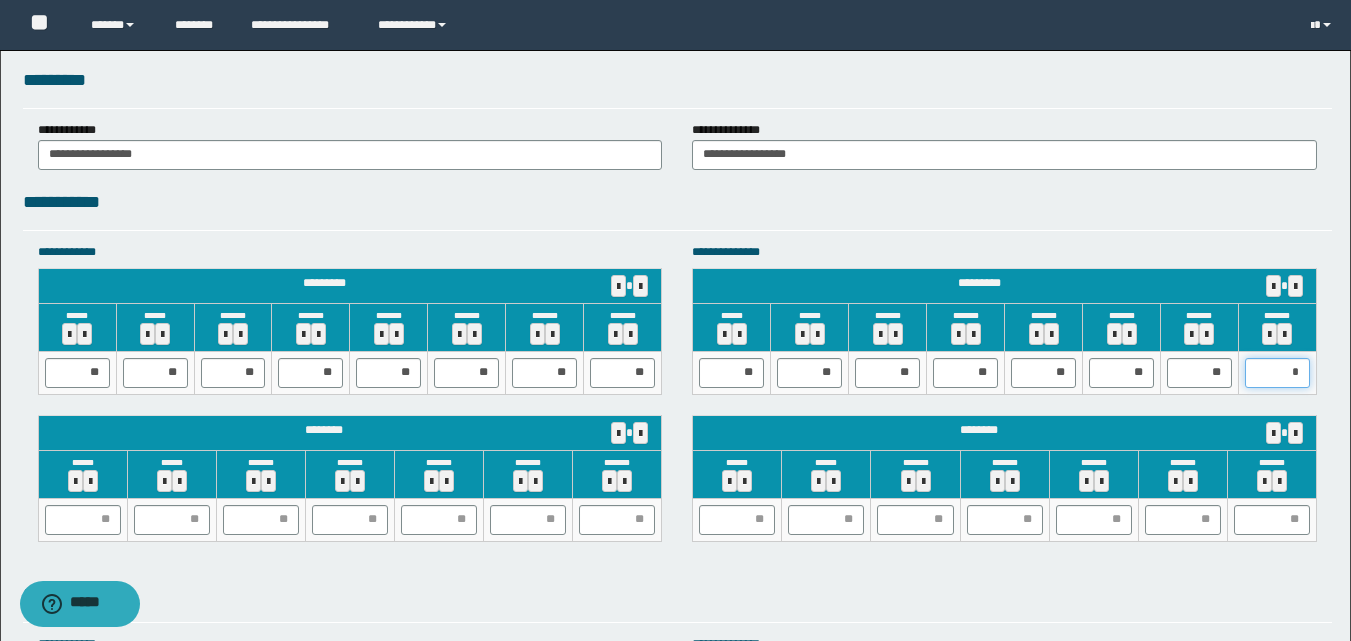 type on "**" 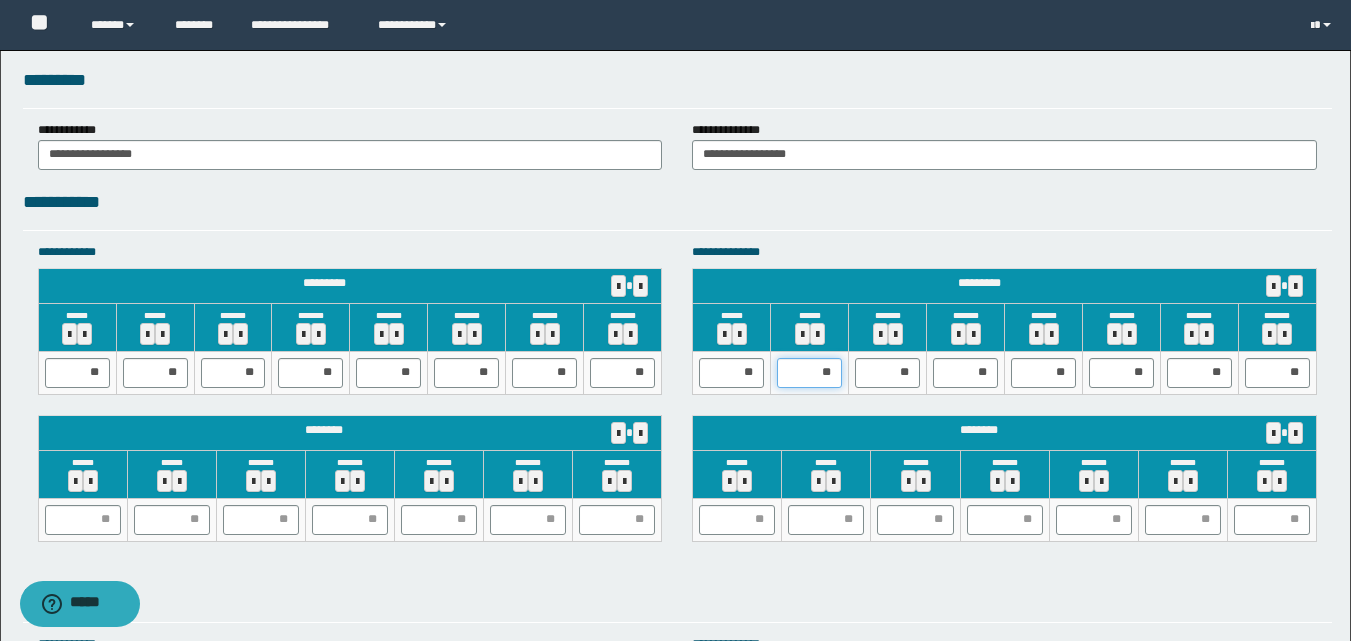 click on "**" at bounding box center [809, 373] 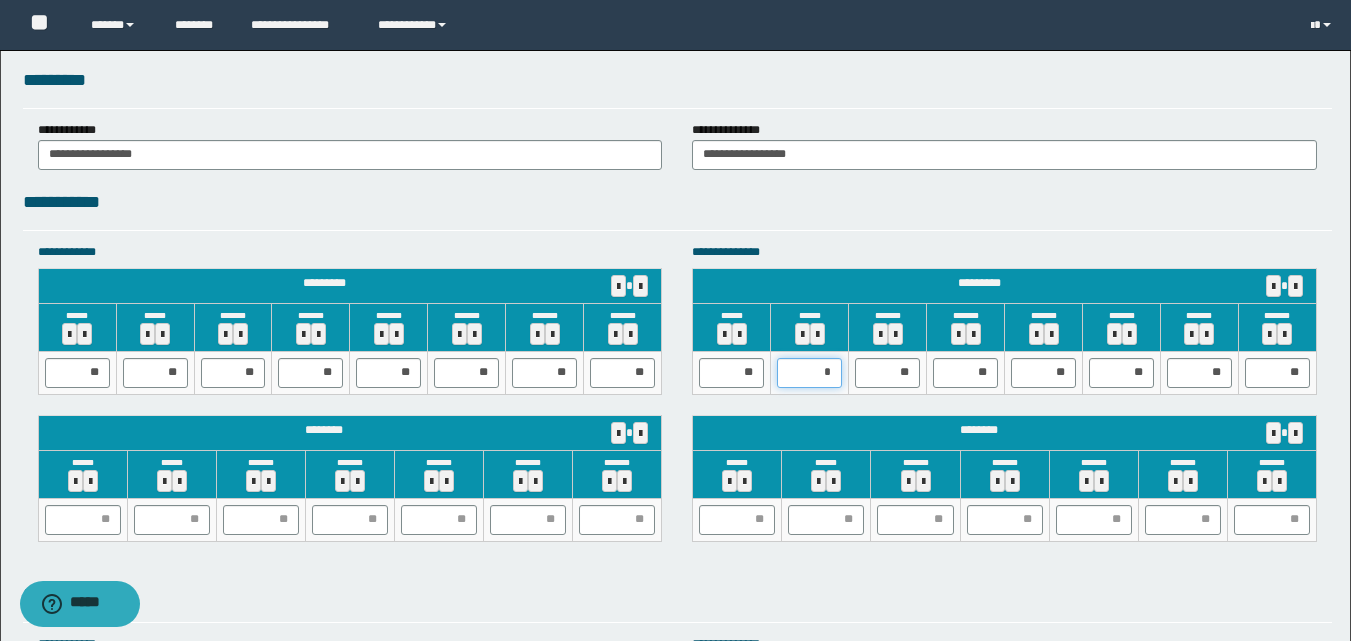 type on "**" 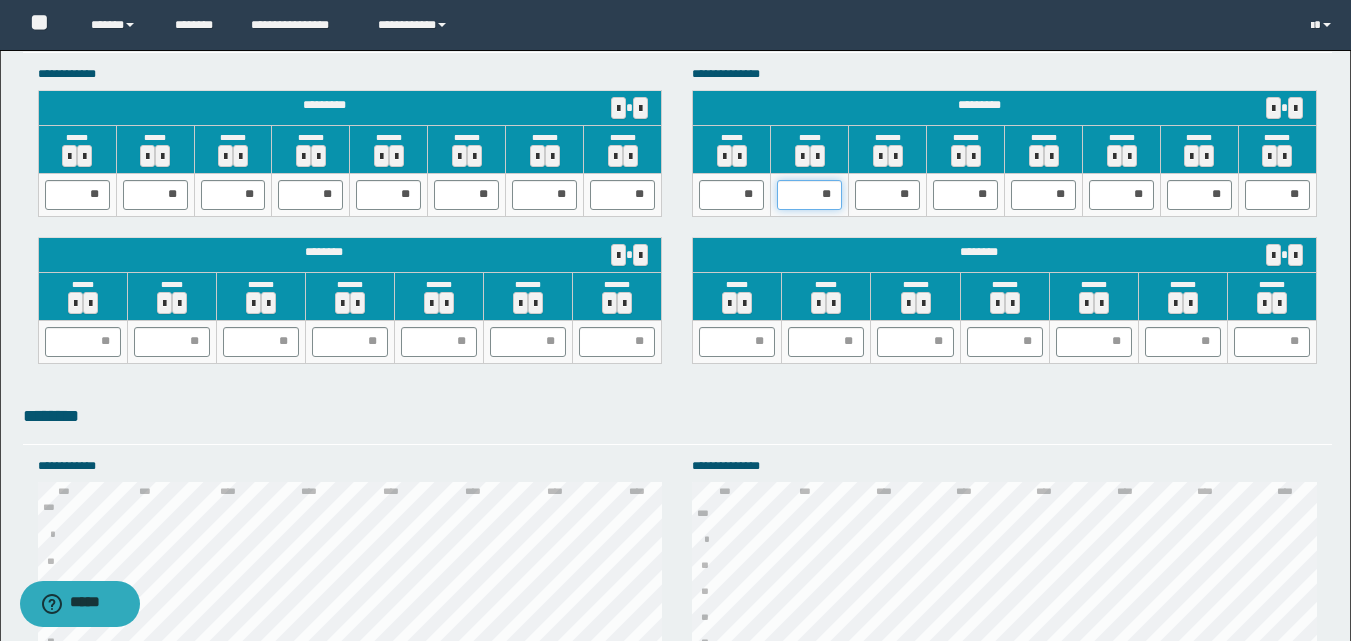 scroll, scrollTop: 2028, scrollLeft: 0, axis: vertical 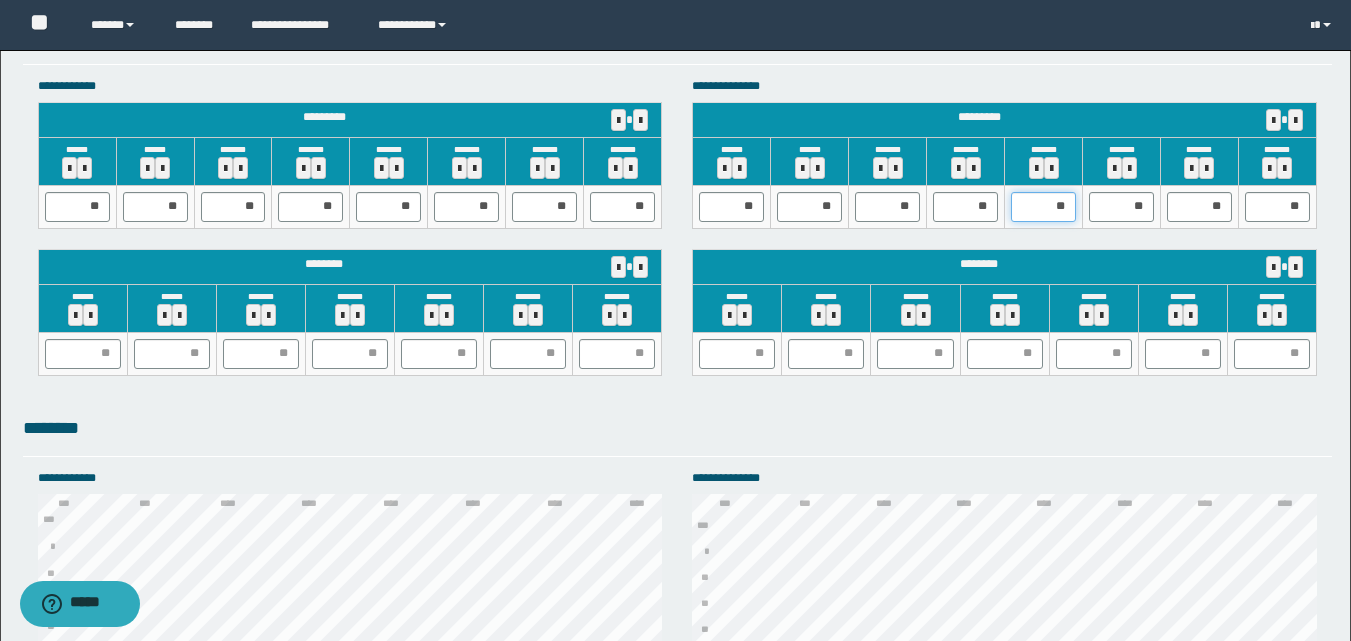 click on "**" at bounding box center [1043, 207] 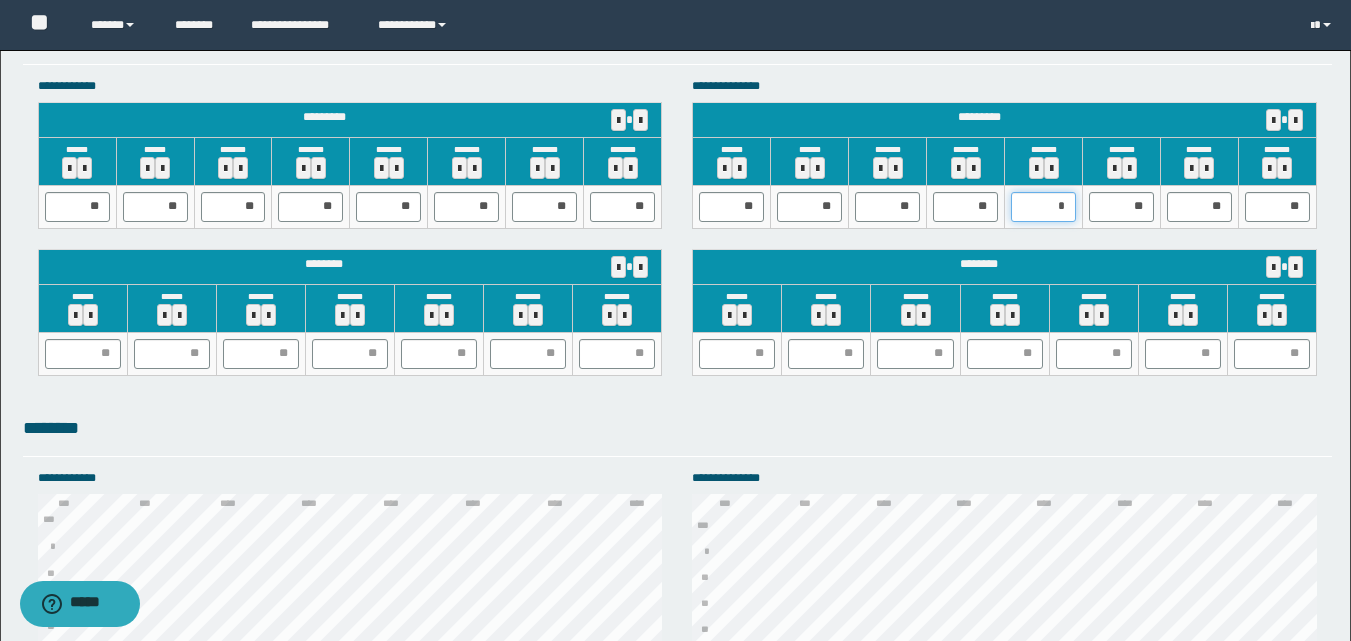 type on "**" 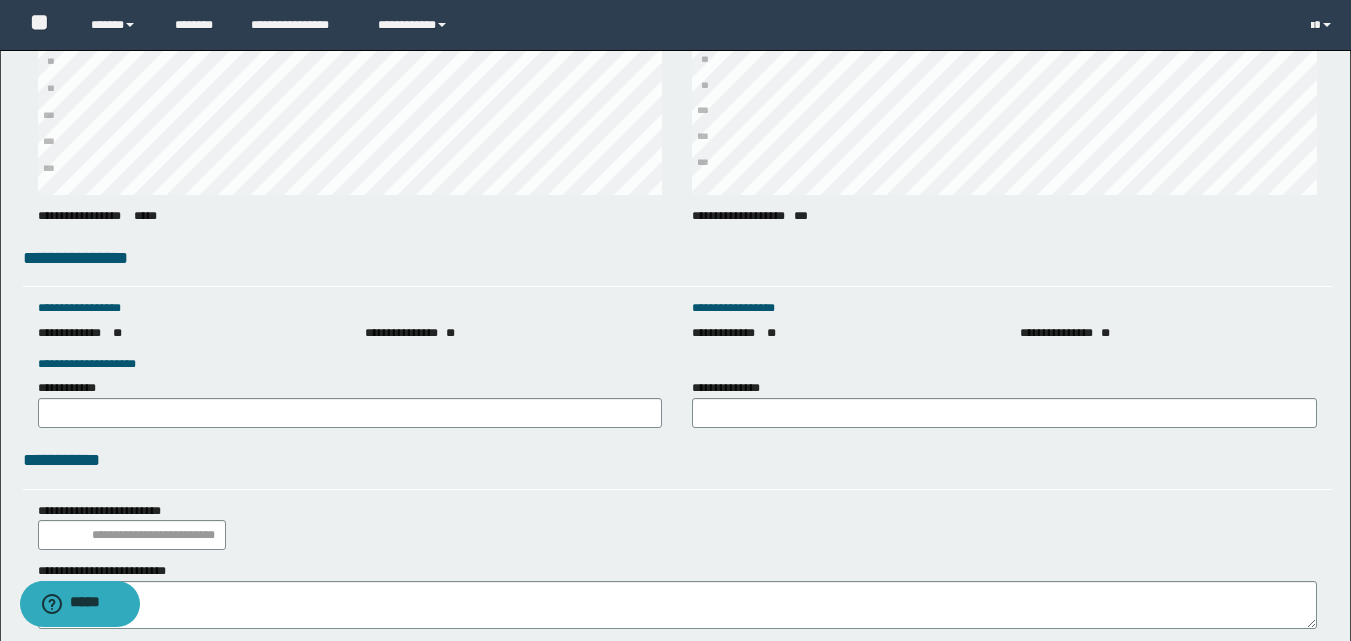 scroll, scrollTop: 2751, scrollLeft: 0, axis: vertical 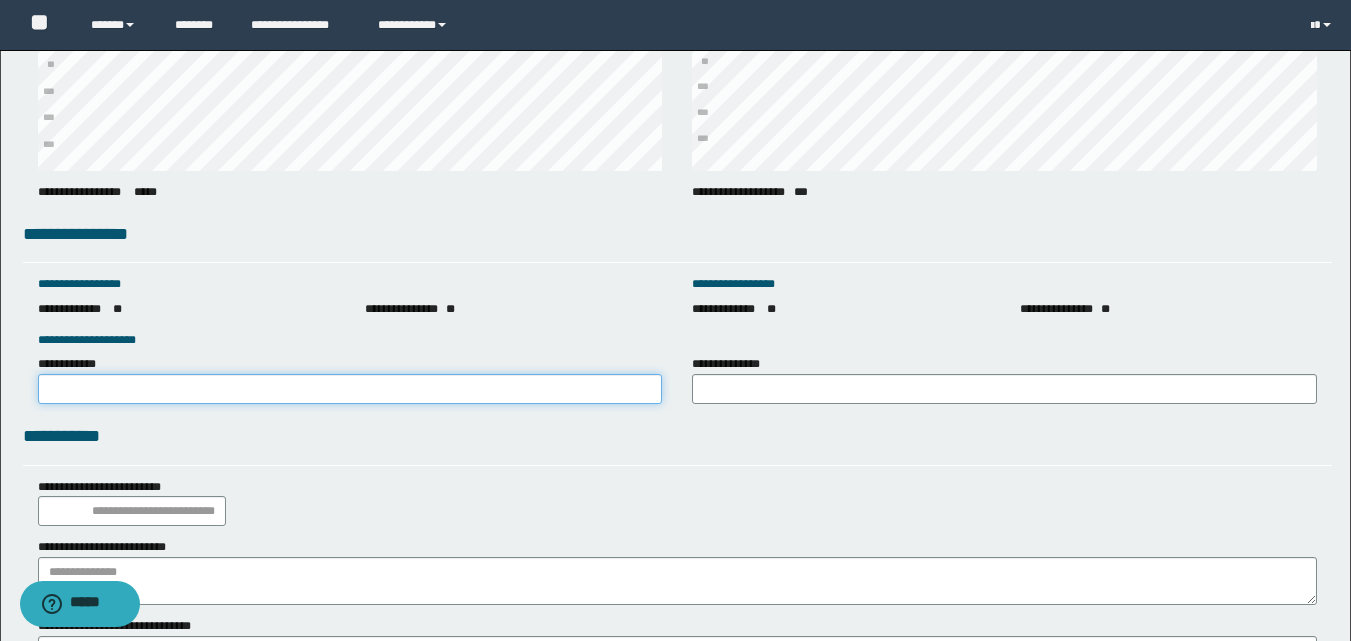 click on "**********" at bounding box center [350, 389] 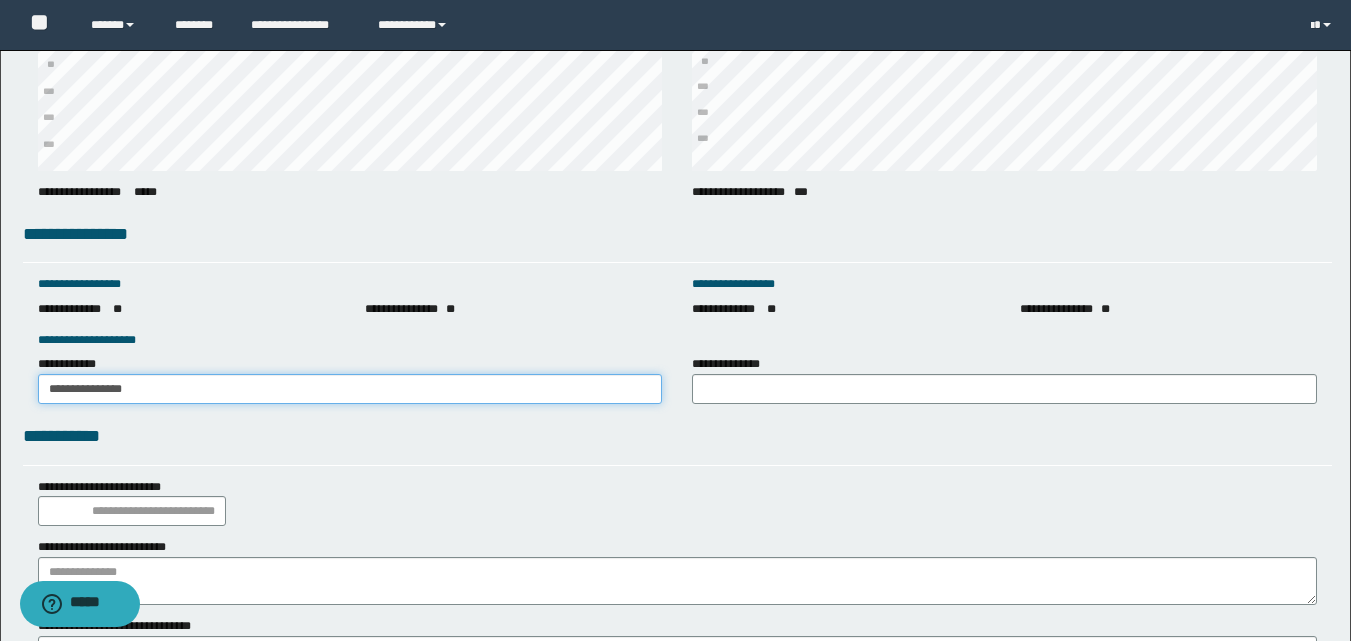type on "**********" 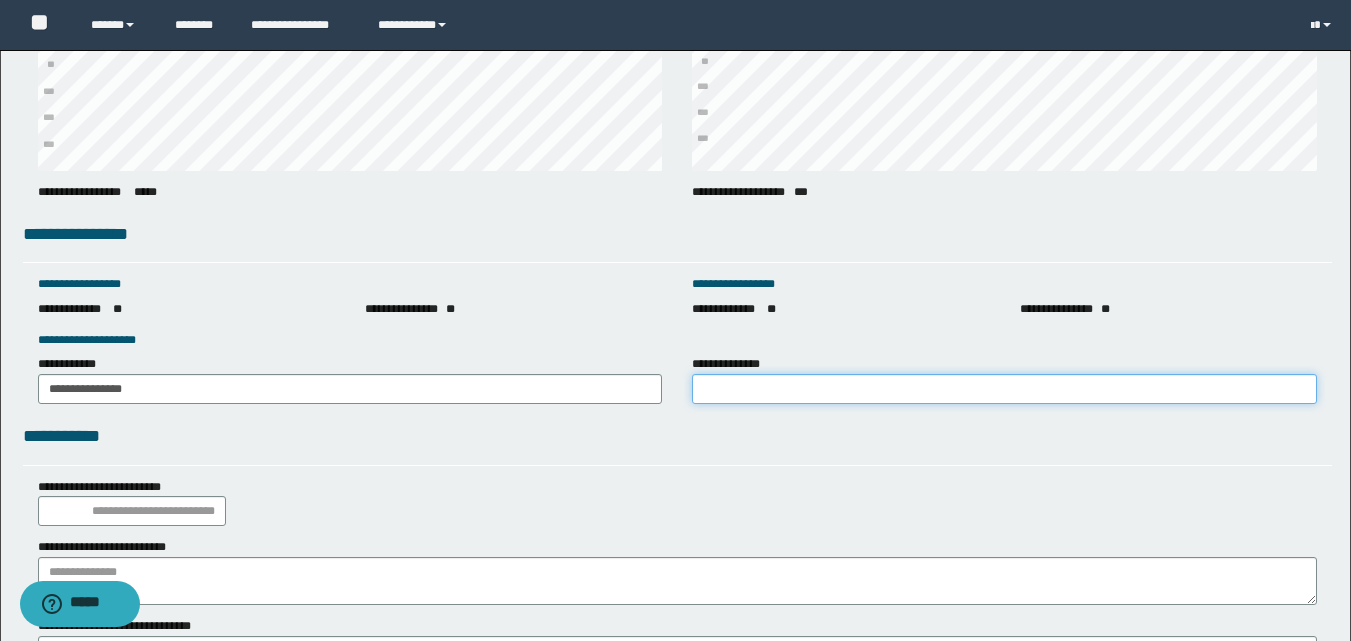 click on "**********" at bounding box center (1004, 389) 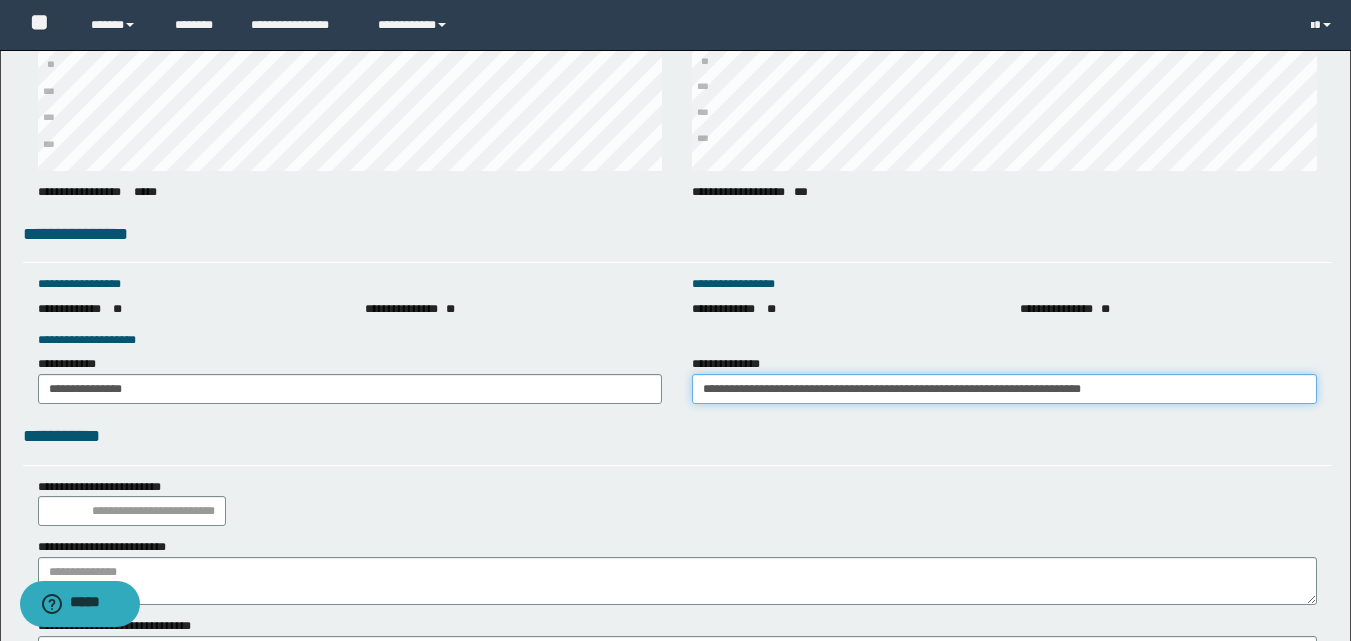 drag, startPoint x: 1218, startPoint y: 384, endPoint x: 680, endPoint y: 404, distance: 538.37164 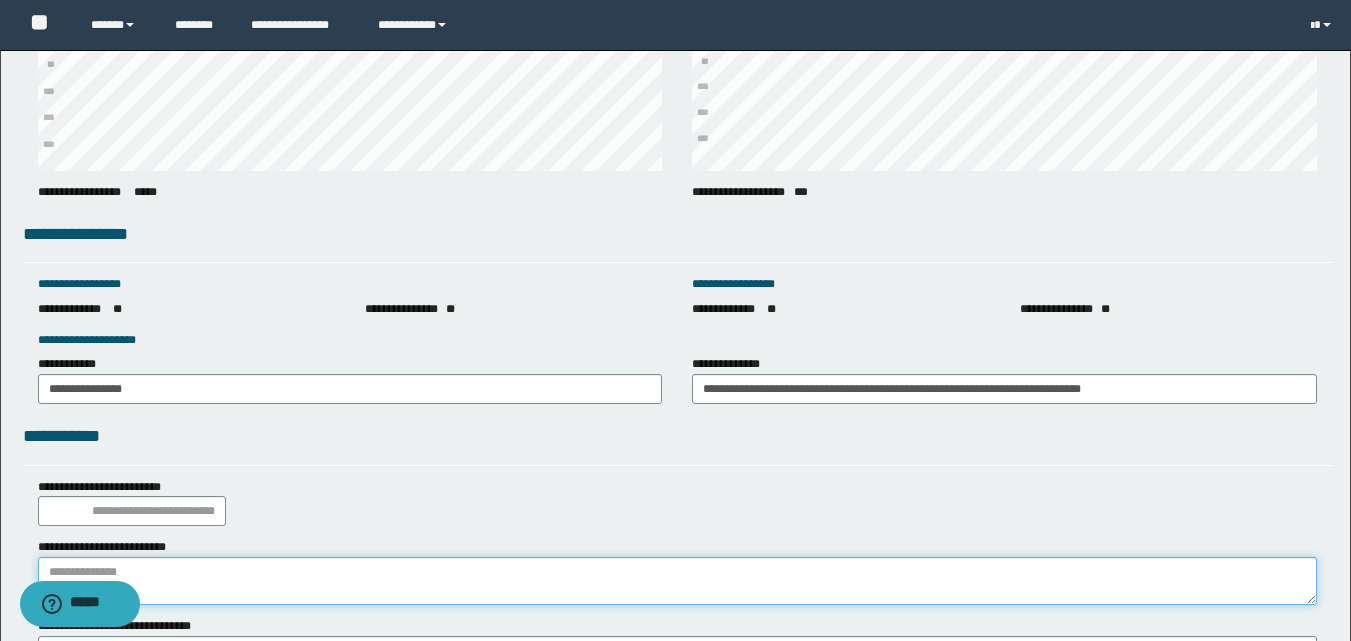 click at bounding box center [677, 581] 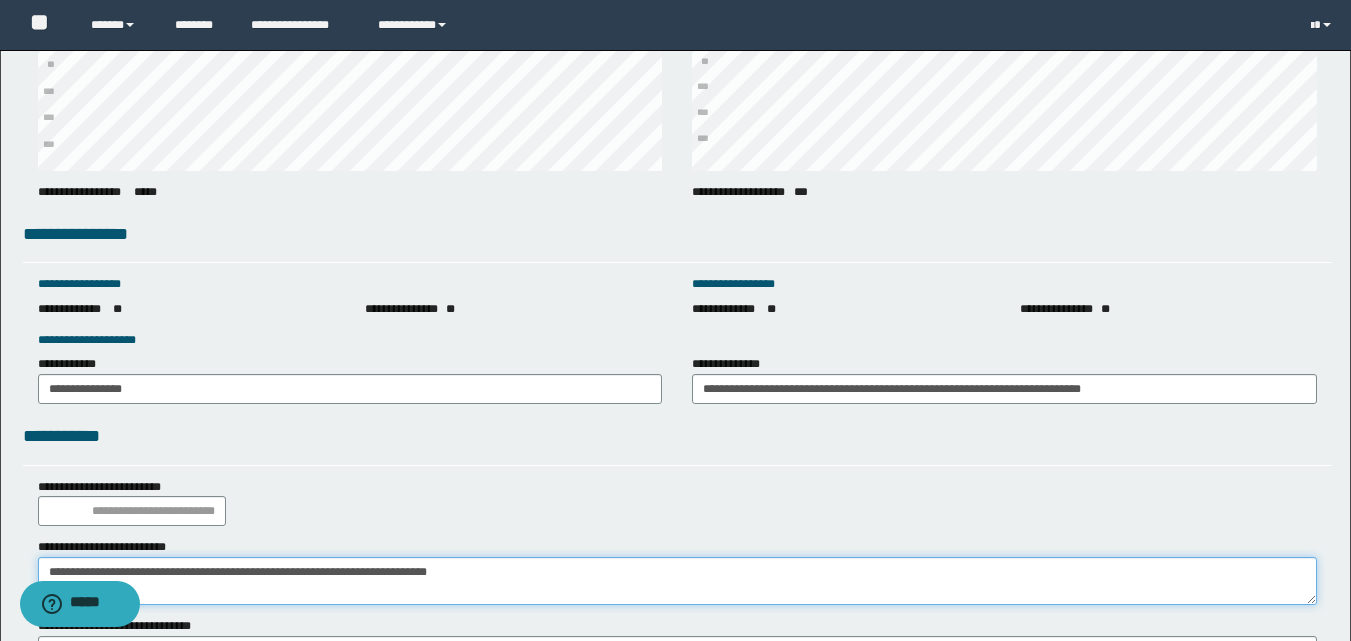 click on "**********" at bounding box center (677, 581) 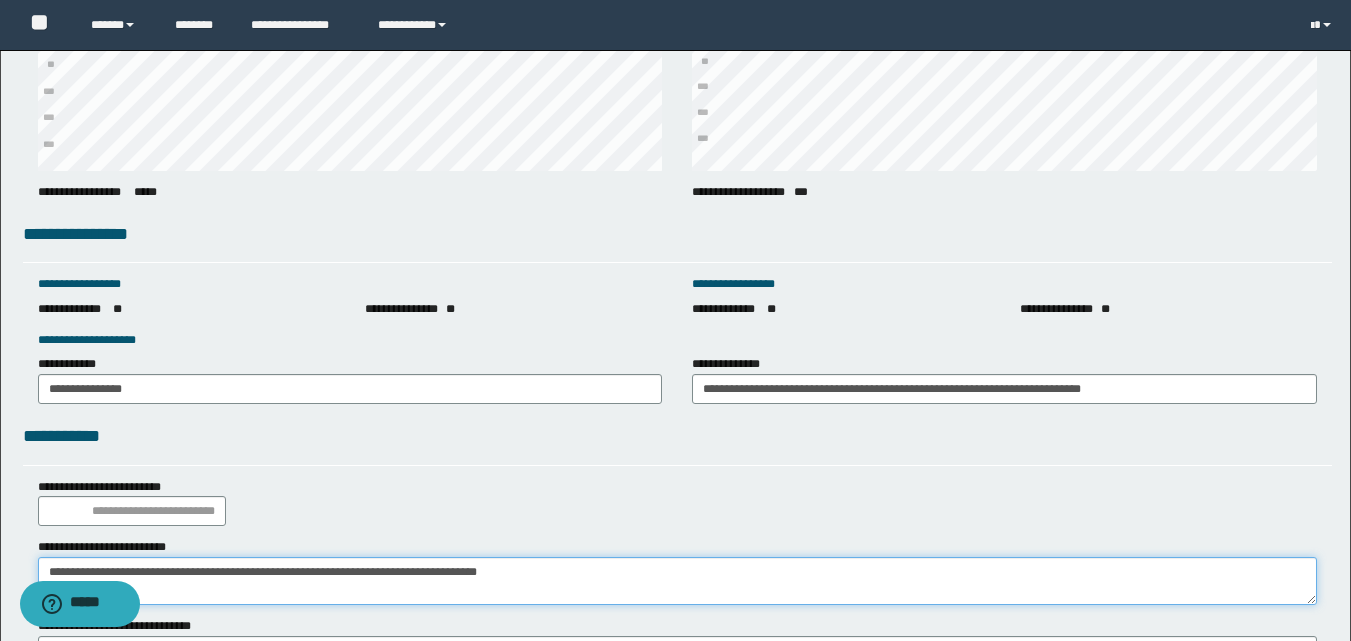 click on "**********" at bounding box center (677, 581) 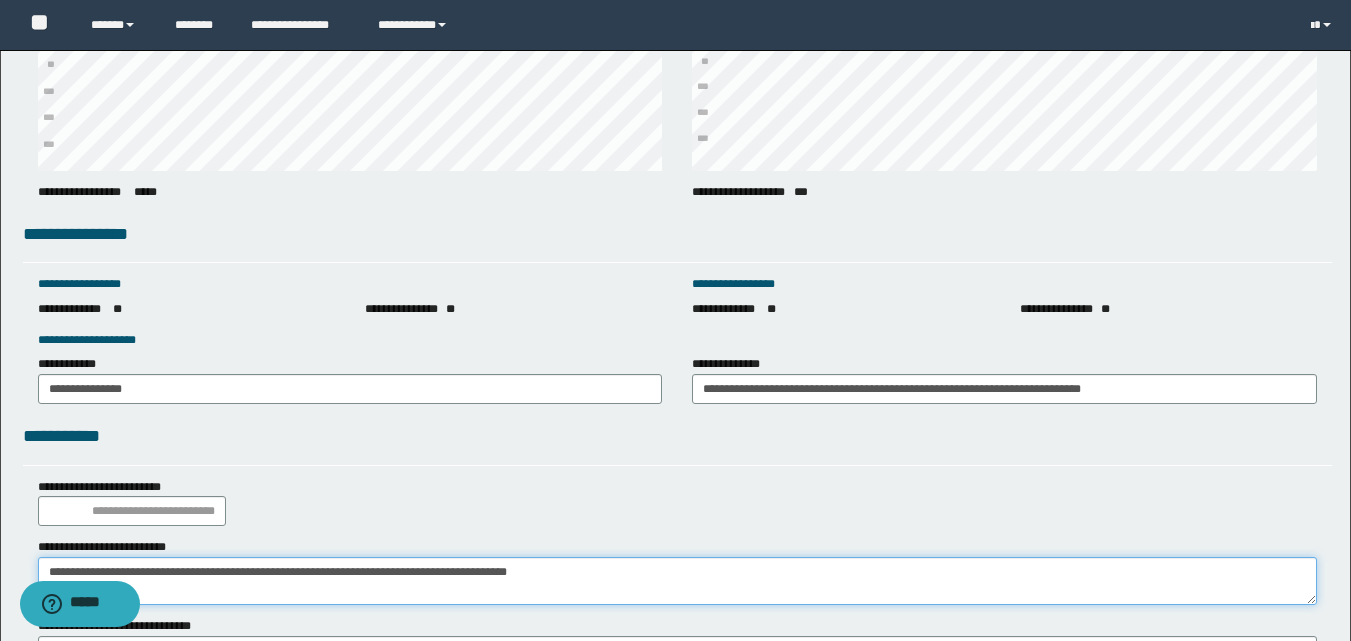 type on "**********" 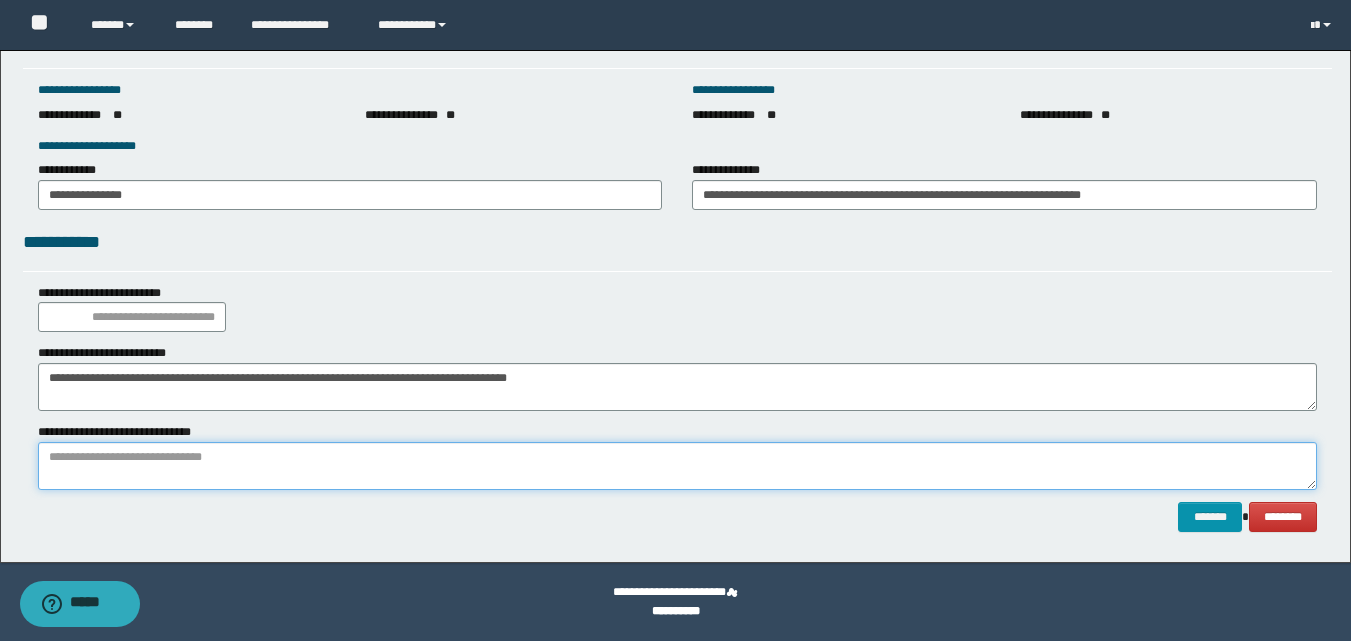 click at bounding box center [677, 466] 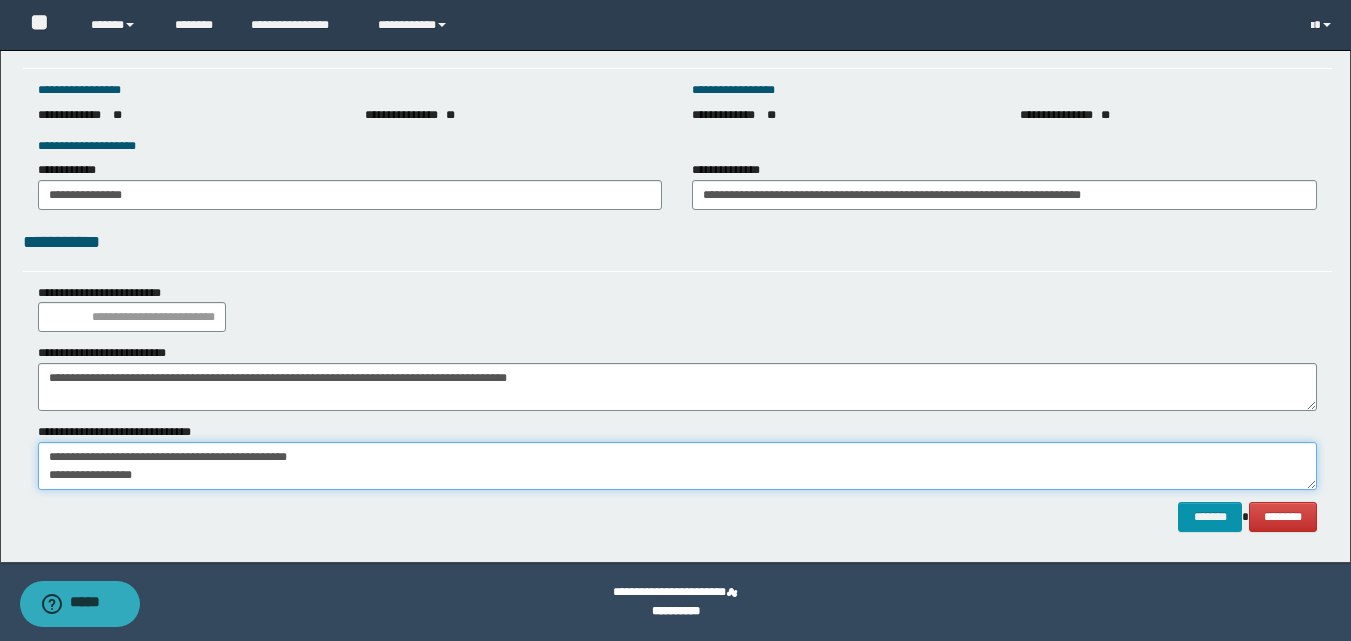 scroll, scrollTop: 0, scrollLeft: 0, axis: both 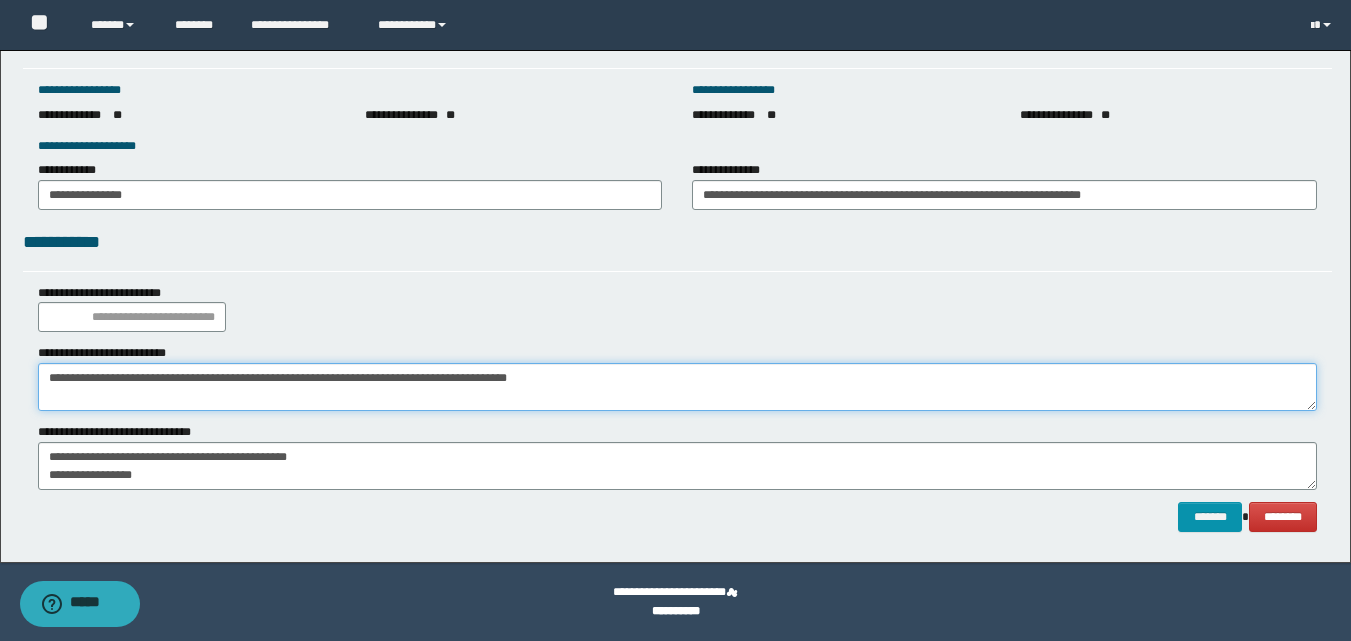 drag, startPoint x: 720, startPoint y: 376, endPoint x: 34, endPoint y: 376, distance: 686 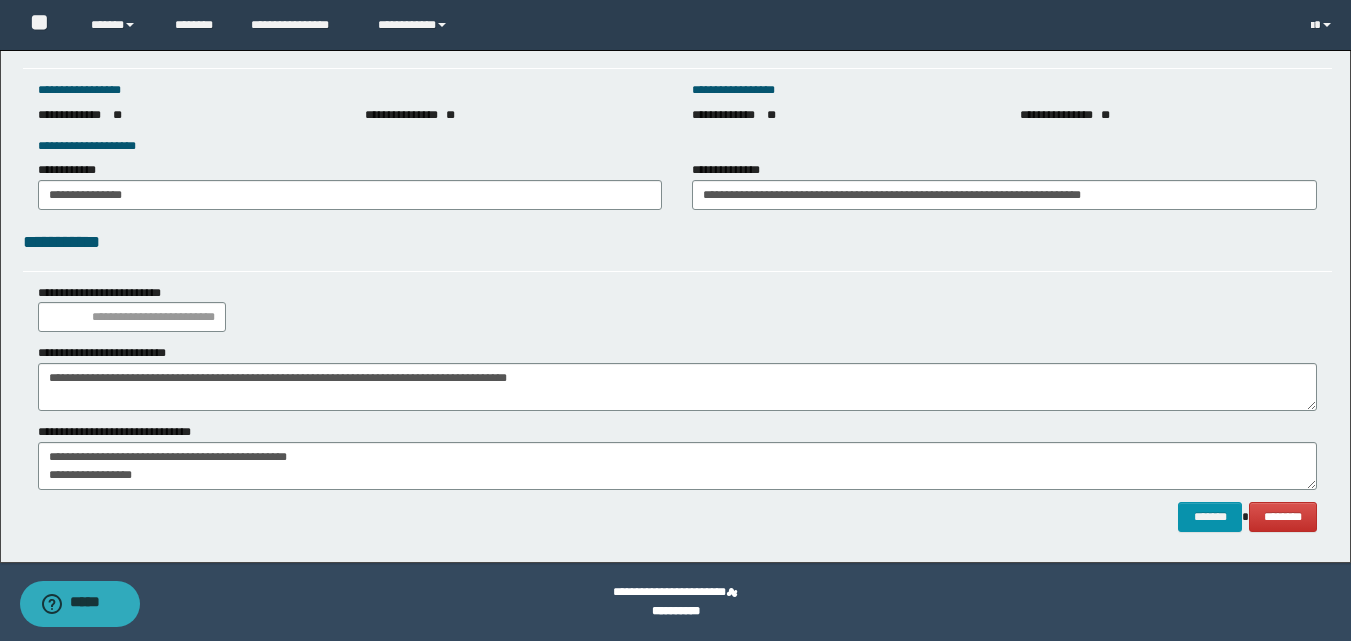 click on "**********" at bounding box center (675, -1166) 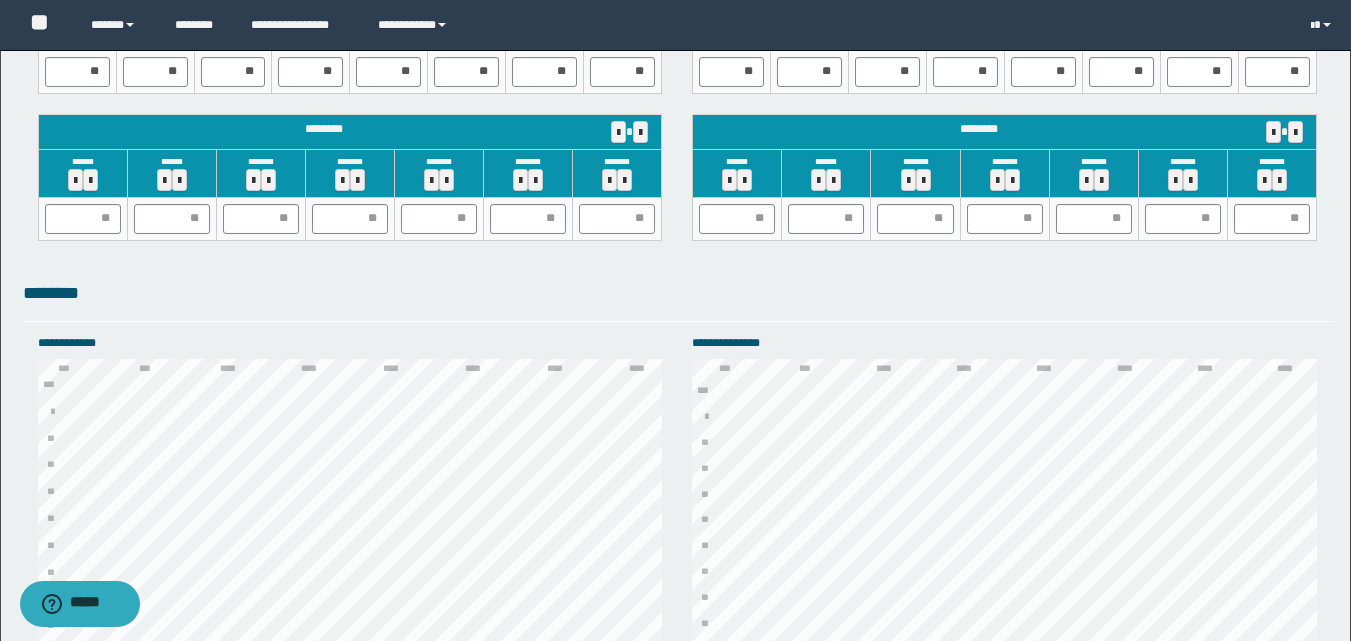 scroll, scrollTop: 2145, scrollLeft: 0, axis: vertical 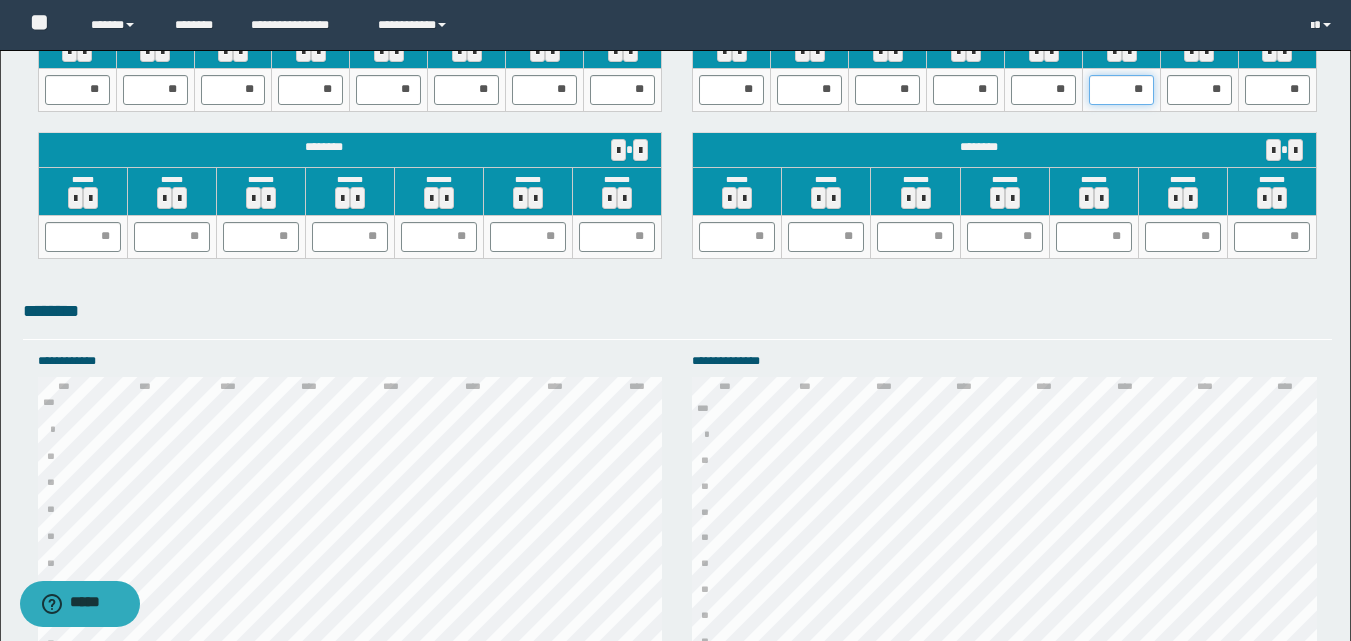 click on "**" at bounding box center (1121, 90) 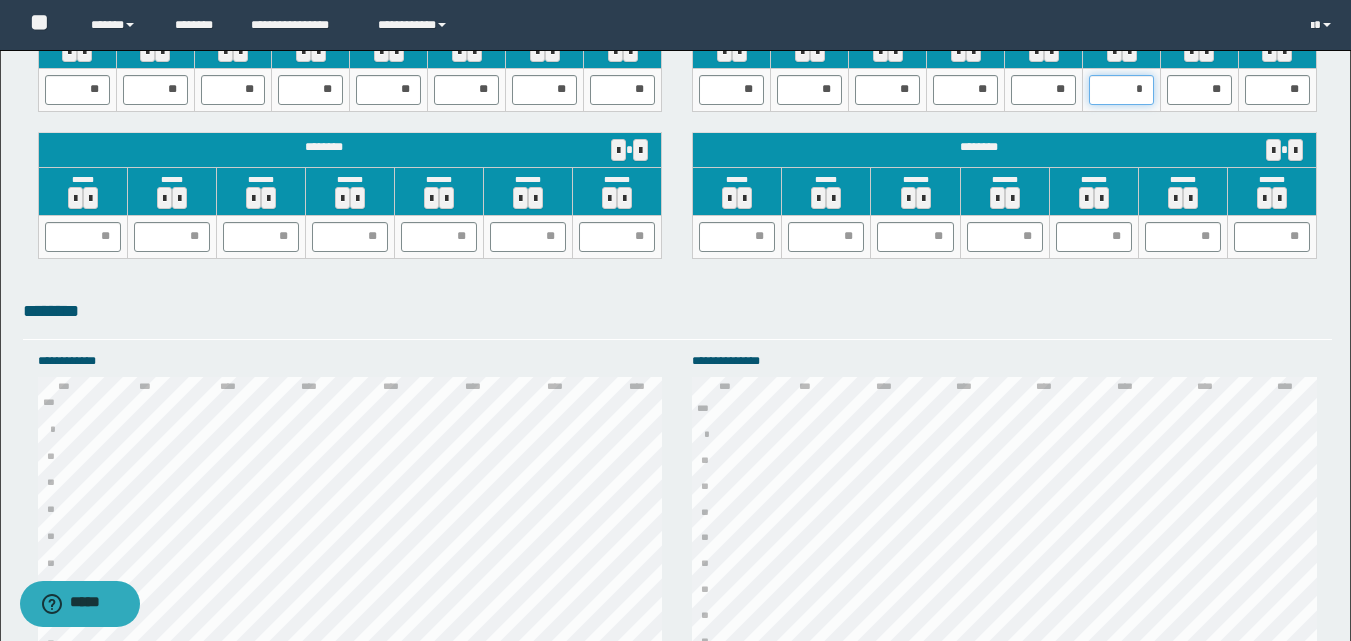 type on "**" 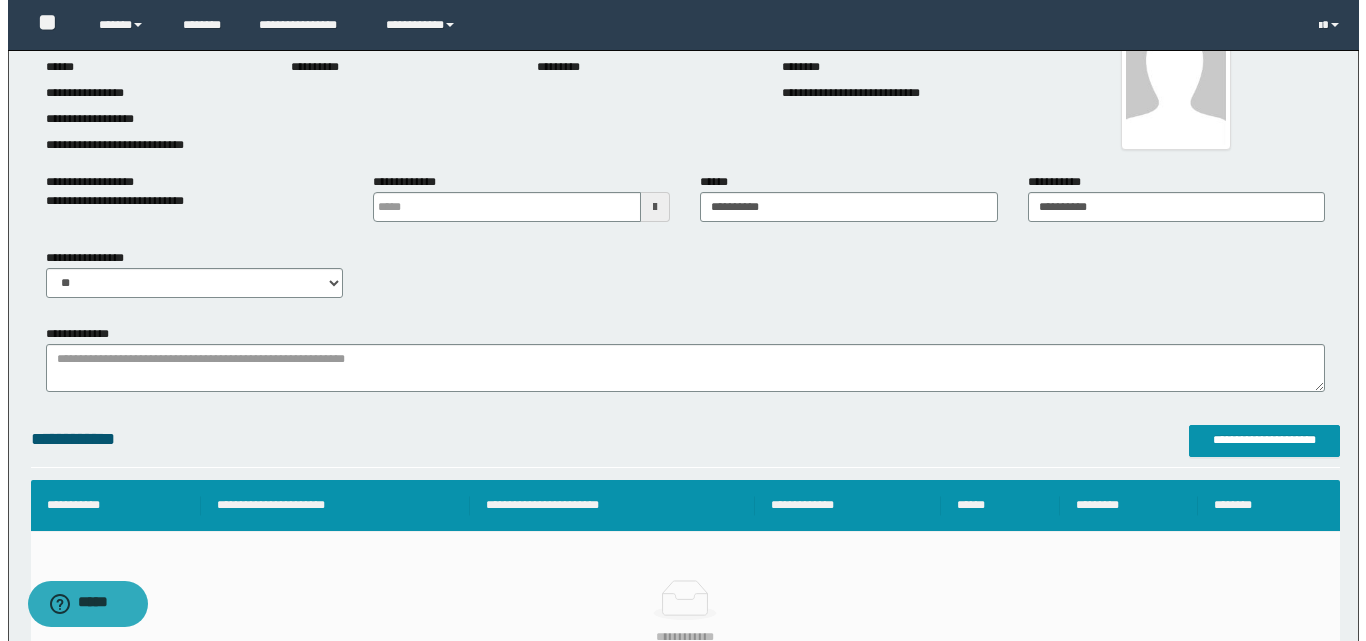 scroll, scrollTop: 124, scrollLeft: 0, axis: vertical 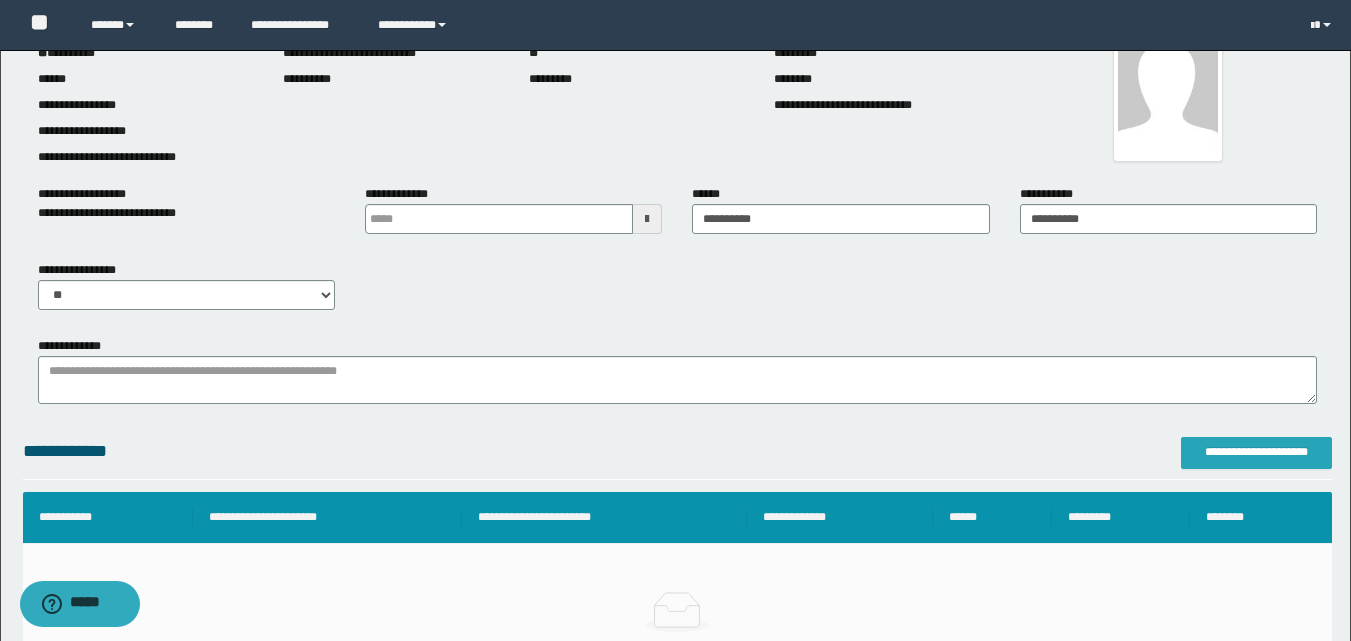 click on "**********" at bounding box center (1256, 452) 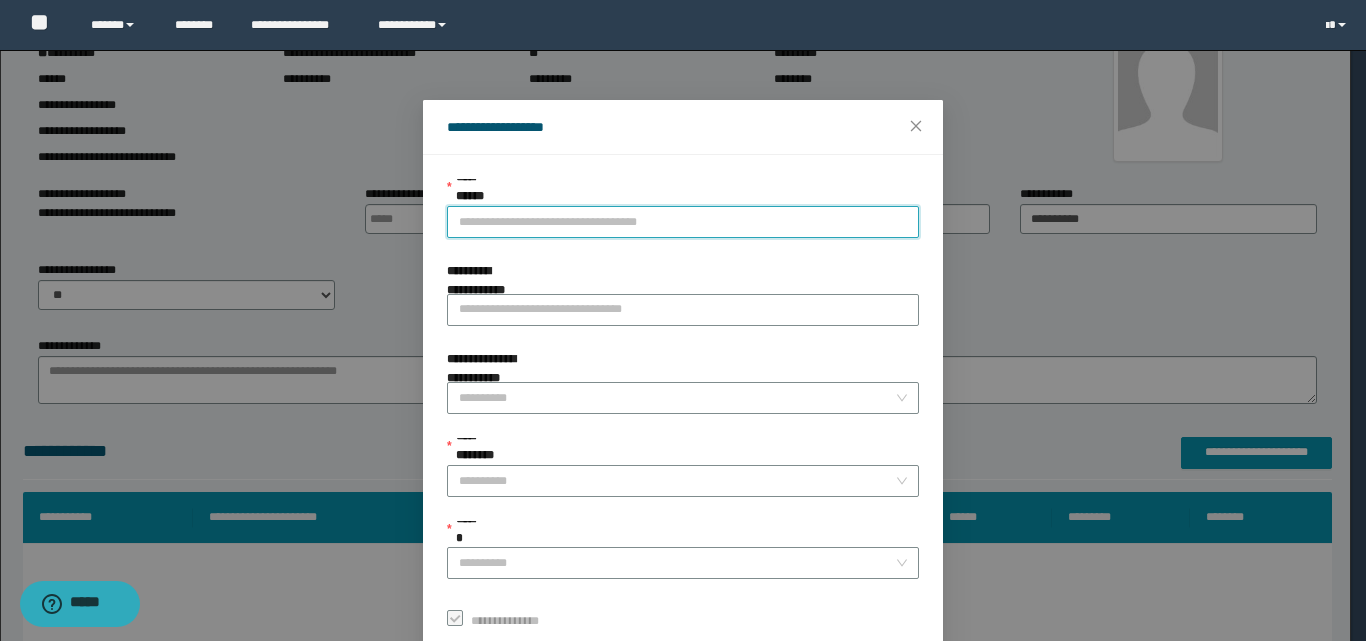 click on "**********" at bounding box center [683, 222] 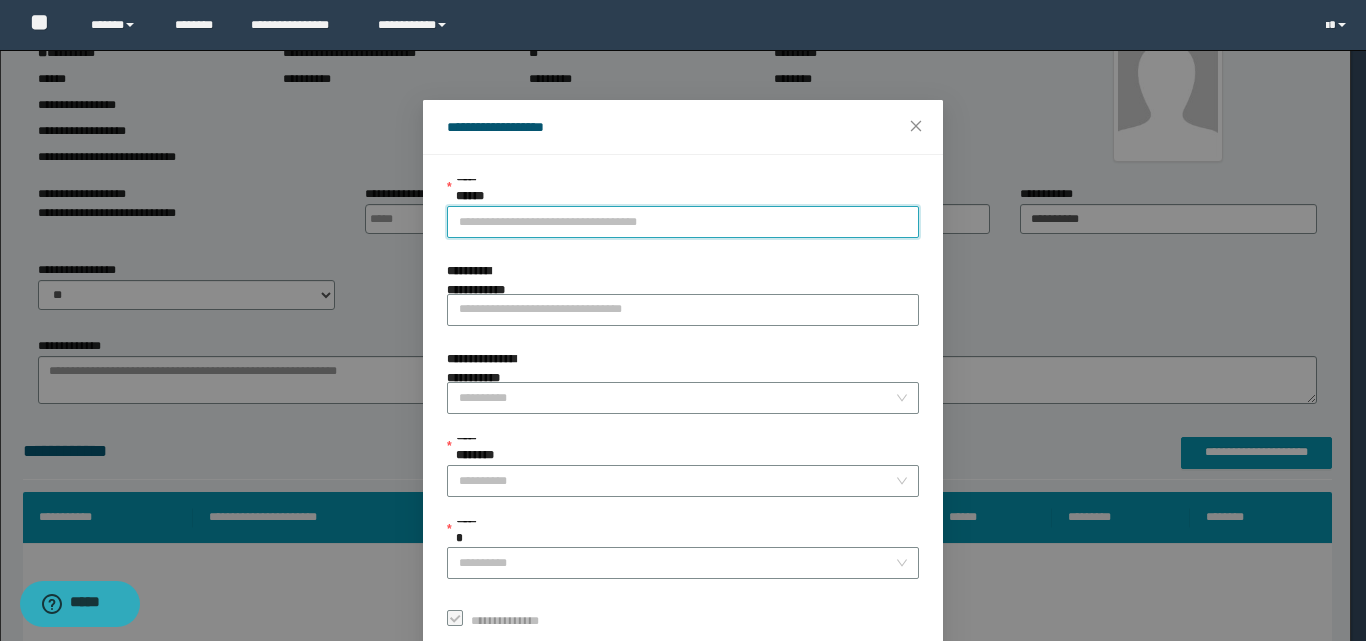 paste on "**********" 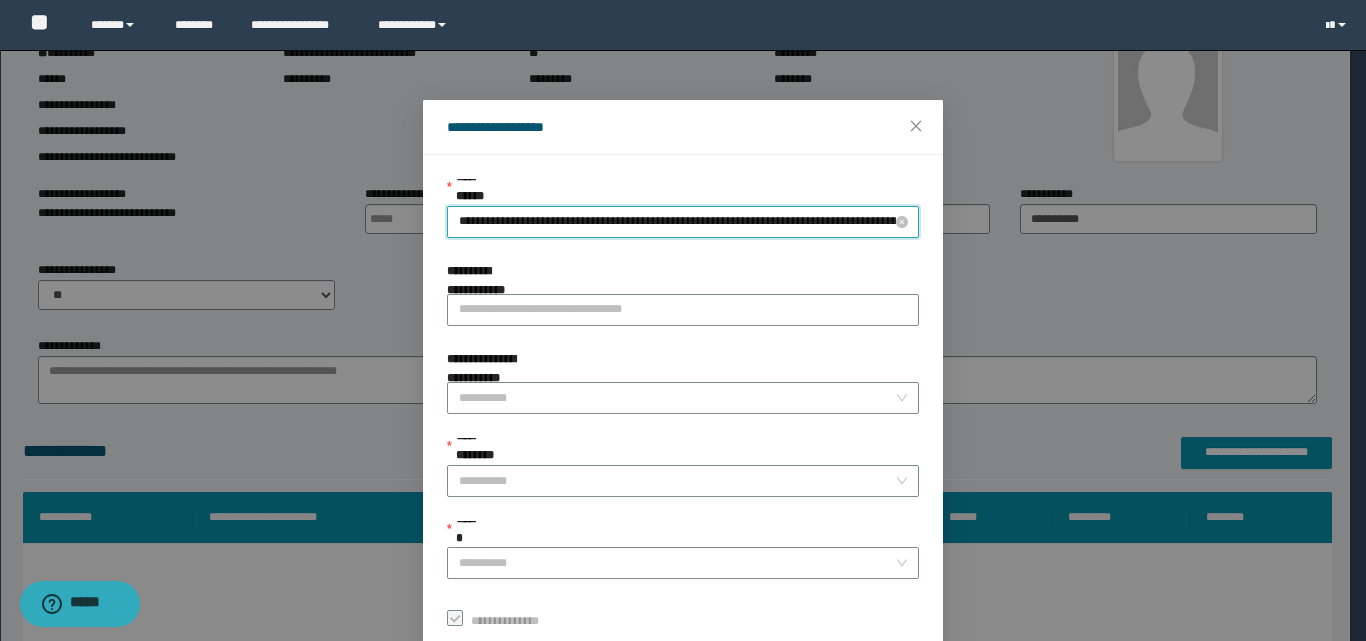 scroll, scrollTop: 0, scrollLeft: 126, axis: horizontal 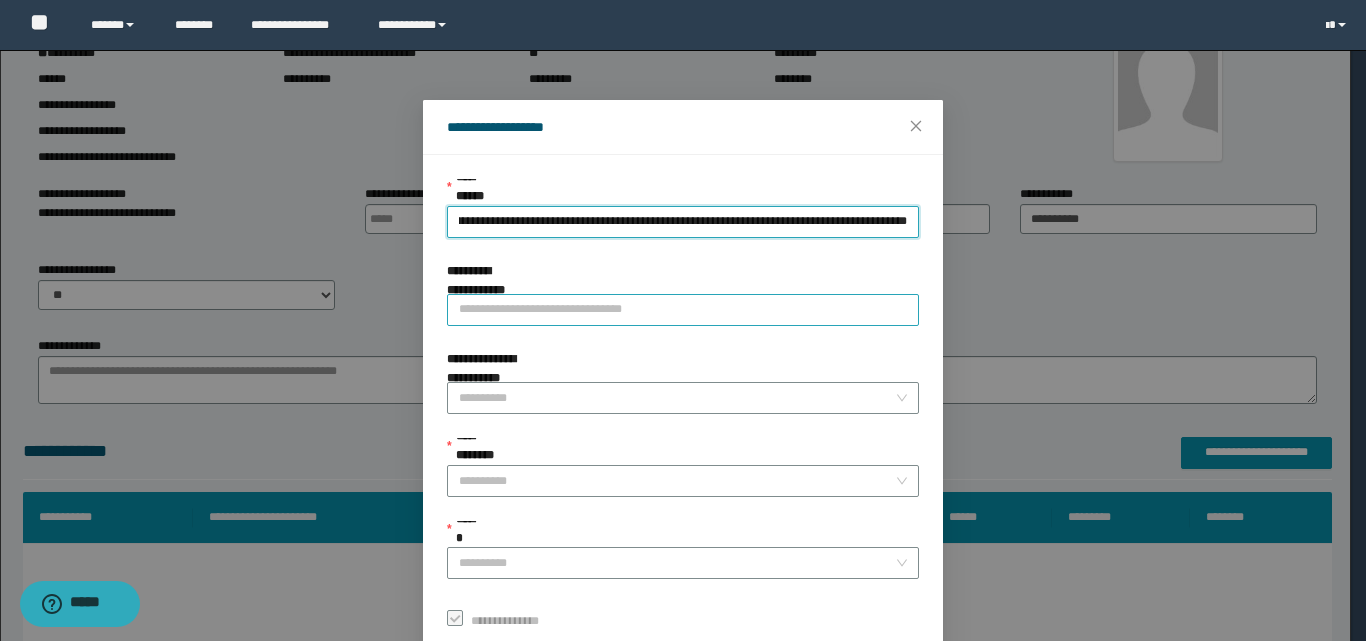 type on "**********" 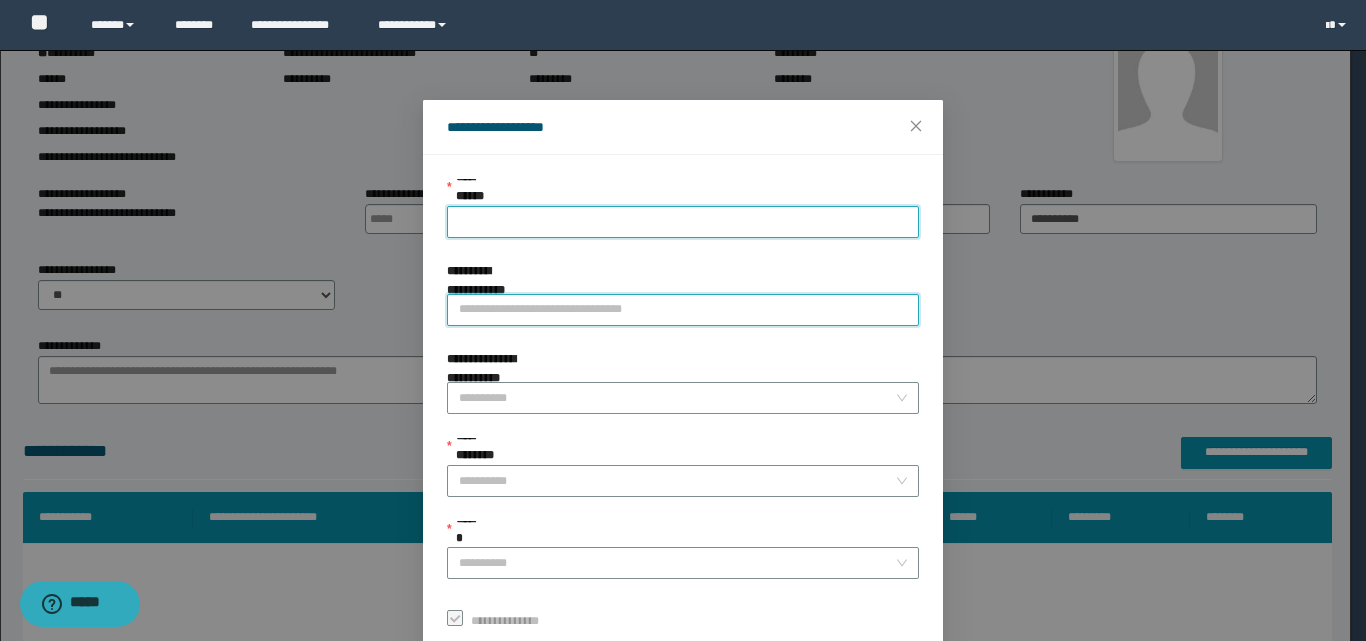 scroll, scrollTop: 0, scrollLeft: 0, axis: both 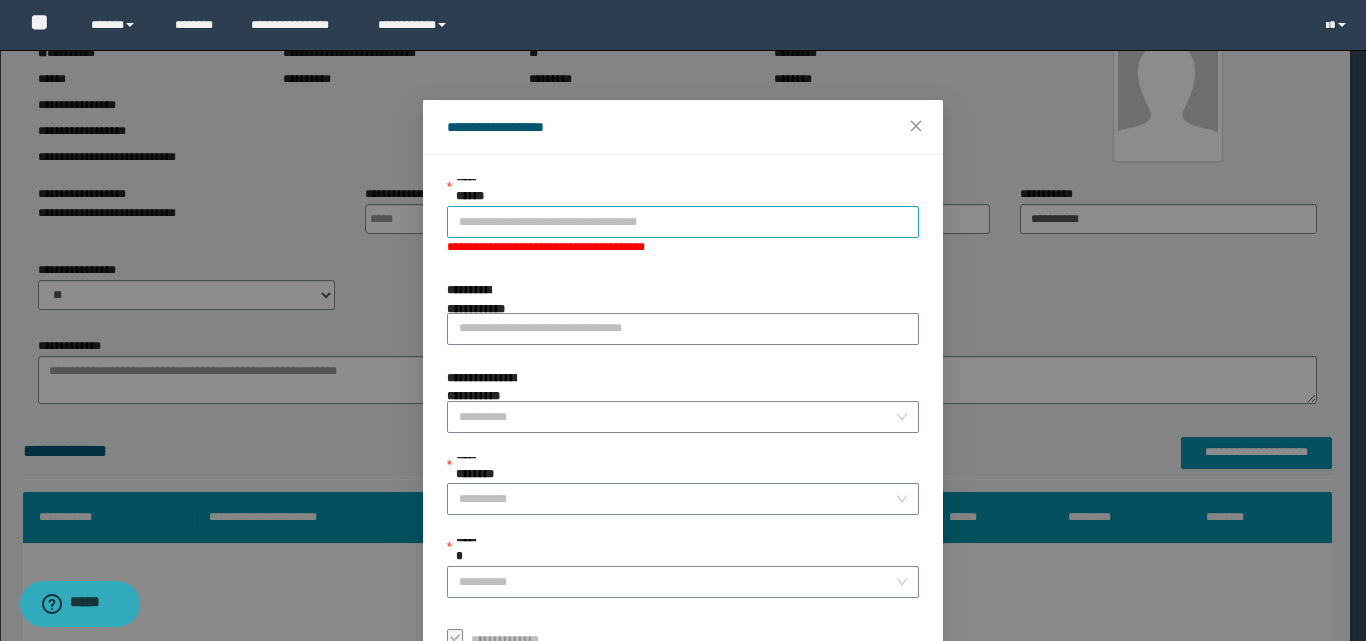 click on "**********" at bounding box center [683, 222] 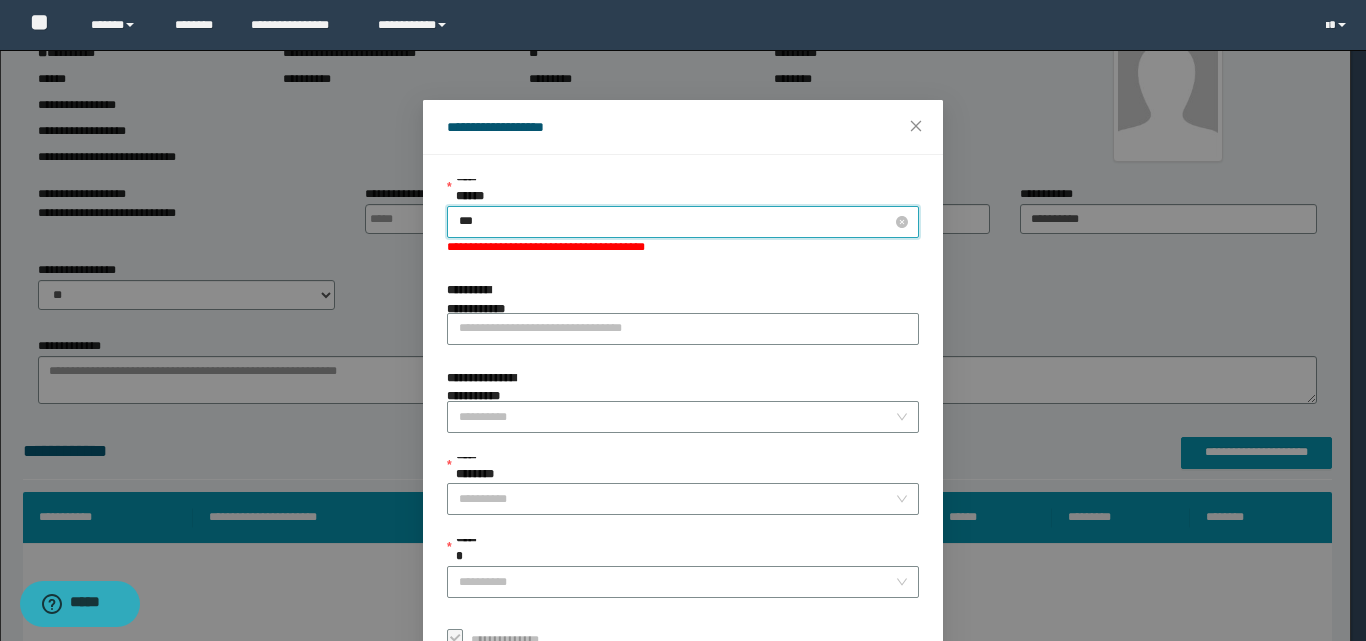 type on "****" 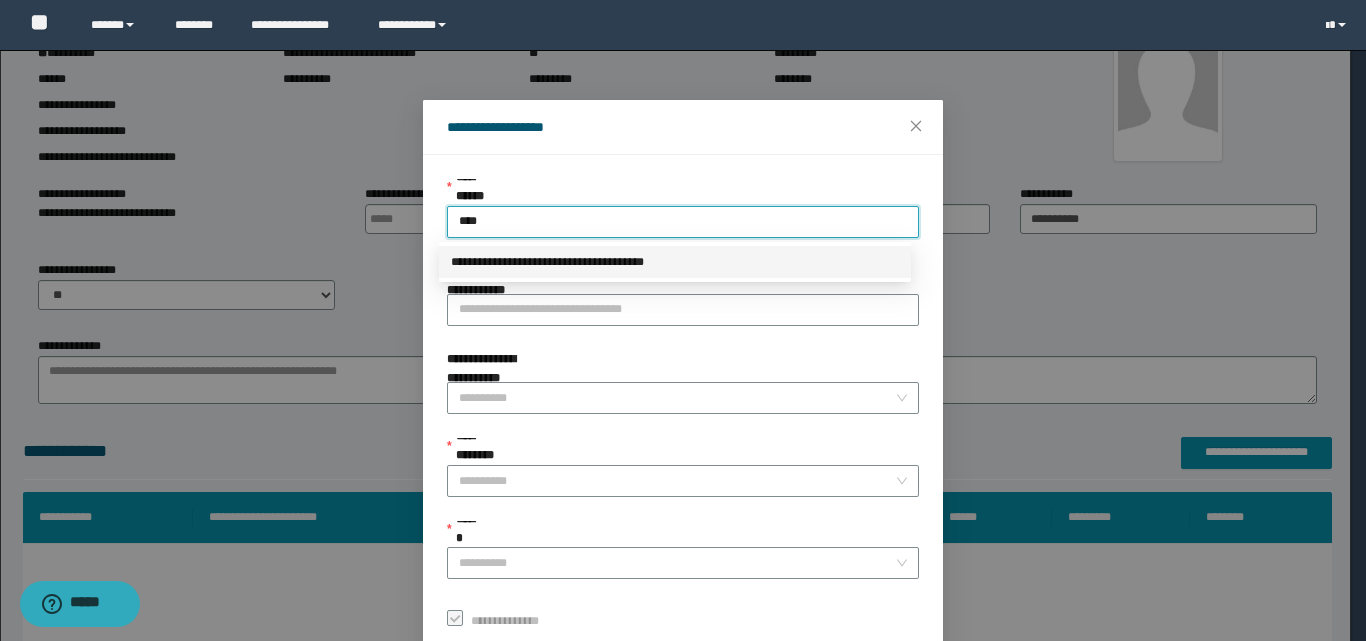 click on "**********" at bounding box center (675, 262) 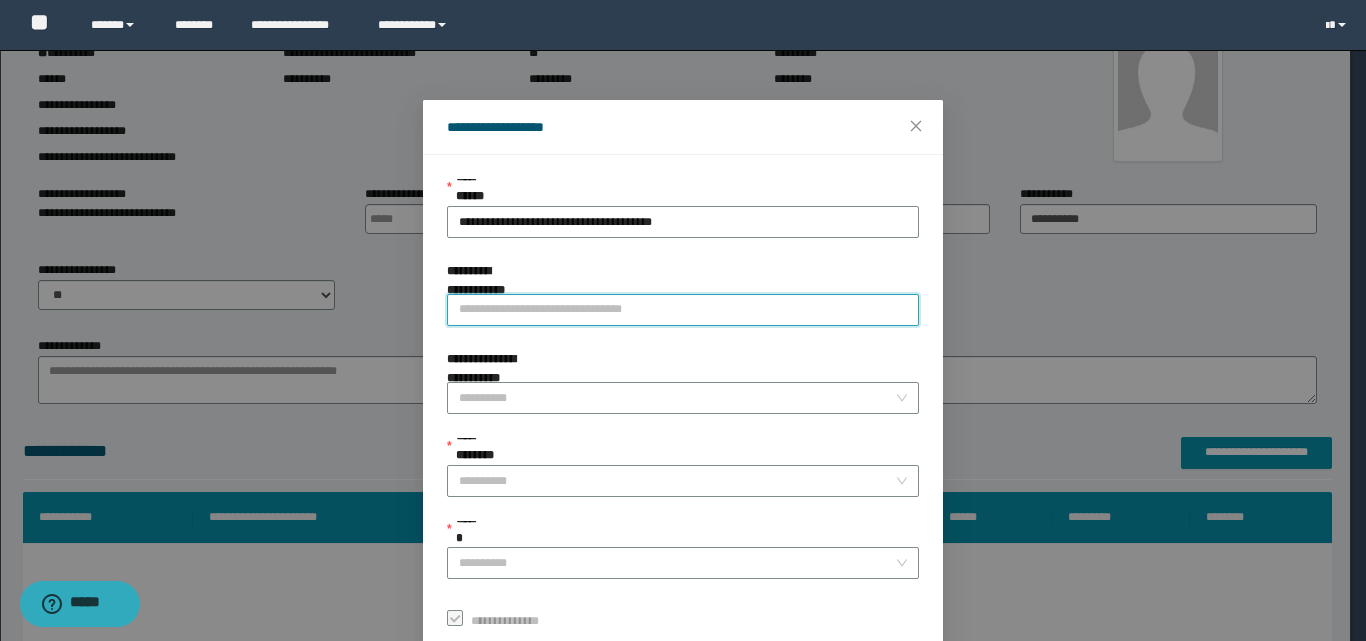 click on "**********" at bounding box center [683, 310] 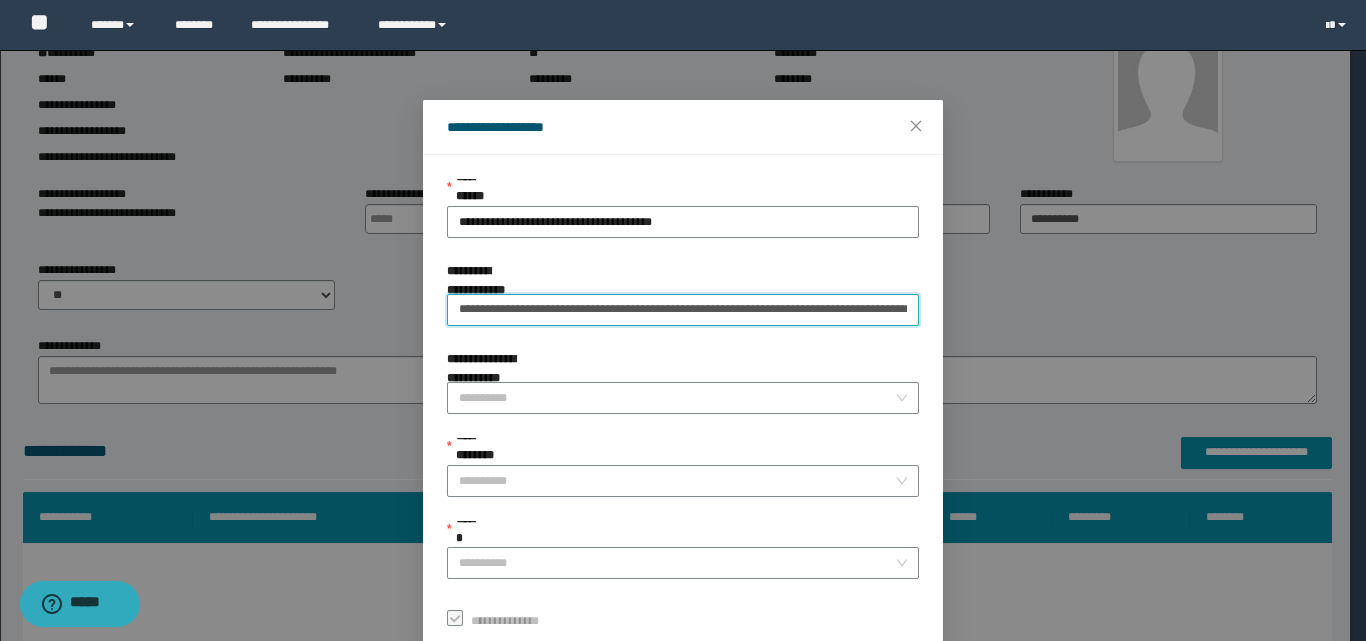scroll, scrollTop: 0, scrollLeft: 126, axis: horizontal 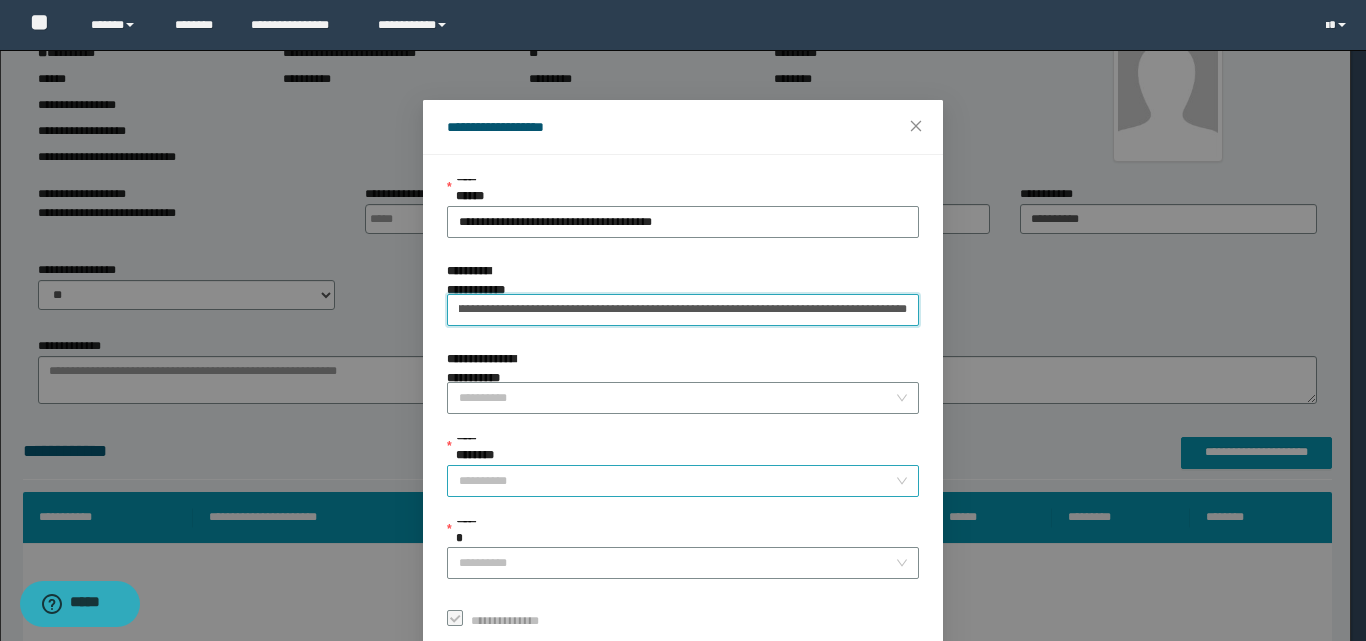 type on "**********" 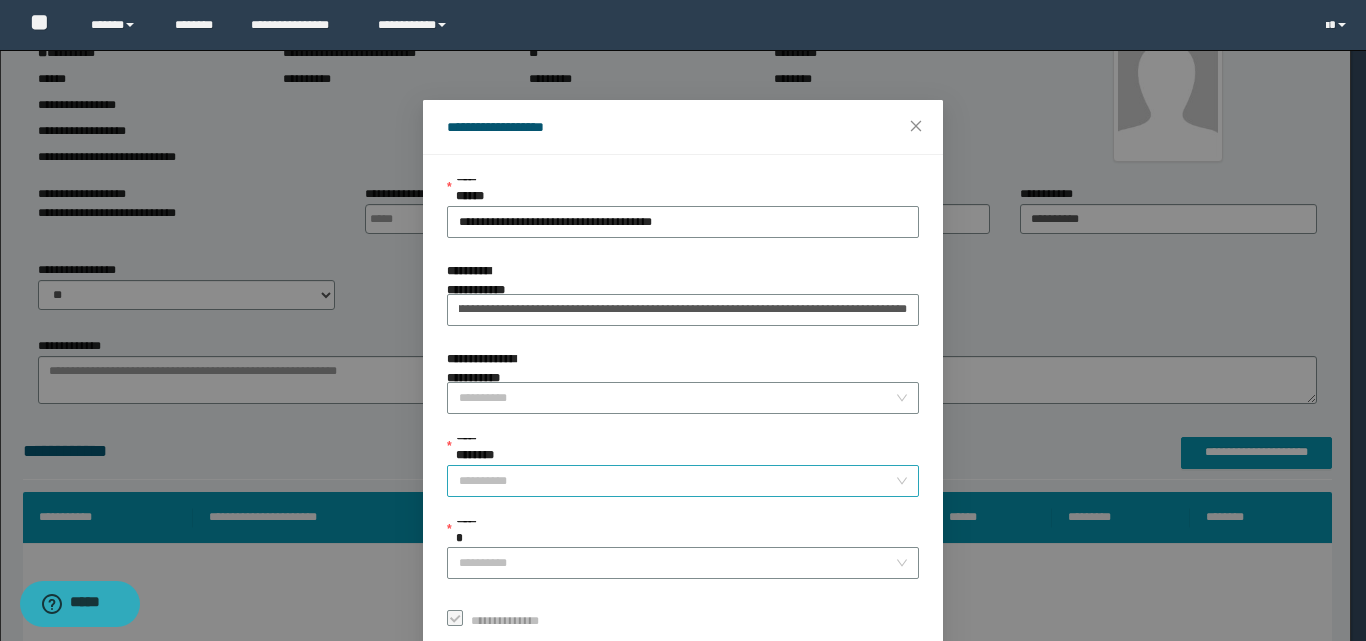 click on "**********" at bounding box center [677, 481] 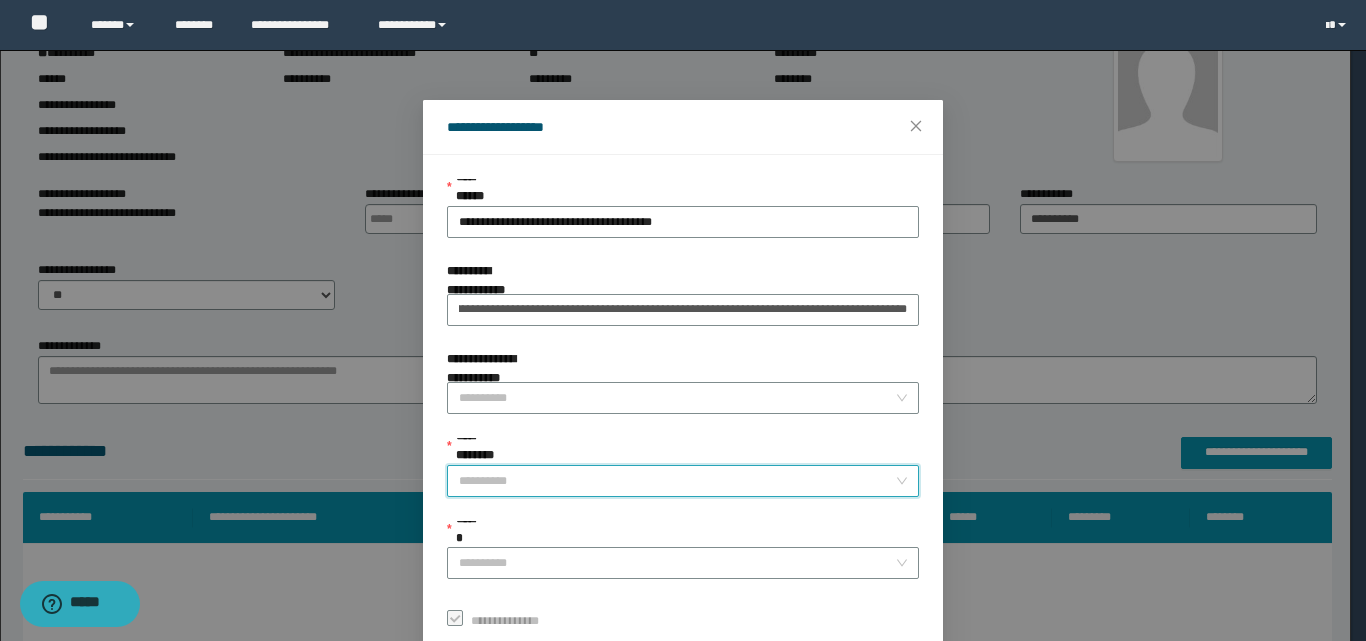 scroll, scrollTop: 0, scrollLeft: 0, axis: both 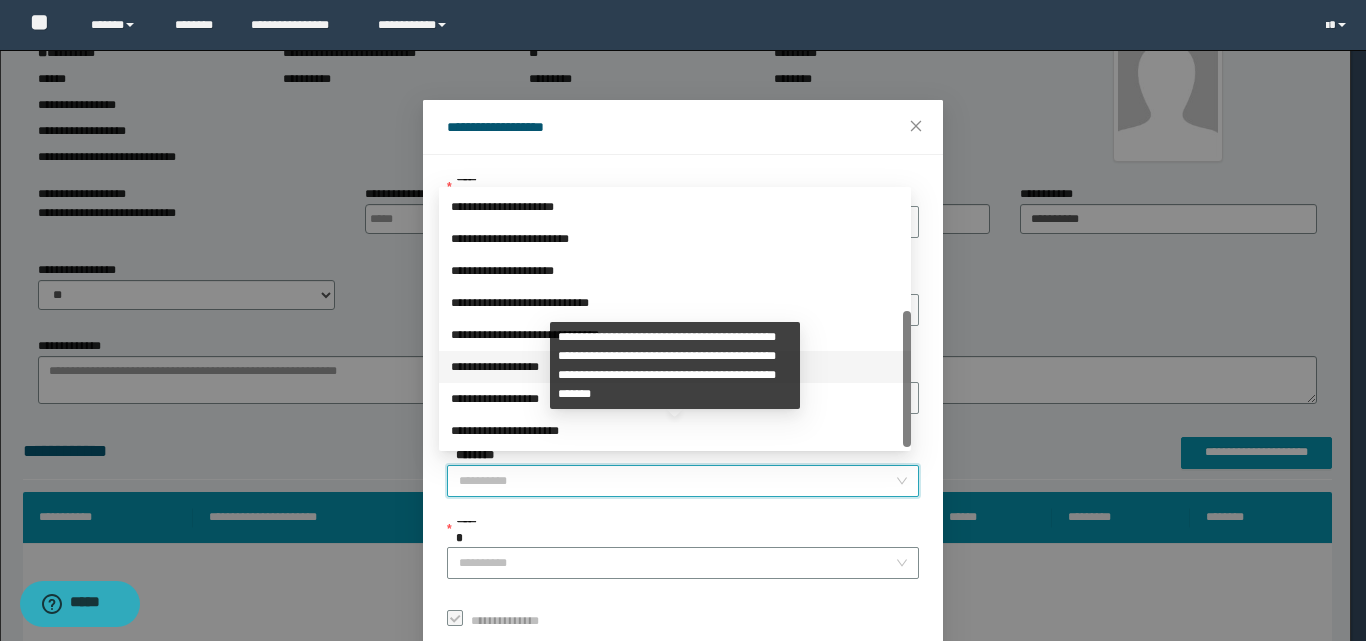 click on "**********" at bounding box center [675, 367] 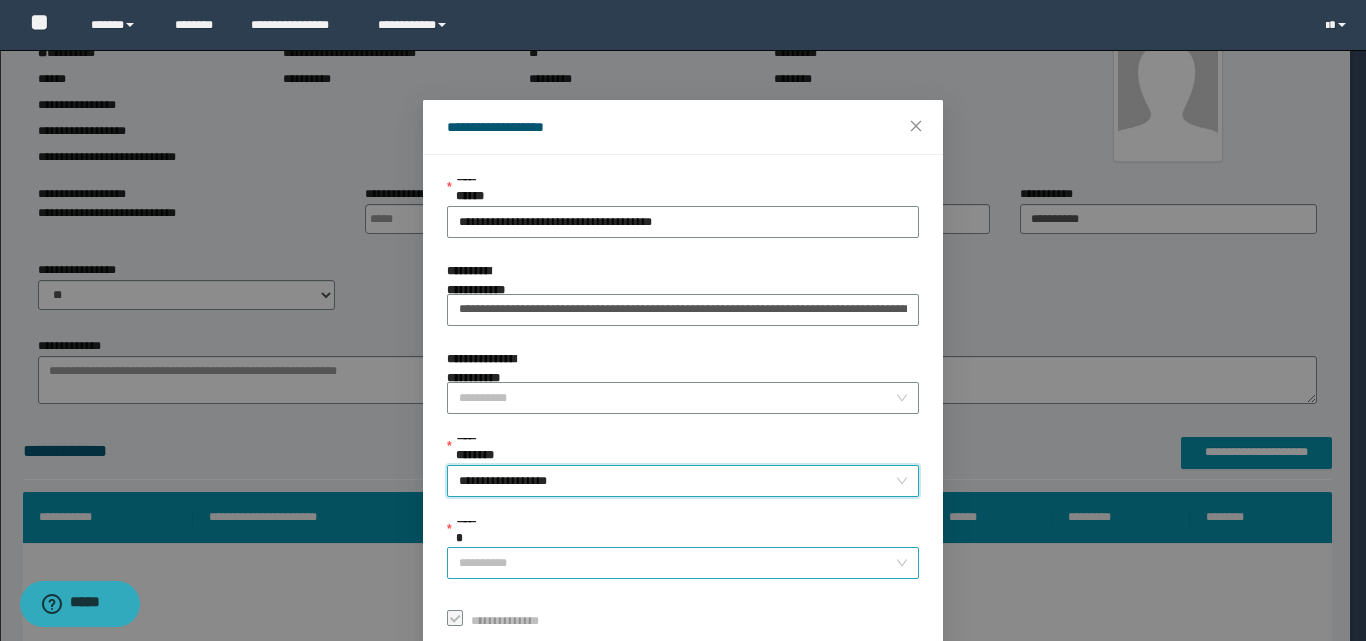 click on "******" at bounding box center [677, 563] 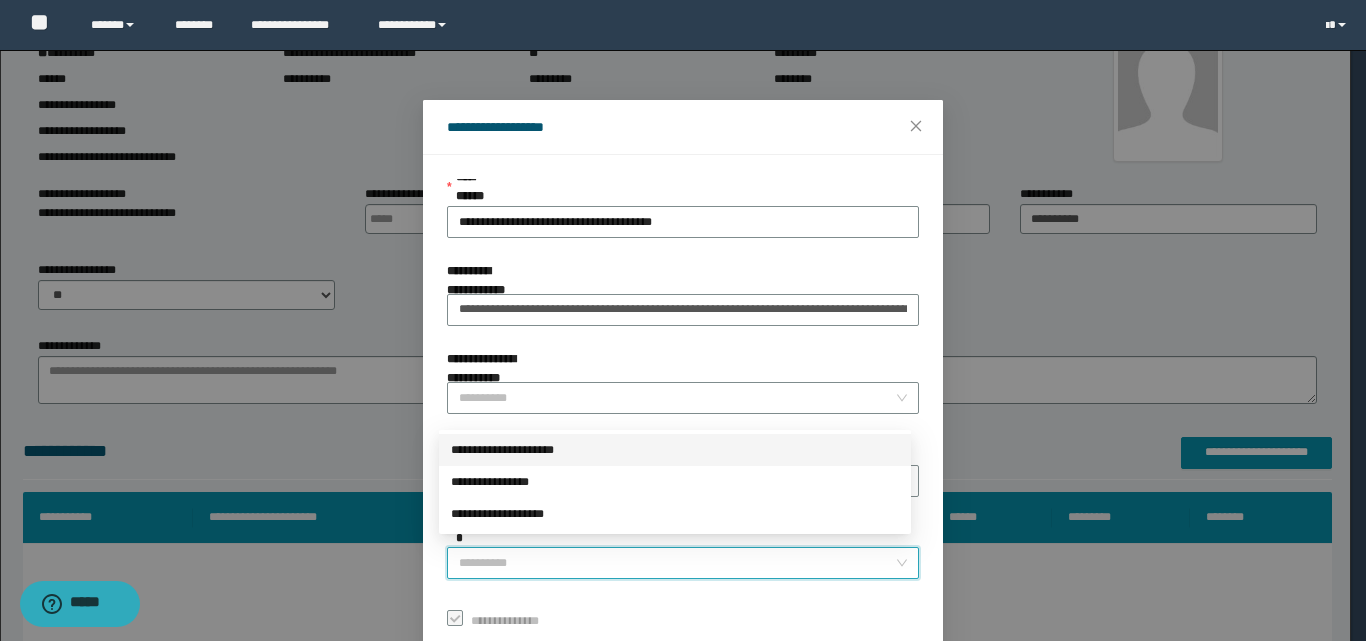 click on "**********" at bounding box center (675, 450) 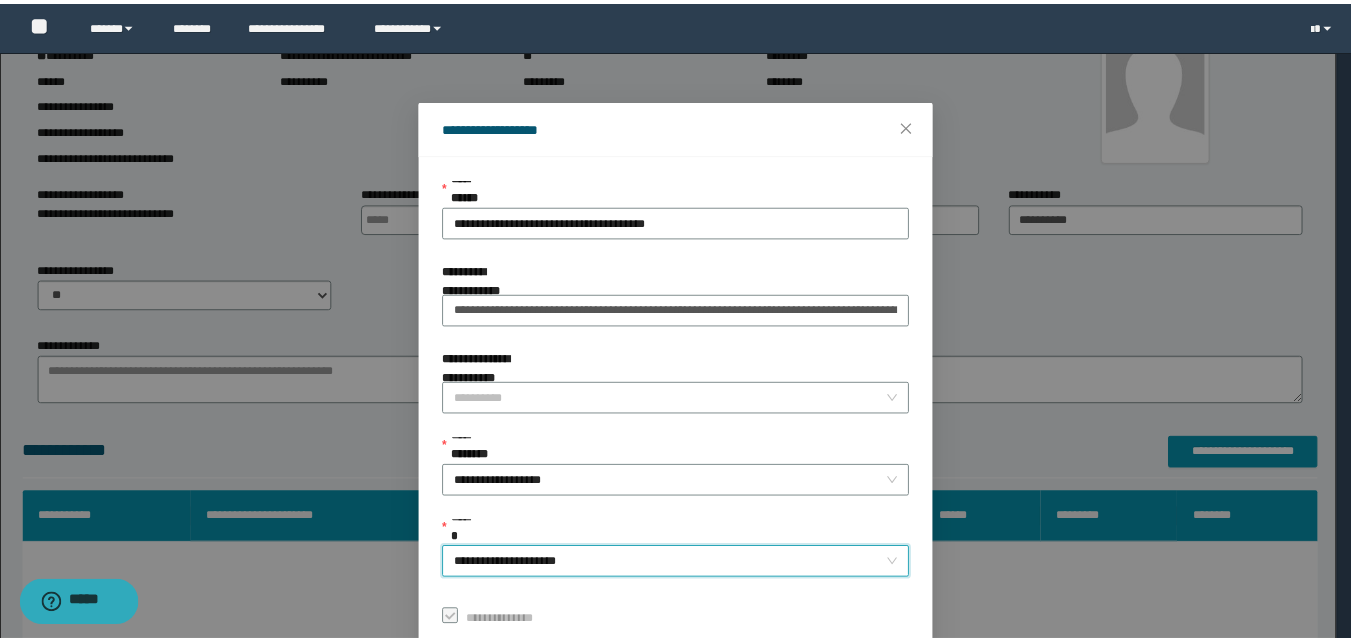 scroll, scrollTop: 111, scrollLeft: 0, axis: vertical 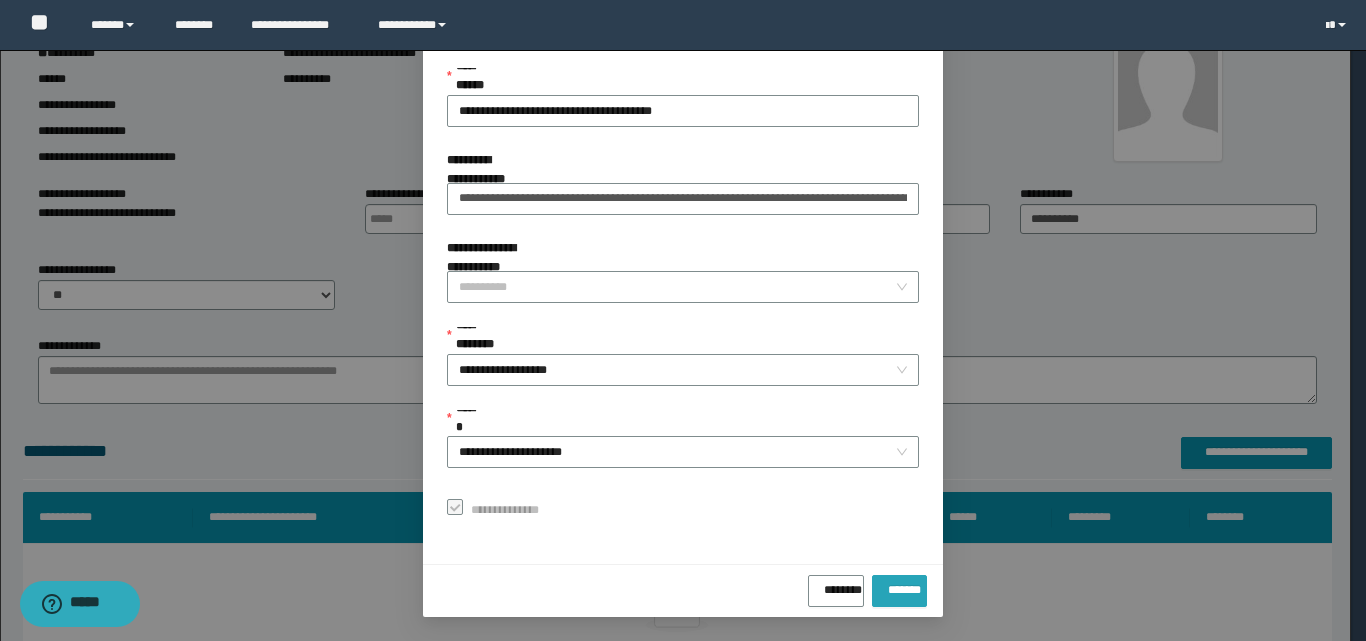click on "*******" at bounding box center (899, 586) 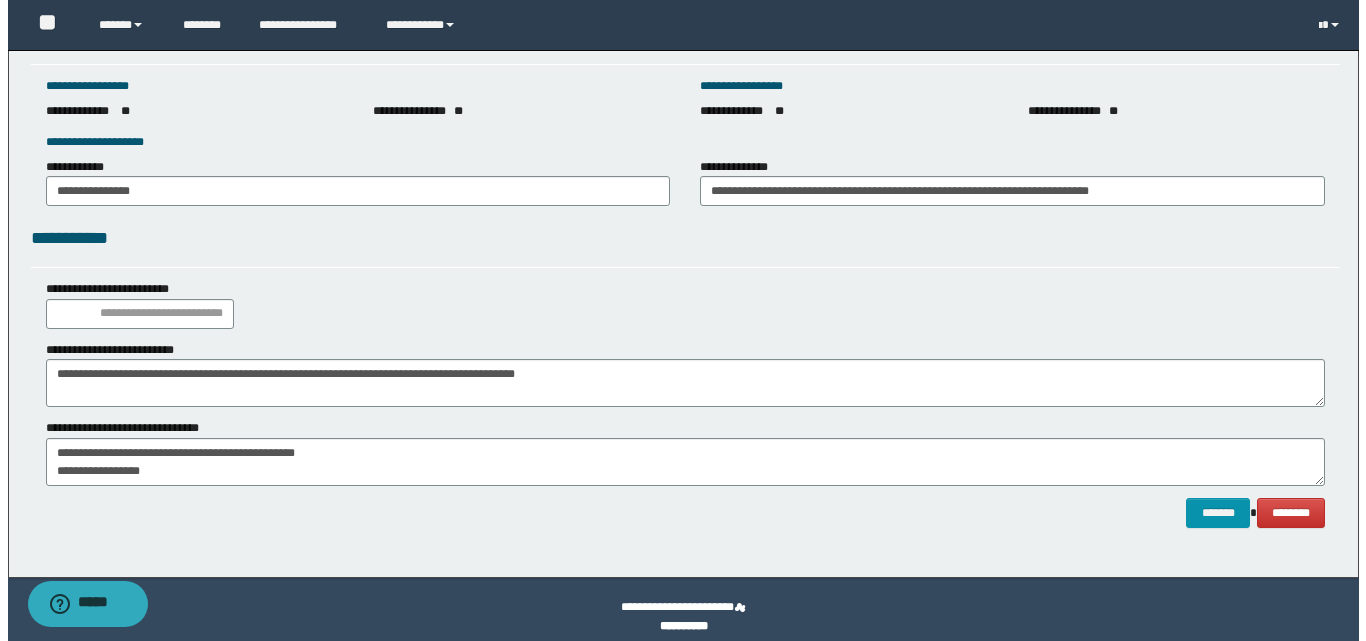 scroll, scrollTop: 2961, scrollLeft: 0, axis: vertical 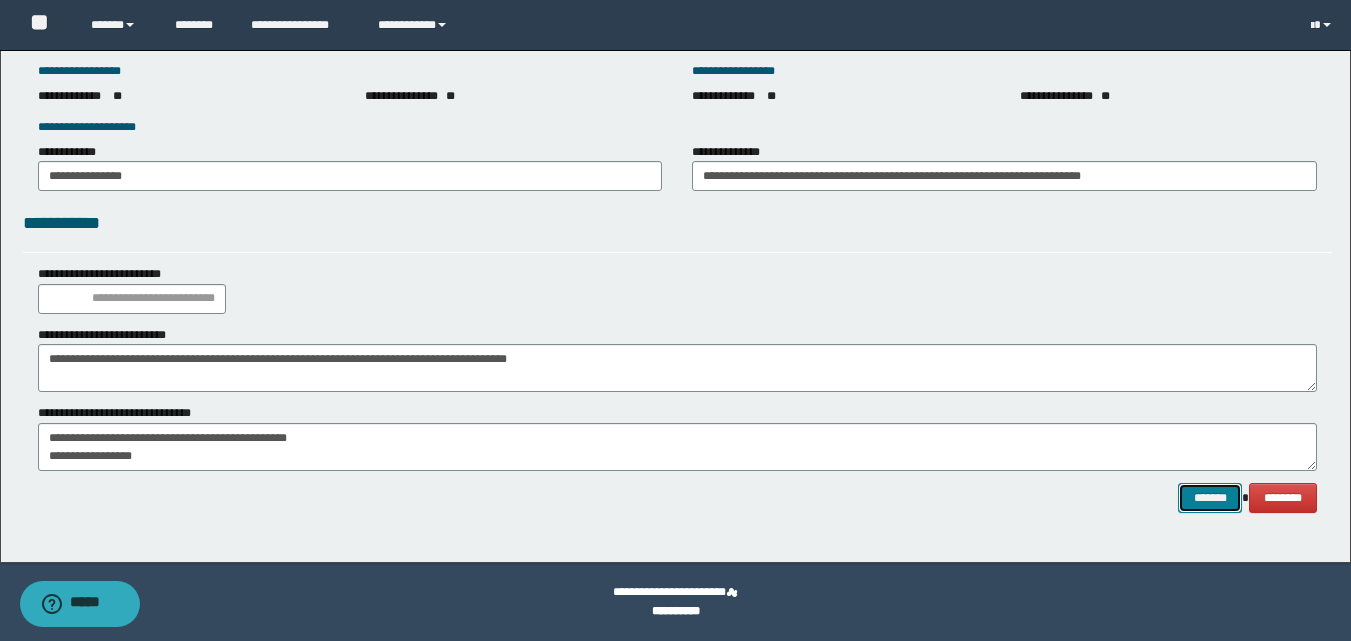 click on "*******" at bounding box center (1210, 498) 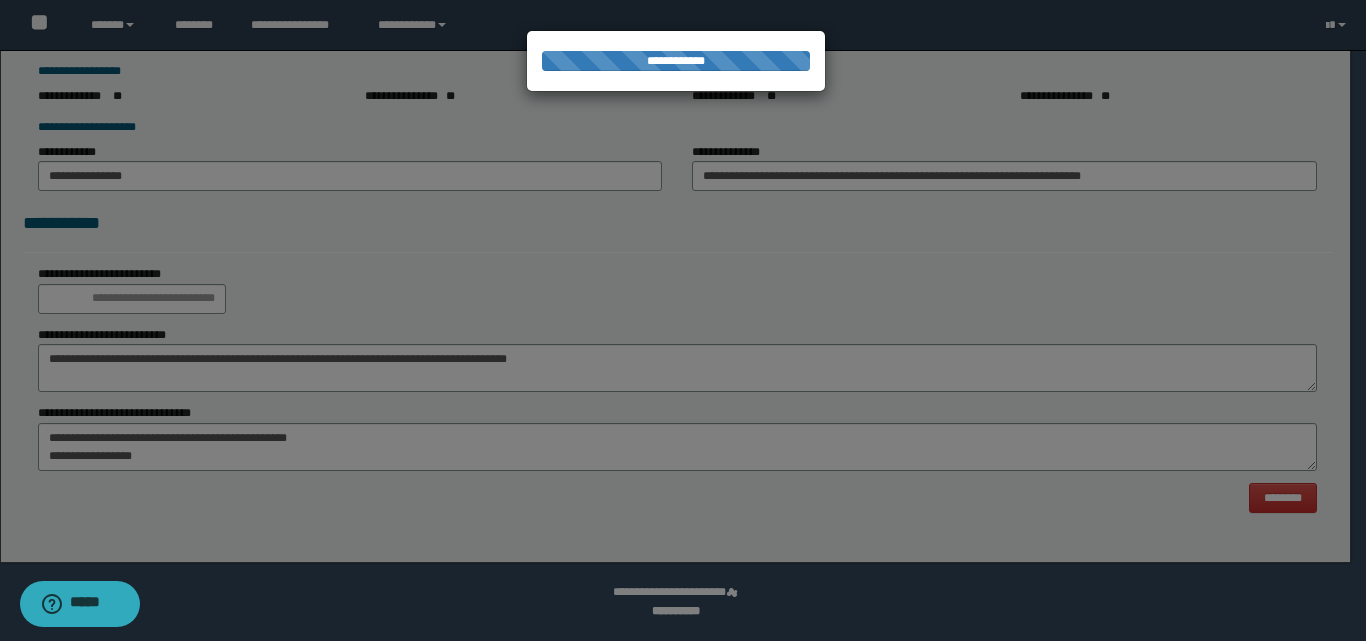 scroll, scrollTop: 0, scrollLeft: 0, axis: both 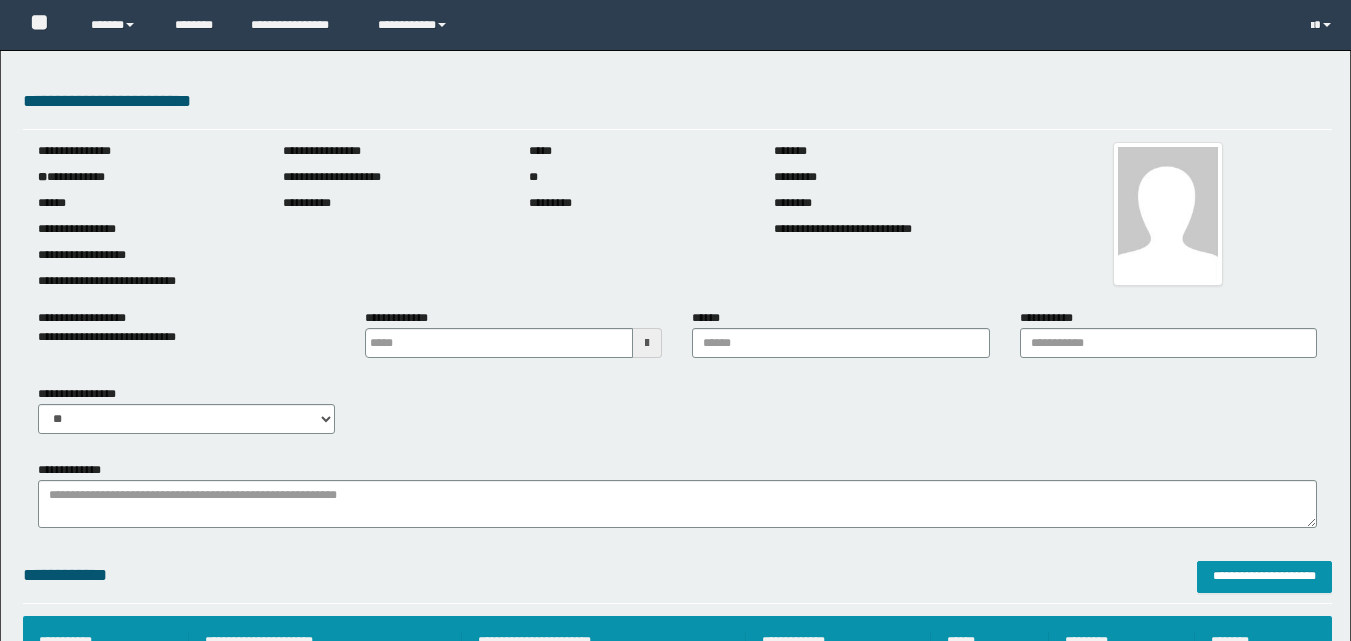type 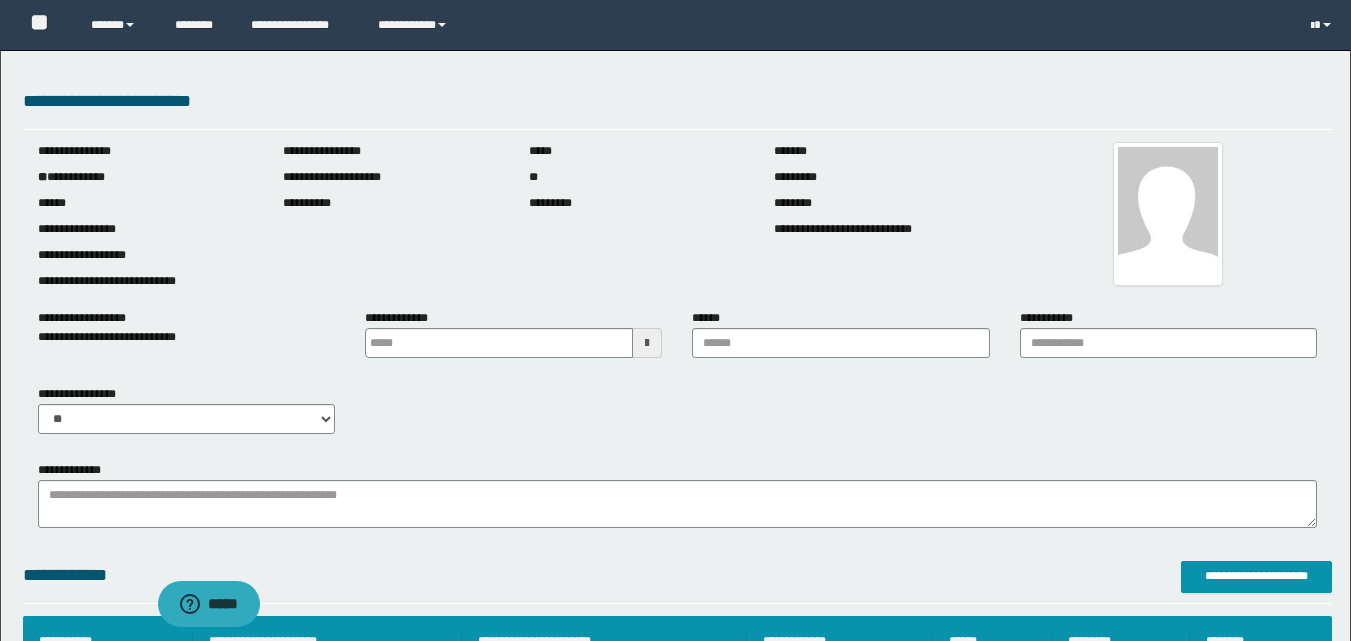 scroll, scrollTop: 0, scrollLeft: 0, axis: both 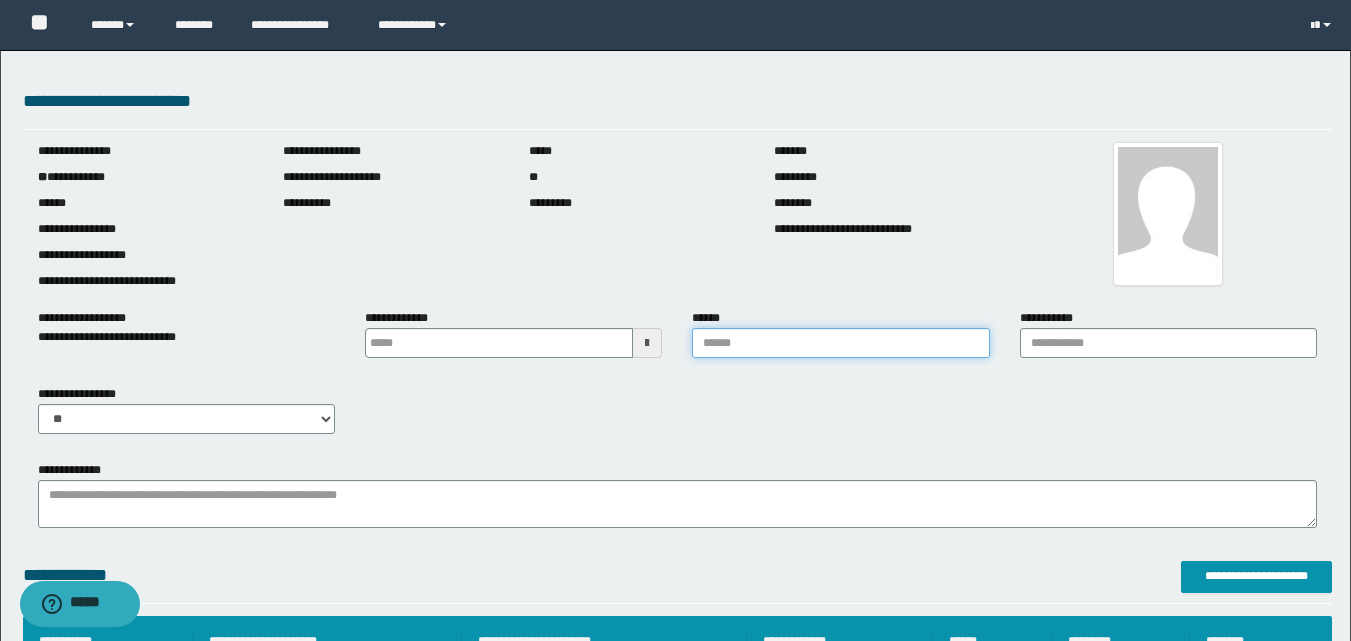 click on "******" at bounding box center (840, 343) 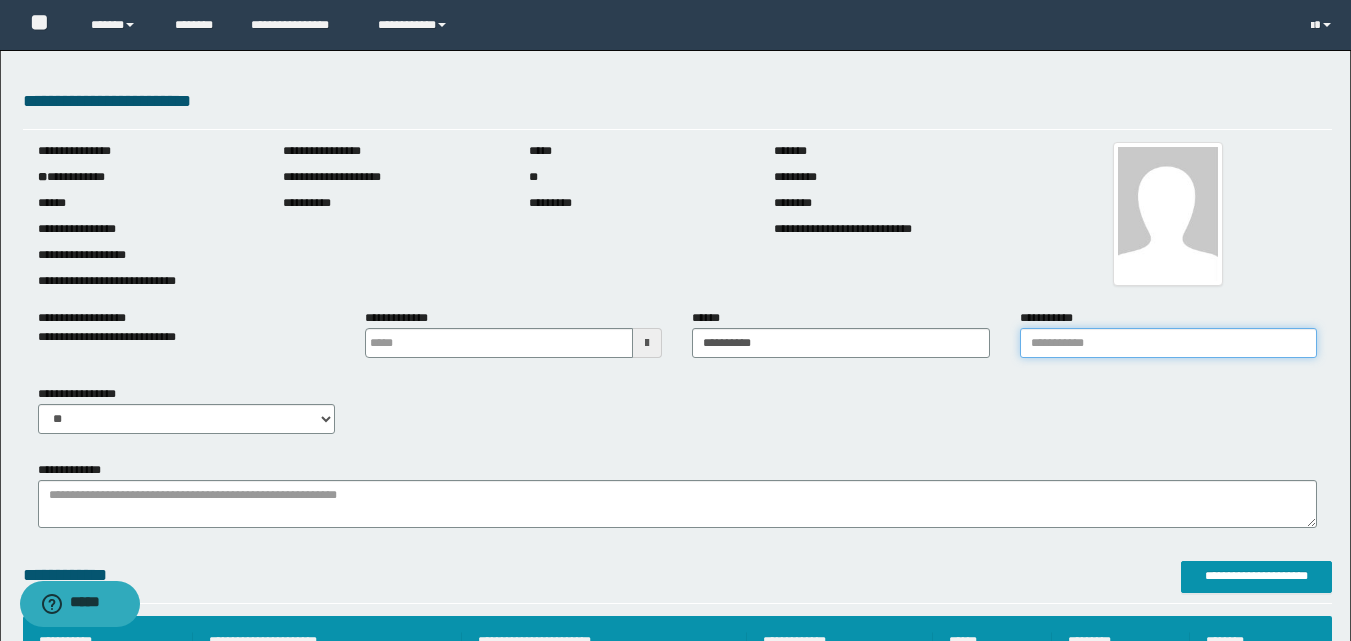 click on "**********" at bounding box center [1168, 343] 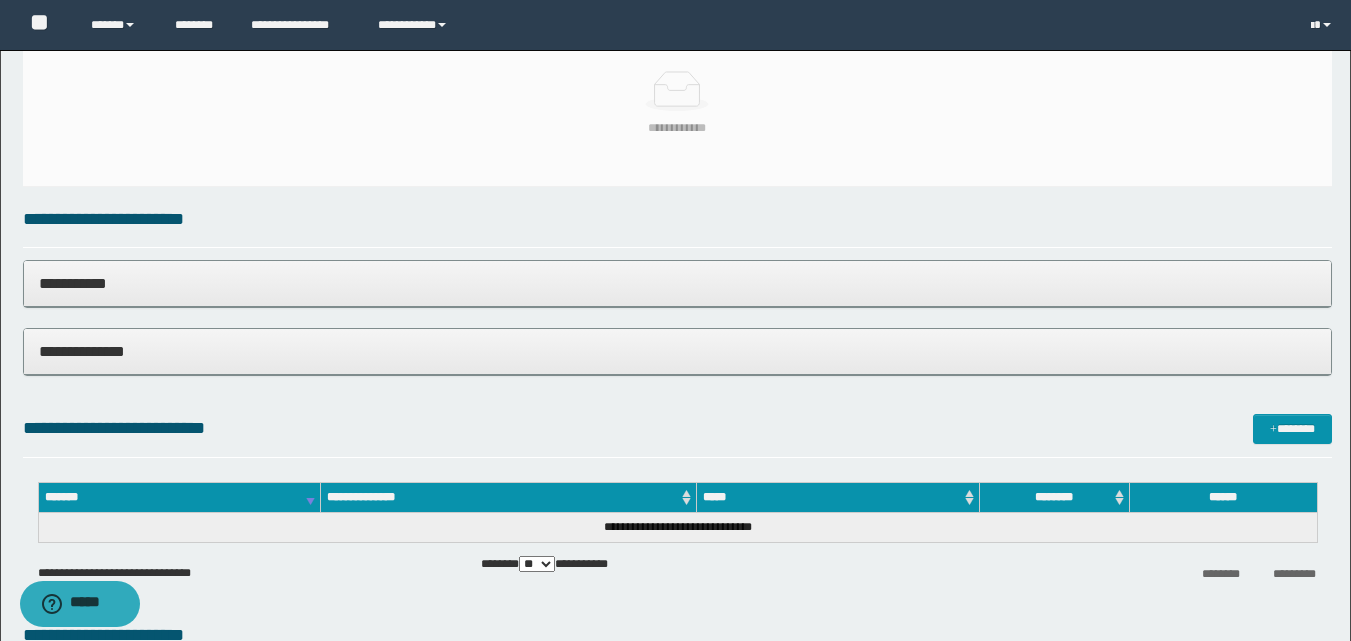 scroll, scrollTop: 651, scrollLeft: 0, axis: vertical 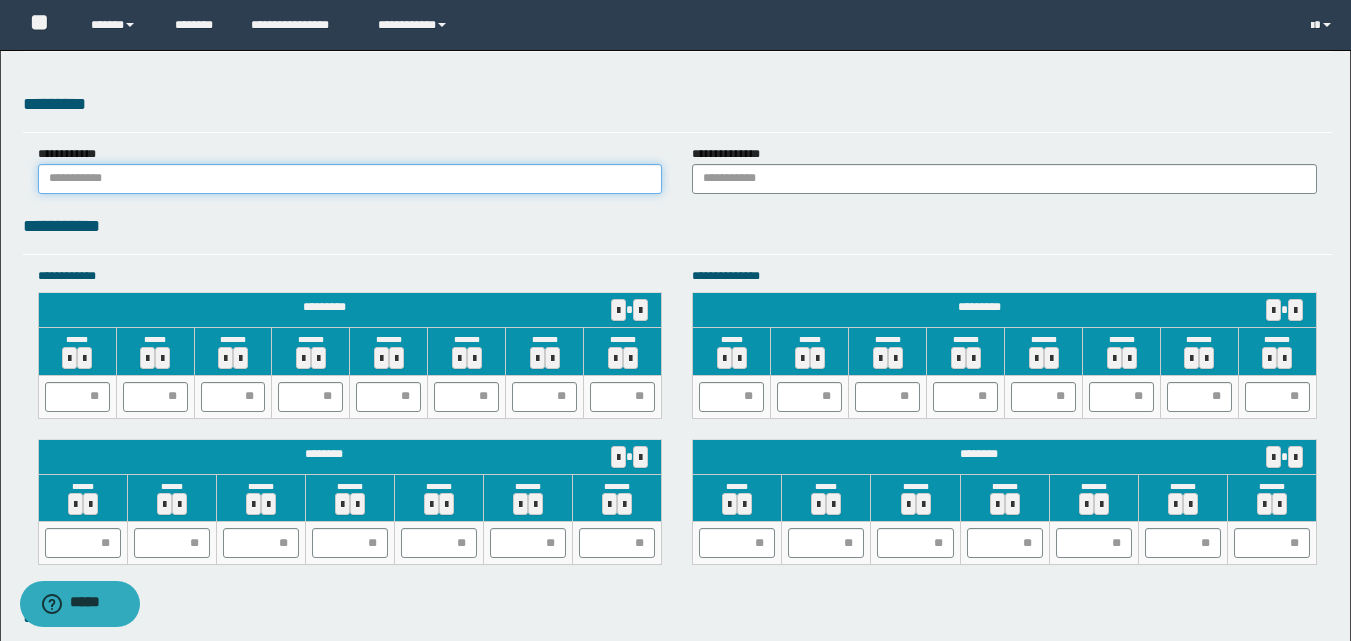 click at bounding box center [350, 179] 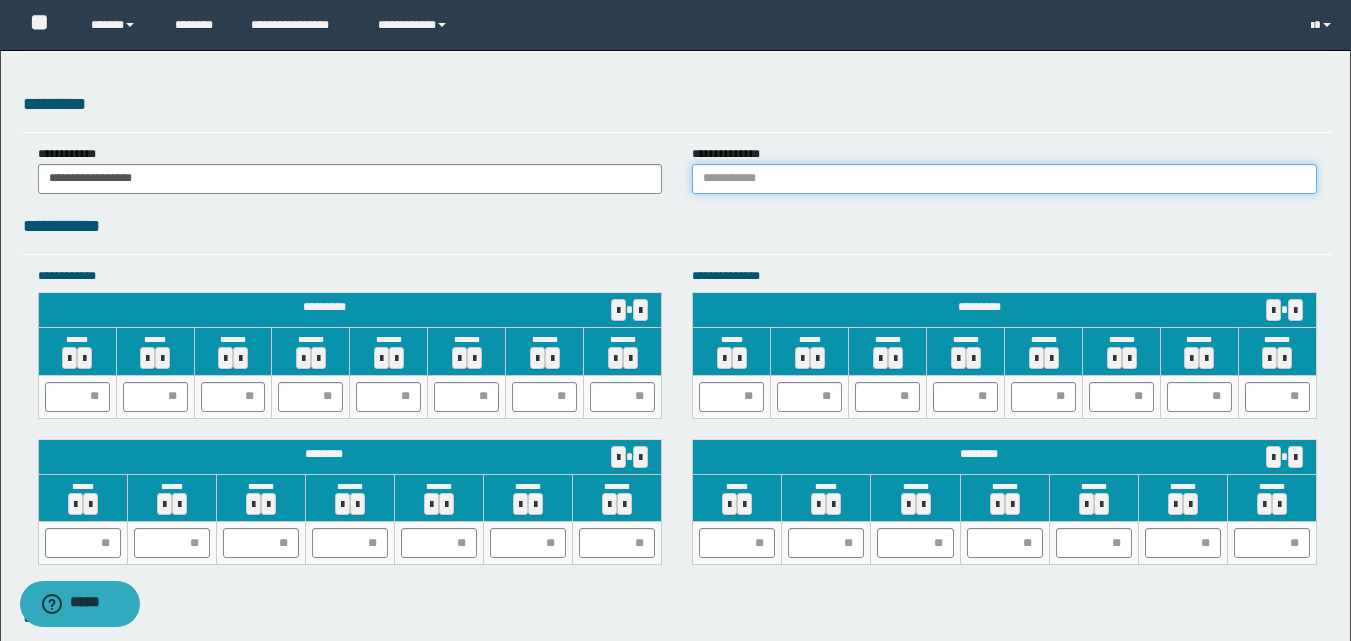 click at bounding box center [1004, 179] 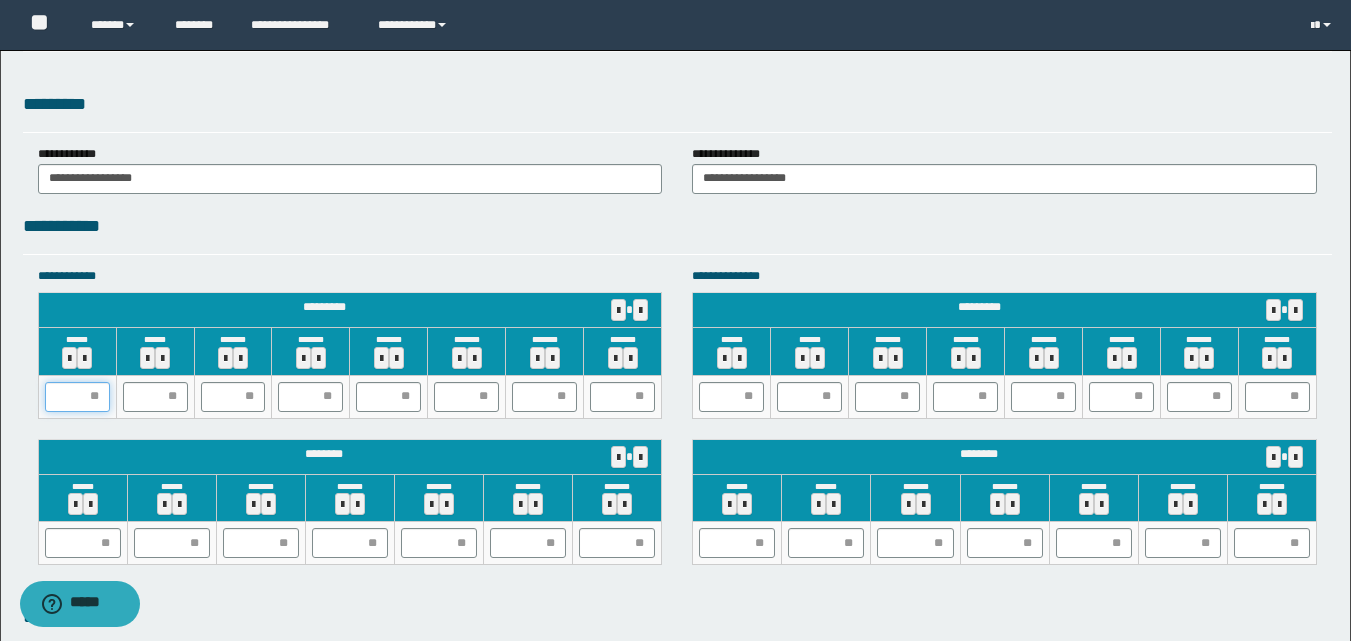 drag, startPoint x: 82, startPoint y: 392, endPoint x: 151, endPoint y: 324, distance: 96.87621 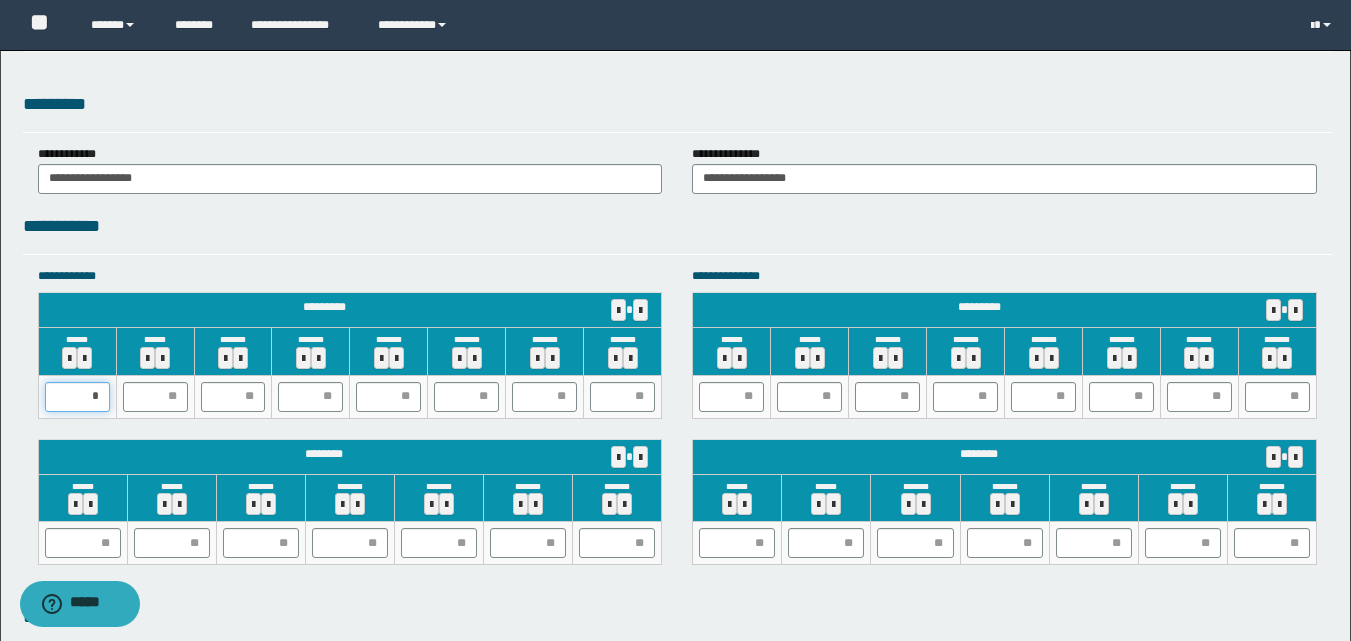 type on "**" 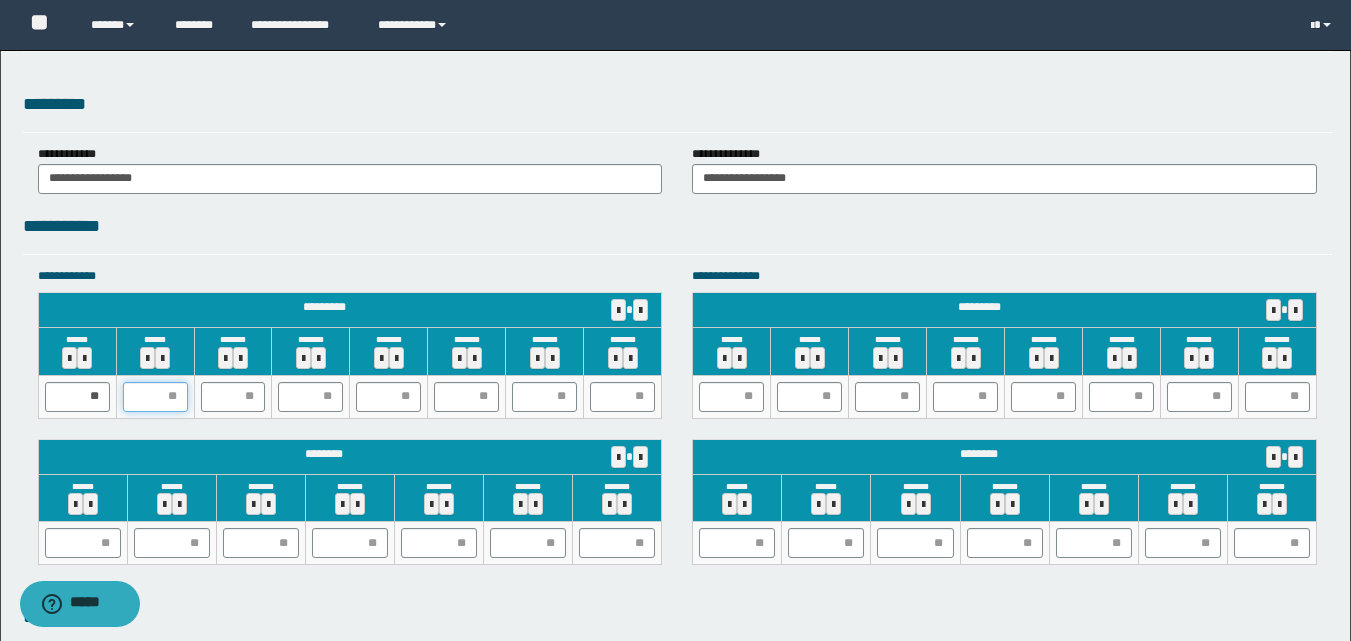 click at bounding box center [155, 397] 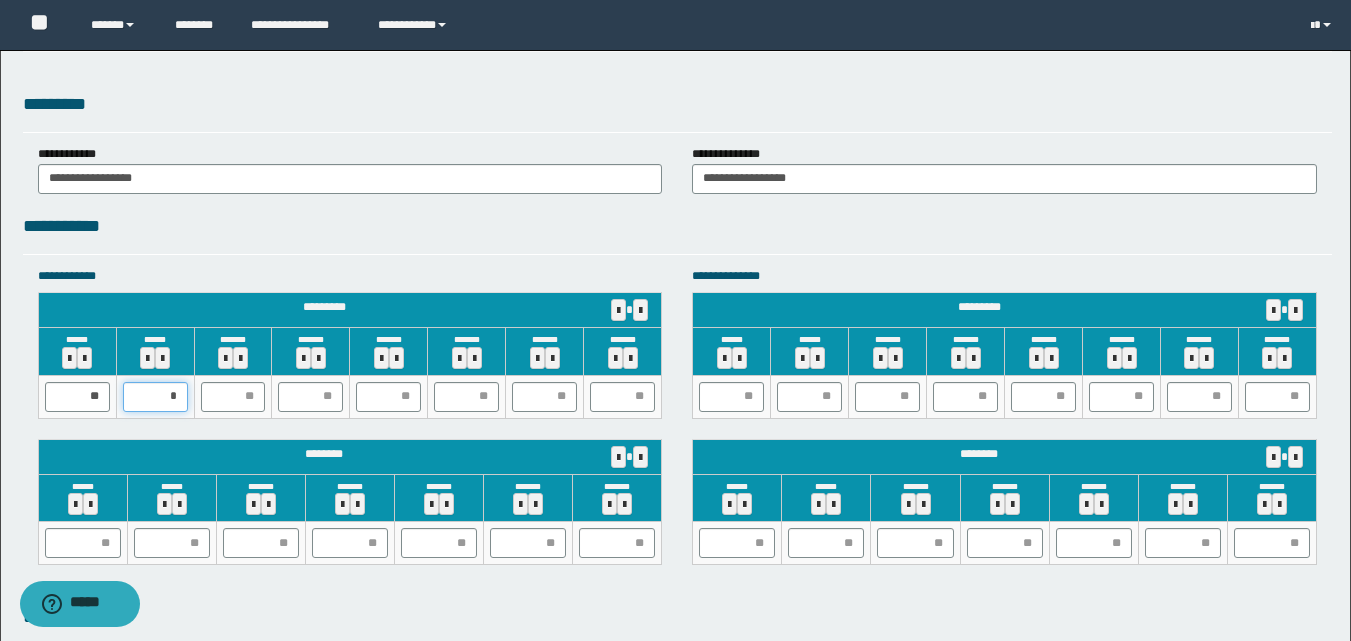 type on "**" 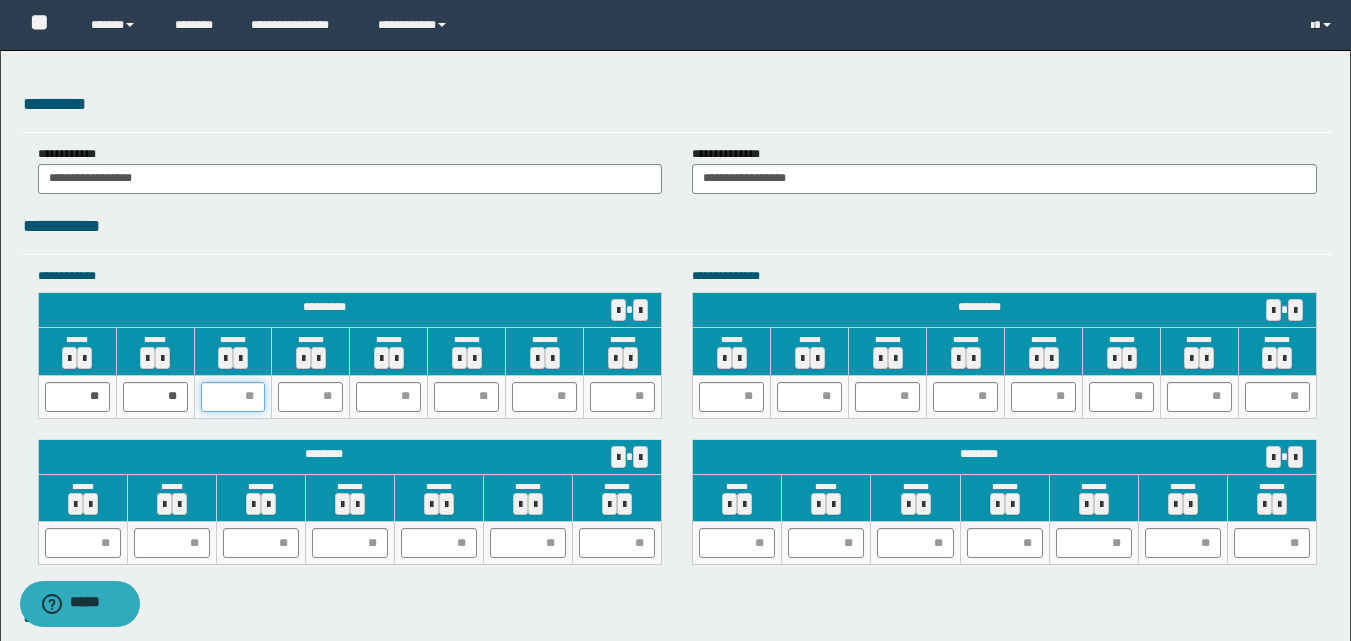 click at bounding box center [233, 397] 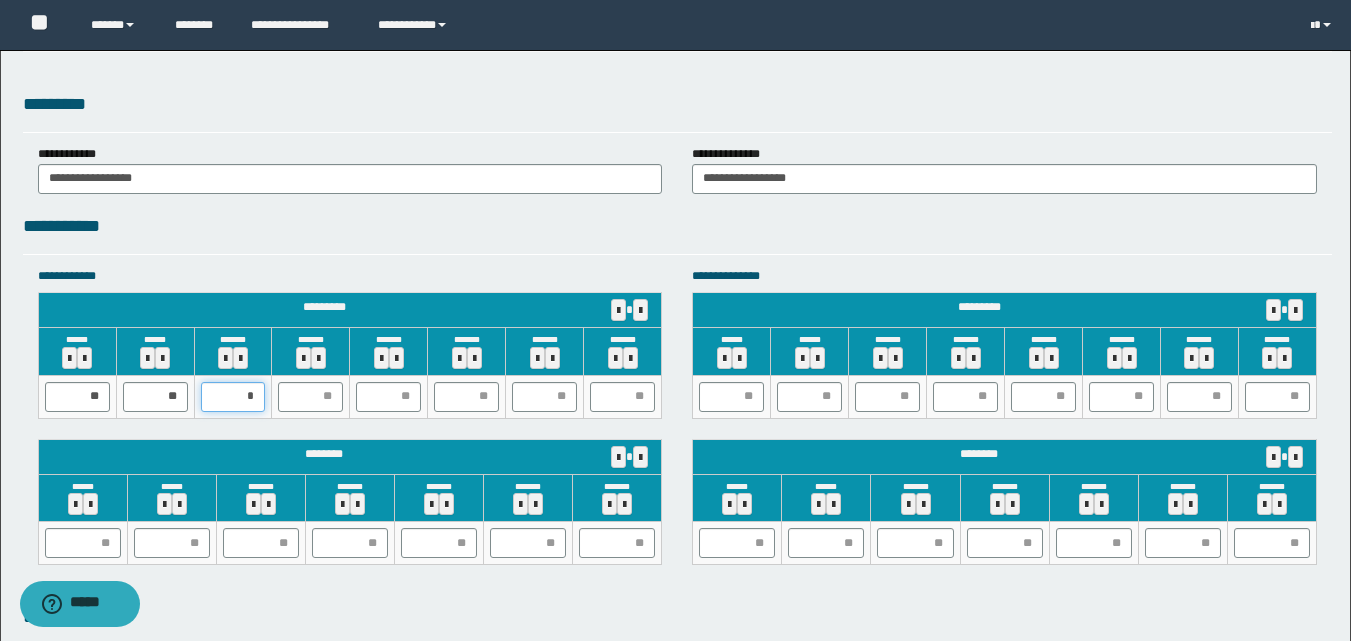 type on "**" 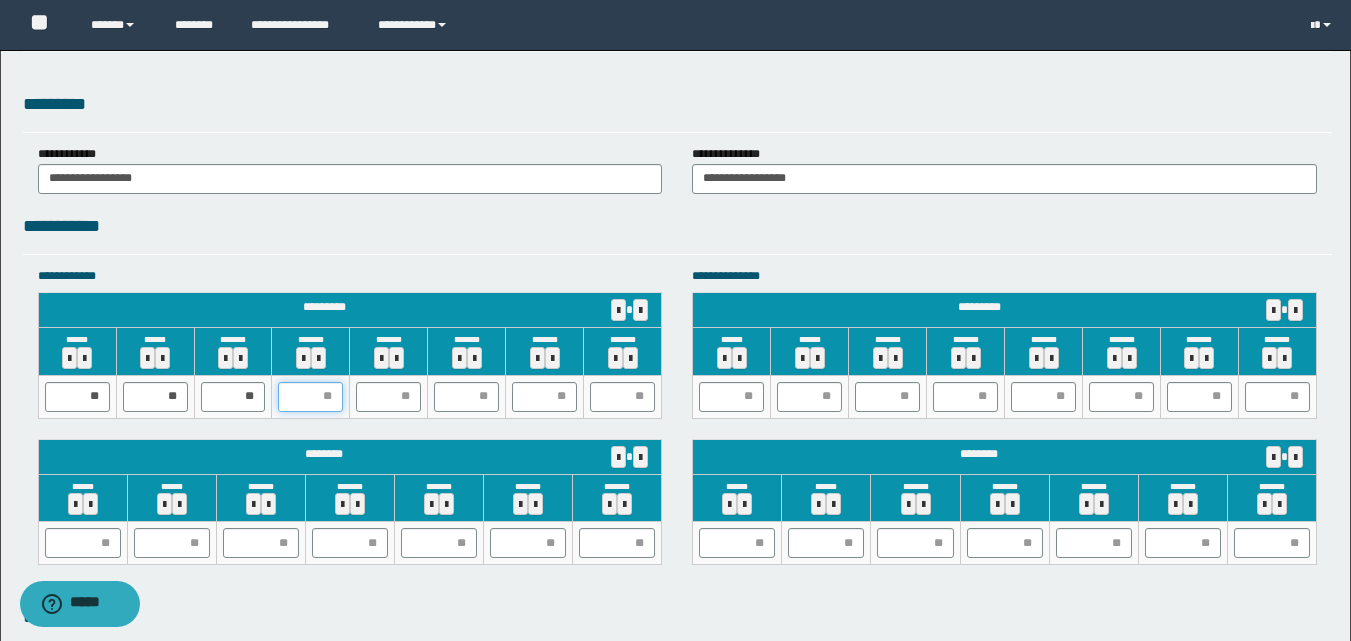 click at bounding box center [310, 397] 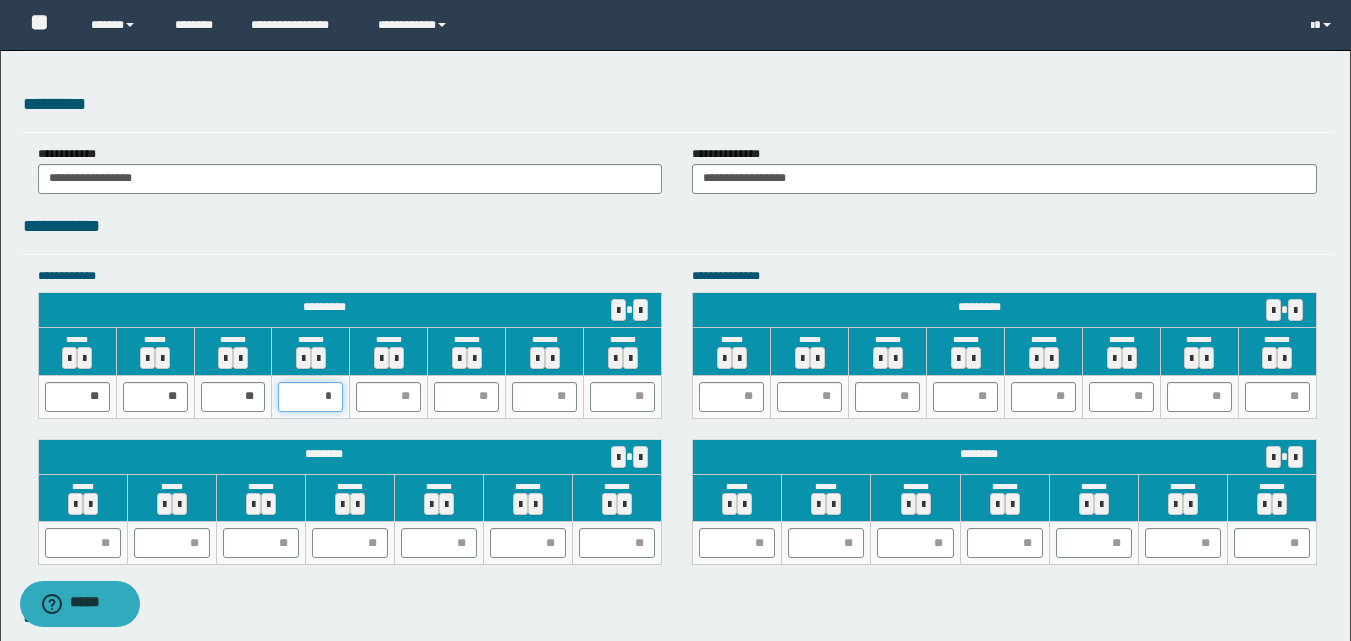 type on "**" 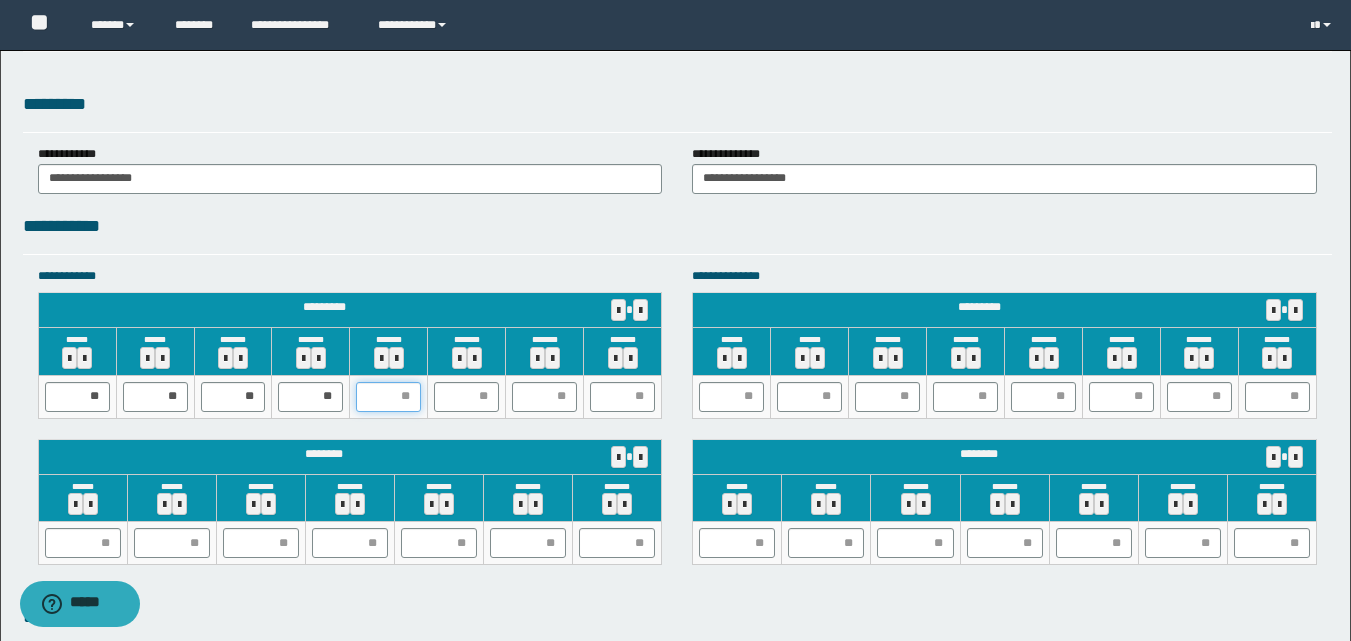 click at bounding box center (388, 397) 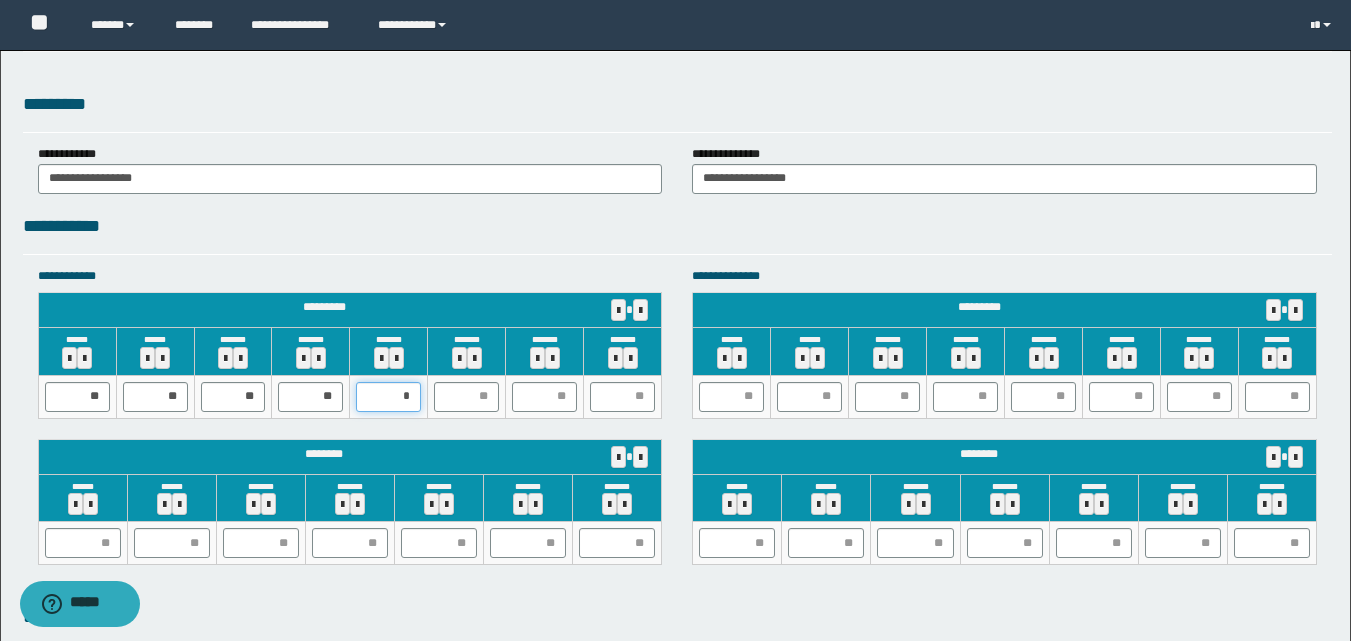 type on "**" 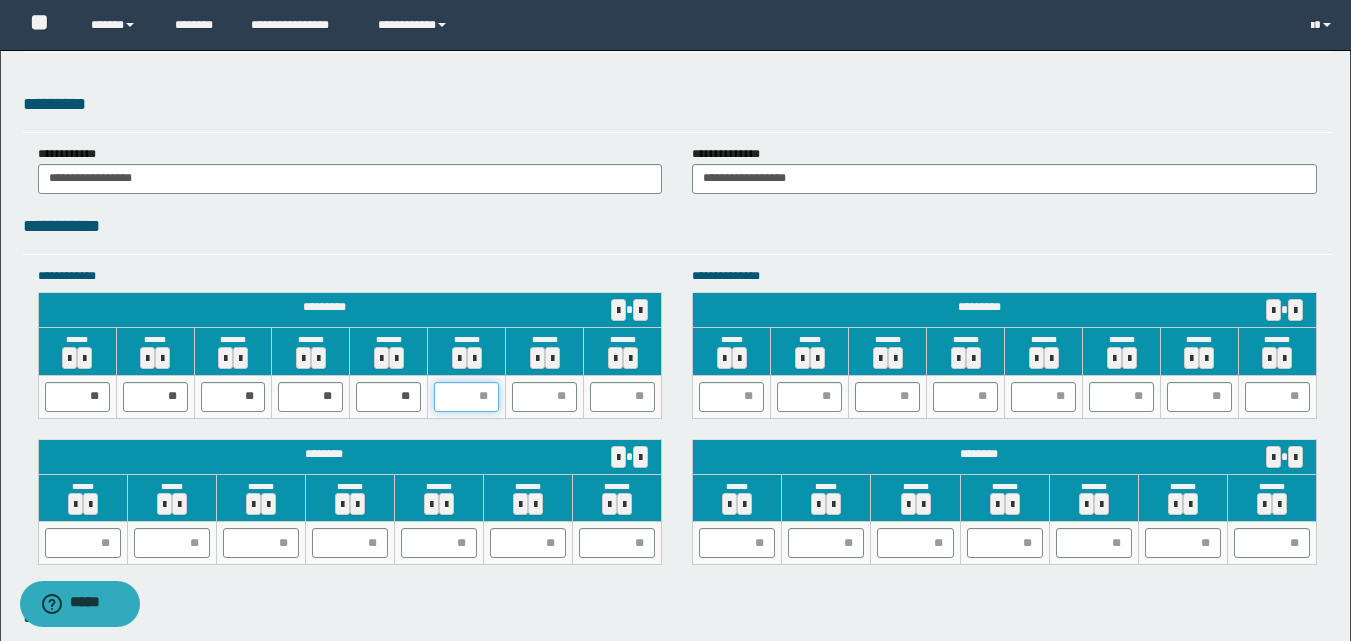 click at bounding box center [466, 397] 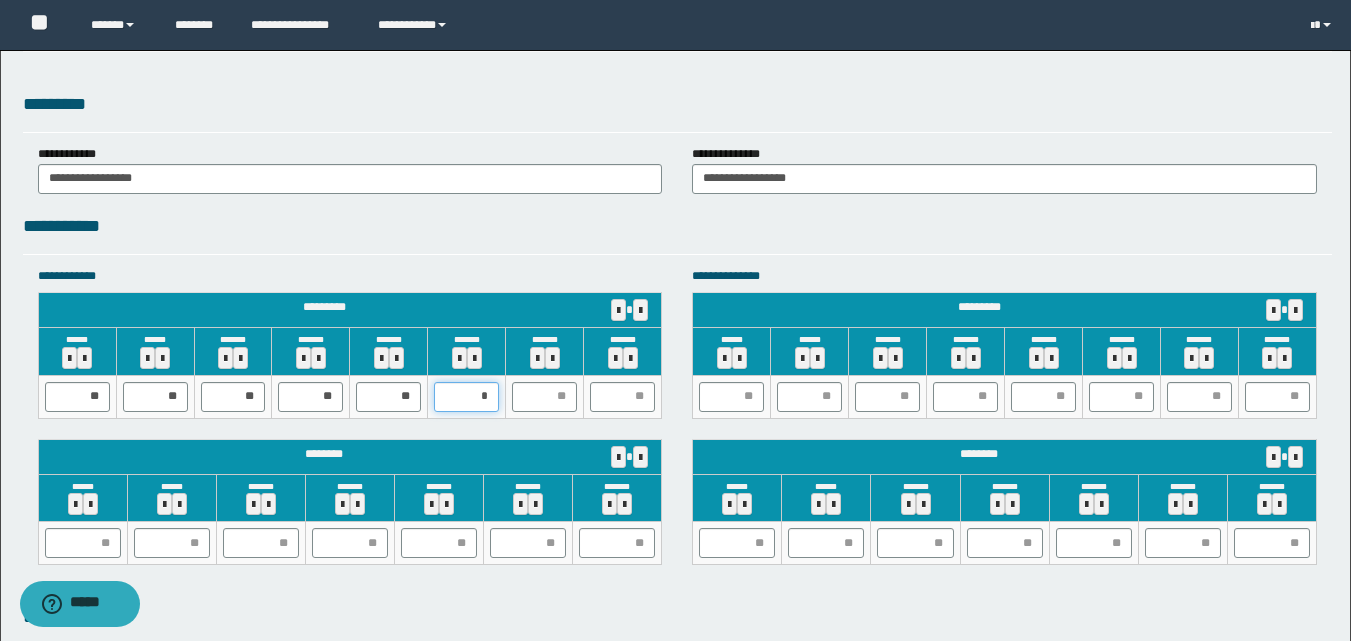 type on "**" 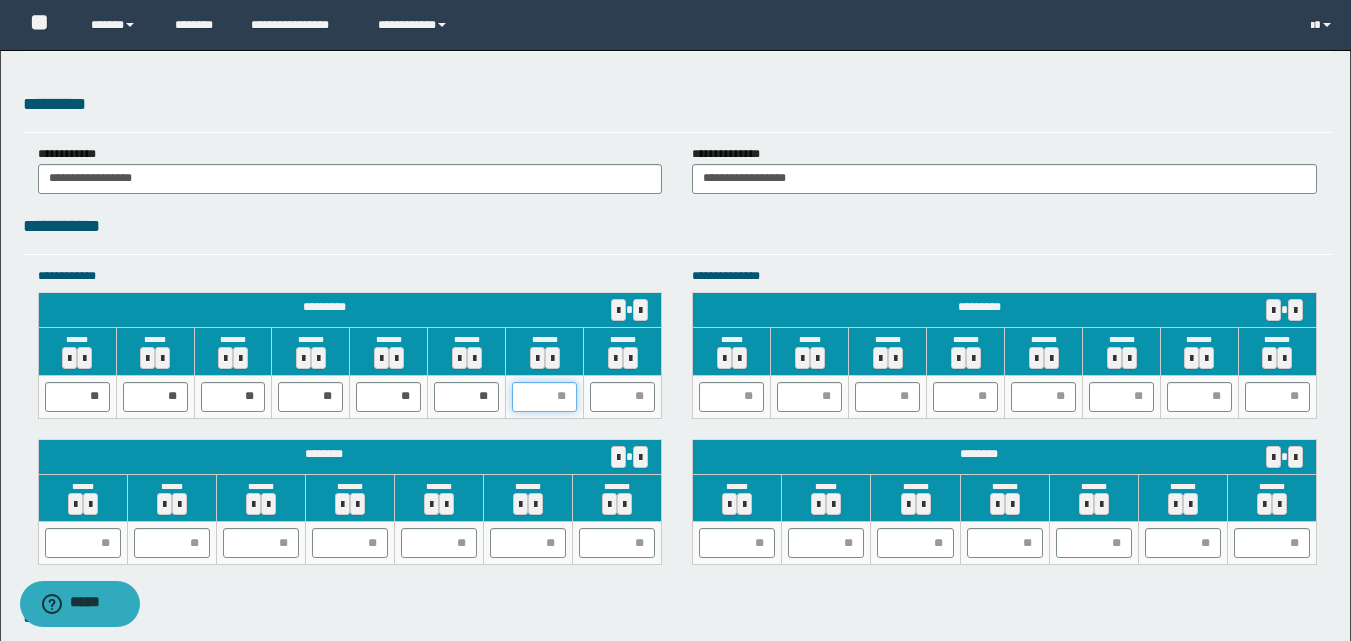 click at bounding box center [544, 397] 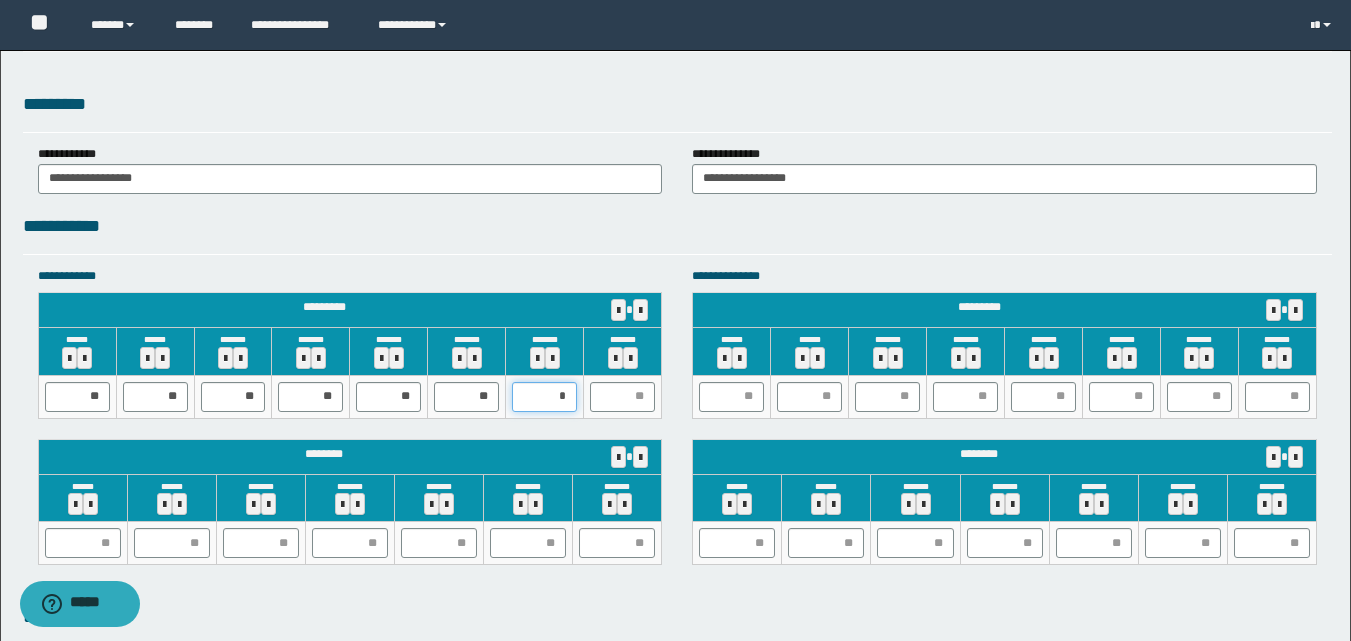 type on "**" 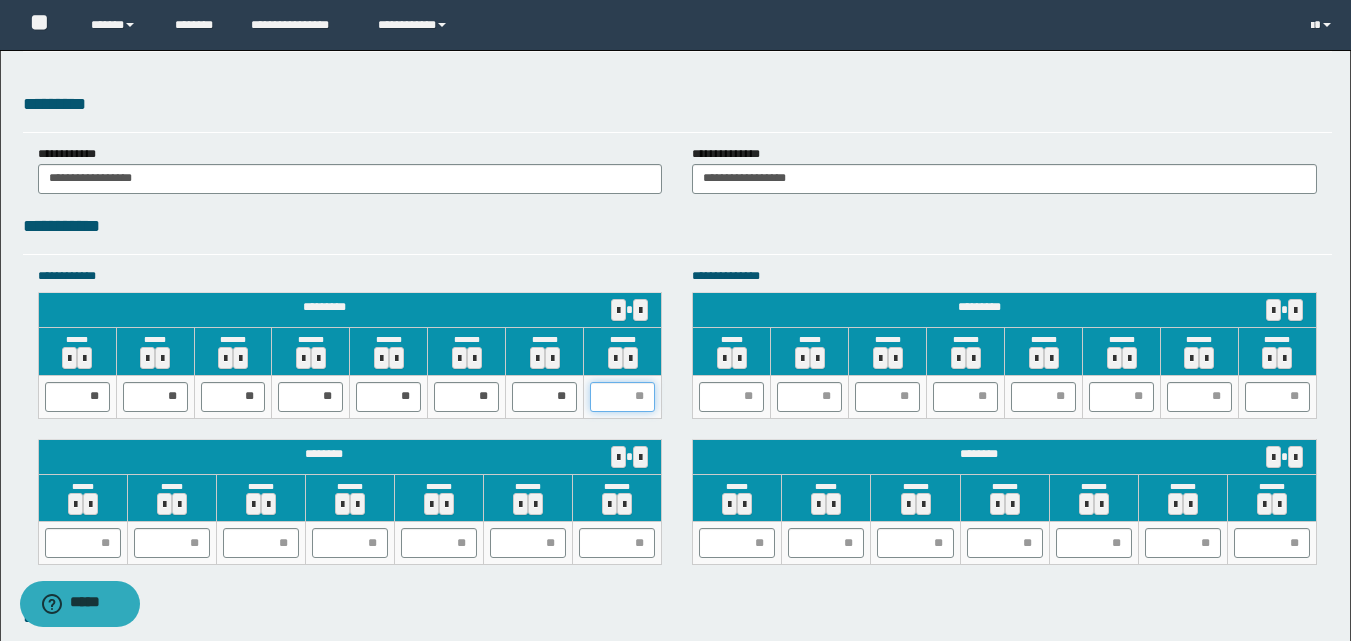 click at bounding box center [622, 397] 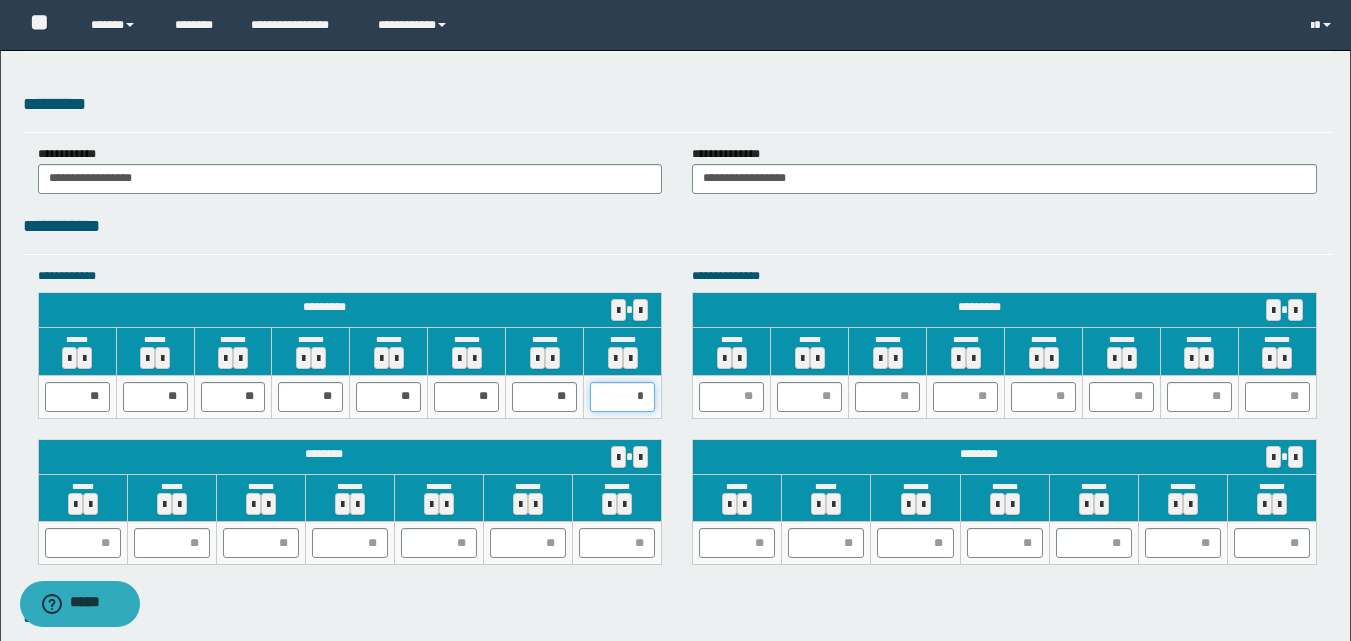 type on "**" 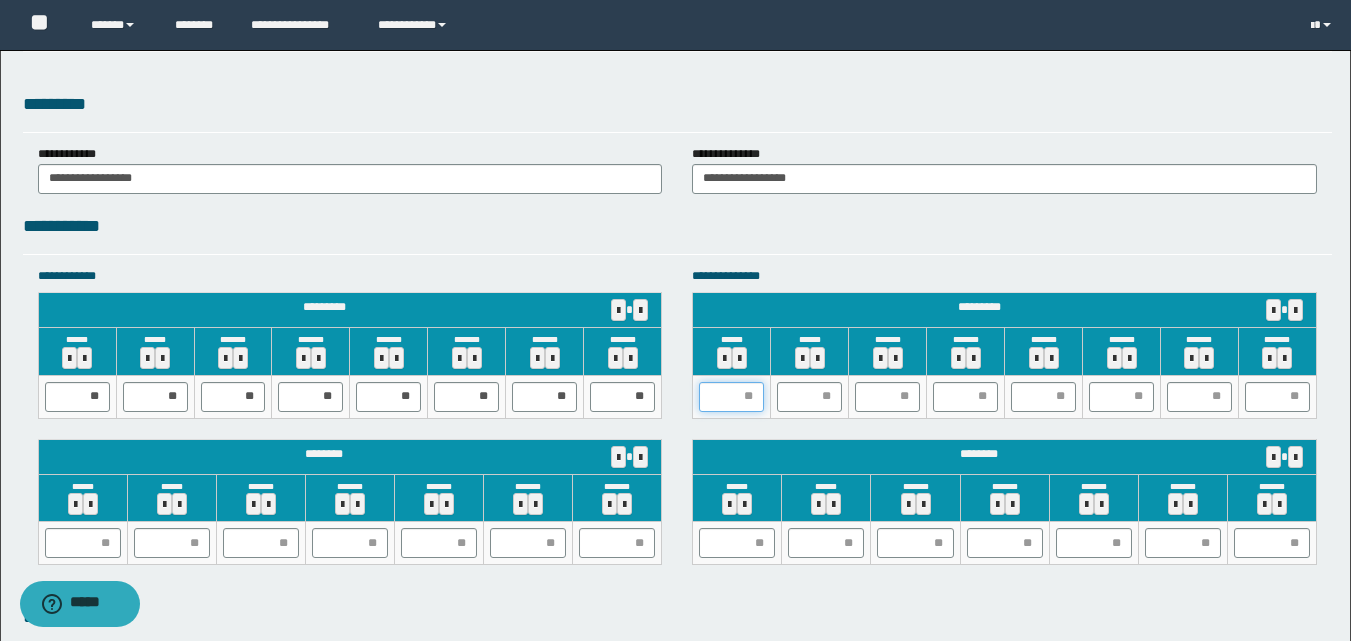 click at bounding box center [731, 397] 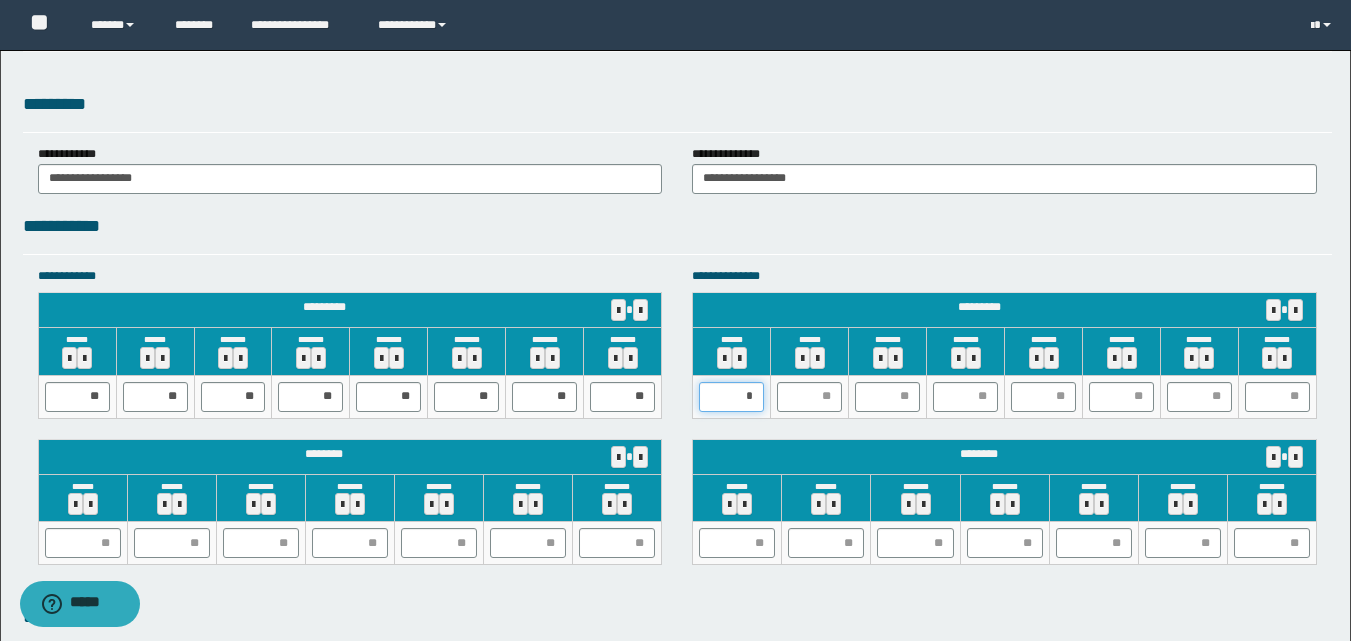 type on "**" 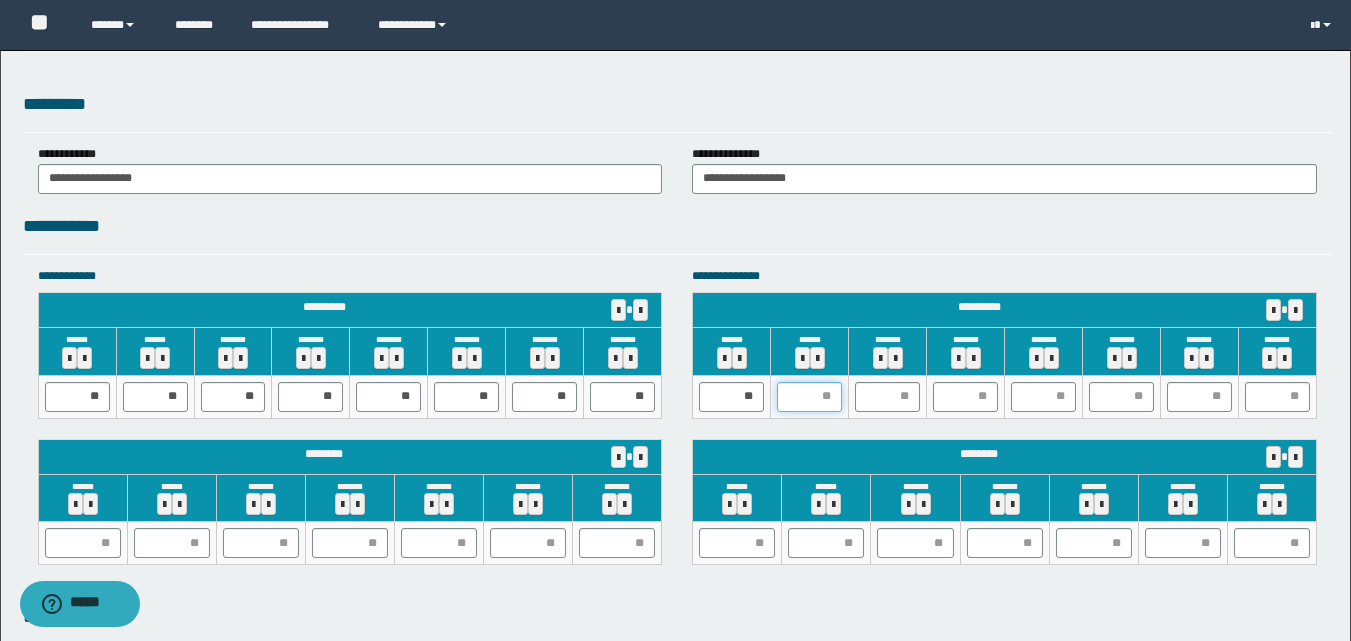 click at bounding box center [809, 397] 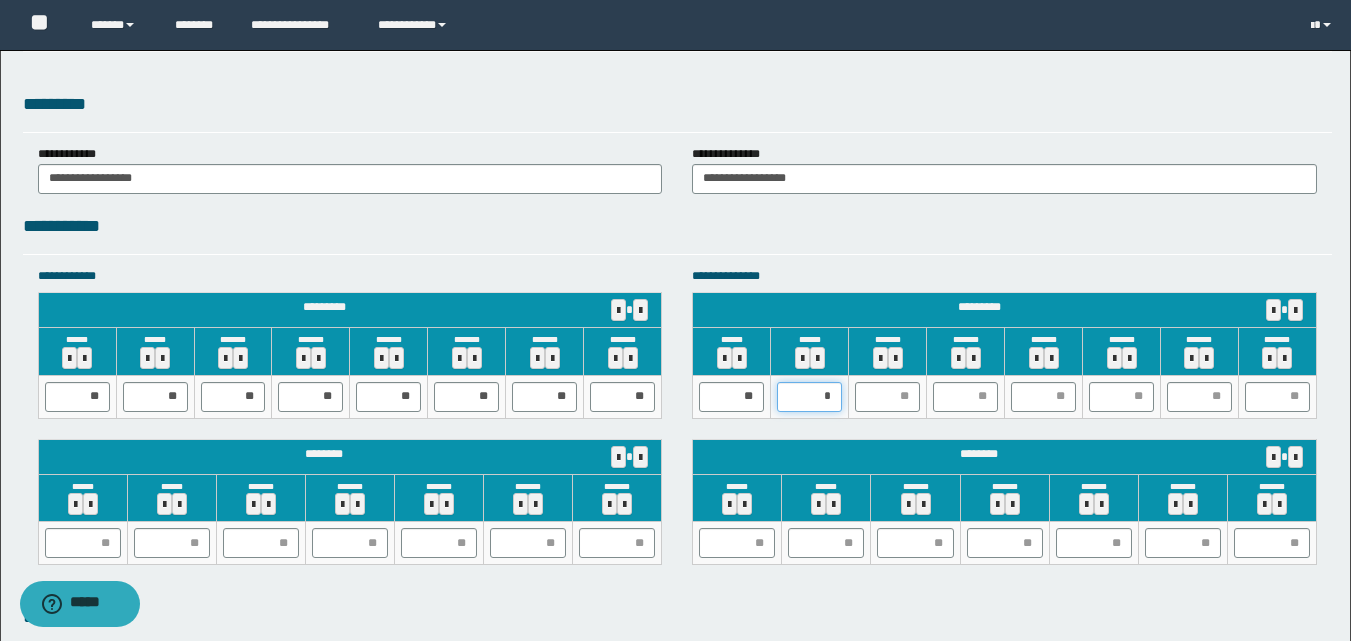 type on "**" 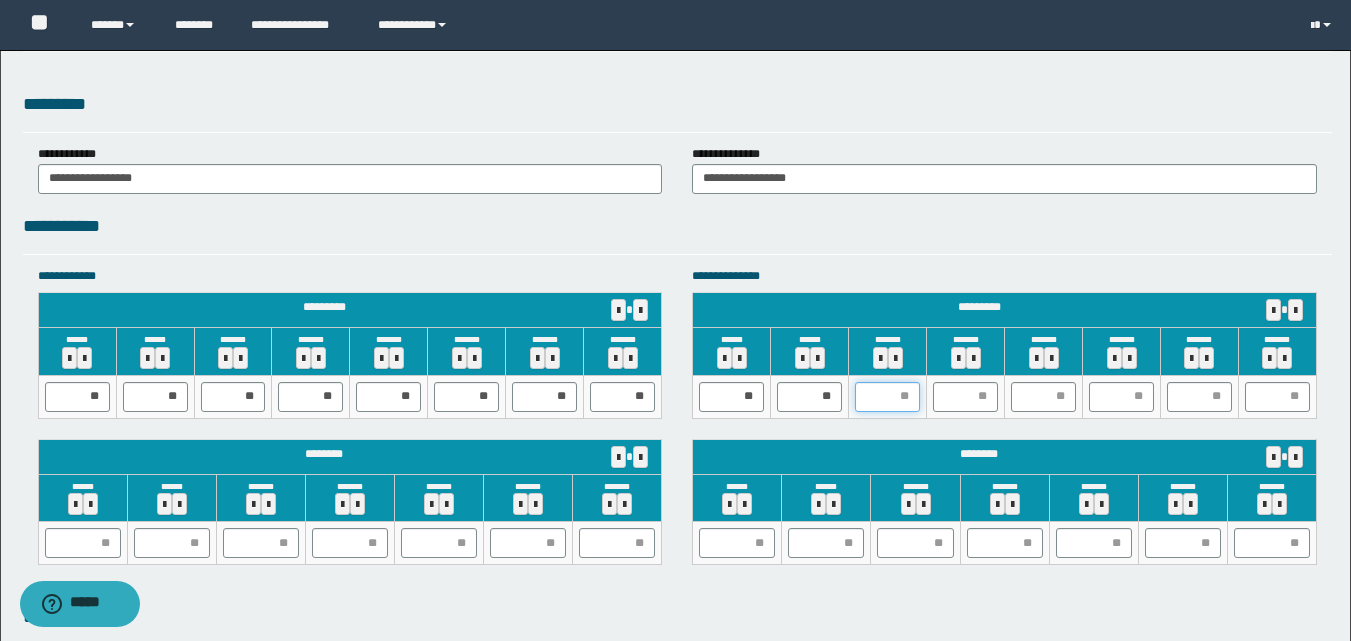 click at bounding box center (887, 397) 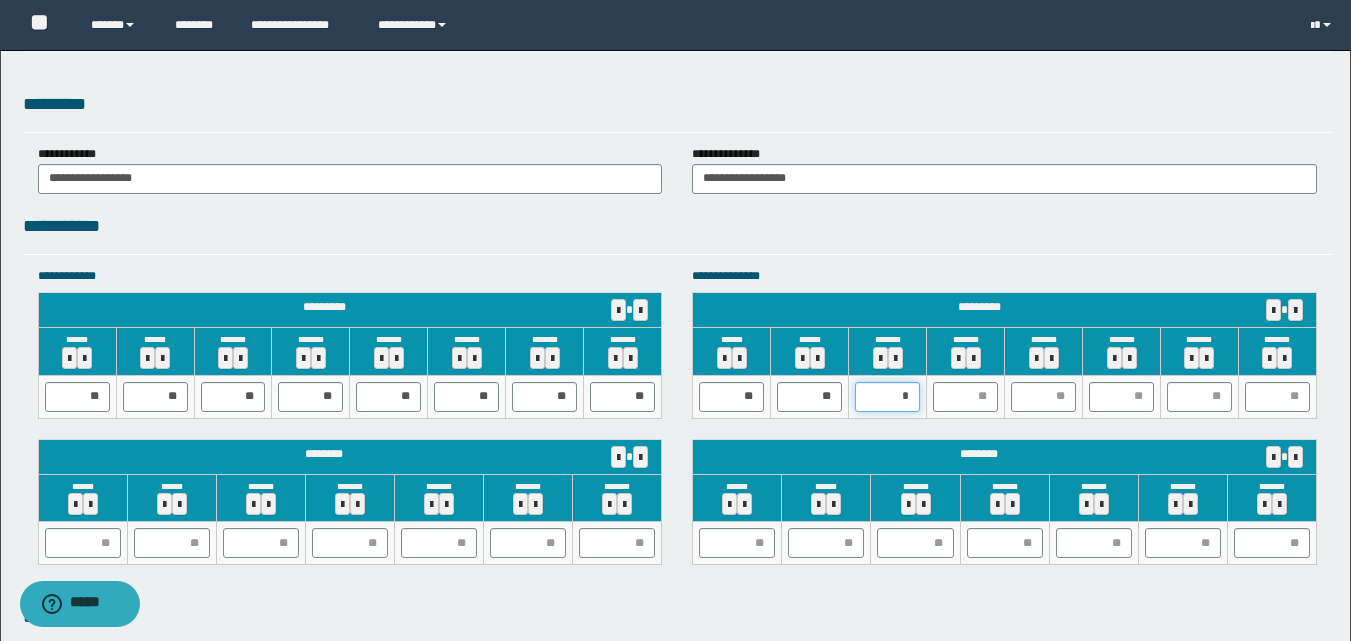 type on "**" 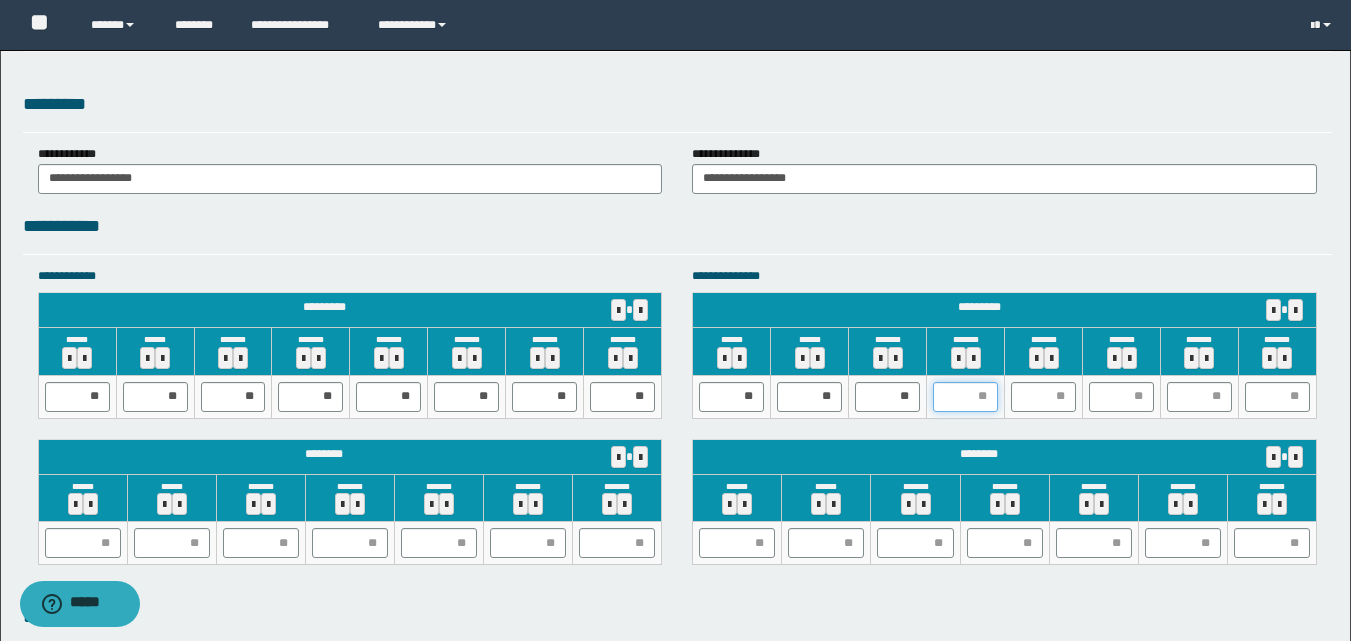 click at bounding box center [965, 397] 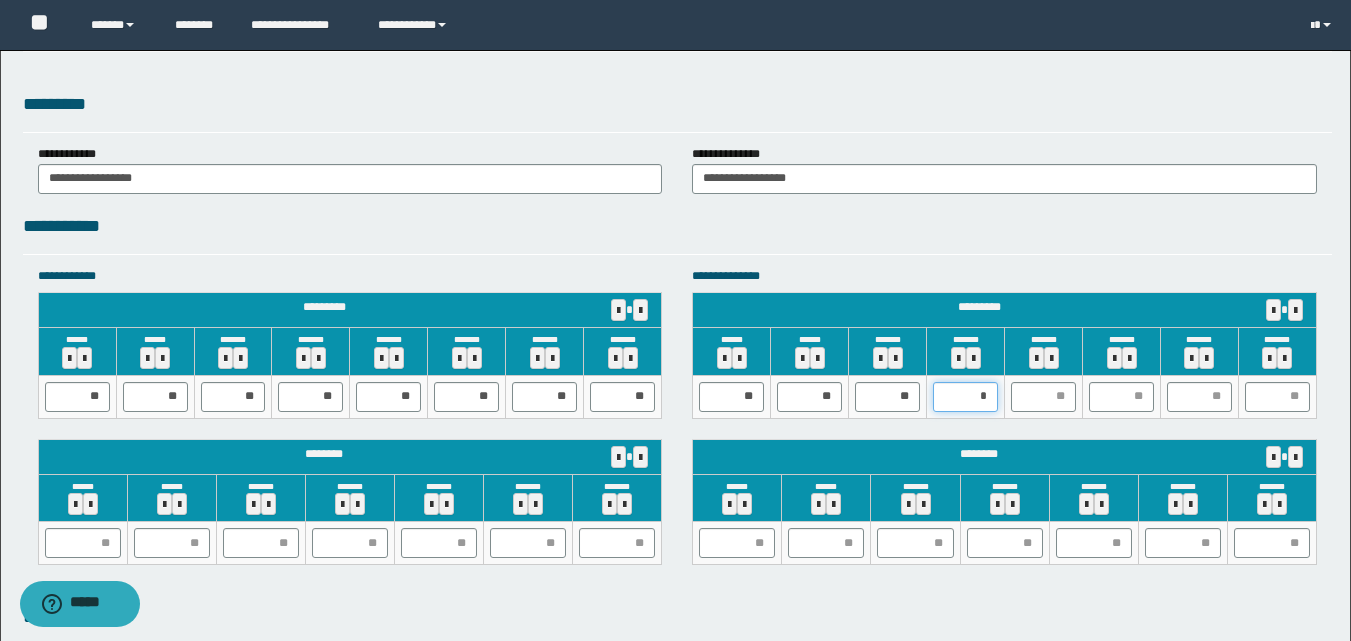 type on "**" 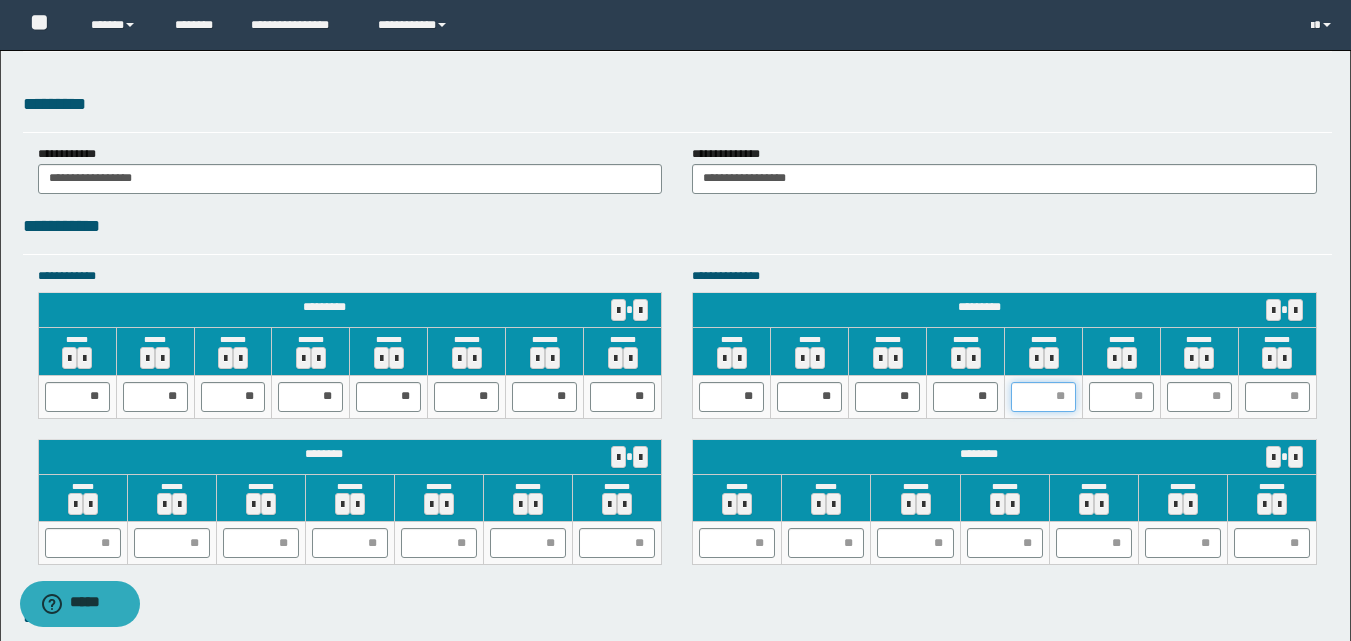 click at bounding box center [1043, 397] 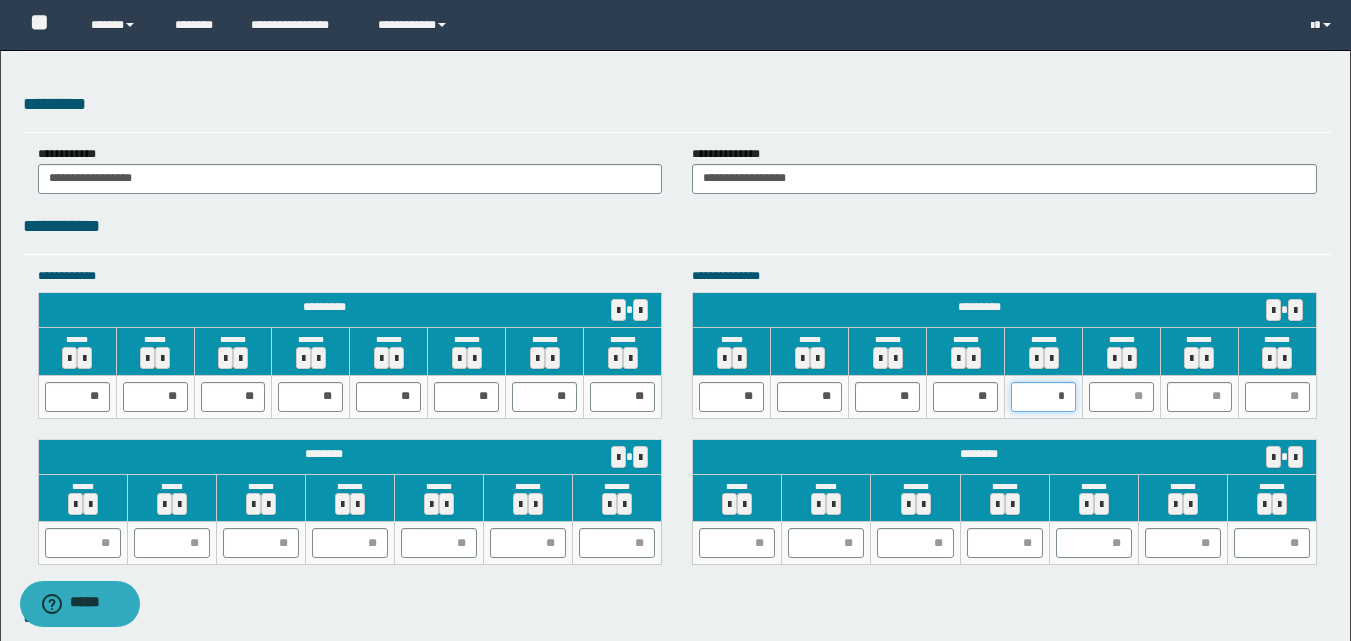 type on "**" 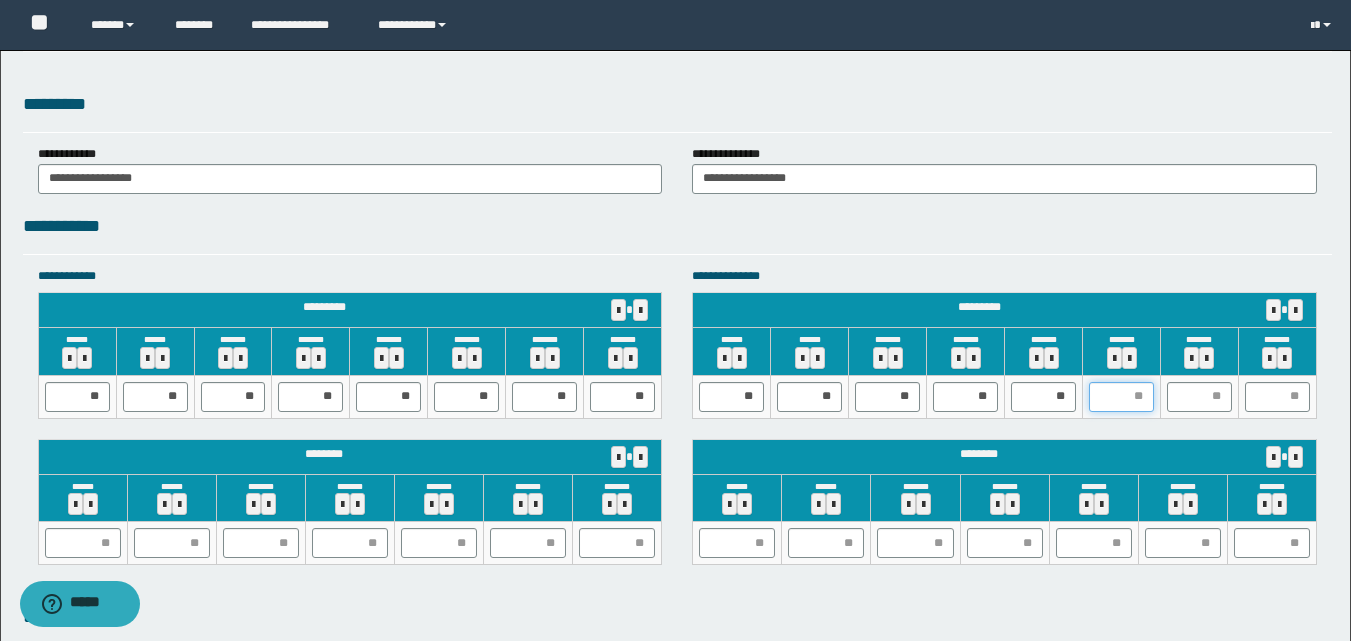 click at bounding box center [1121, 397] 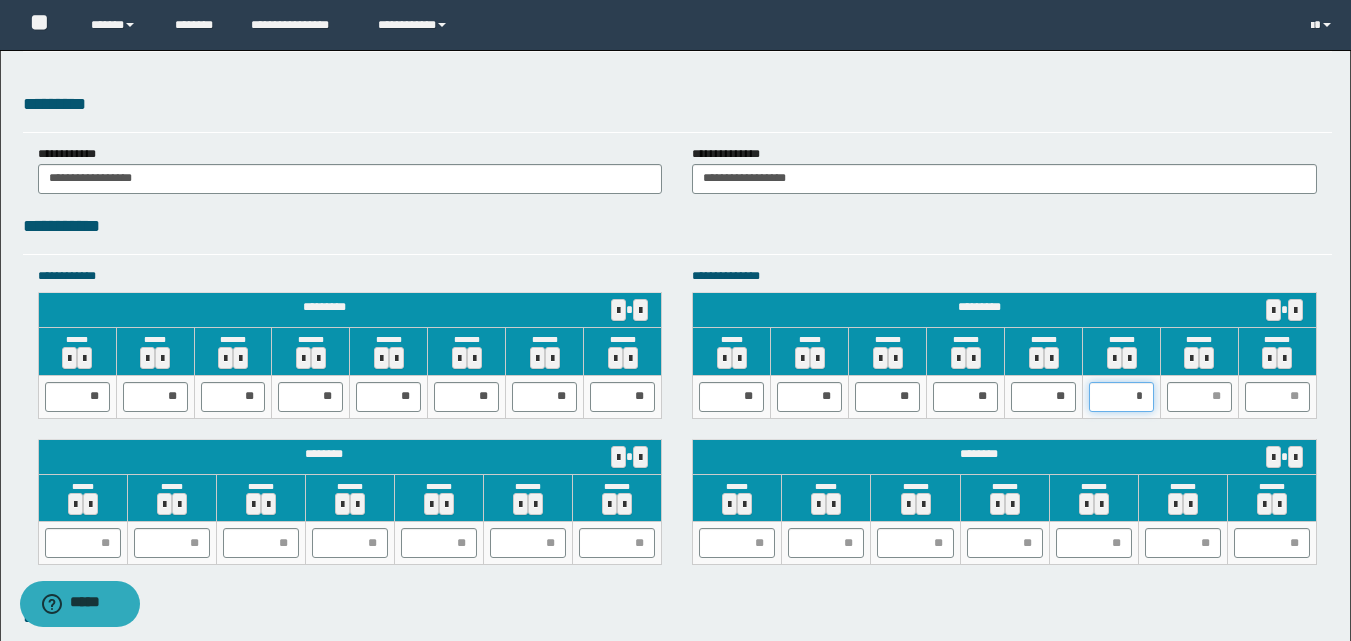 type on "**" 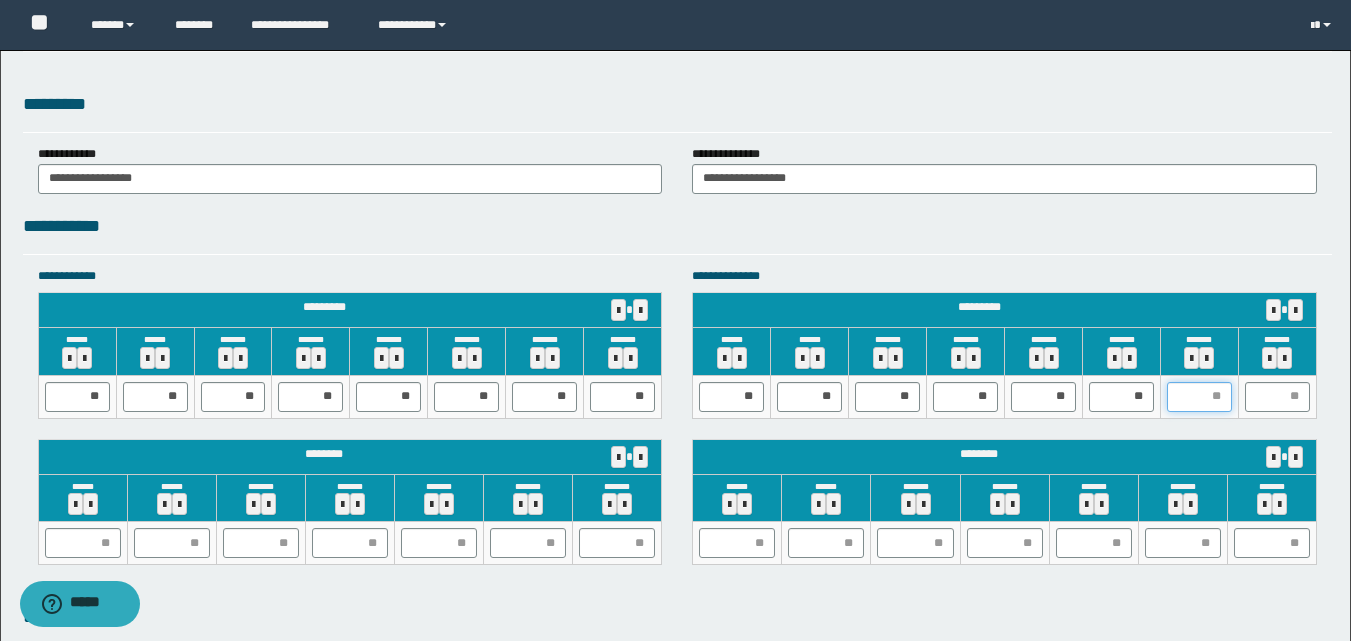 click at bounding box center [1199, 397] 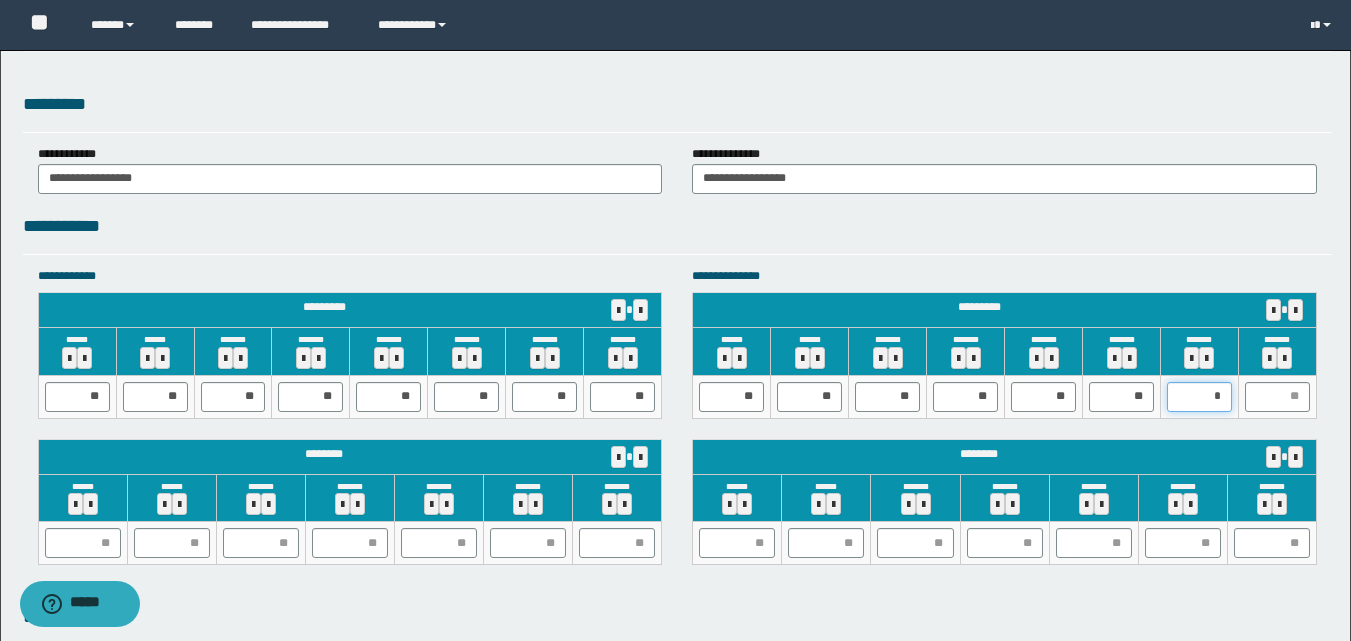 type on "**" 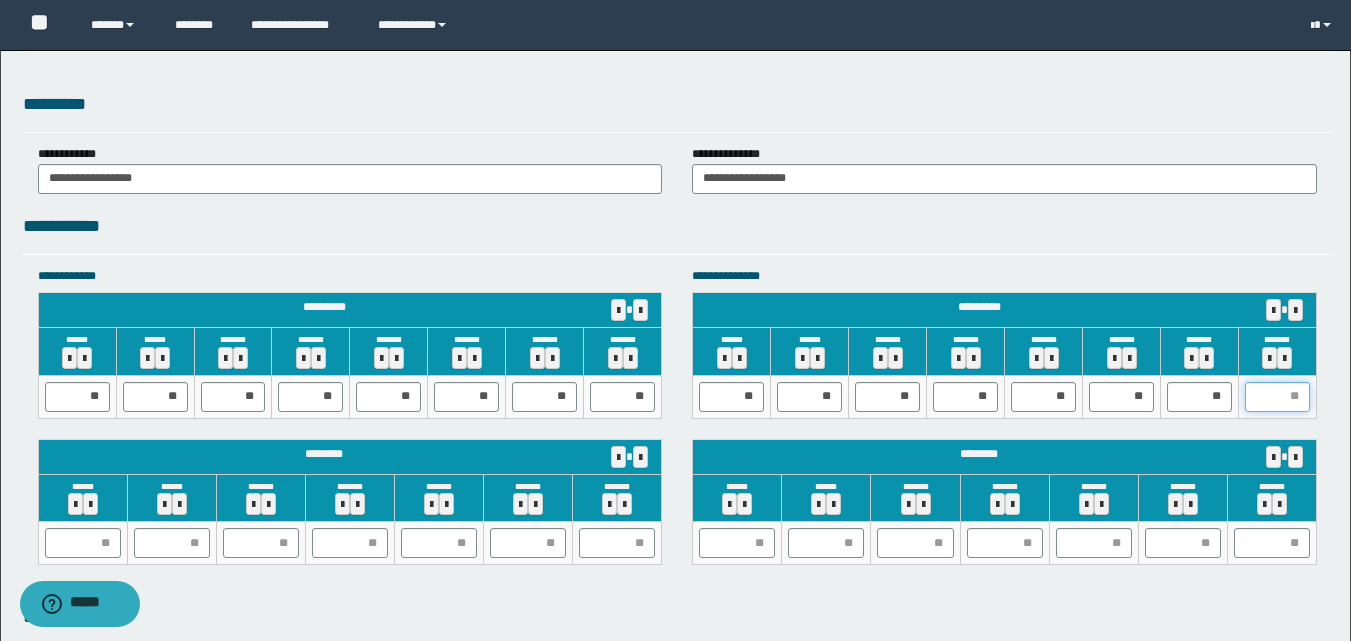 click at bounding box center (1277, 397) 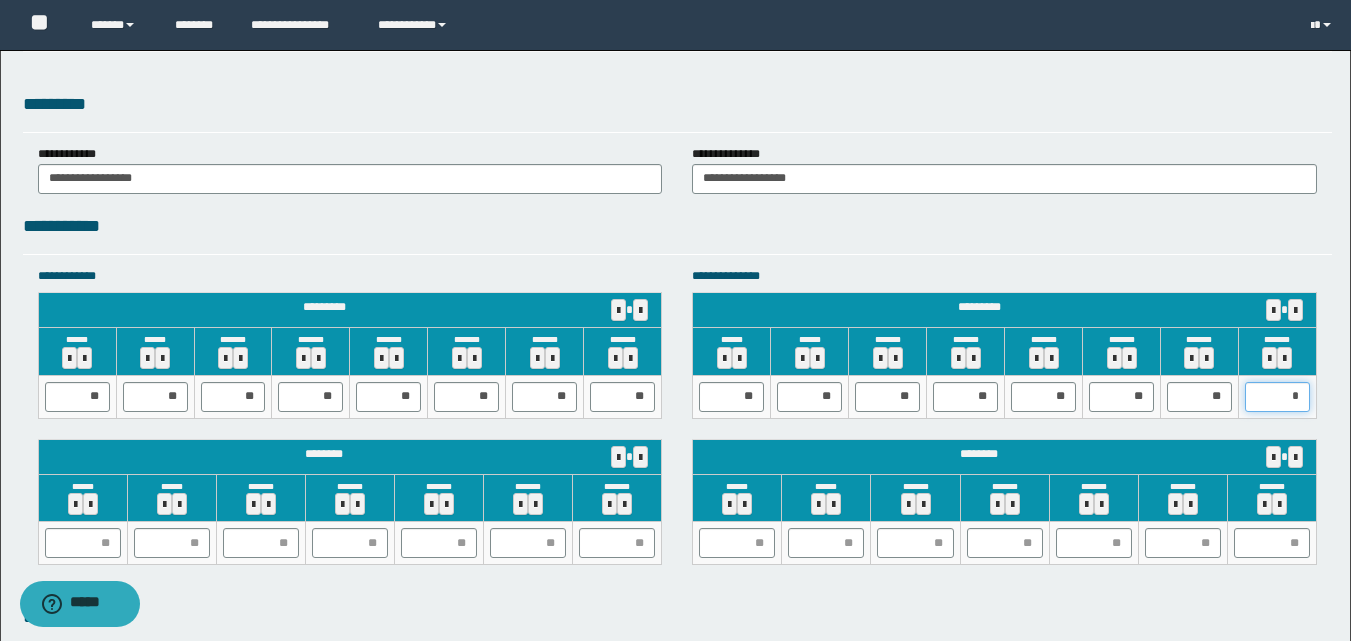 type on "**" 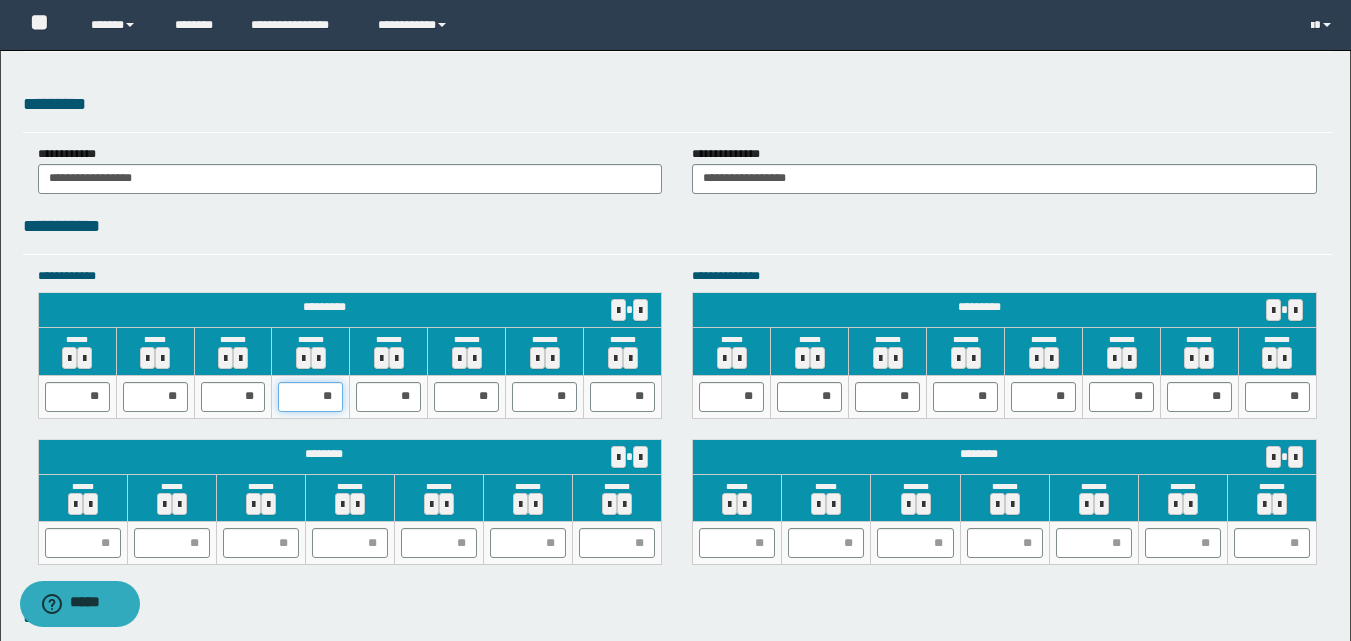 click on "**" at bounding box center (310, 397) 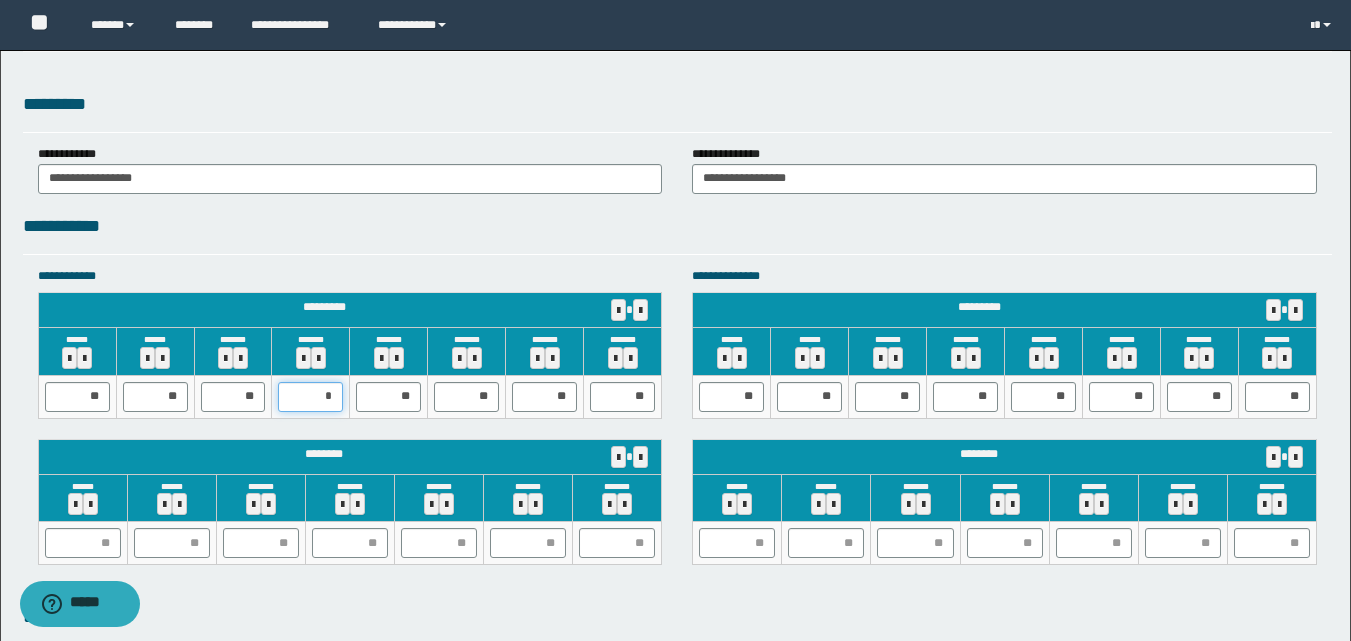 type on "**" 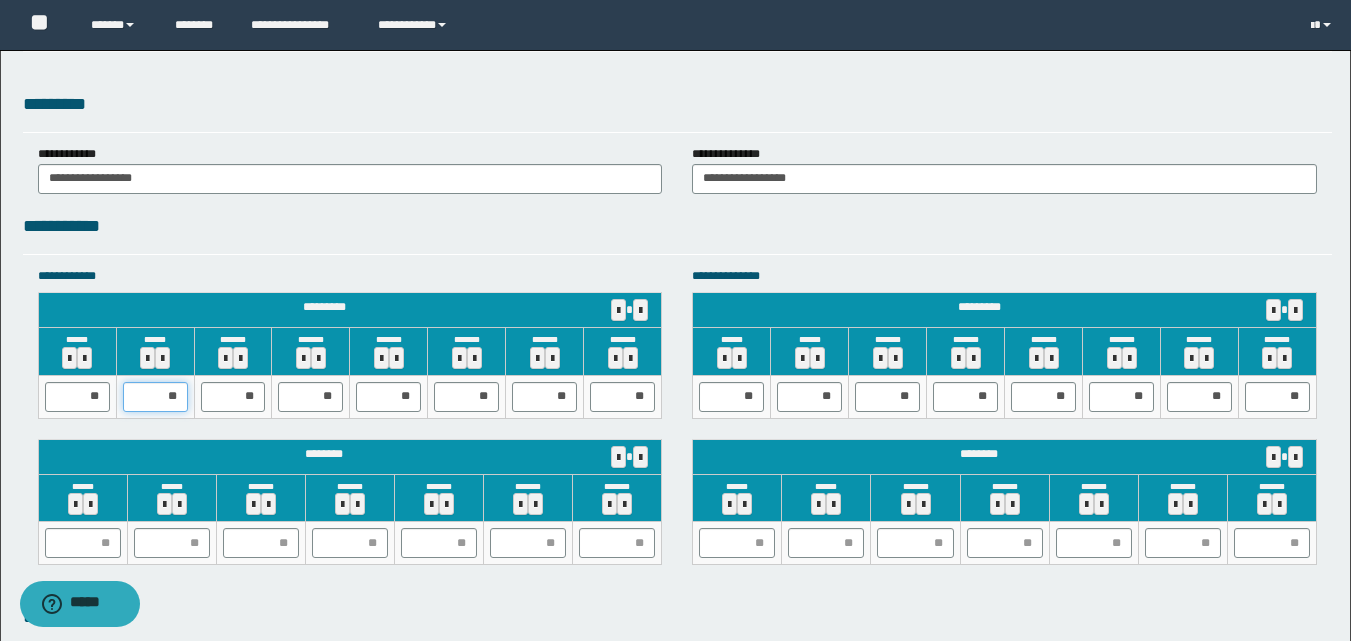 click on "**" at bounding box center (155, 397) 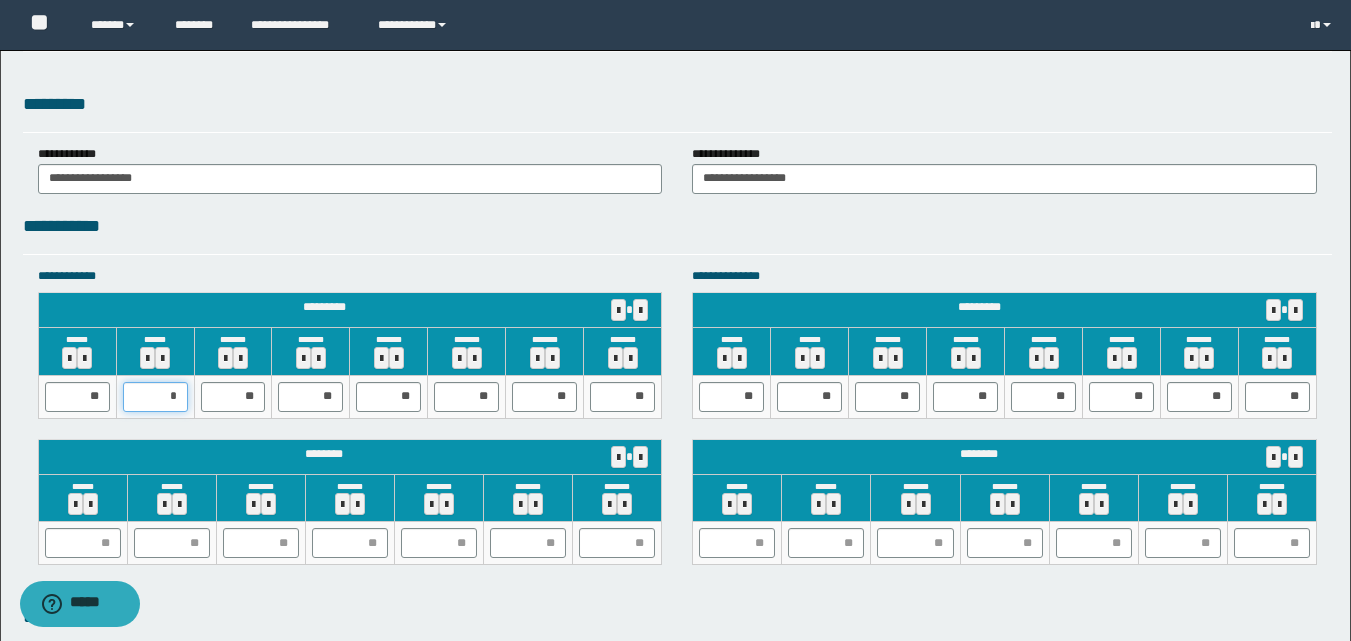 type on "**" 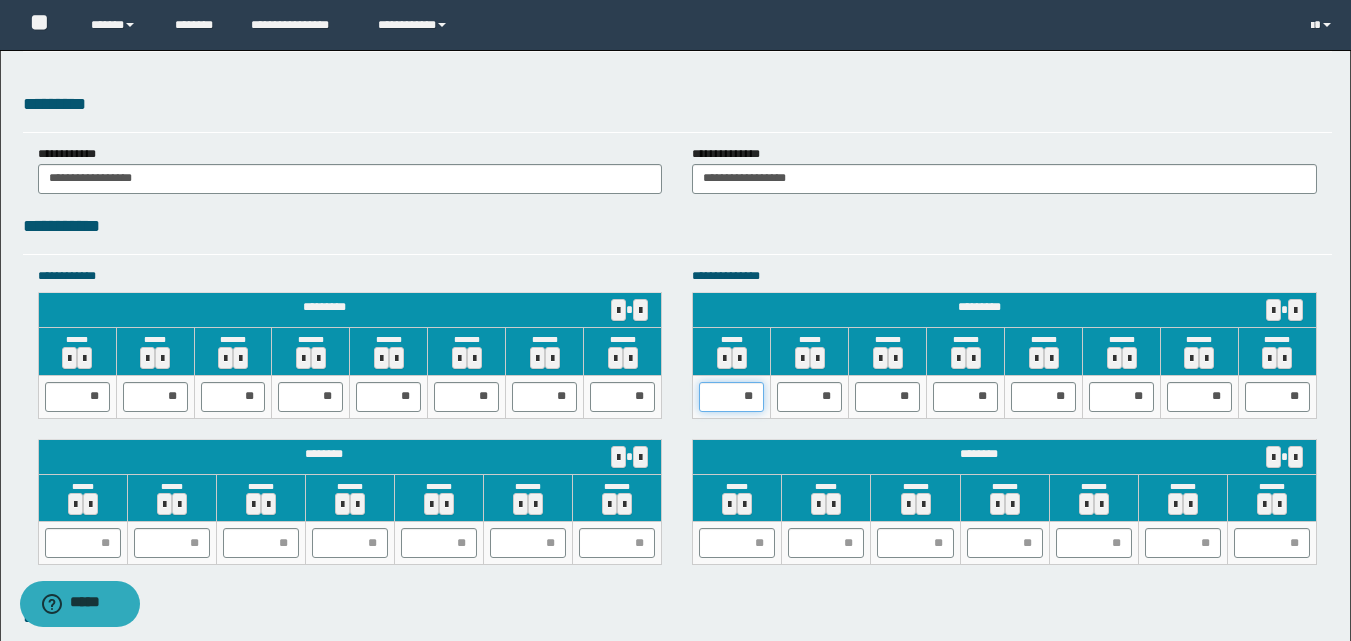 click on "**" at bounding box center (731, 397) 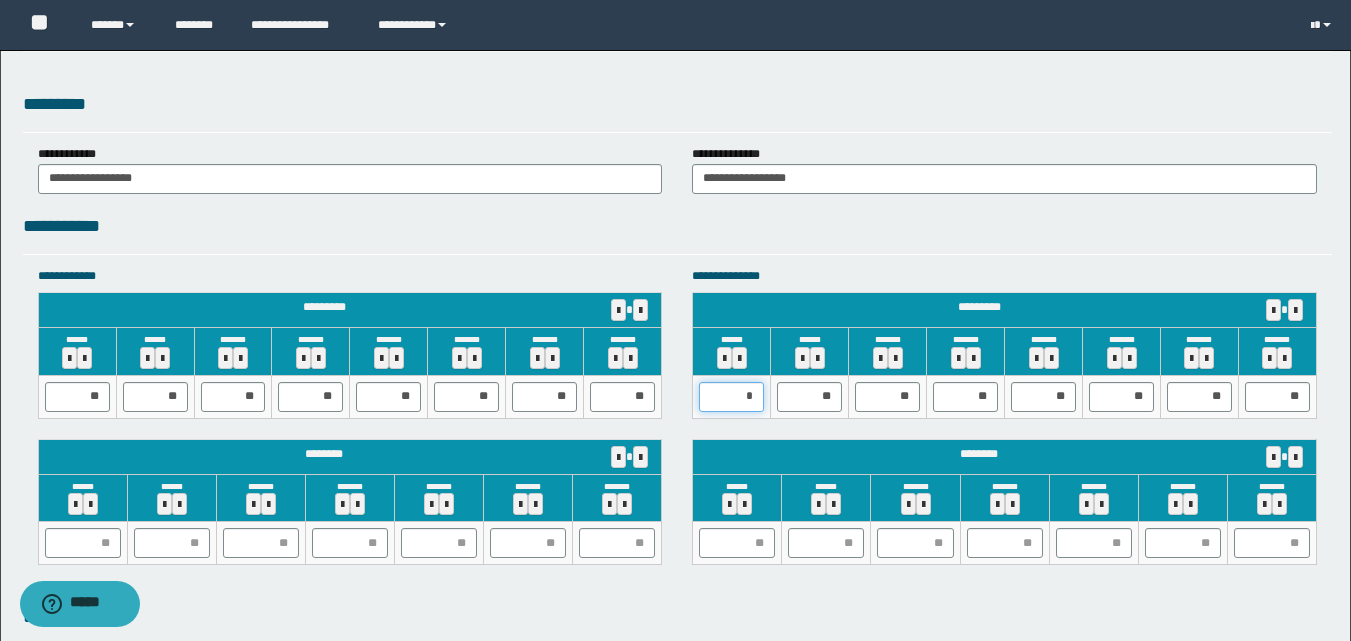 type on "**" 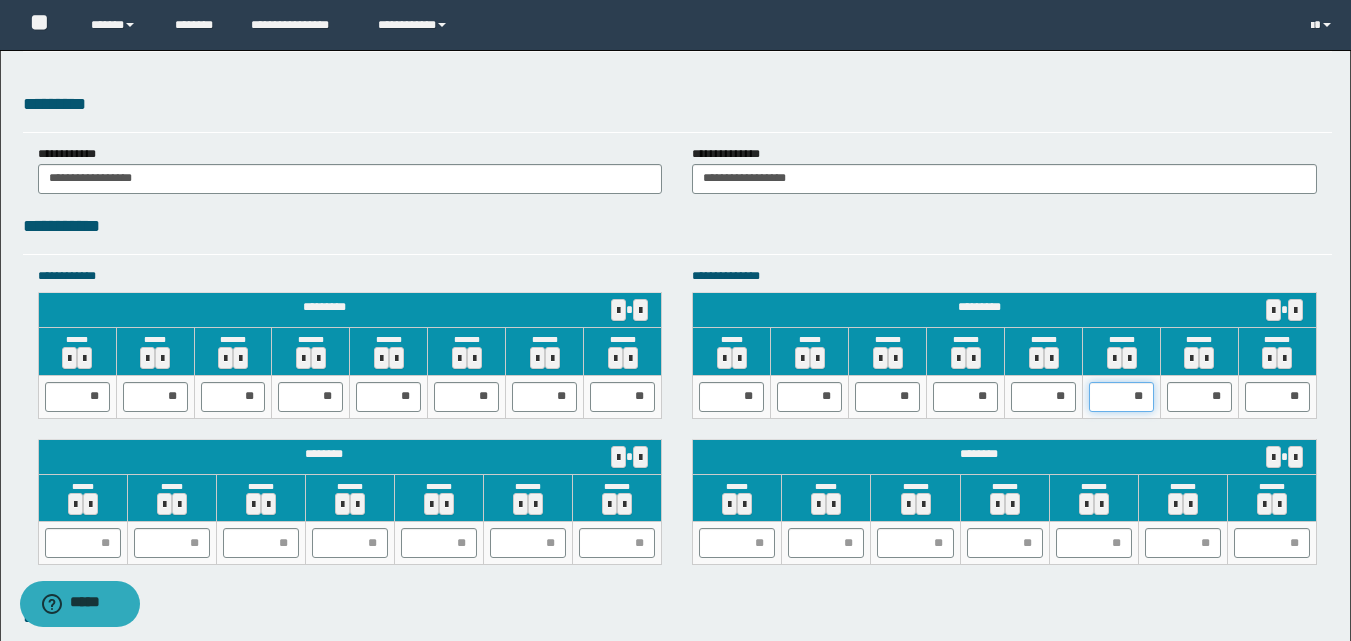 click on "**" at bounding box center [1121, 397] 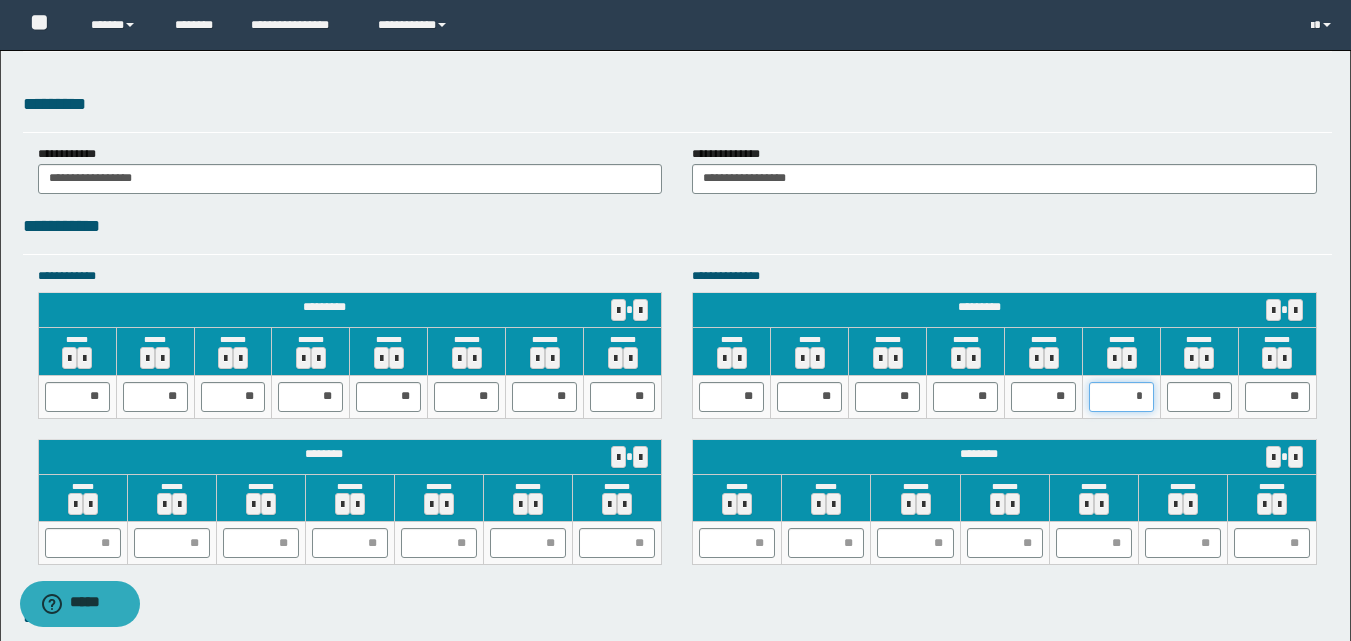 type on "**" 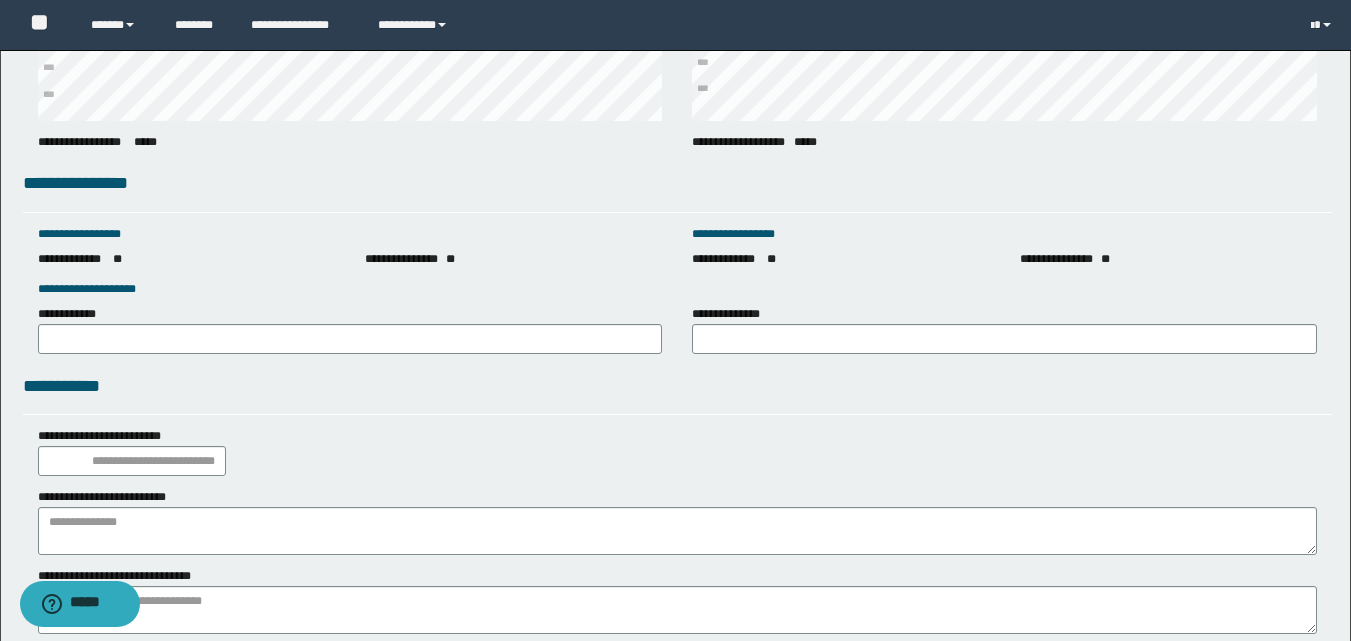scroll, scrollTop: 2738, scrollLeft: 0, axis: vertical 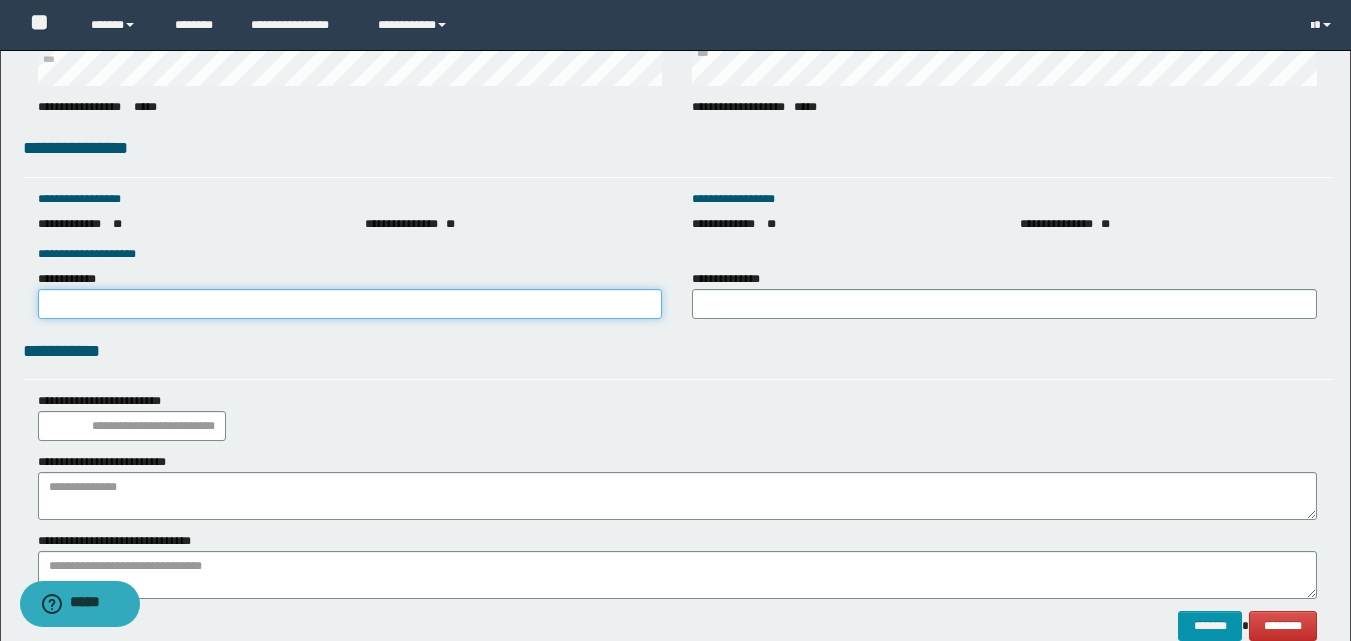 click on "**********" at bounding box center (350, 304) 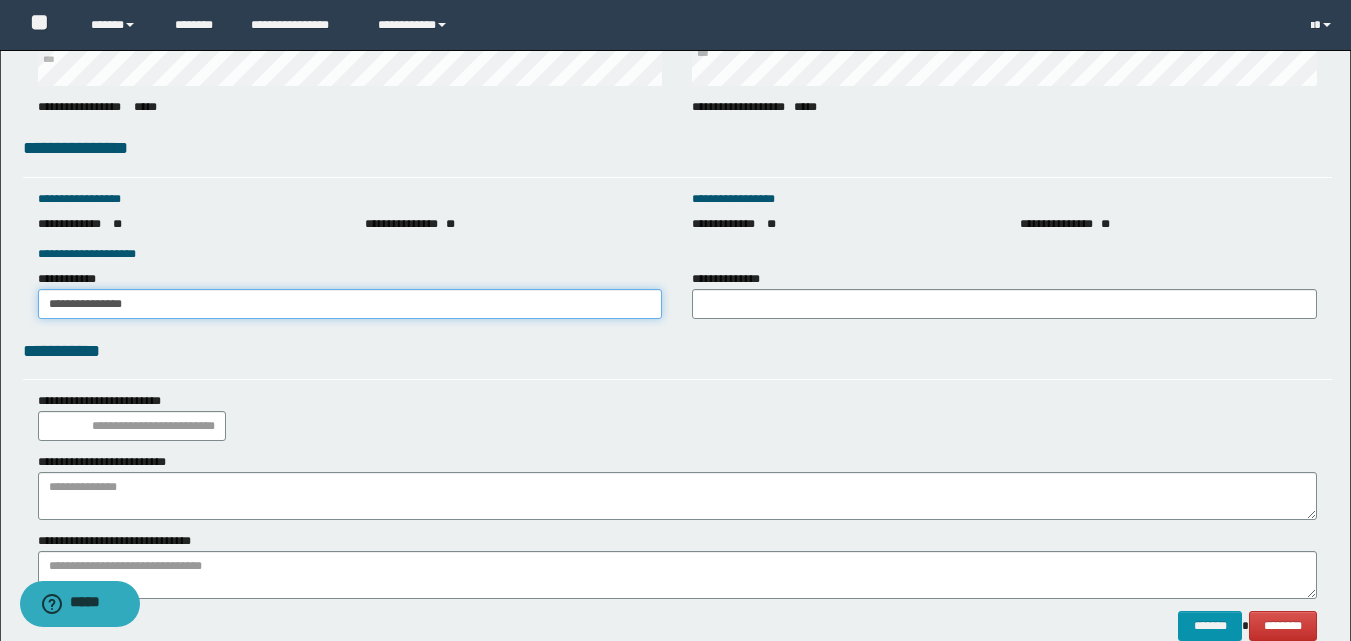 drag, startPoint x: 195, startPoint y: 295, endPoint x: 0, endPoint y: 298, distance: 195.02307 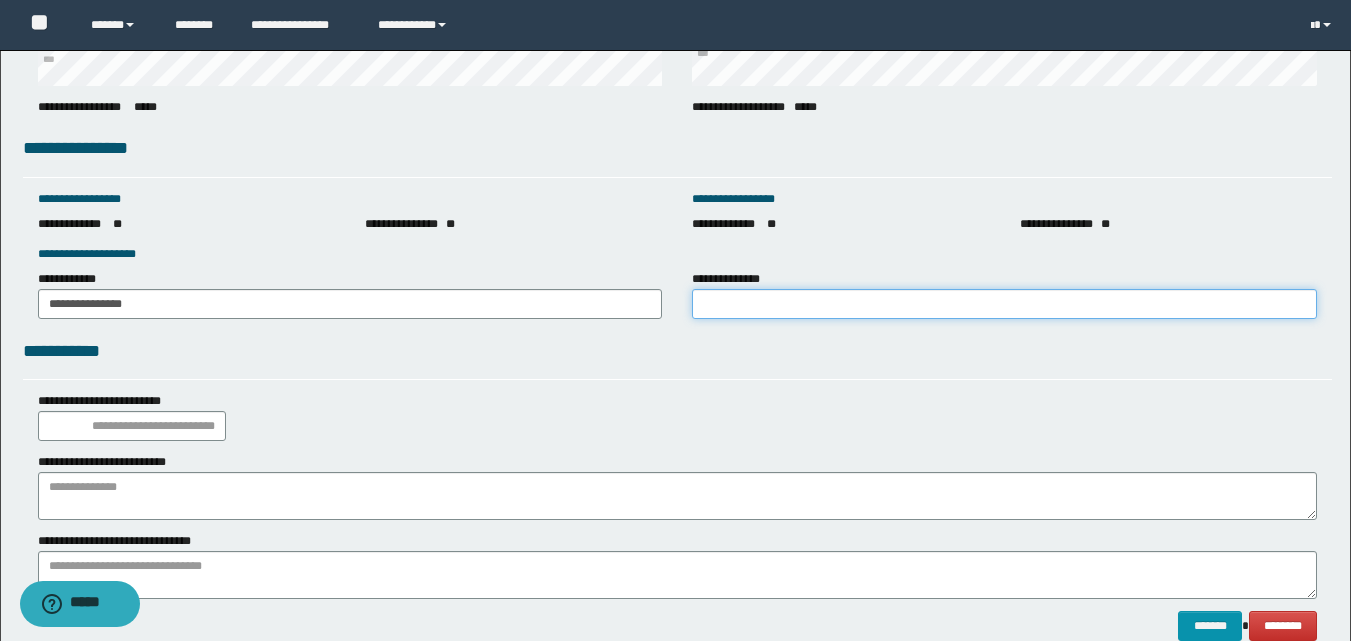 click on "**********" at bounding box center (1004, 304) 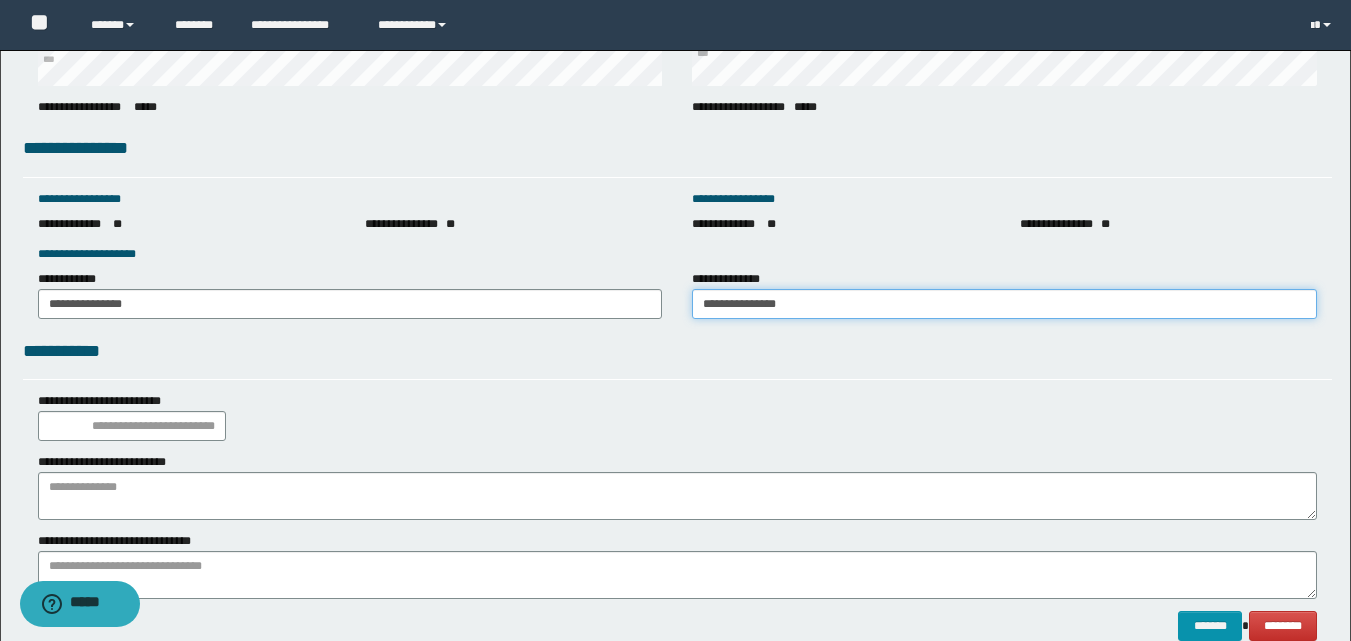 type on "**********" 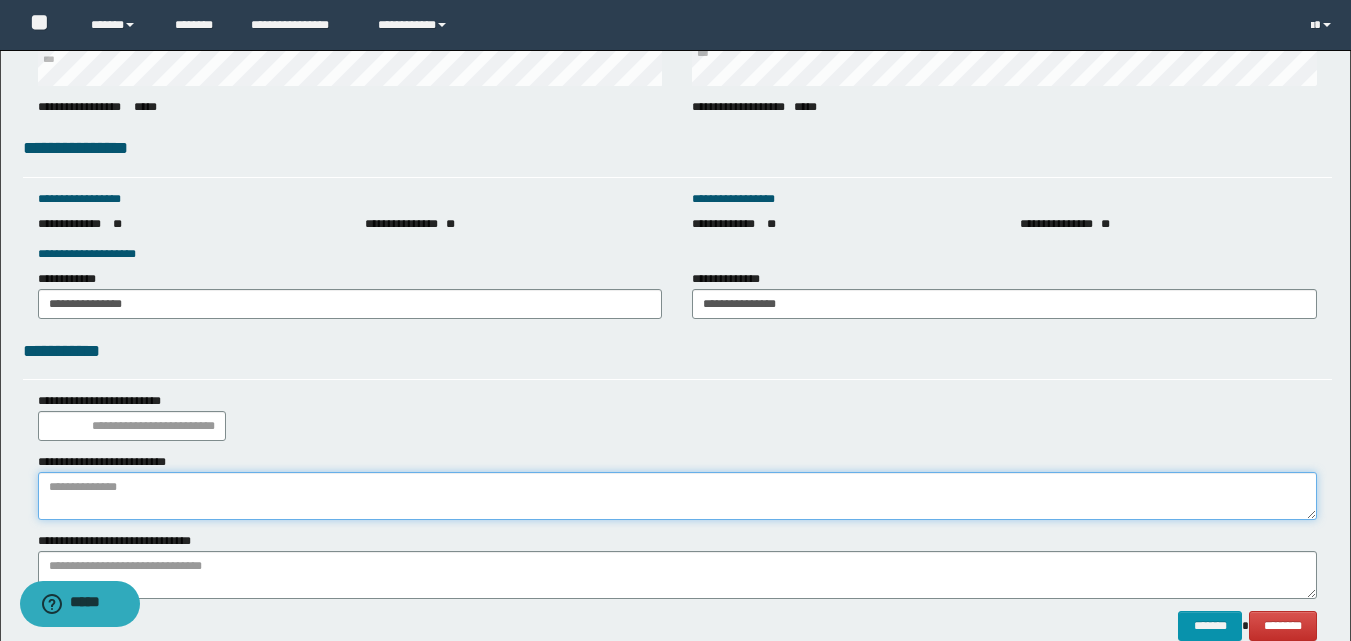 click at bounding box center (677, 496) 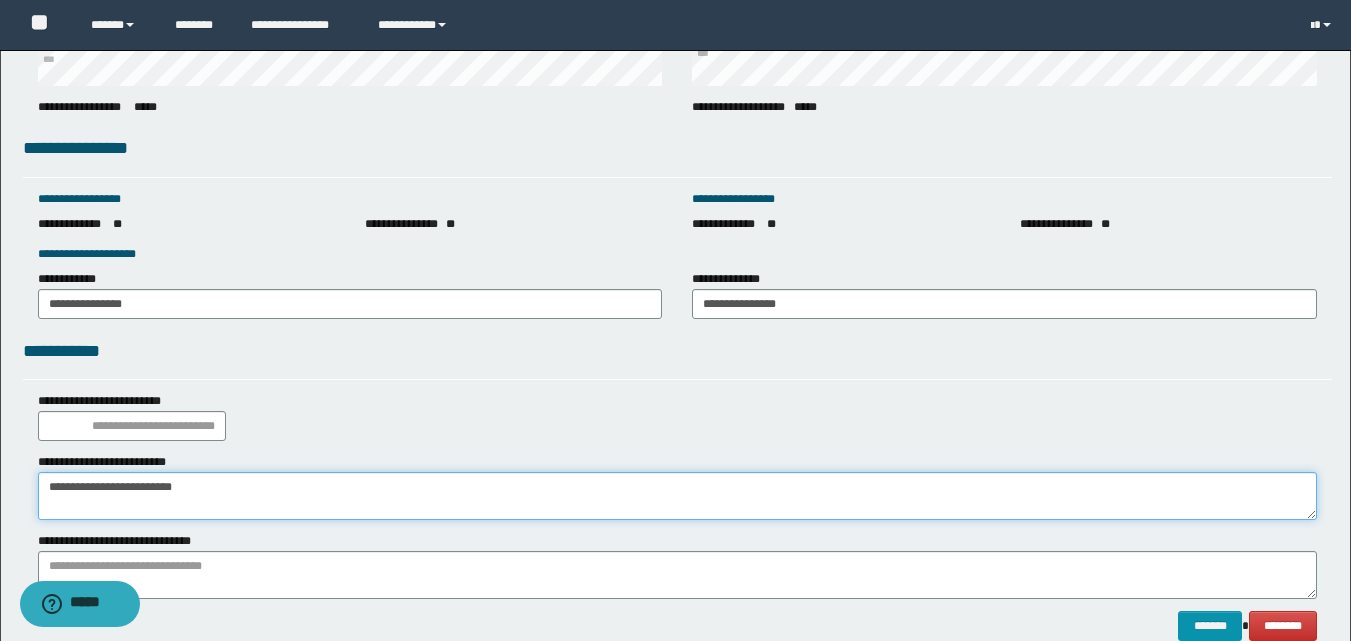 type on "**********" 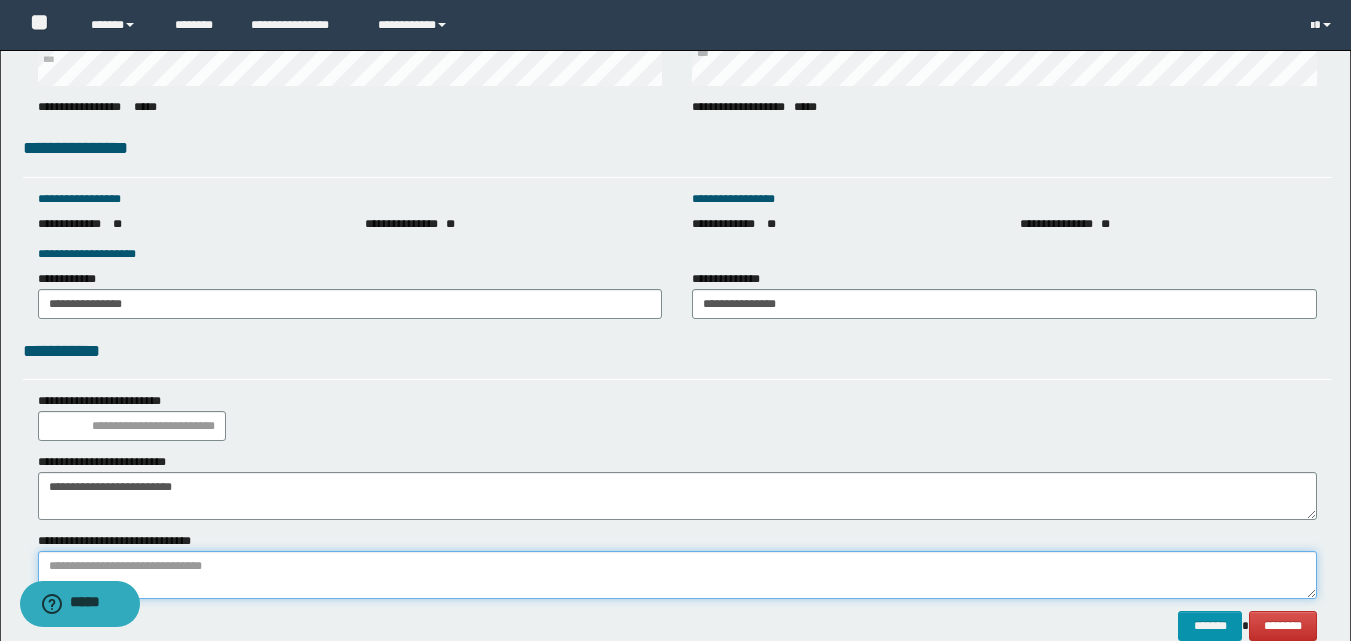 click at bounding box center [677, 575] 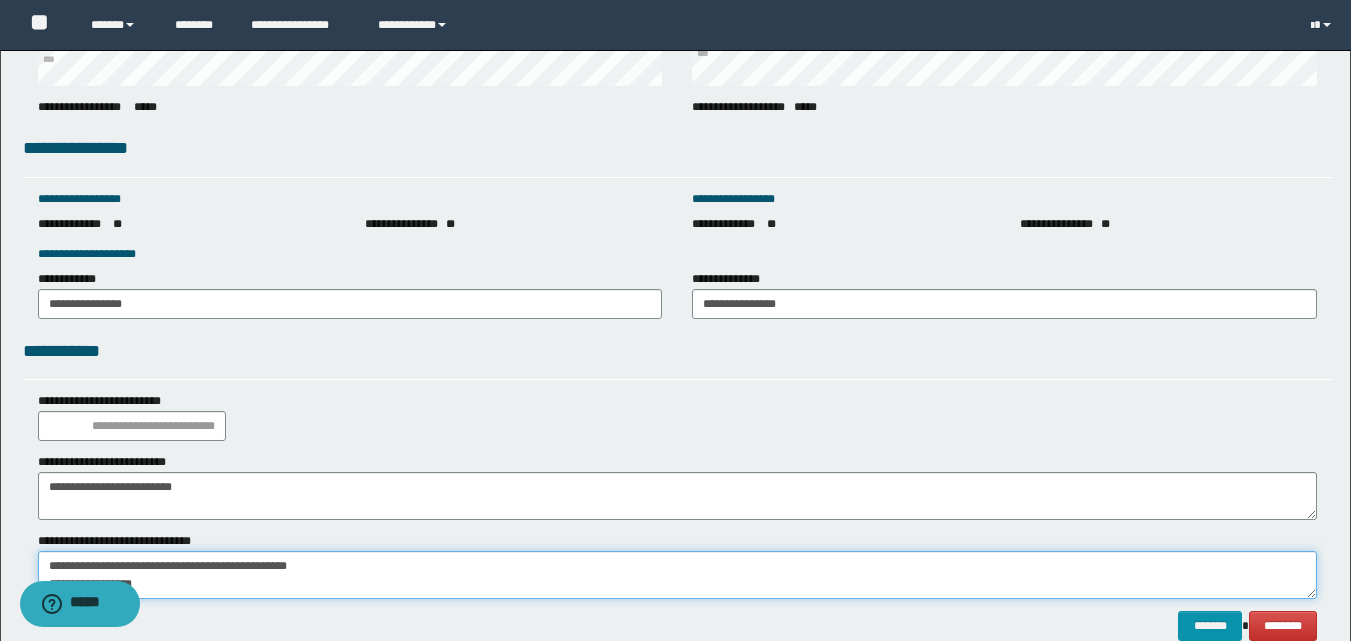 scroll, scrollTop: 0, scrollLeft: 0, axis: both 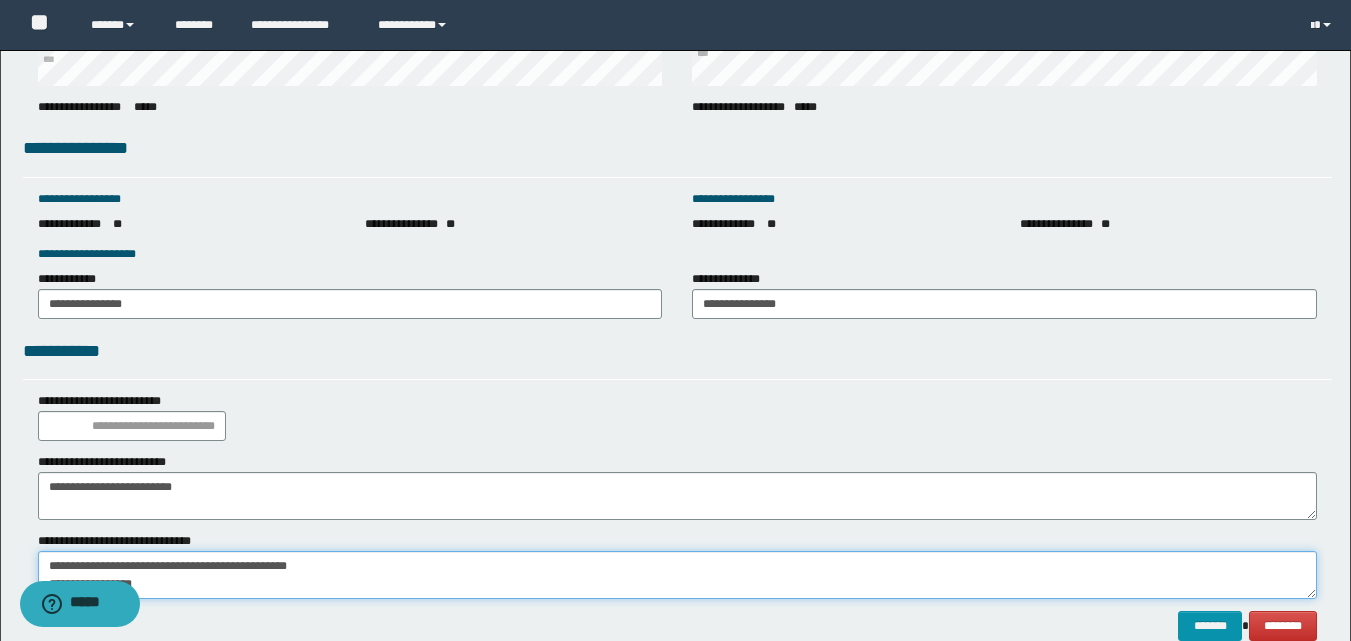 type on "**********" 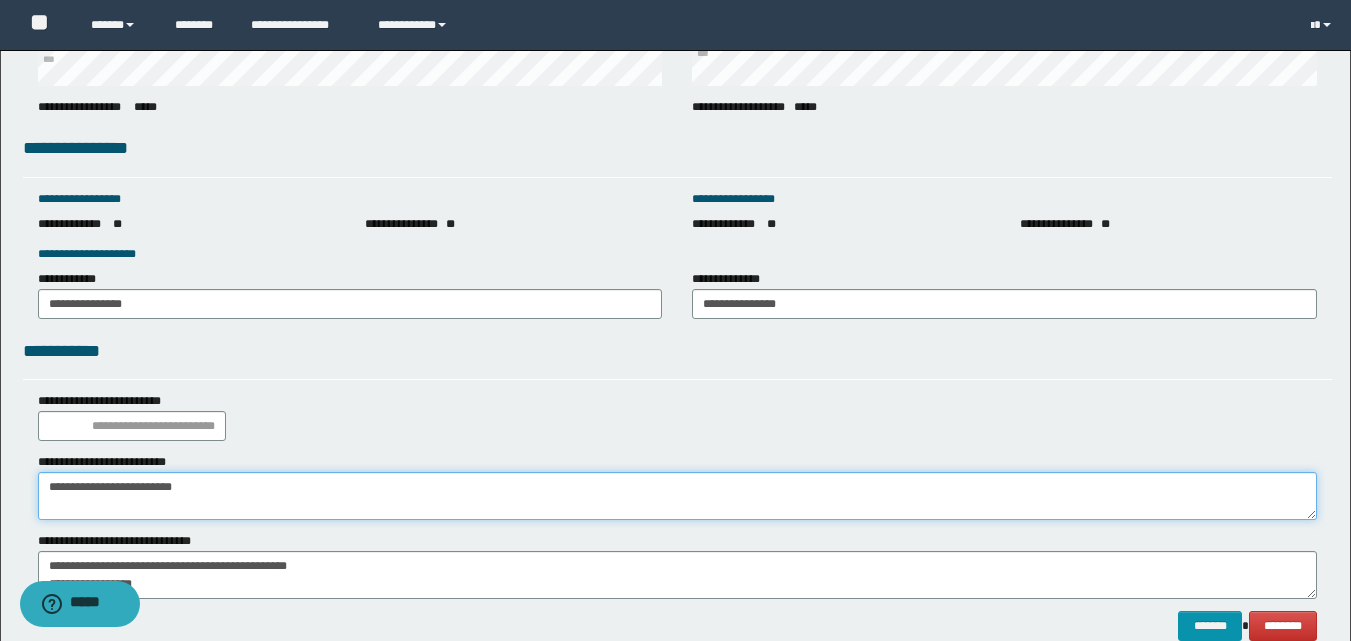 drag, startPoint x: 250, startPoint y: 489, endPoint x: 0, endPoint y: 459, distance: 251.79356 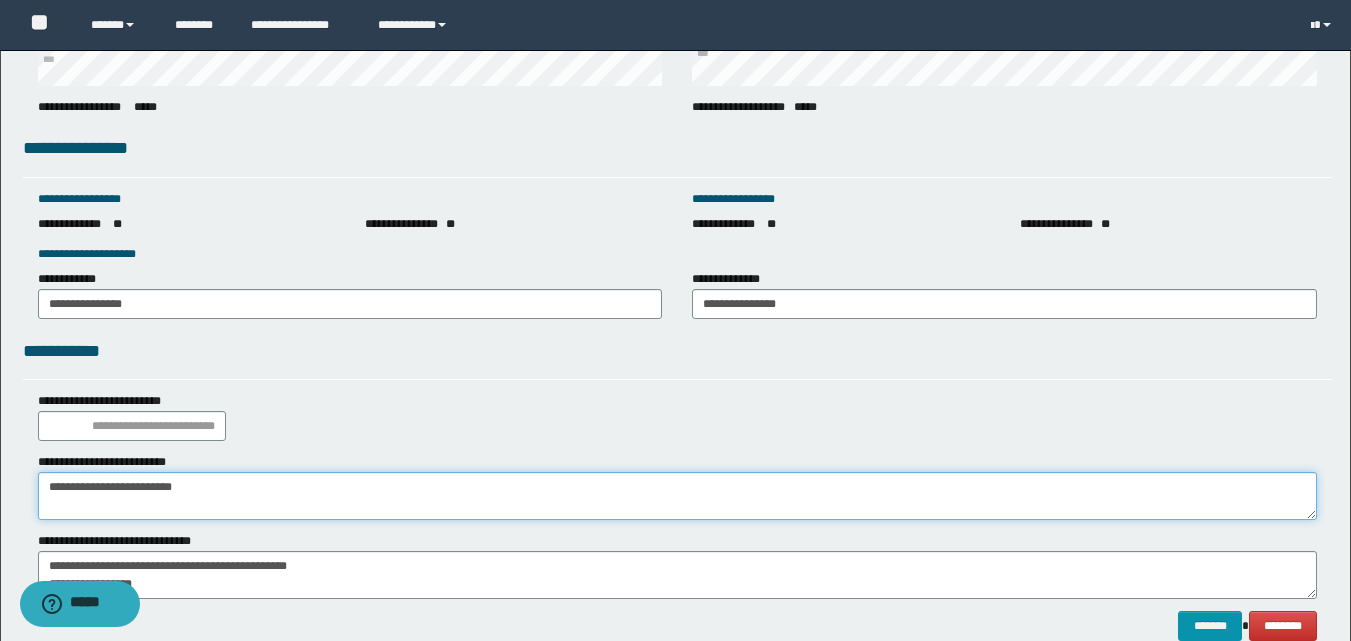 click on "**********" at bounding box center [675, -1008] 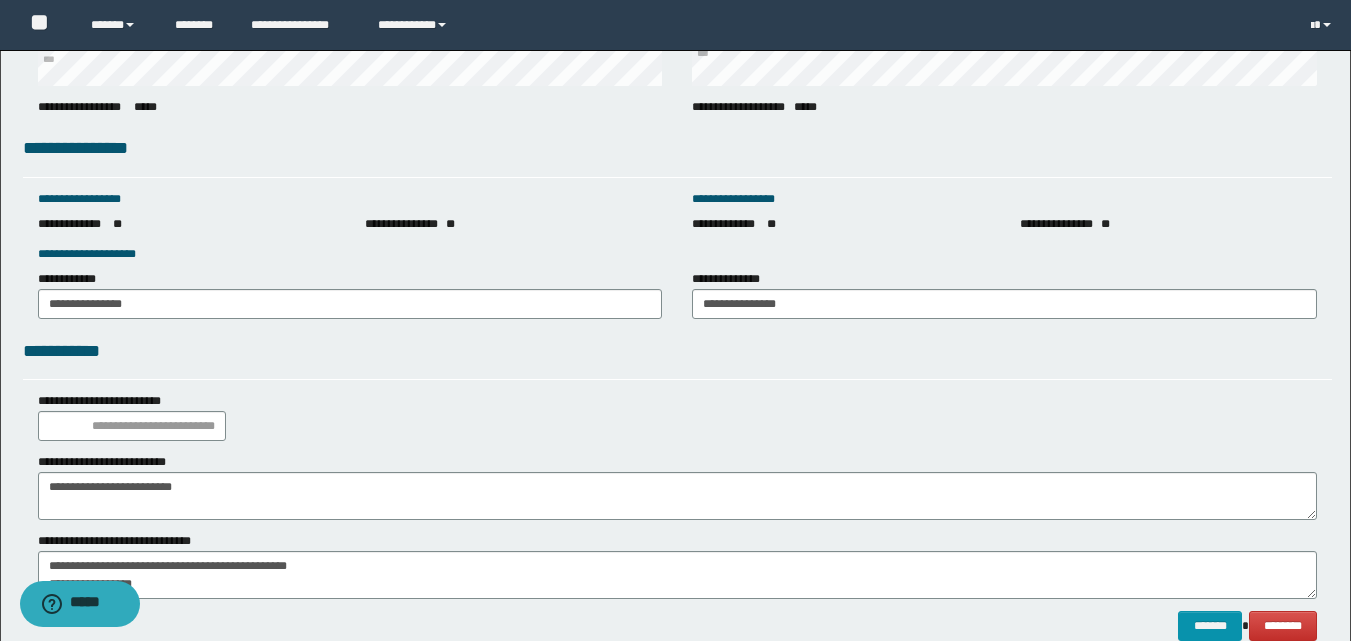 click on "**********" at bounding box center [675, -1008] 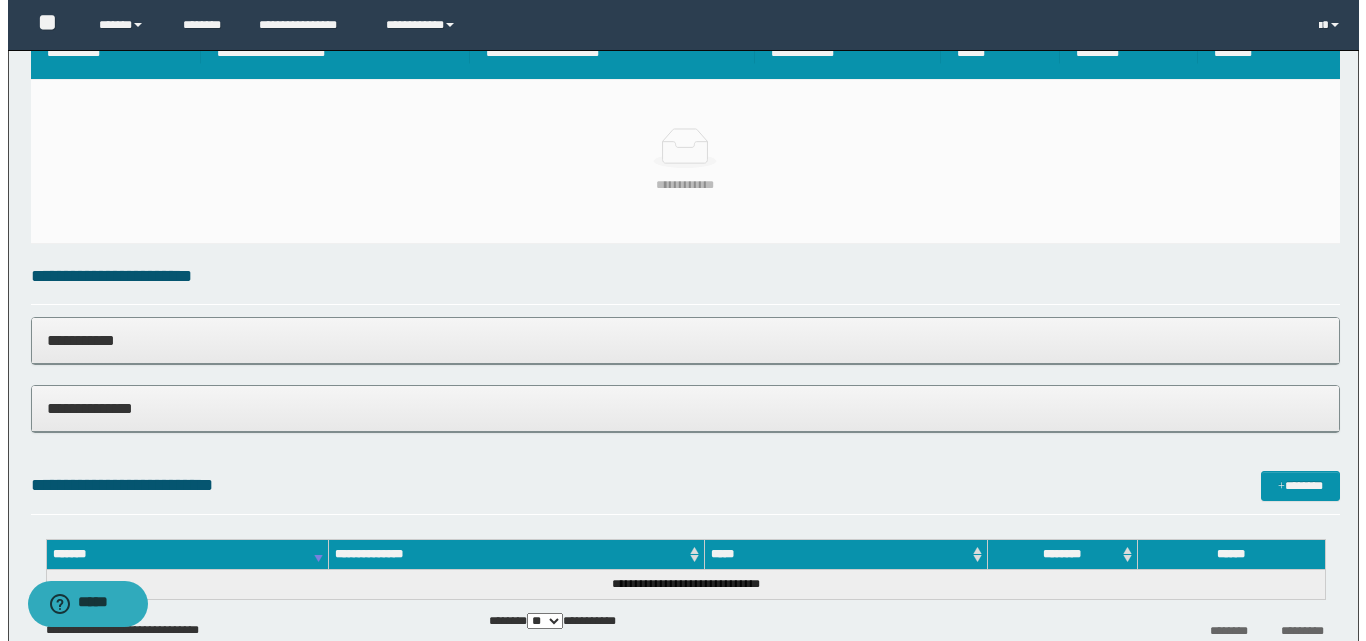 scroll, scrollTop: 403, scrollLeft: 0, axis: vertical 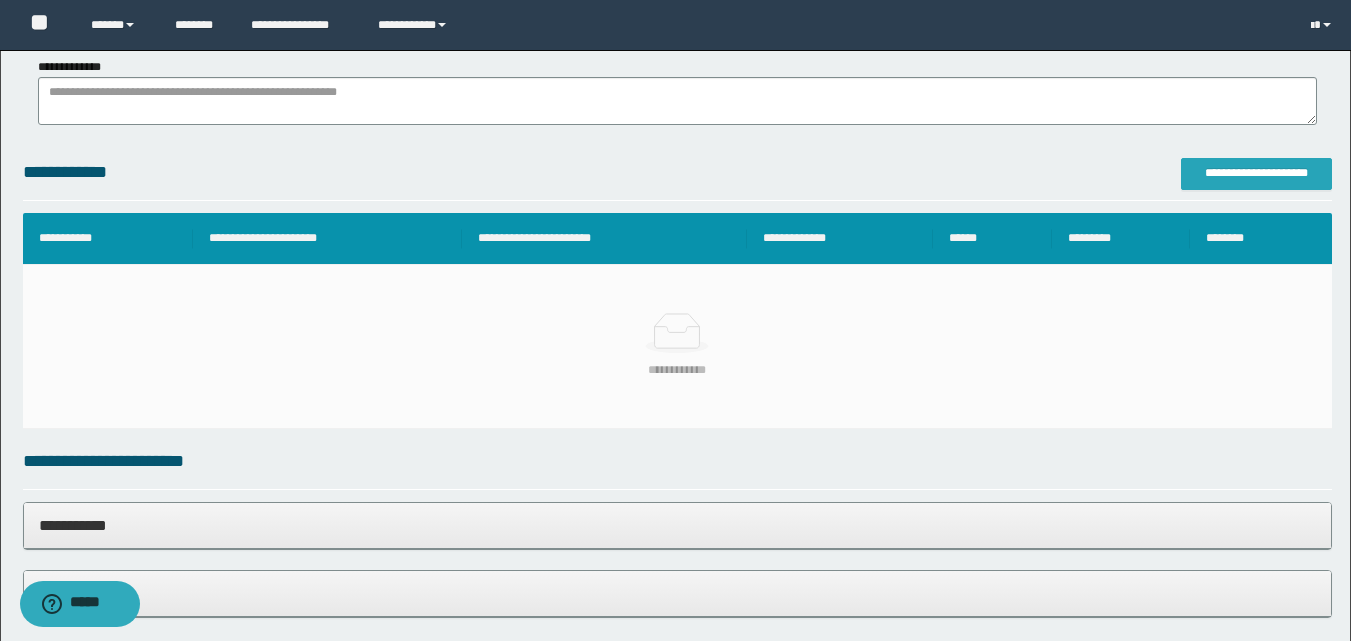 click on "**********" at bounding box center [1256, 174] 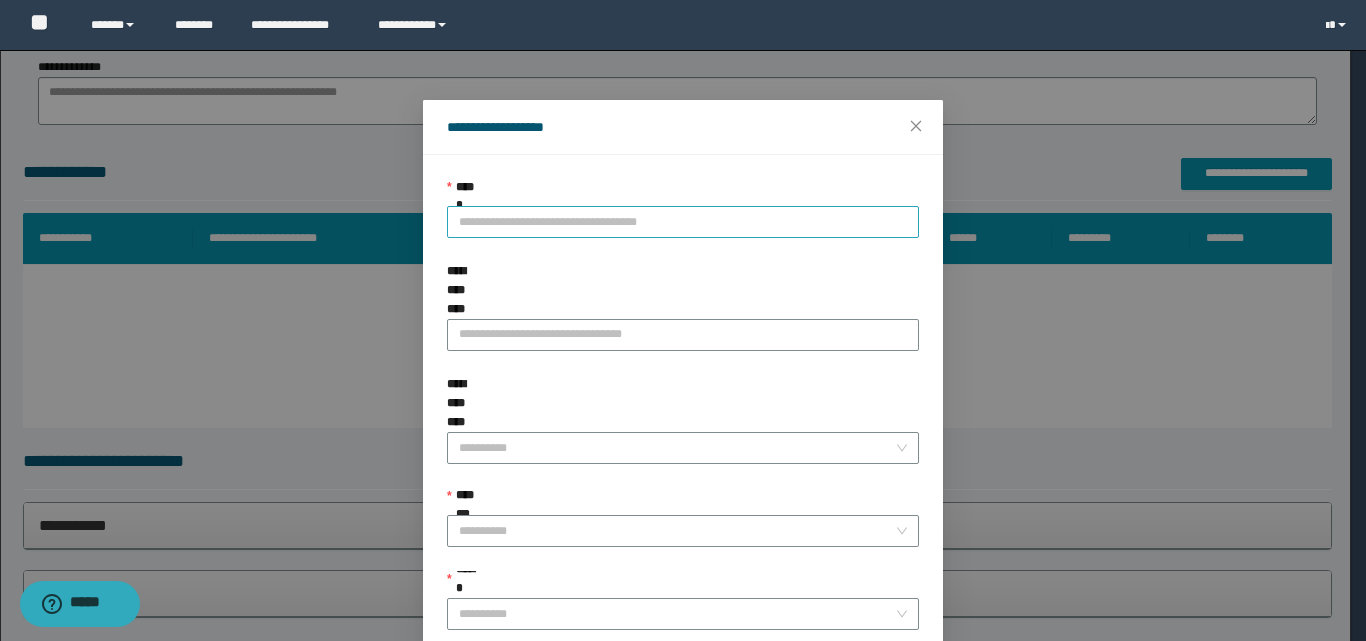 click on "**********" at bounding box center (683, 222) 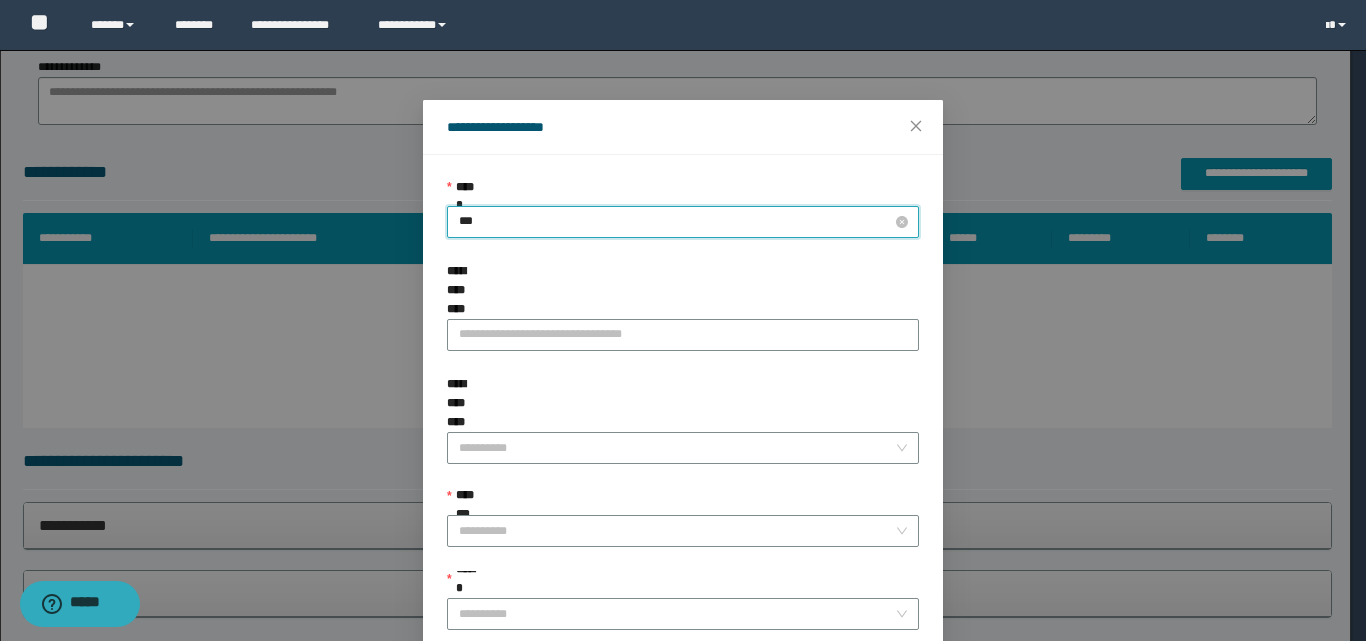 type on "****" 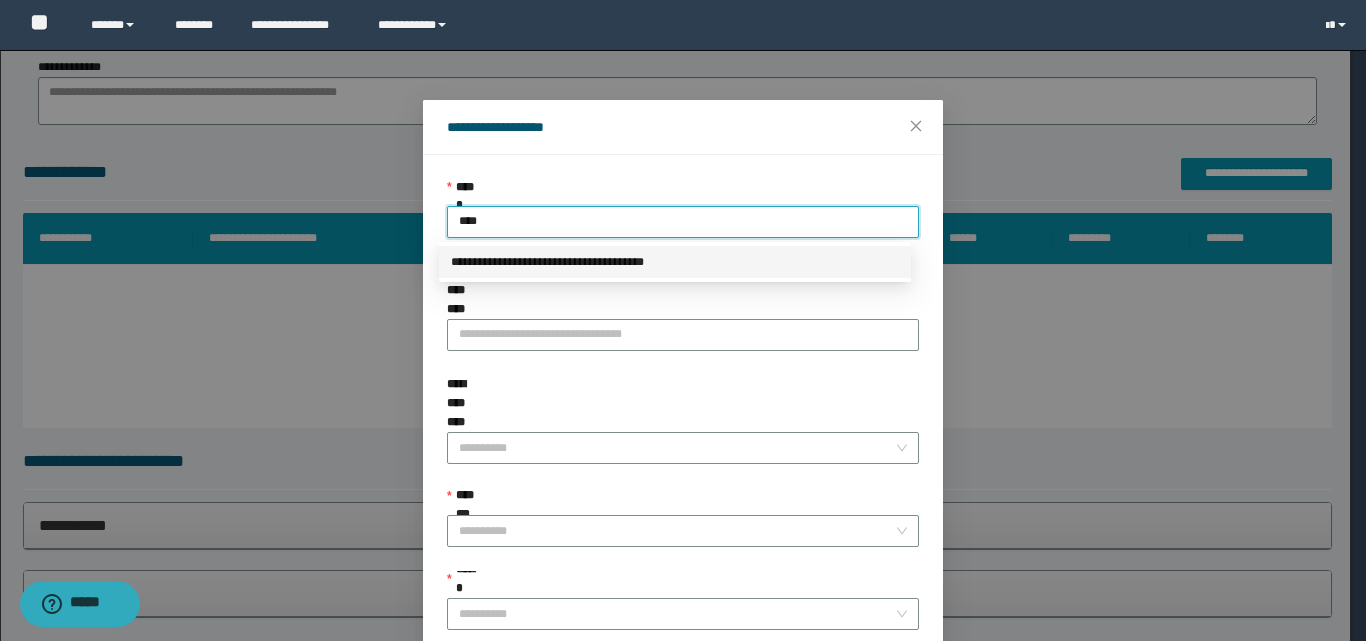 click on "**********" at bounding box center (675, 262) 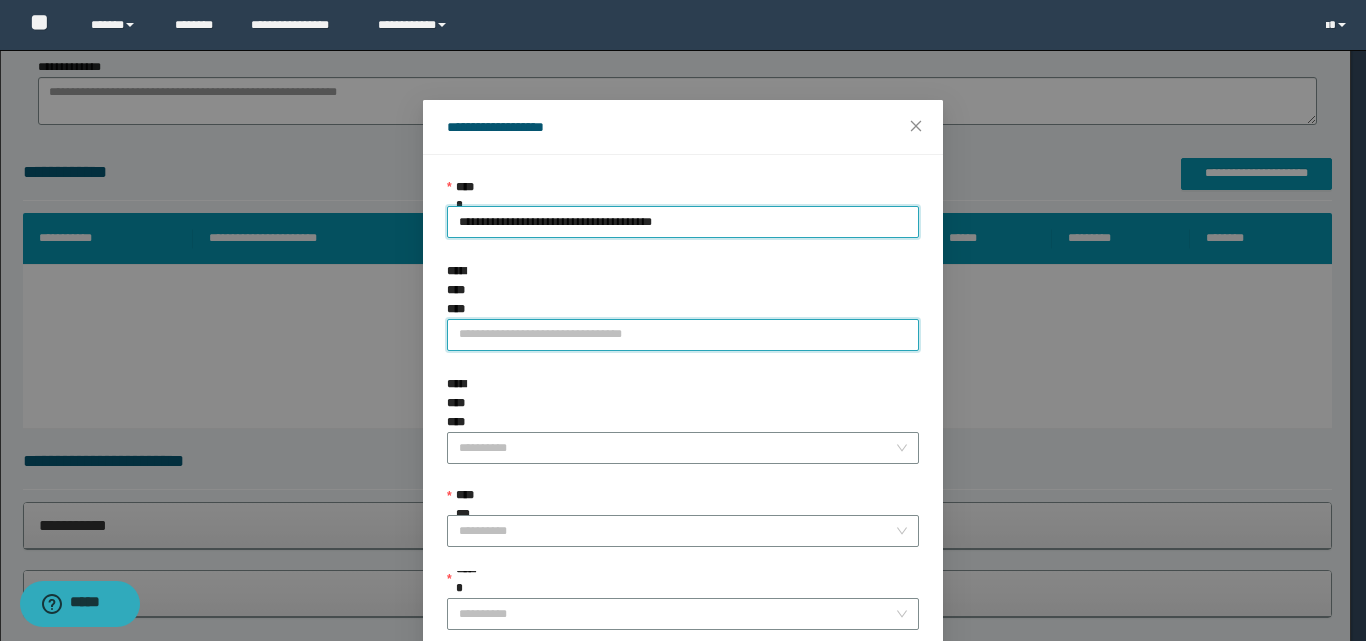 click on "**********" at bounding box center [683, 335] 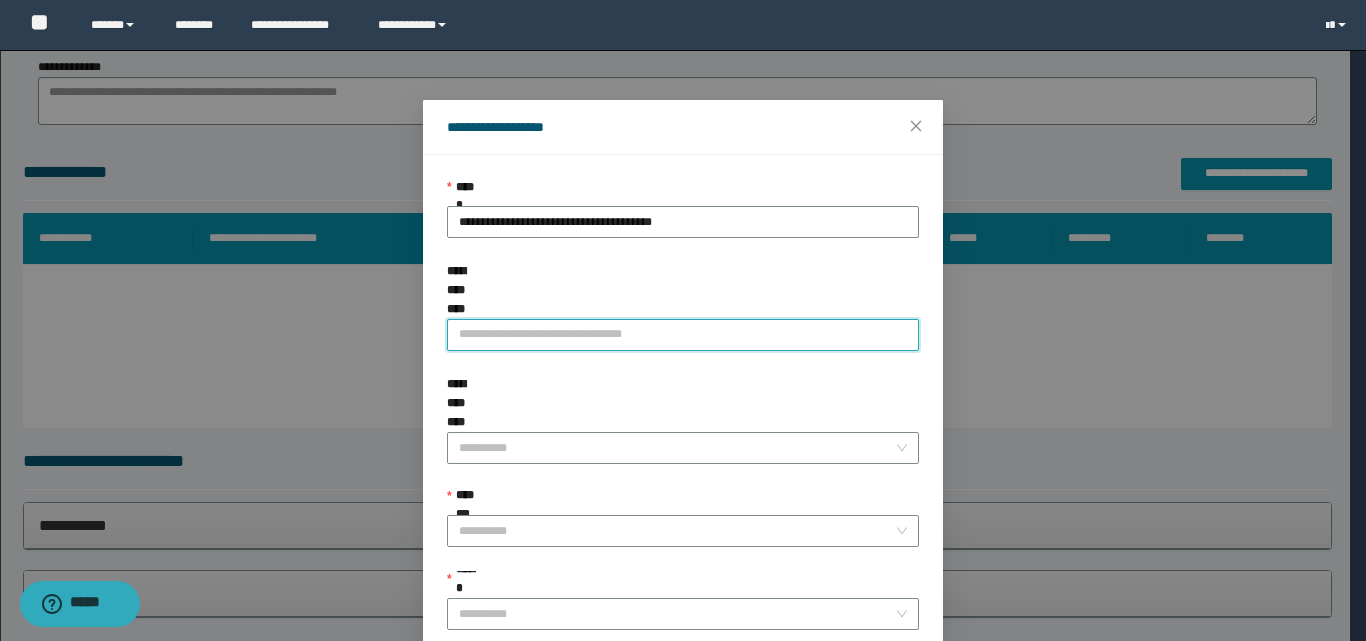 paste on "**********" 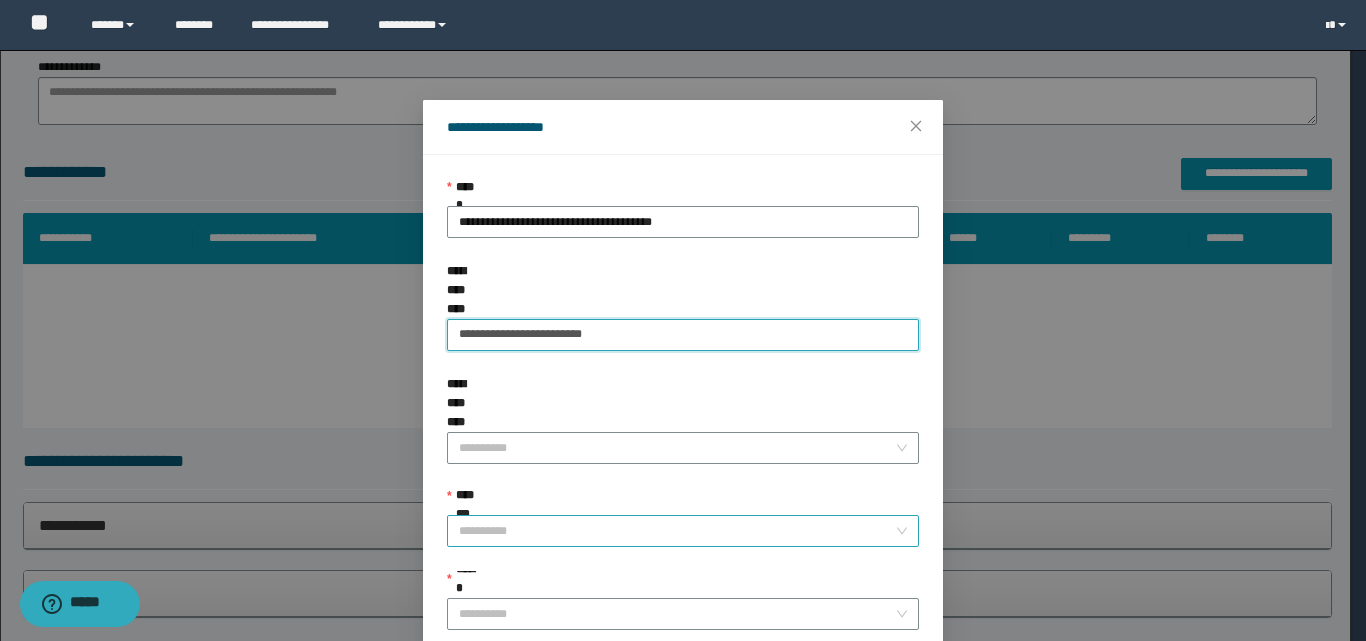 type on "**********" 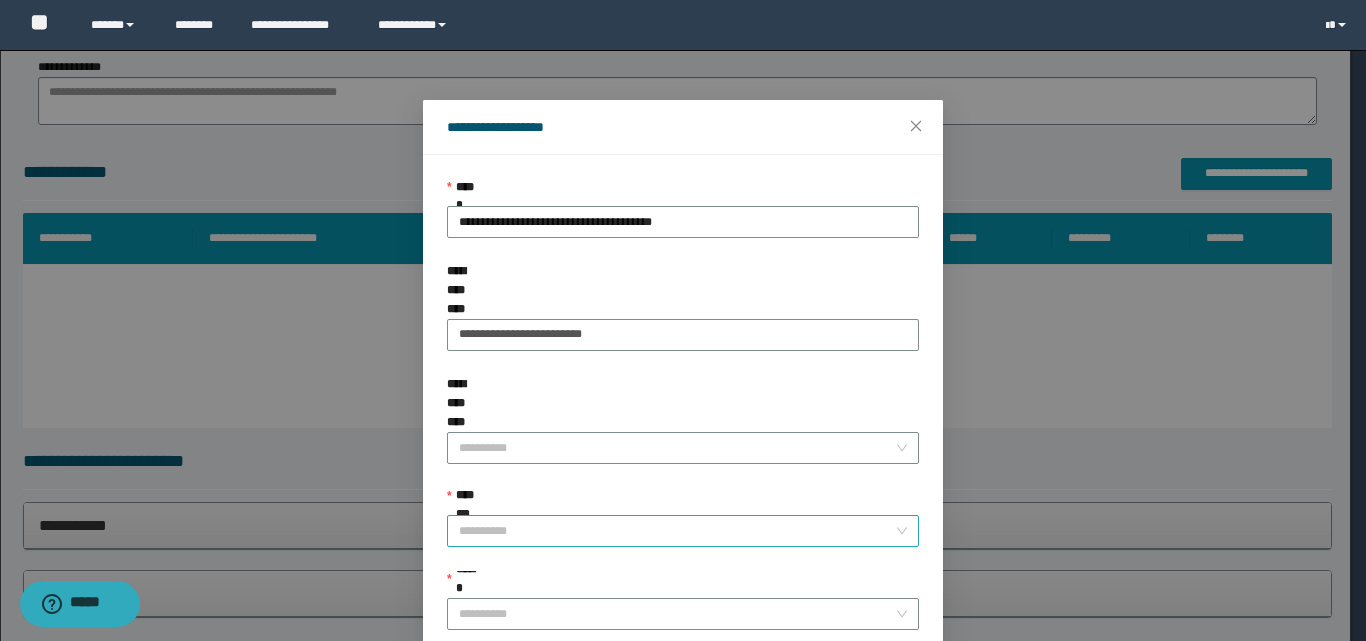 click on "**********" at bounding box center [677, 531] 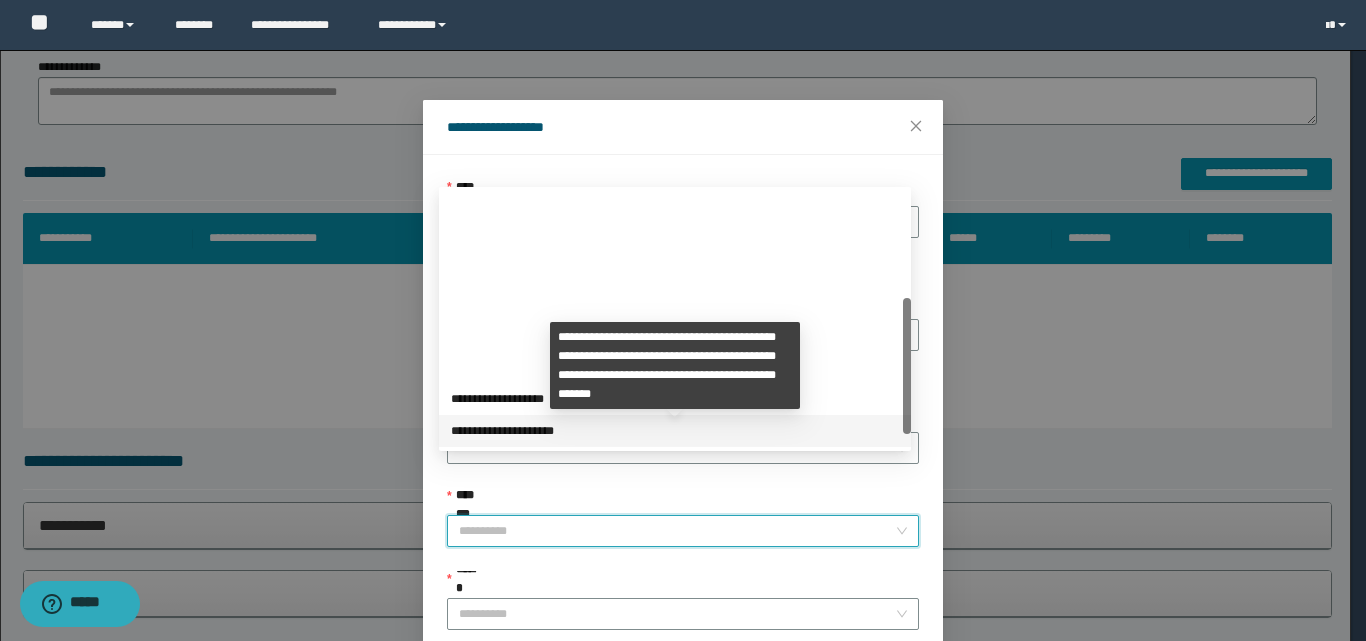 scroll, scrollTop: 224, scrollLeft: 0, axis: vertical 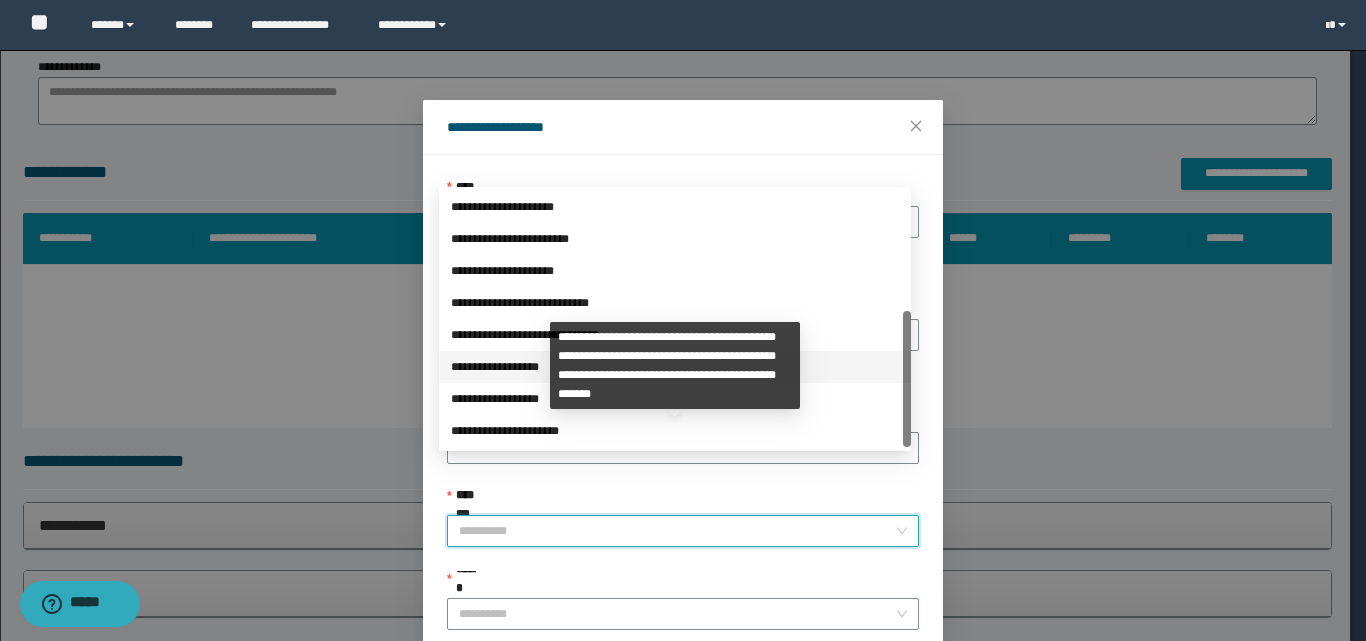 click on "**********" at bounding box center (675, 367) 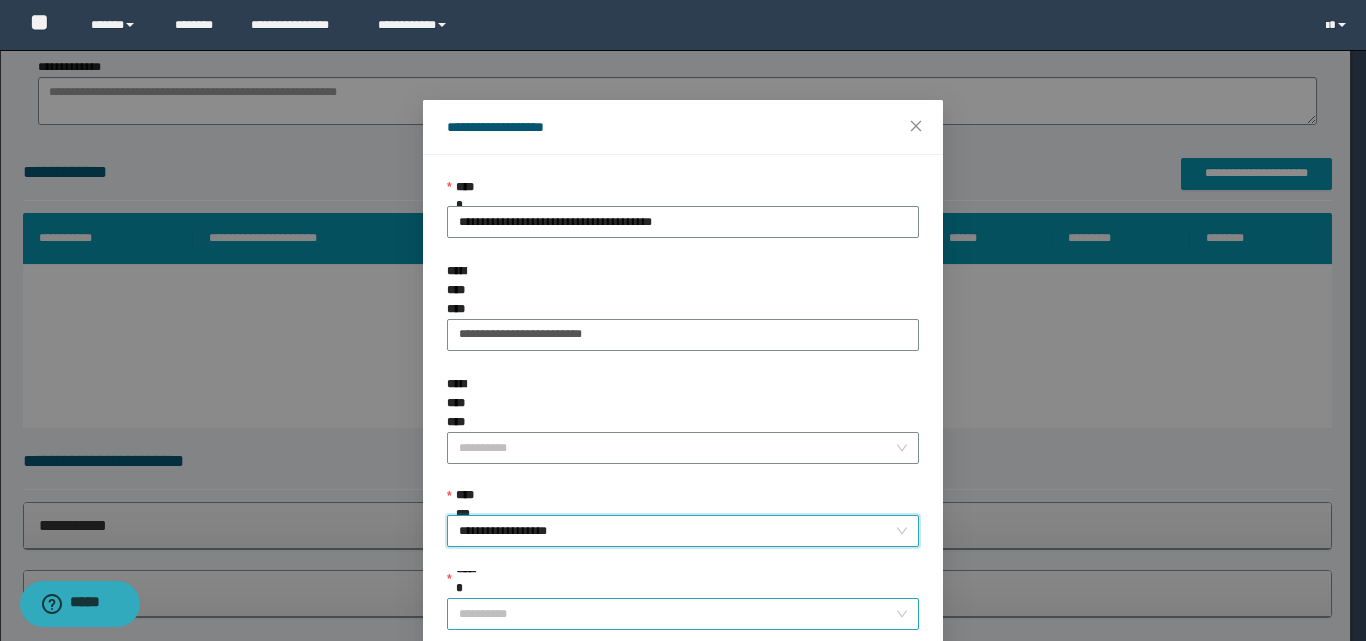 click on "******" at bounding box center [677, 614] 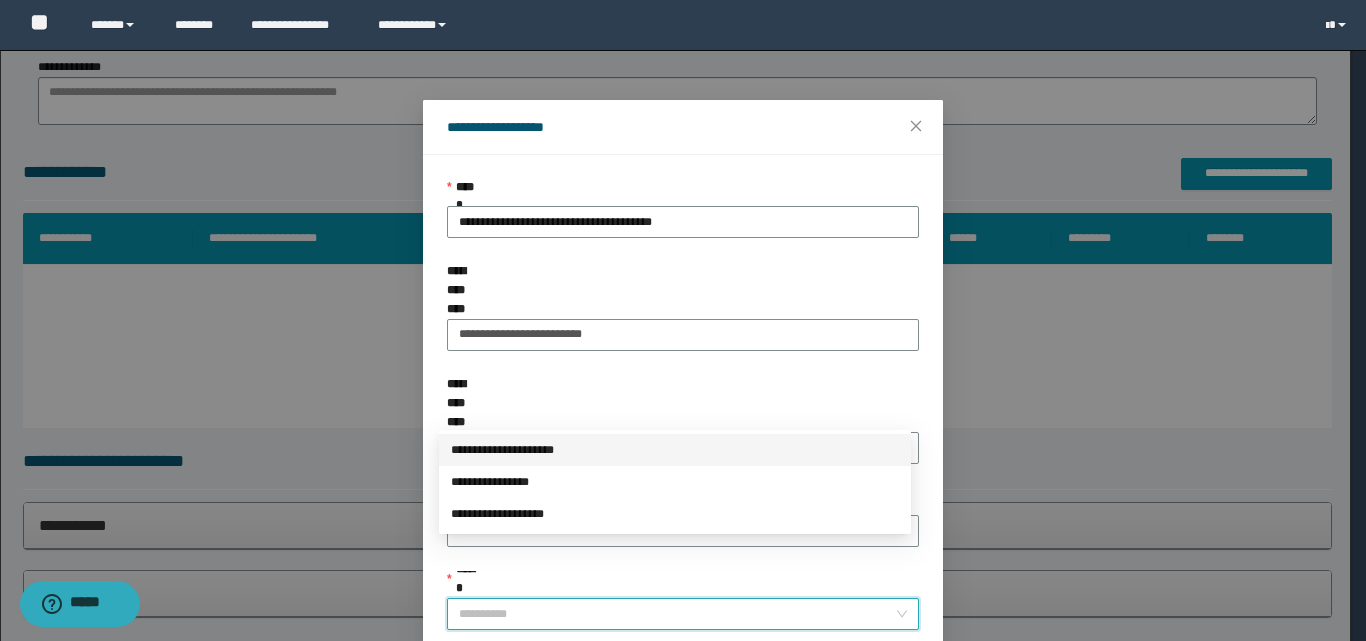 click on "**********" at bounding box center (675, 450) 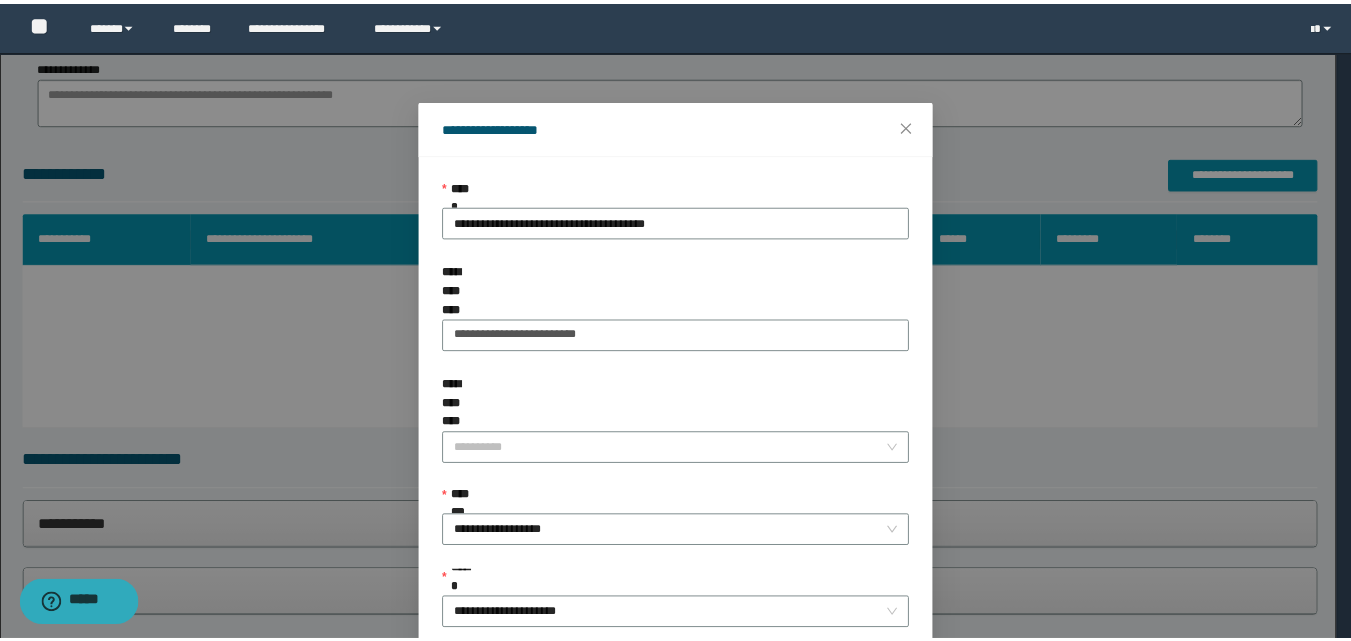 scroll, scrollTop: 111, scrollLeft: 0, axis: vertical 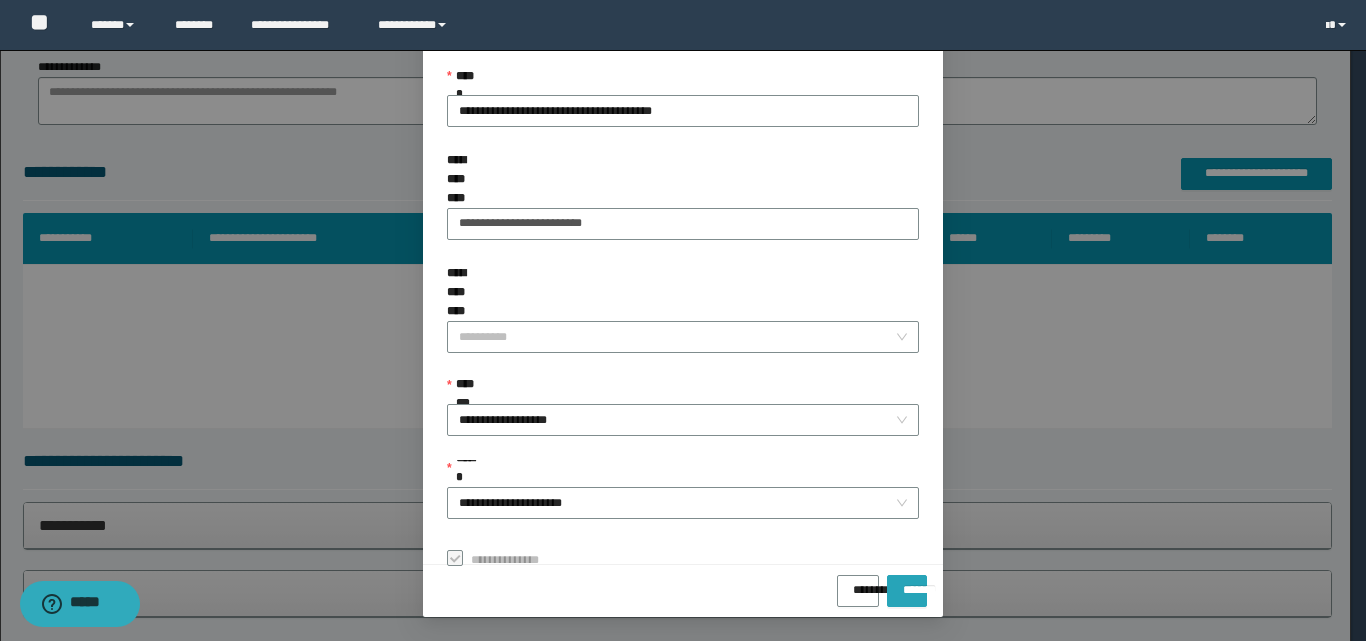 click on "*******" at bounding box center [907, 583] 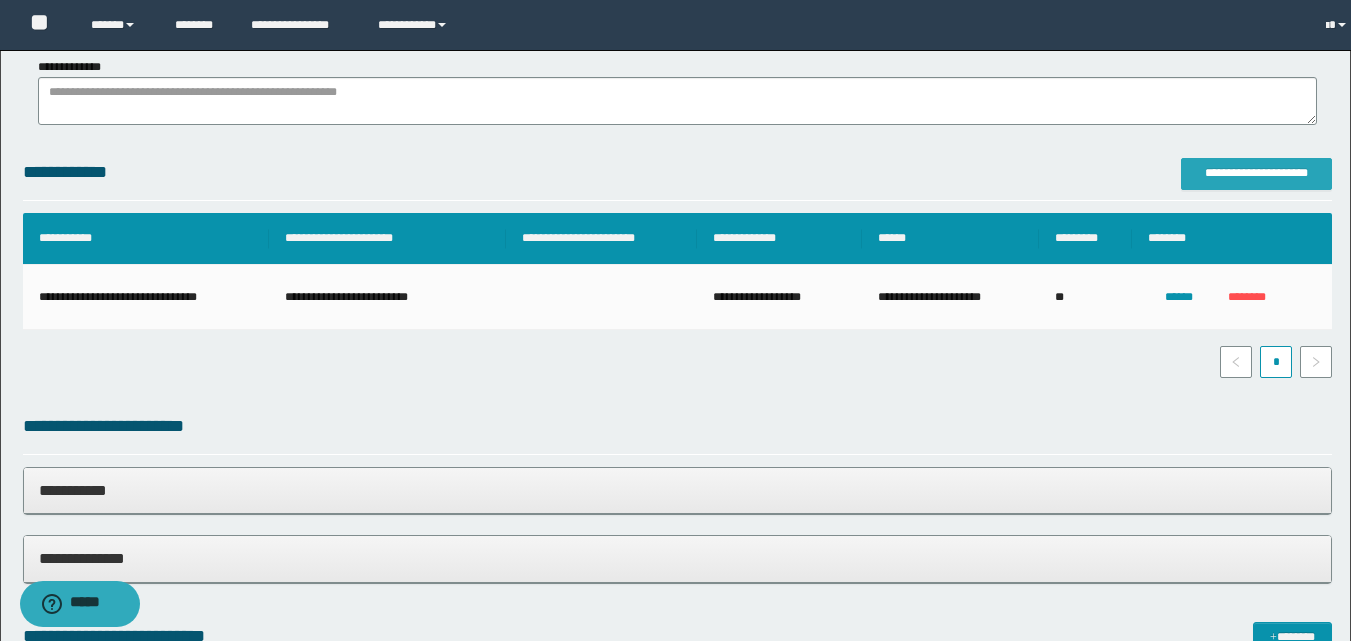 scroll, scrollTop: 0, scrollLeft: 0, axis: both 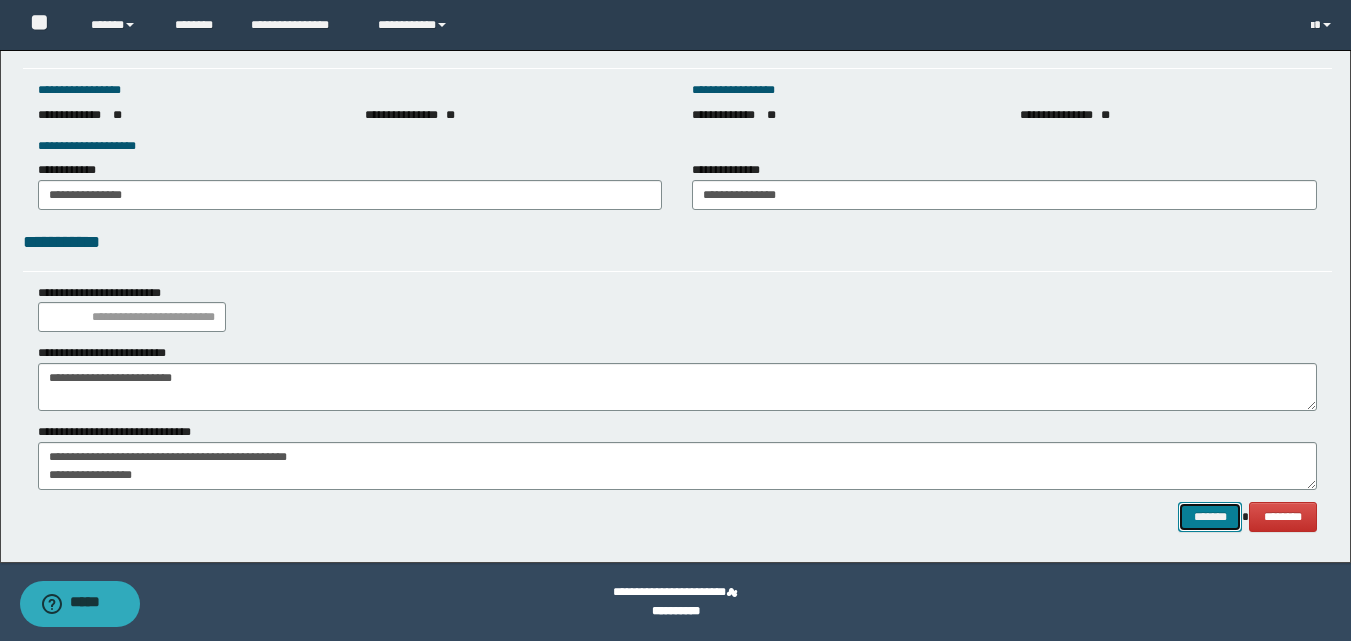 click on "*******" at bounding box center [1210, 517] 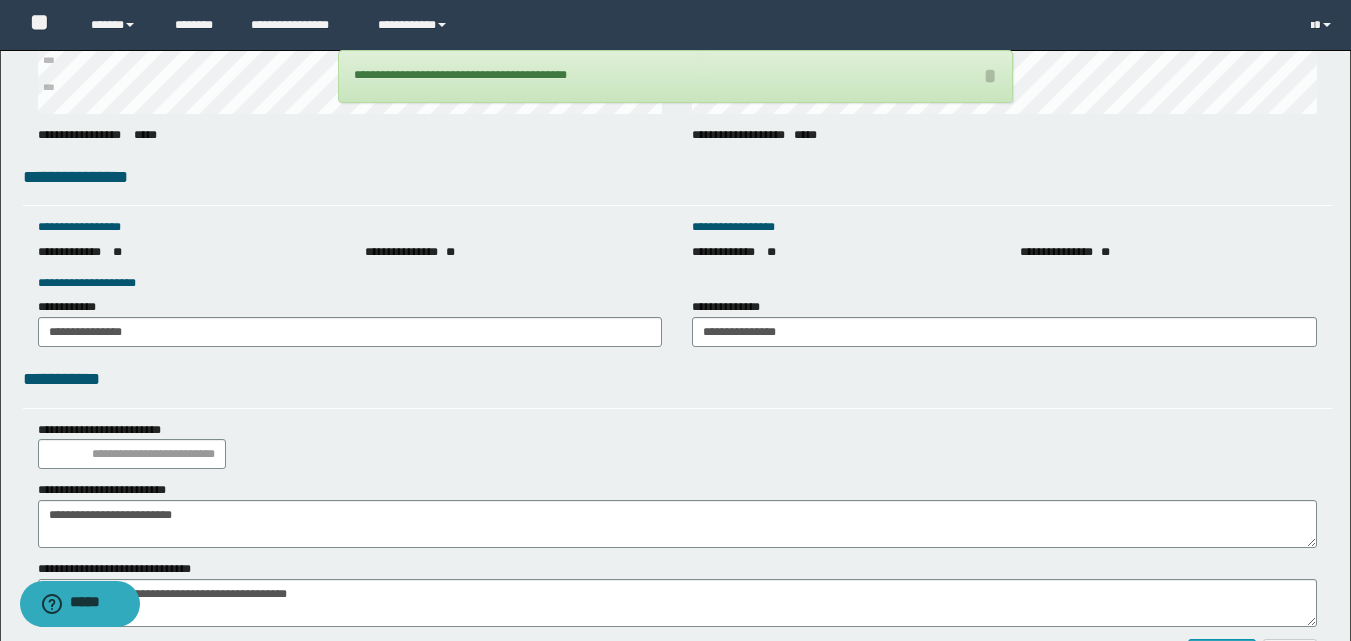 scroll, scrollTop: 2812, scrollLeft: 0, axis: vertical 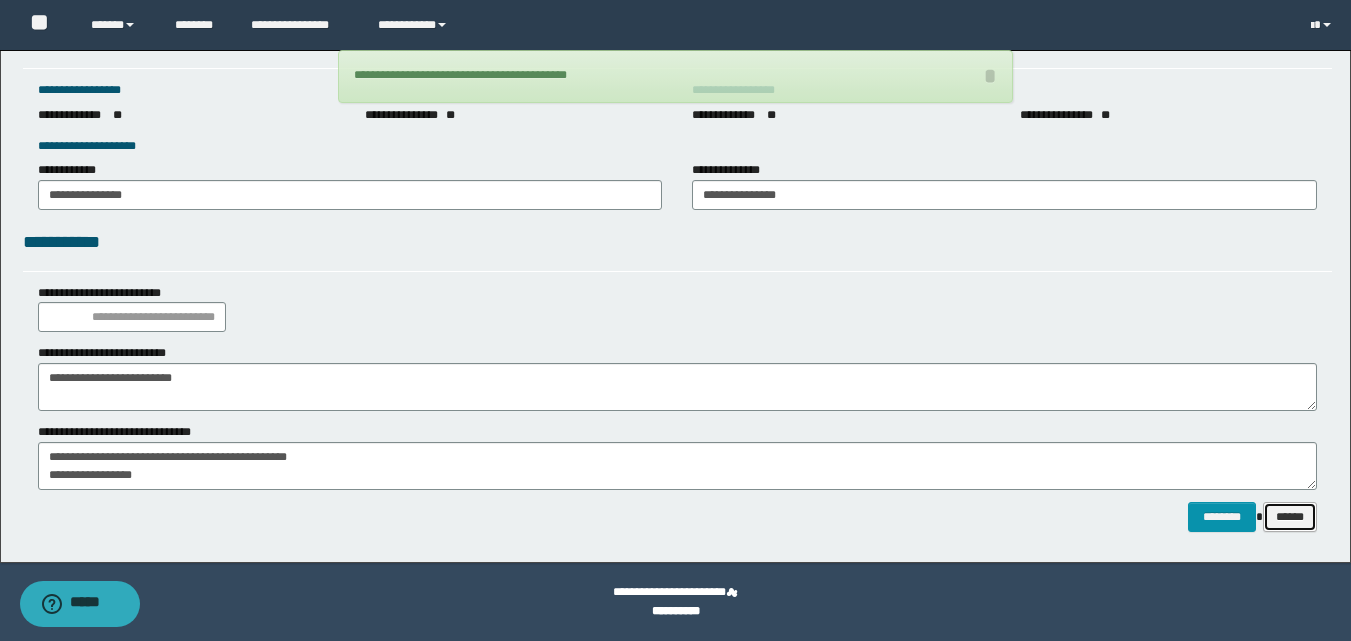 click on "******" at bounding box center [1290, 517] 